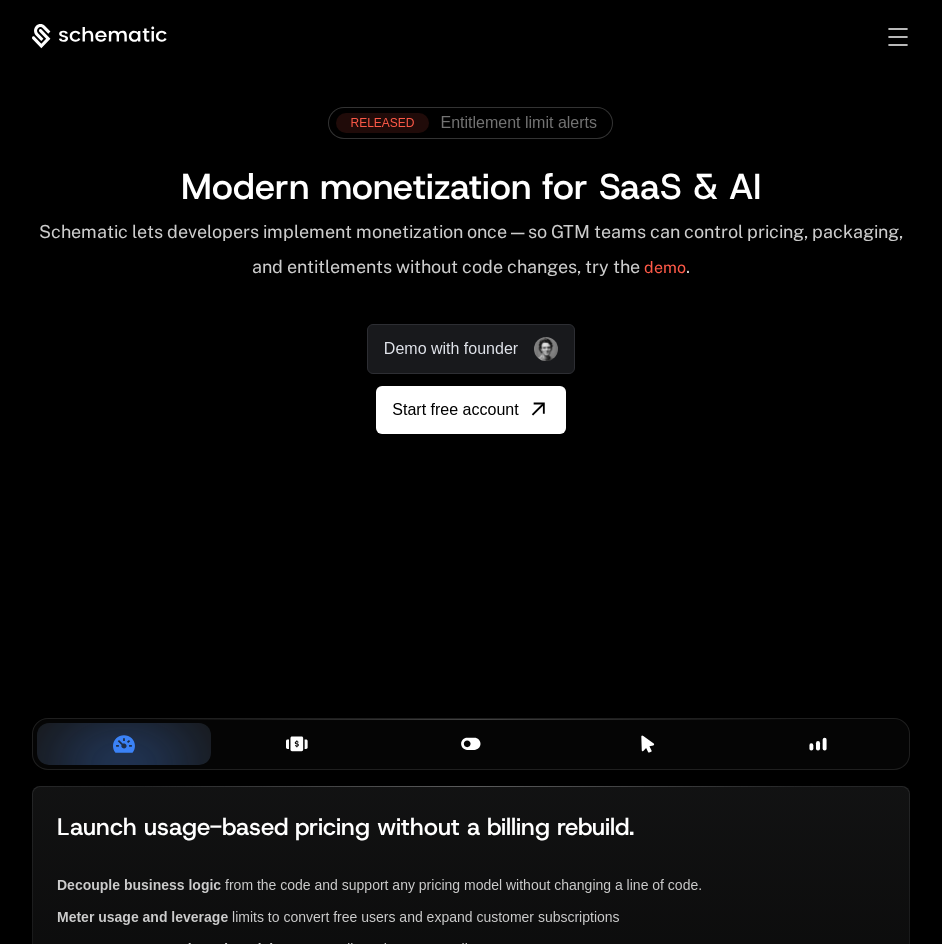 scroll, scrollTop: 0, scrollLeft: 0, axis: both 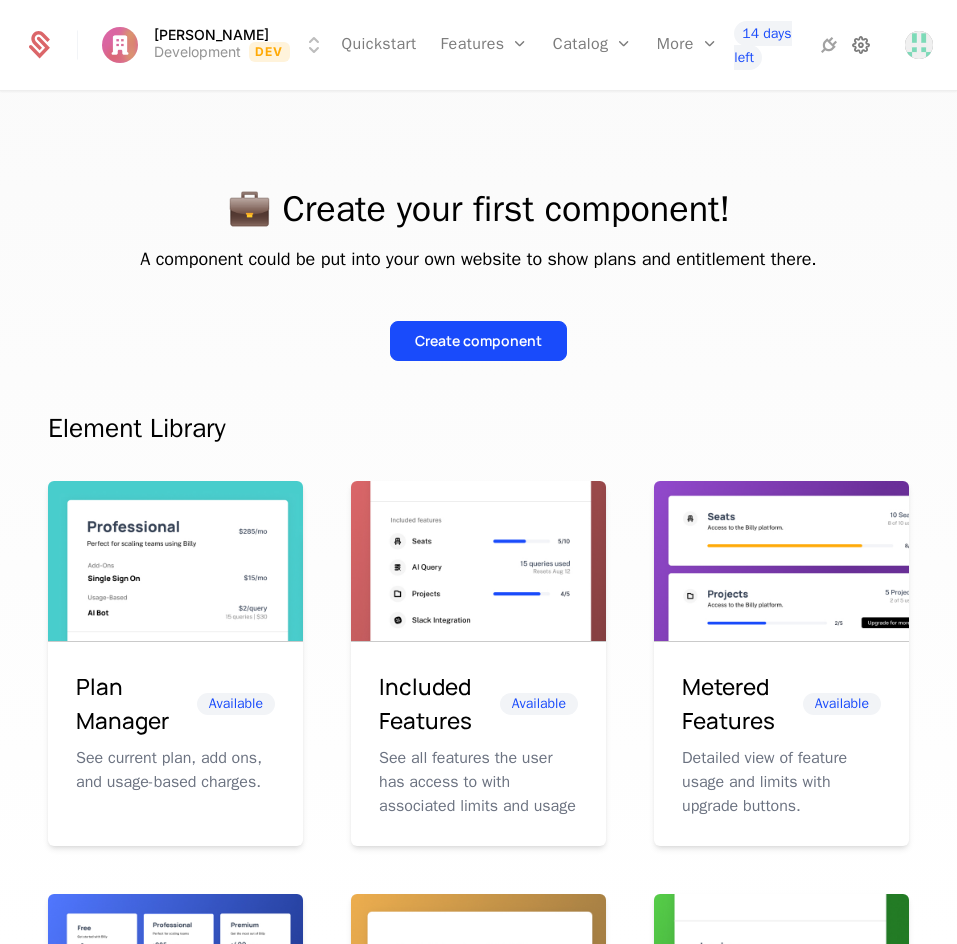 click at bounding box center (861, 45) 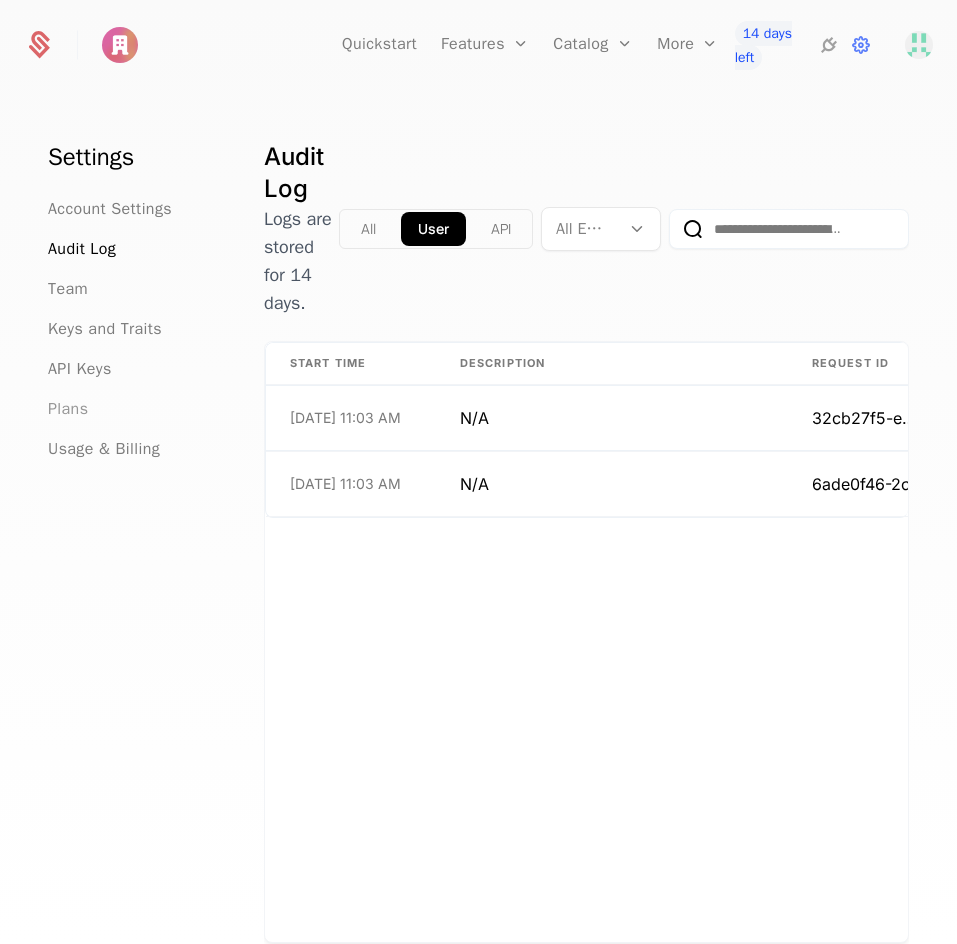 click on "Plans" at bounding box center (68, 409) 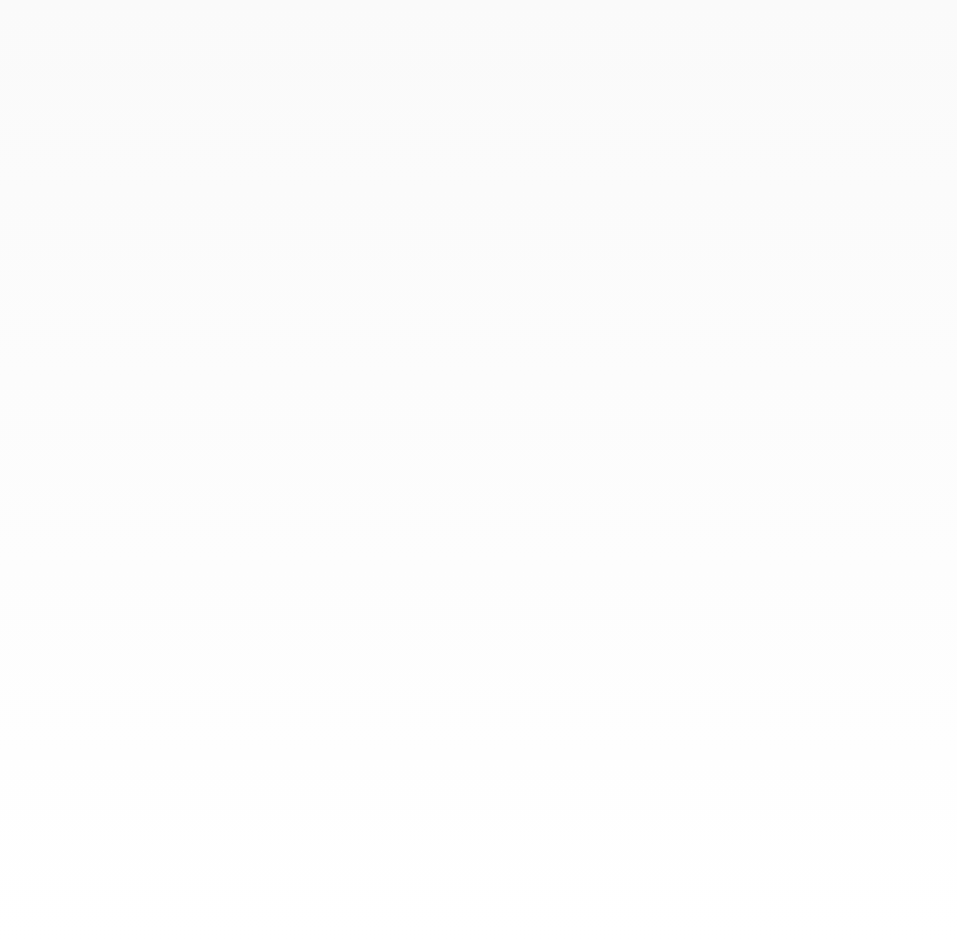 scroll, scrollTop: 0, scrollLeft: 0, axis: both 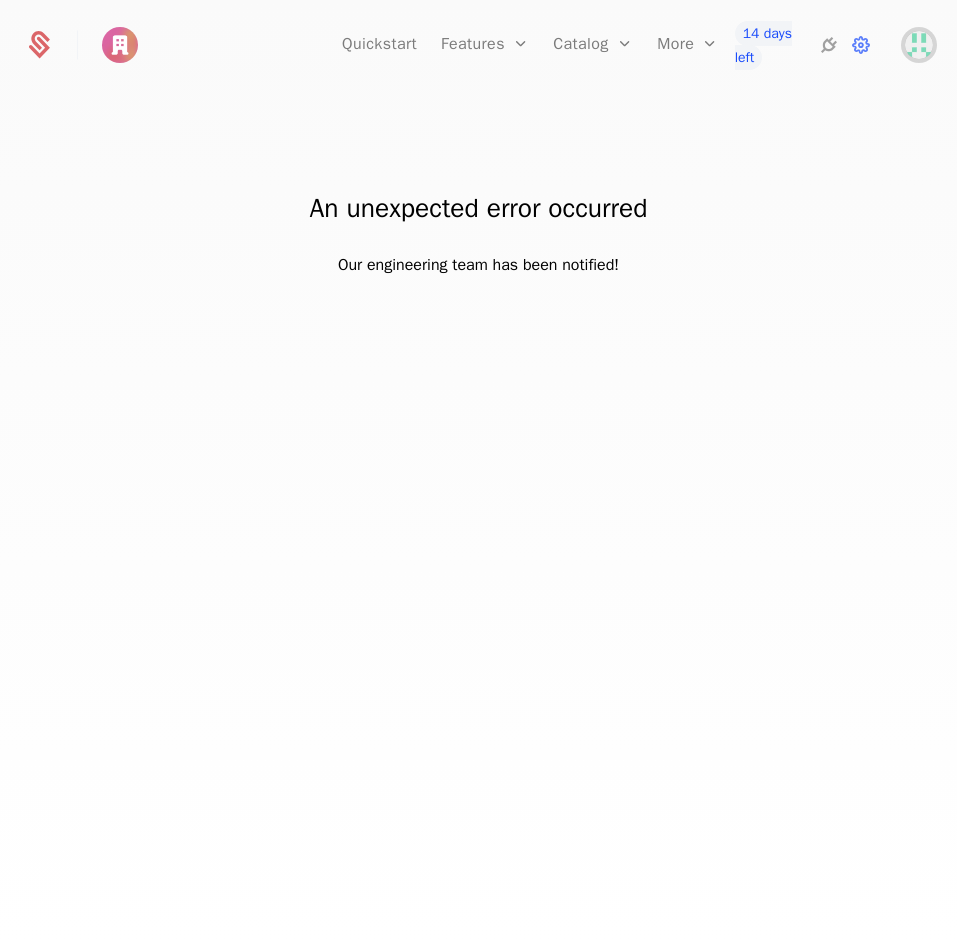 click at bounding box center (919, 45) 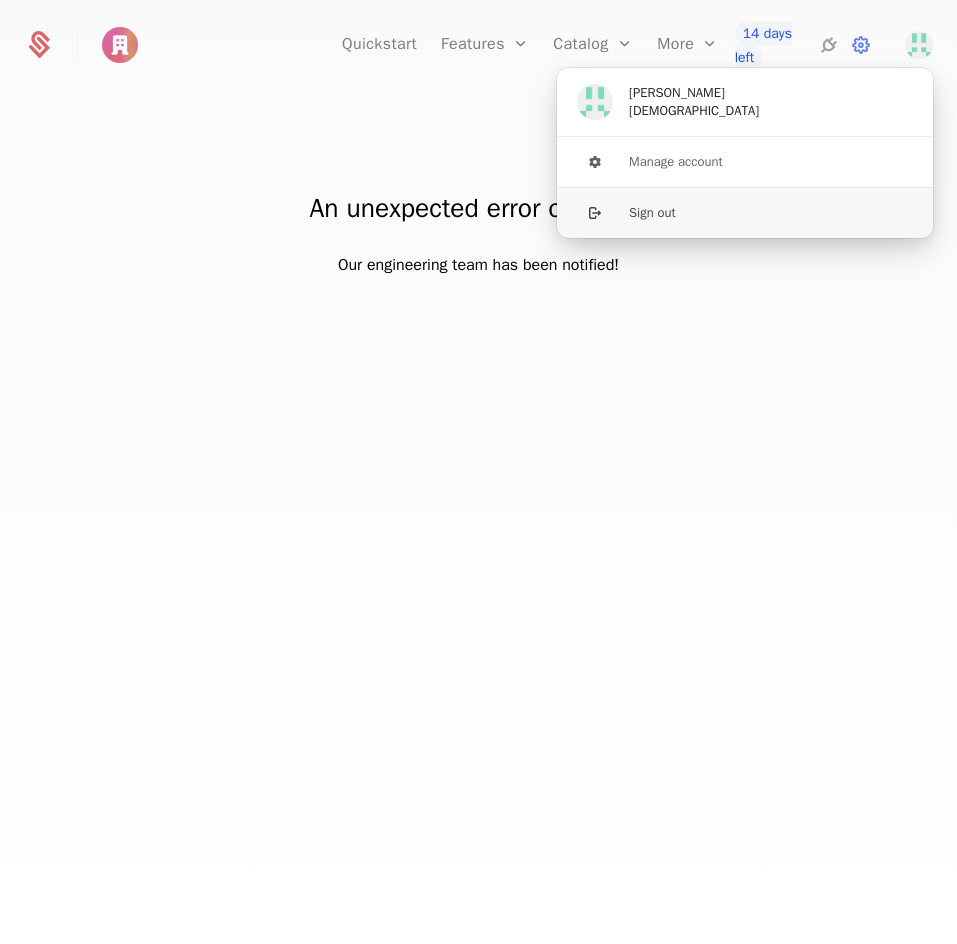 click on "Sign out" at bounding box center (745, 212) 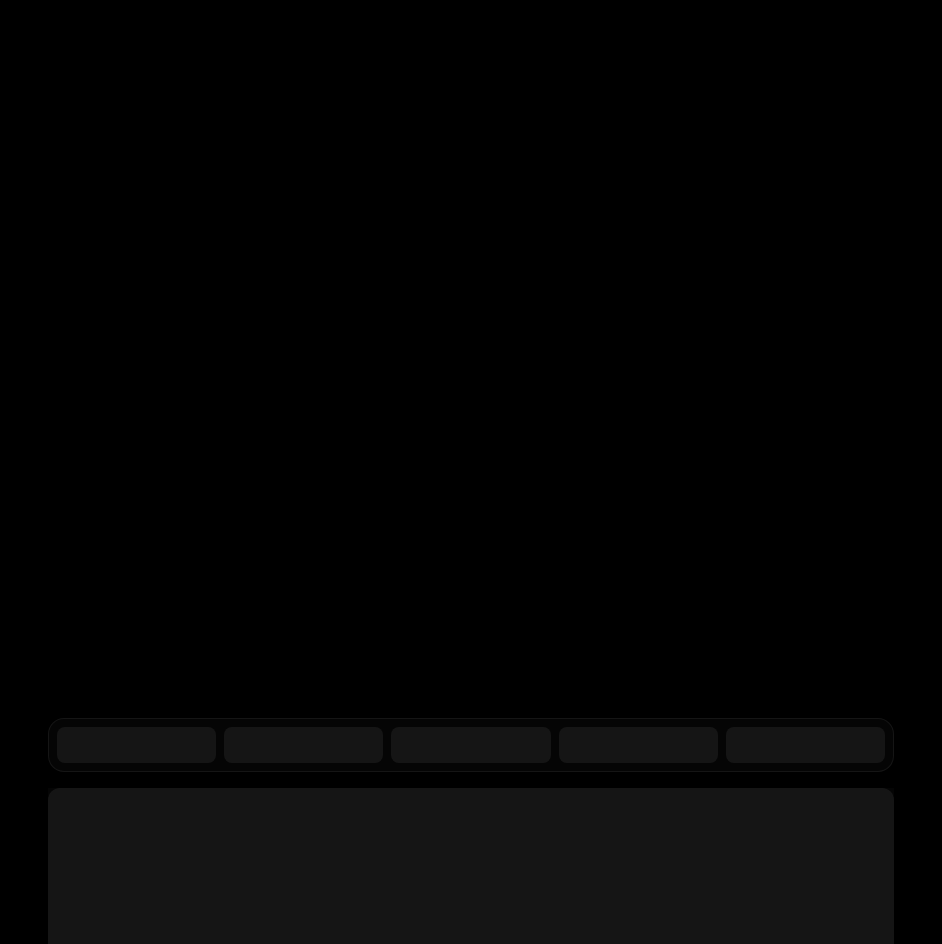 scroll, scrollTop: 0, scrollLeft: 0, axis: both 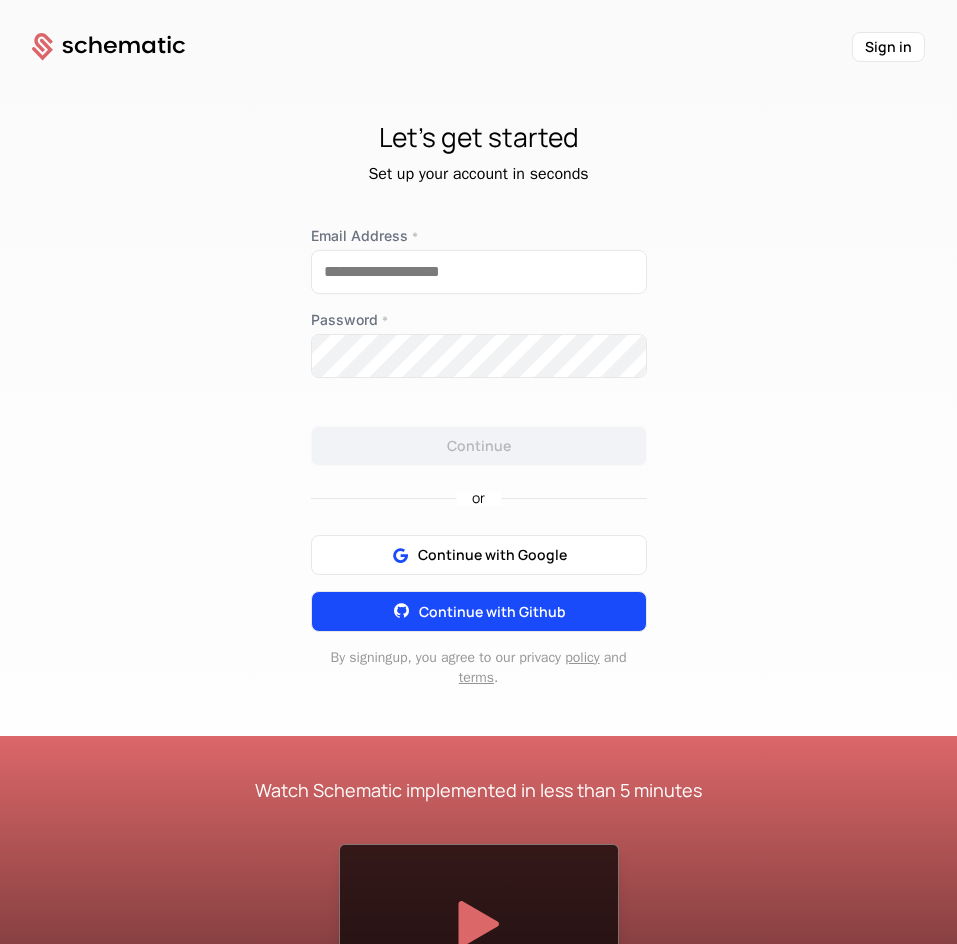 click on "Continue with Github" at bounding box center (492, 611) 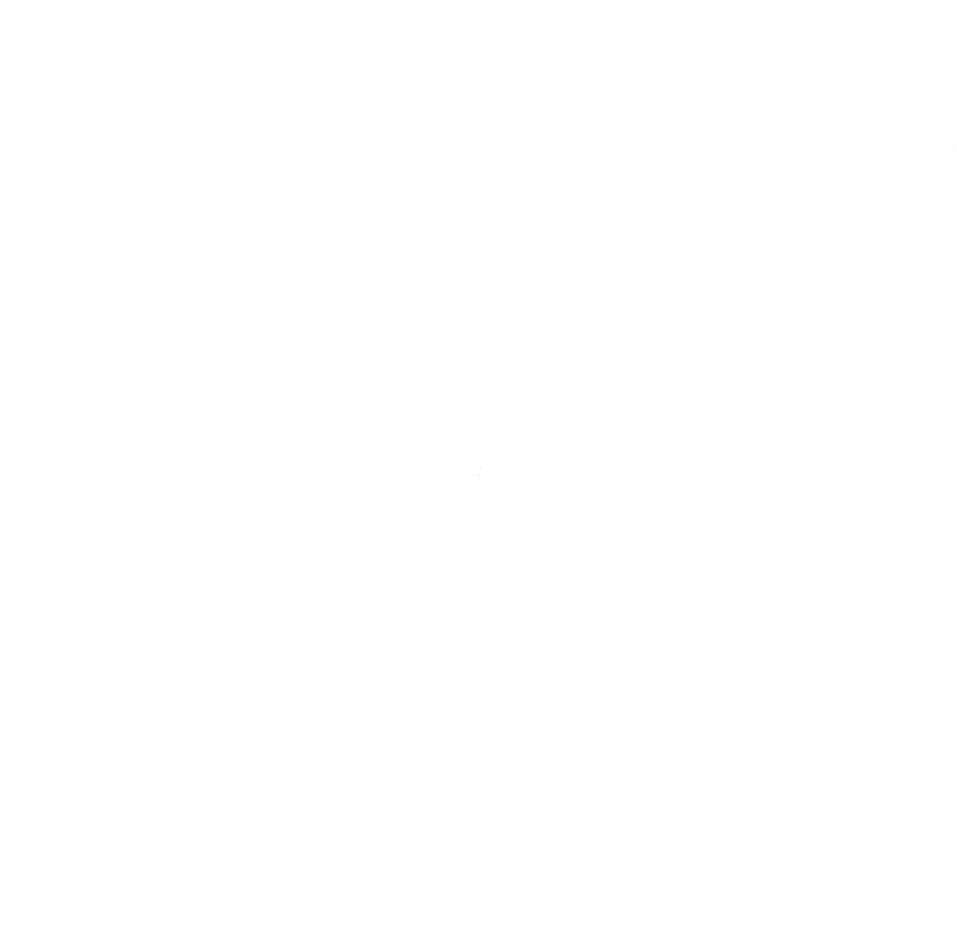 scroll, scrollTop: 0, scrollLeft: 0, axis: both 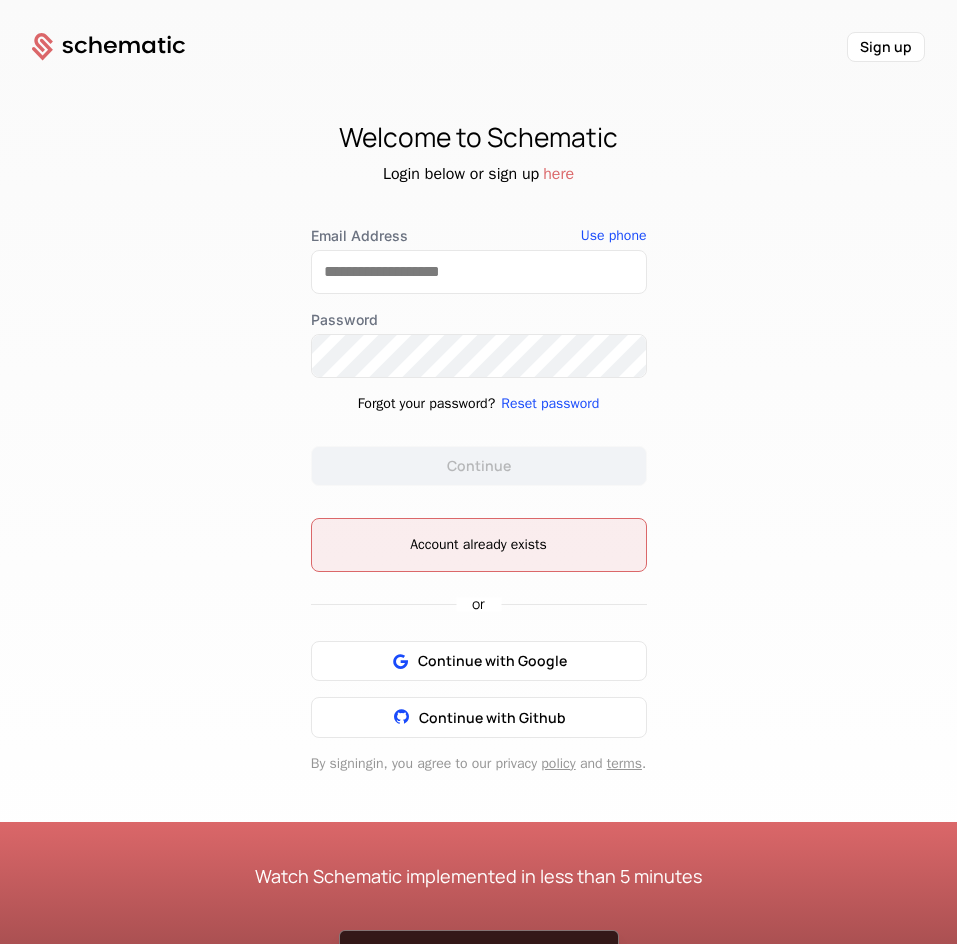 click on "here" at bounding box center [558, 174] 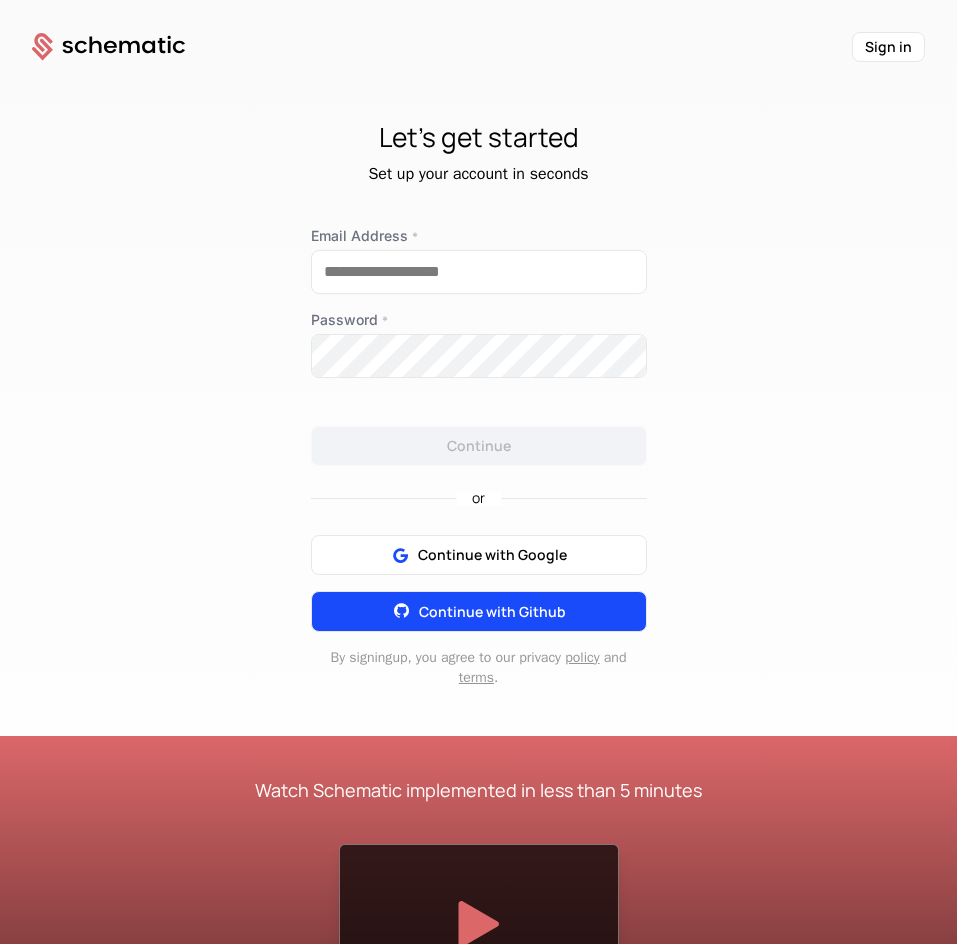 click on "Continue with Github" at bounding box center [492, 611] 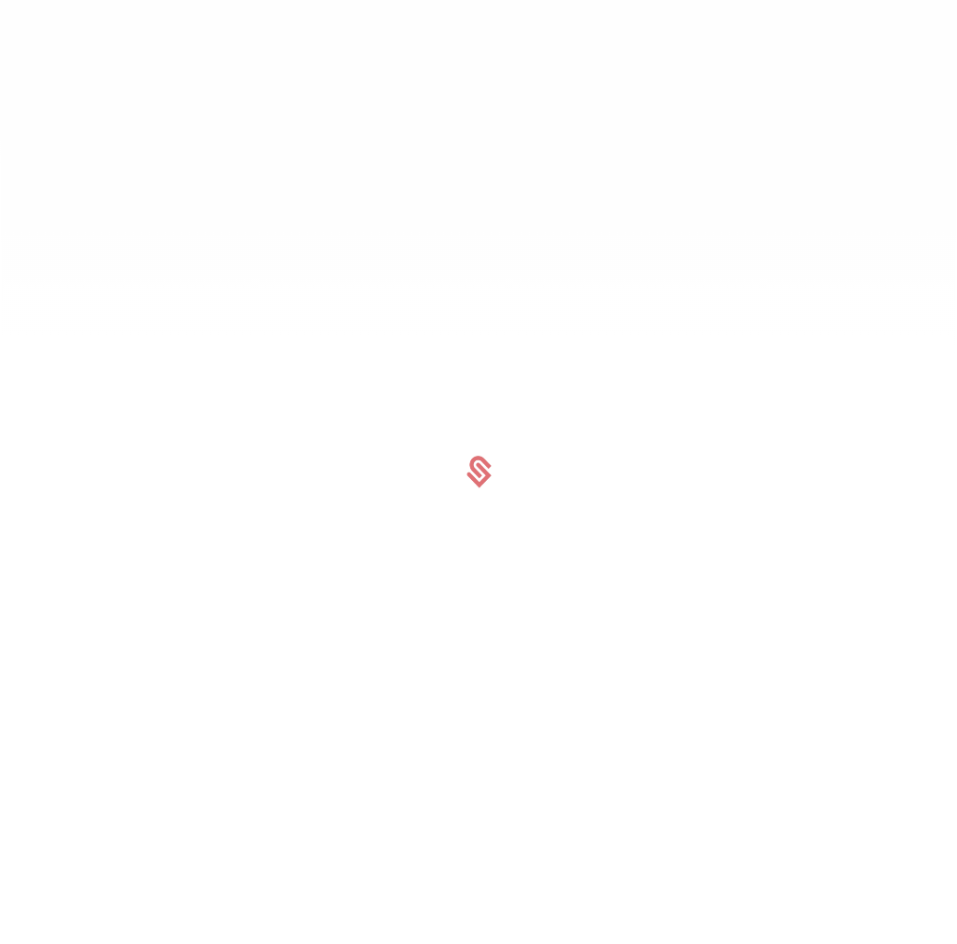 scroll, scrollTop: 0, scrollLeft: 0, axis: both 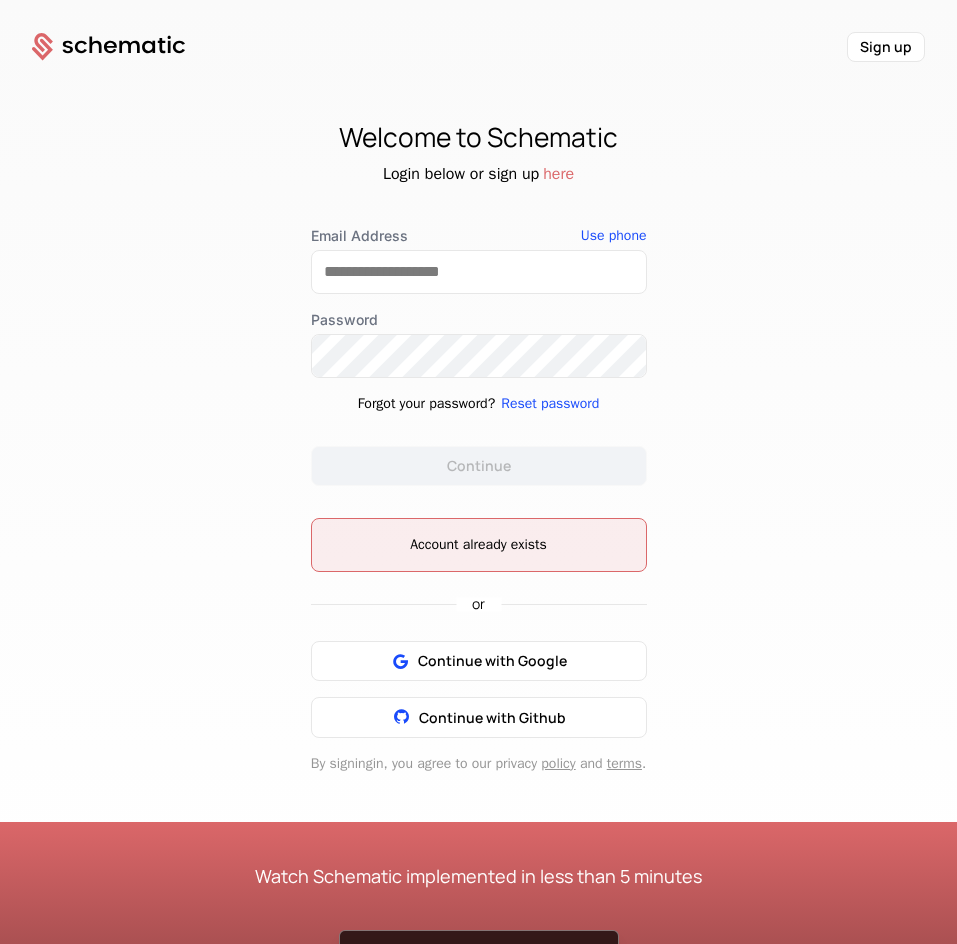 click 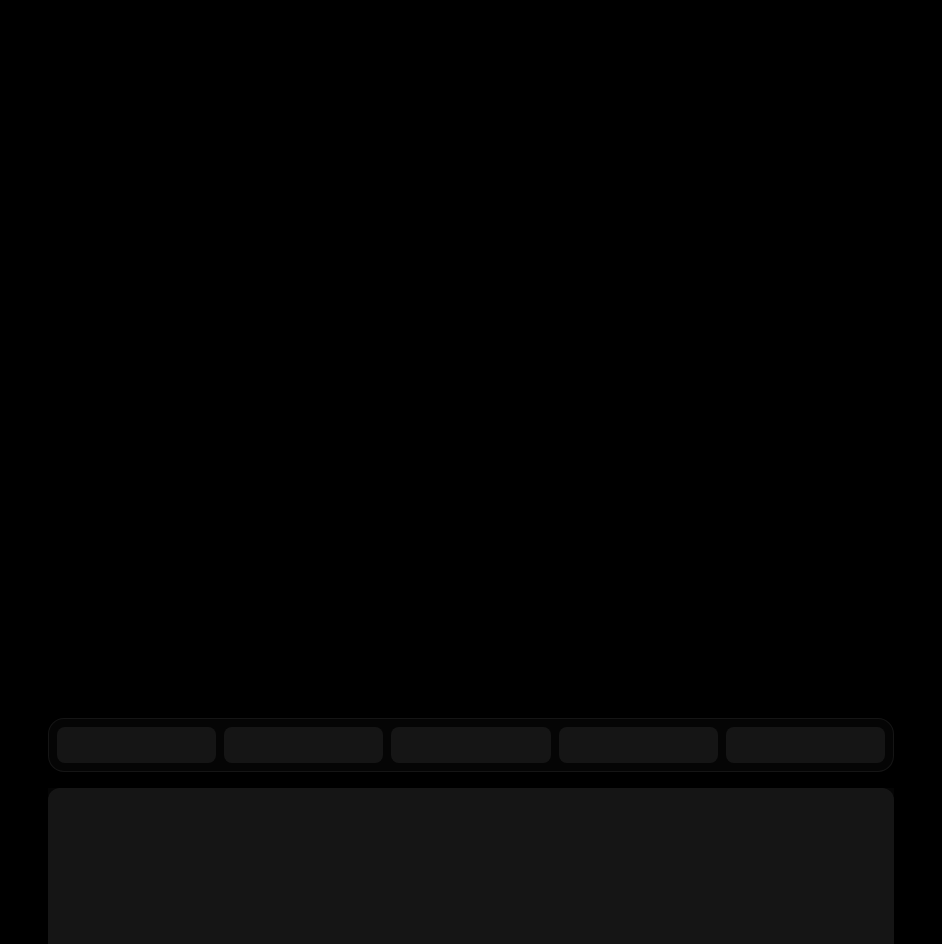 scroll, scrollTop: 0, scrollLeft: 0, axis: both 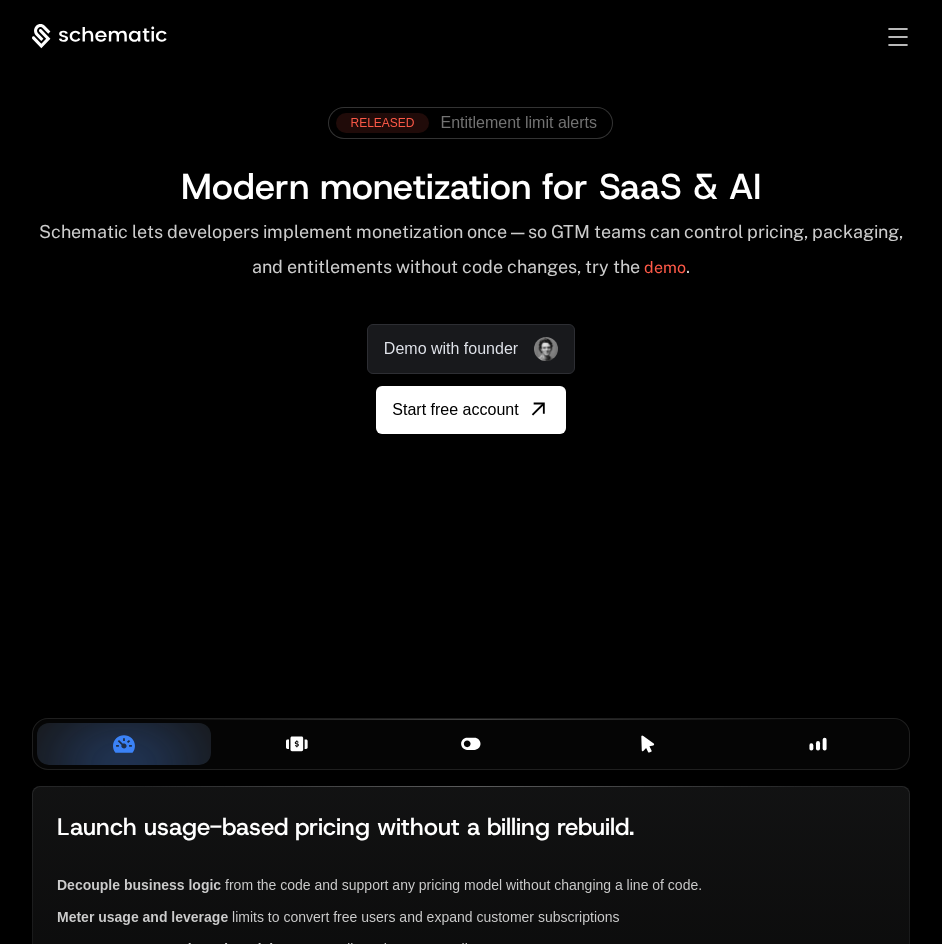 click on "Products Developers Pricing Docs Resources Sign in Sign Up RELEASED Entitlement limit alerts Modern monetization for SaaS & AI Schematic lets developers implement monetization once — so GTM teams can control pricing, packaging, and entitlements without code changes, try the   demo . Demo with founder   Start free account" at bounding box center (471, 273) 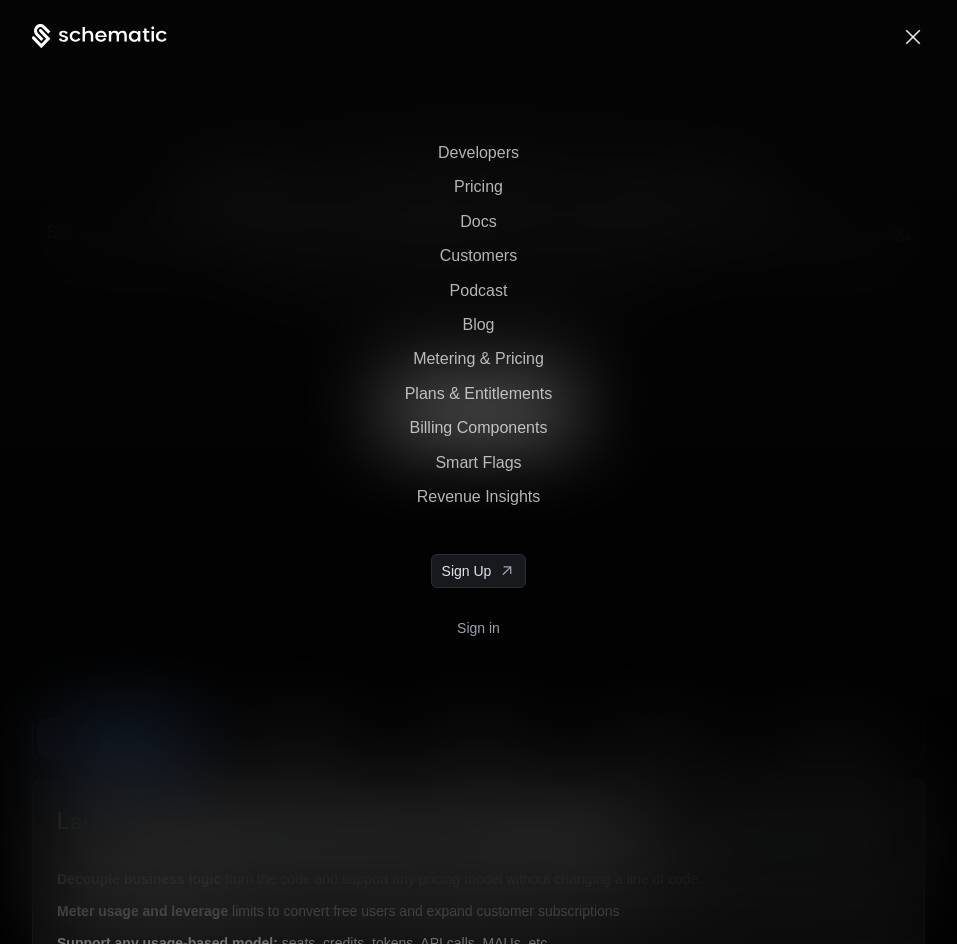 click on "Sign in" at bounding box center [478, 628] 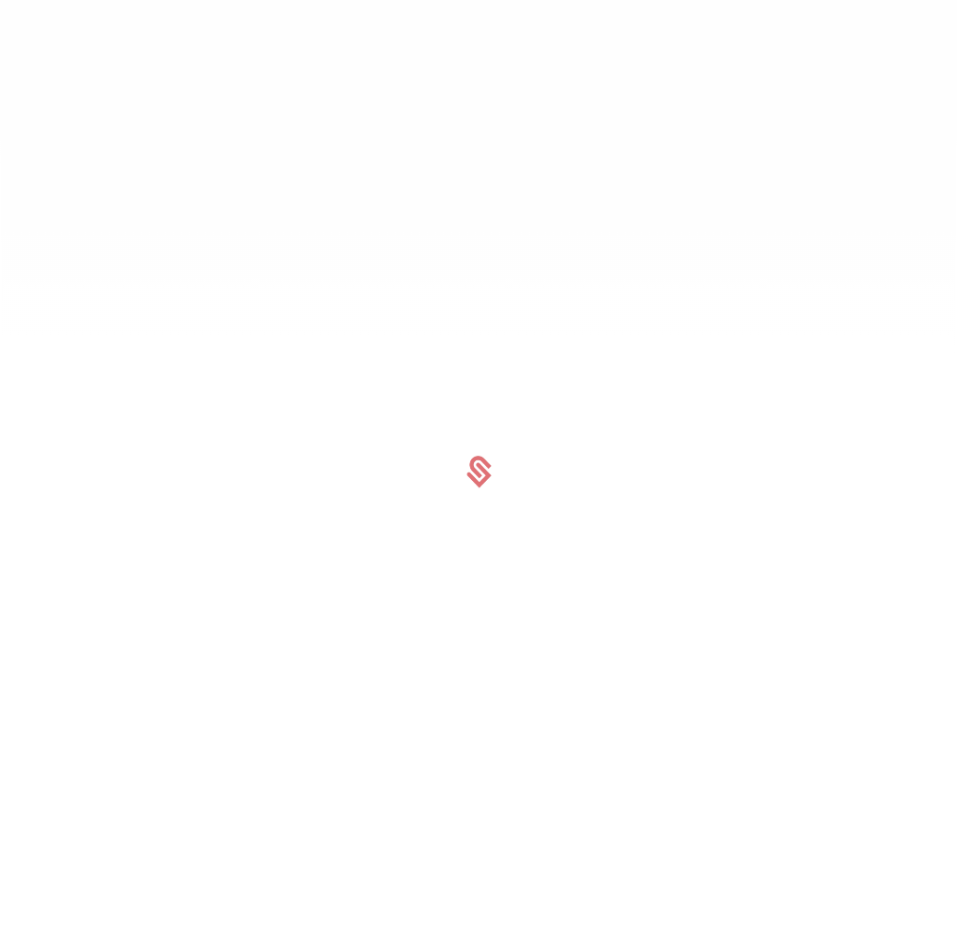 scroll, scrollTop: 0, scrollLeft: 0, axis: both 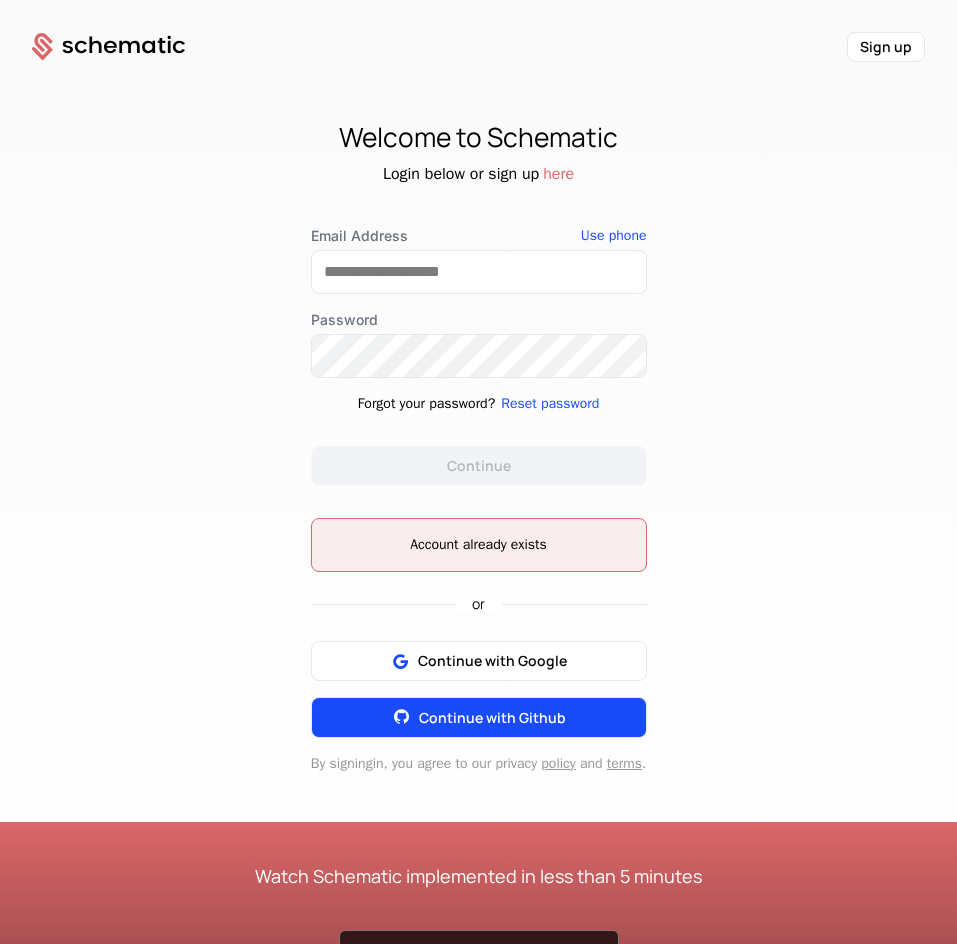click on "Continue with Github" at bounding box center (479, 717) 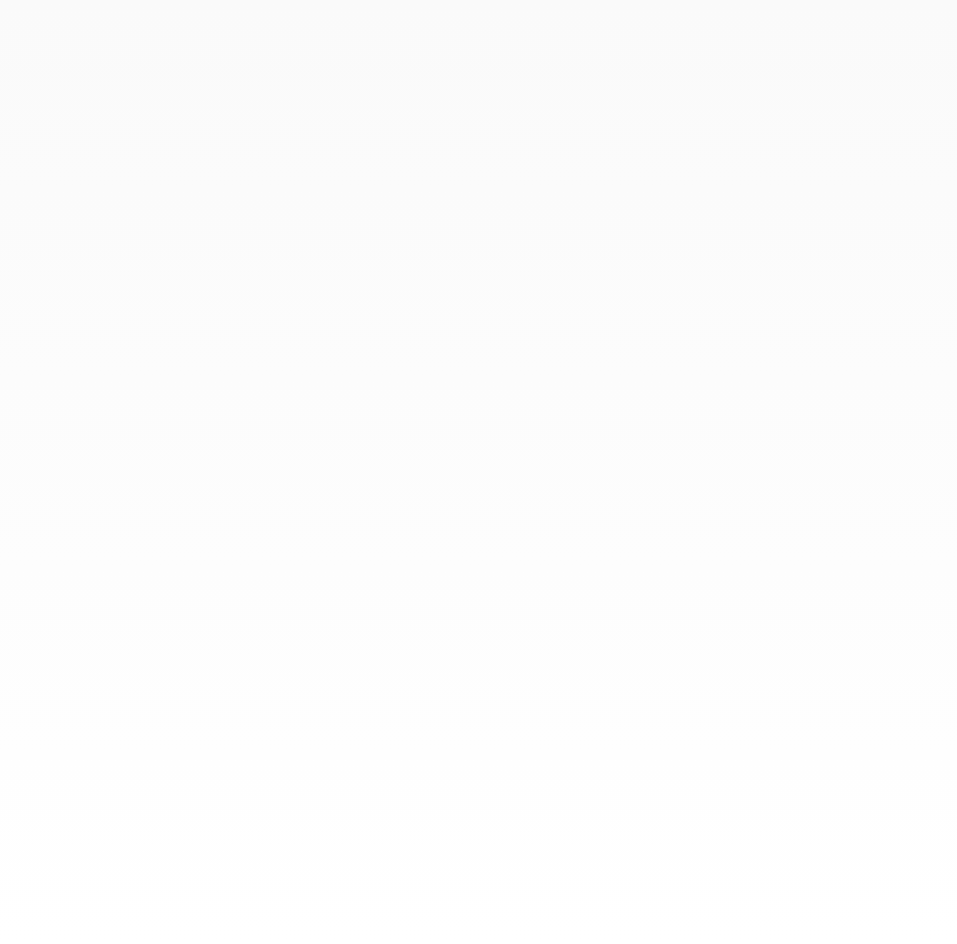 scroll, scrollTop: 0, scrollLeft: 0, axis: both 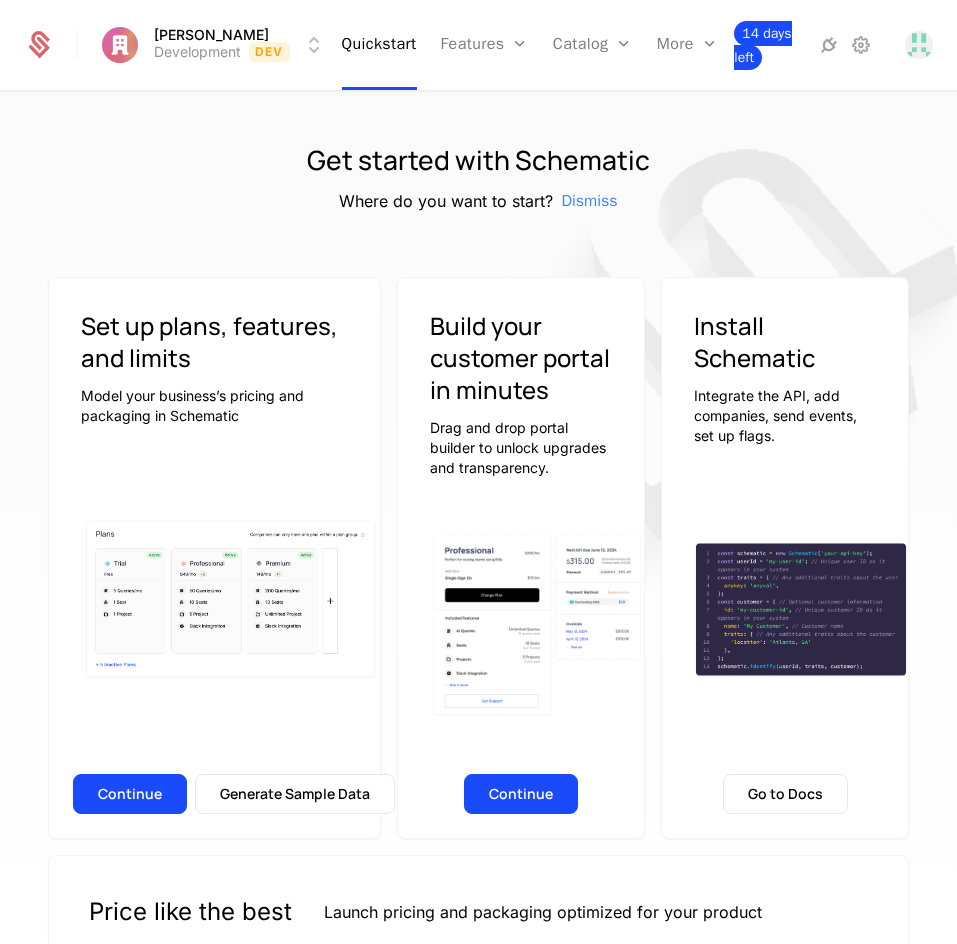 click on "14 days left" at bounding box center [762, 45] 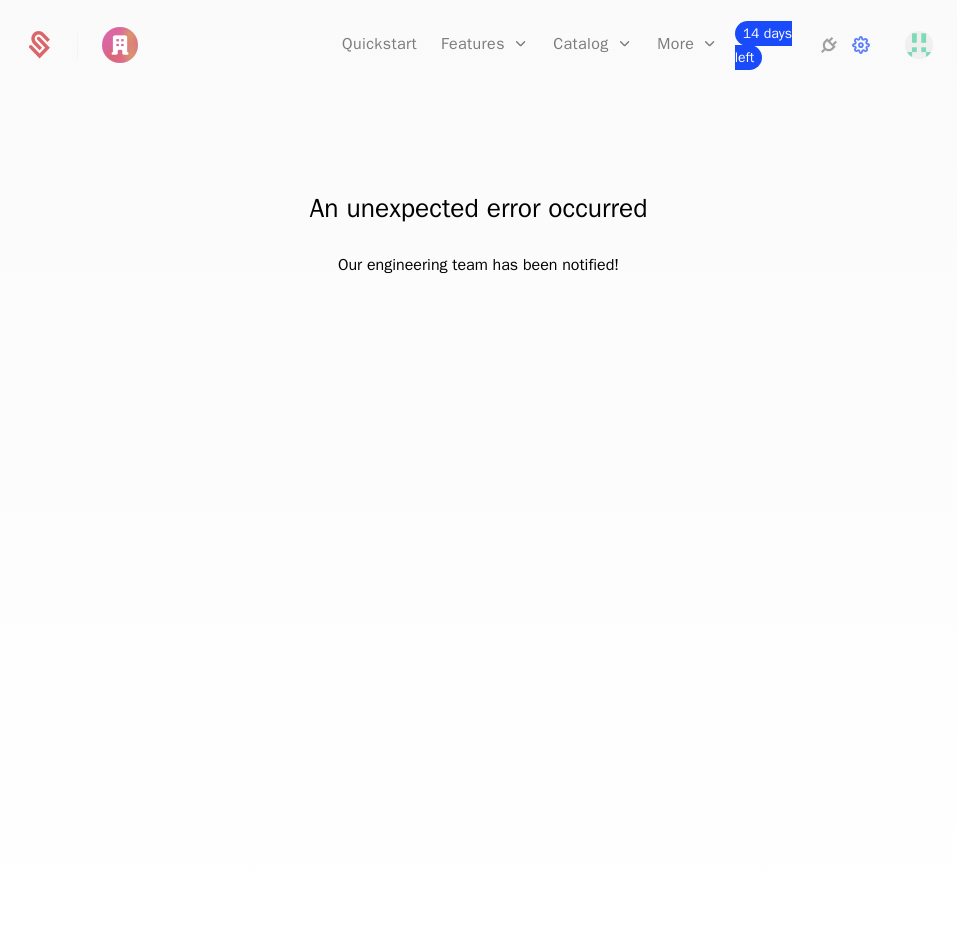 click on "14 days left" at bounding box center (763, 45) 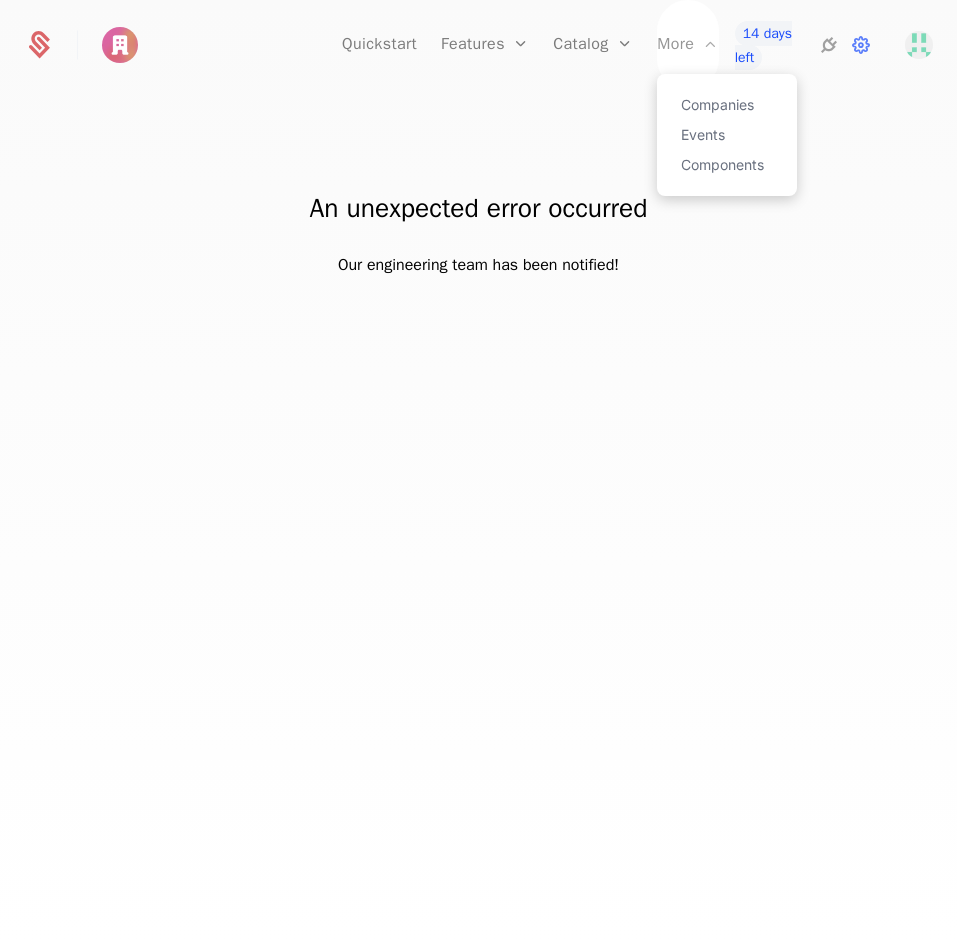 click on "More" at bounding box center (687, 45) 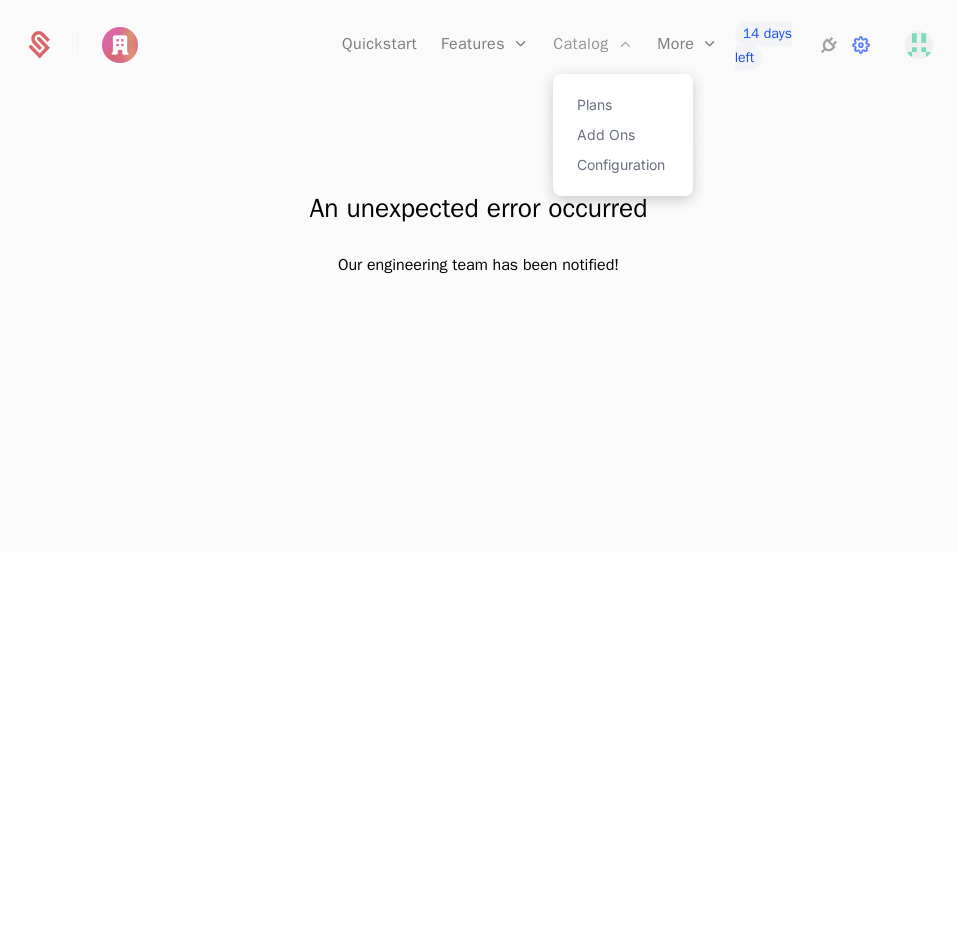 click on "Catalog" at bounding box center [593, 45] 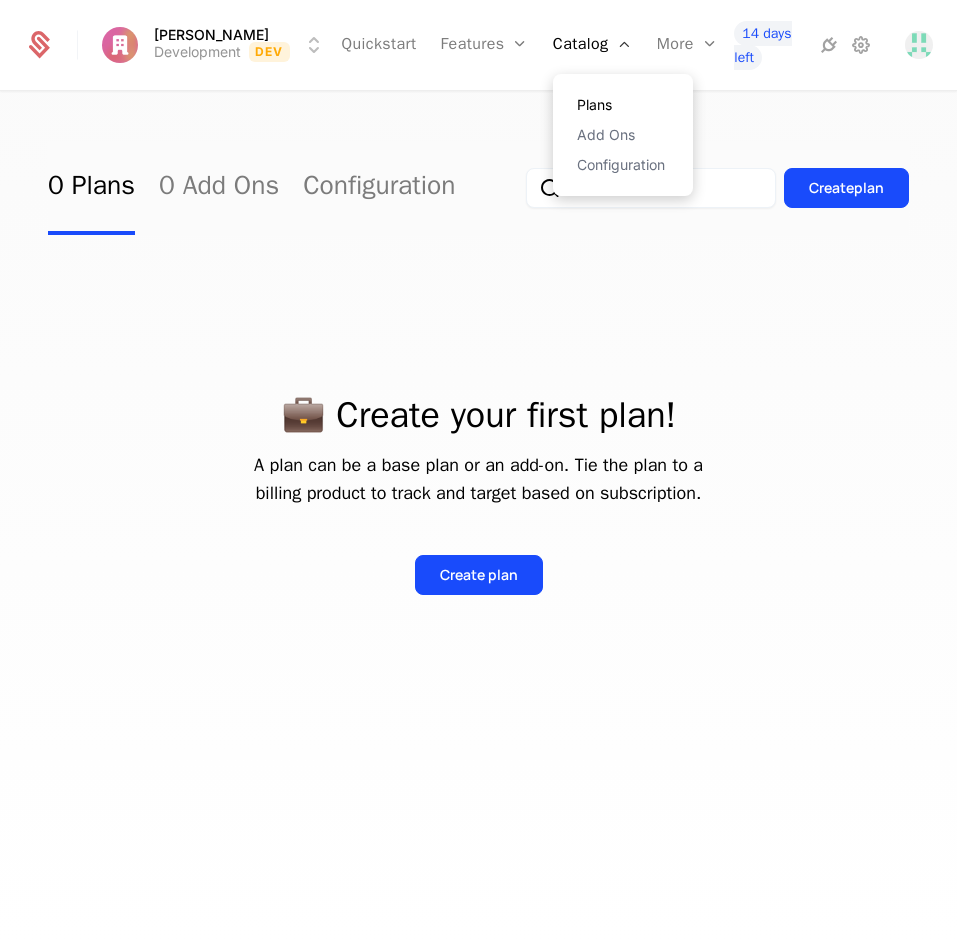 click on "Plans" at bounding box center (623, 105) 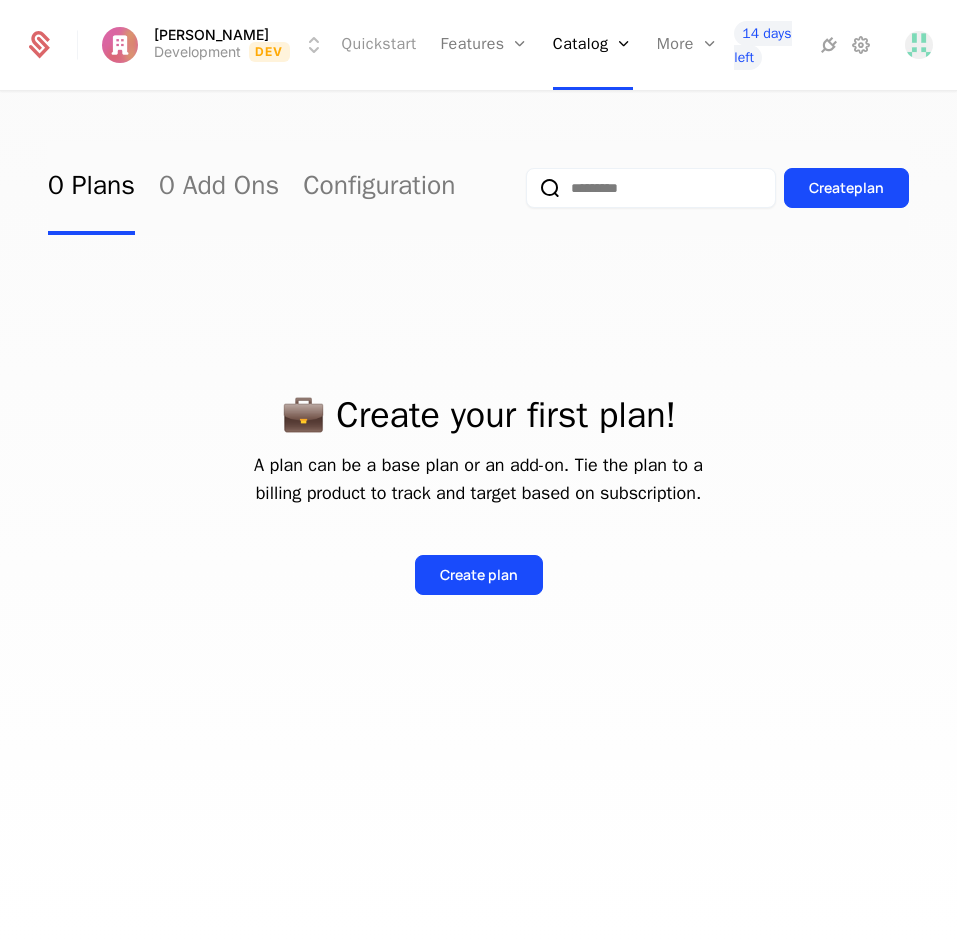 click on "Quickstart" at bounding box center [379, 45] 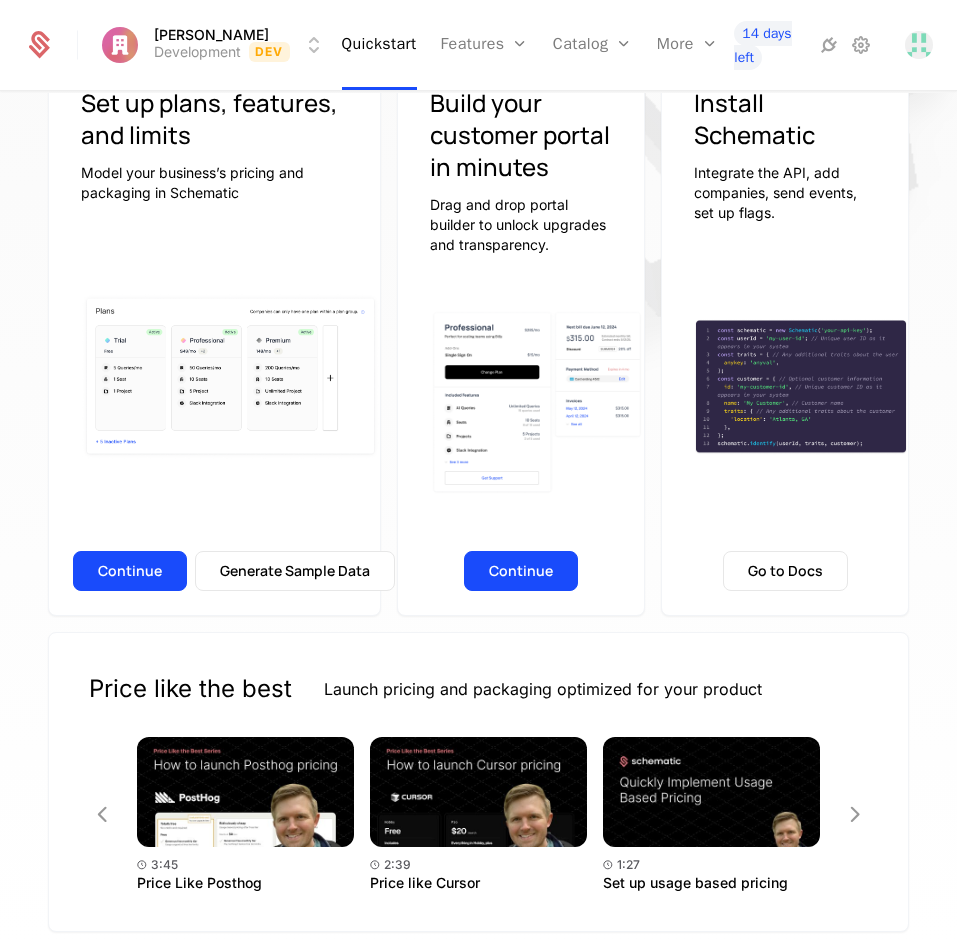 scroll, scrollTop: 360, scrollLeft: 0, axis: vertical 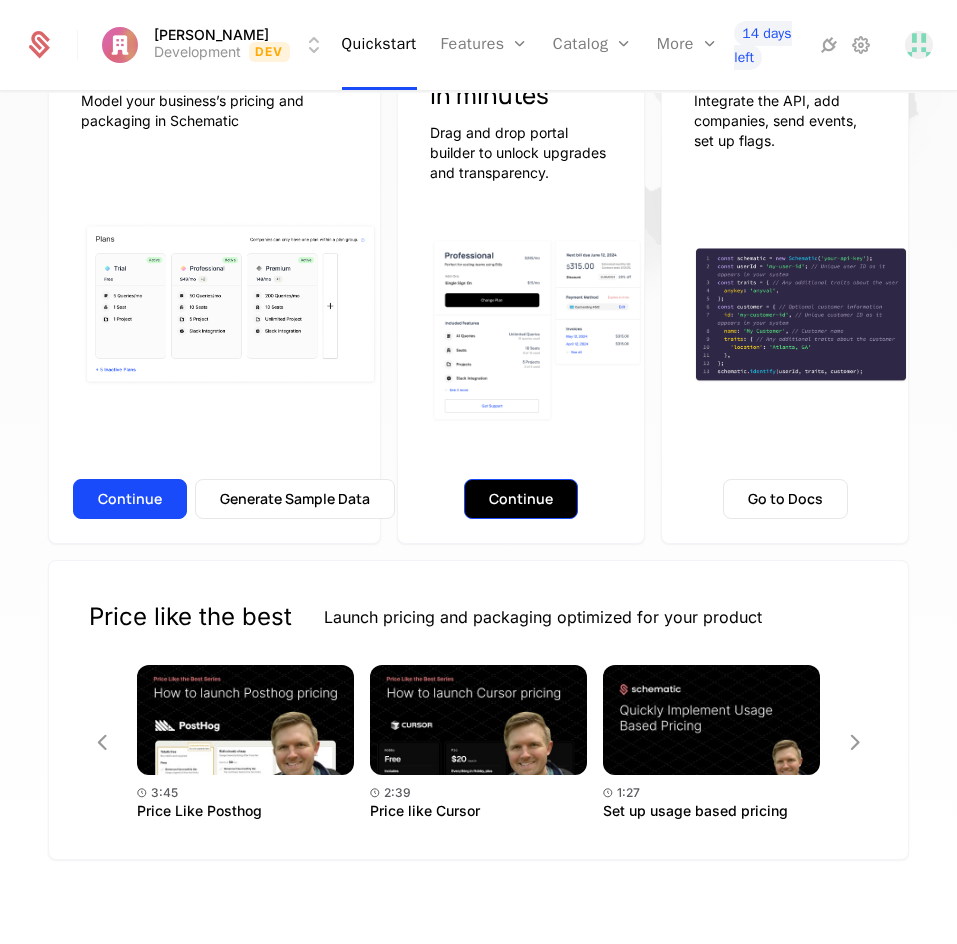 click on "Continue" at bounding box center (521, 499) 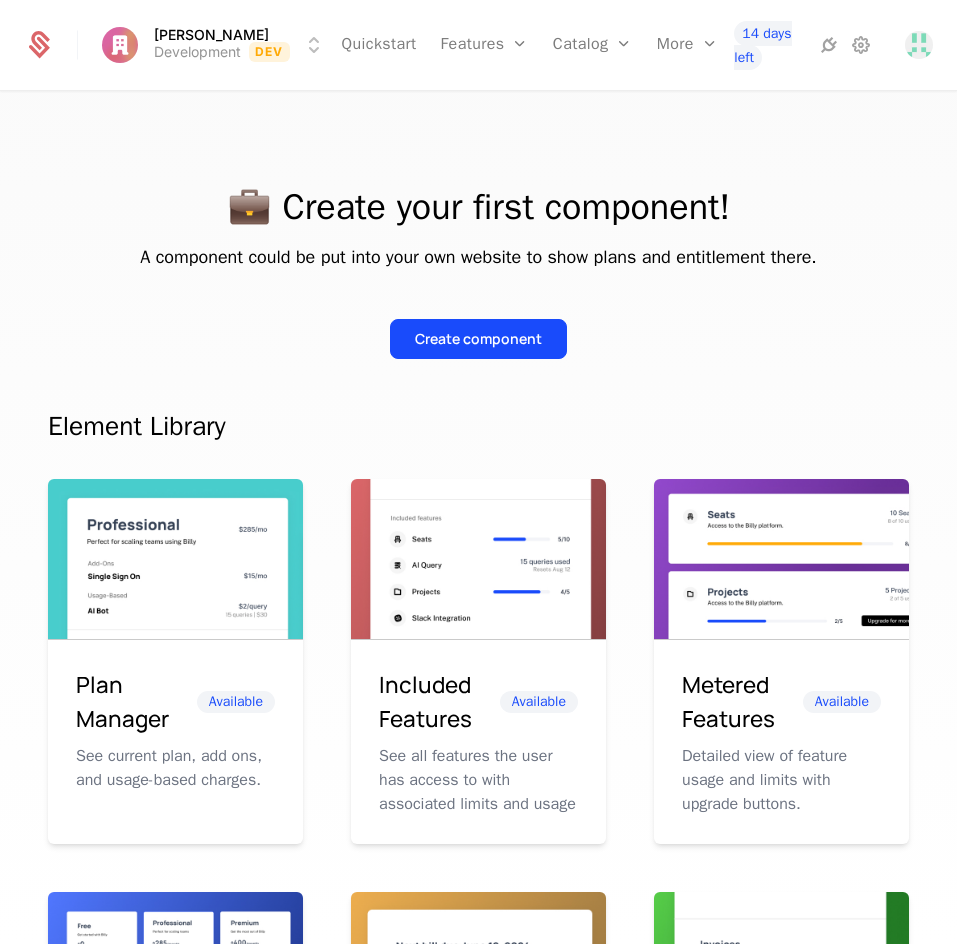 scroll, scrollTop: 0, scrollLeft: 0, axis: both 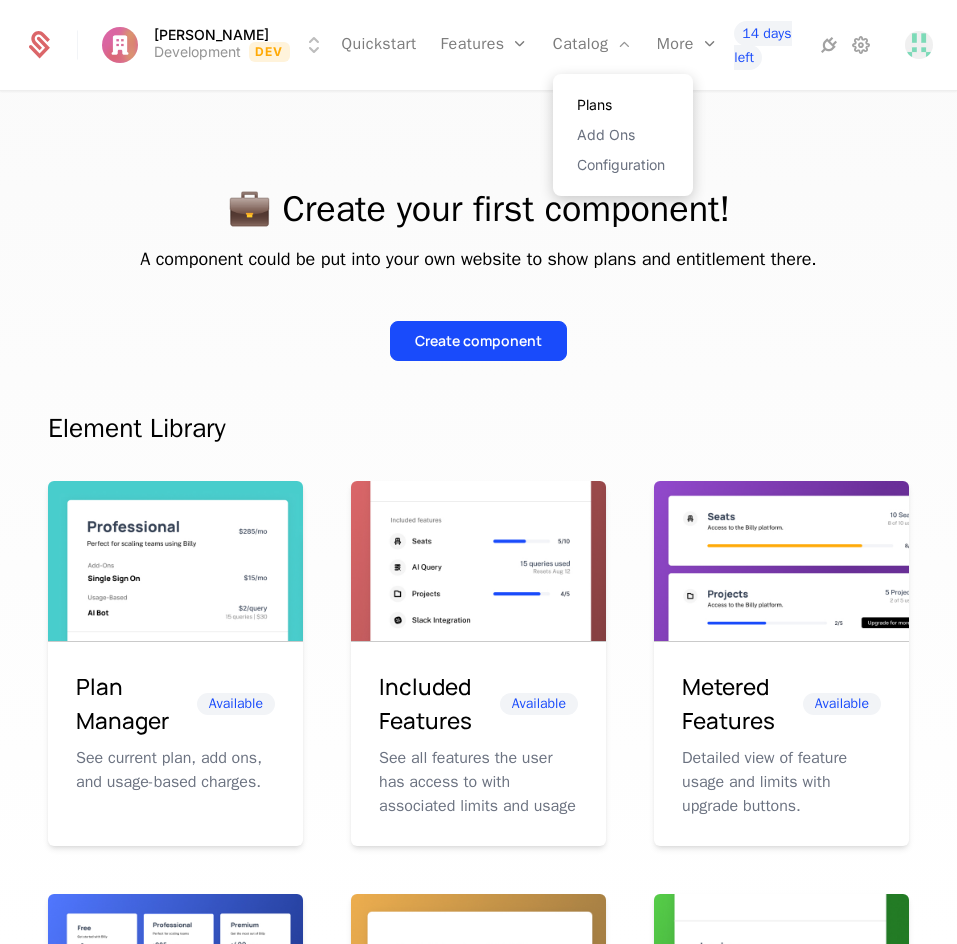 click on "Plans" at bounding box center (623, 105) 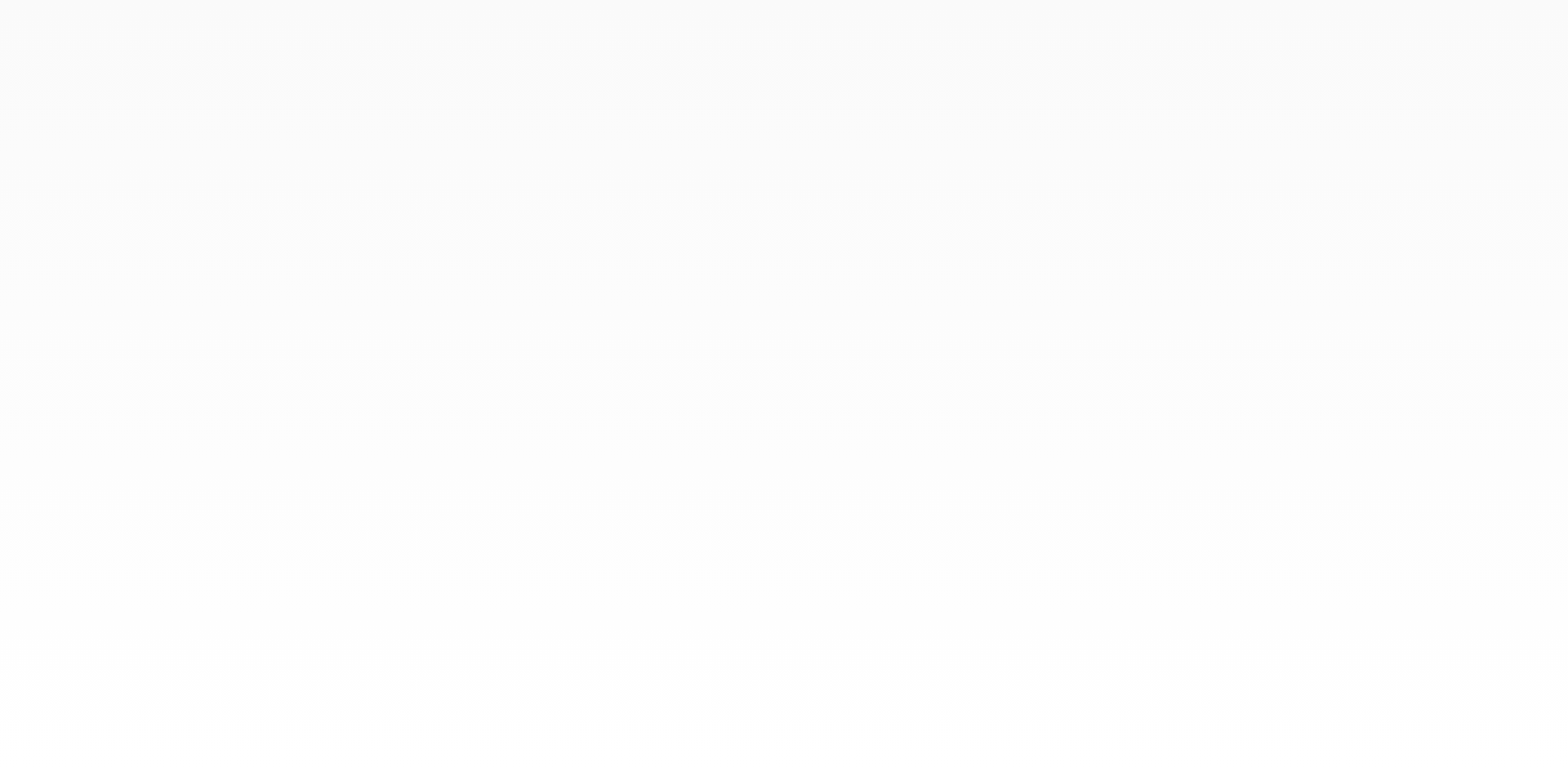 scroll, scrollTop: 0, scrollLeft: 0, axis: both 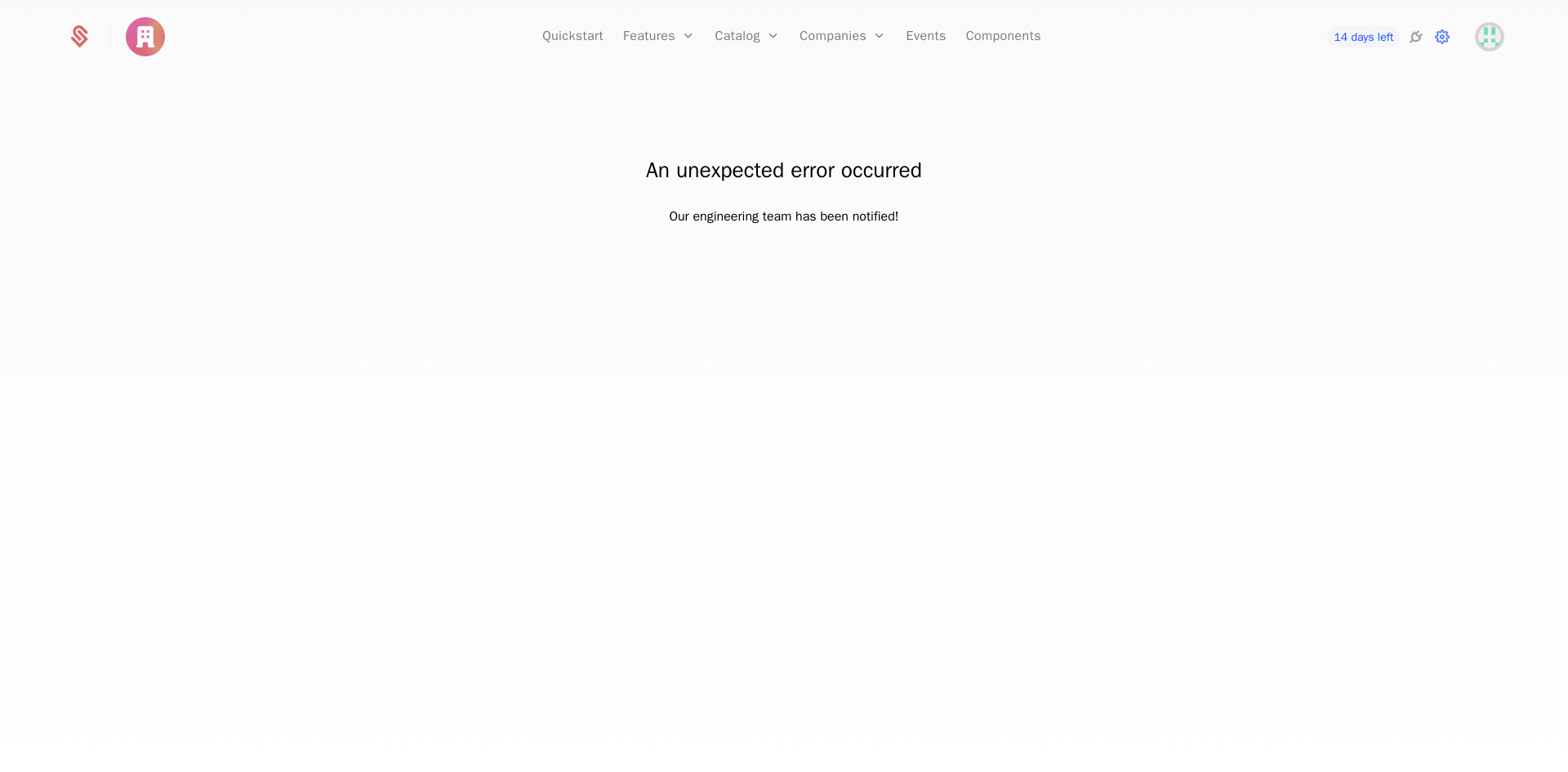 click at bounding box center [1490, 37] 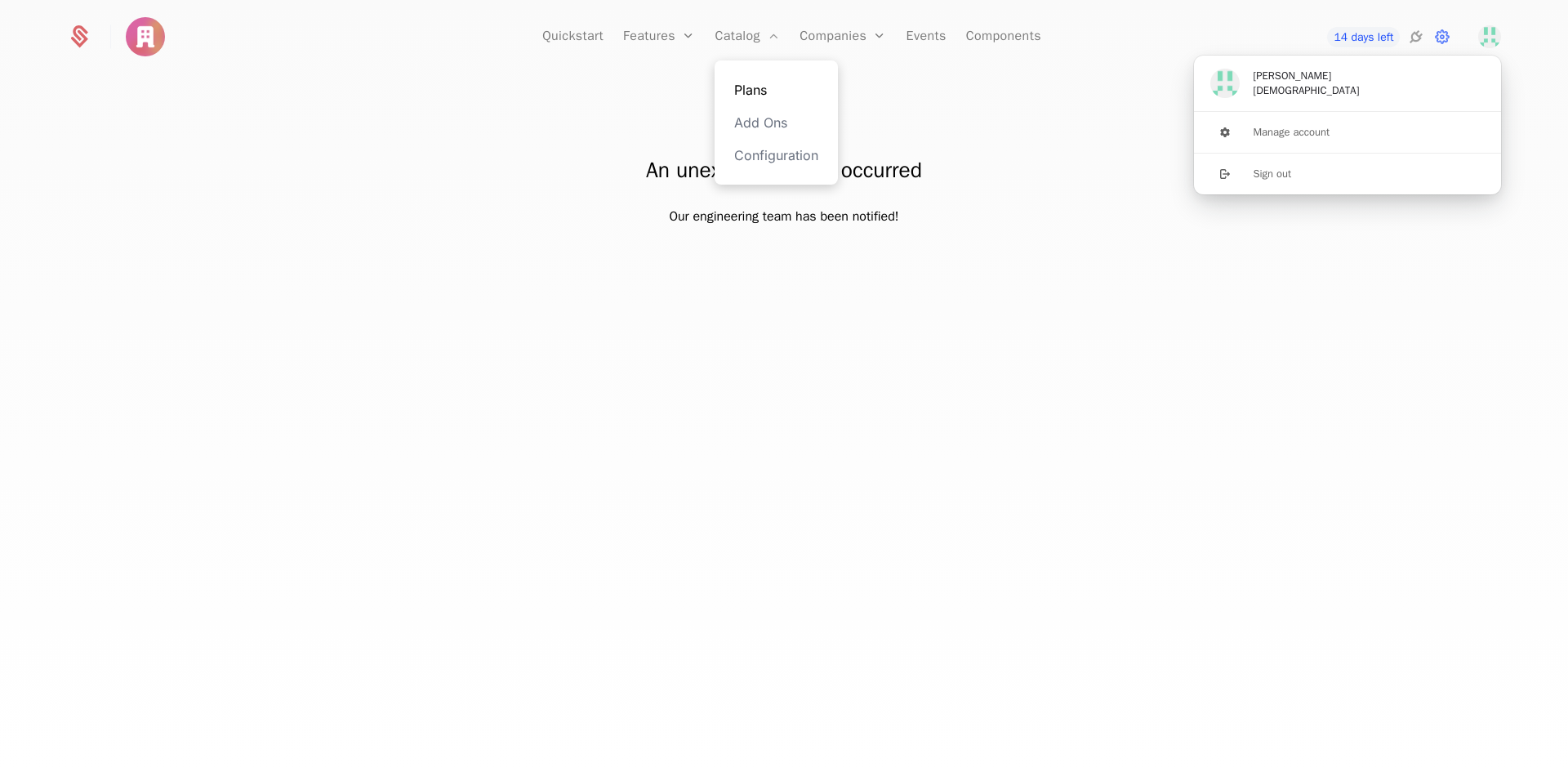 click on "Plans" at bounding box center [776, 90] 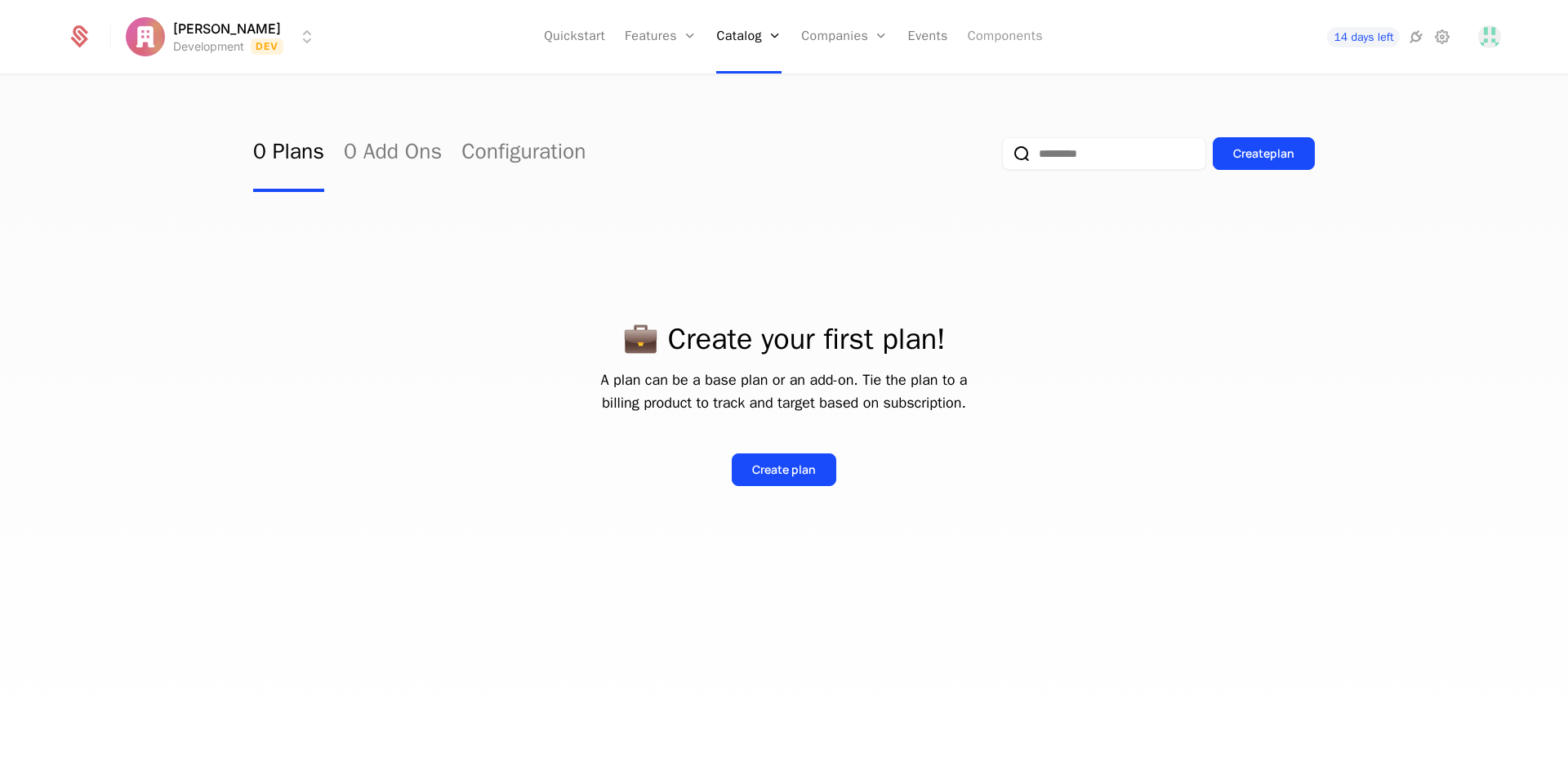 click on "Components" at bounding box center (1005, 37) 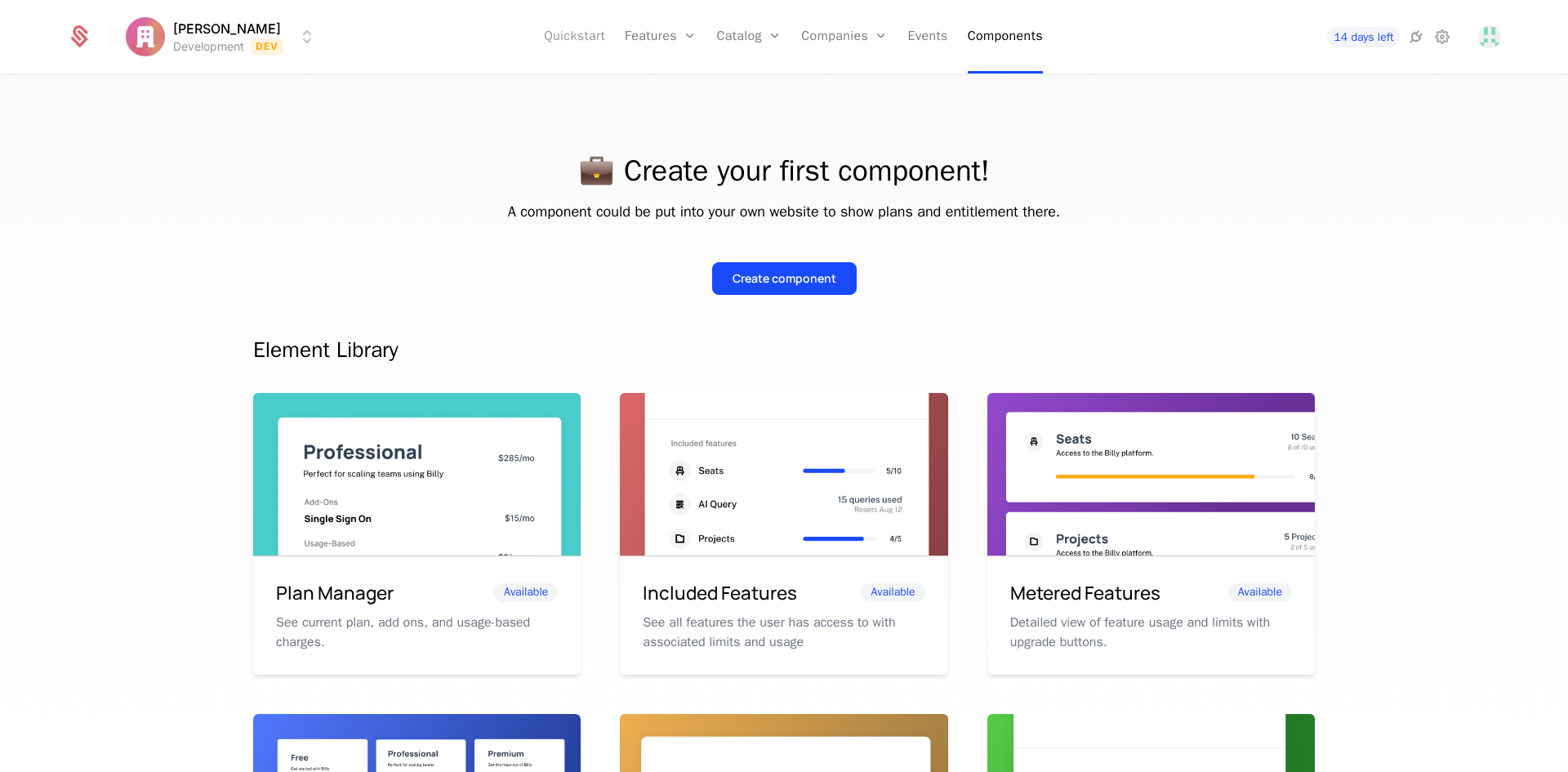click on "Quickstart" at bounding box center (574, 37) 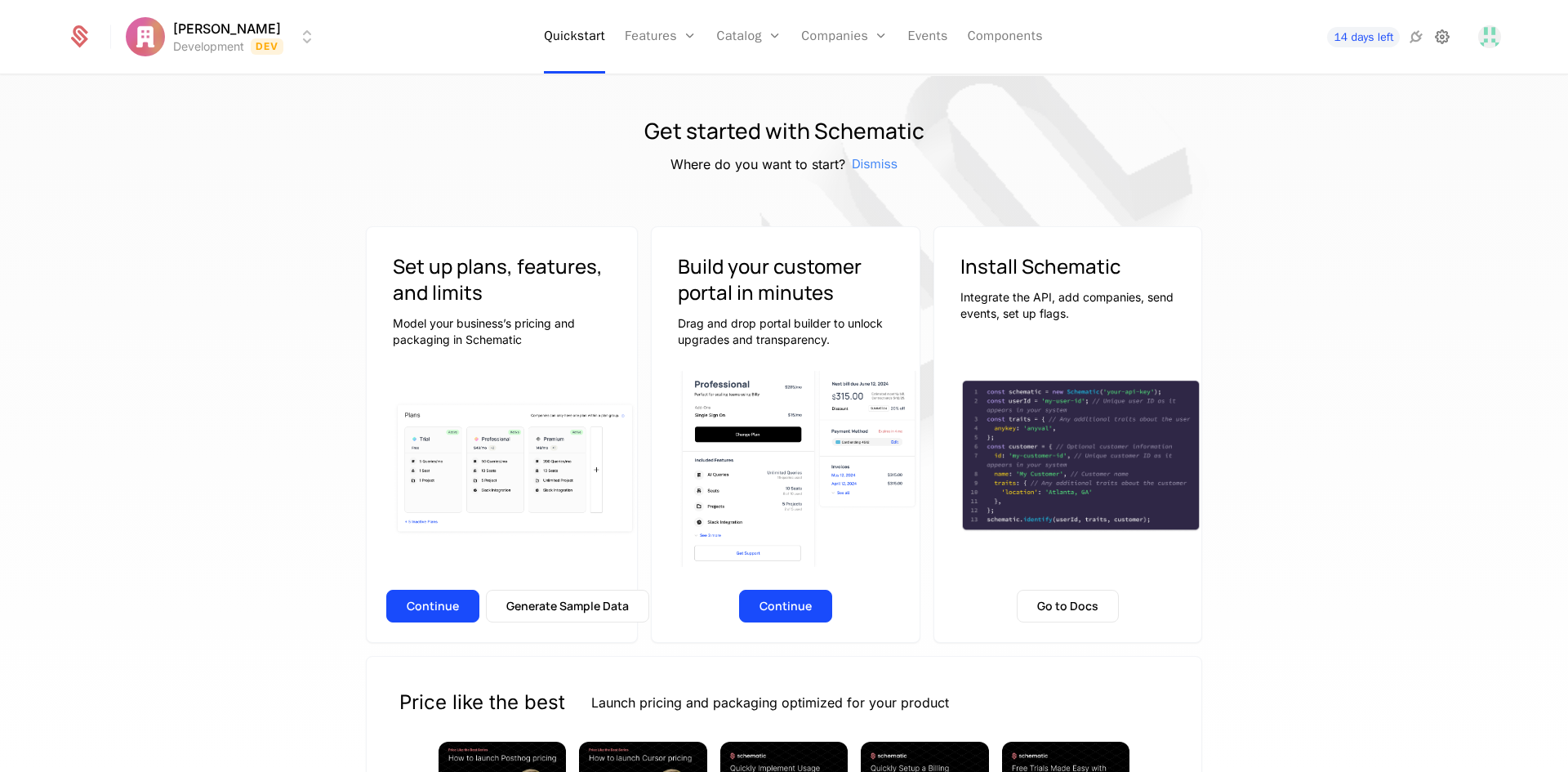 click at bounding box center [1442, 37] 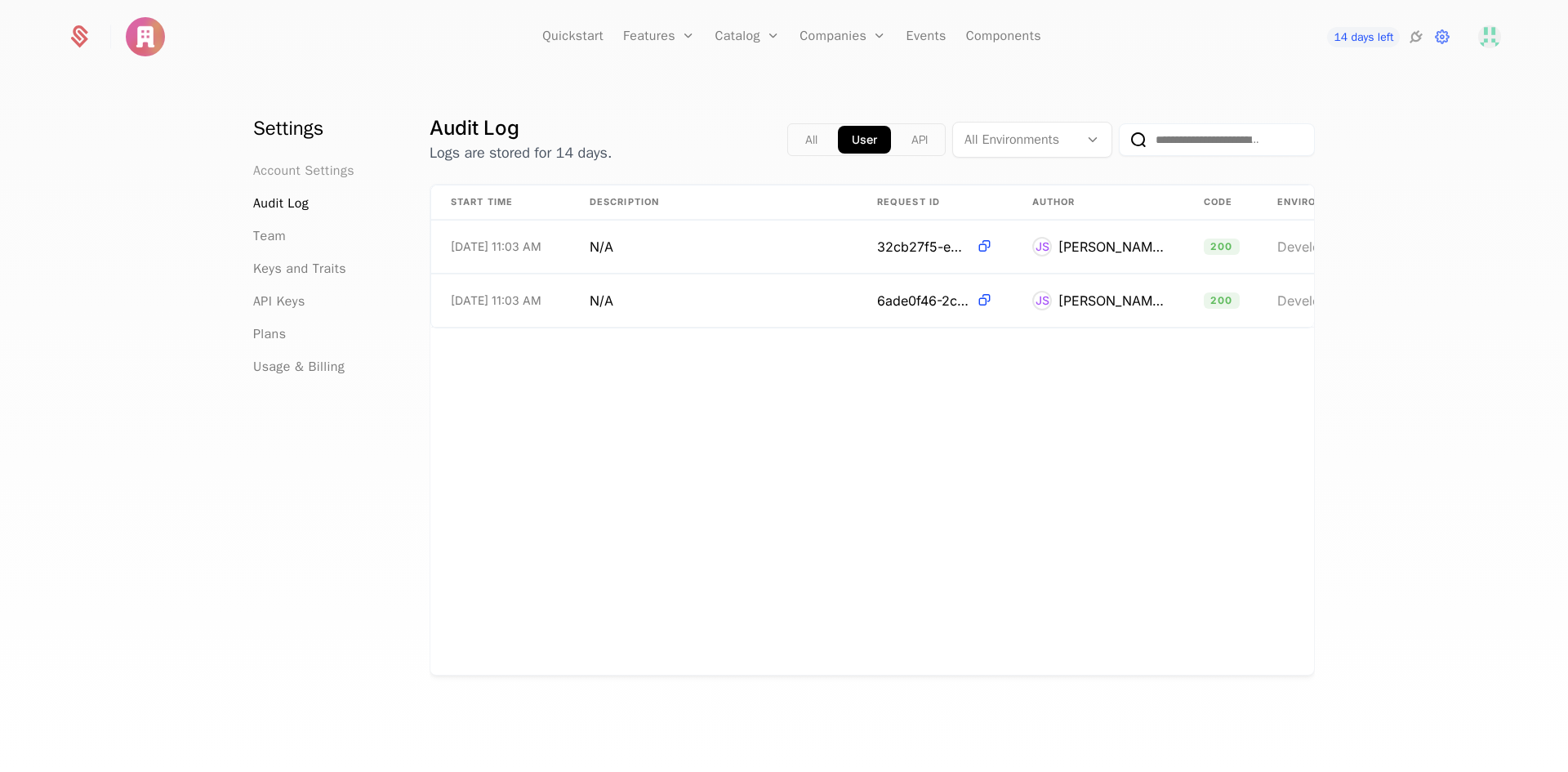 click on "Account Settings" at bounding box center (304, 171) 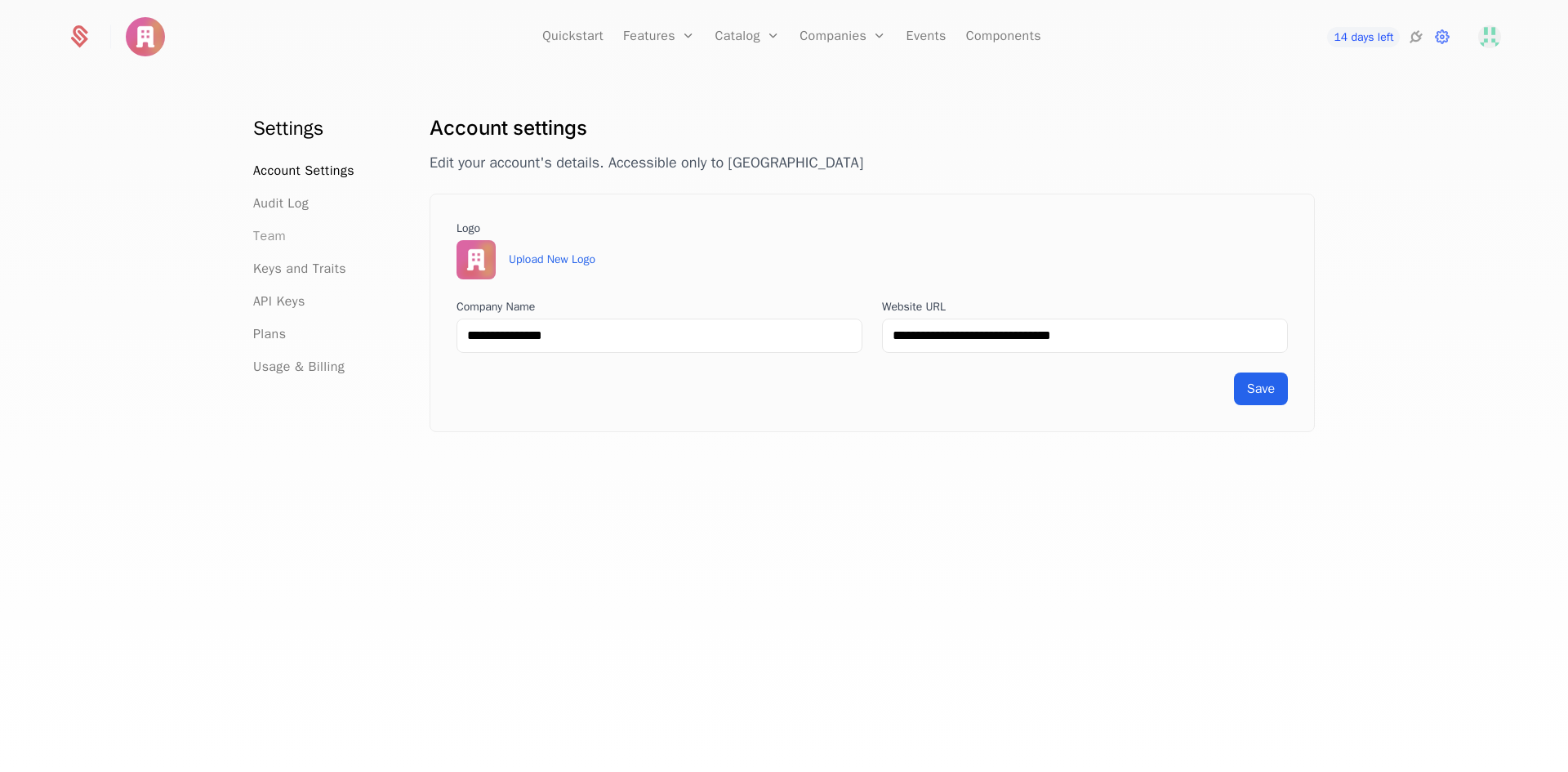 click on "Team" at bounding box center [270, 236] 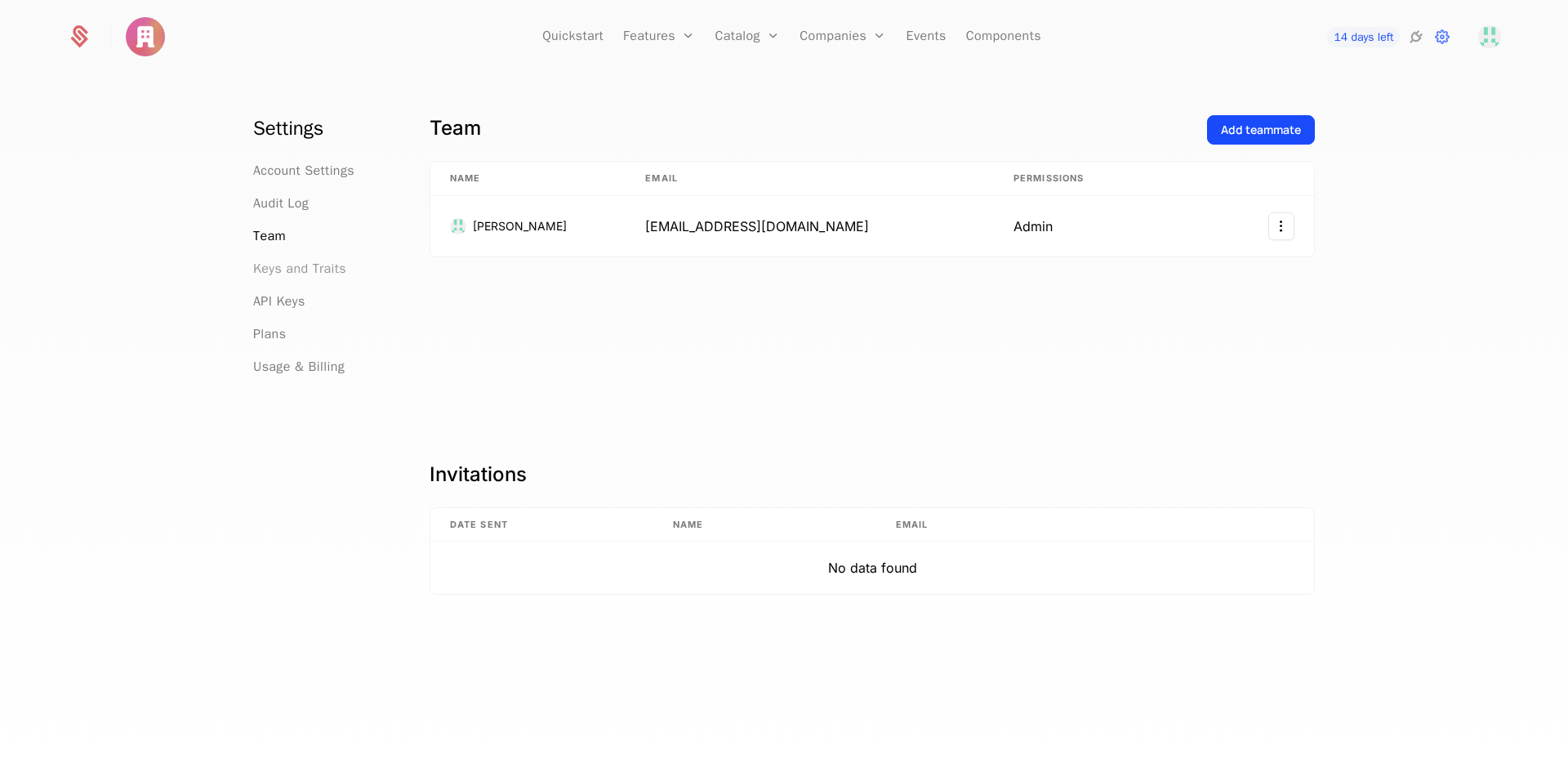 click on "Keys and Traits" at bounding box center (300, 269) 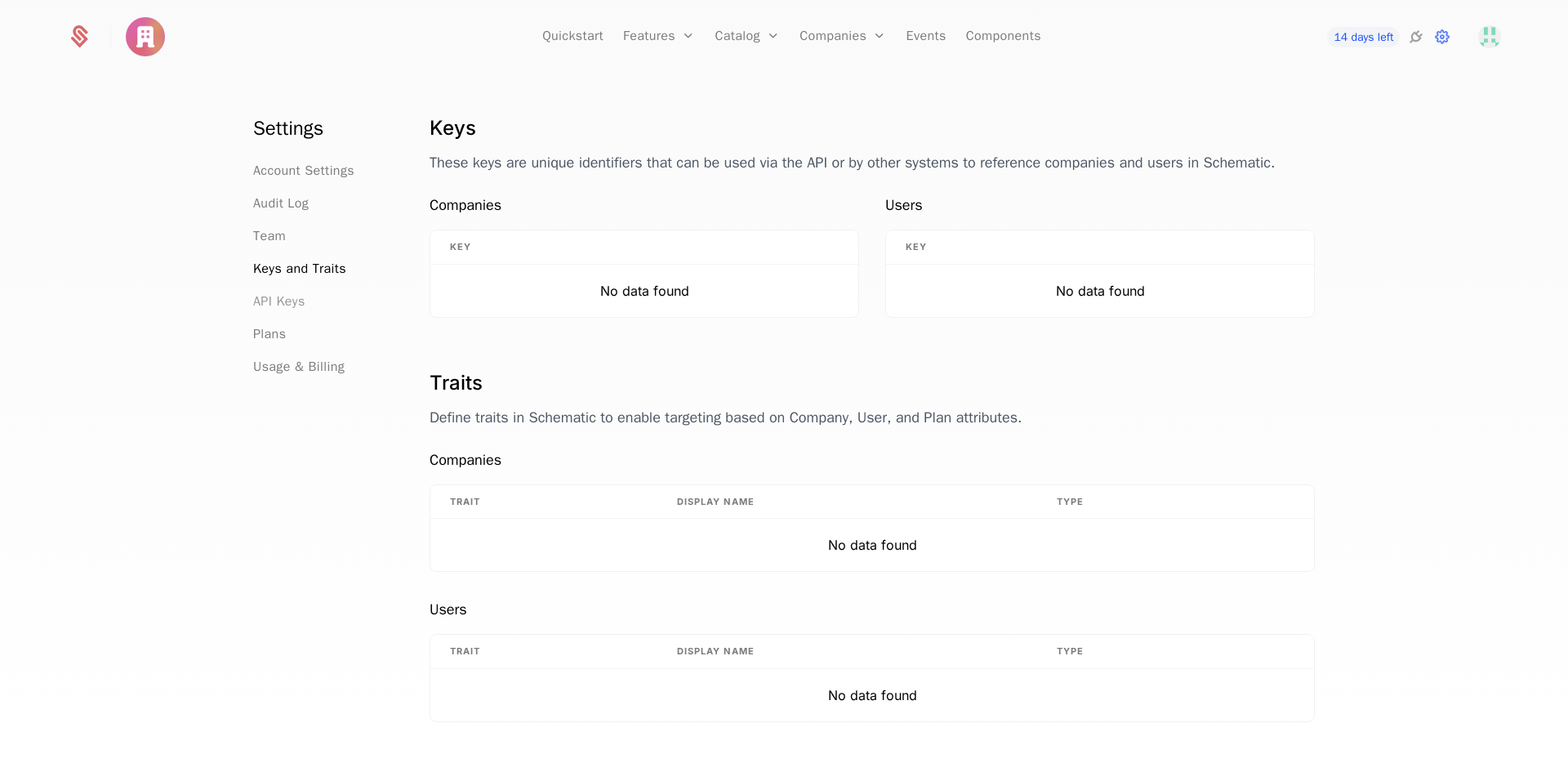 click on "API Keys" at bounding box center [279, 301] 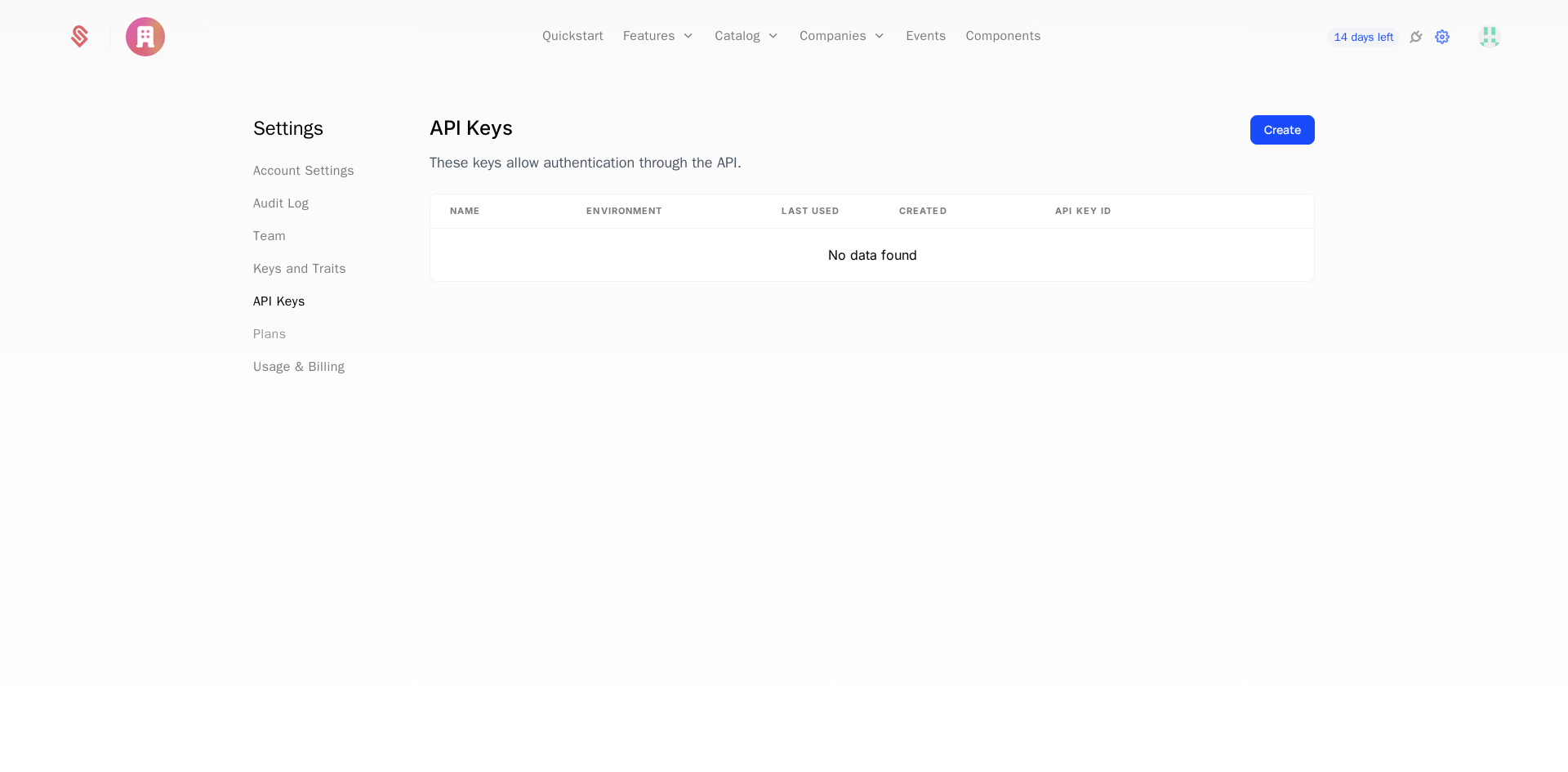 click on "Plans" at bounding box center (270, 334) 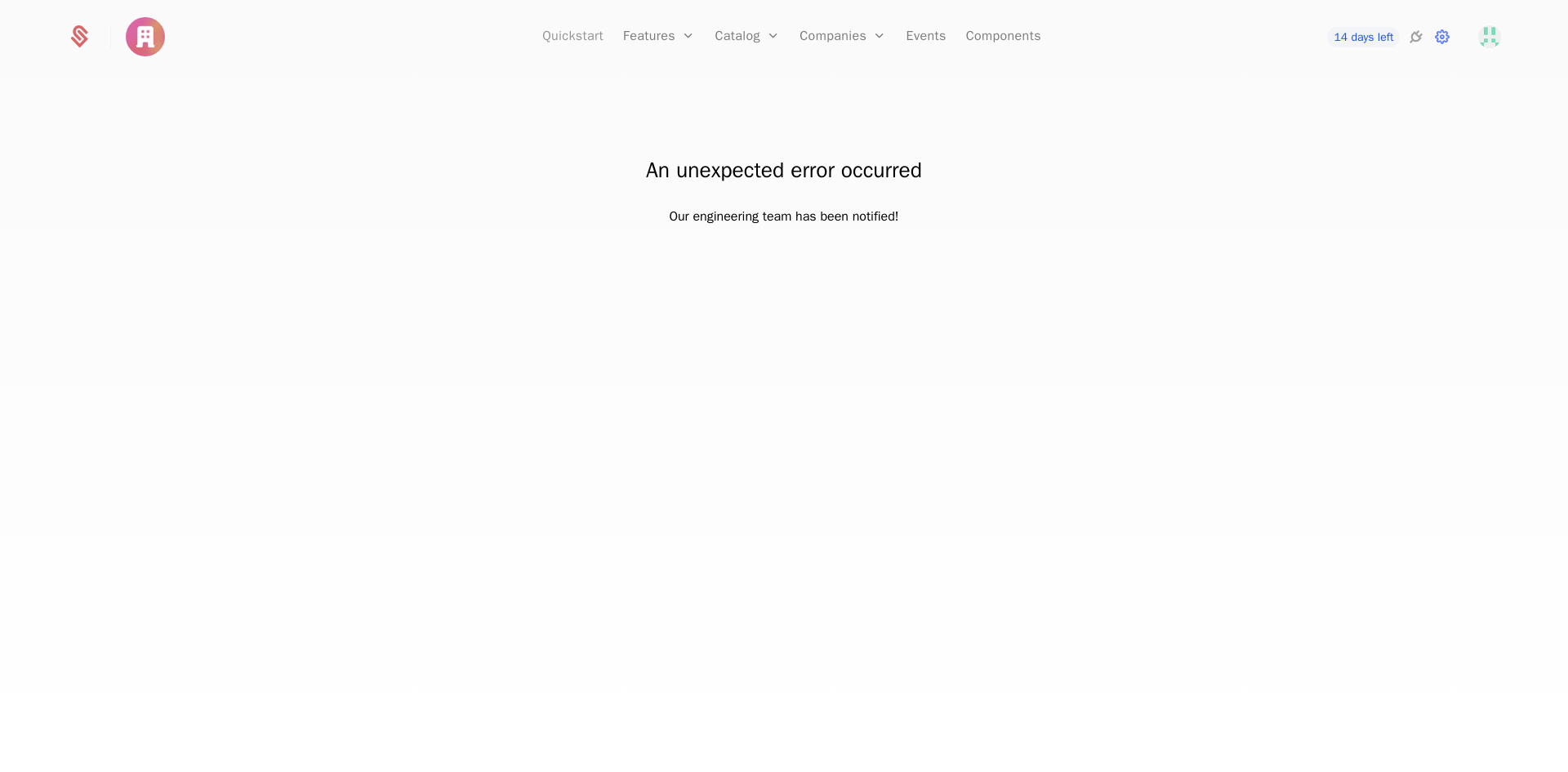 click on "Quickstart" at bounding box center [572, 37] 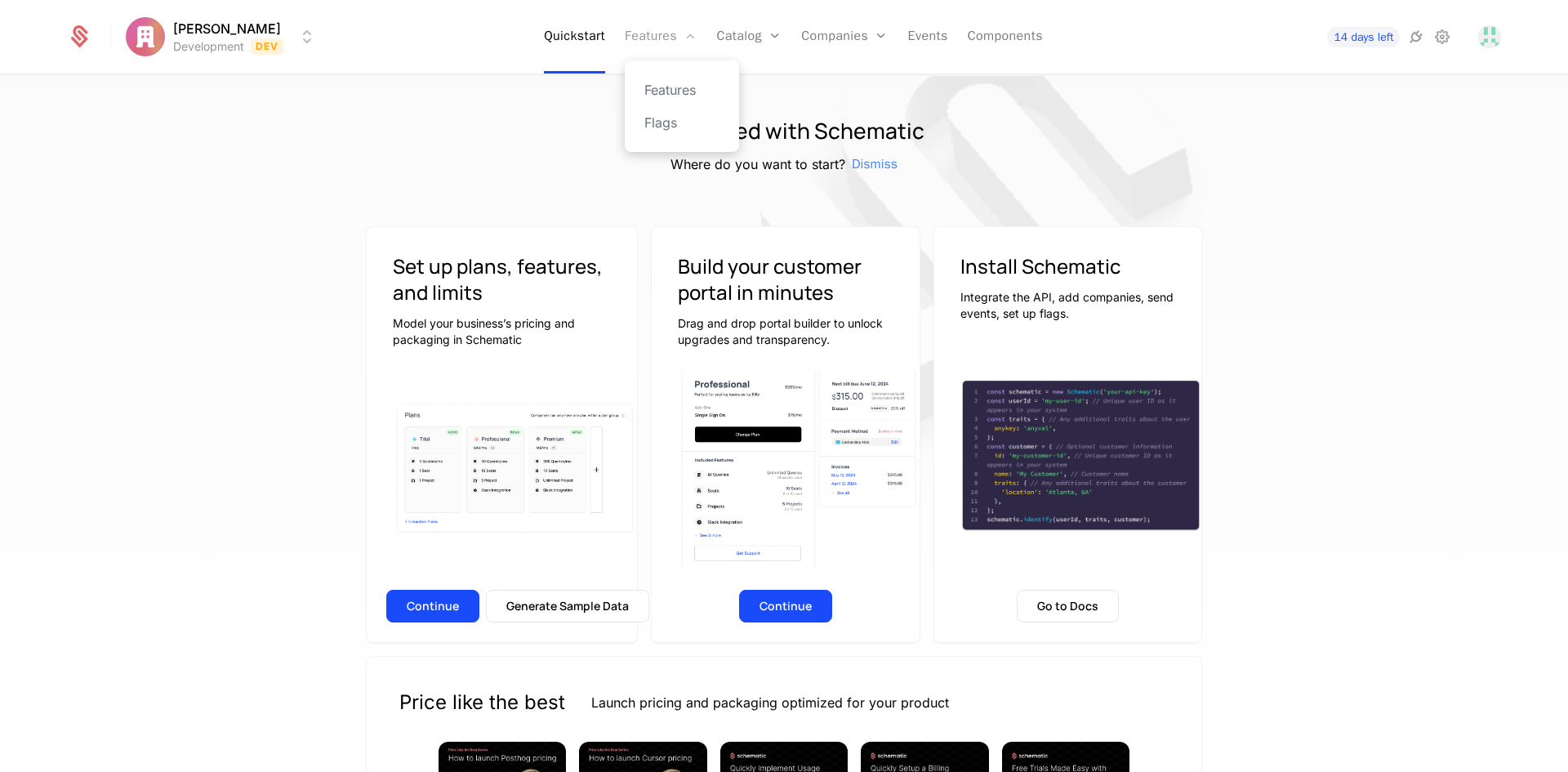 click on "Features" at bounding box center [661, 37] 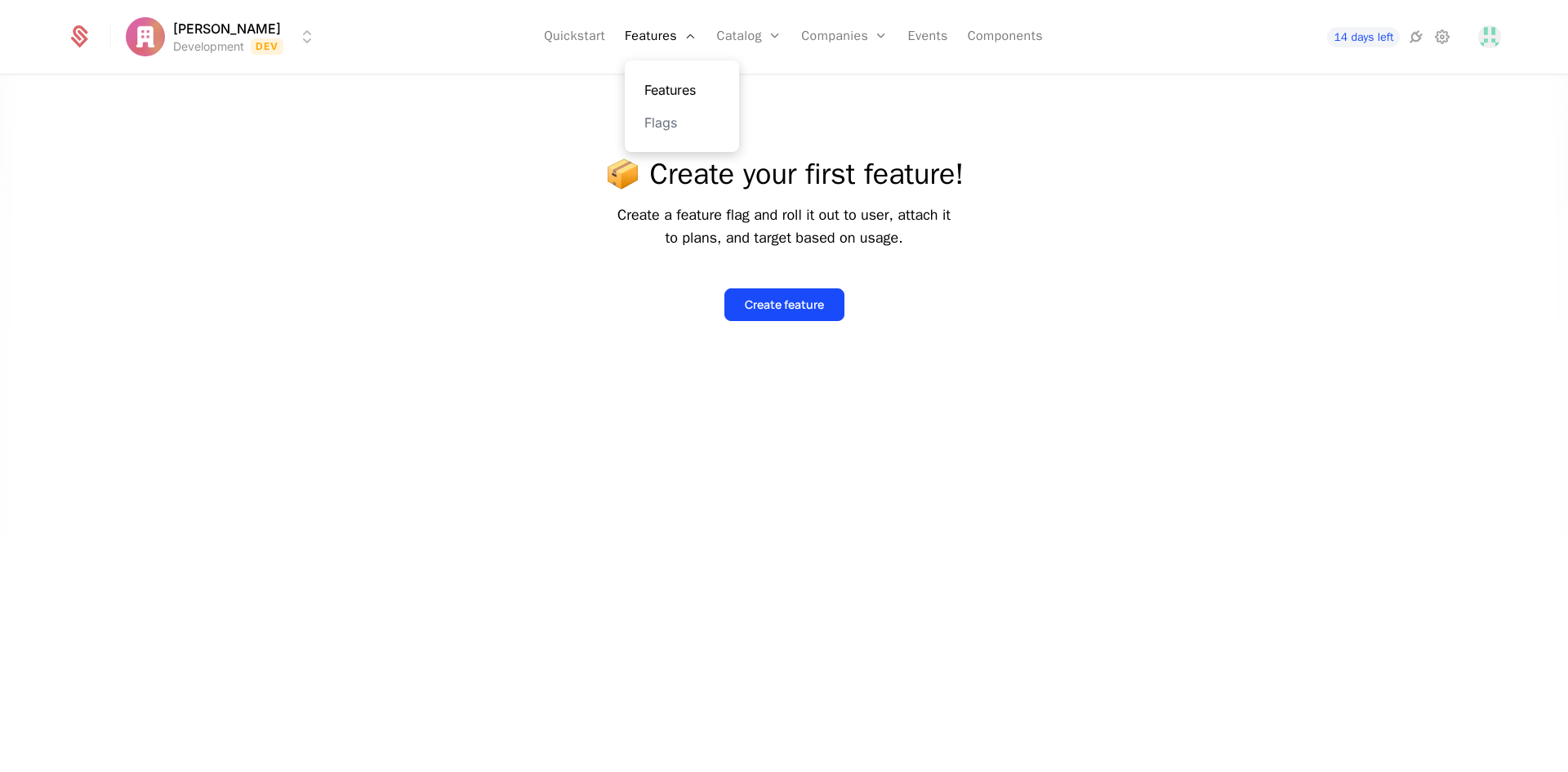 click on "Features" at bounding box center (682, 90) 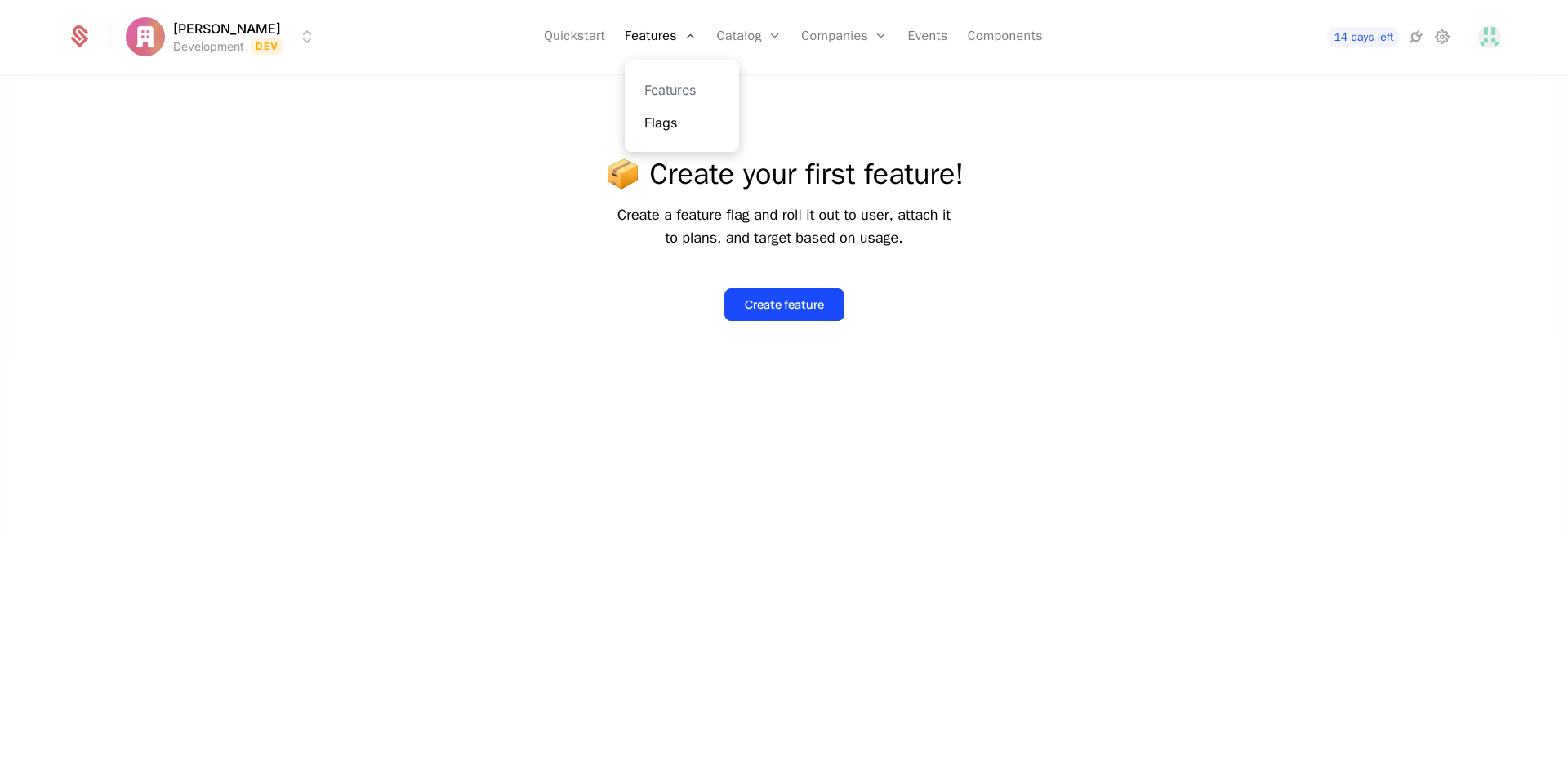 click on "Flags" at bounding box center [682, 123] 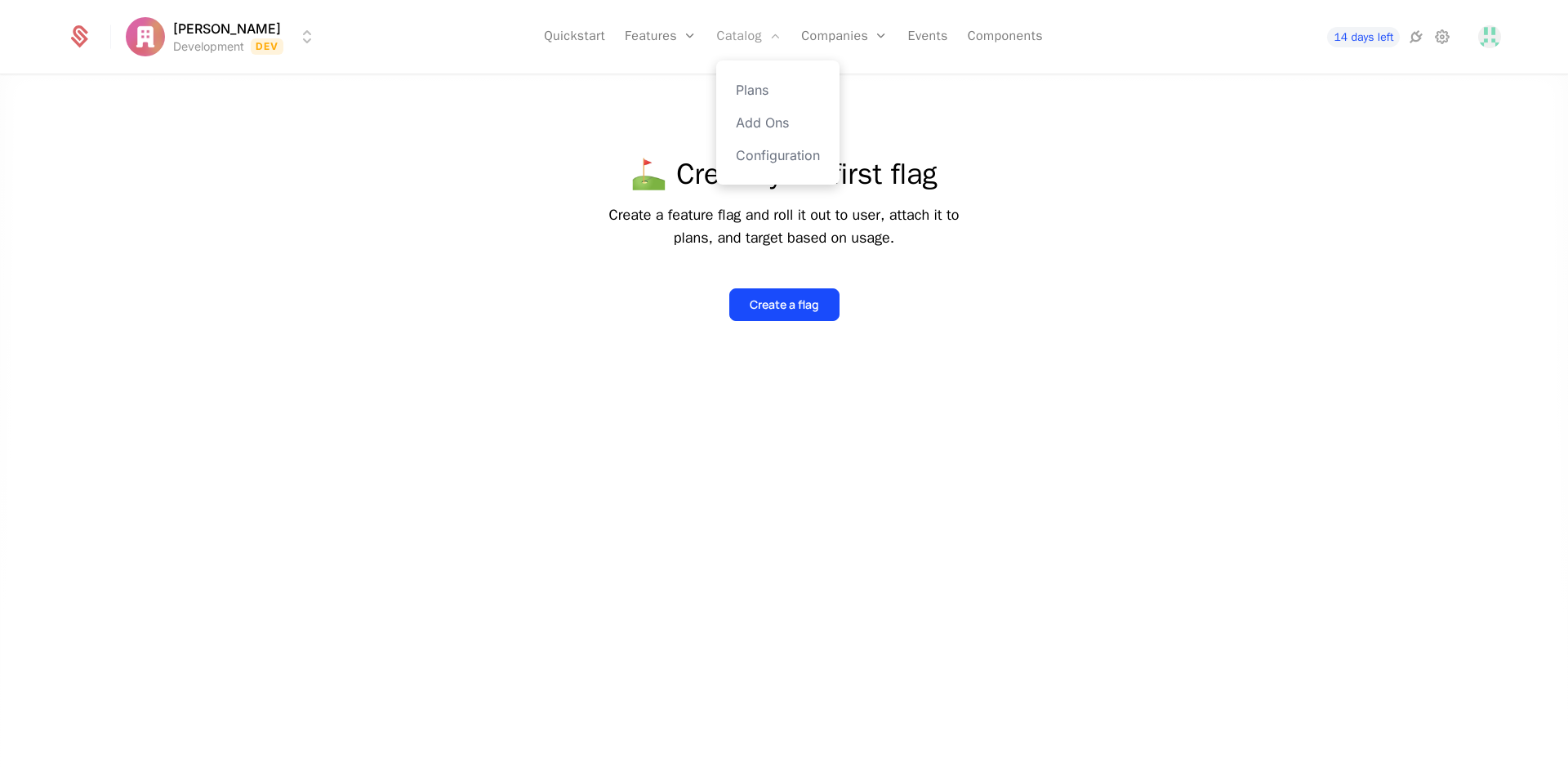 click on "Catalog" at bounding box center [749, 37] 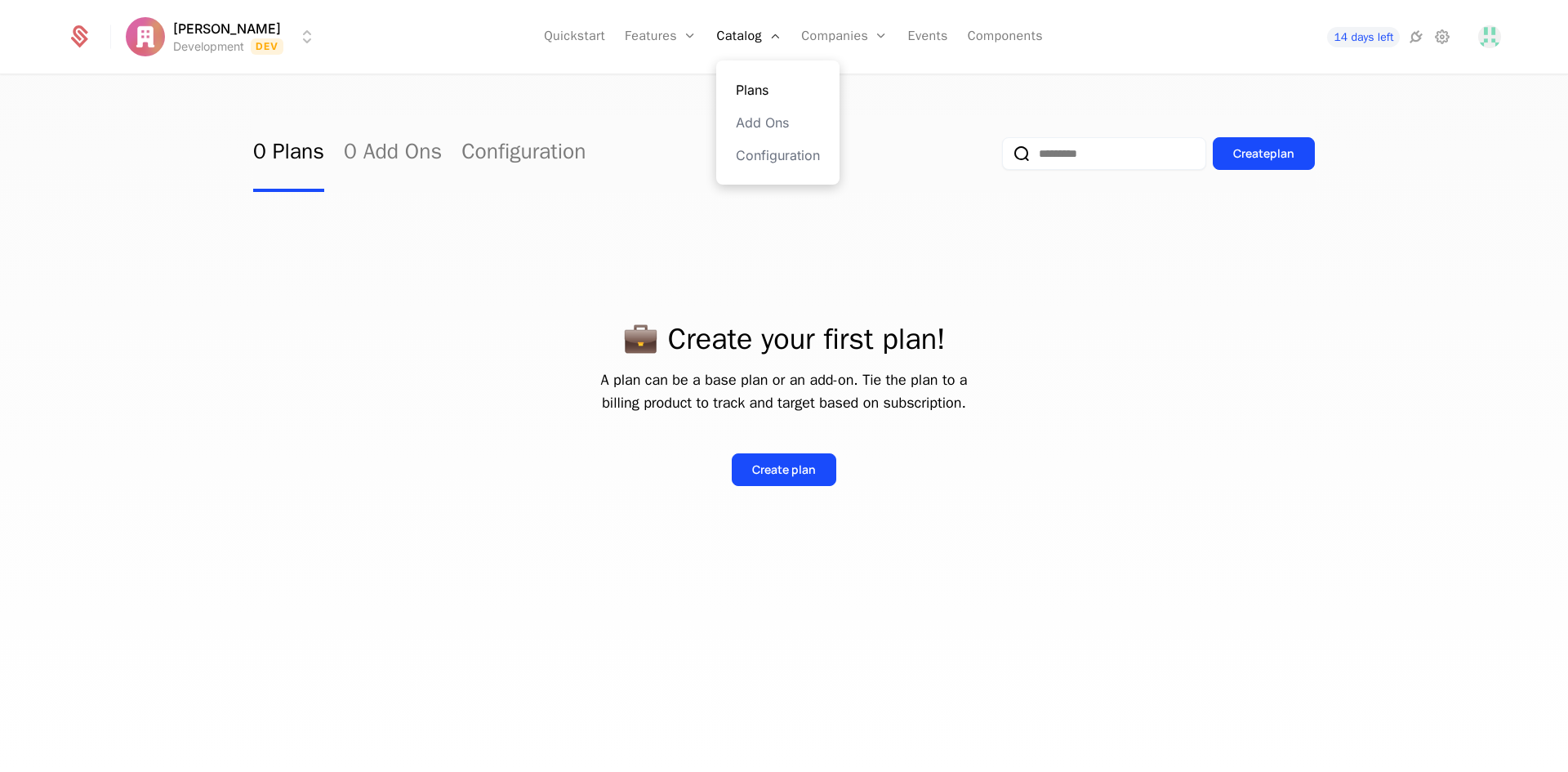 click on "Plans" at bounding box center [777, 90] 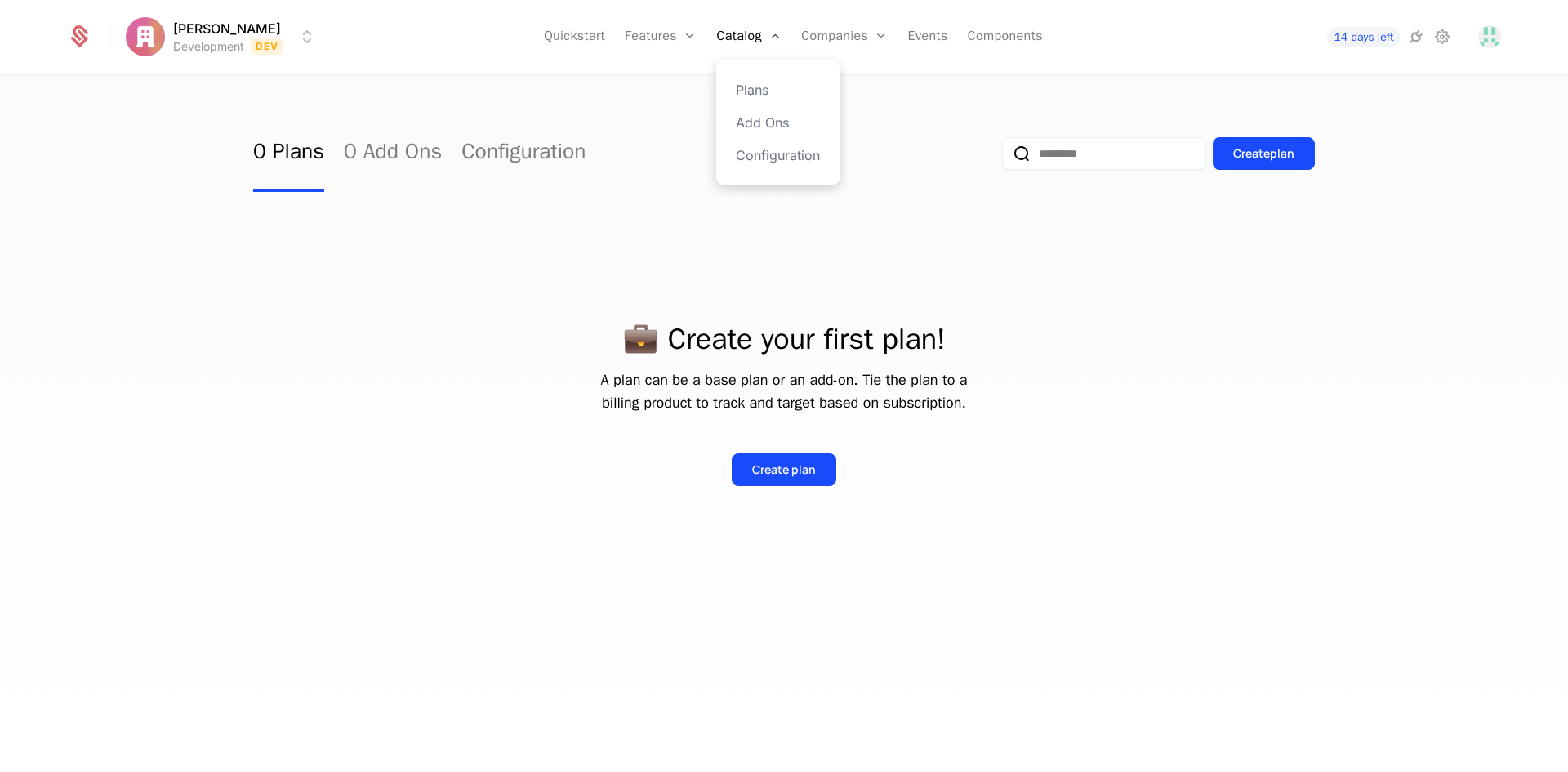 drag, startPoint x: 755, startPoint y: 132, endPoint x: 757, endPoint y: 123, distance: 9.219544 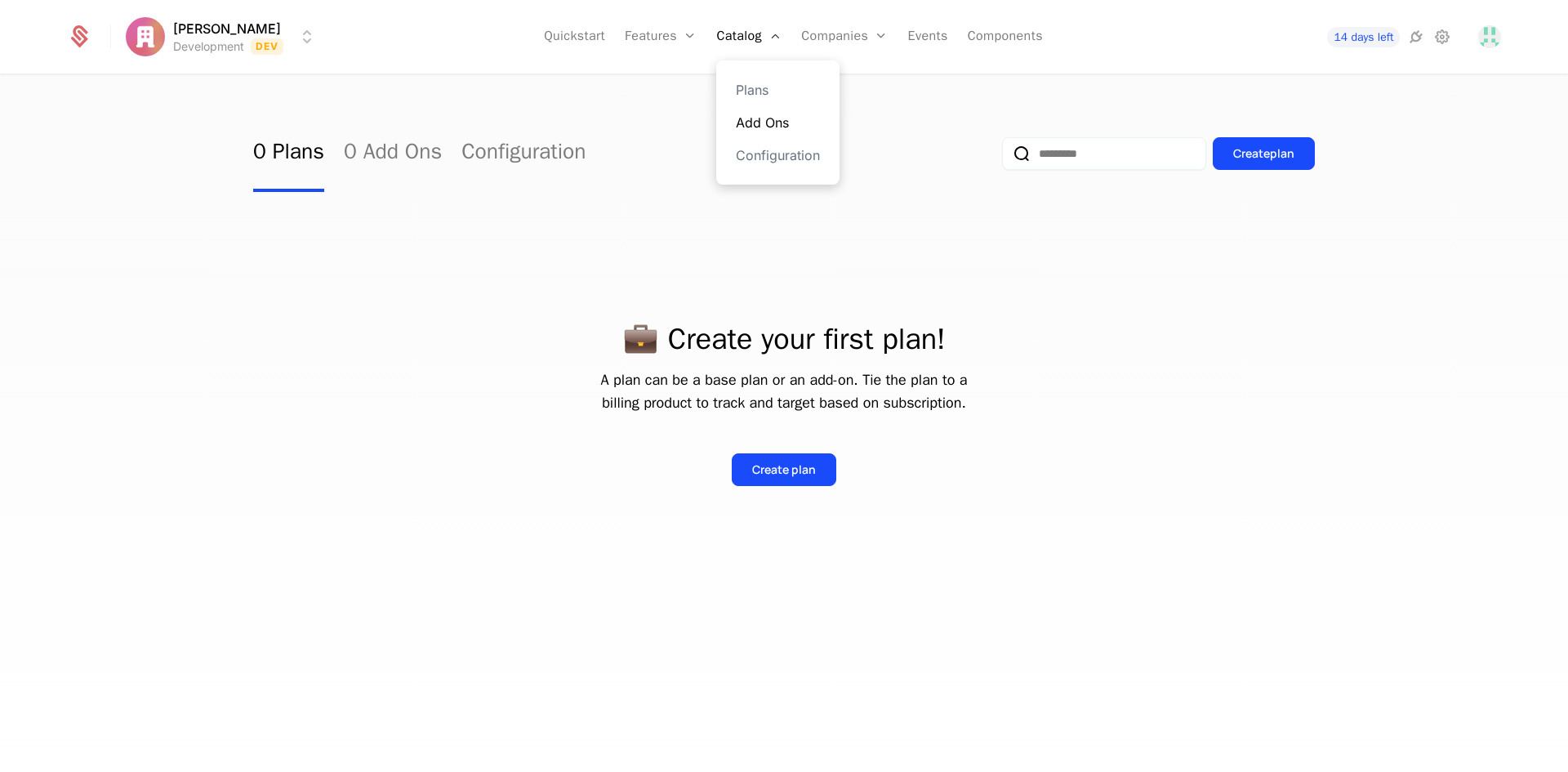 click on "Add Ons" at bounding box center [777, 123] 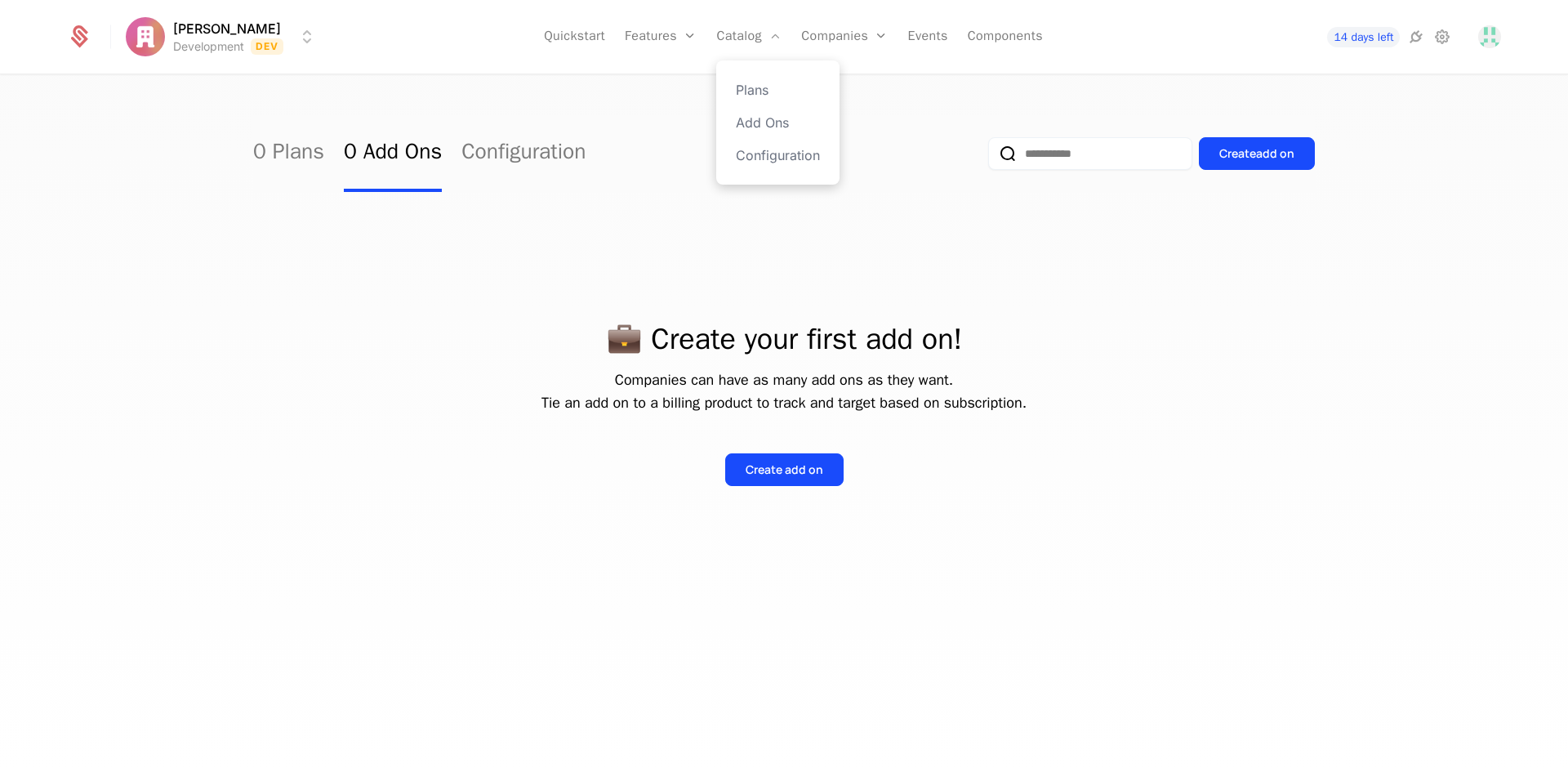 click on "Plans Add Ons Configuration" at bounding box center [777, 123] 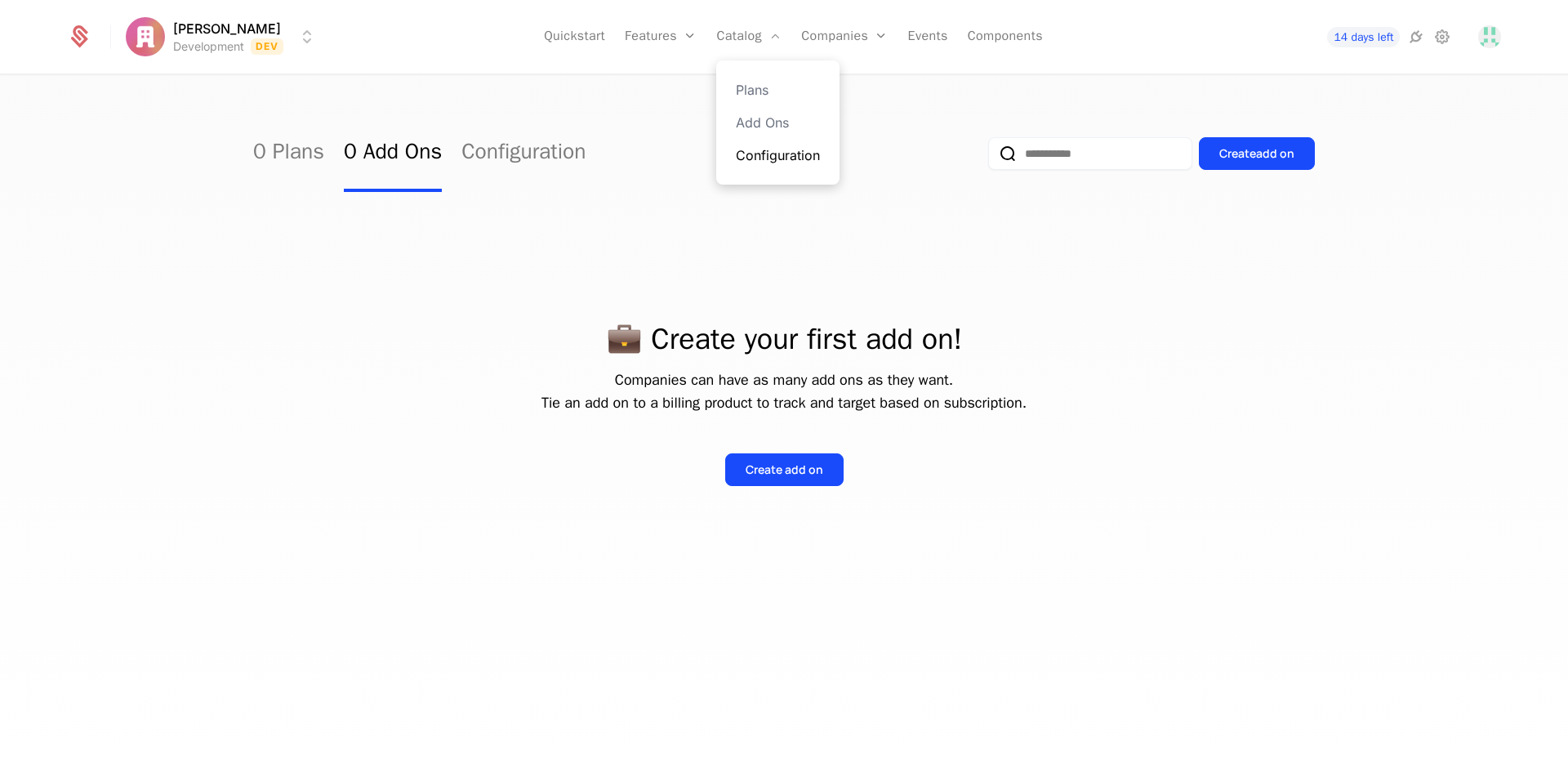 click on "Configuration" at bounding box center (777, 155) 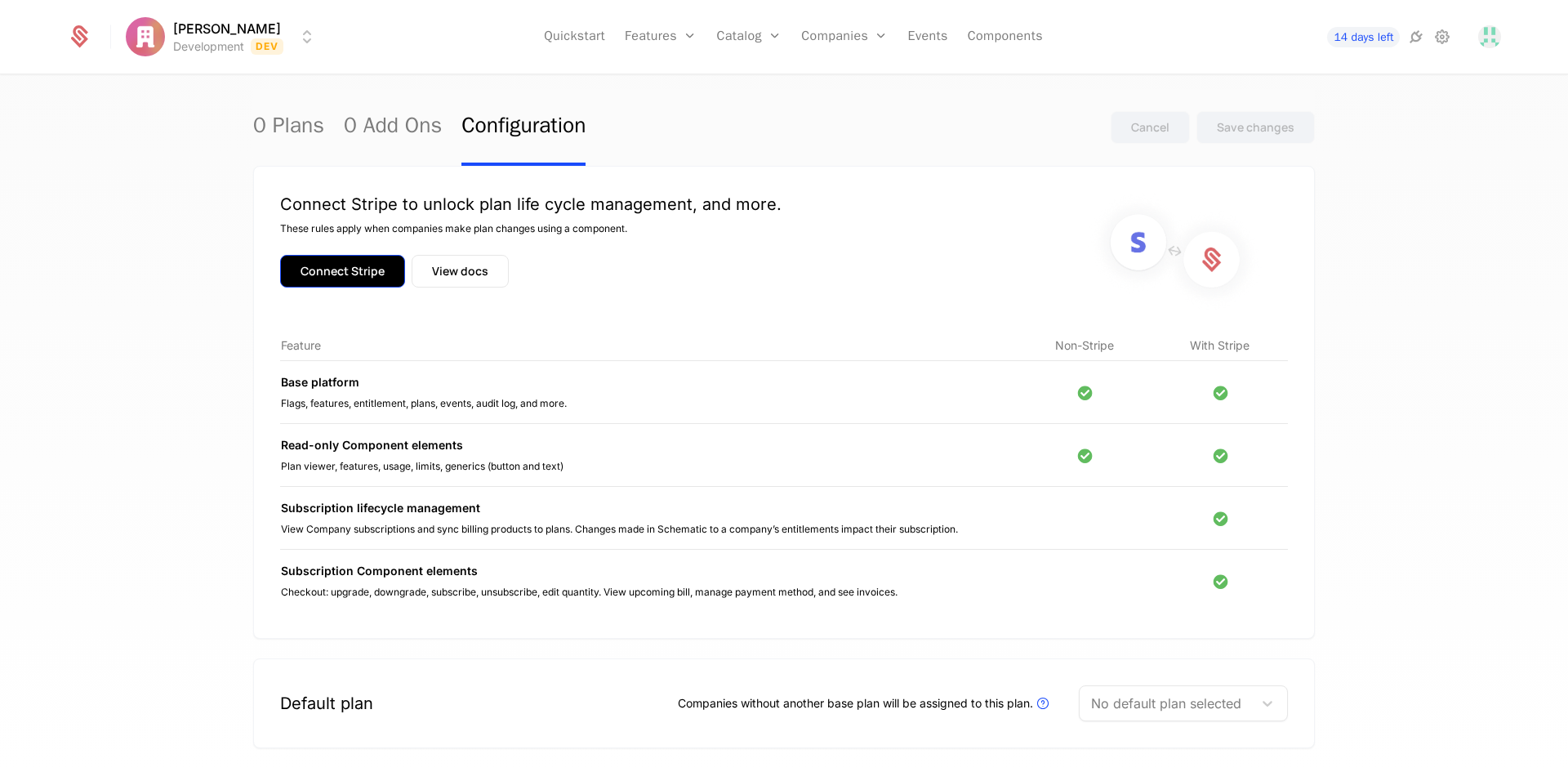 click on "Connect Stripe" at bounding box center (342, 271) 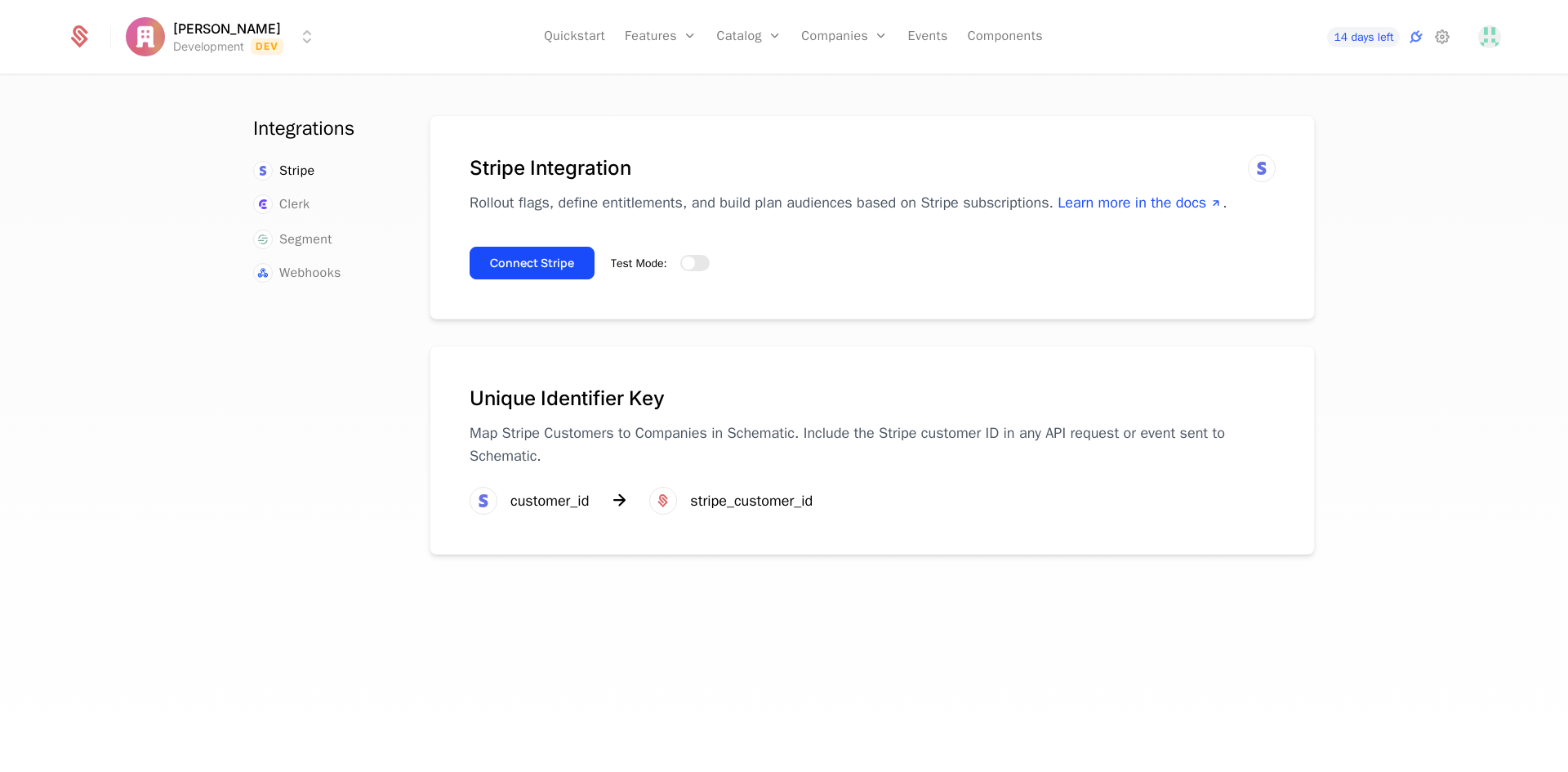 click on "Test Mode:" at bounding box center [660, 263] 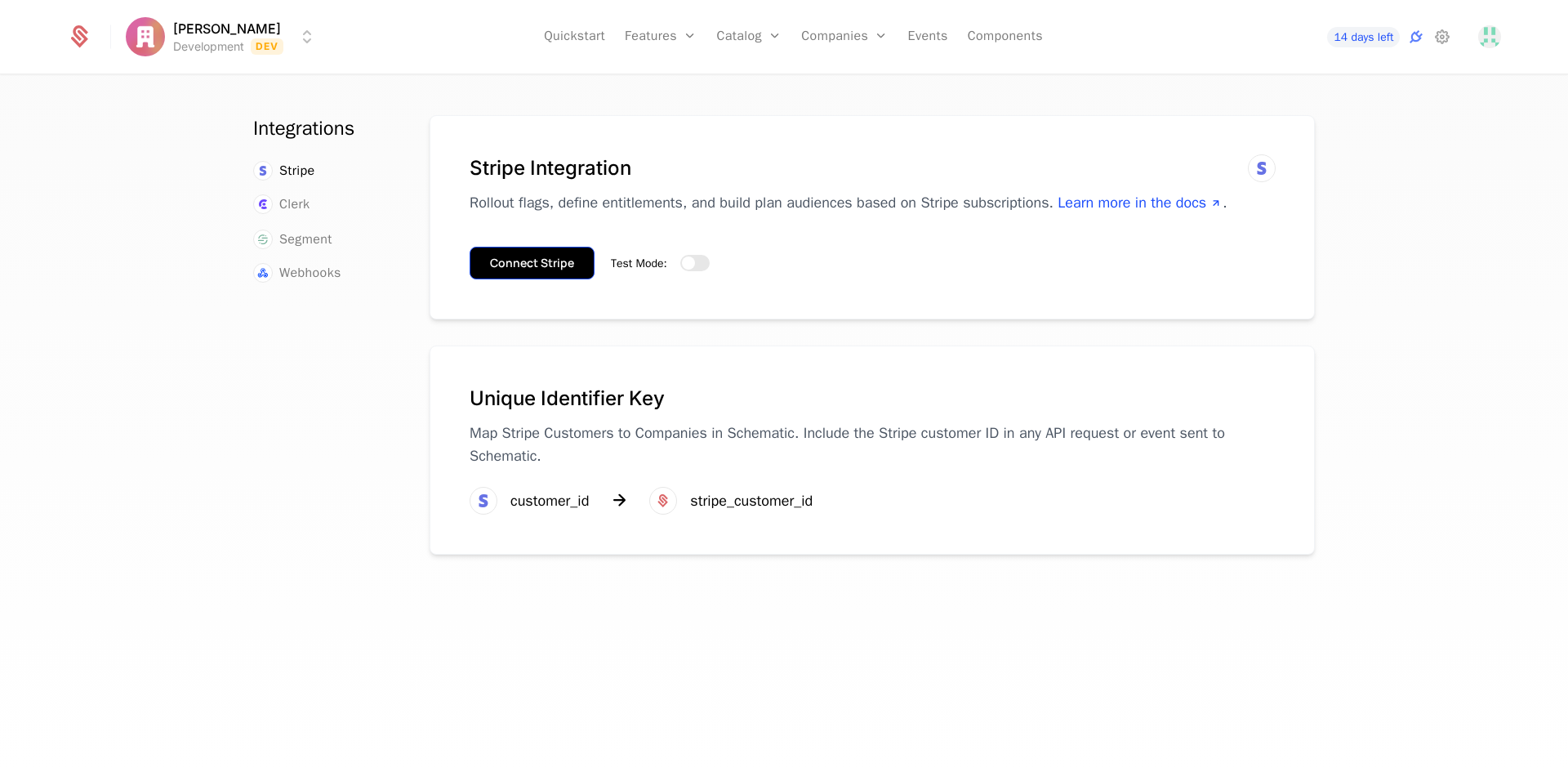 click on "Connect Stripe" at bounding box center (532, 263) 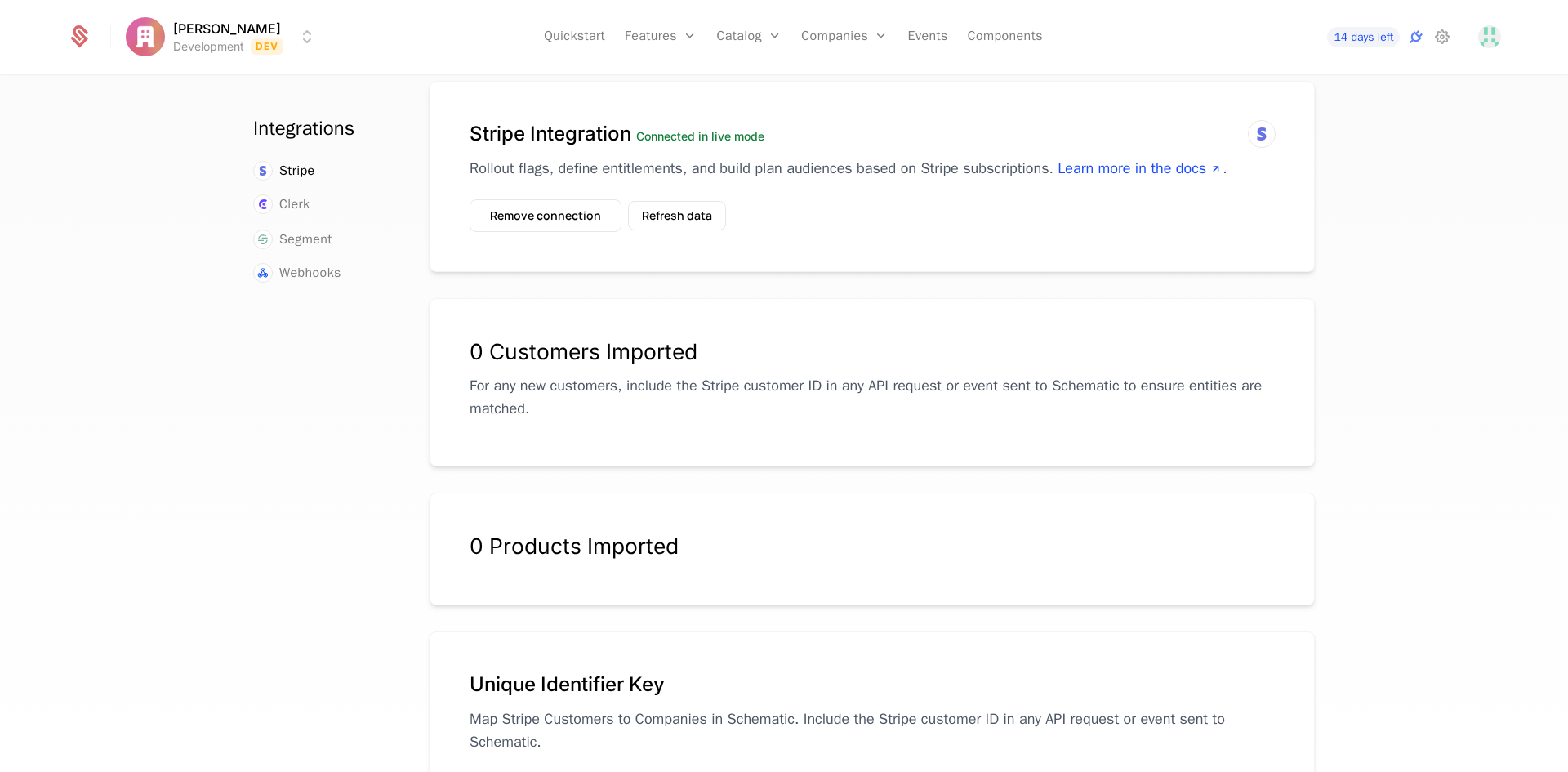 scroll, scrollTop: 0, scrollLeft: 0, axis: both 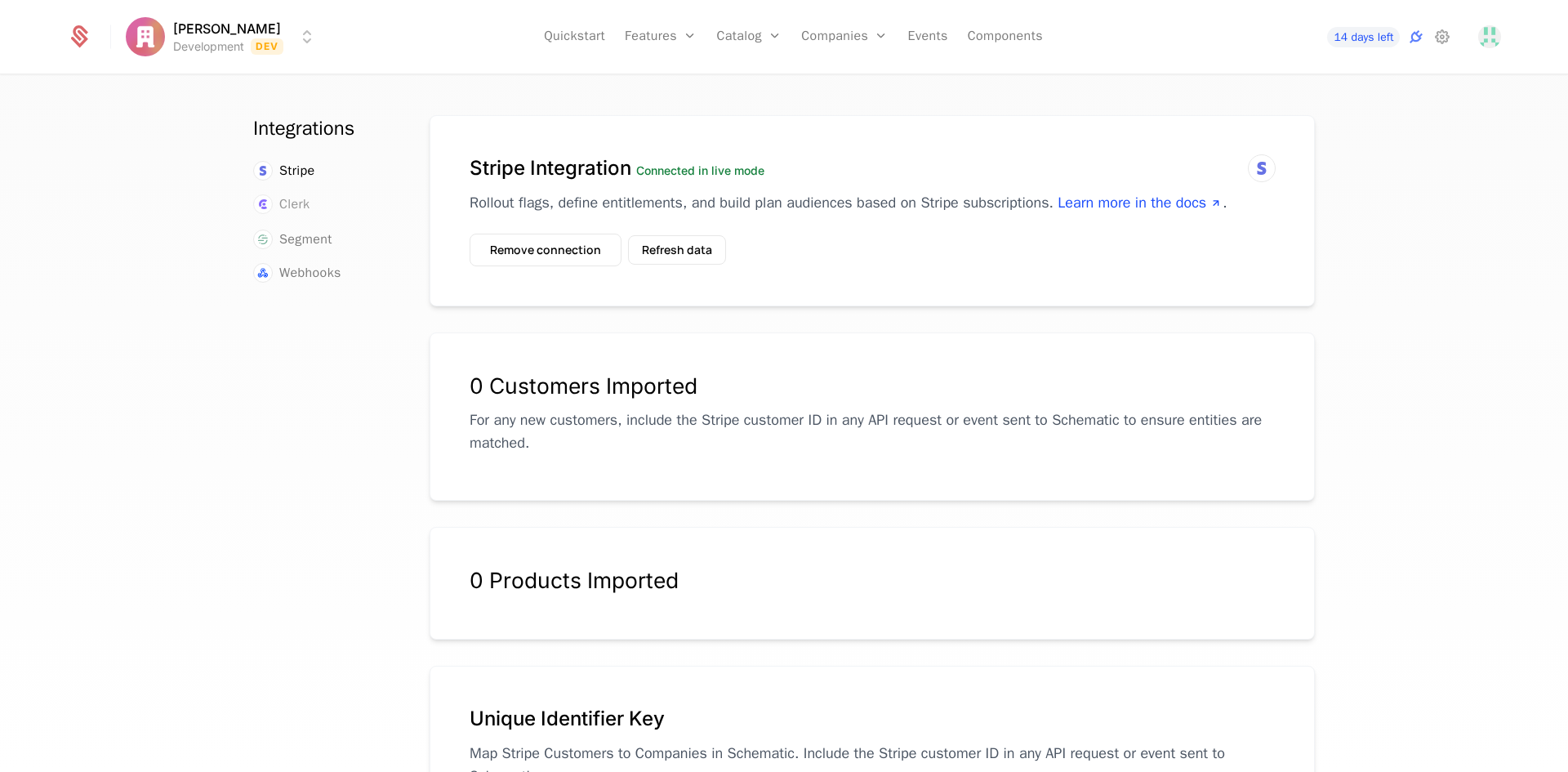 click on "Clerk" at bounding box center [294, 204] 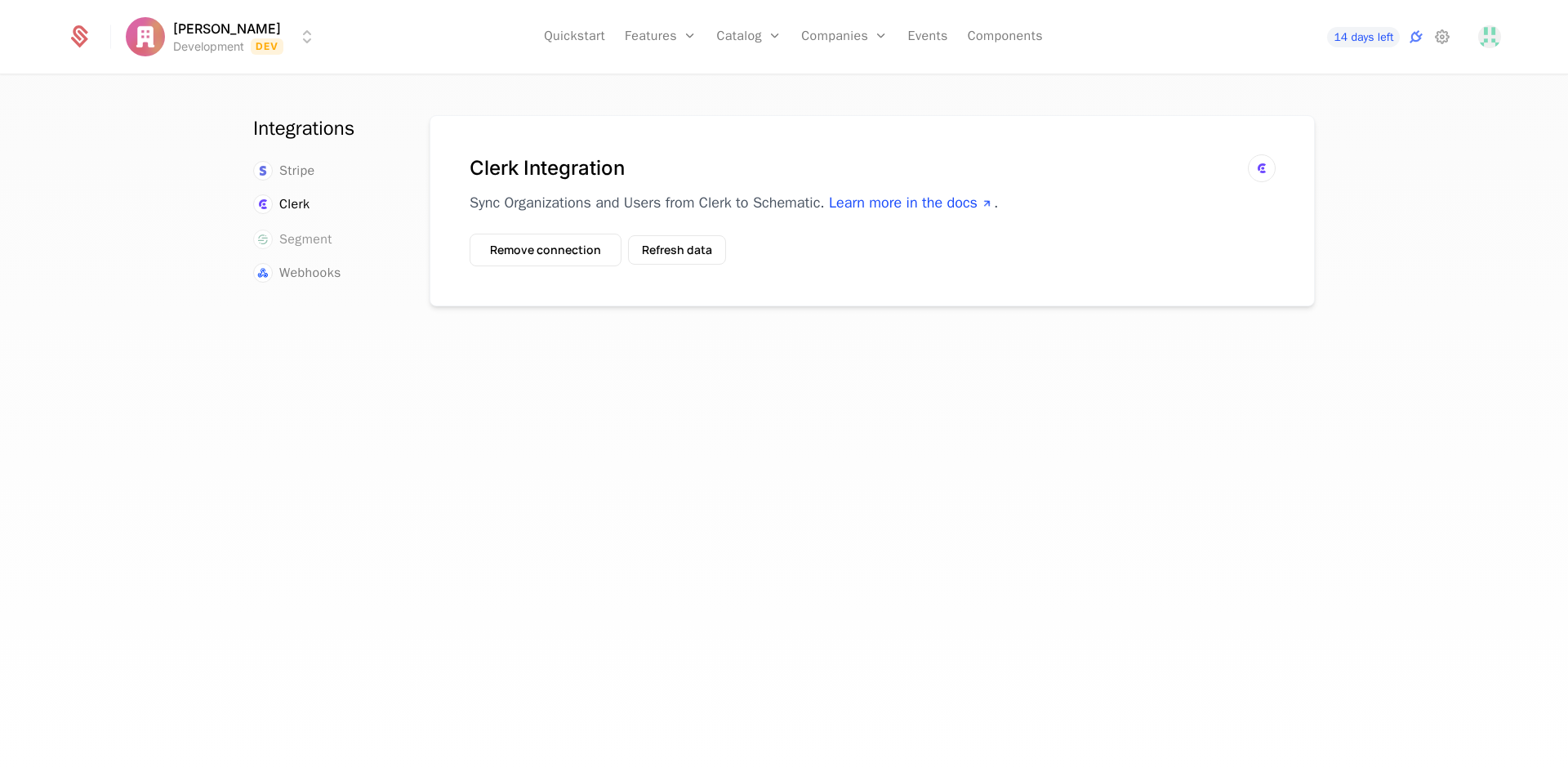 click on "Segment" at bounding box center (305, 239) 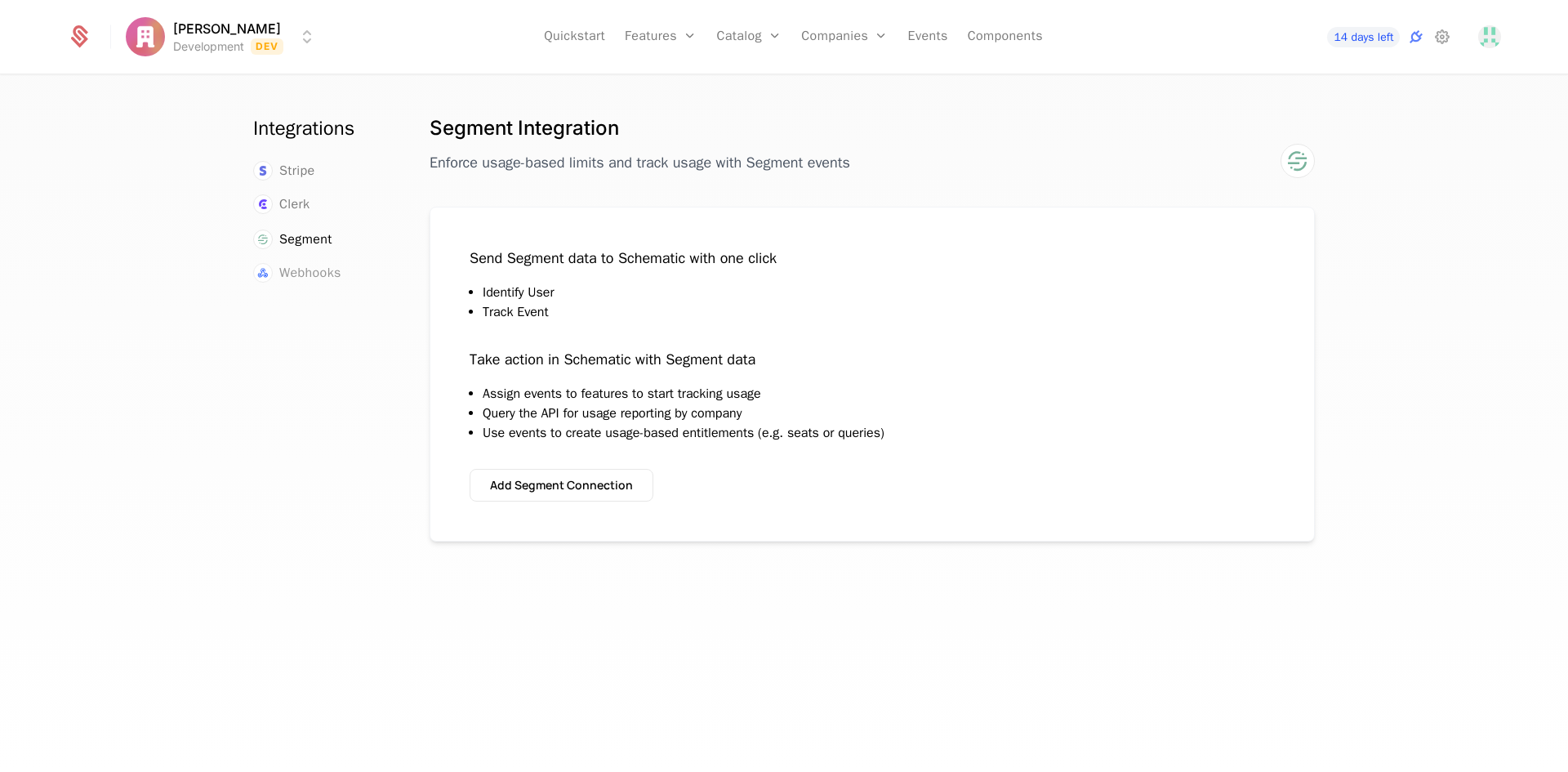 click on "Webhooks" at bounding box center [310, 273] 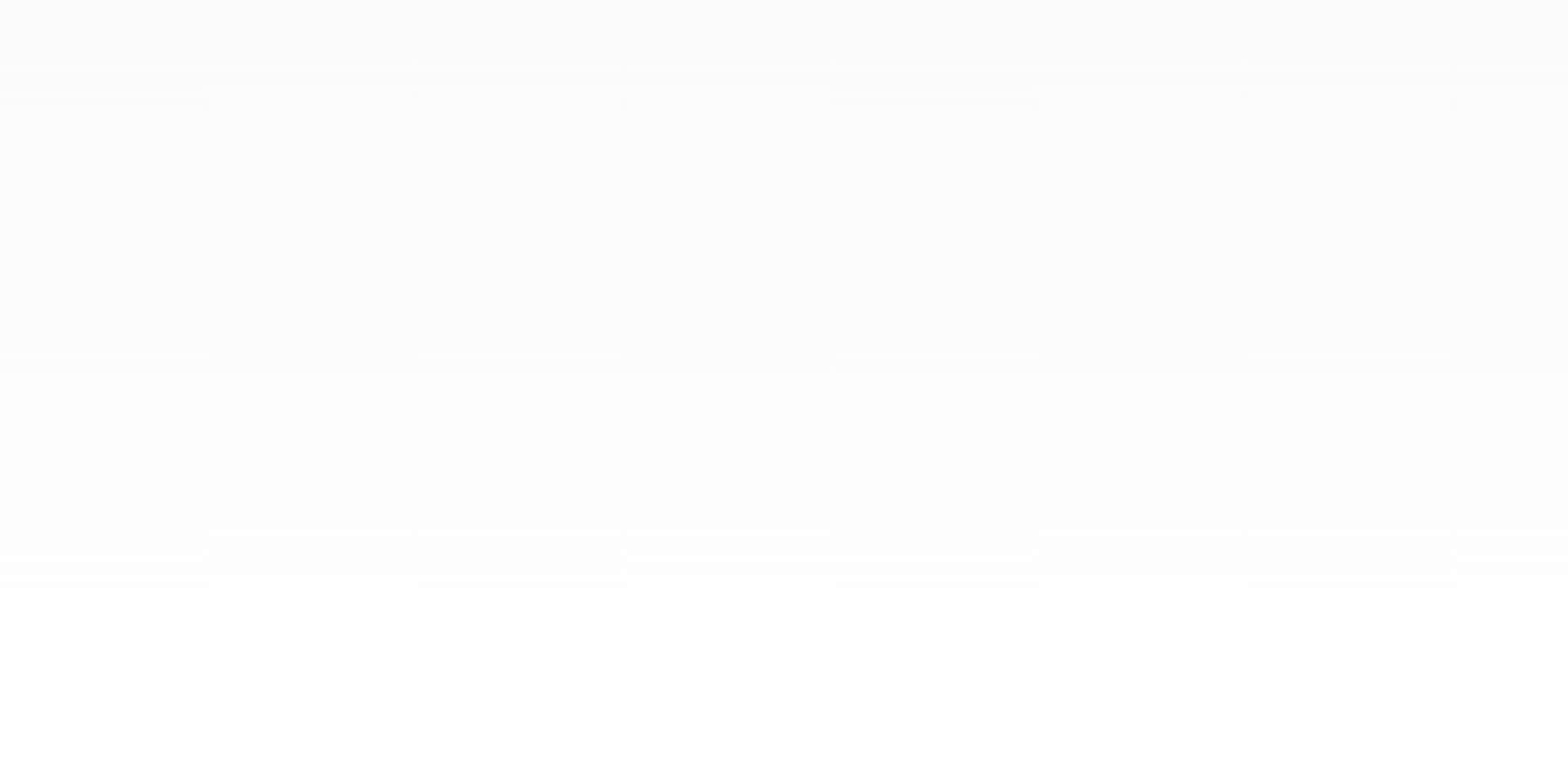 scroll, scrollTop: 0, scrollLeft: 0, axis: both 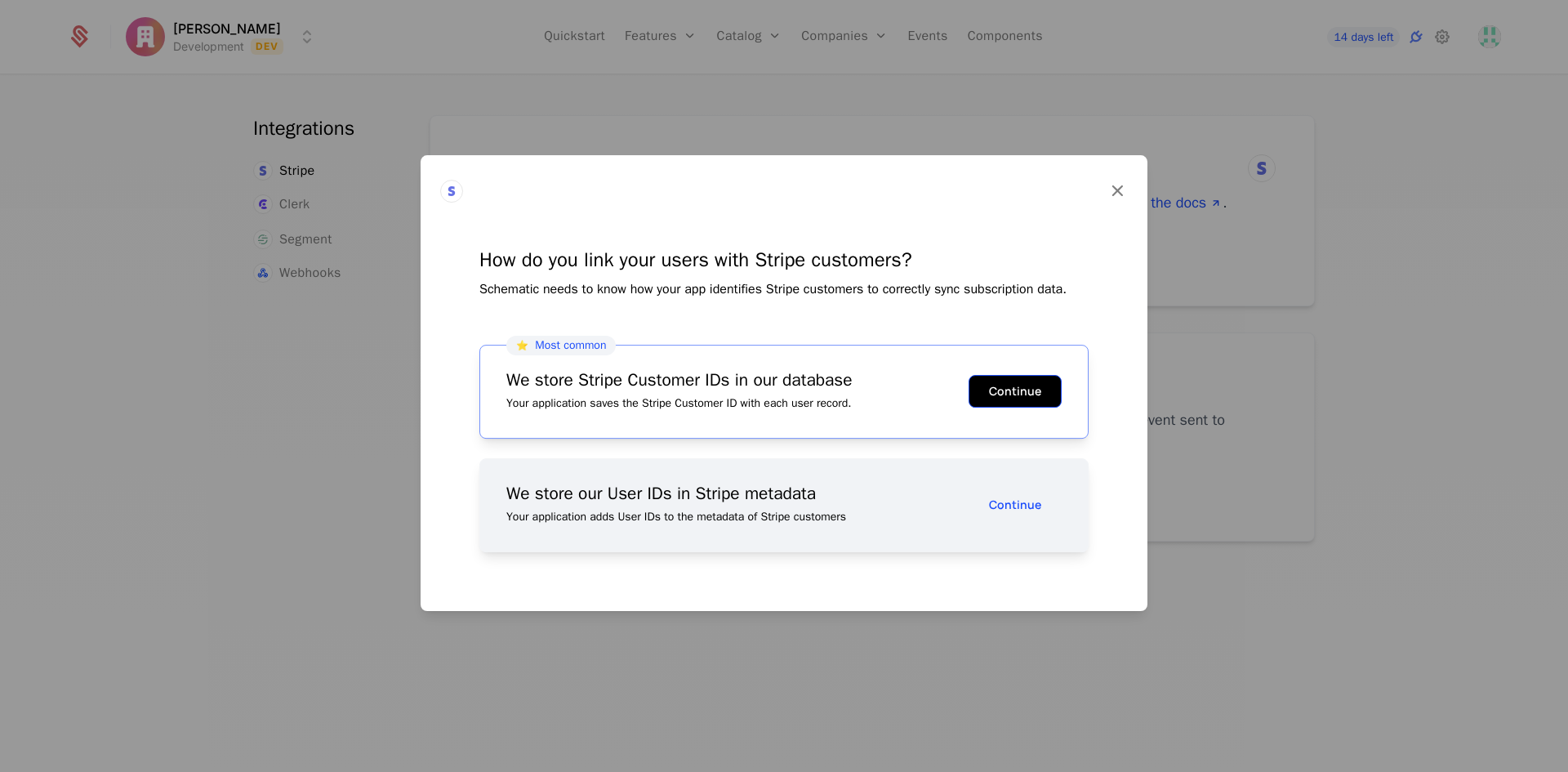 click on "Continue" at bounding box center [1015, 391] 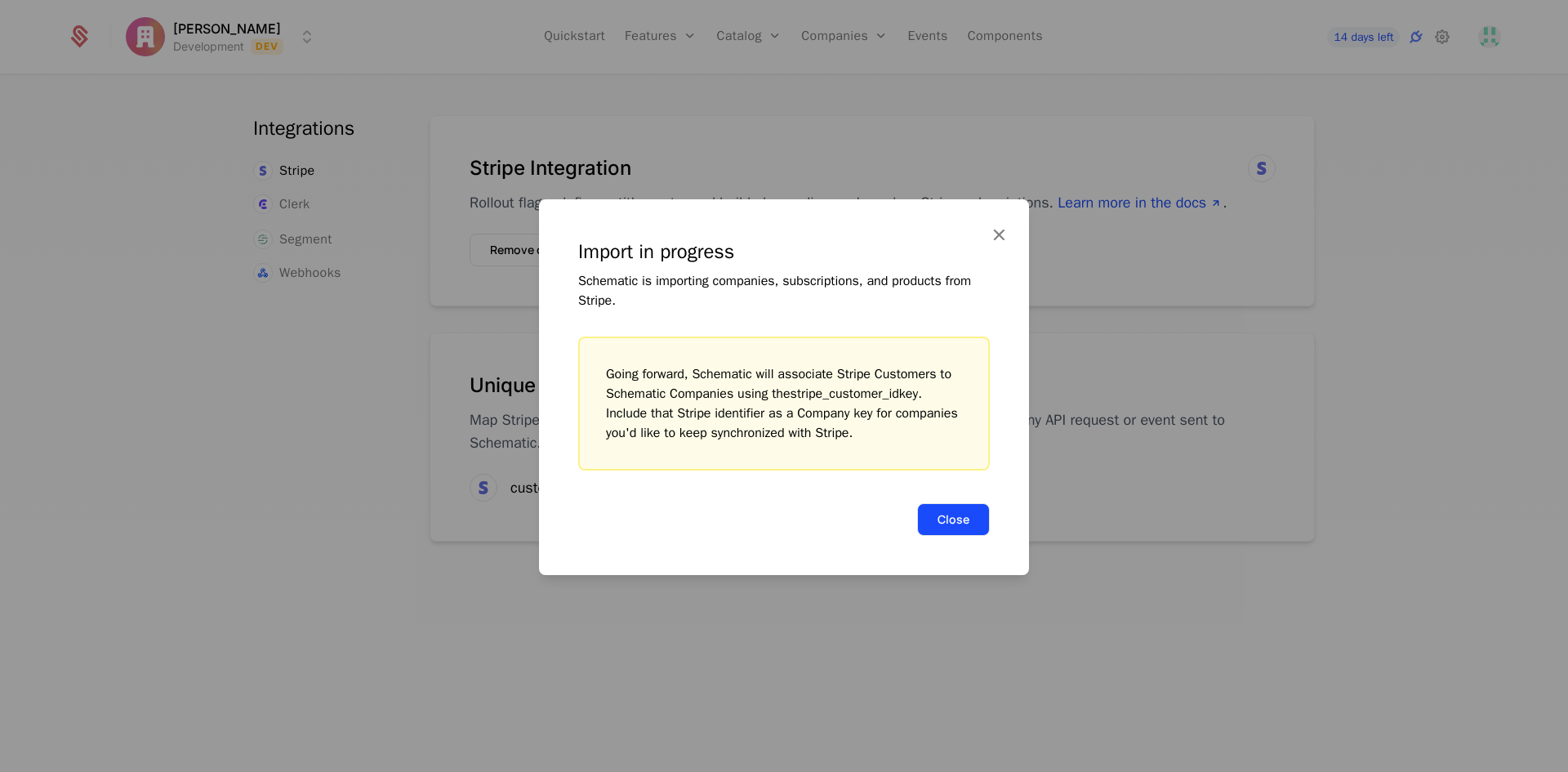 click on "Close" at bounding box center (953, 520) 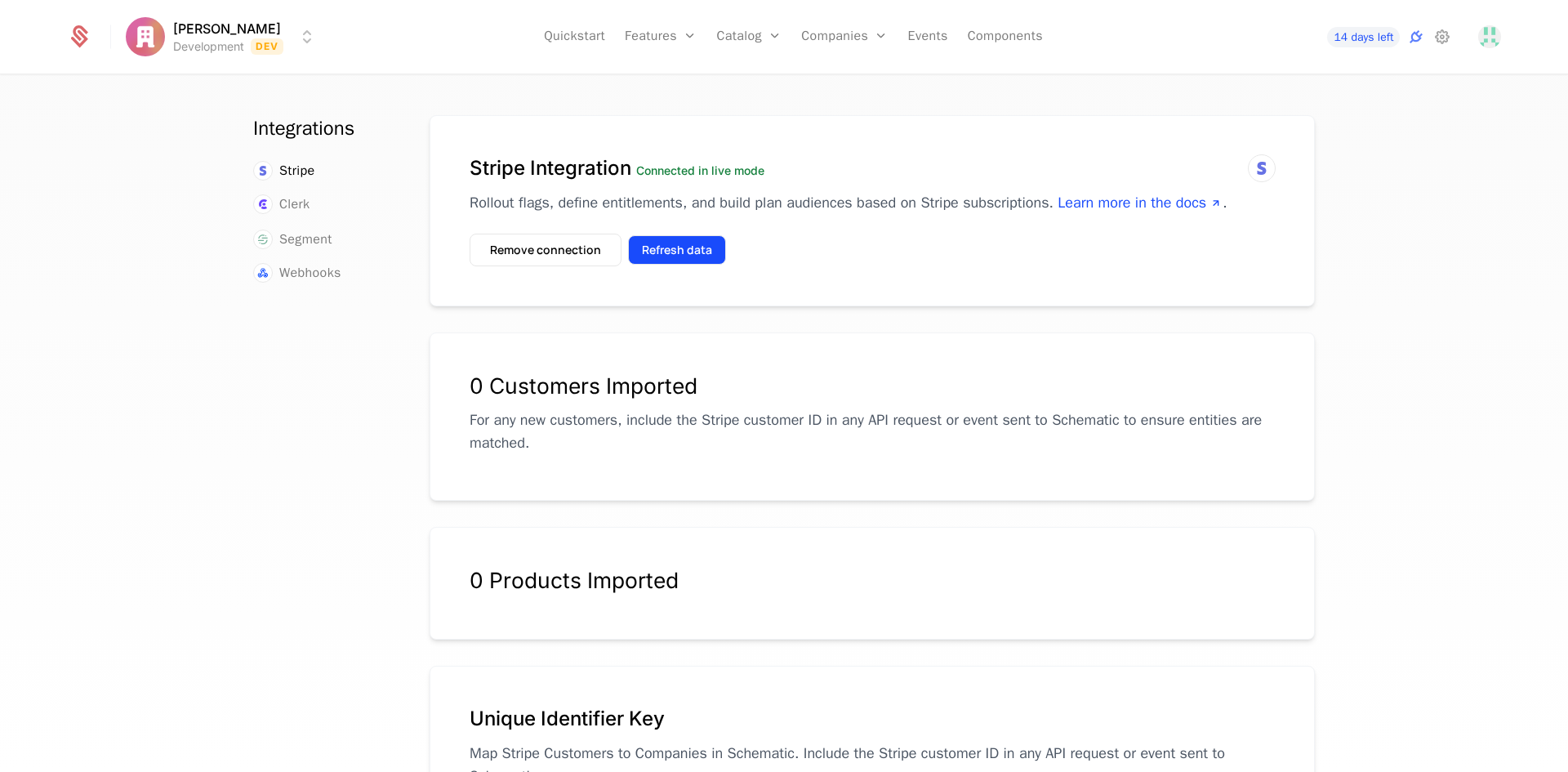 click on "Refresh data" at bounding box center [677, 250] 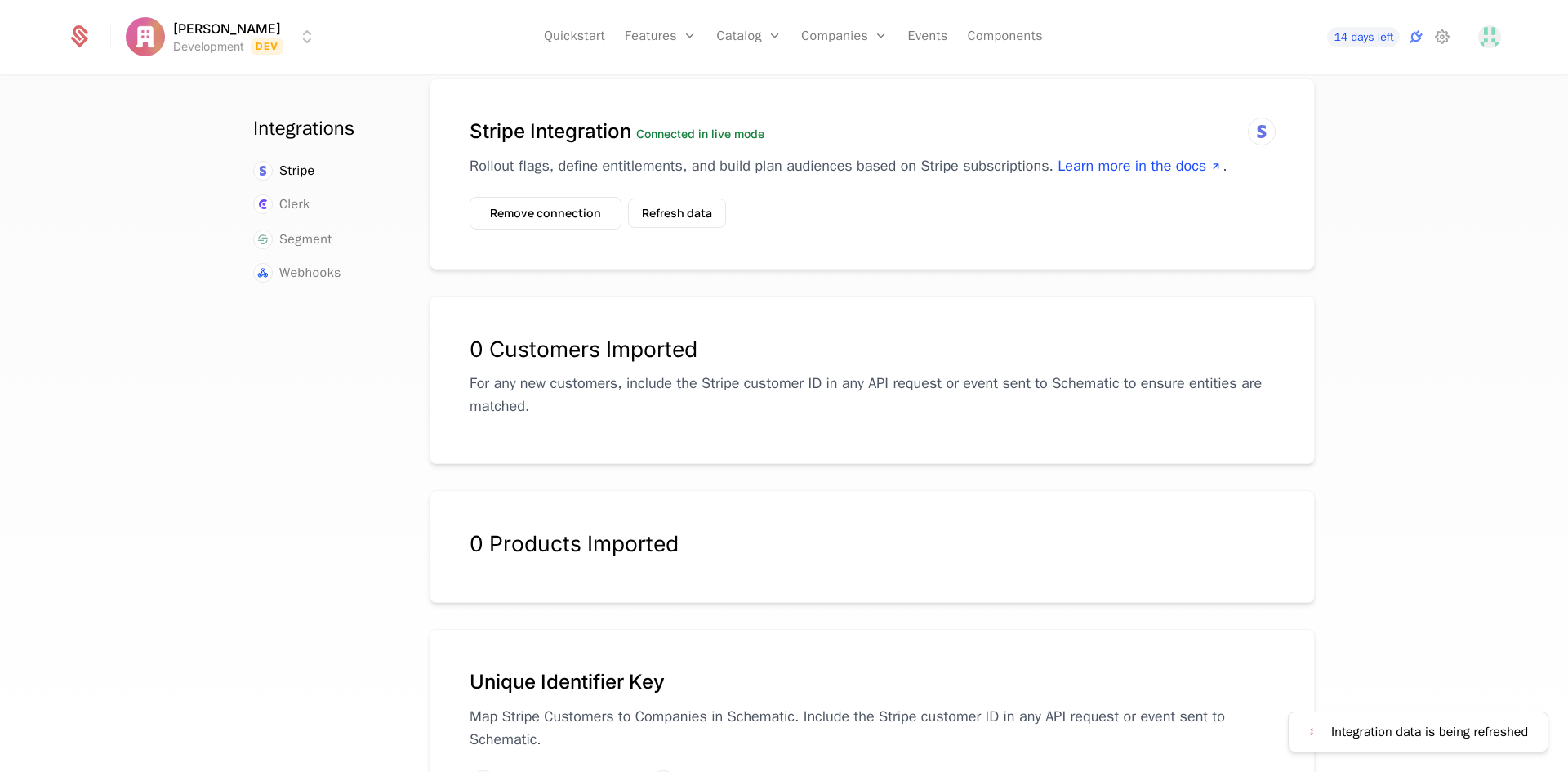 scroll, scrollTop: 0, scrollLeft: 0, axis: both 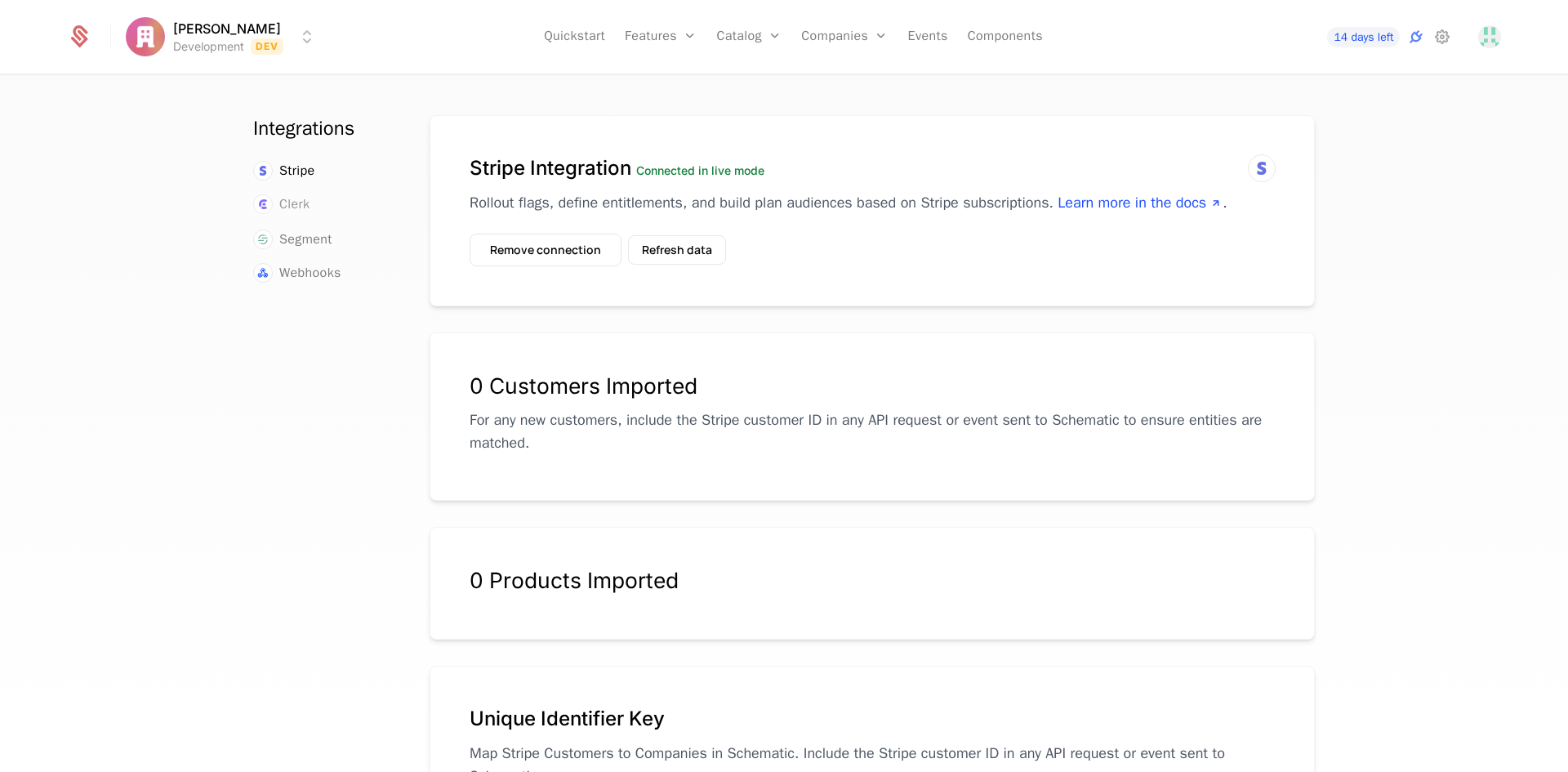 click on "Clerk" at bounding box center [294, 204] 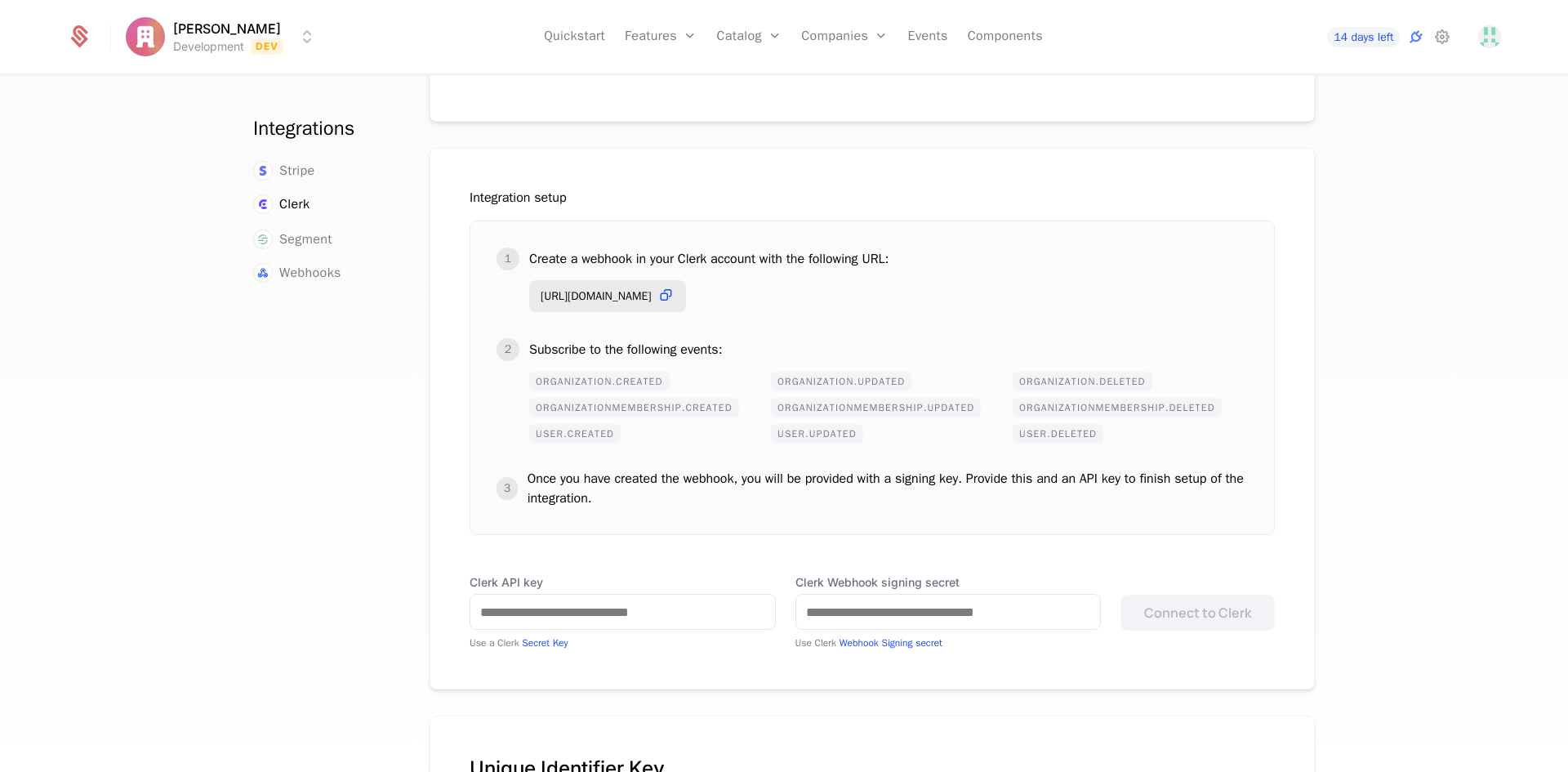 scroll, scrollTop: 68, scrollLeft: 0, axis: vertical 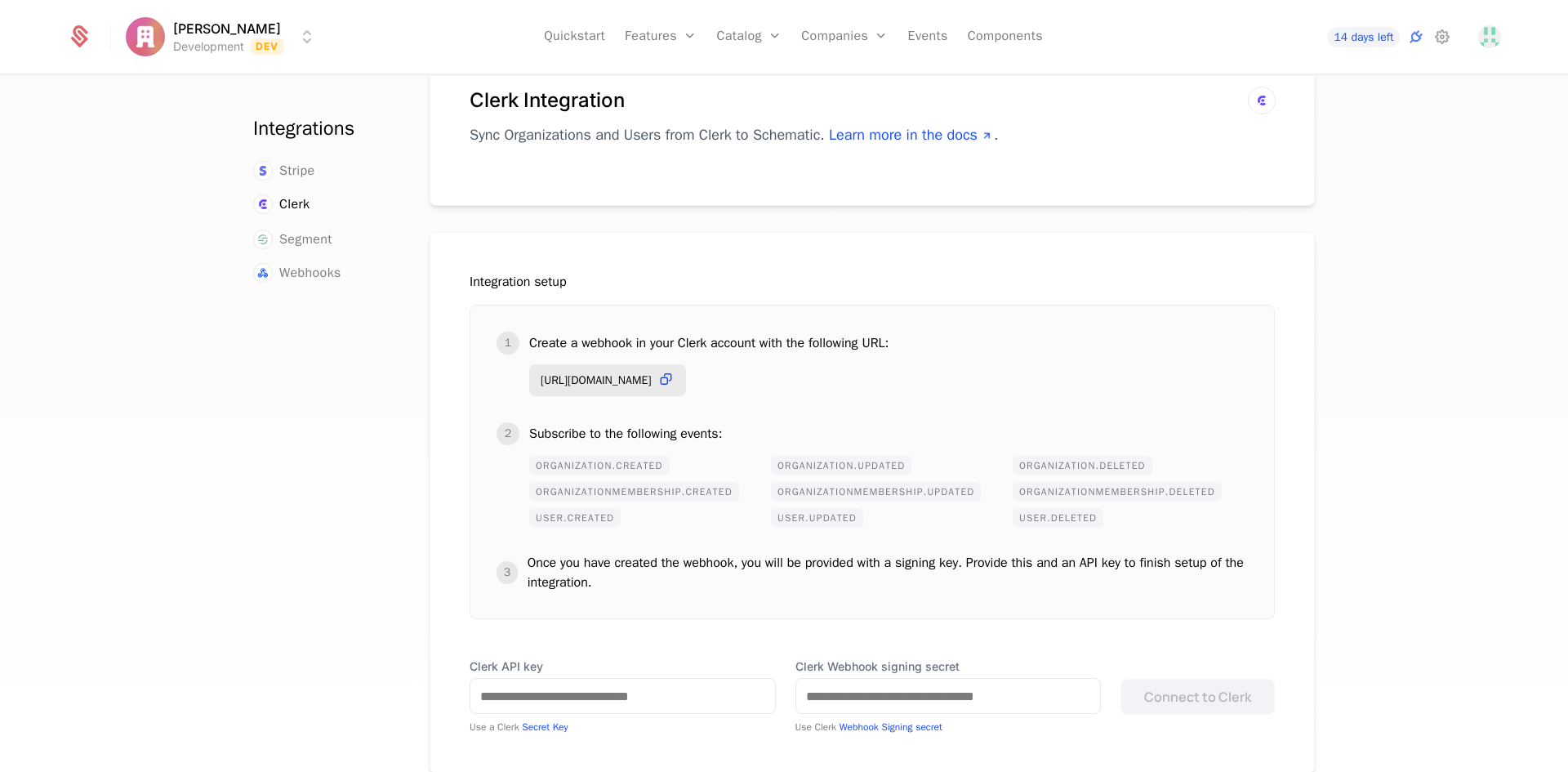 click on "https://integrations.schematichq.com/integrations/clerk/webhook/acct_gH2rSsranyz/env_dkeiRocSeKA" at bounding box center [595, 381] 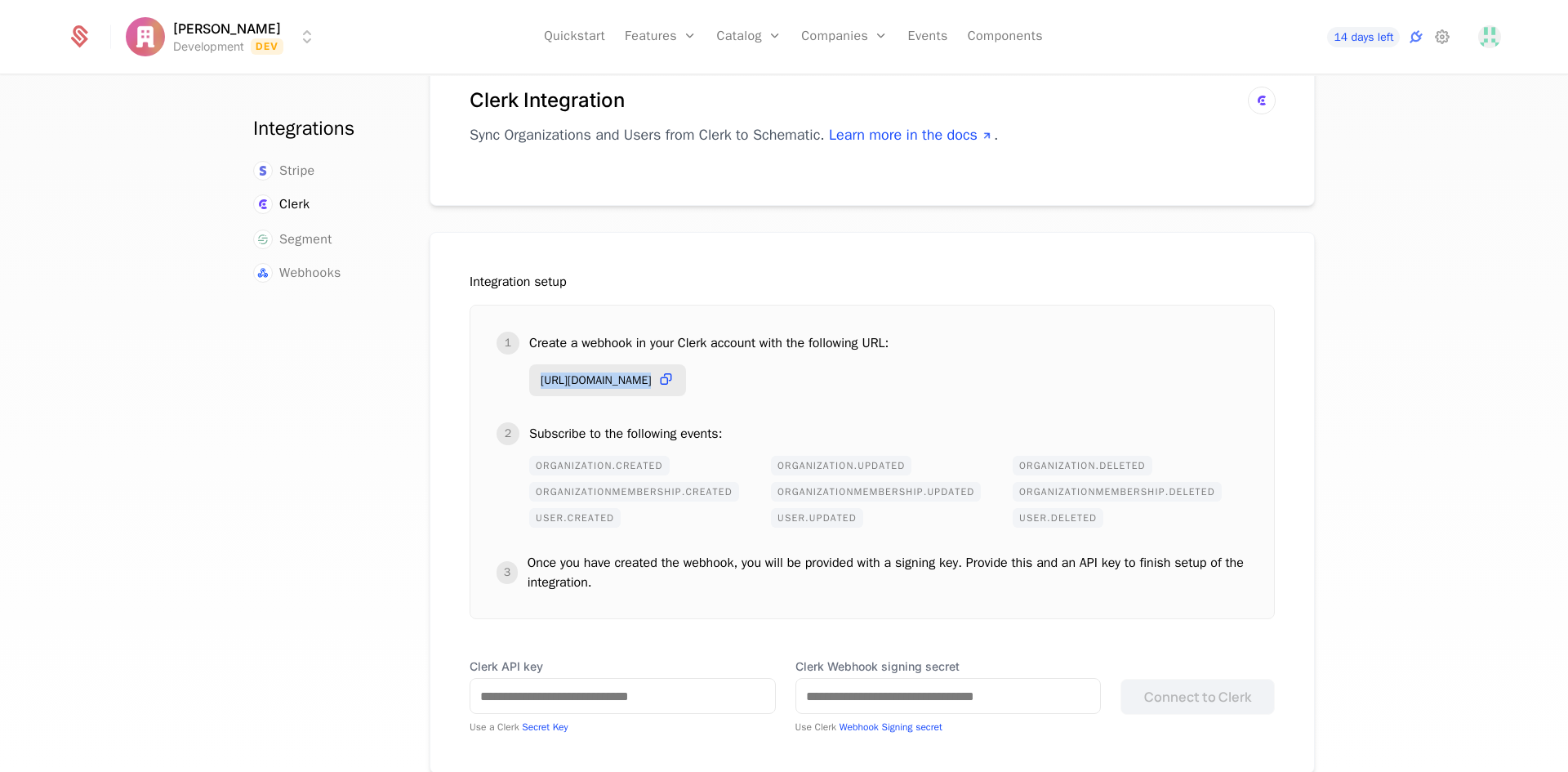 click on "https://integrations.schematichq.com/integrations/clerk/webhook/acct_gH2rSsranyz/env_dkeiRocSeKA" at bounding box center (595, 381) 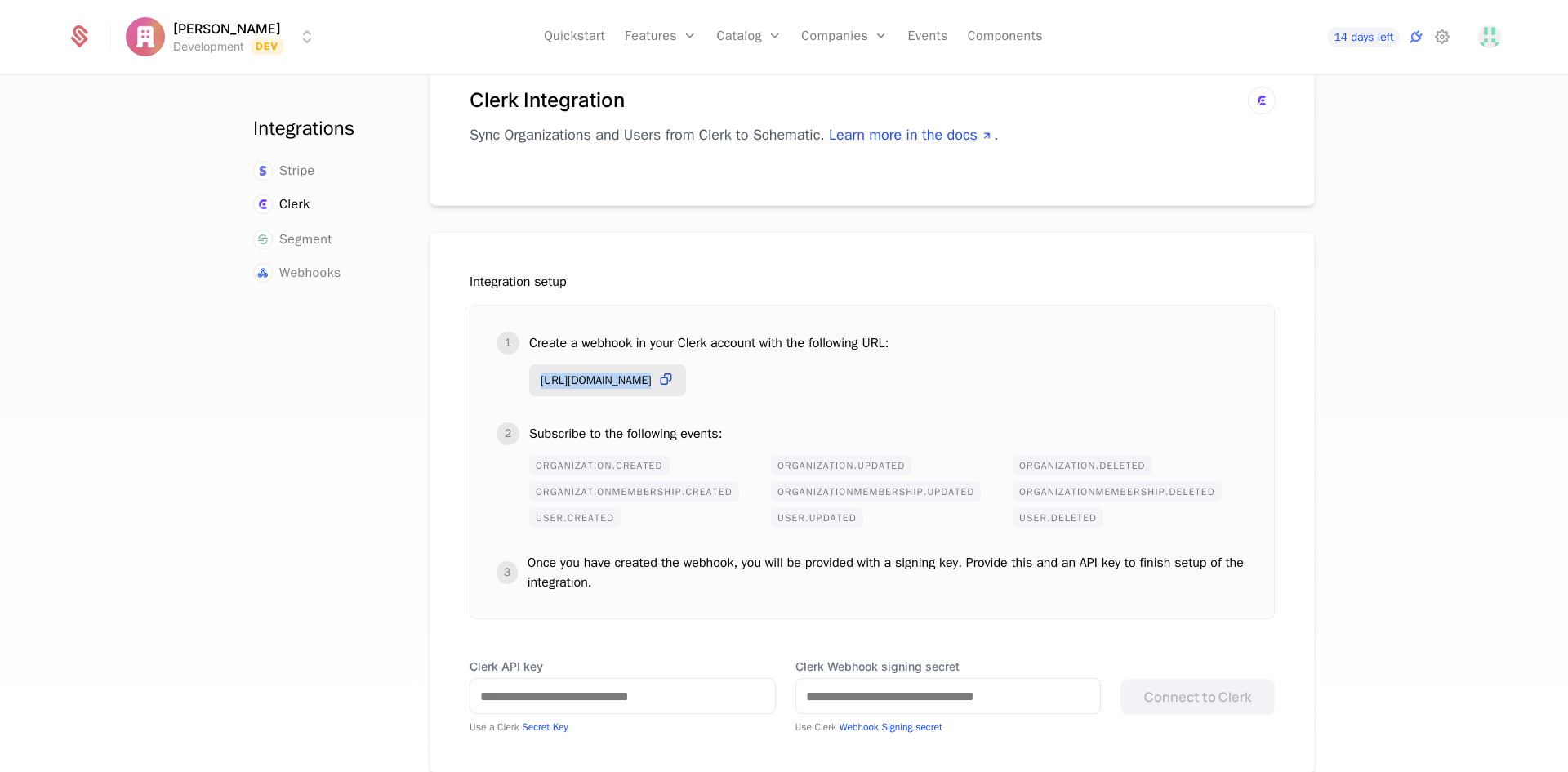 copy on "https://integrations.schematichq.com/integrations/clerk/webhook/acct_gH2rSsranyz/env_dkeiRocSeKA" 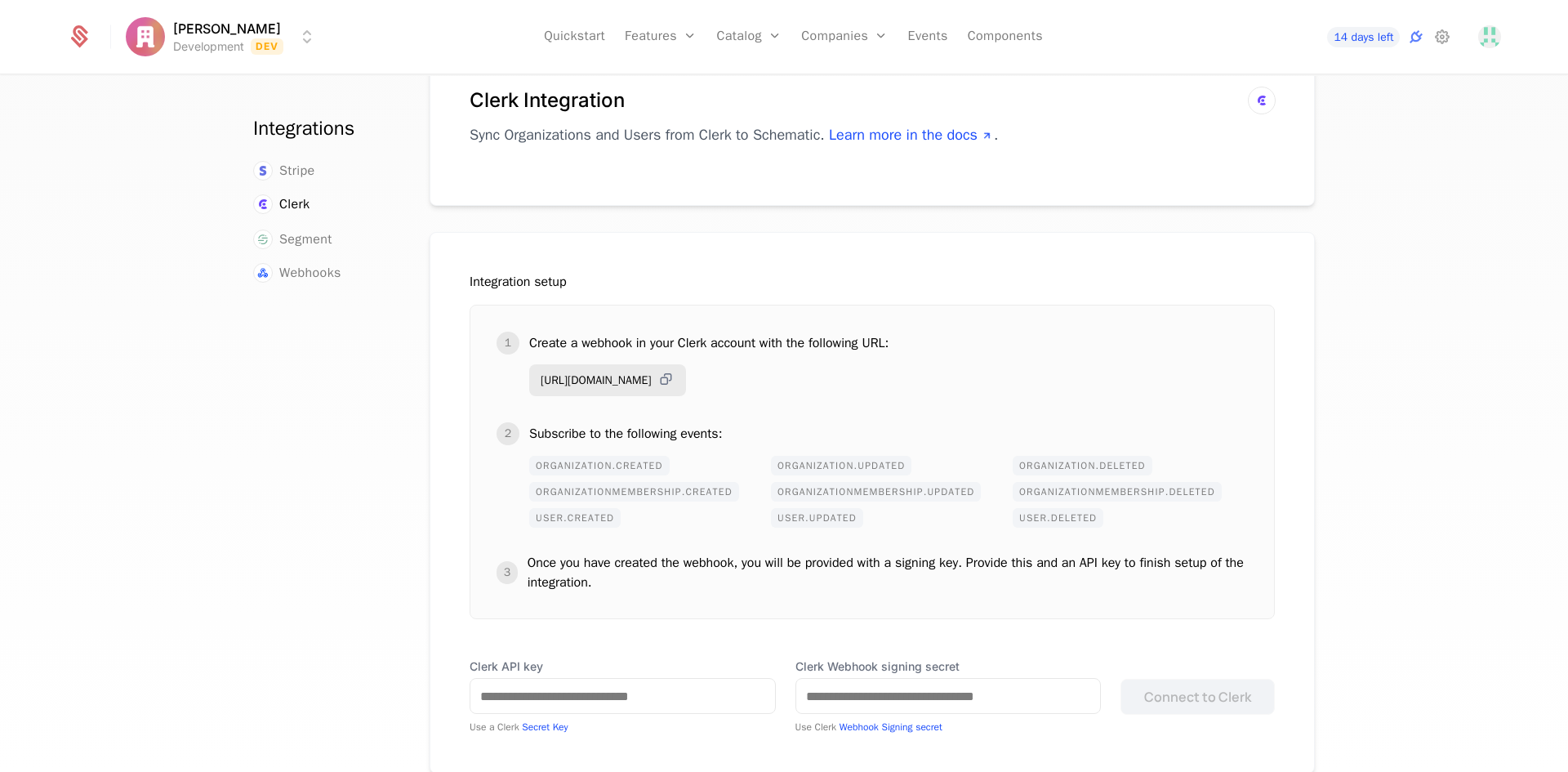 click at bounding box center (666, 379) 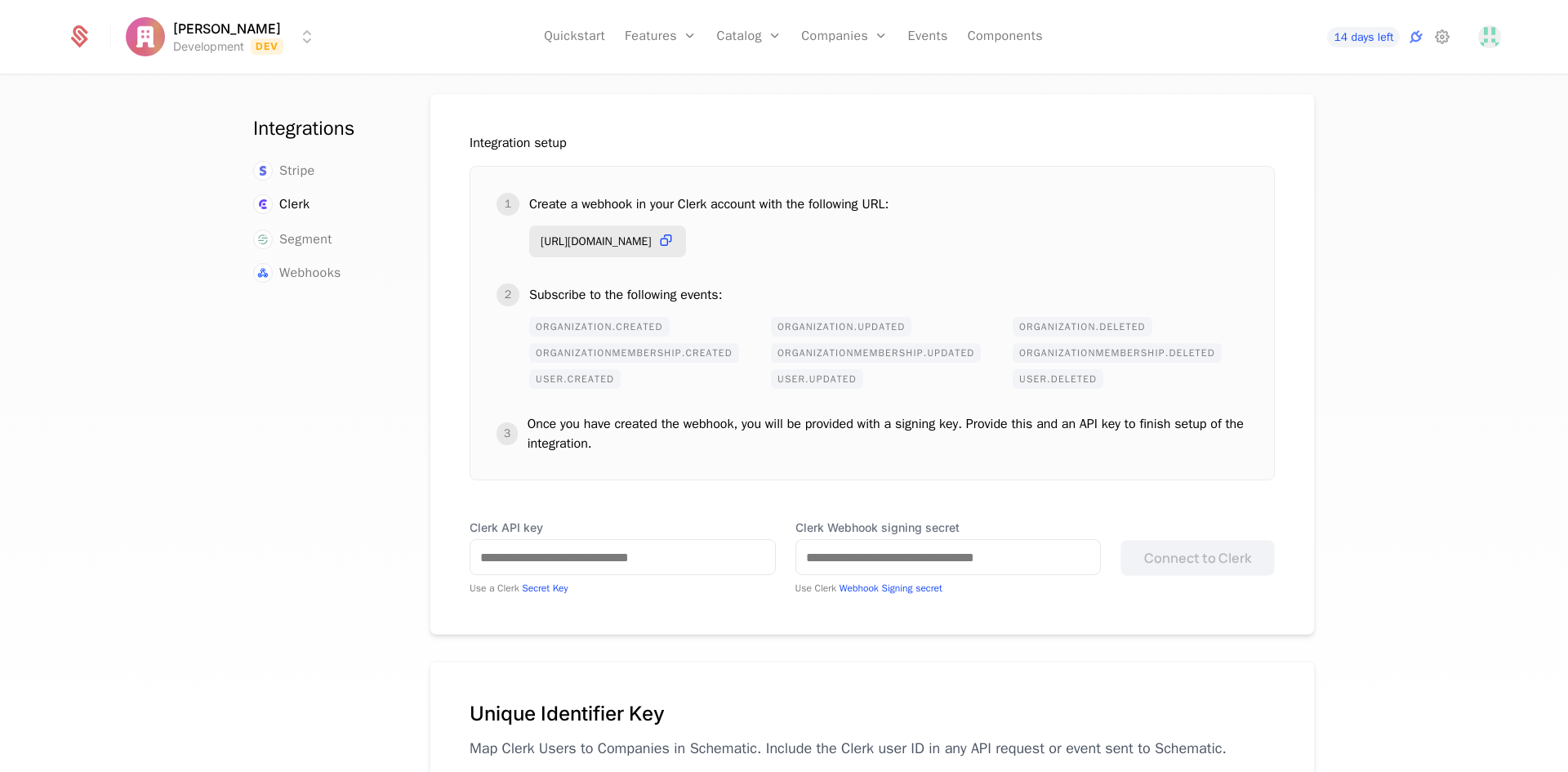 scroll, scrollTop: 313, scrollLeft: 0, axis: vertical 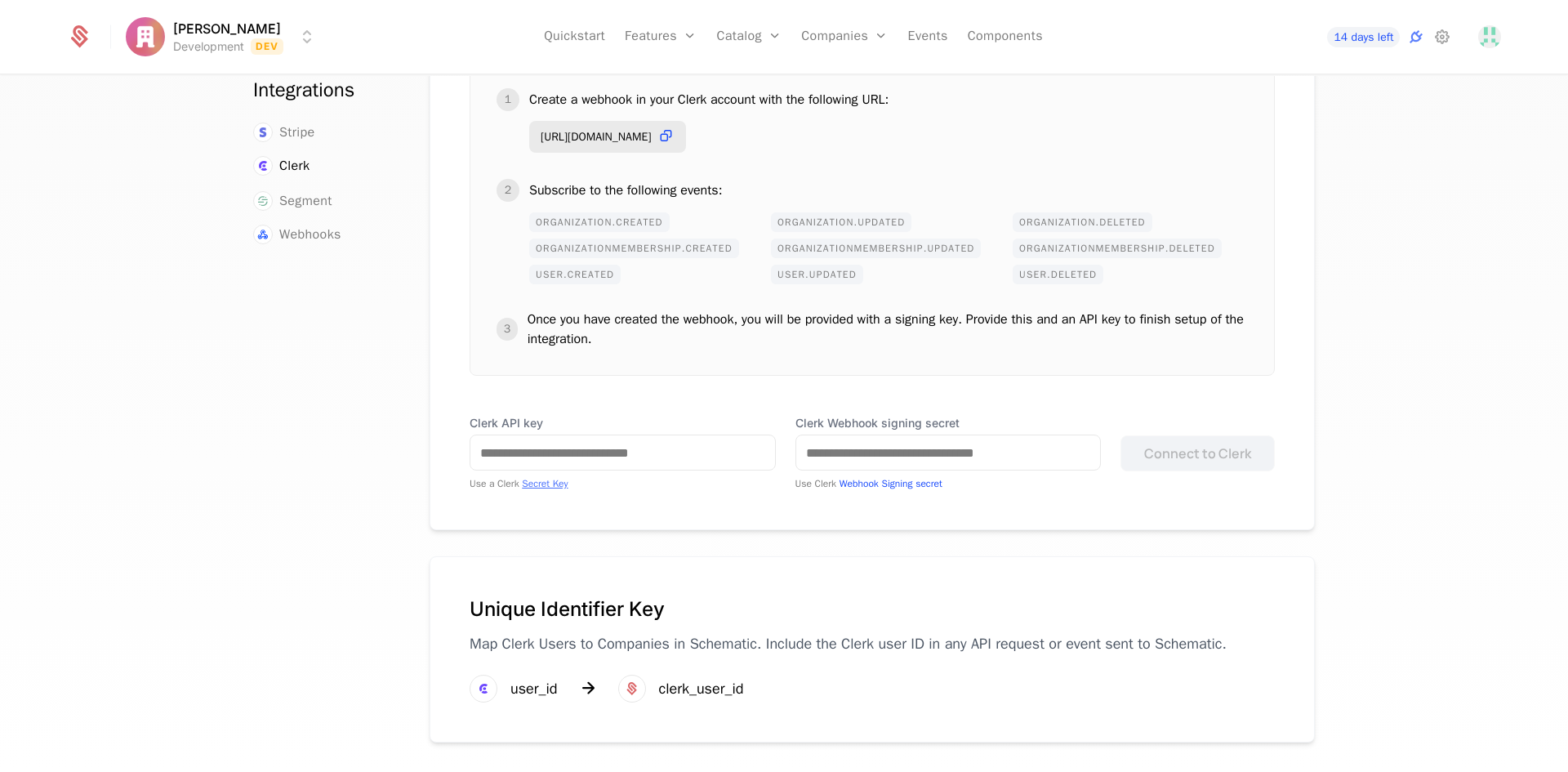 click on "Secret Key" at bounding box center [545, 484] 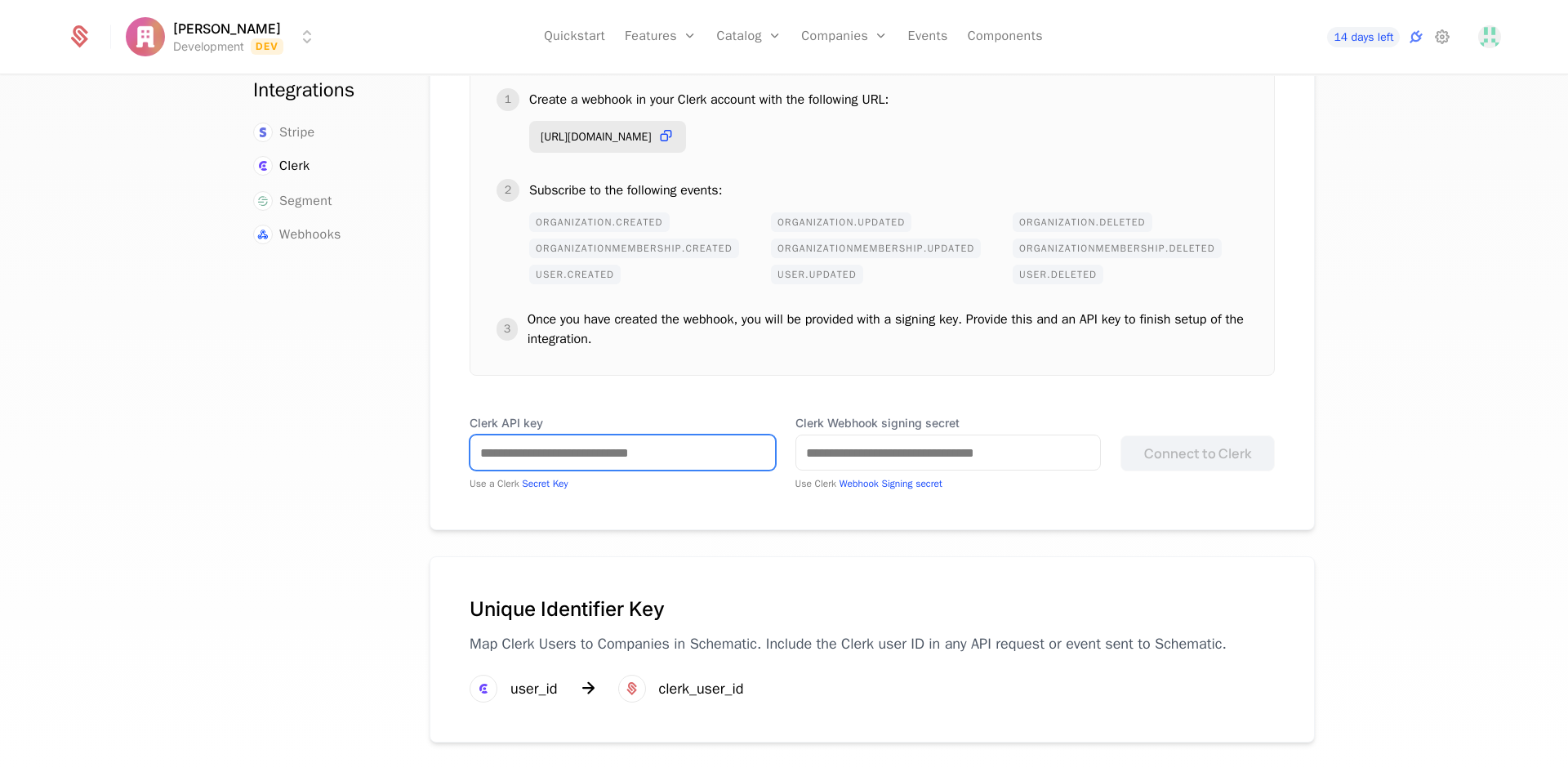 click on "Clerk API key" at bounding box center (622, 453) 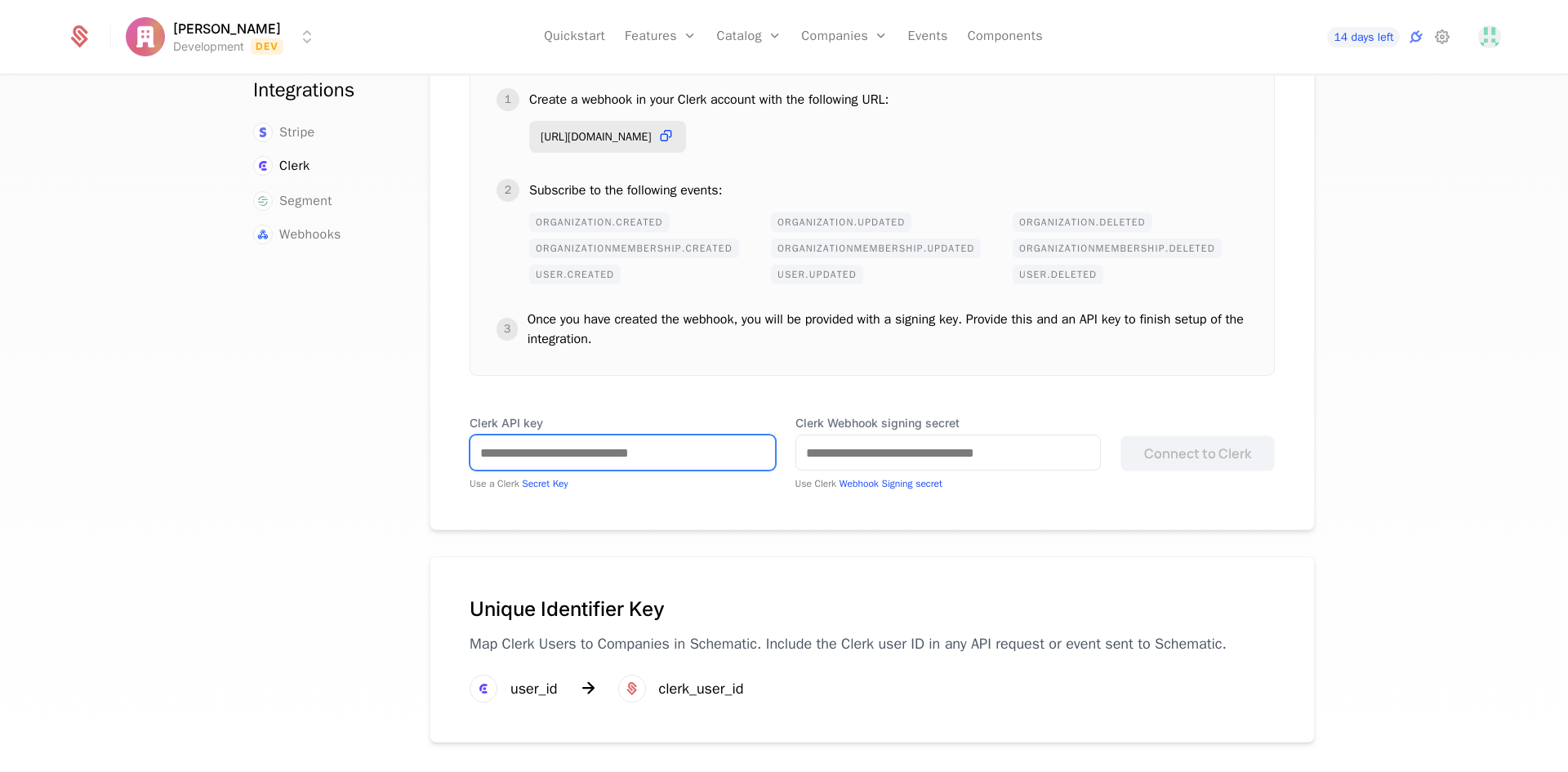 paste on "**********" 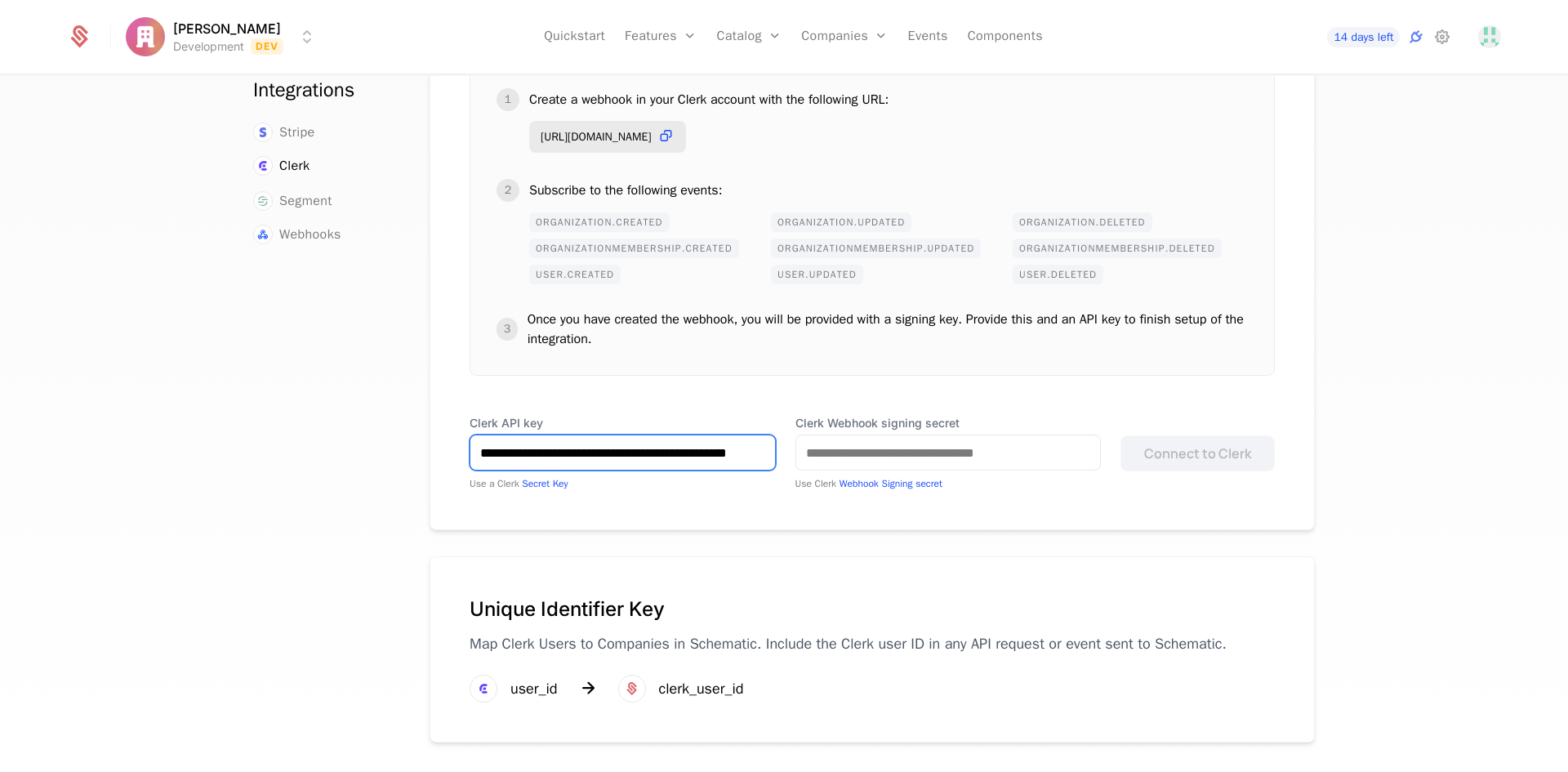 scroll, scrollTop: 0, scrollLeft: 62, axis: horizontal 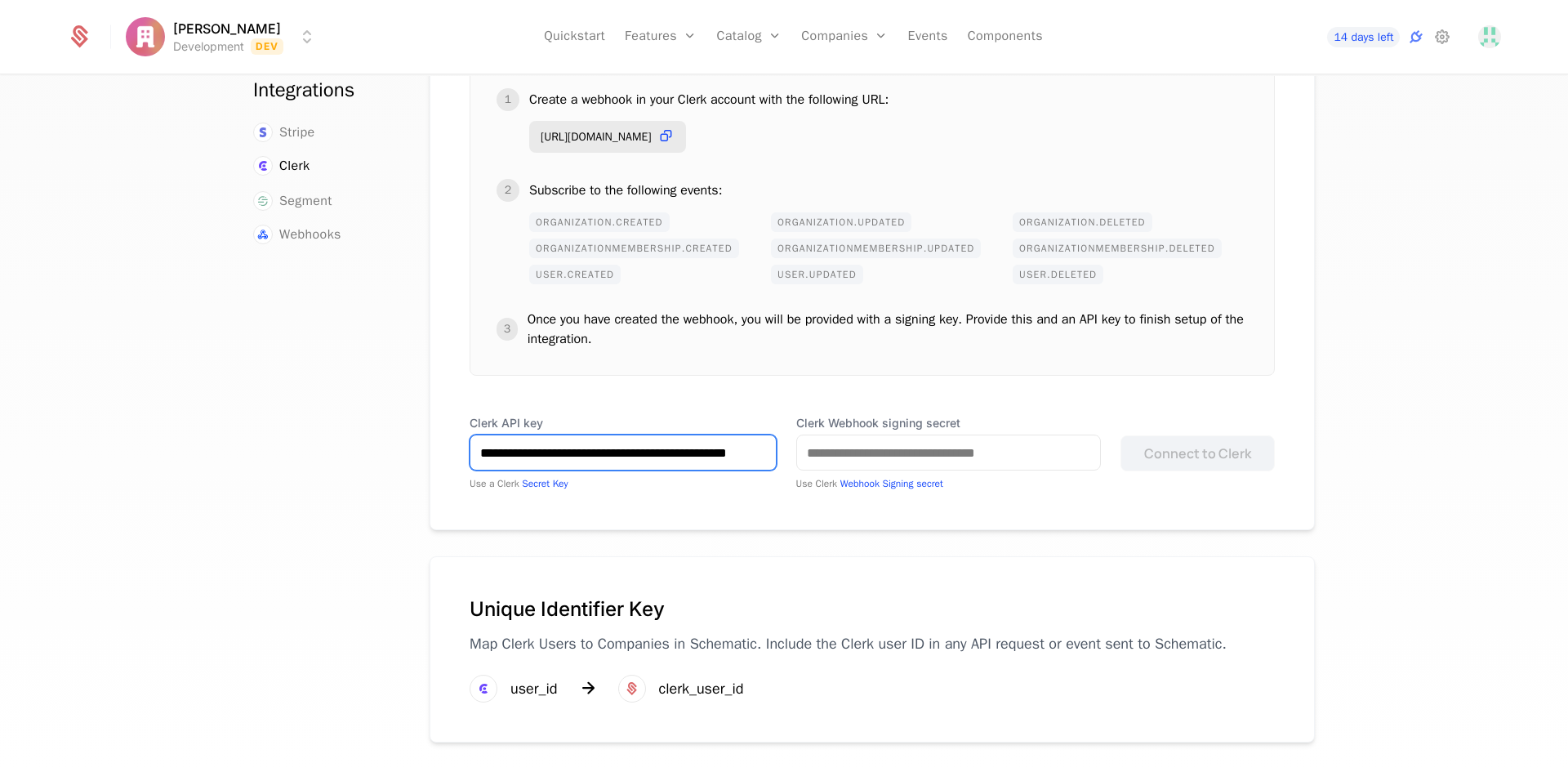 type on "**********" 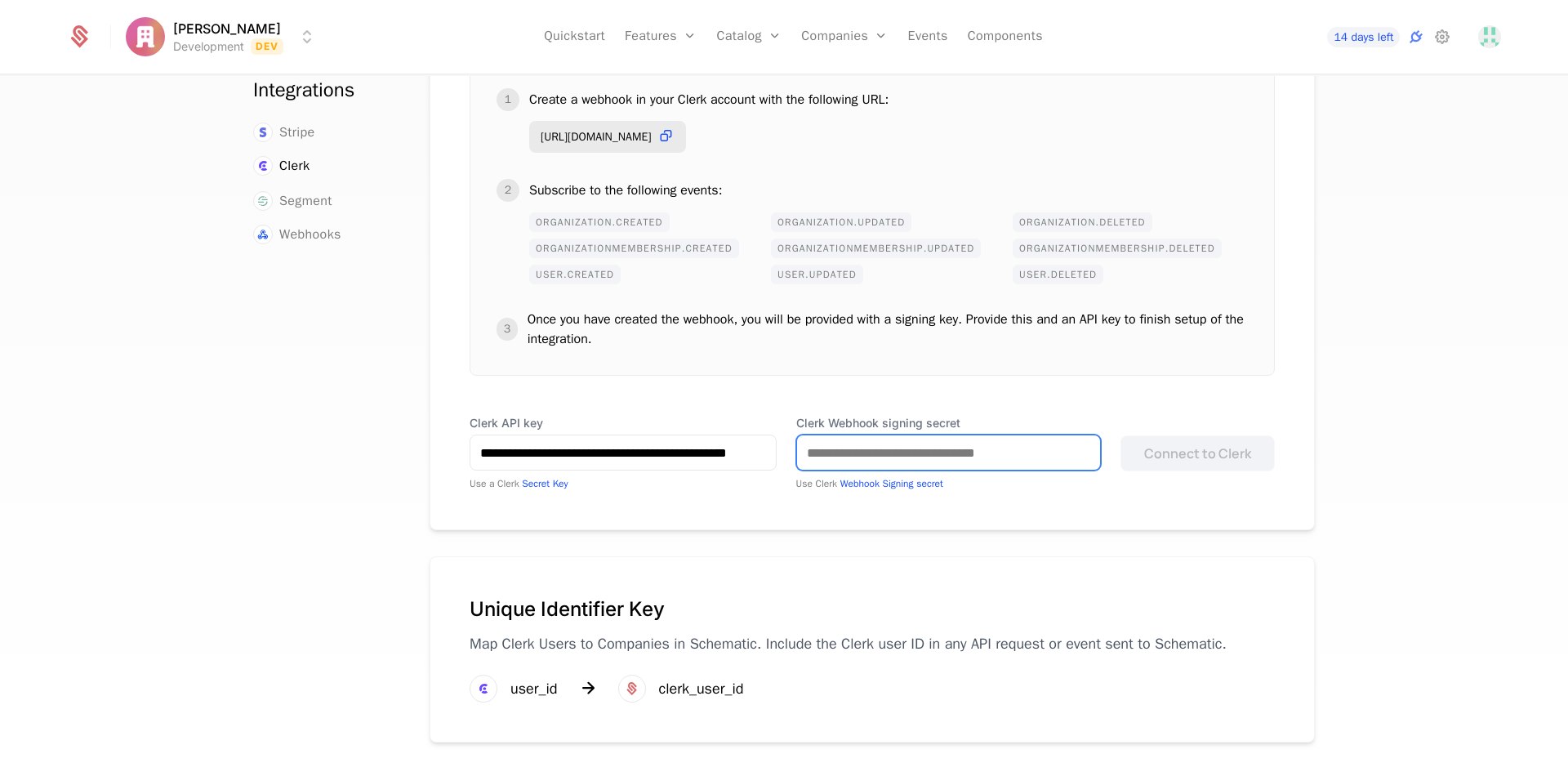 scroll, scrollTop: 0, scrollLeft: 0, axis: both 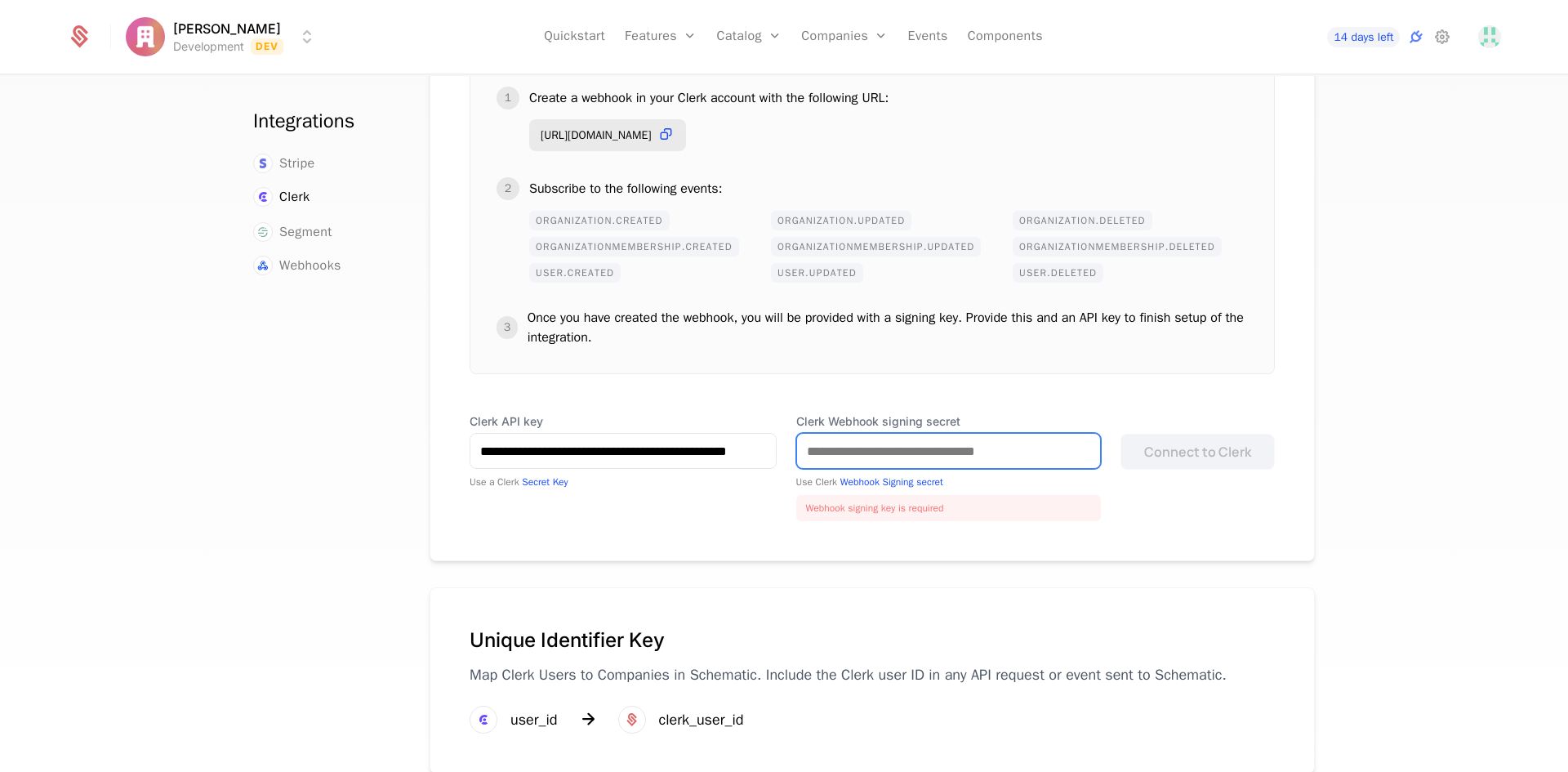 paste on "**********" 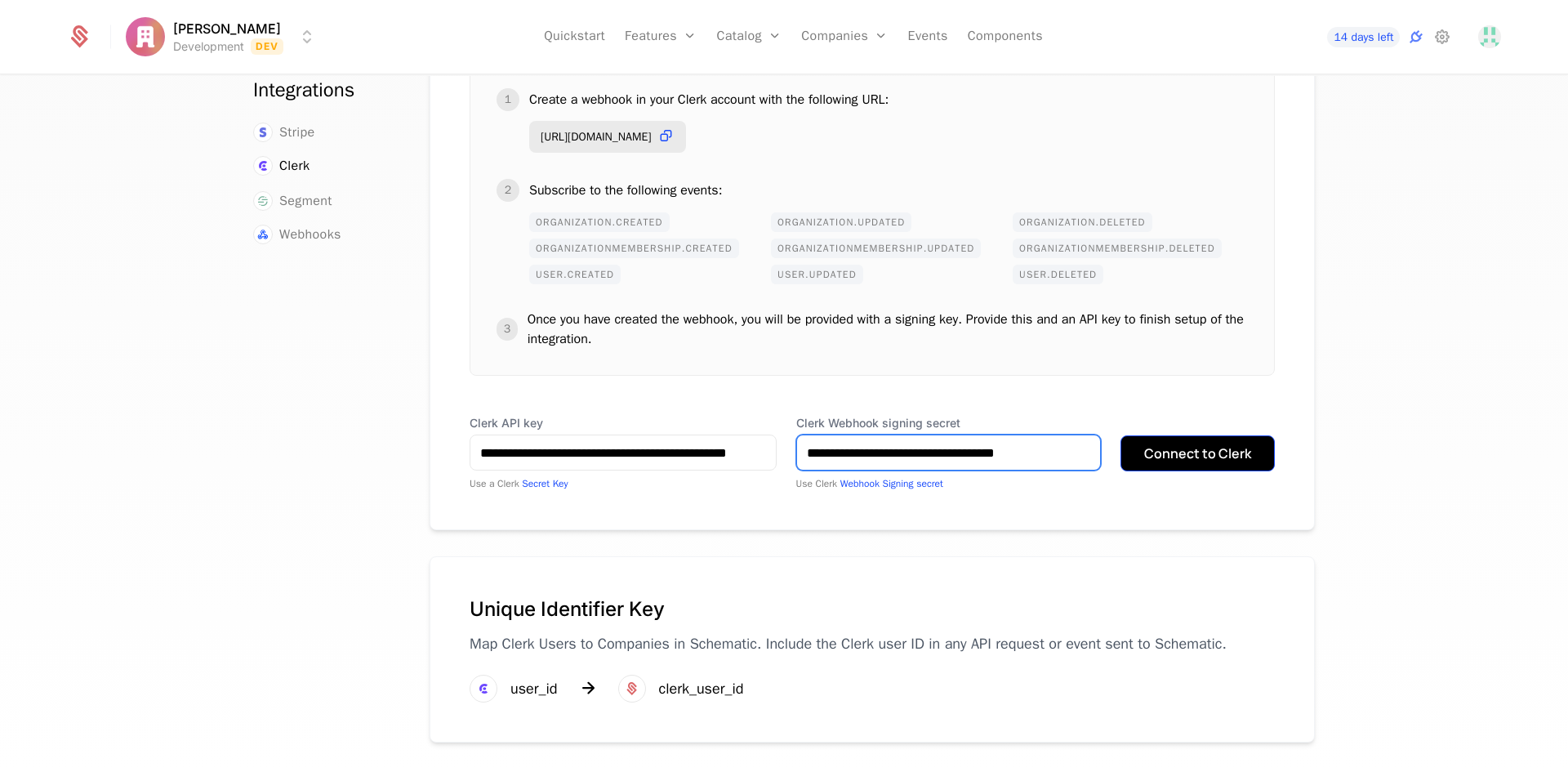 type on "**********" 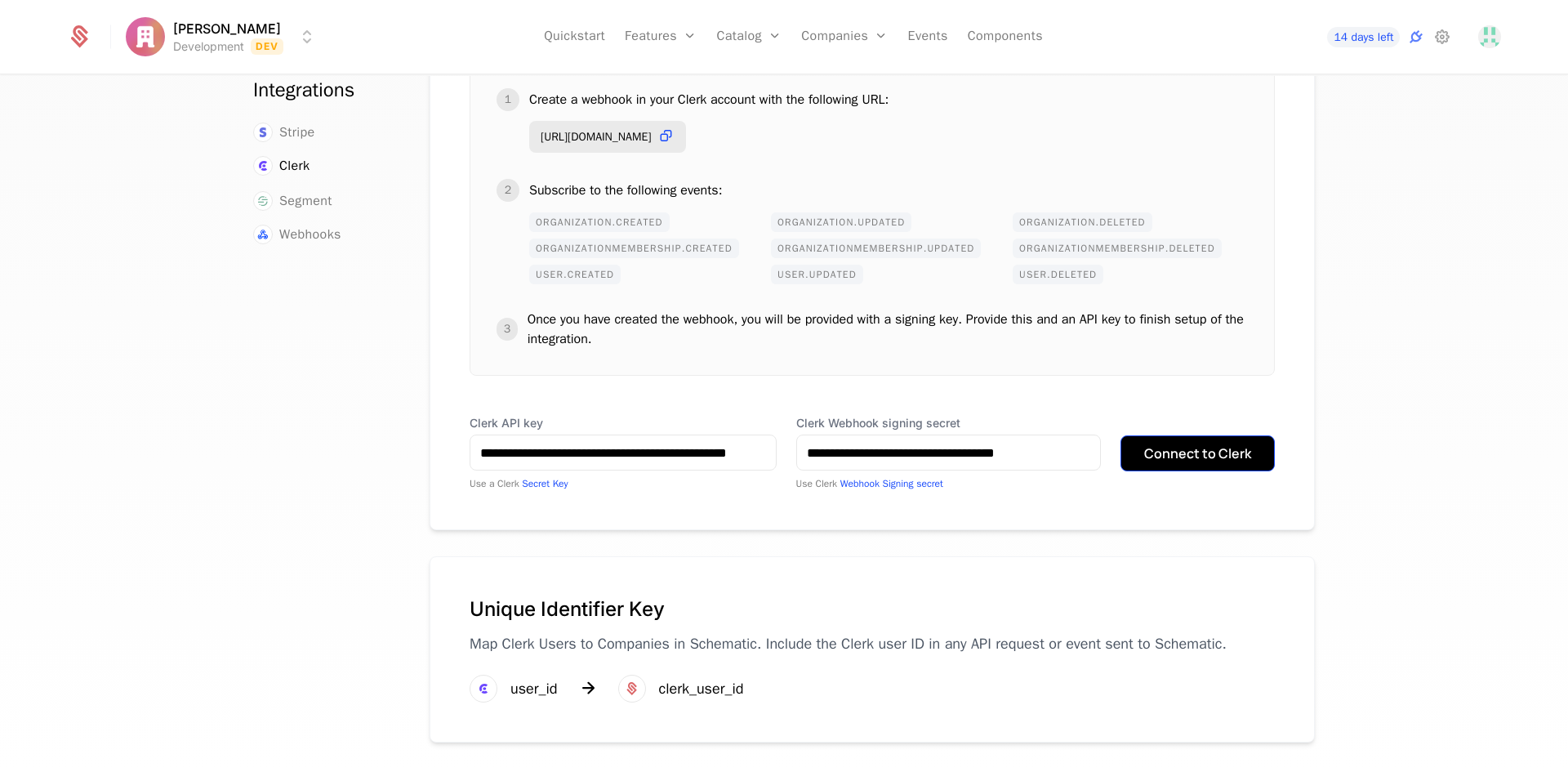 click on "Connect to Clerk" at bounding box center (1197, 453) 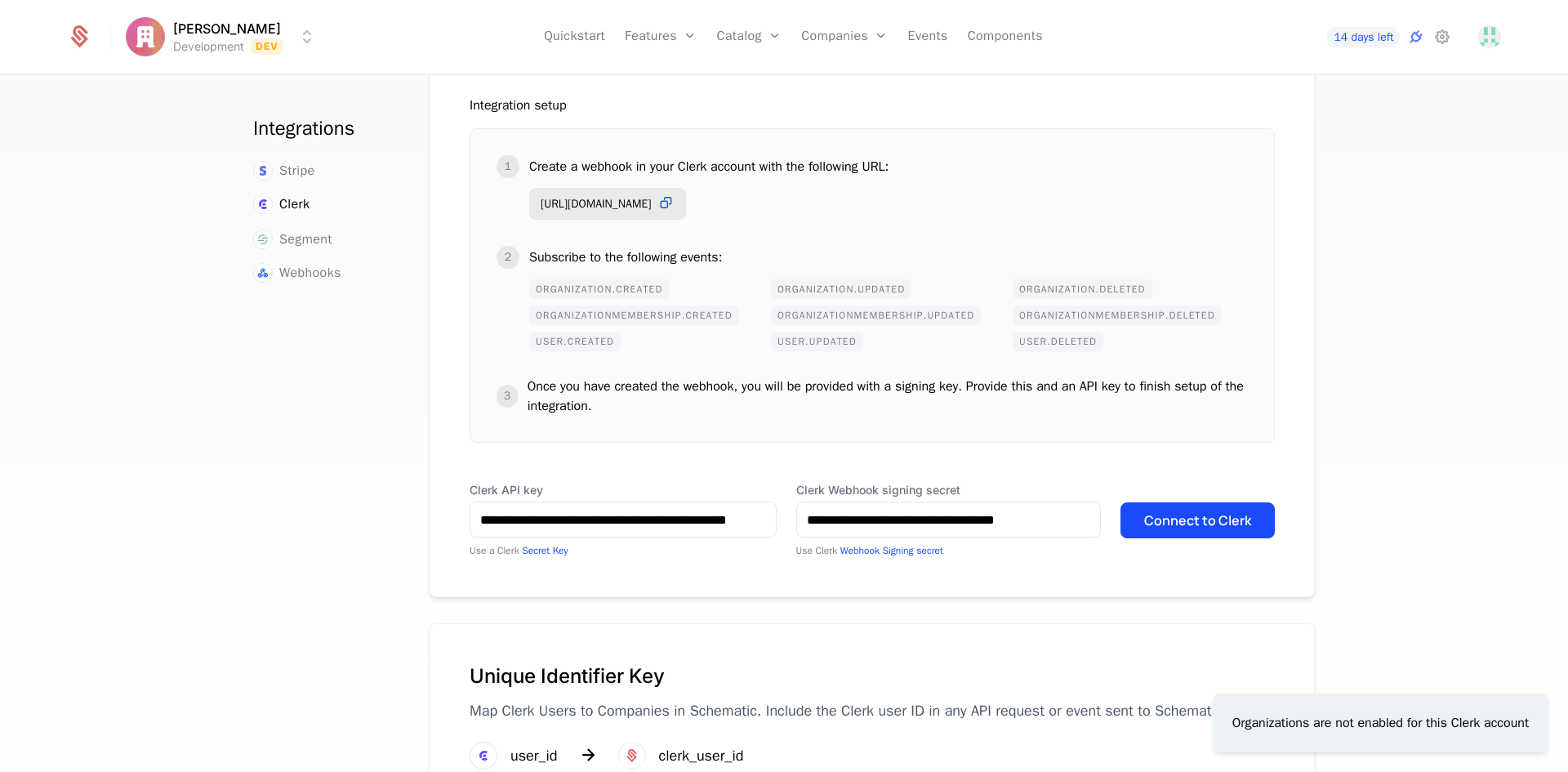 scroll, scrollTop: 313, scrollLeft: 0, axis: vertical 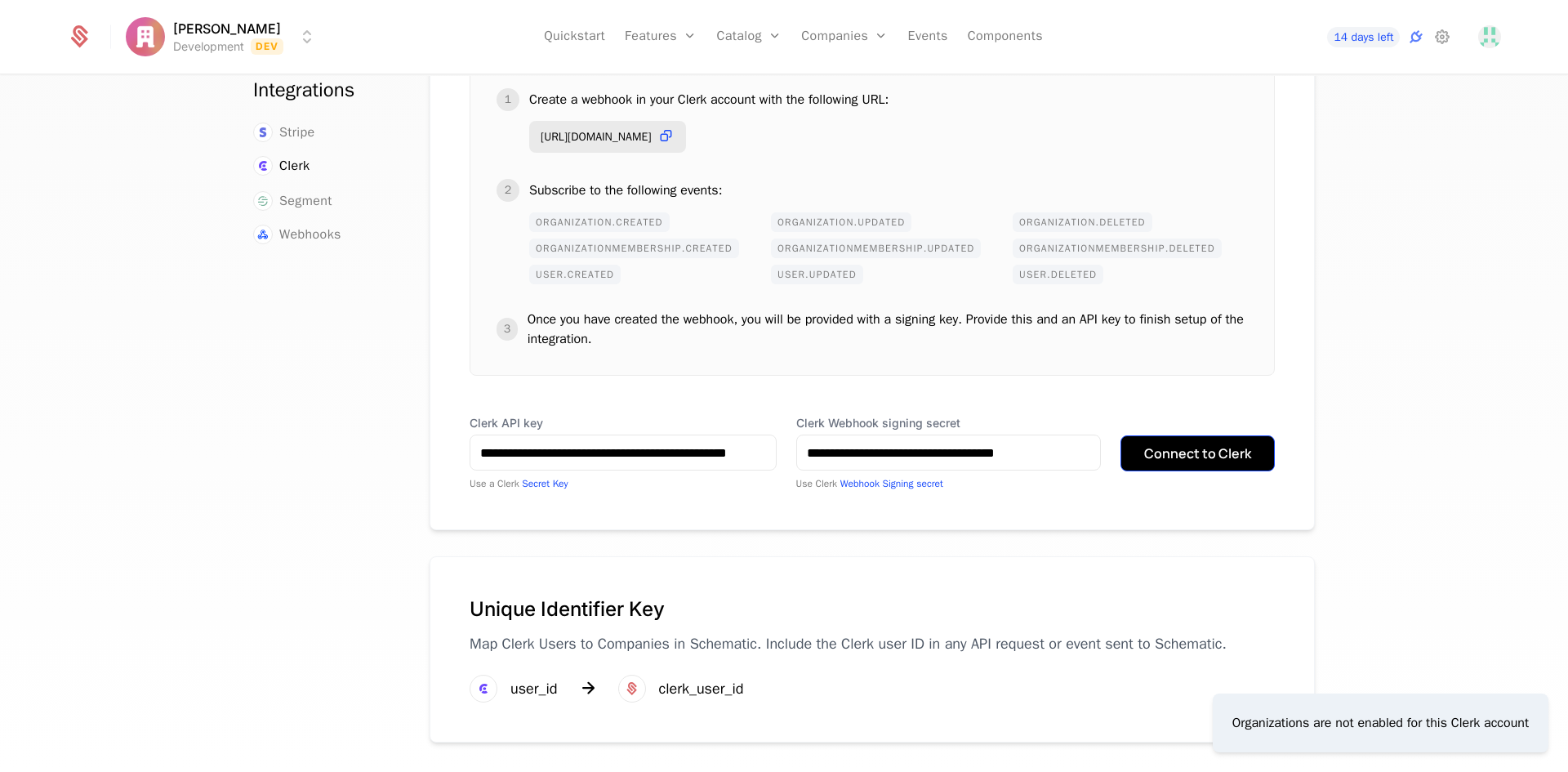 click on "Connect to Clerk" at bounding box center (1197, 453) 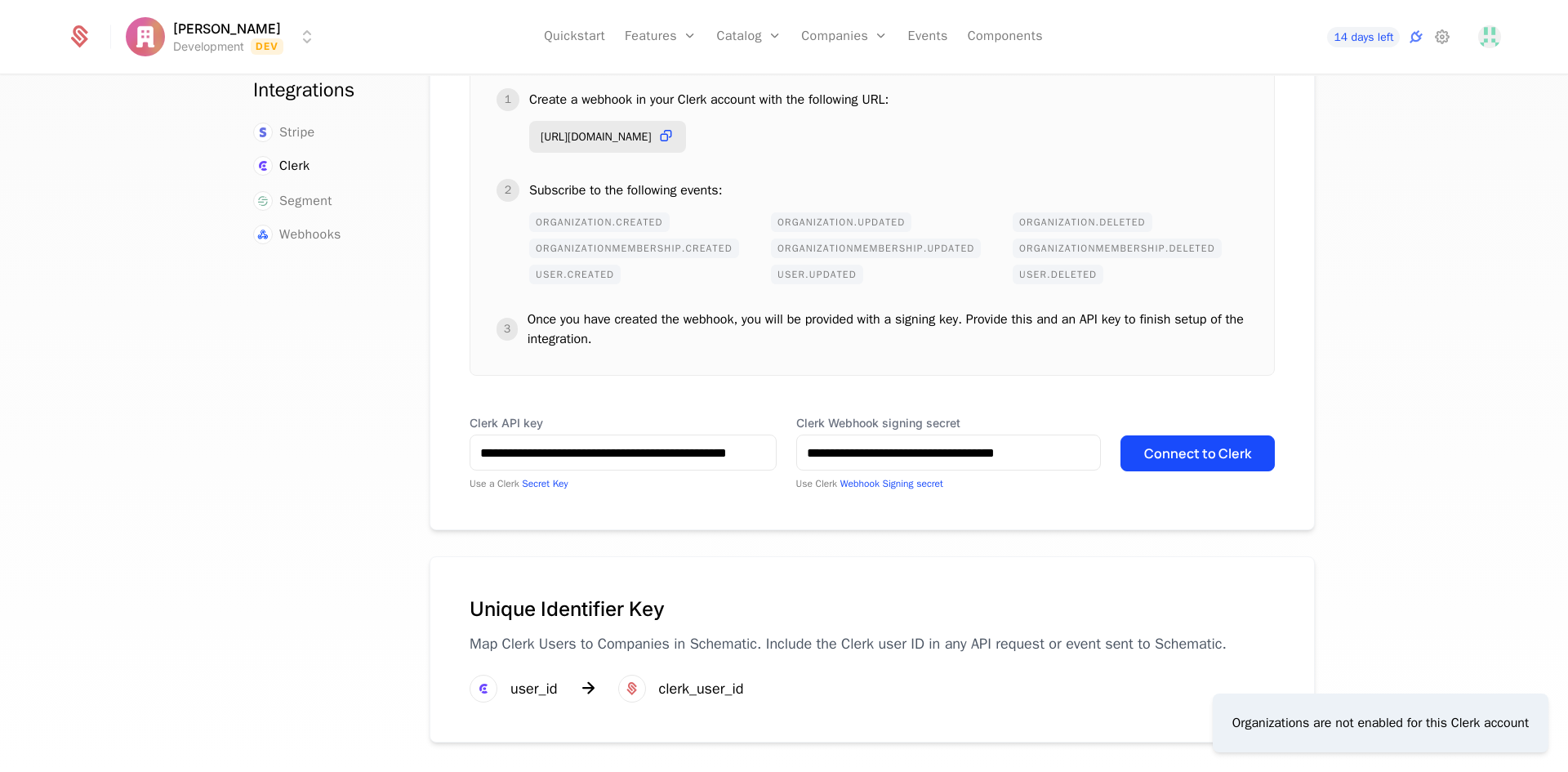 click on "Organizations are not enabled for this Clerk account" at bounding box center (1380, 723) 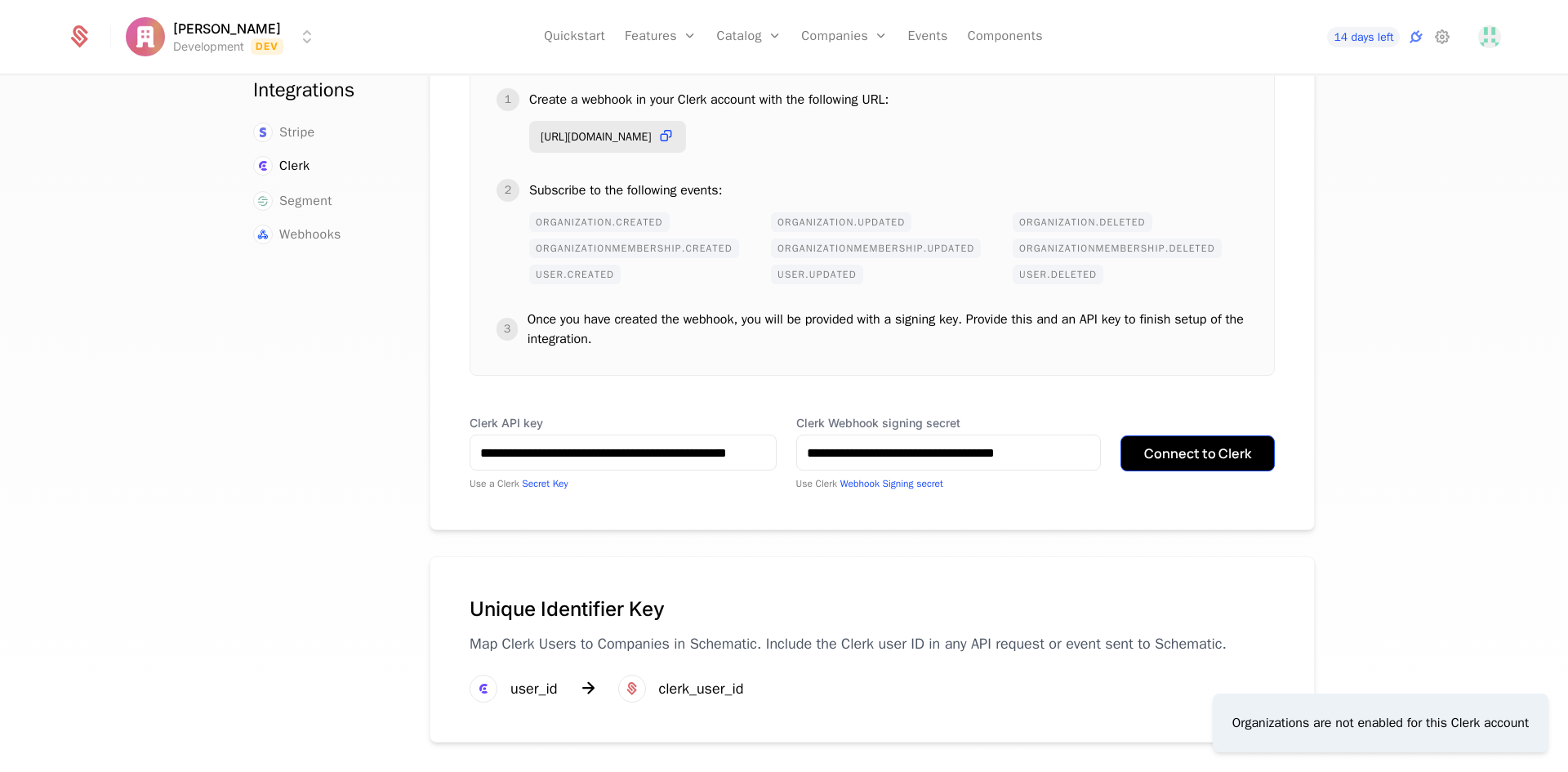 click on "Connect to Clerk" at bounding box center (1197, 453) 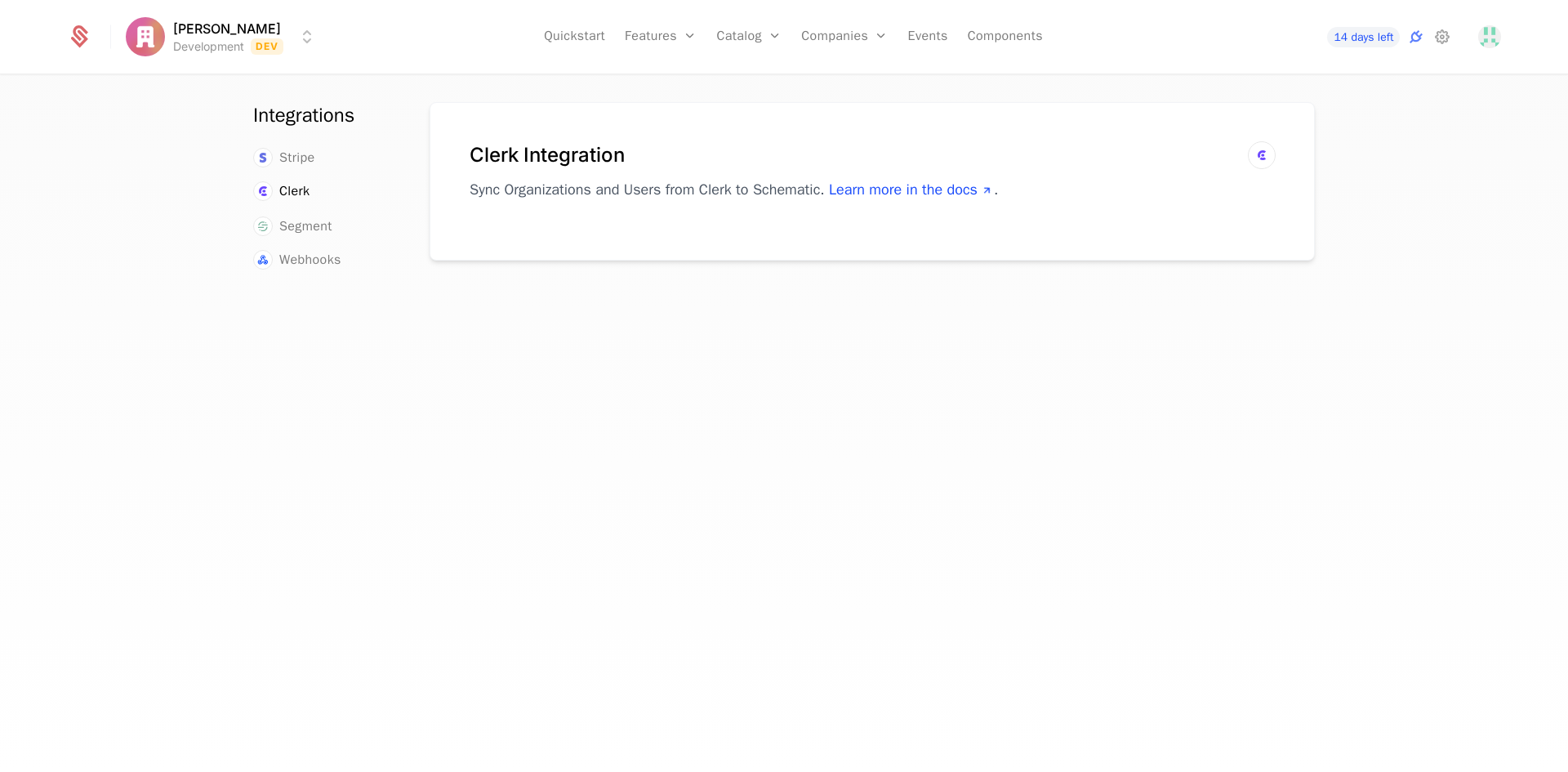 scroll, scrollTop: 0, scrollLeft: 0, axis: both 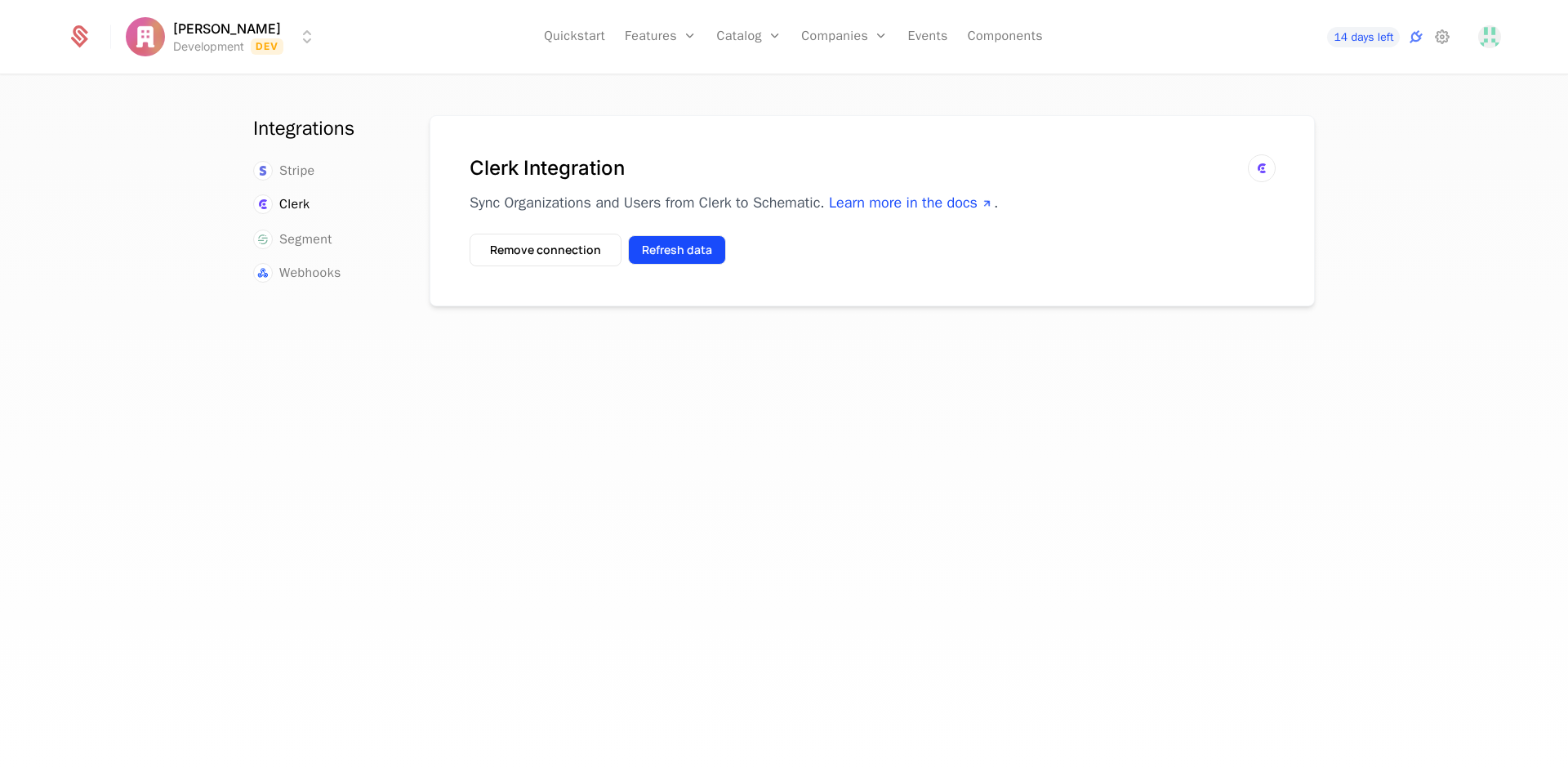 click on "Refresh data" at bounding box center (677, 250) 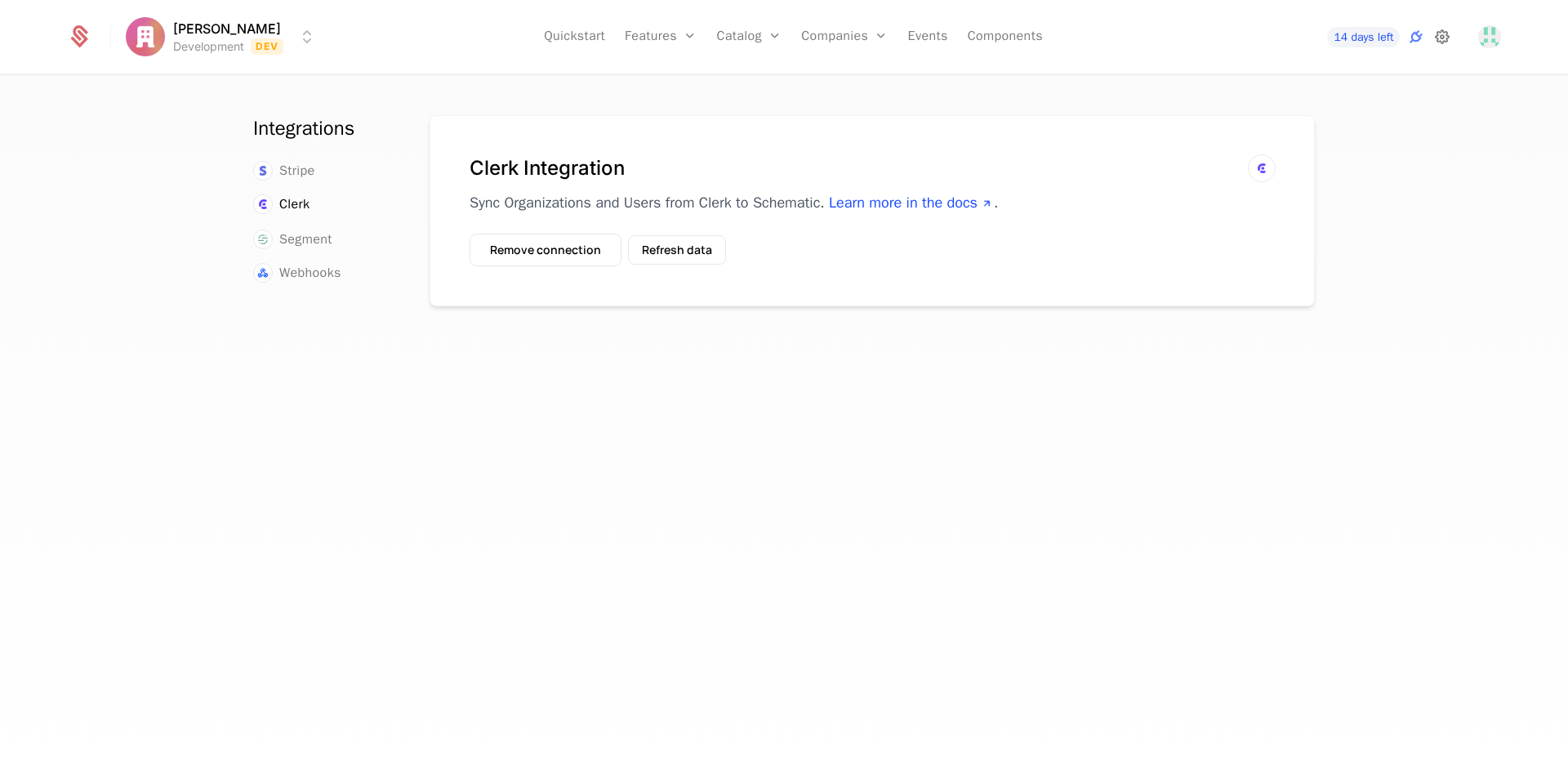 click at bounding box center (1442, 37) 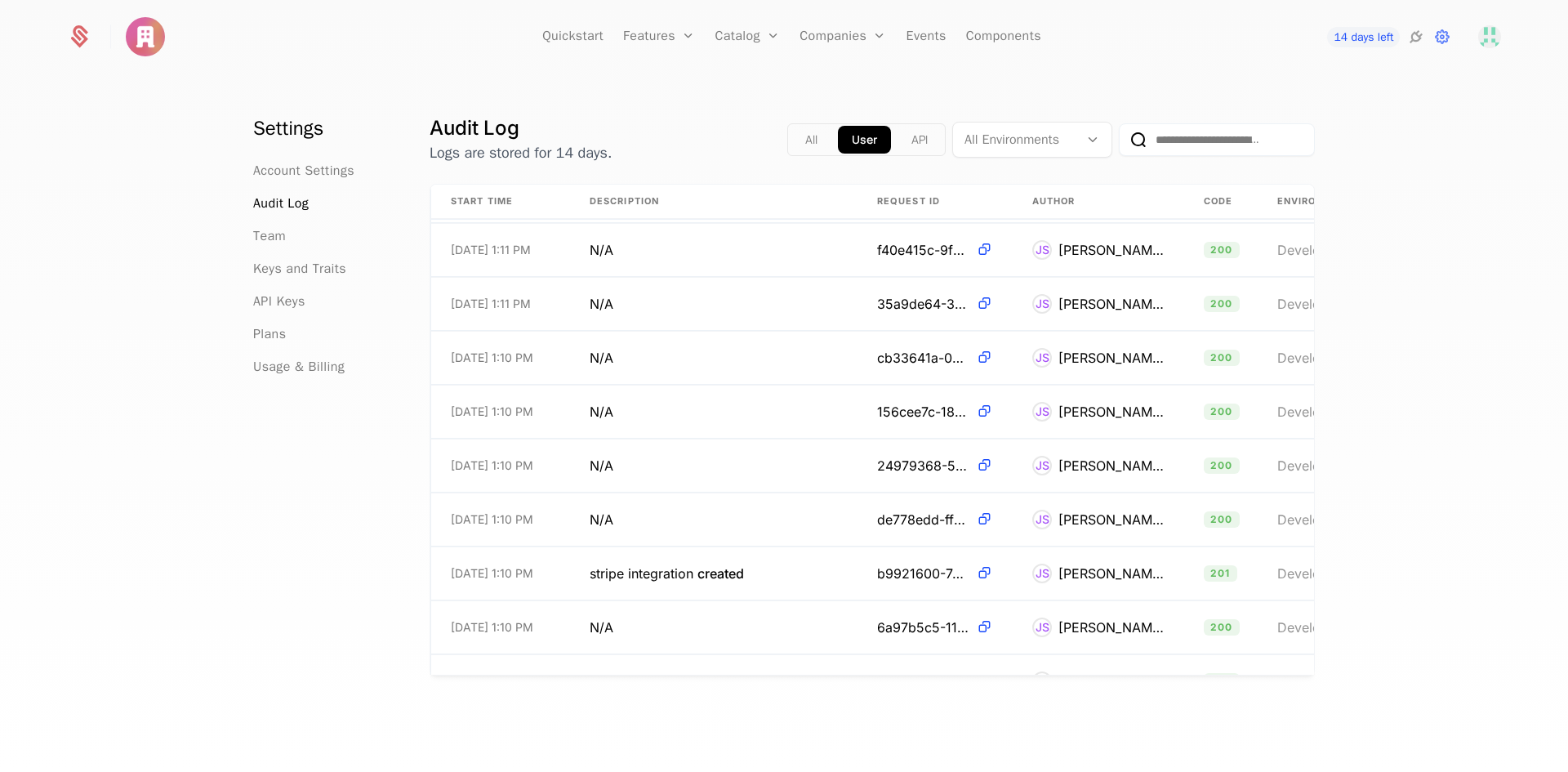 scroll, scrollTop: 2254, scrollLeft: 0, axis: vertical 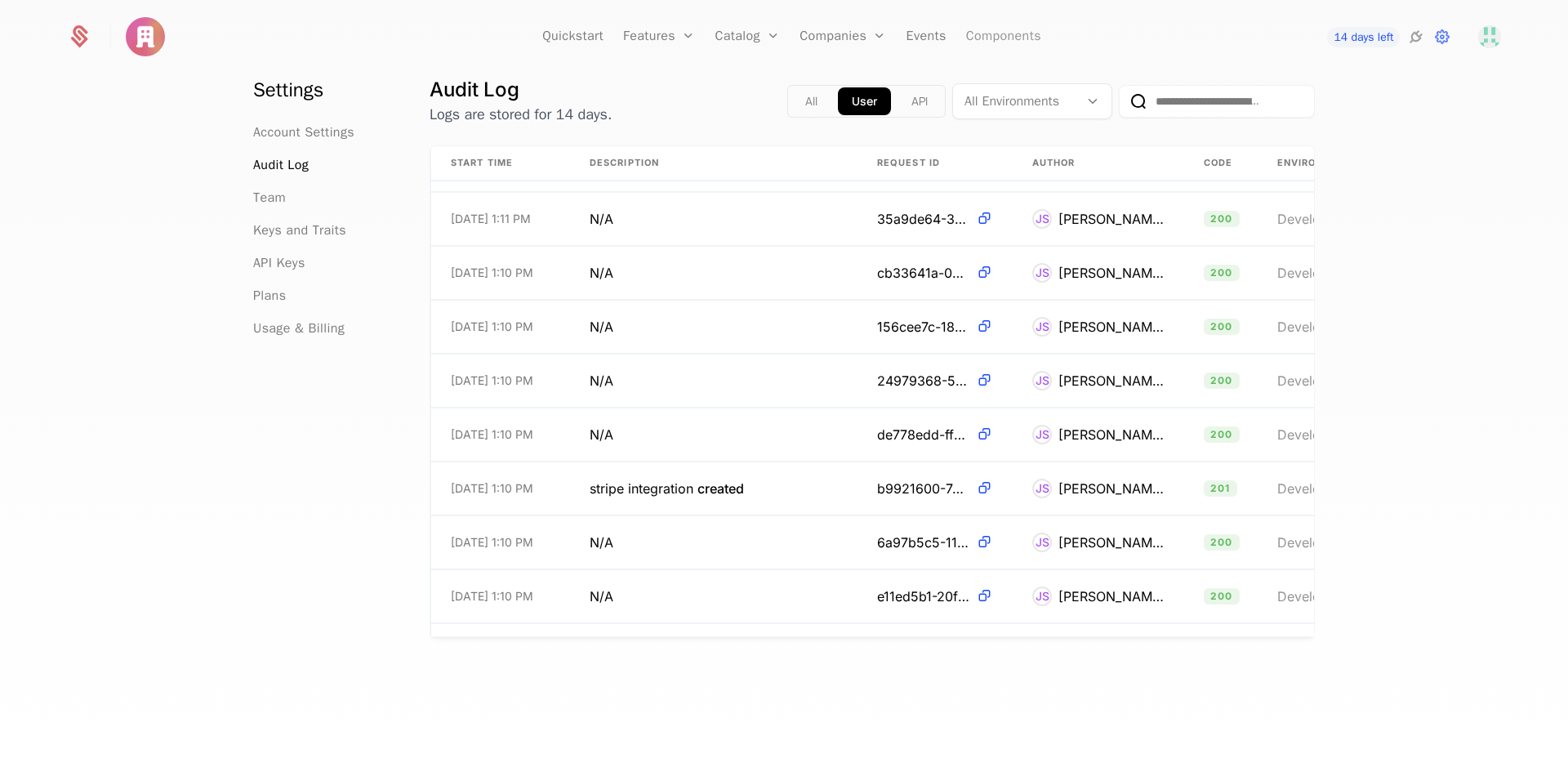 click on "Components" at bounding box center (1004, 37) 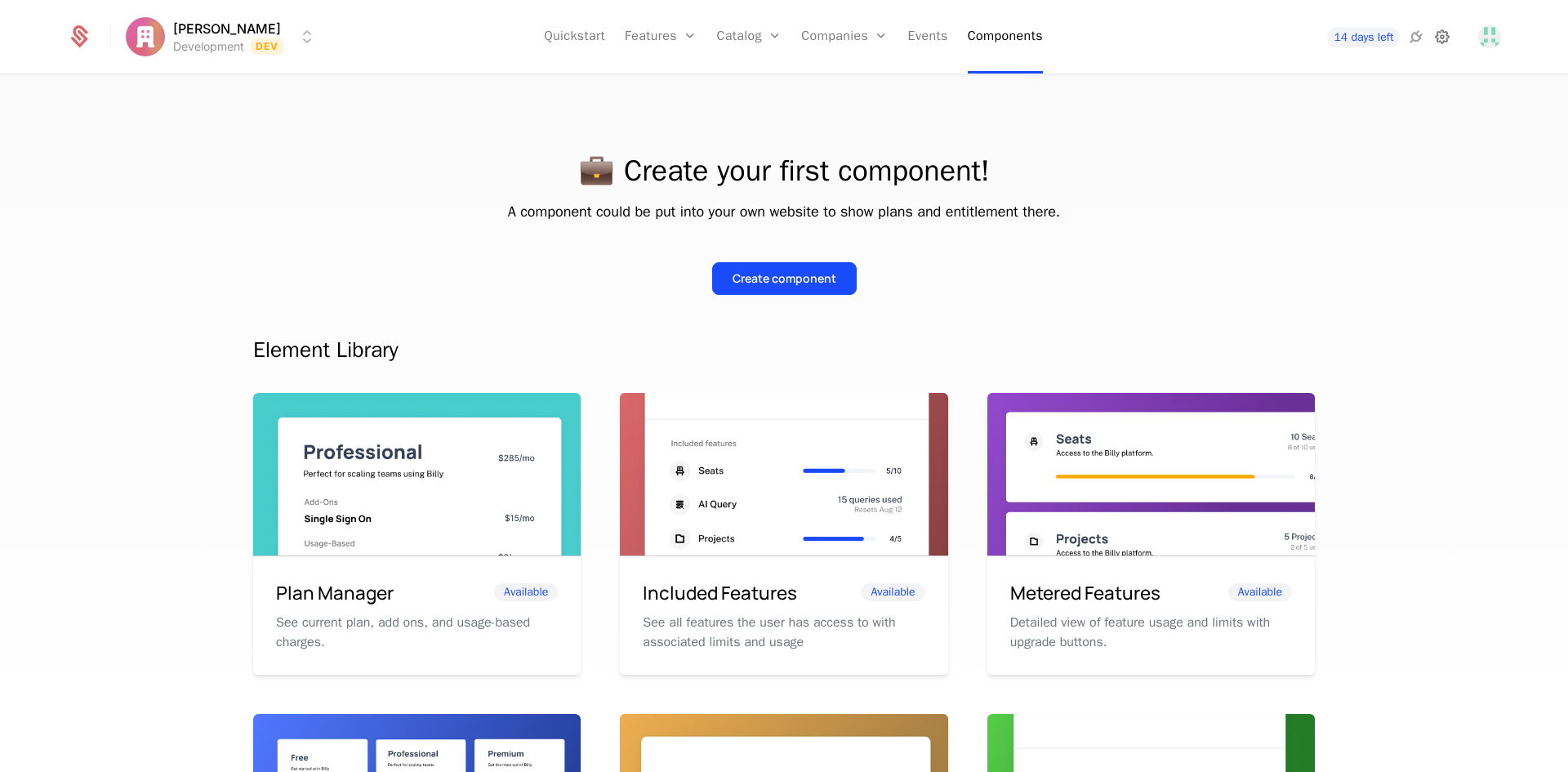 click at bounding box center (1442, 37) 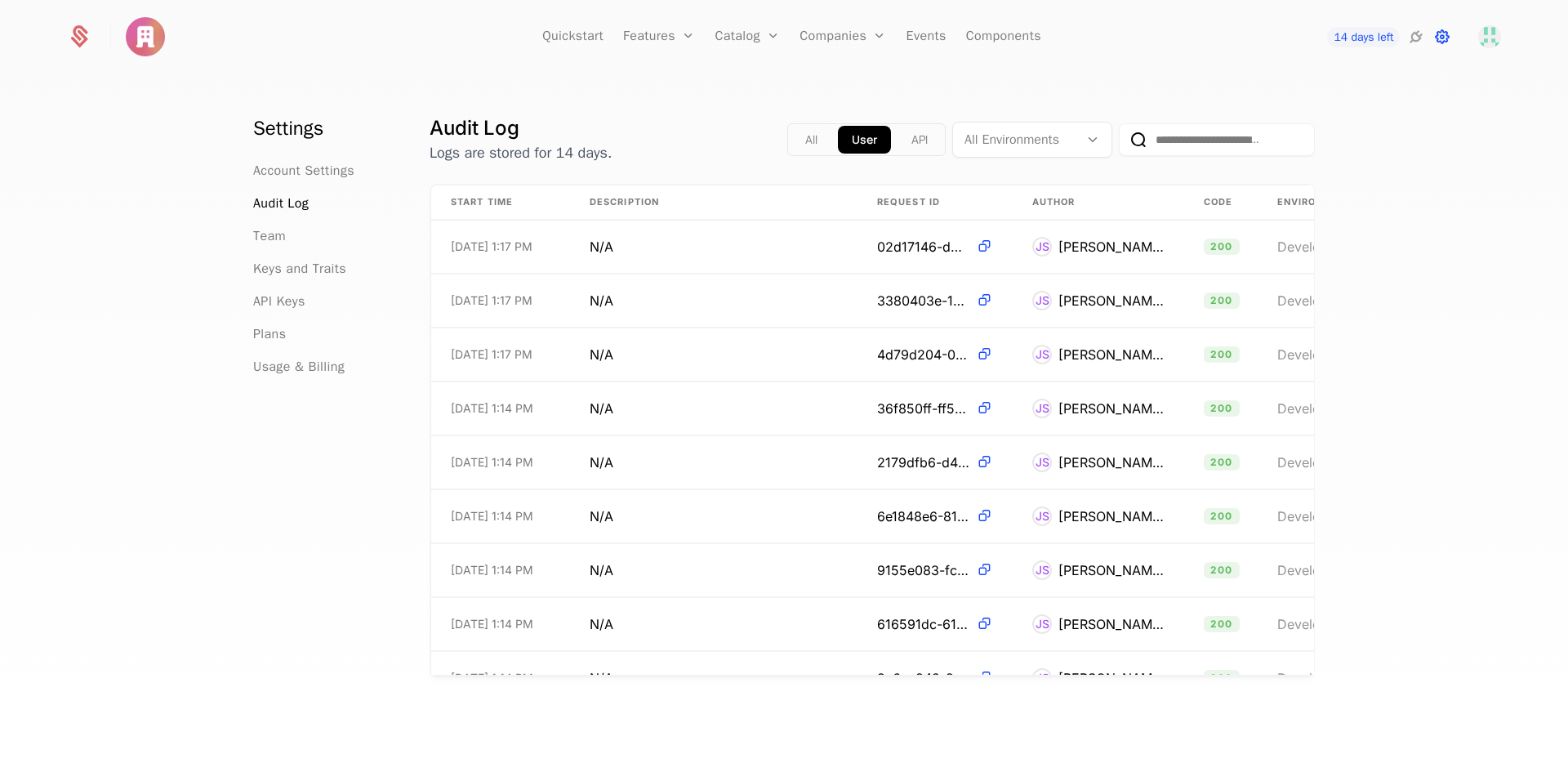 click at bounding box center [1442, 37] 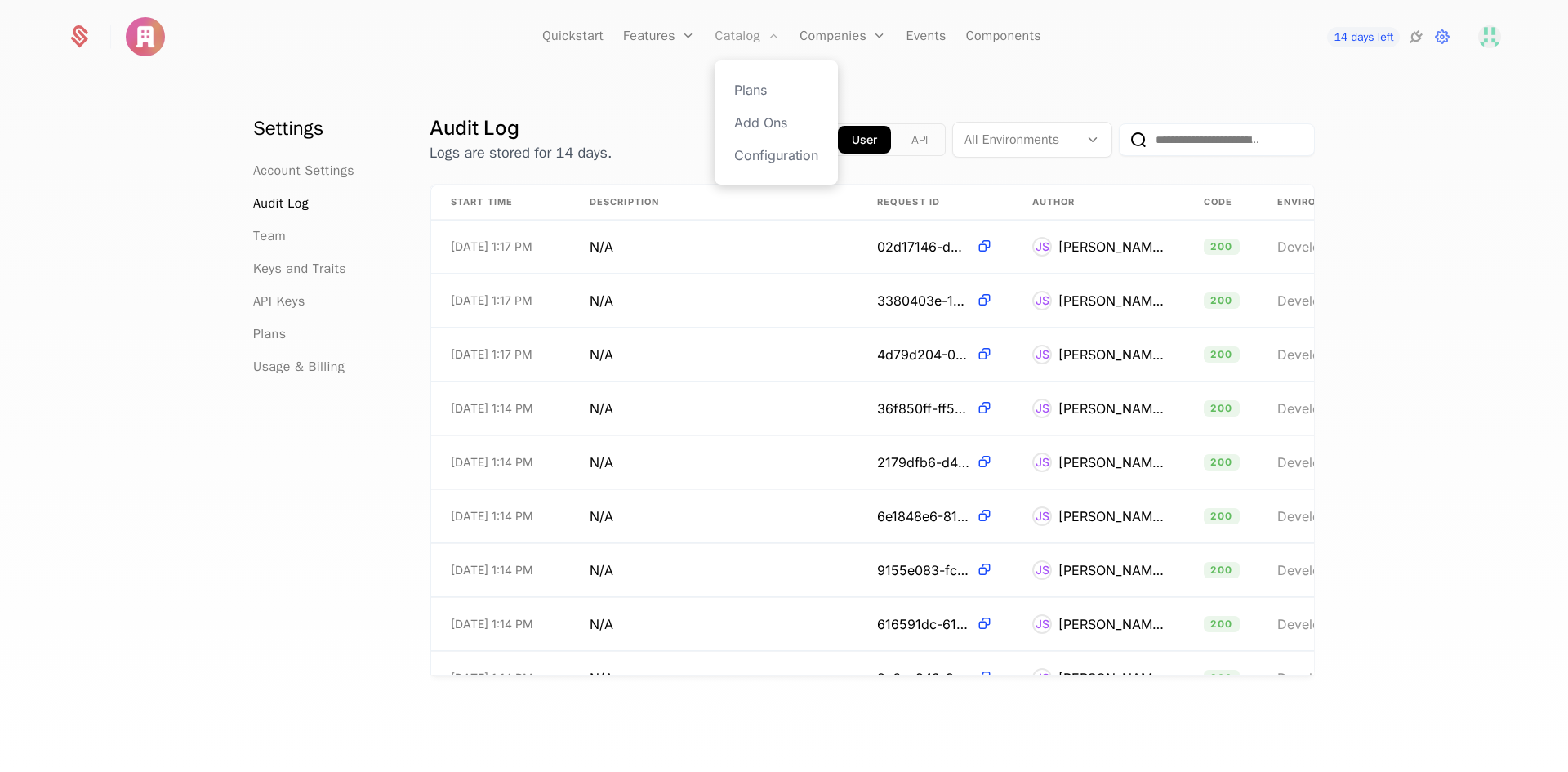 click on "Catalog" at bounding box center (747, 37) 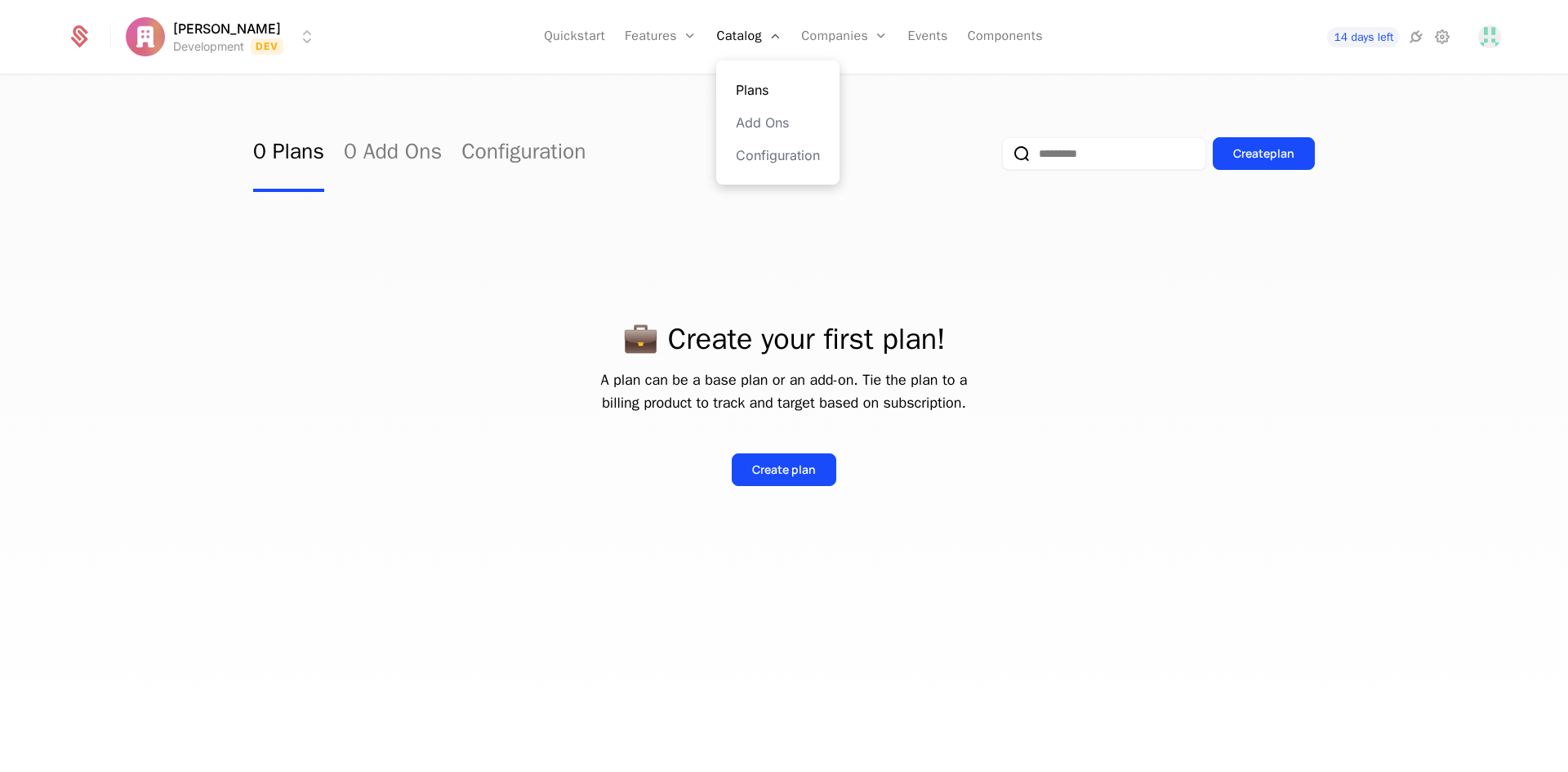 click on "Plans" at bounding box center (777, 90) 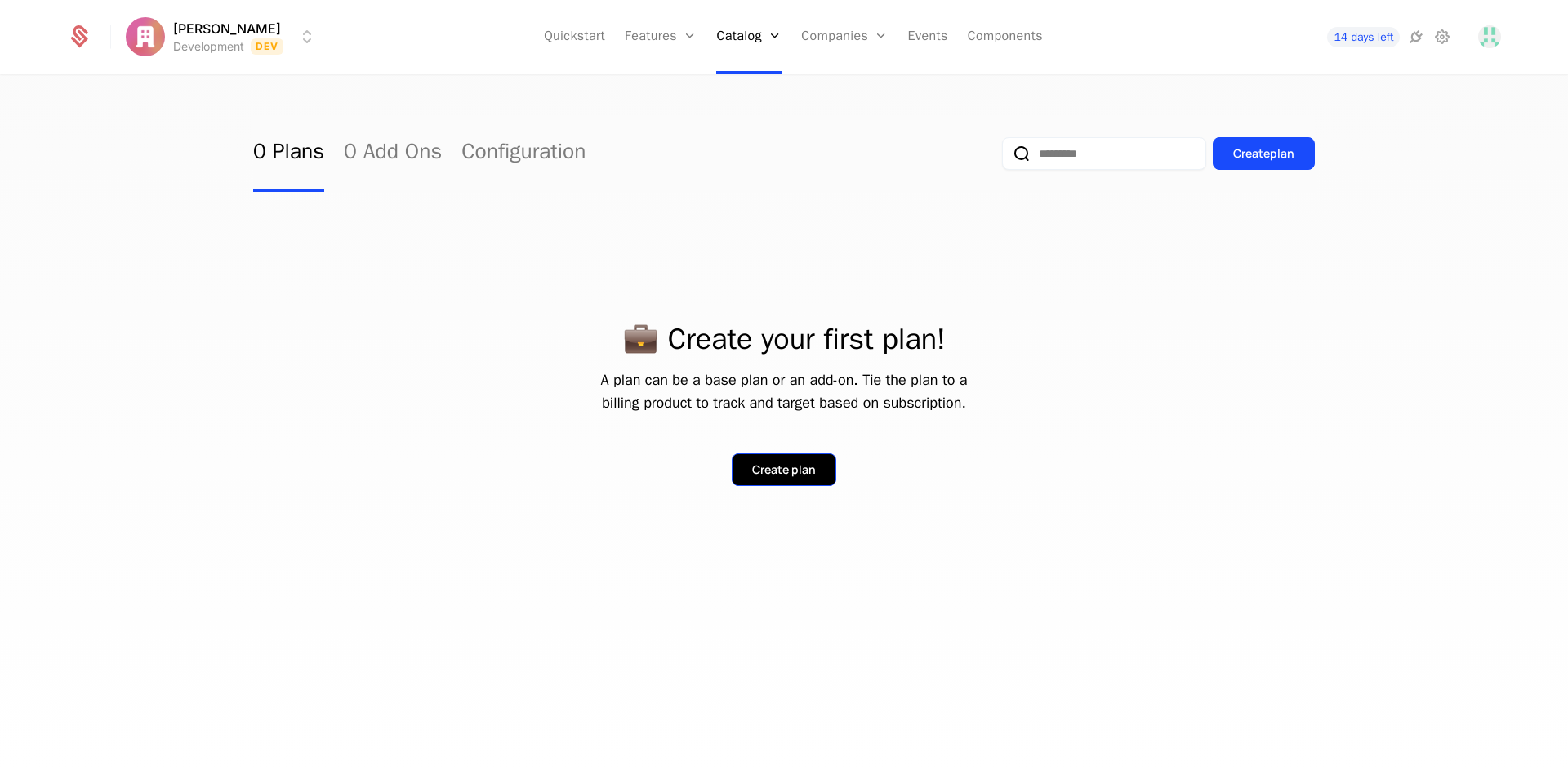click on "Create plan" at bounding box center (784, 470) 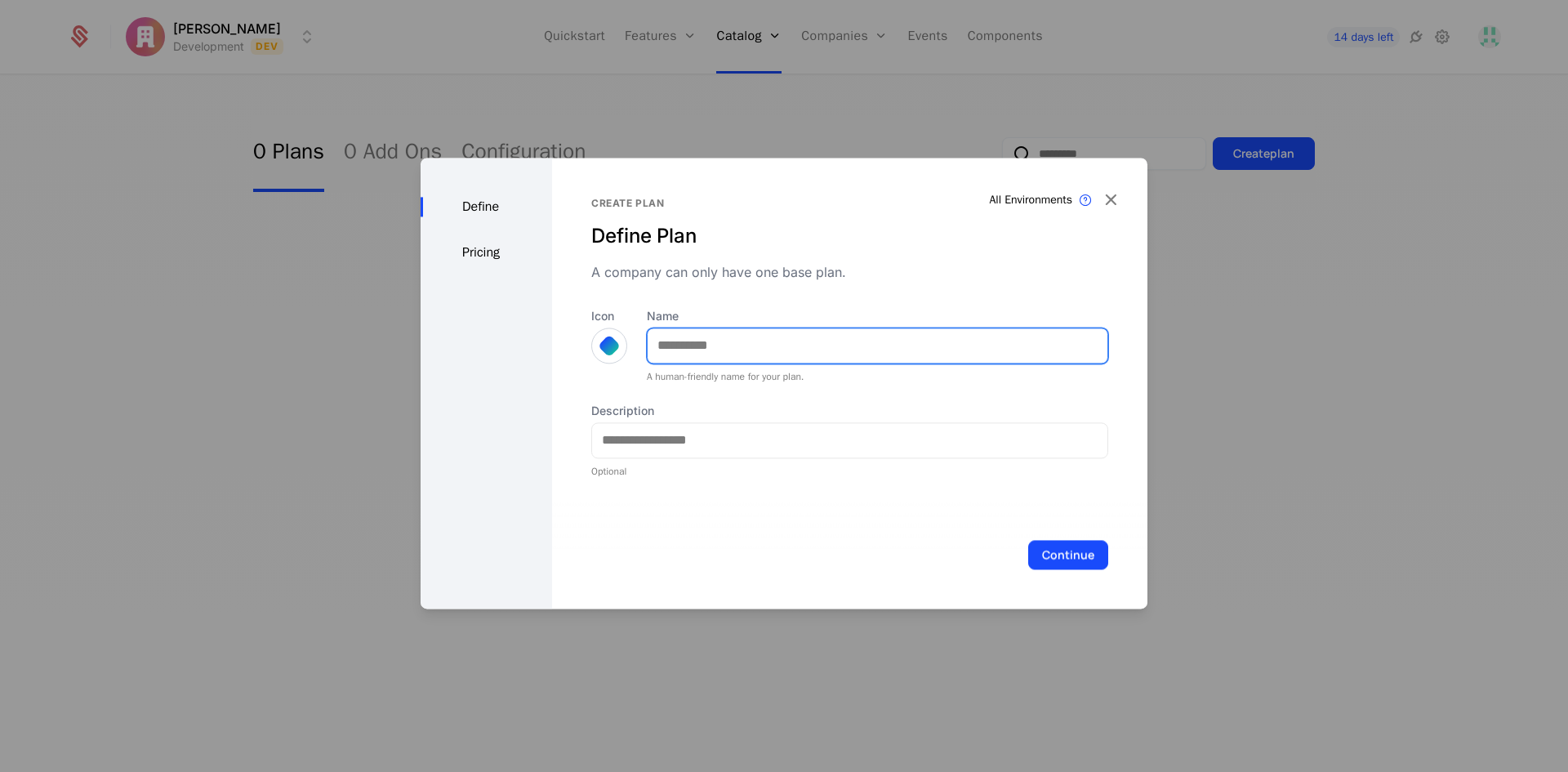 click on "Name" at bounding box center [877, 346] 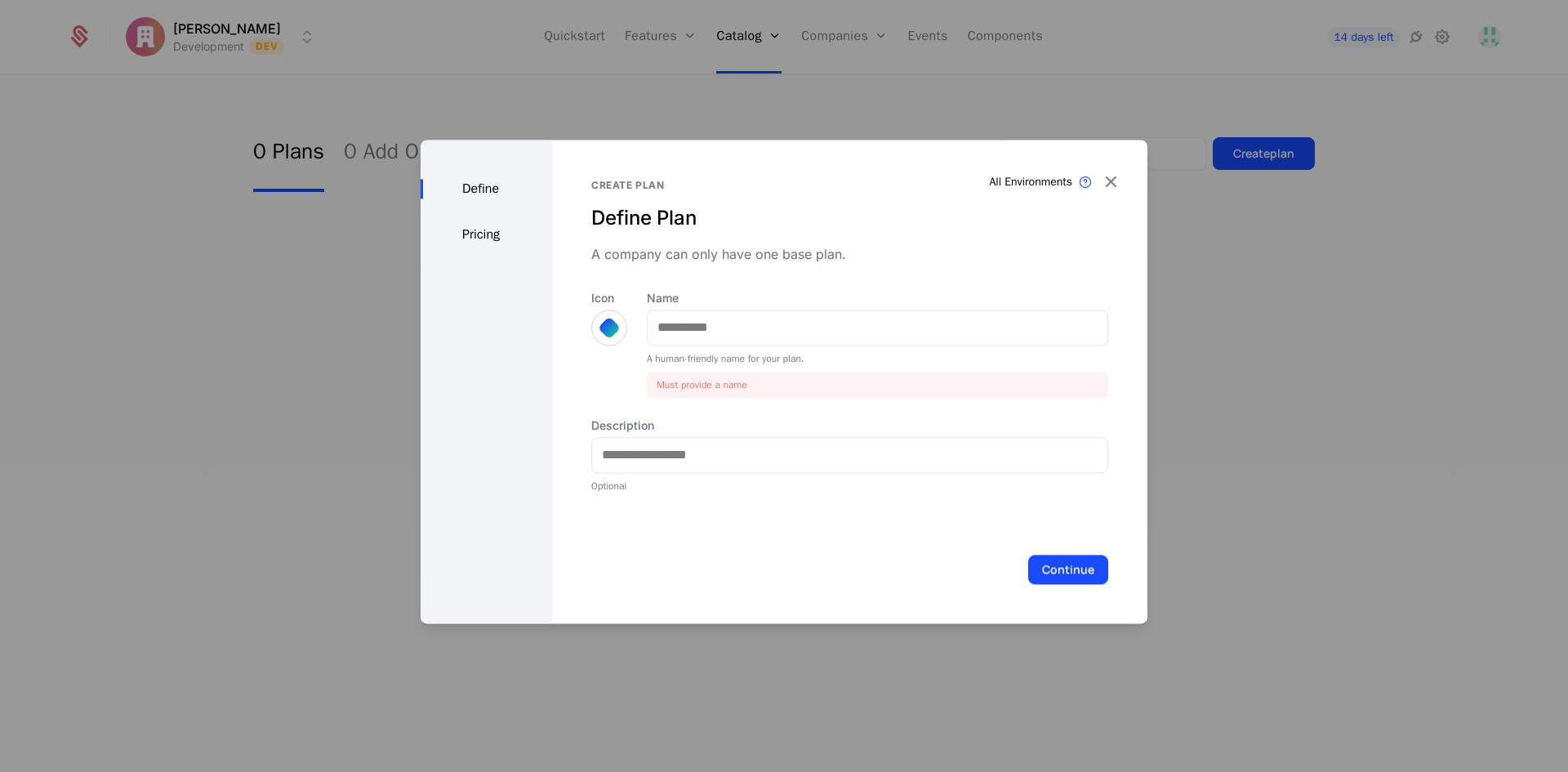 click on "Define Pricing" at bounding box center [486, 382] 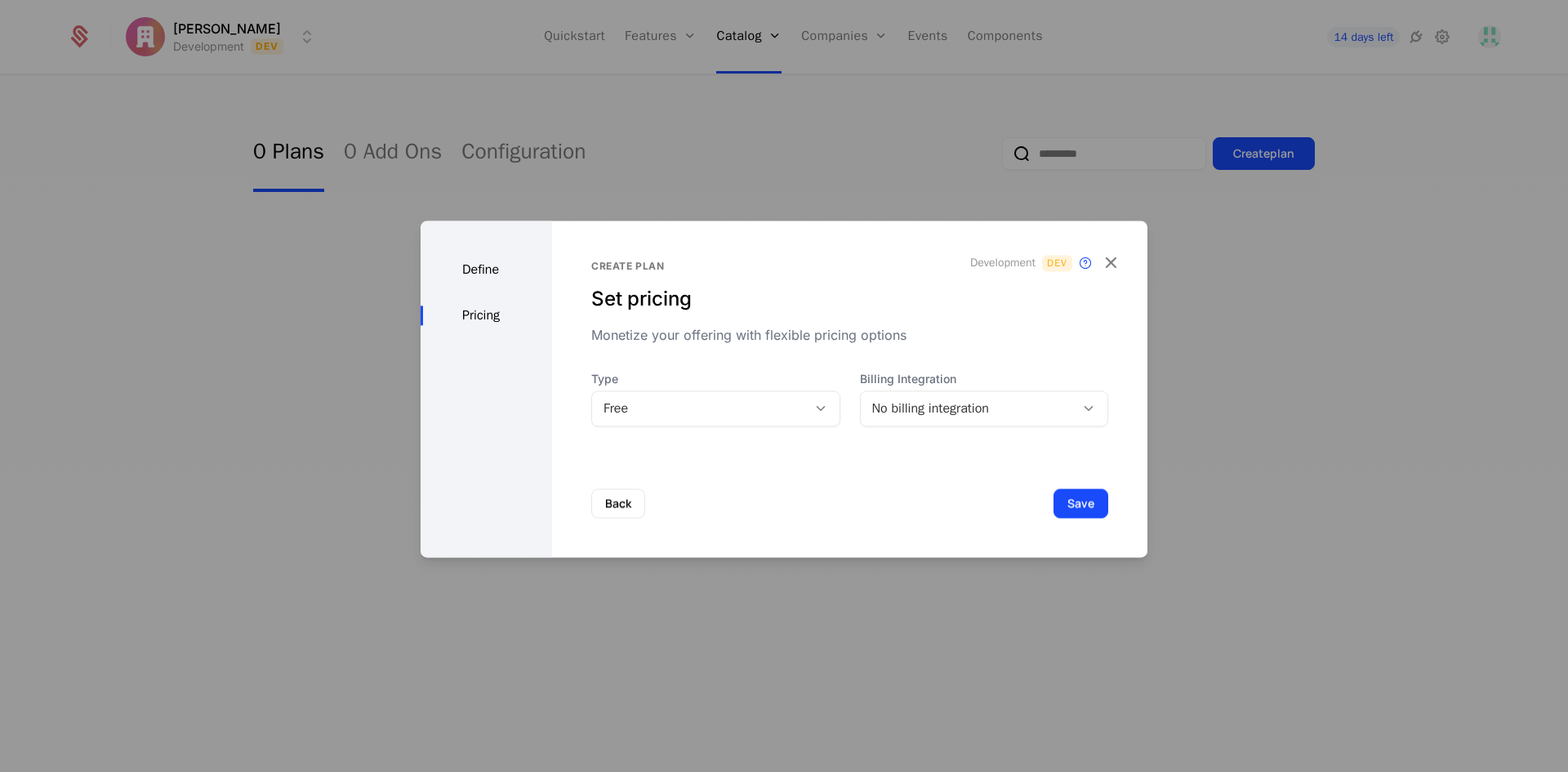 click at bounding box center (784, 386) 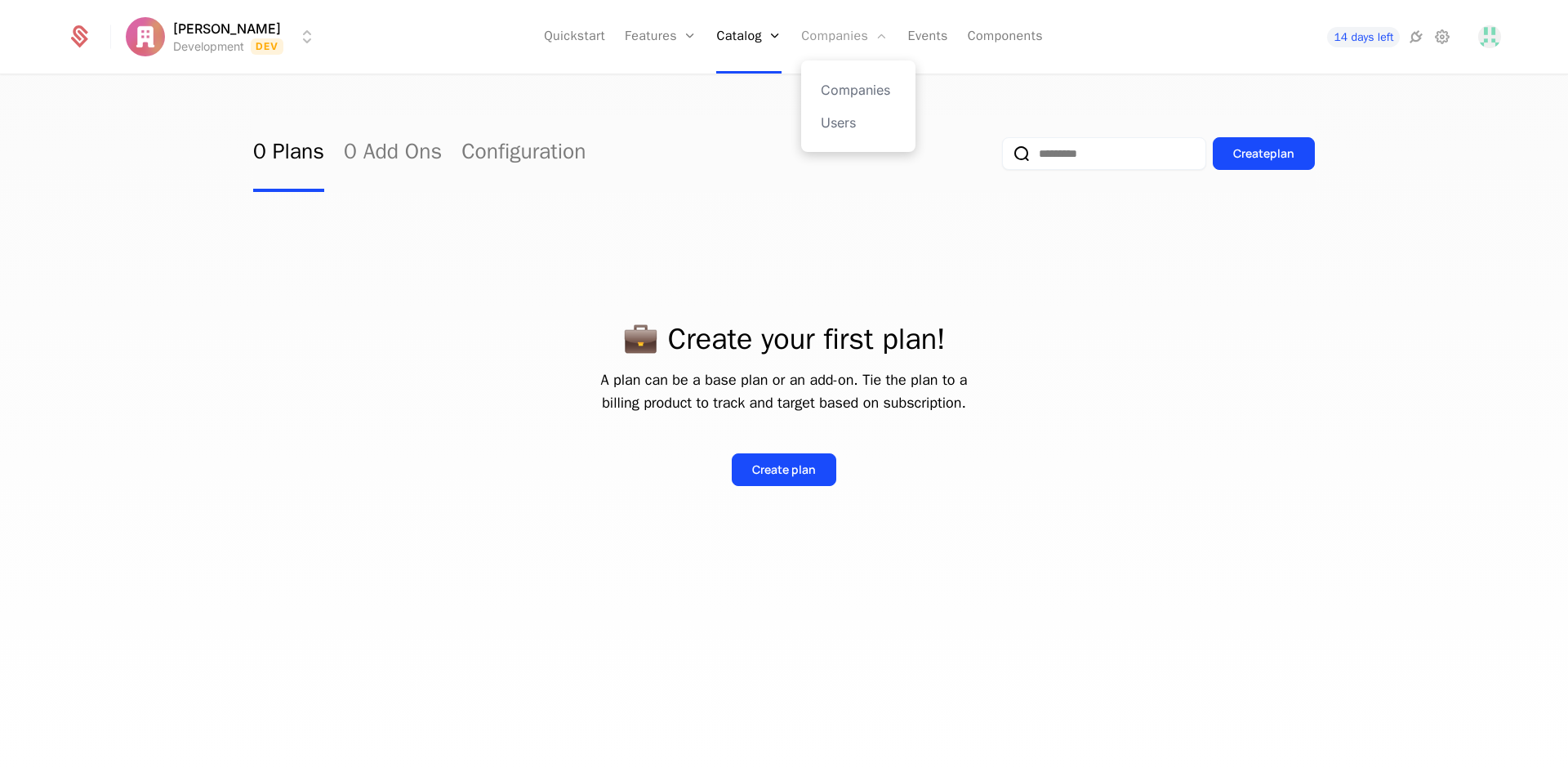 click on "Companies" at bounding box center (844, 37) 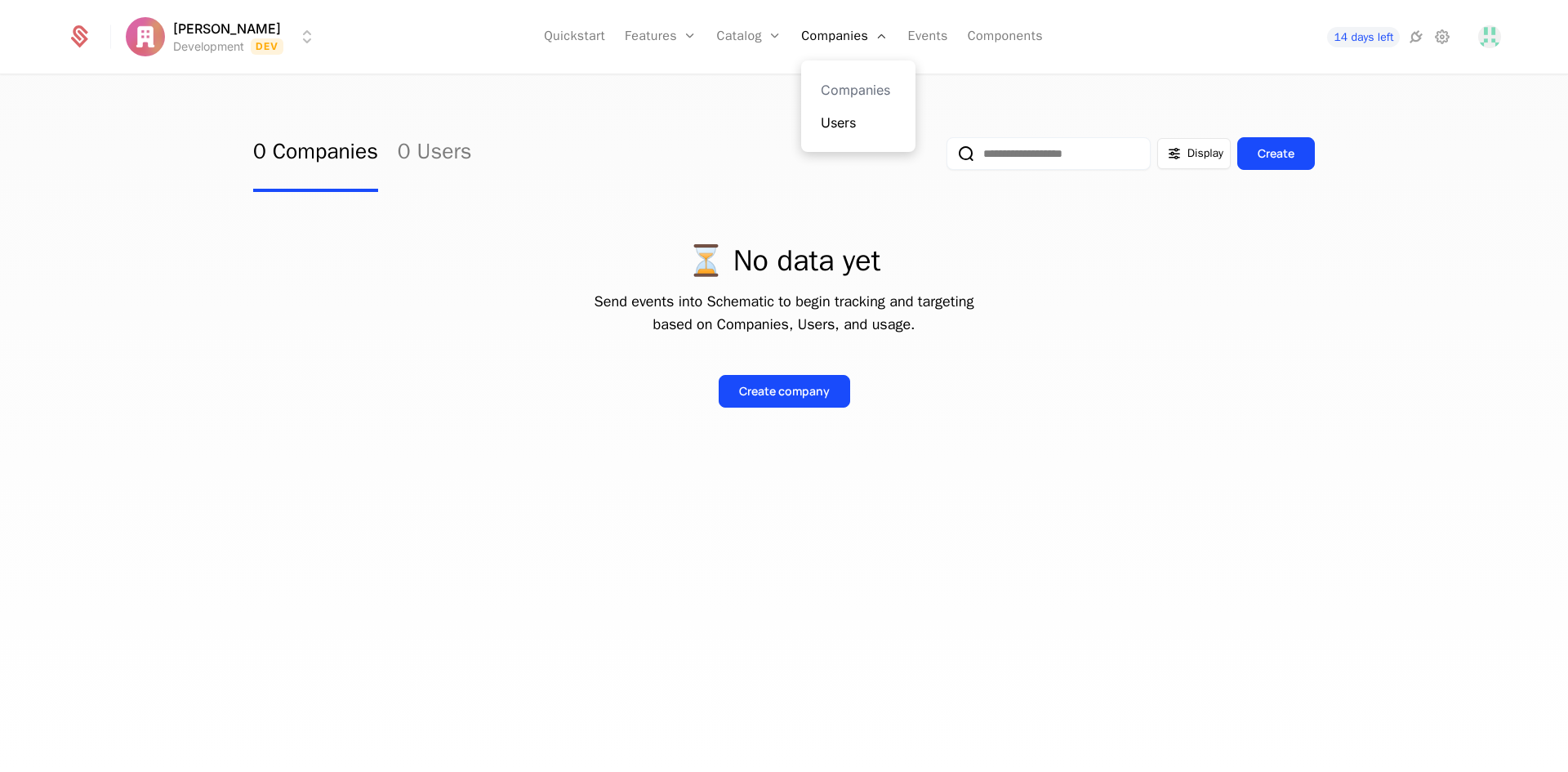 click on "Users" at bounding box center (858, 123) 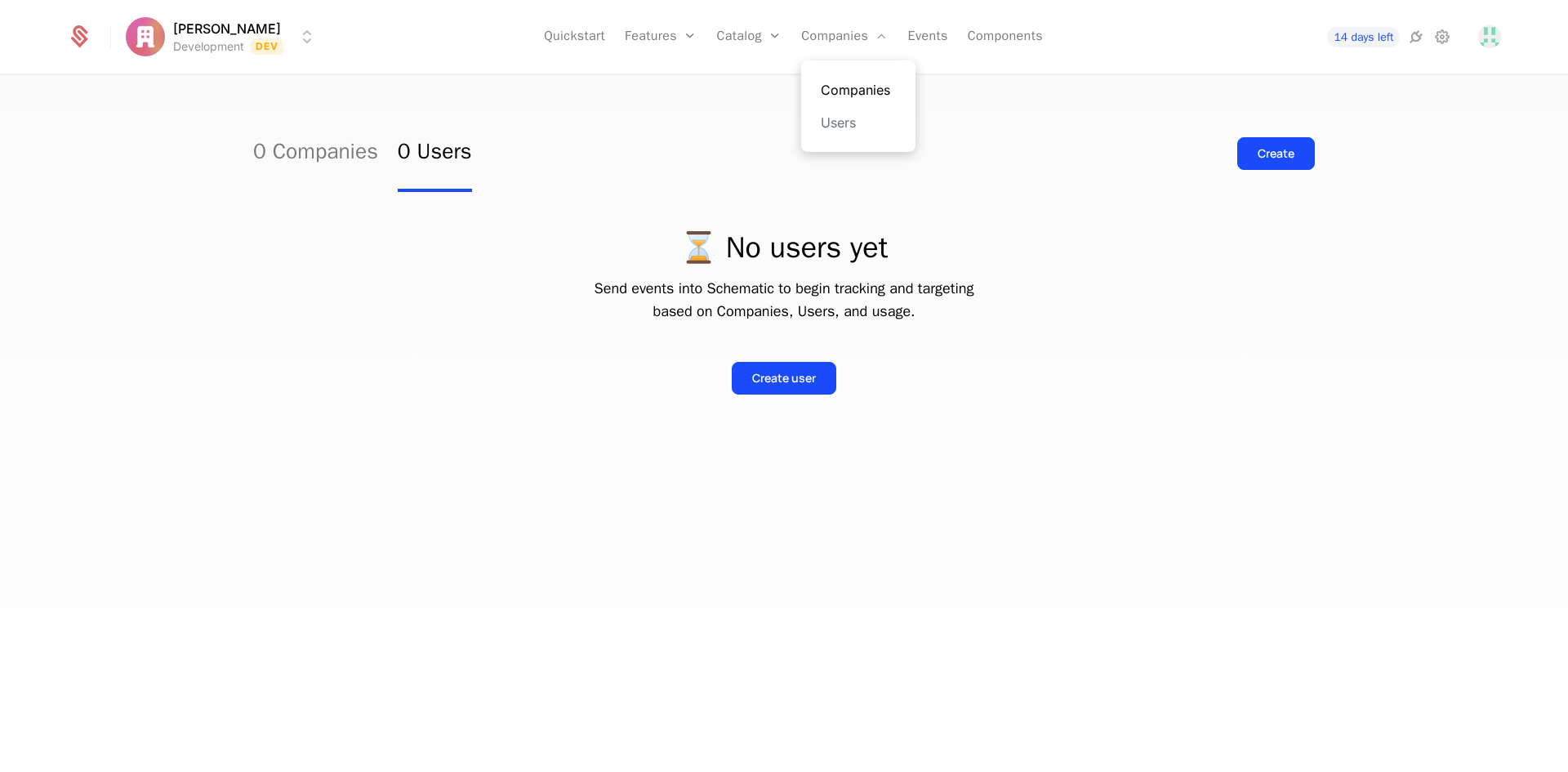click on "Companies" at bounding box center (858, 90) 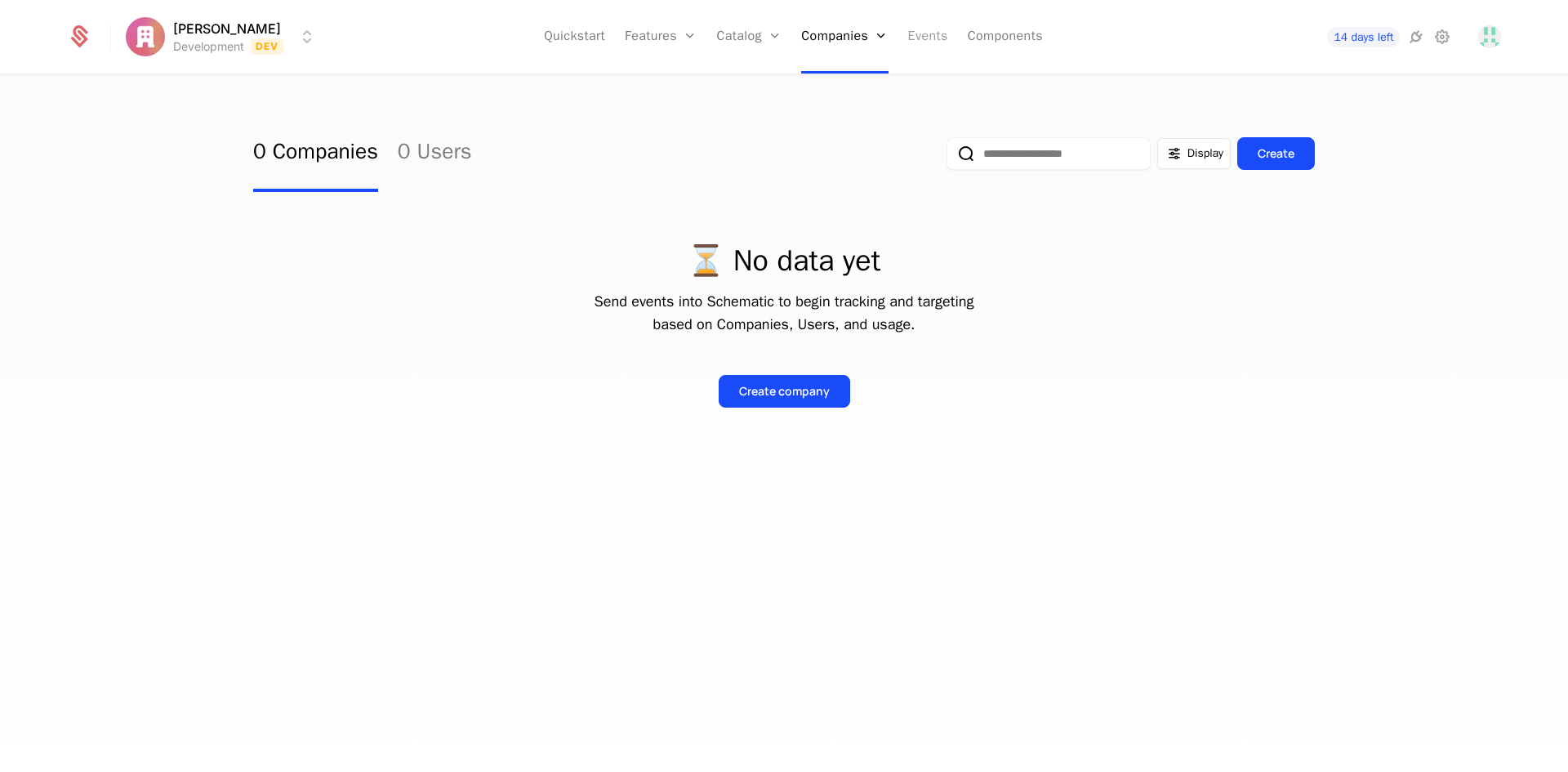 click on "Events" at bounding box center [928, 37] 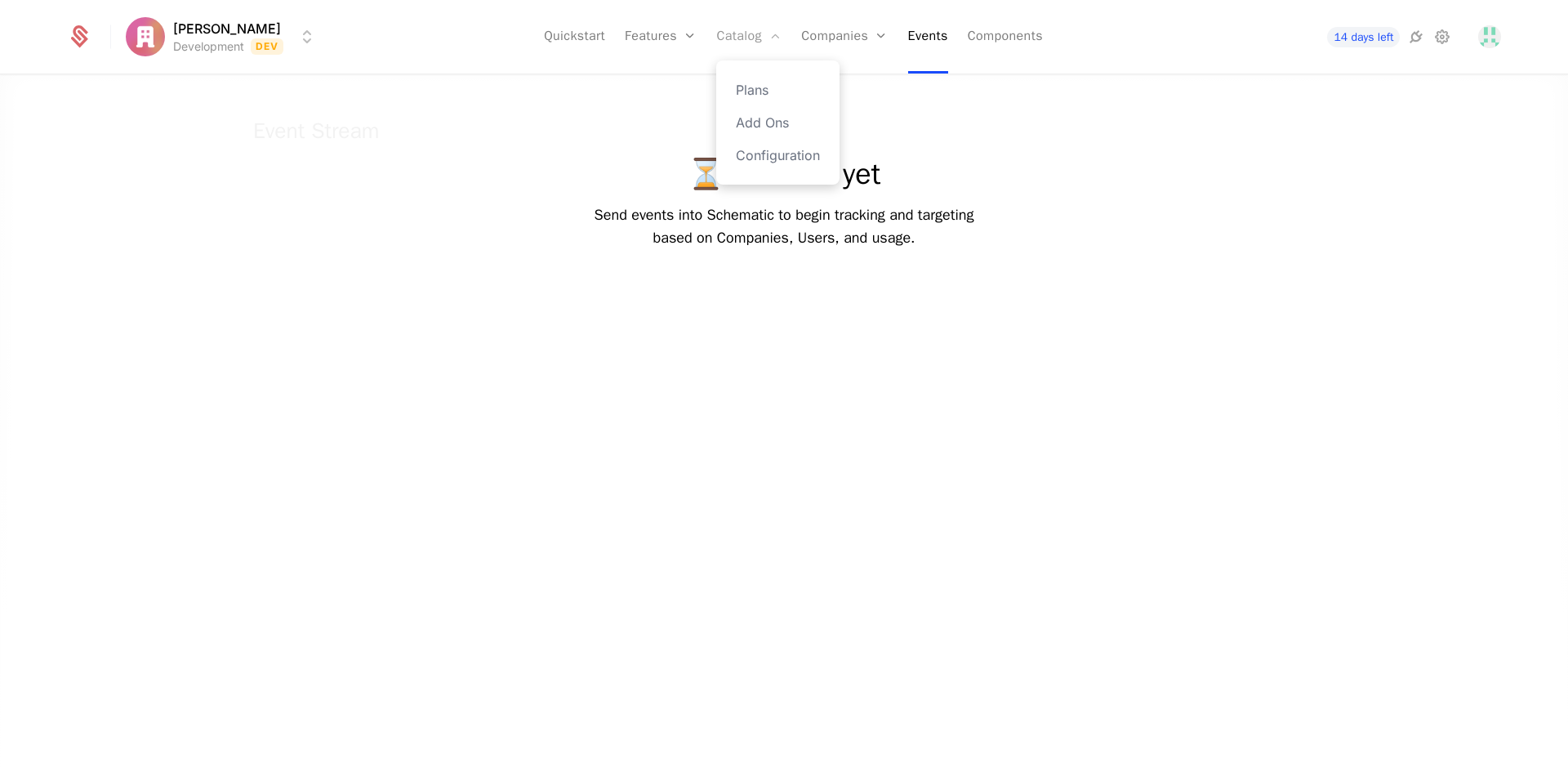 click on "Catalog" at bounding box center [749, 37] 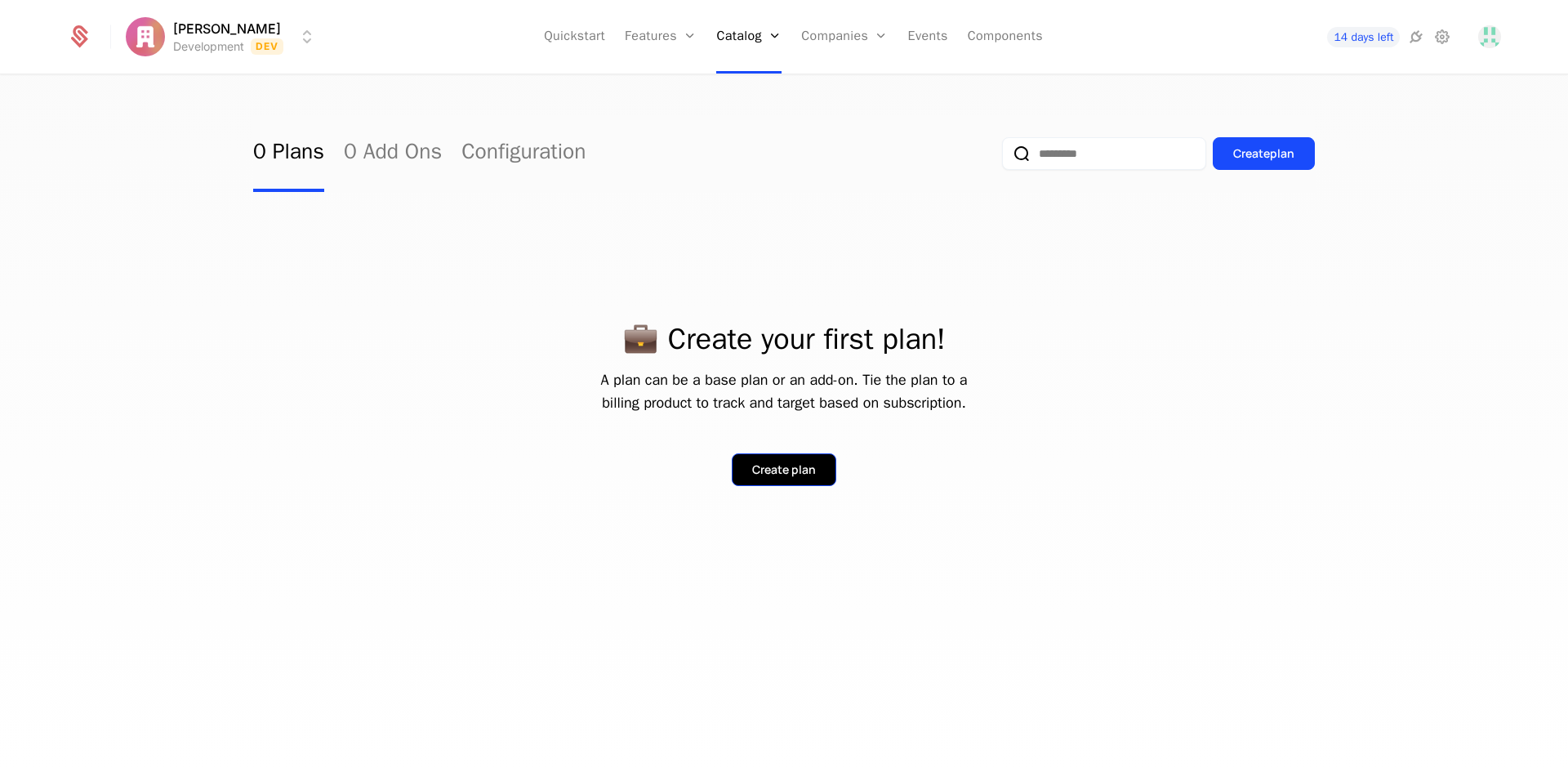 click on "Create plan" at bounding box center (784, 470) 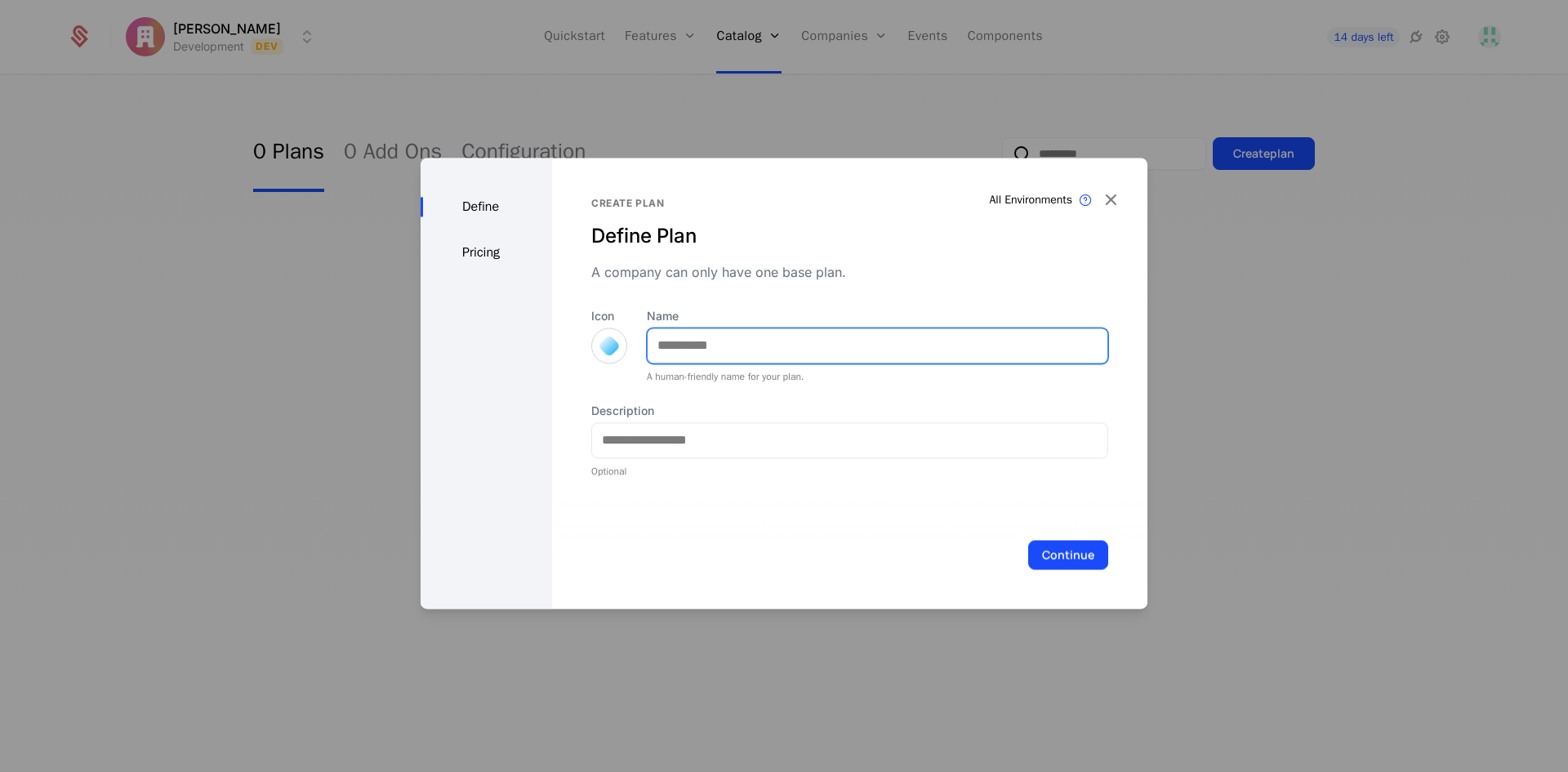 click on "Name" at bounding box center (877, 346) 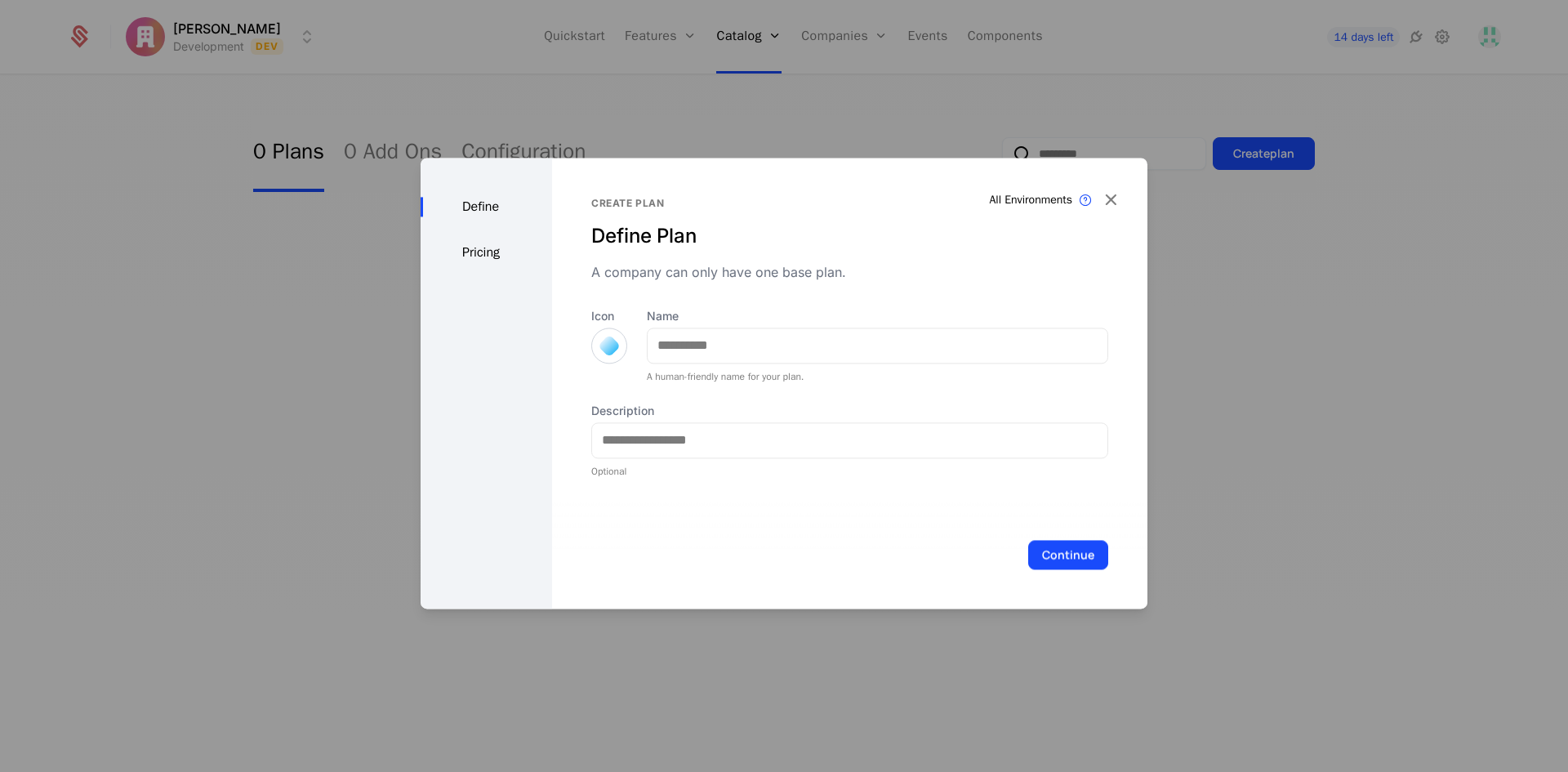 drag, startPoint x: 169, startPoint y: 184, endPoint x: 192, endPoint y: 85, distance: 101.636608 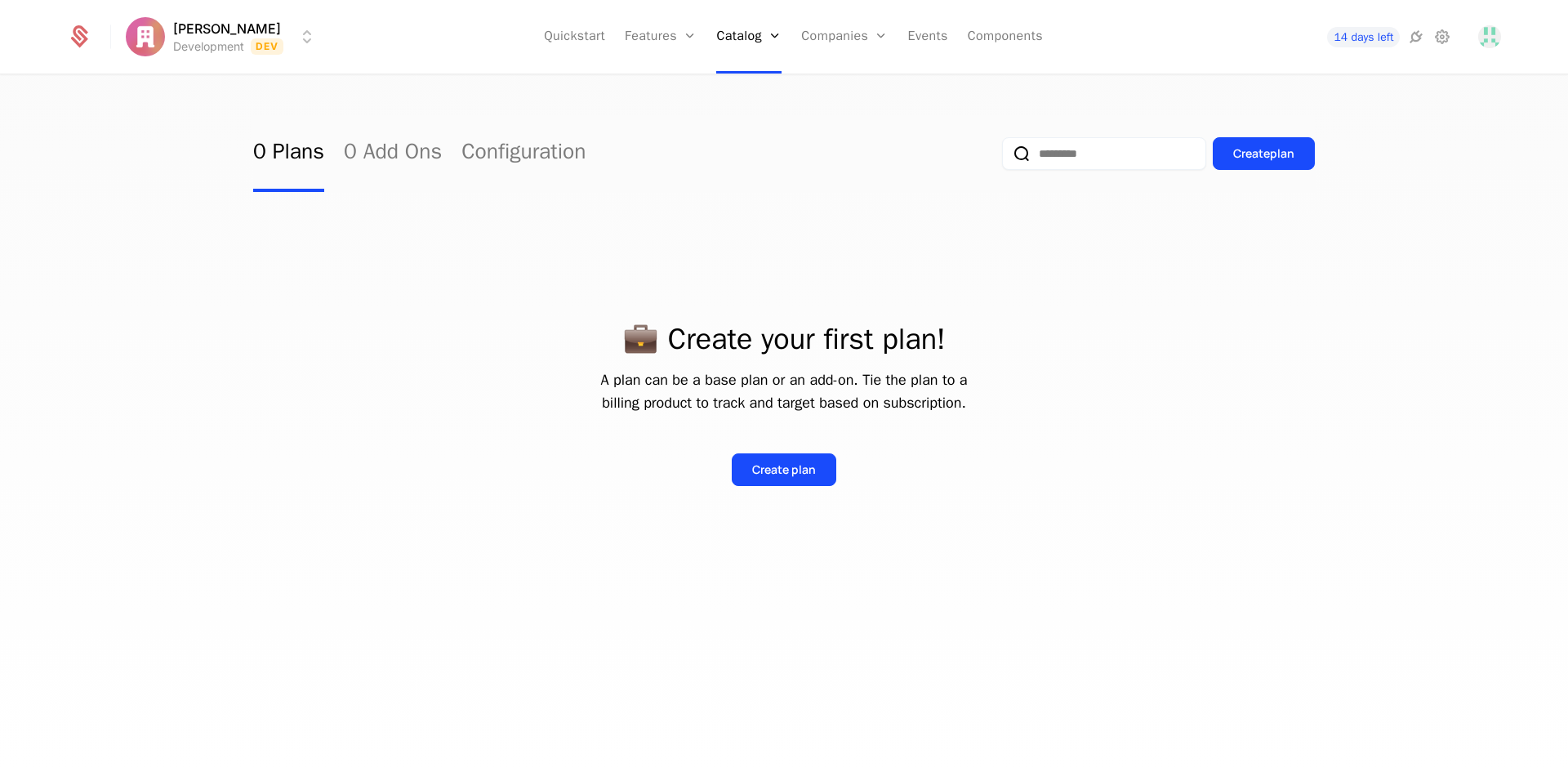 click on "Jeevan Shrestha Development Dev Quickstart Features Features Flags Catalog Plans Add Ons Configuration Companies Companies Users Events Components 14 days left 0 Plans 0 Add Ons Configuration Create  plan 💼 Create your first plan! A plan can be a base plan or an add-on. Tie the plan to a billing product to track and target based on subscription. Create plan
Best Viewed on Desktop You're currently viewing this on a  mobile device . For the best experience,   we recommend using a desktop or larger screens , as the application isn't fully optimized for smaller resolutions just yet. Got it" at bounding box center [784, 386] 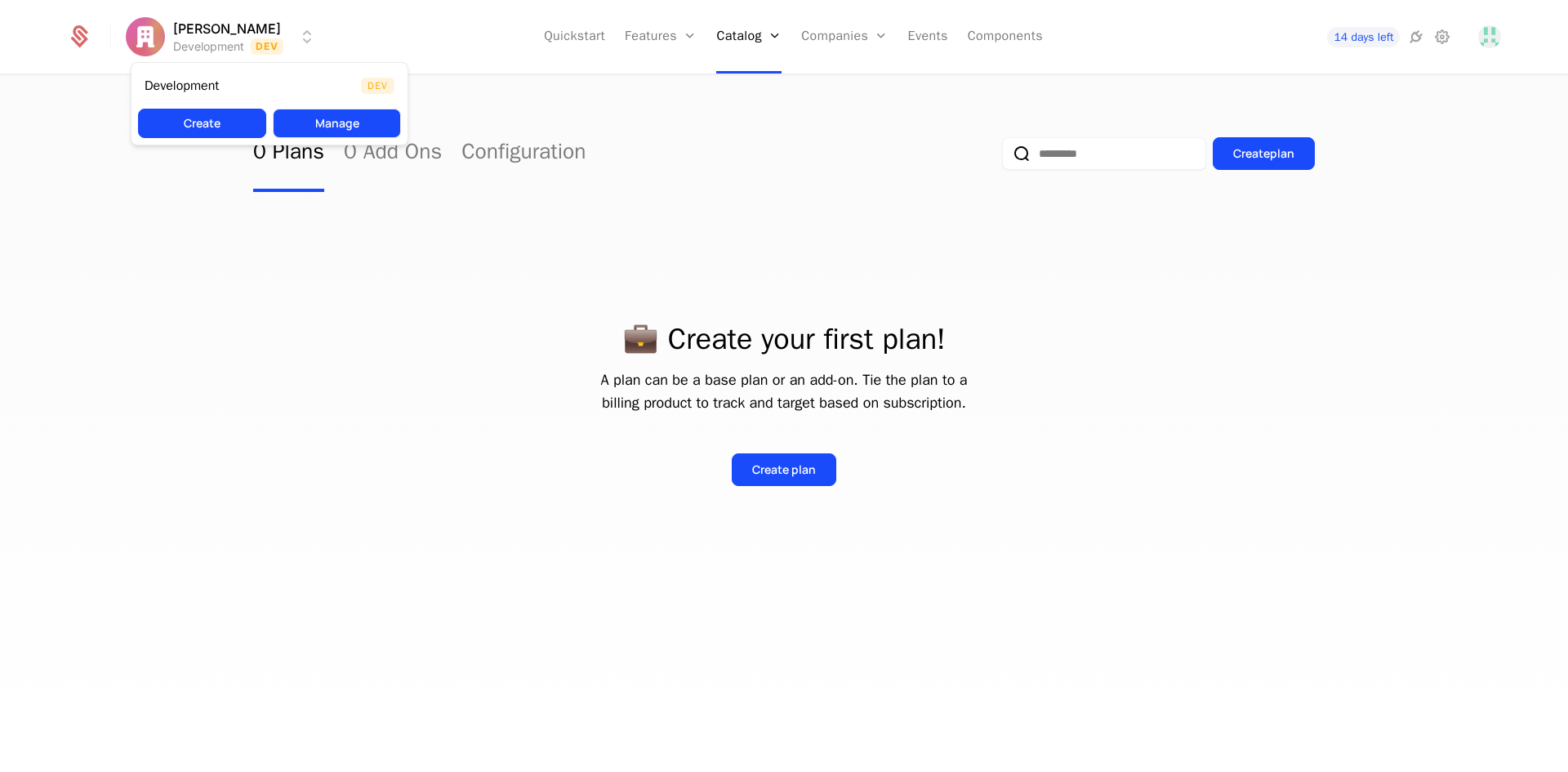 click on "Manage" at bounding box center [336, 123] 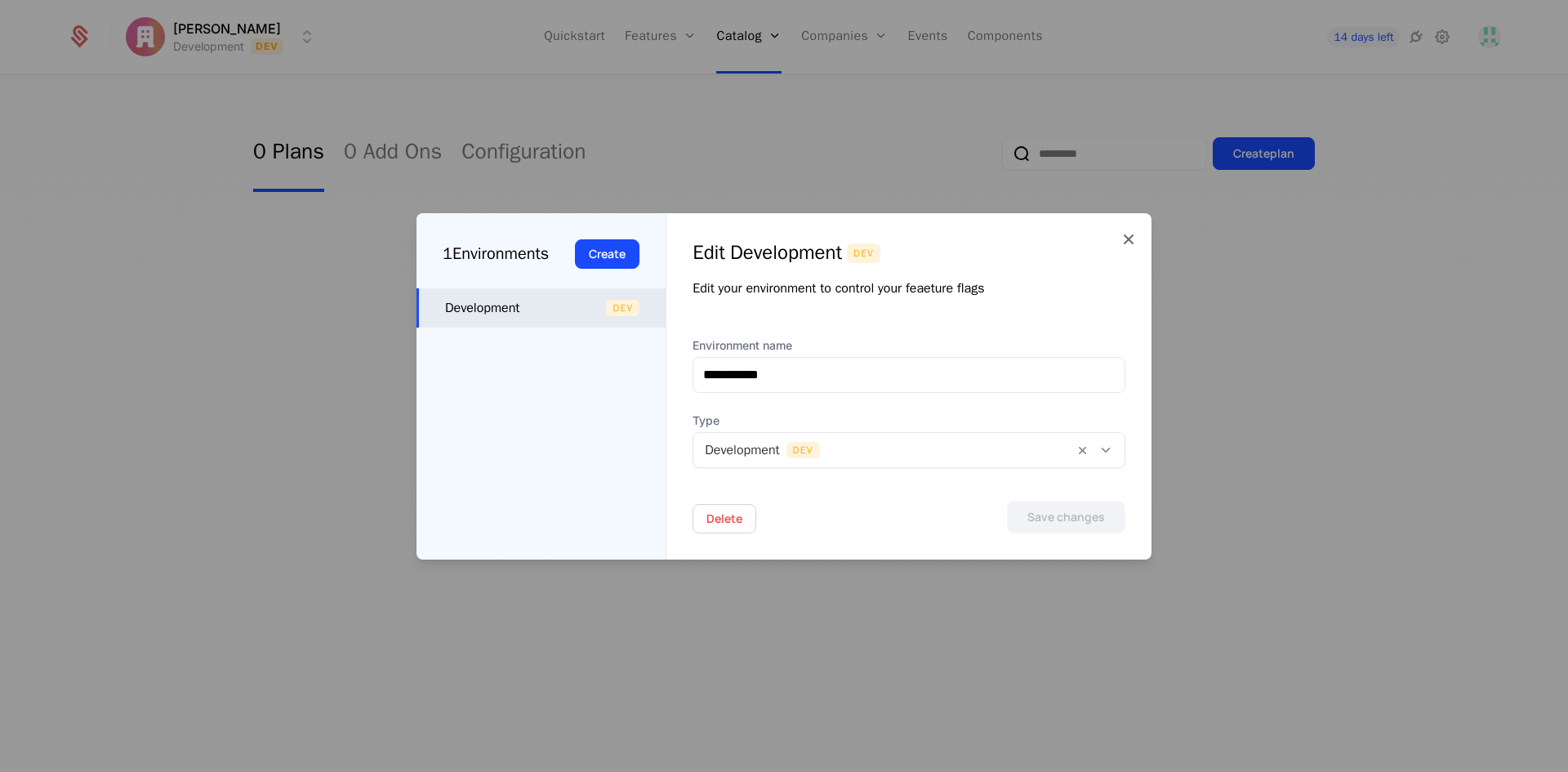 click on "Development Dev" at bounding box center (541, 308) 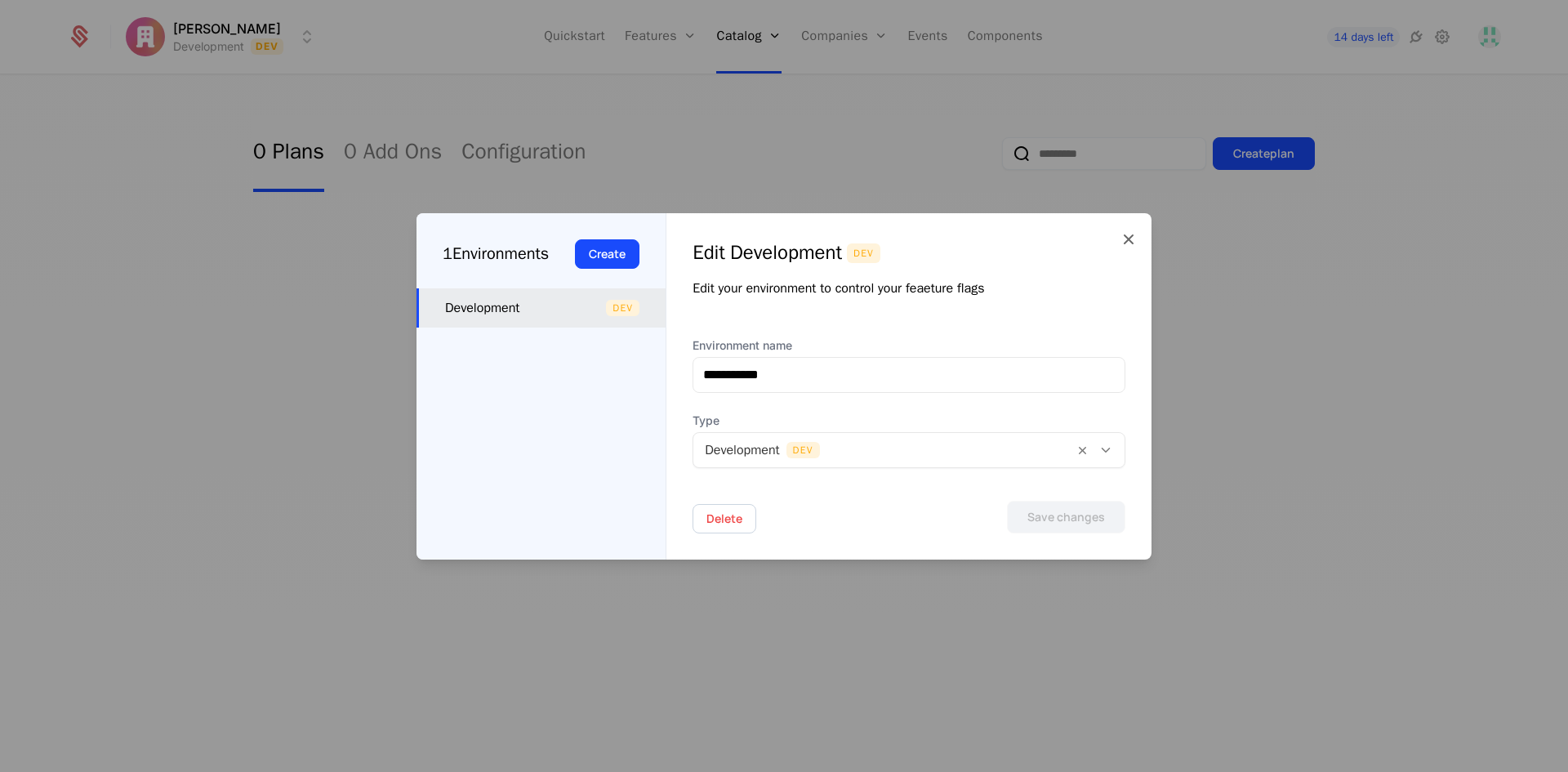 click on "**********" at bounding box center [909, 386] 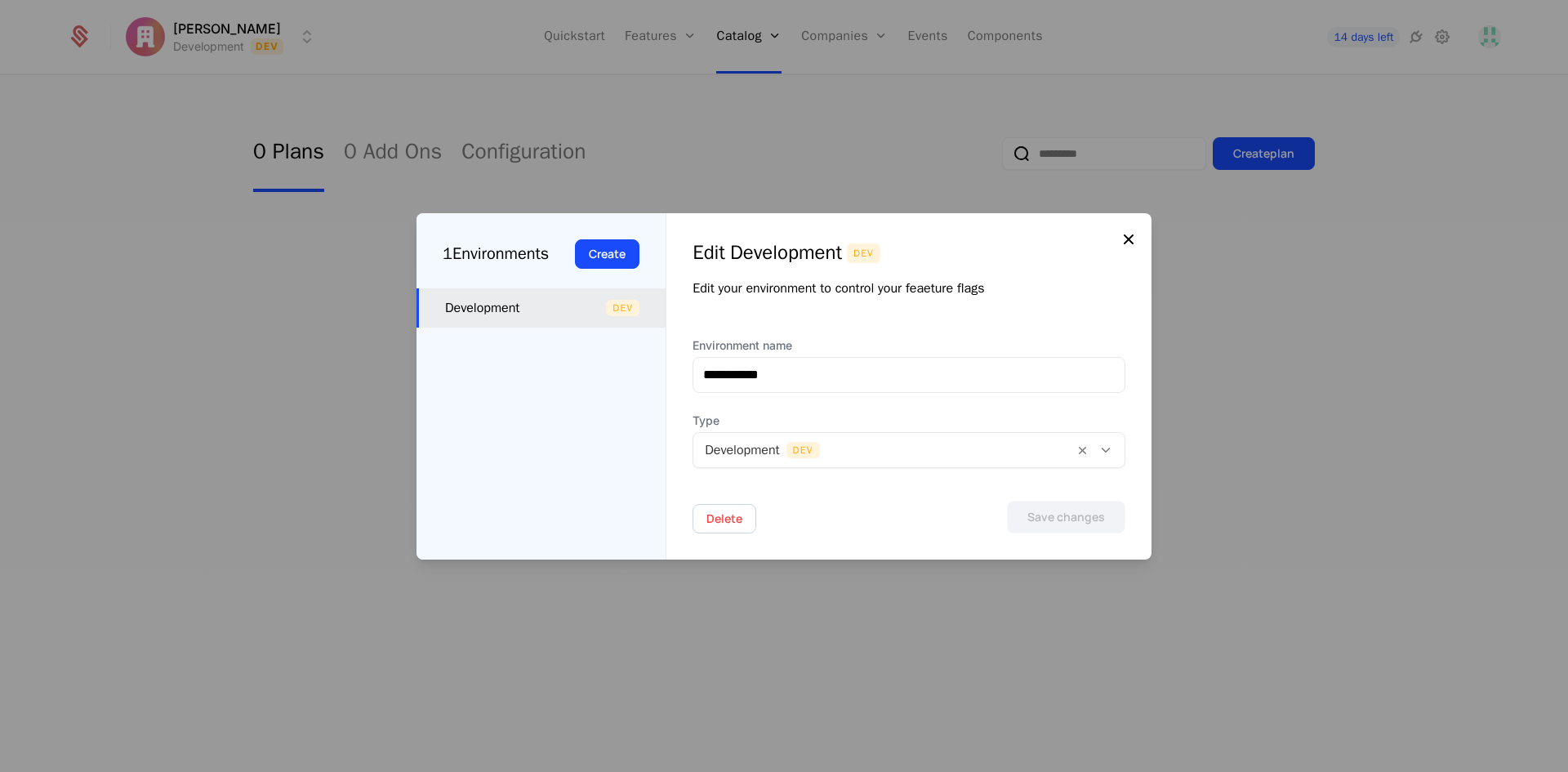 click at bounding box center (1129, 239) 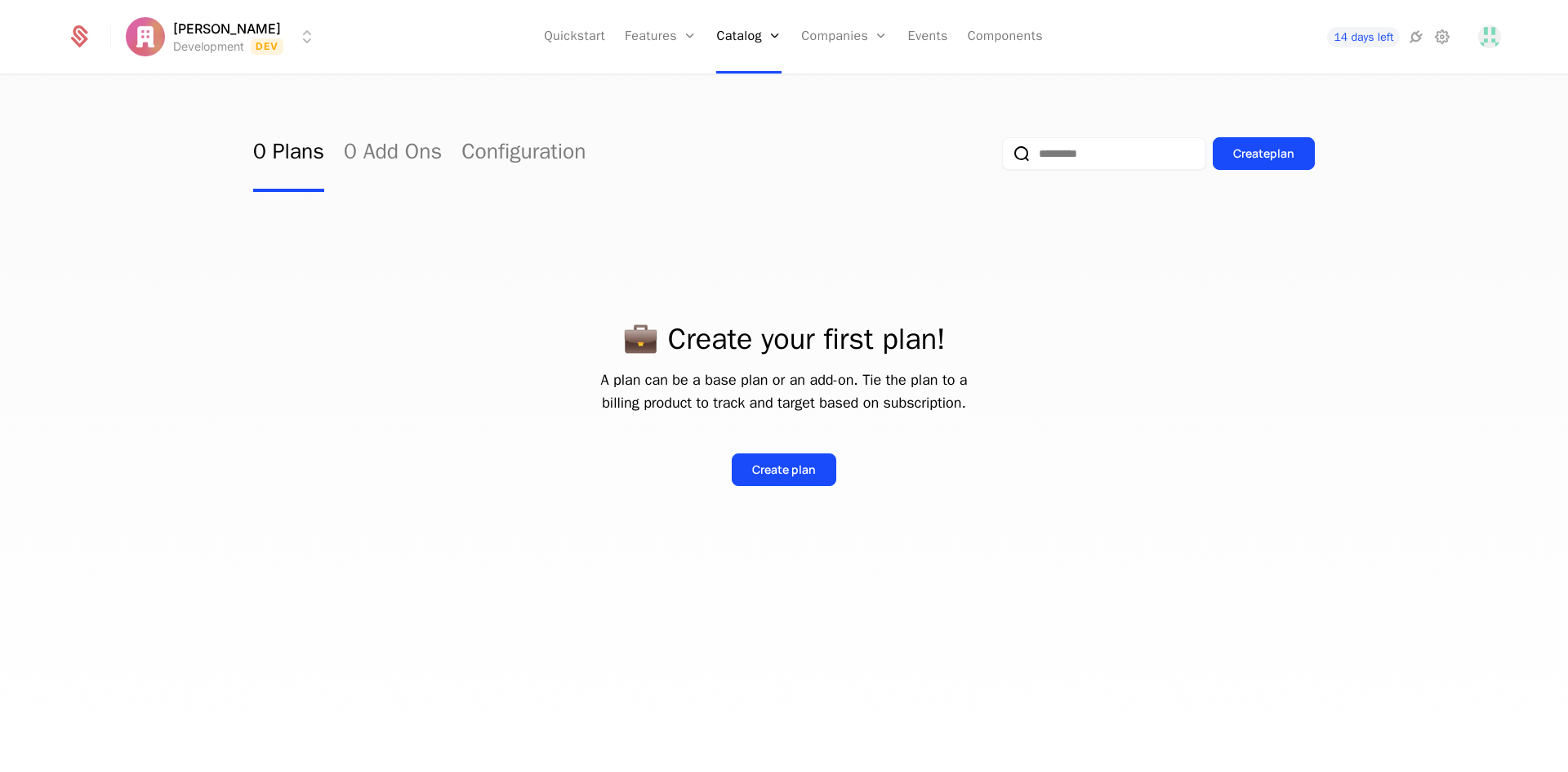 click at bounding box center [1104, 154] 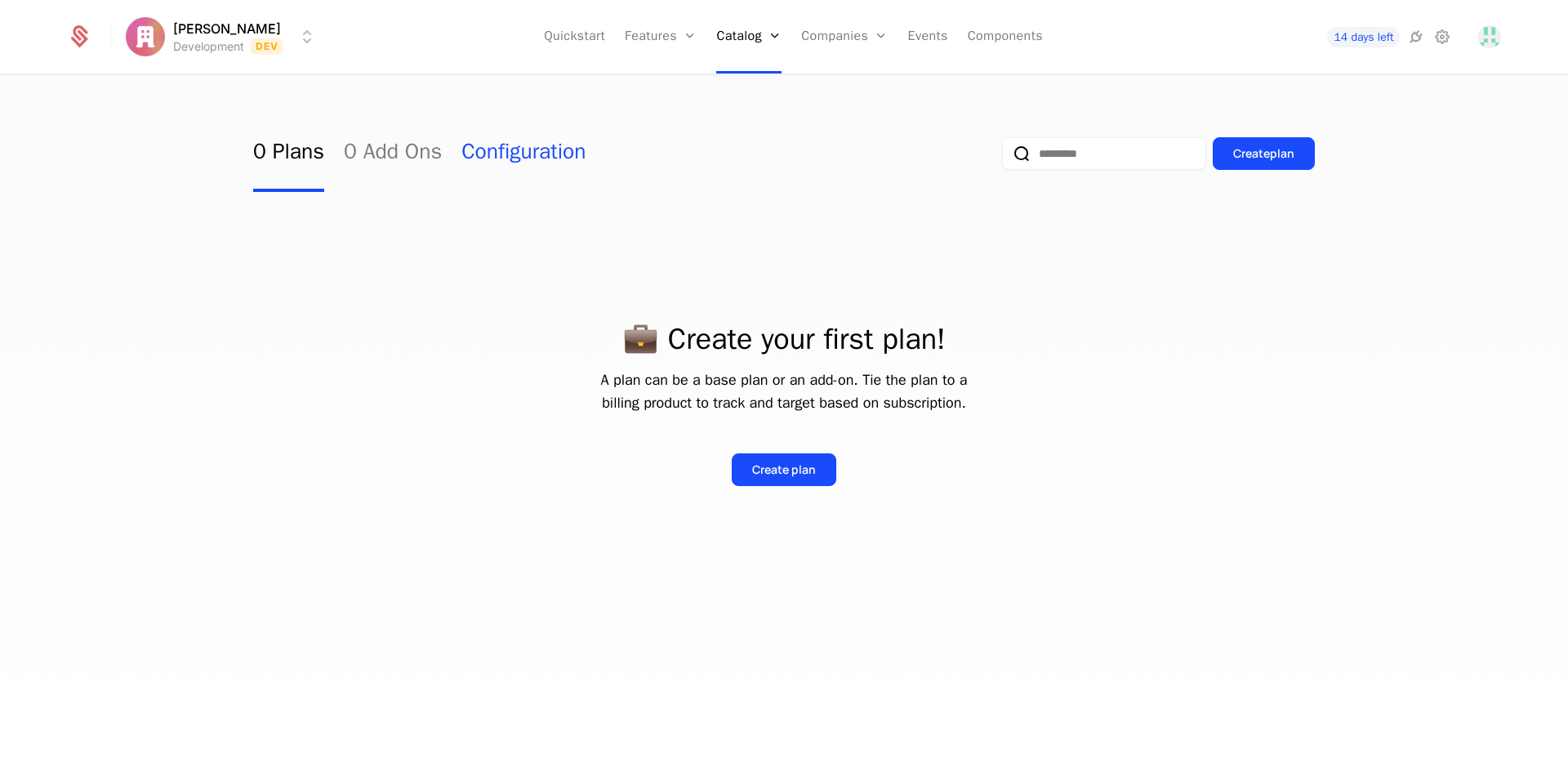 click on "Configuration" at bounding box center [523, 154] 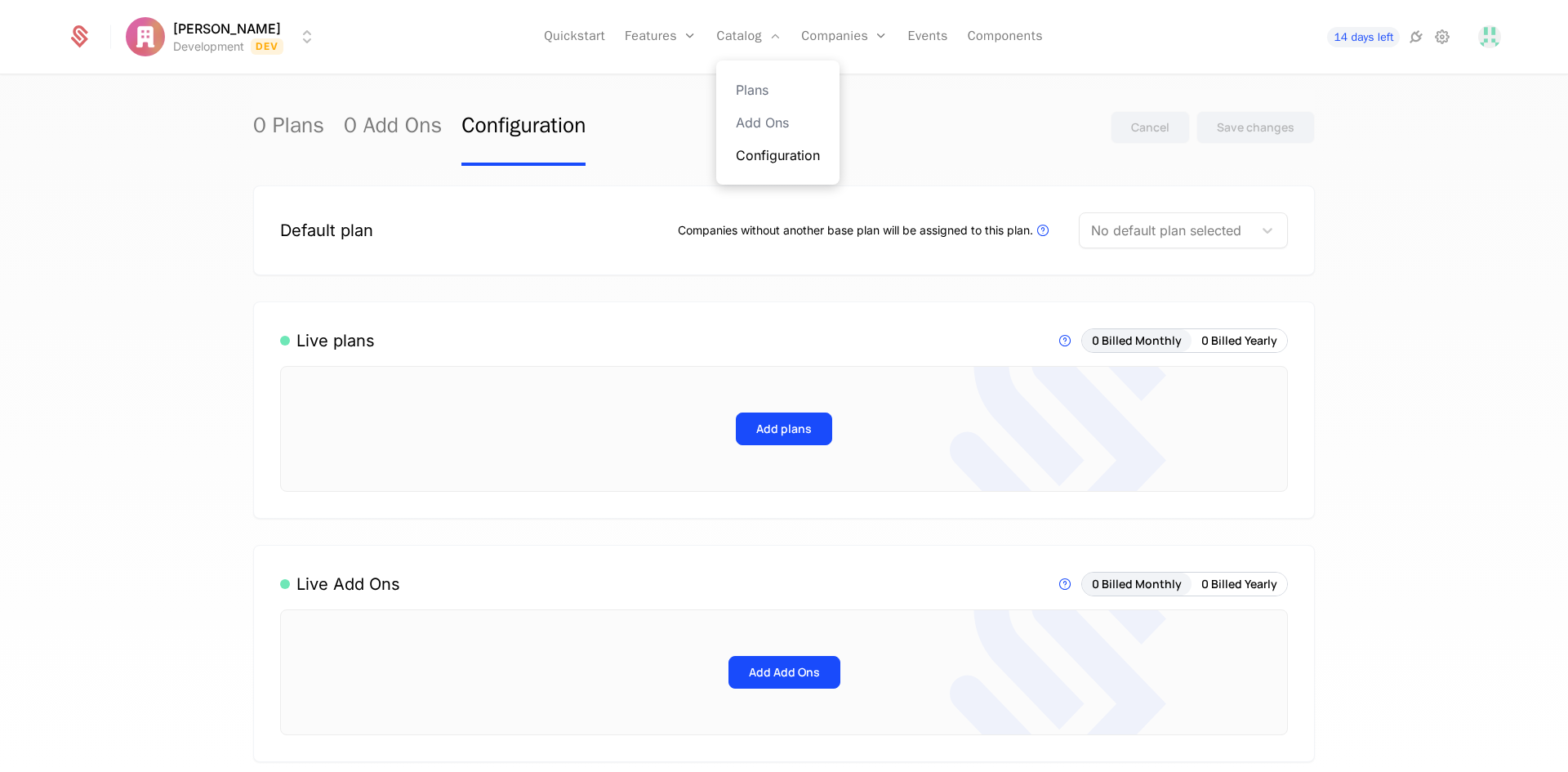 click on "Configuration" at bounding box center [777, 155] 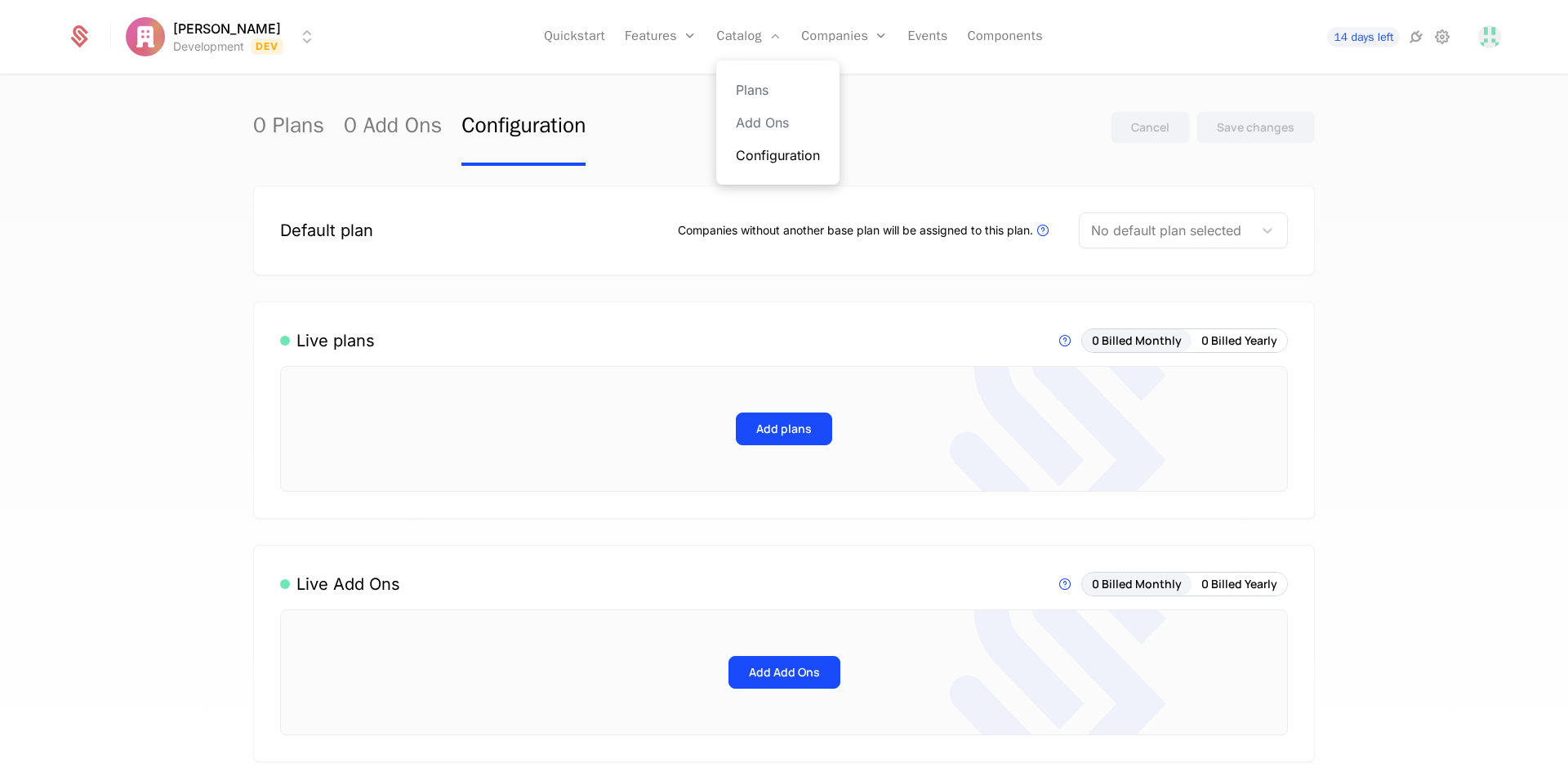 click on "Configuration" at bounding box center [777, 155] 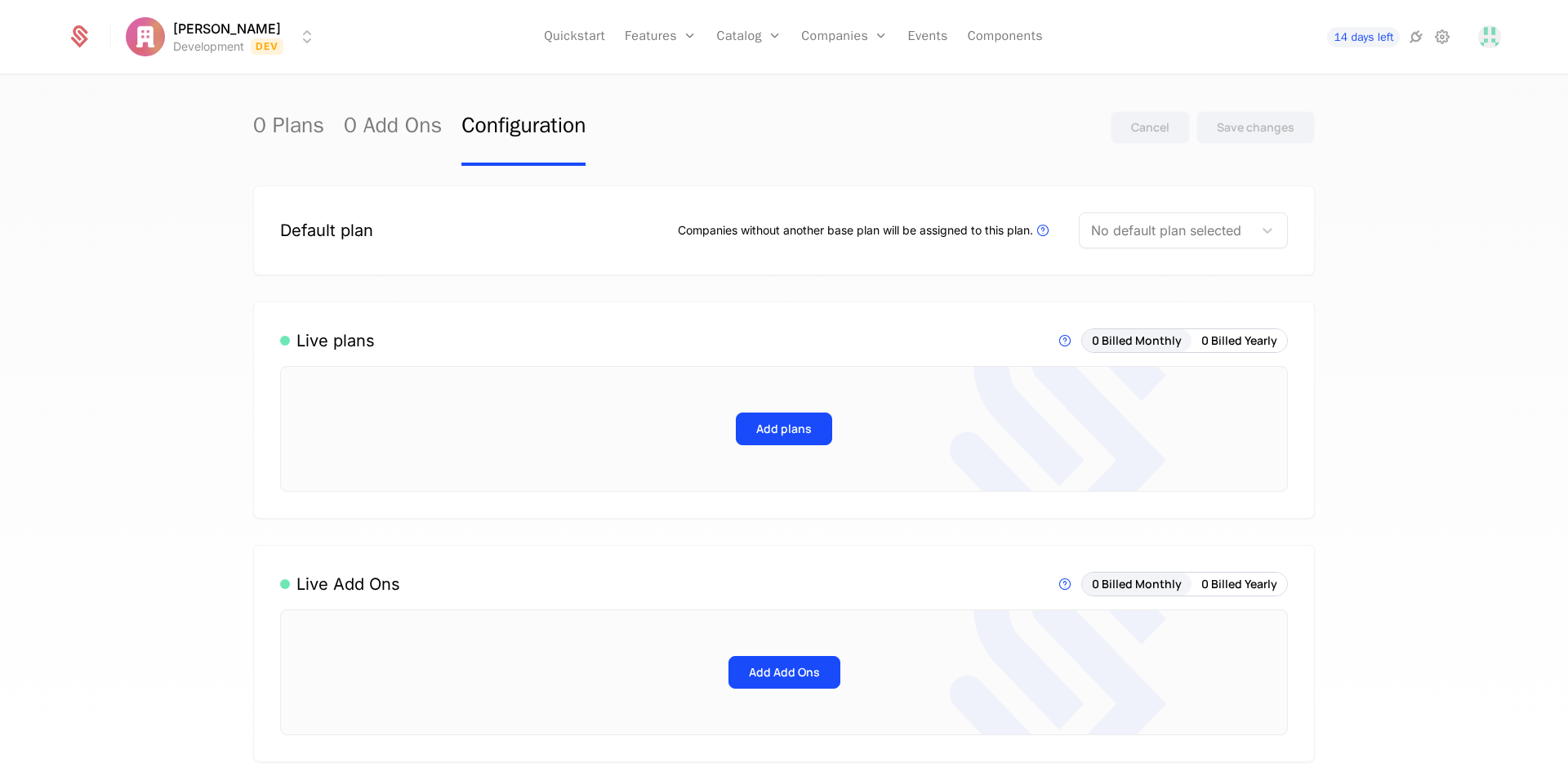 click on "Default plan Companies without another base plan will be assigned to this plan. Plans that are linked to paid billing products cannot be selected as the default plan No default plan selected Live plans Live Plans are visible in components and available for purchase. 0 Billed Monthly 0 Billed Yearly Add plans Live Add Ons Live Add Ons are visible in components and available for purchase. 0 Billed Monthly 0 Billed Yearly Add Add Ons Trials Enable trials for any paid plan associated with a Stripe product by editing the plan. Only companies subscribing to a plan for the first time can access the trial. Trial type changes only impacts new trial subscribers. Payment Method Don't require payment method to start trial At end of trial, company will be removed from the plan. Default Trial Period in Days Plan Change Rules These rules apply when companies make plan changes using a component On upgrade Switching to a higher cost plan Billing Rule Upgrade immediately, prorate next bill Entitlement Behaviour On downgrade" at bounding box center (784, 856) 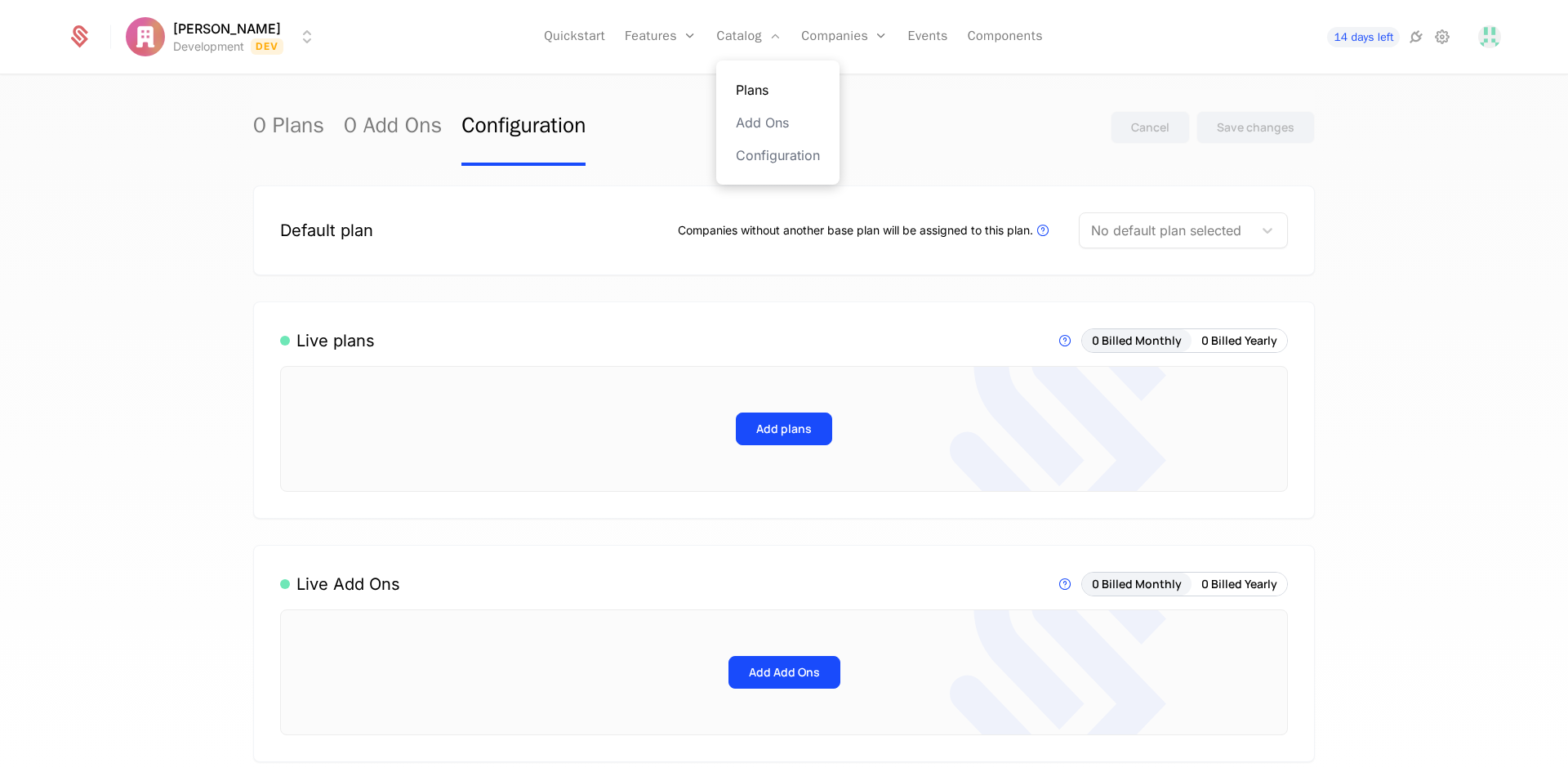 click on "Plans" at bounding box center (777, 90) 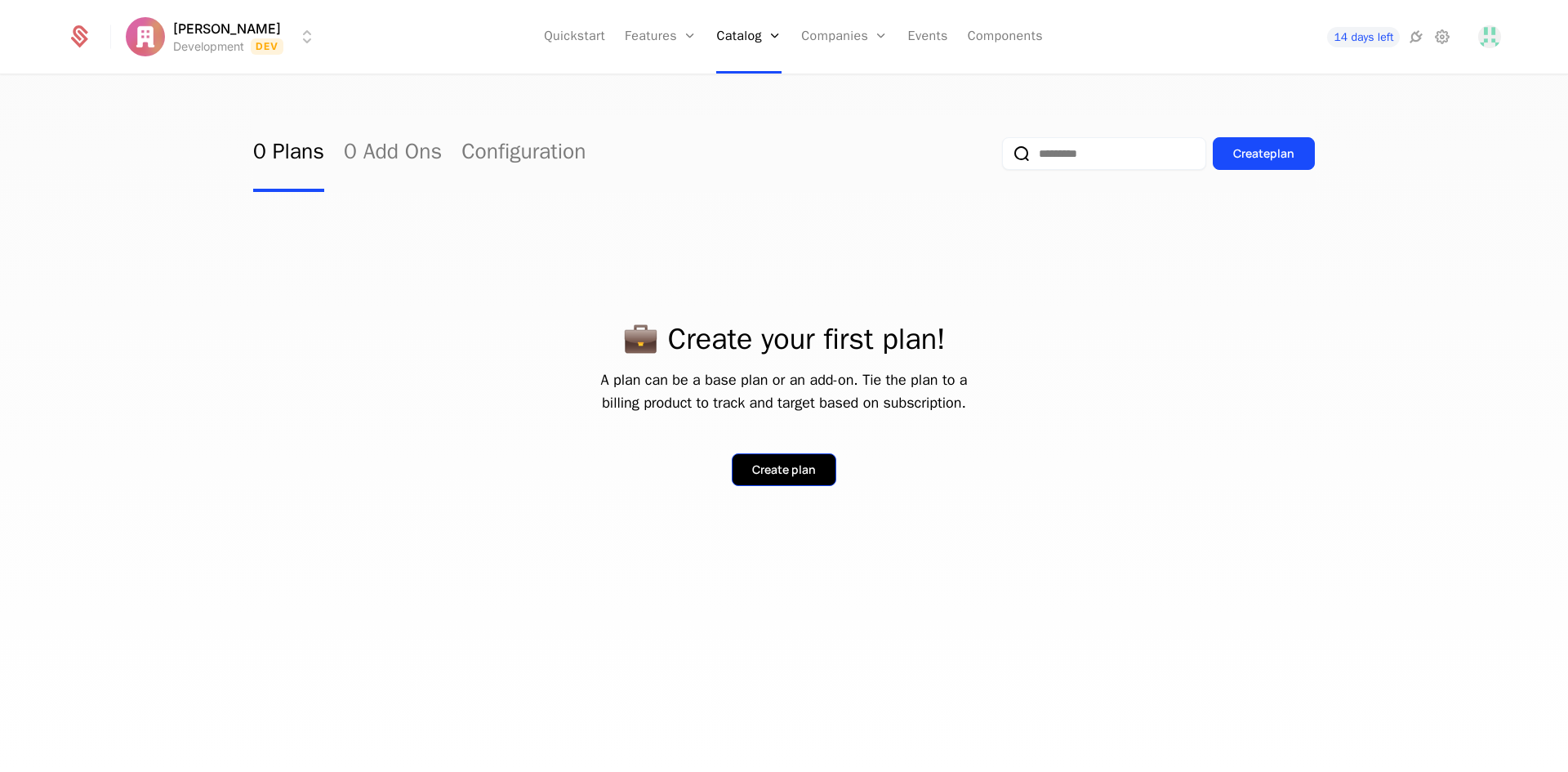 click on "Create plan" at bounding box center [784, 470] 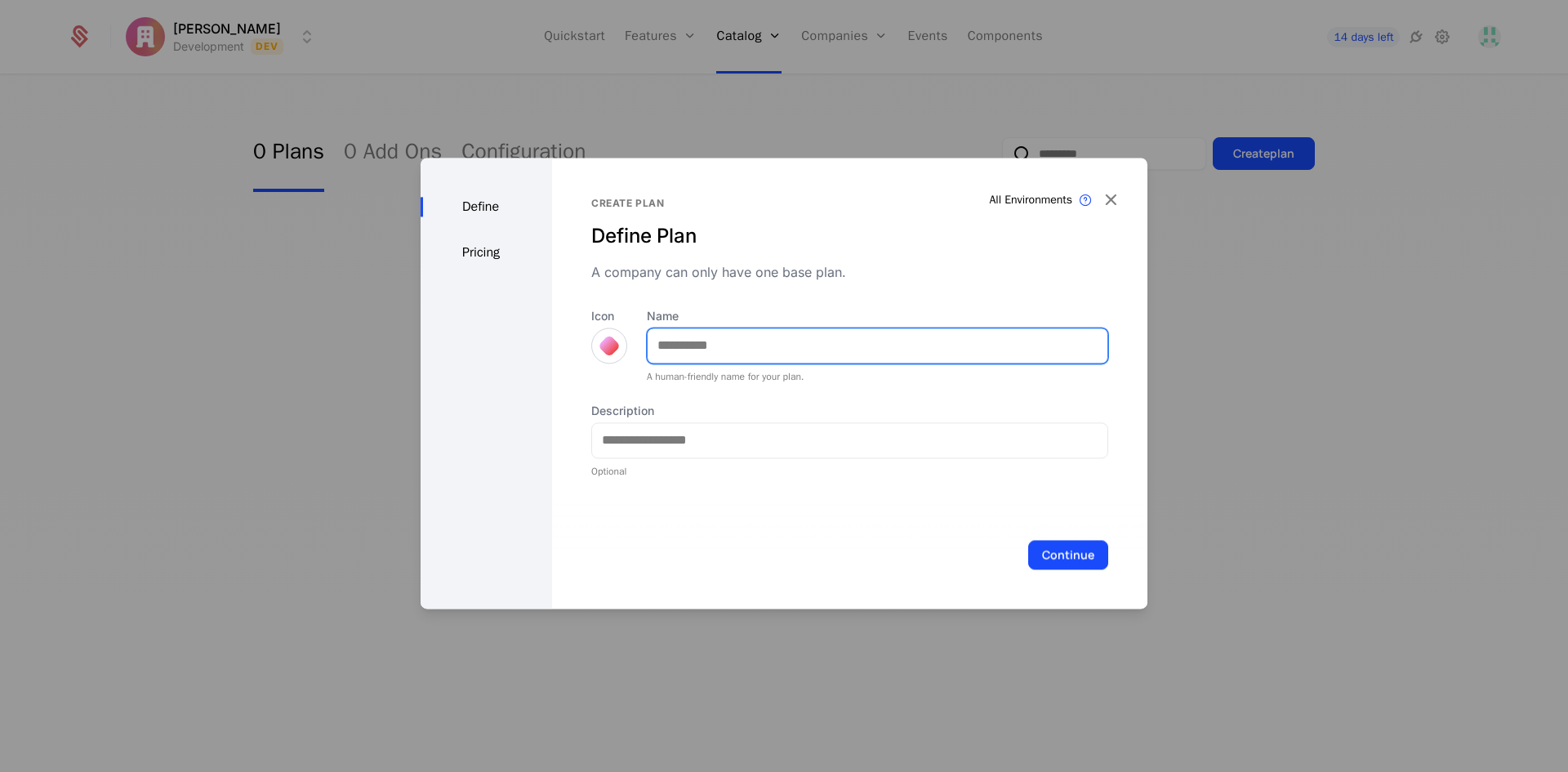 click on "Name" at bounding box center [877, 346] 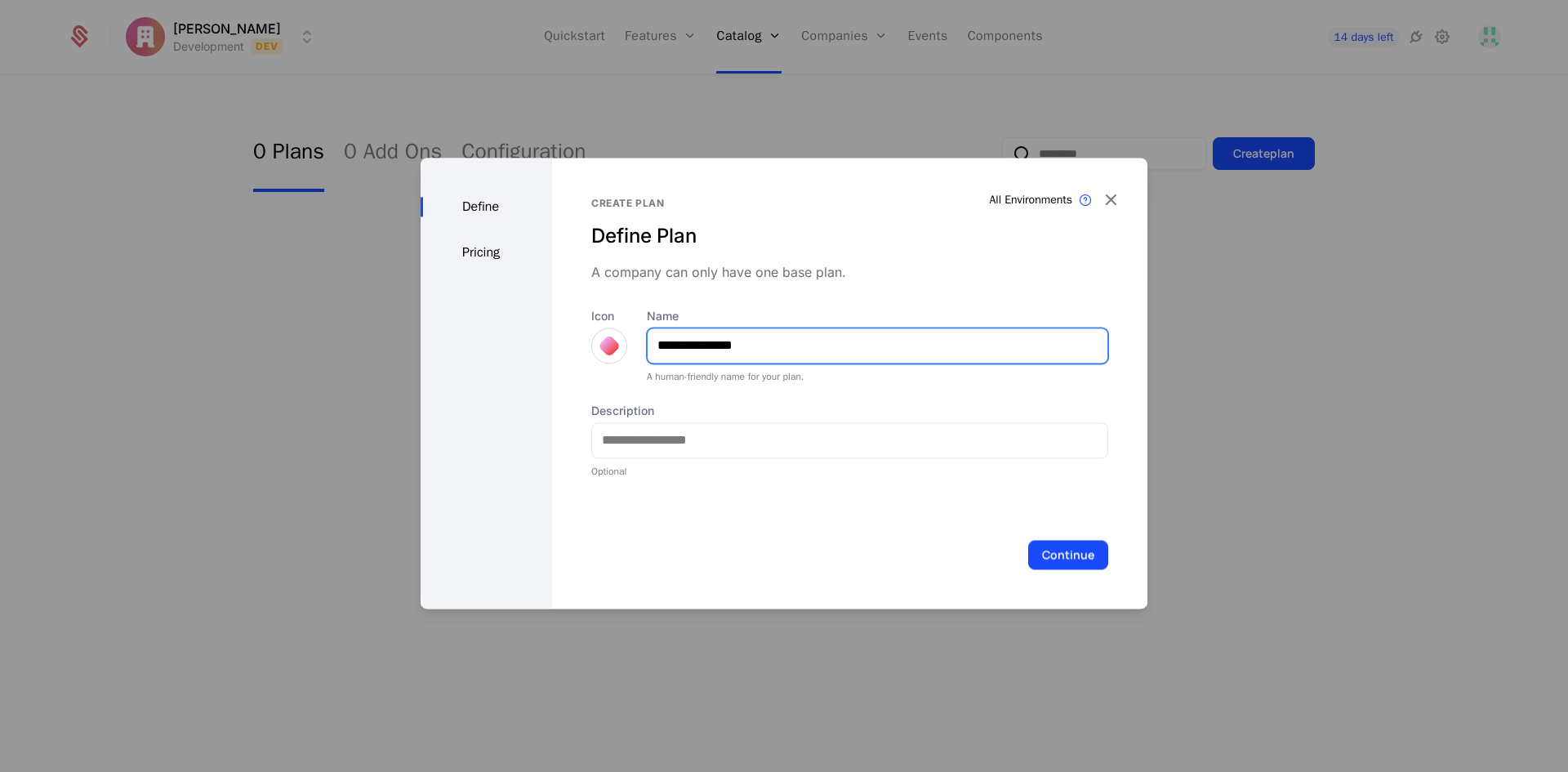 type on "**********" 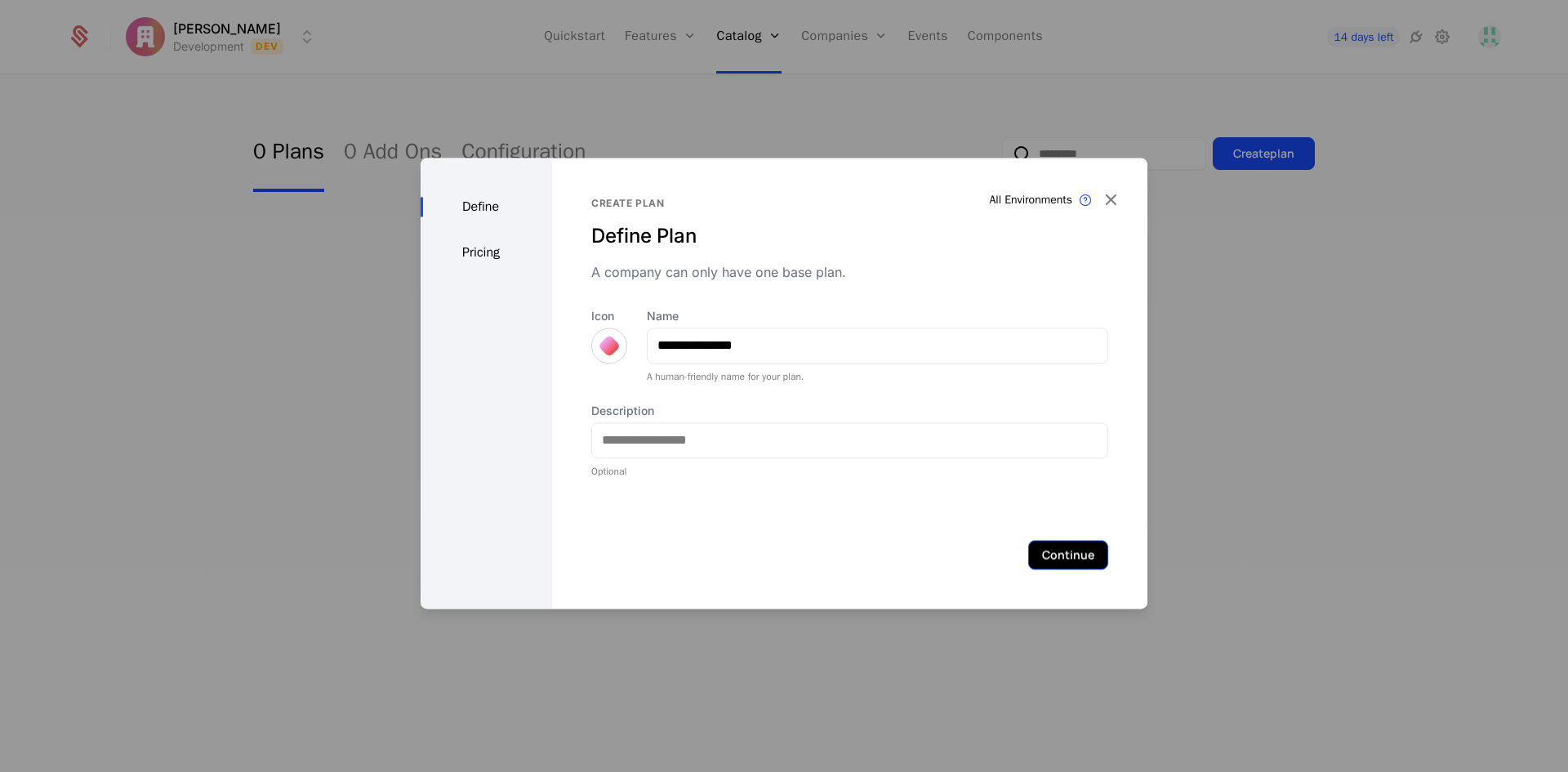 click on "Continue" at bounding box center [1068, 555] 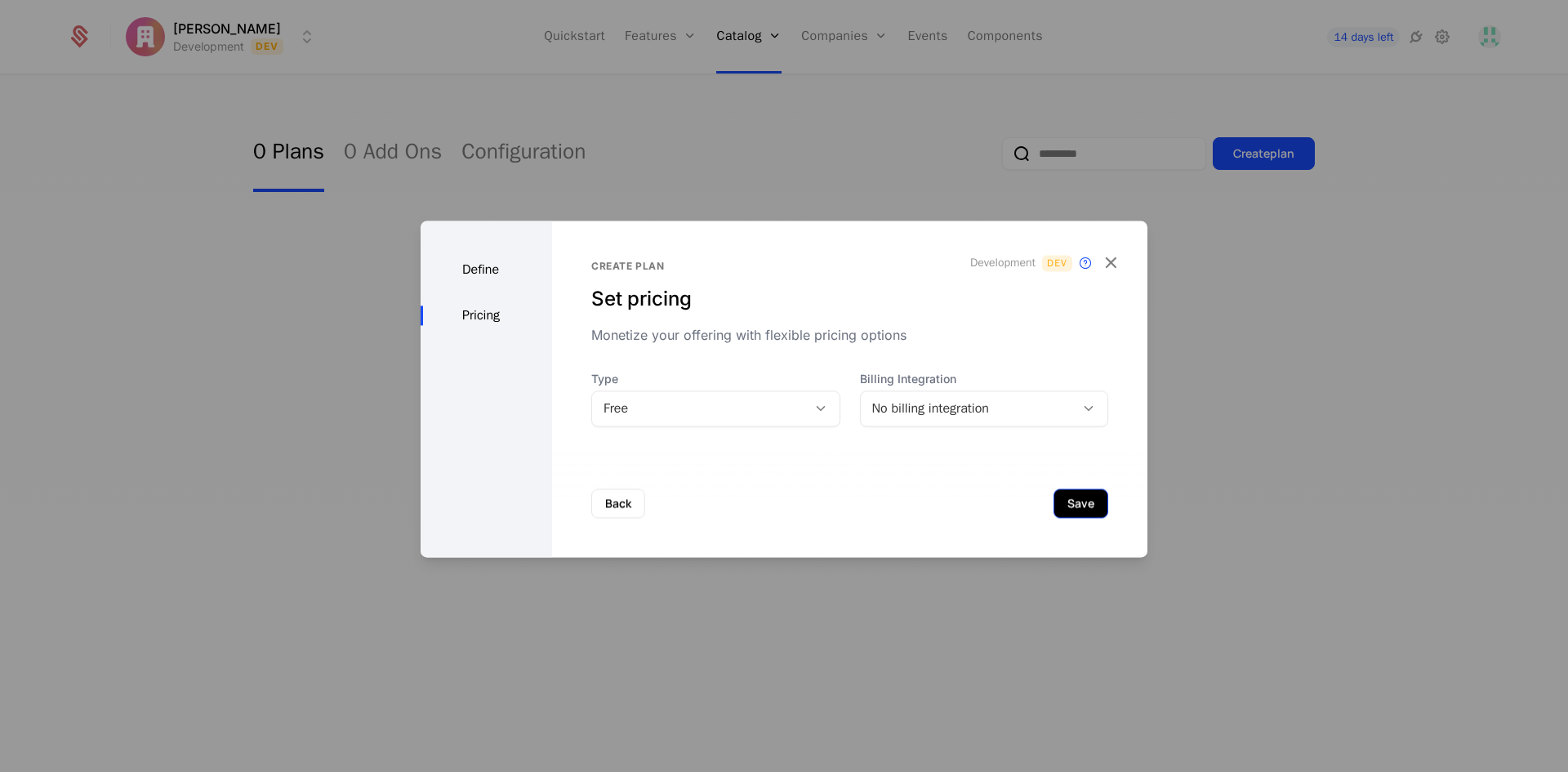 click on "Save" at bounding box center [1080, 503] 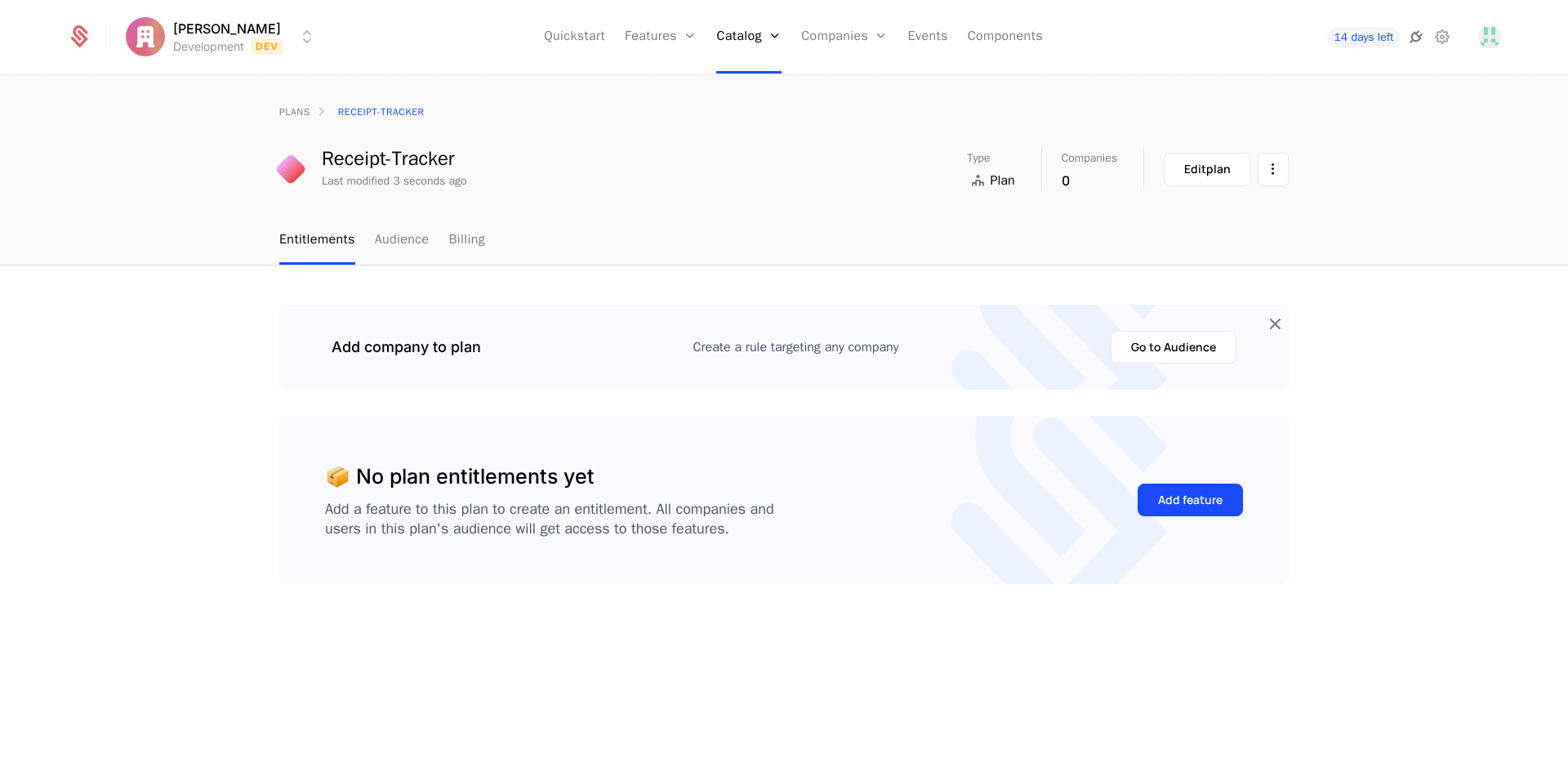click at bounding box center [1416, 37] 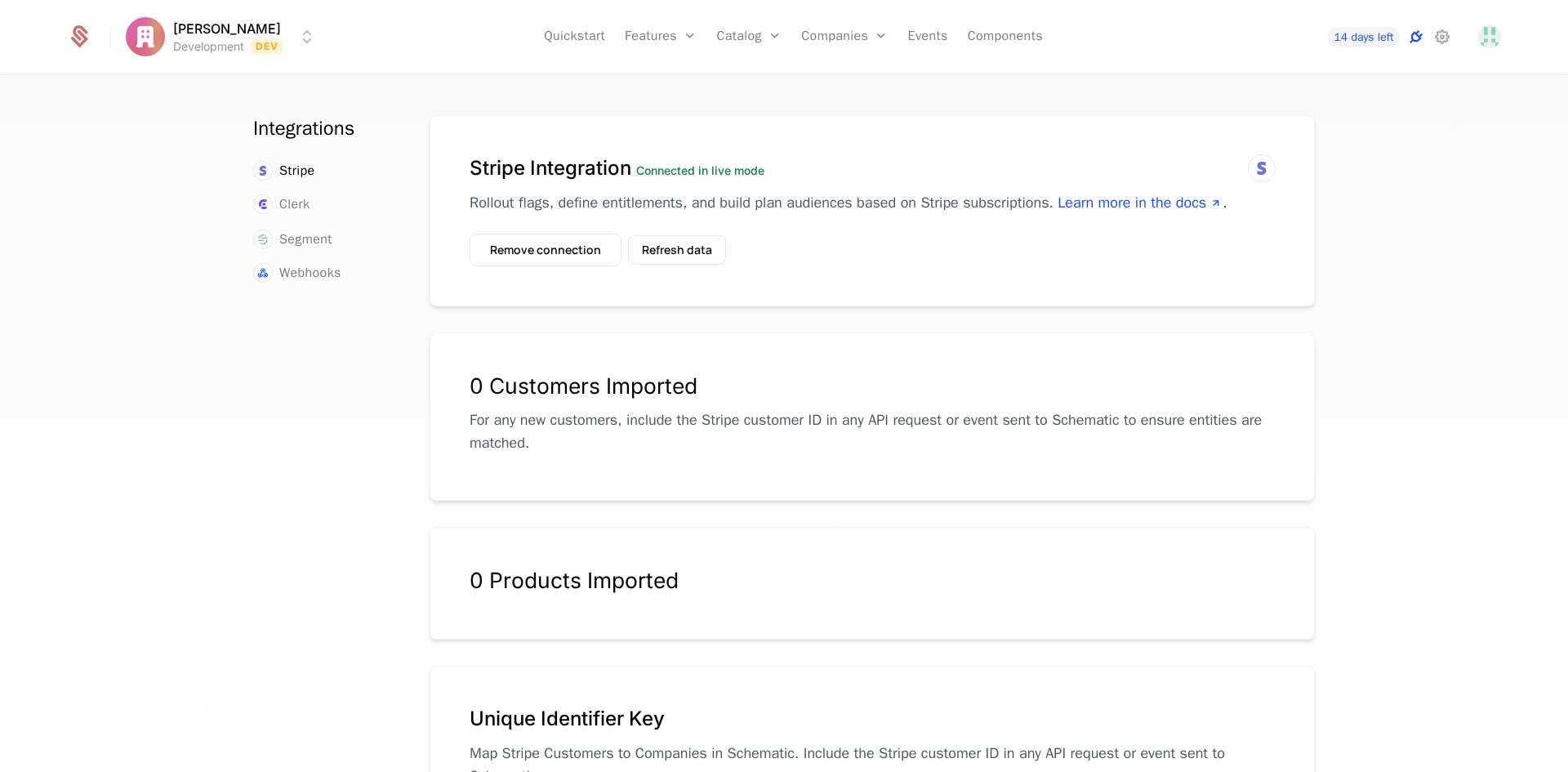 click at bounding box center [1416, 37] 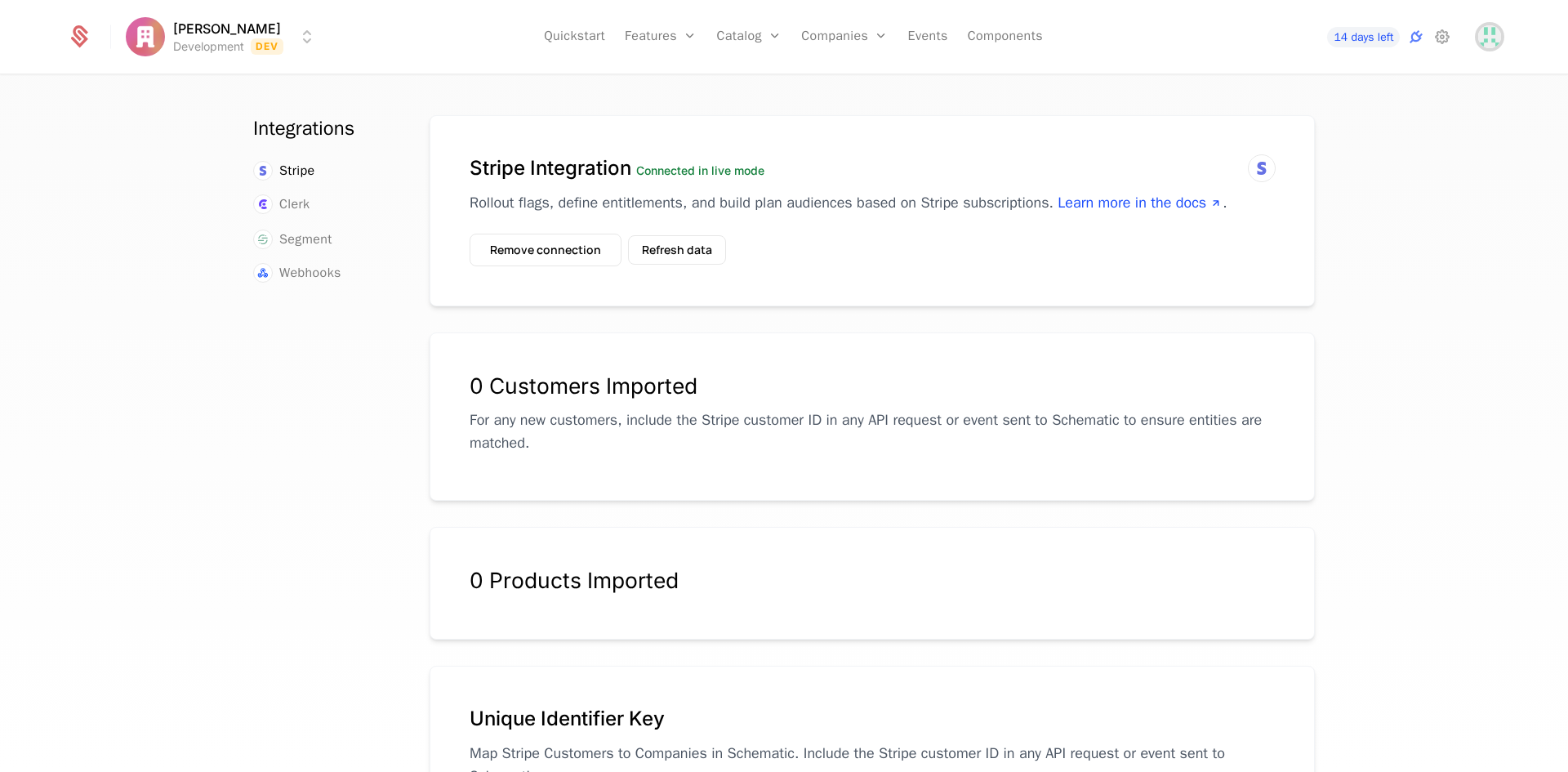 click at bounding box center [1490, 37] 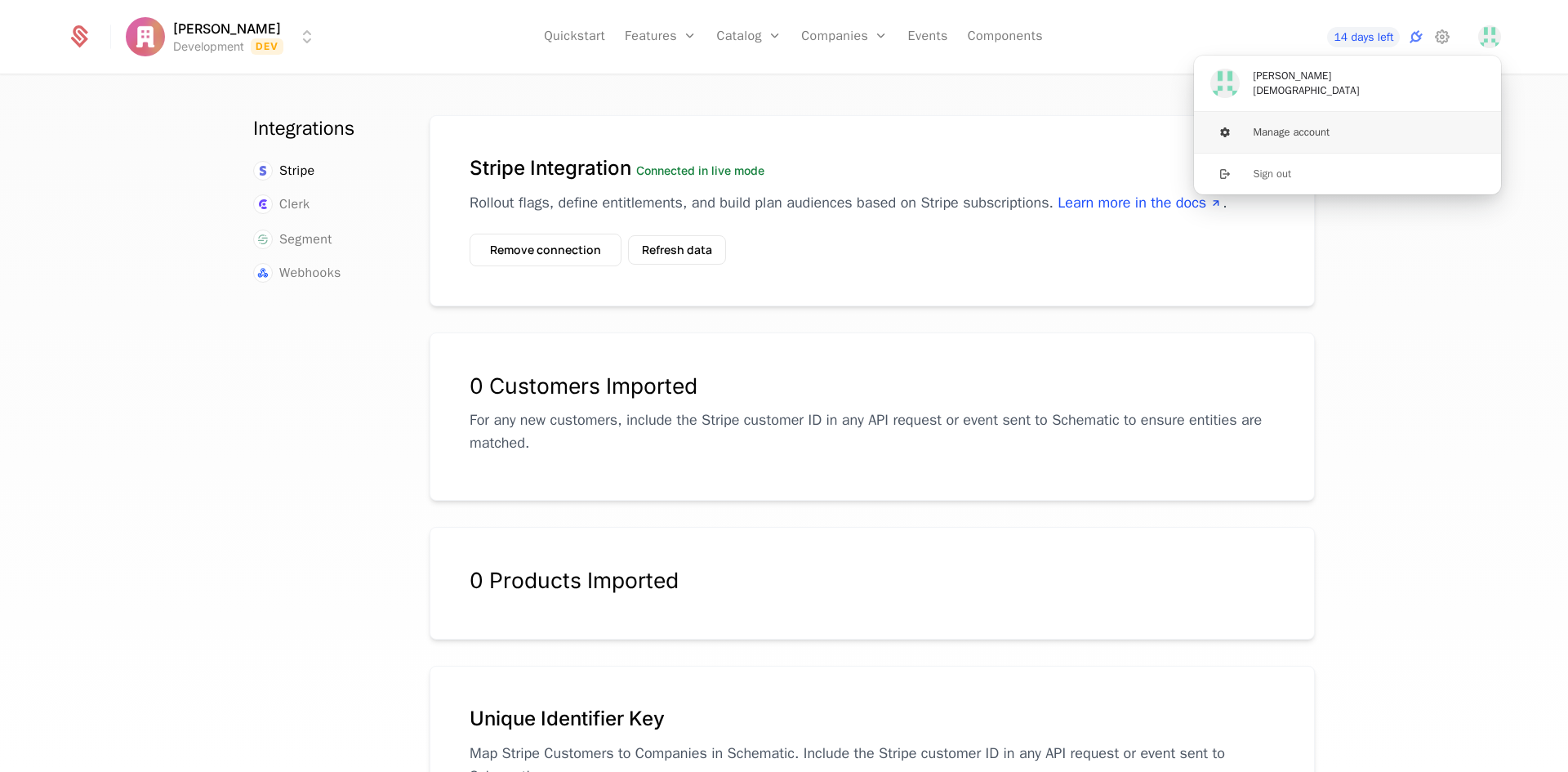 click on "Manage account" at bounding box center (1348, 132) 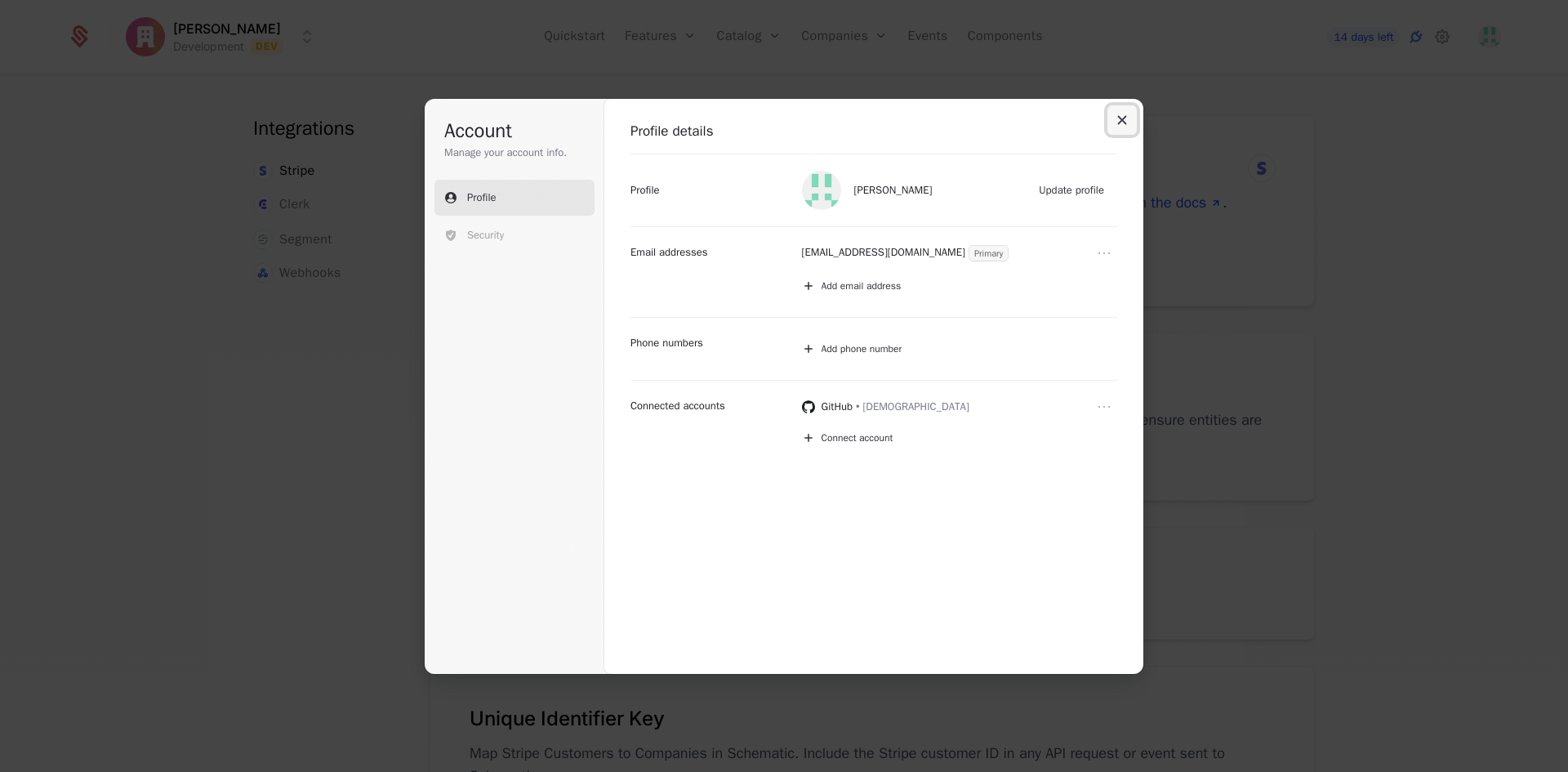 click at bounding box center (1122, 120) 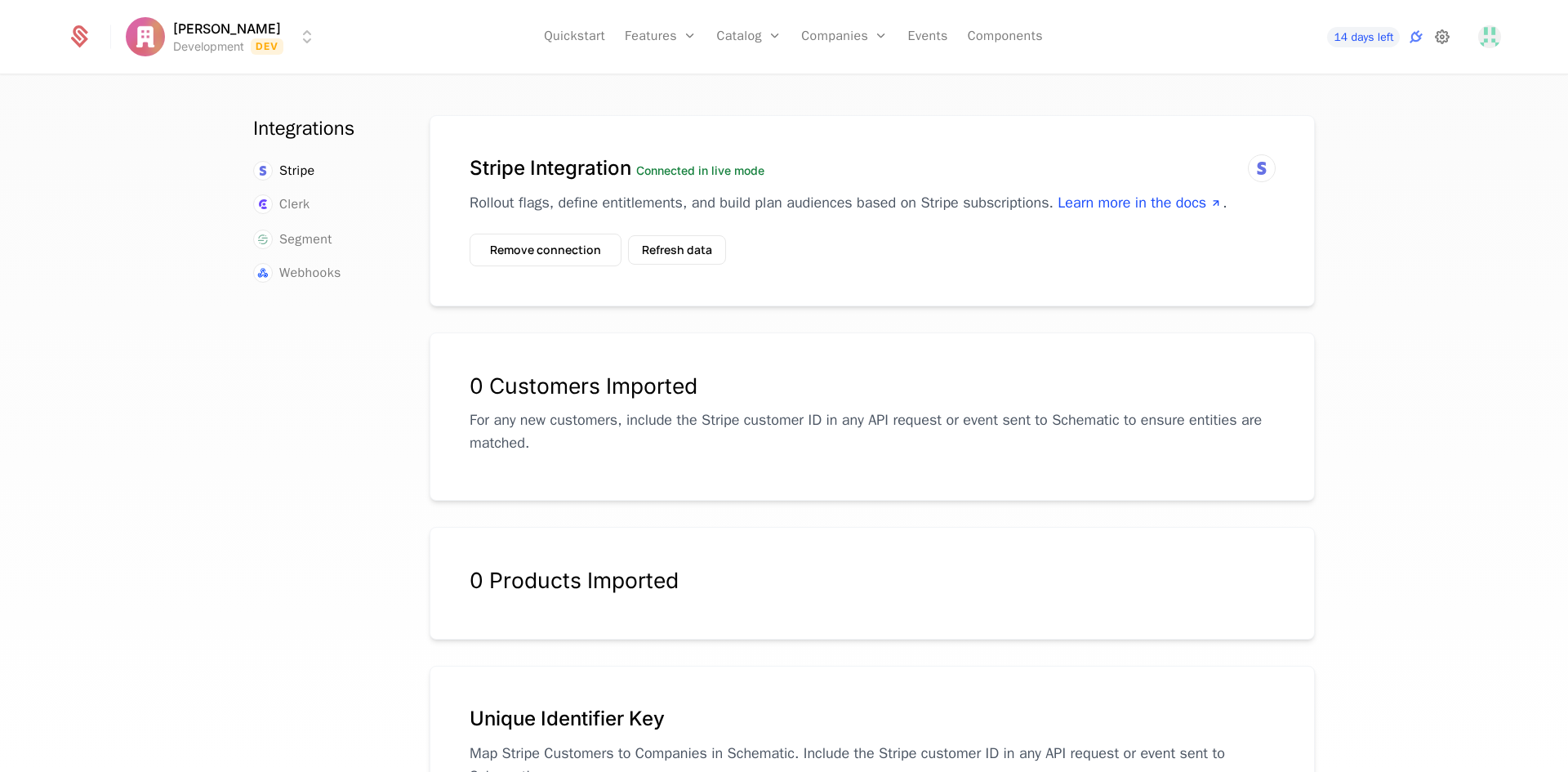 click at bounding box center [1442, 37] 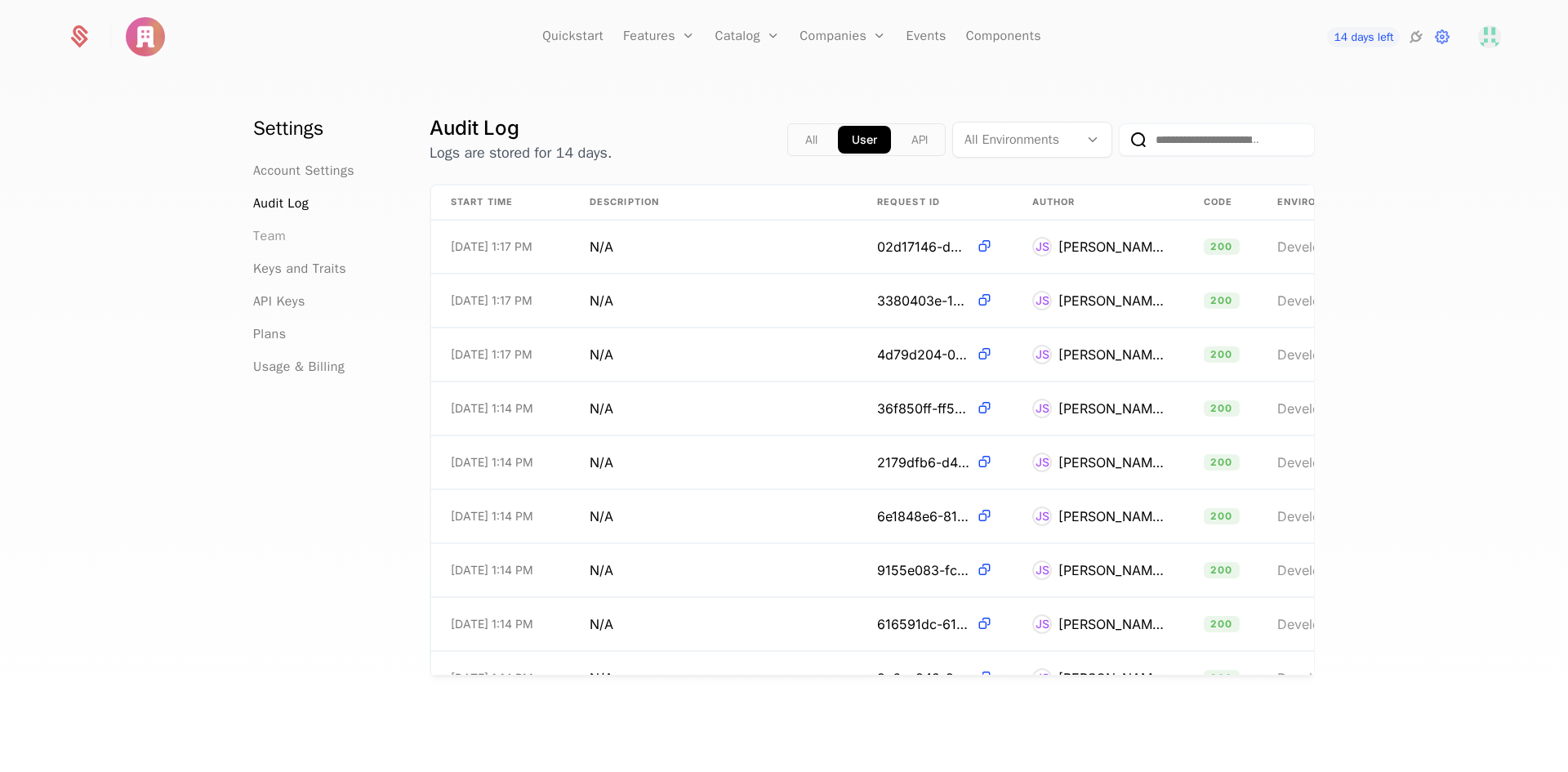 click on "Team" at bounding box center (270, 236) 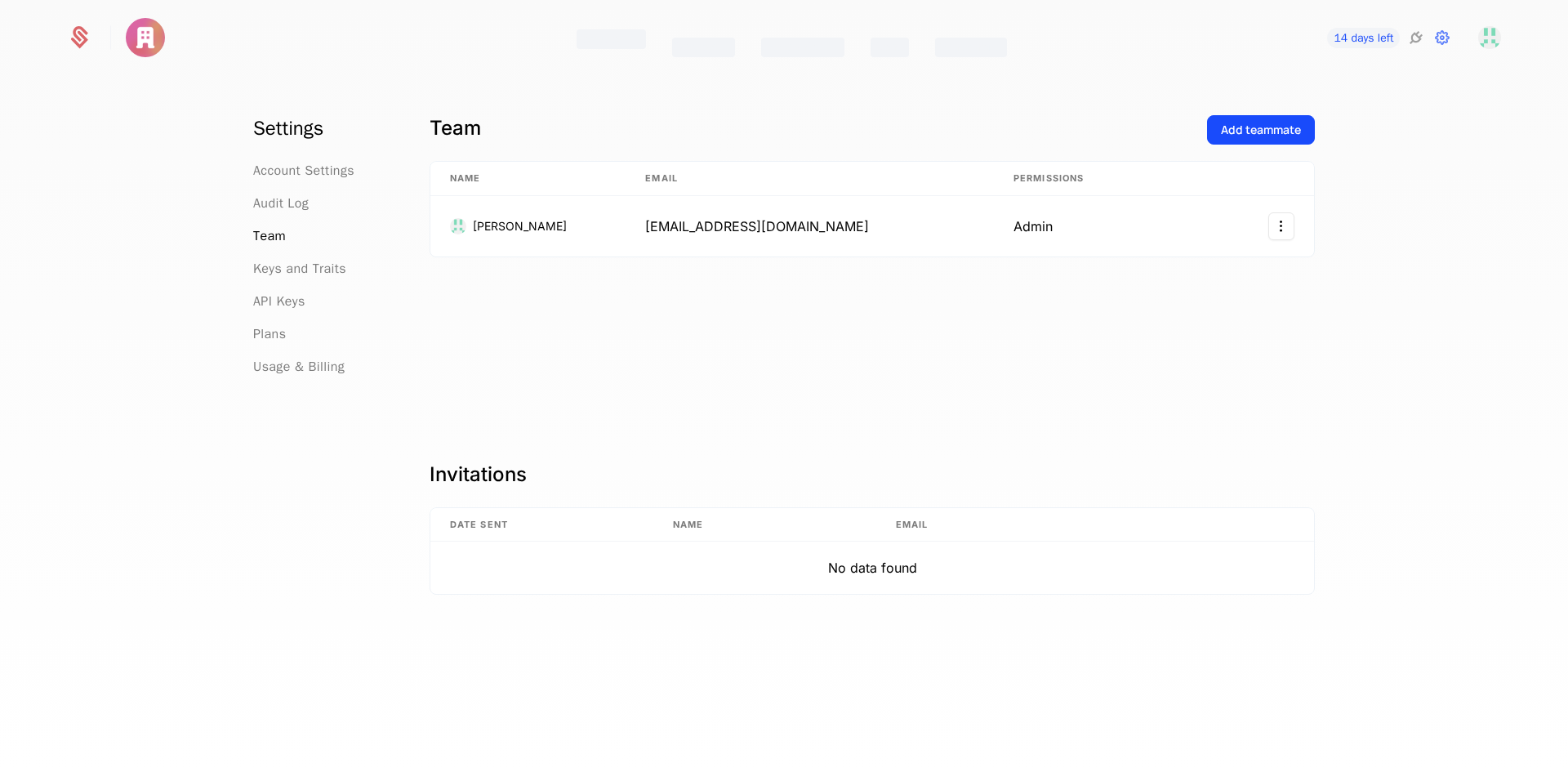 click on "Account Settings Audit Log Team Keys and Traits API Keys Plans Usage & Billing" at bounding box center (322, 269) 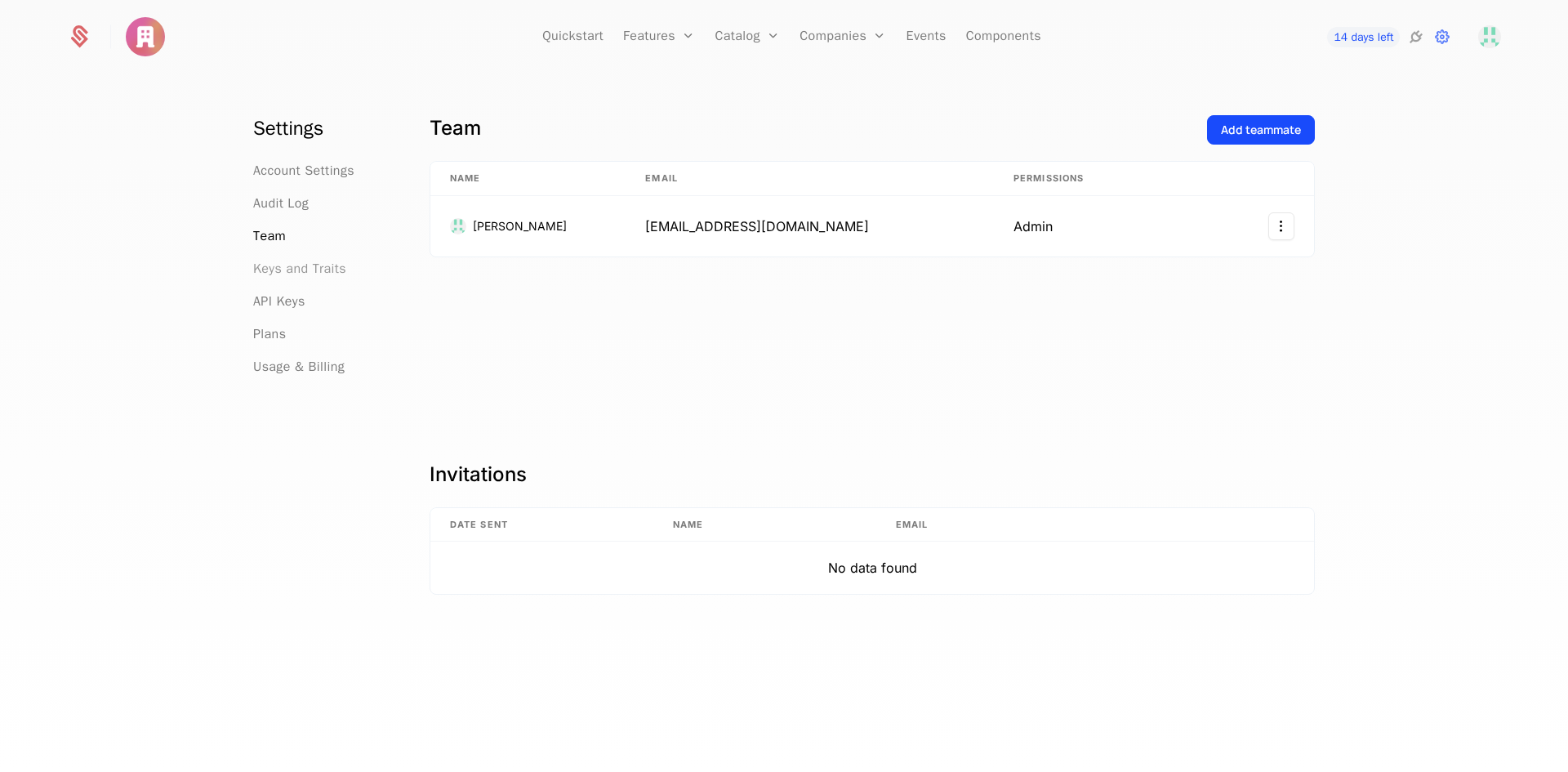 click on "Keys and Traits" at bounding box center (300, 269) 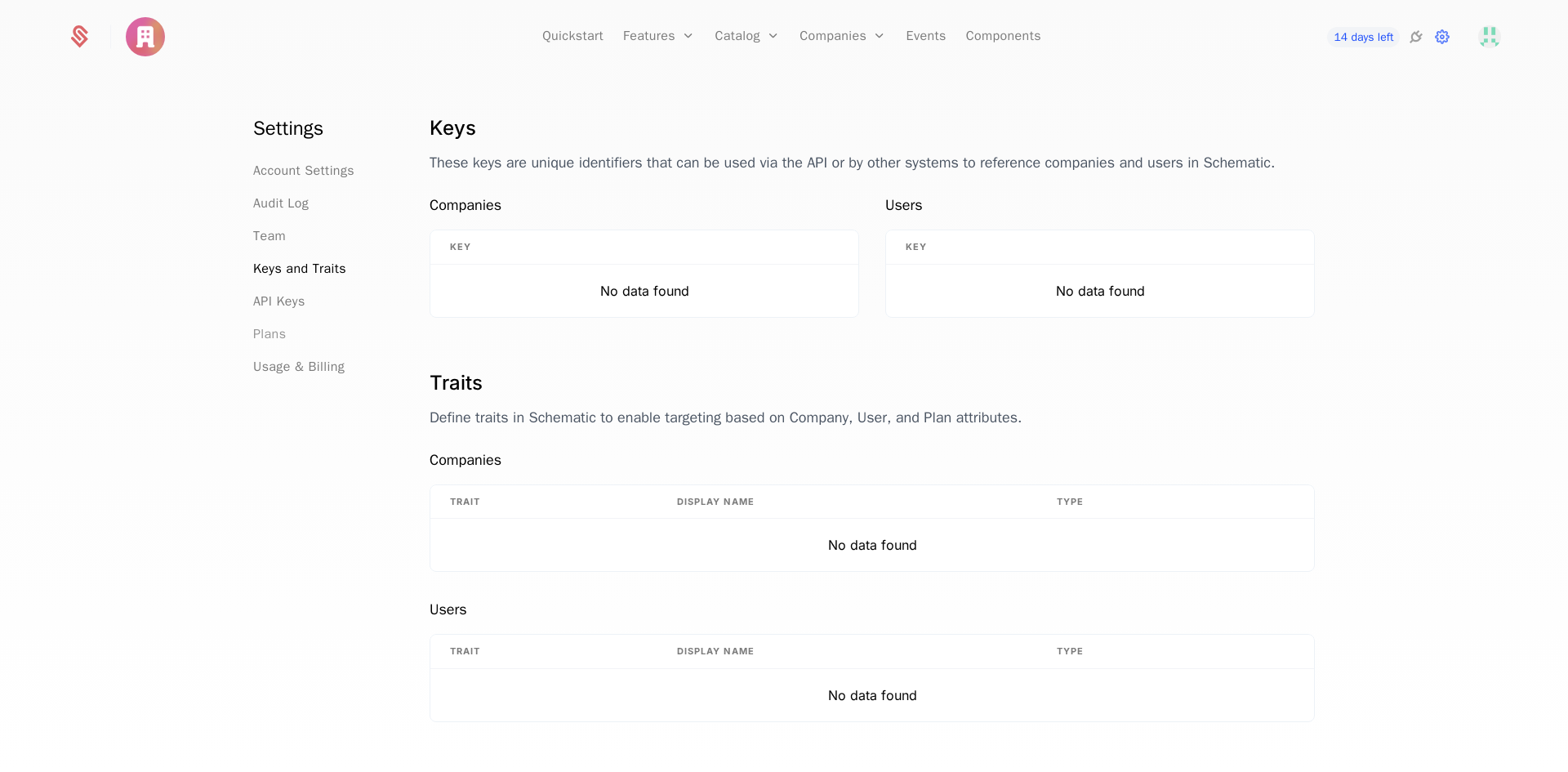 click on "Plans" at bounding box center [270, 334] 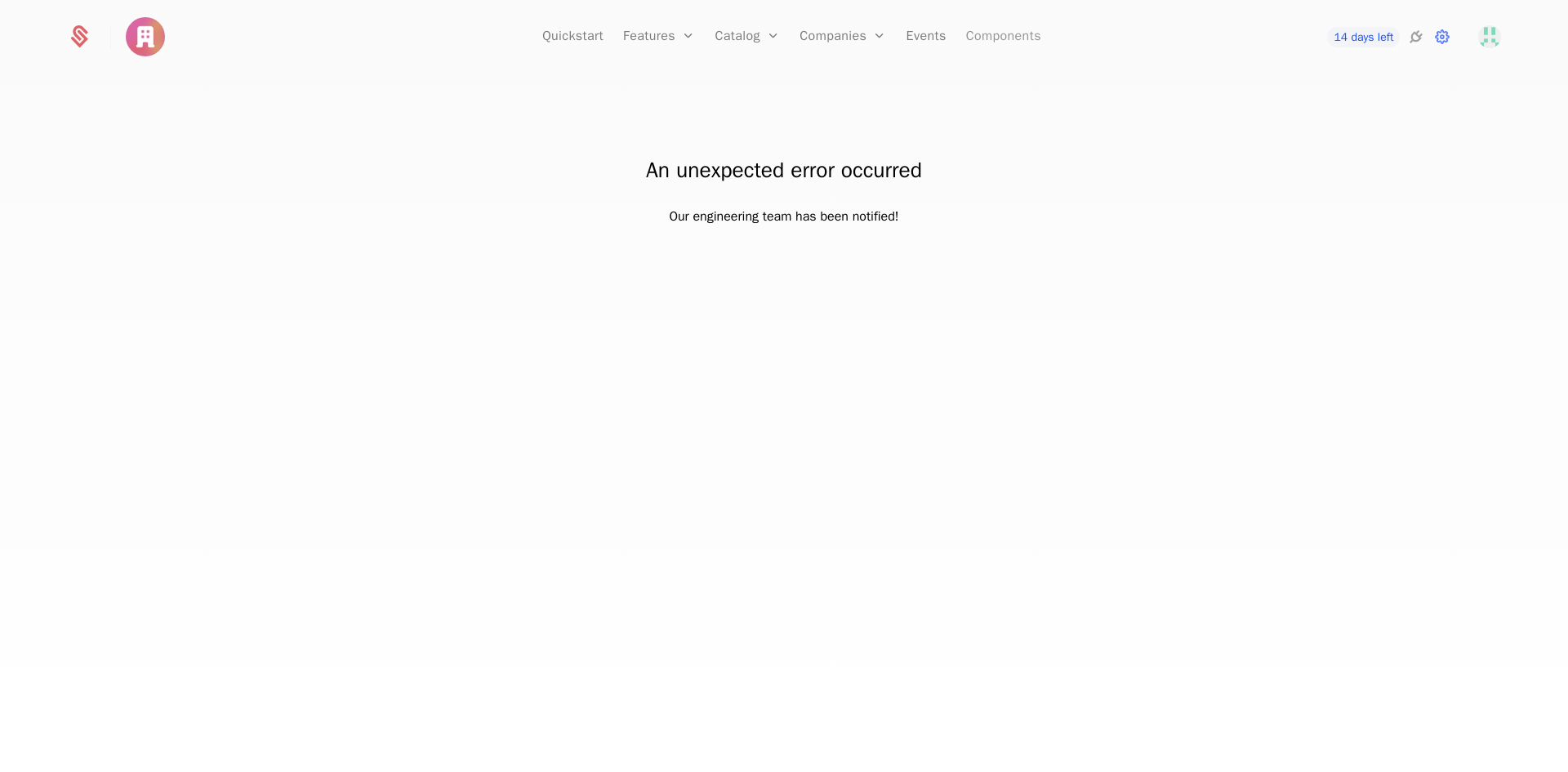 click on "Components" at bounding box center (1004, 37) 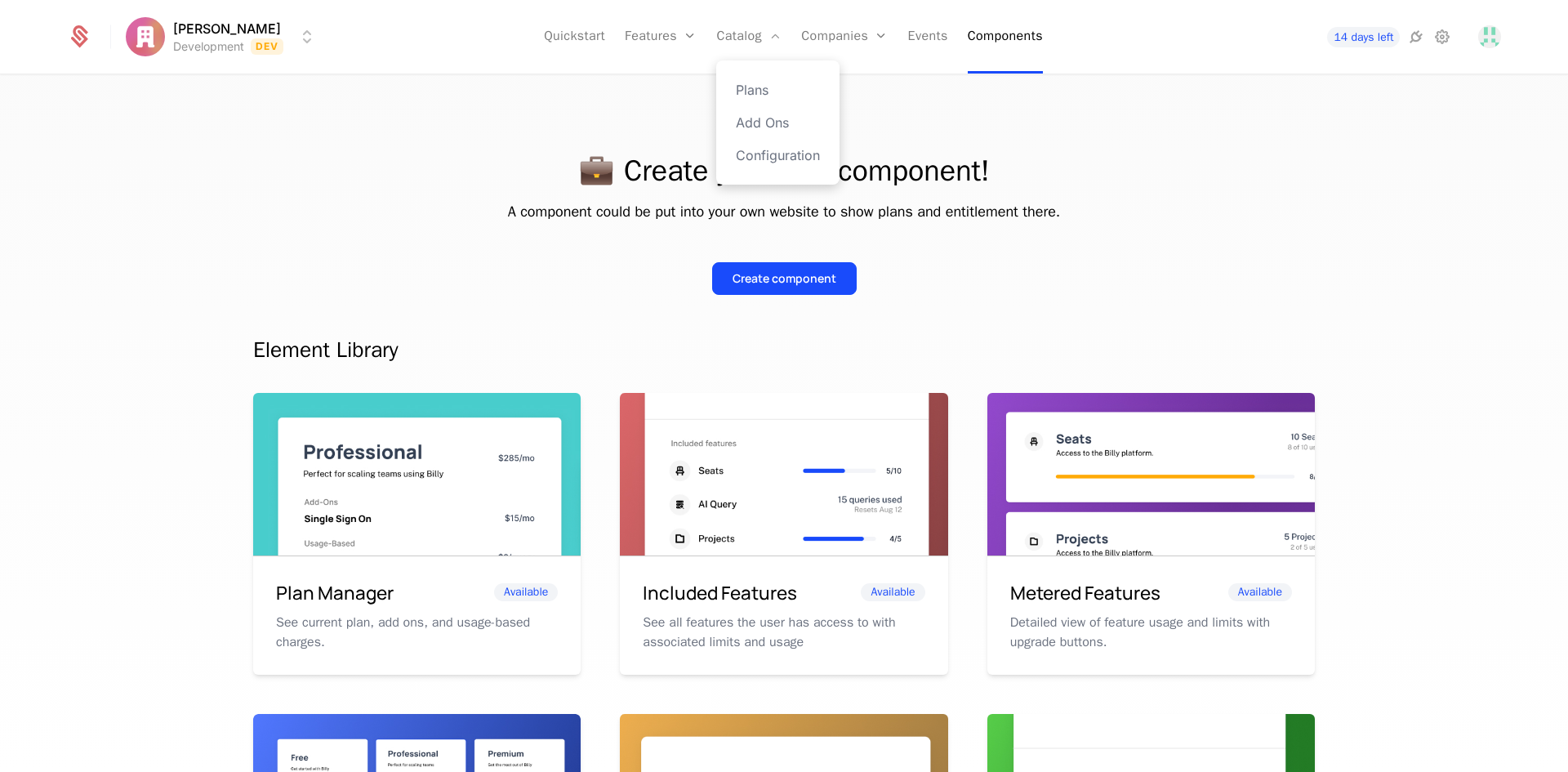 click on "Plans Add Ons Configuration" at bounding box center [777, 123] 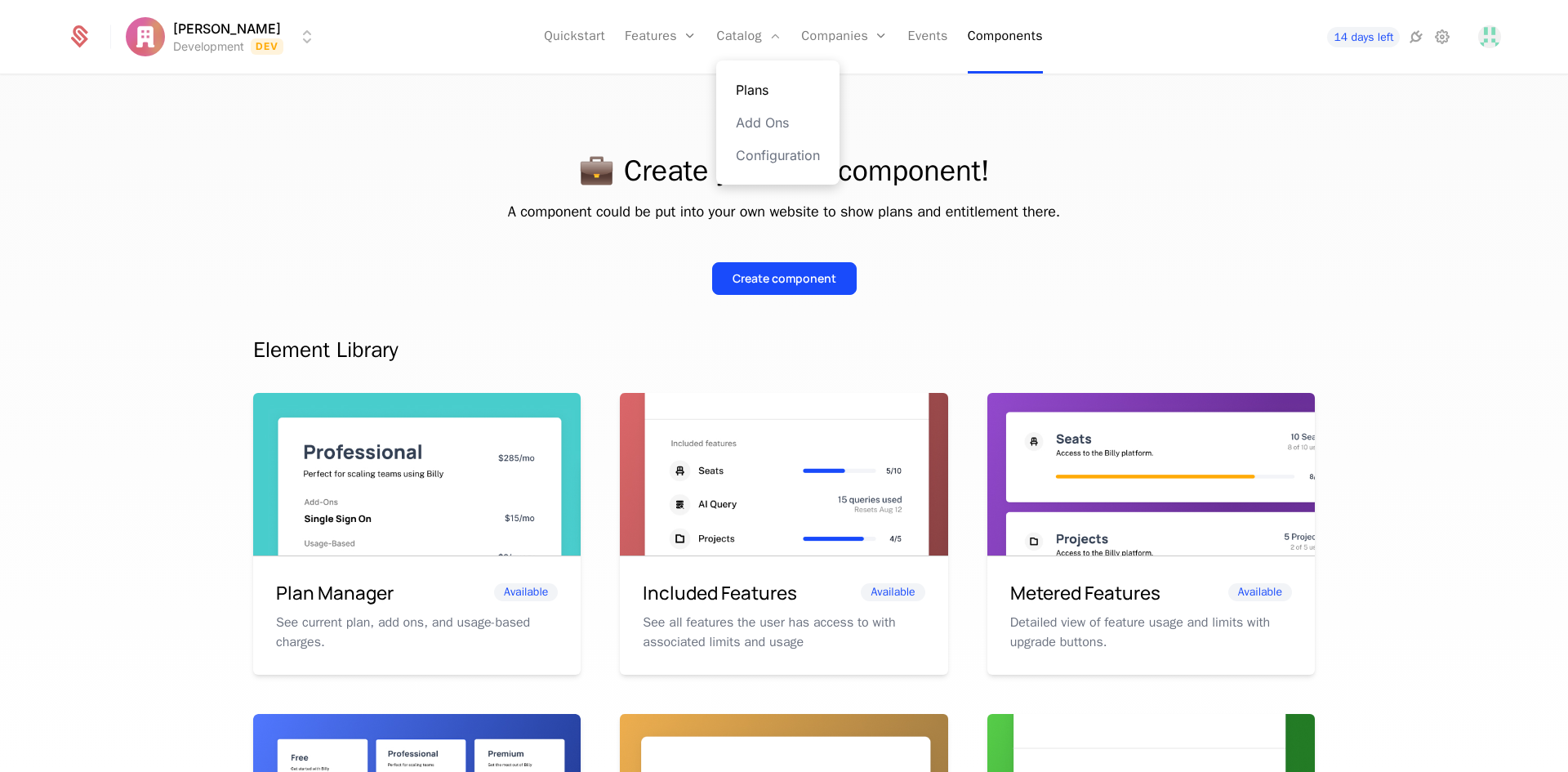 click on "Plans" at bounding box center [777, 90] 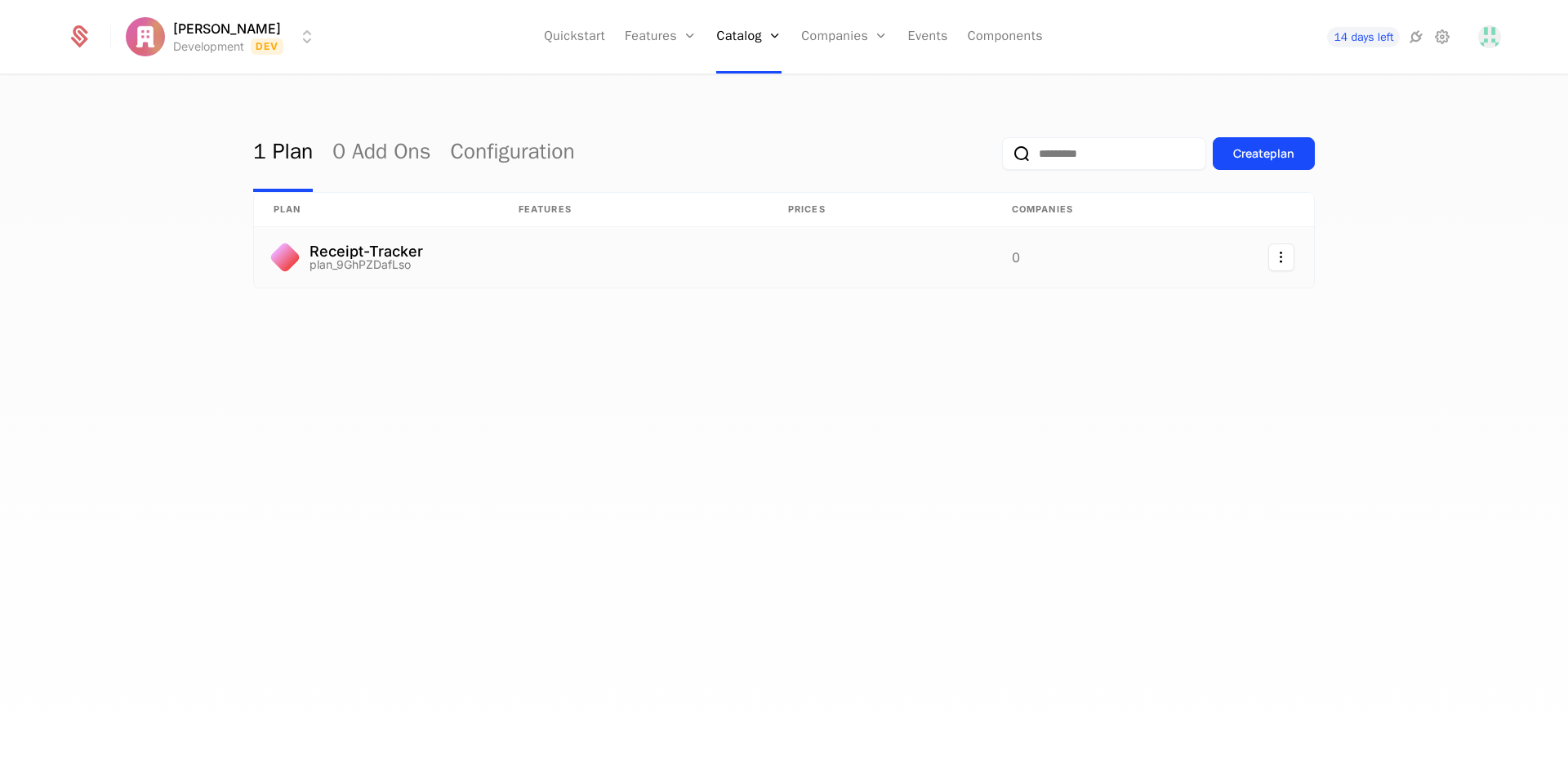 click on "Receipt-Tracker" at bounding box center (366, 252) 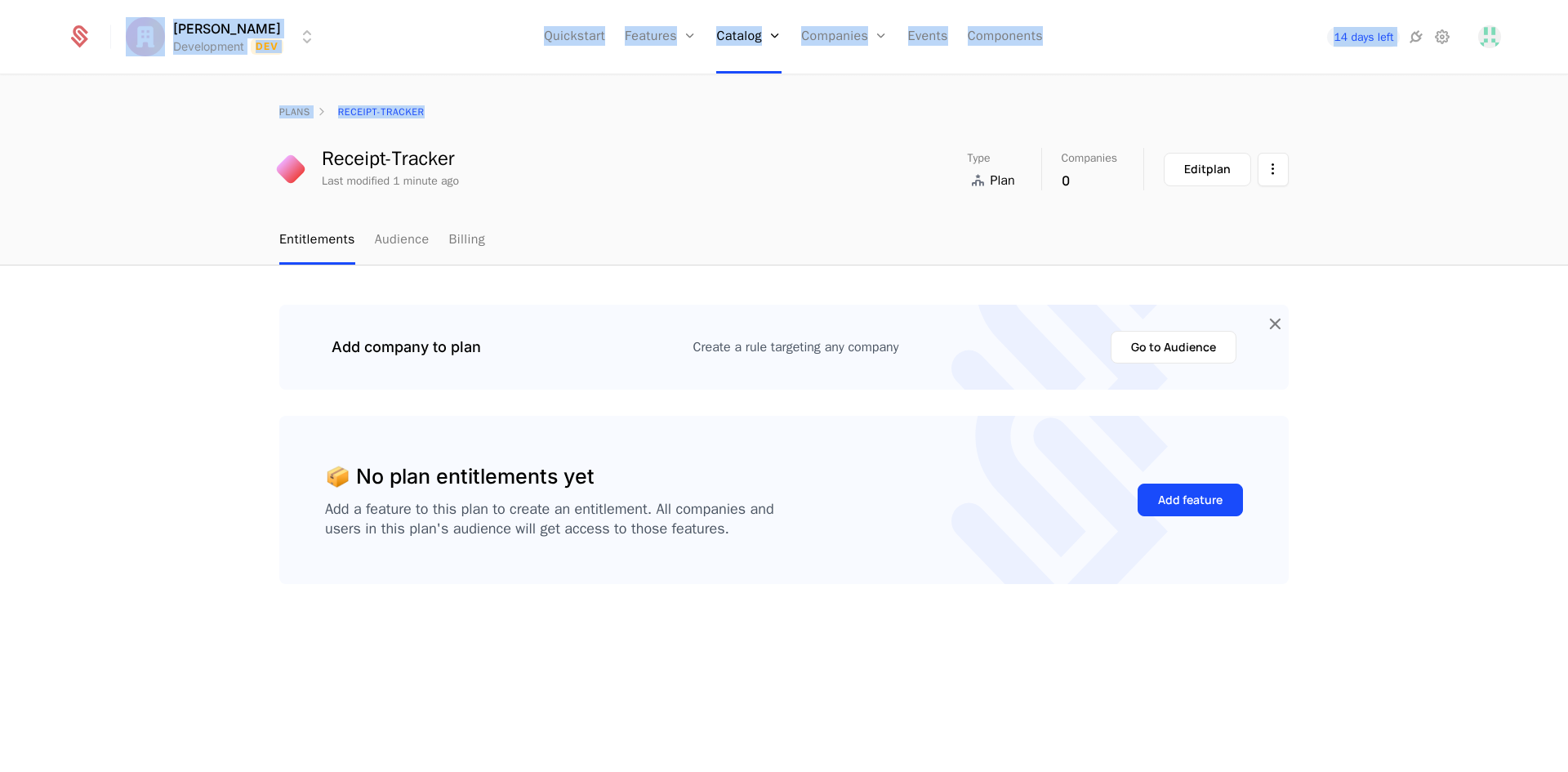 drag, startPoint x: 78, startPoint y: 51, endPoint x: 156, endPoint y: 174, distance: 145.64683 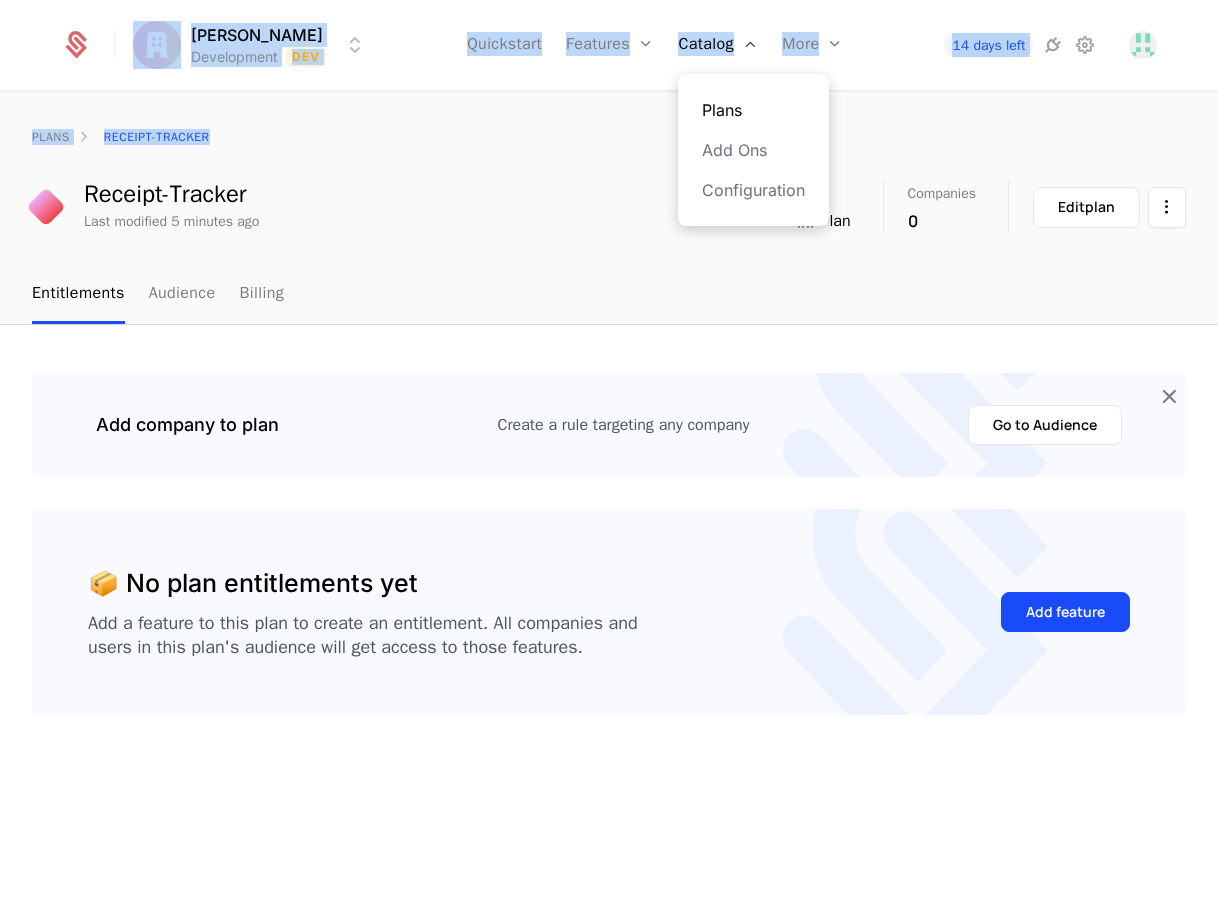 click on "Plans" at bounding box center [753, 110] 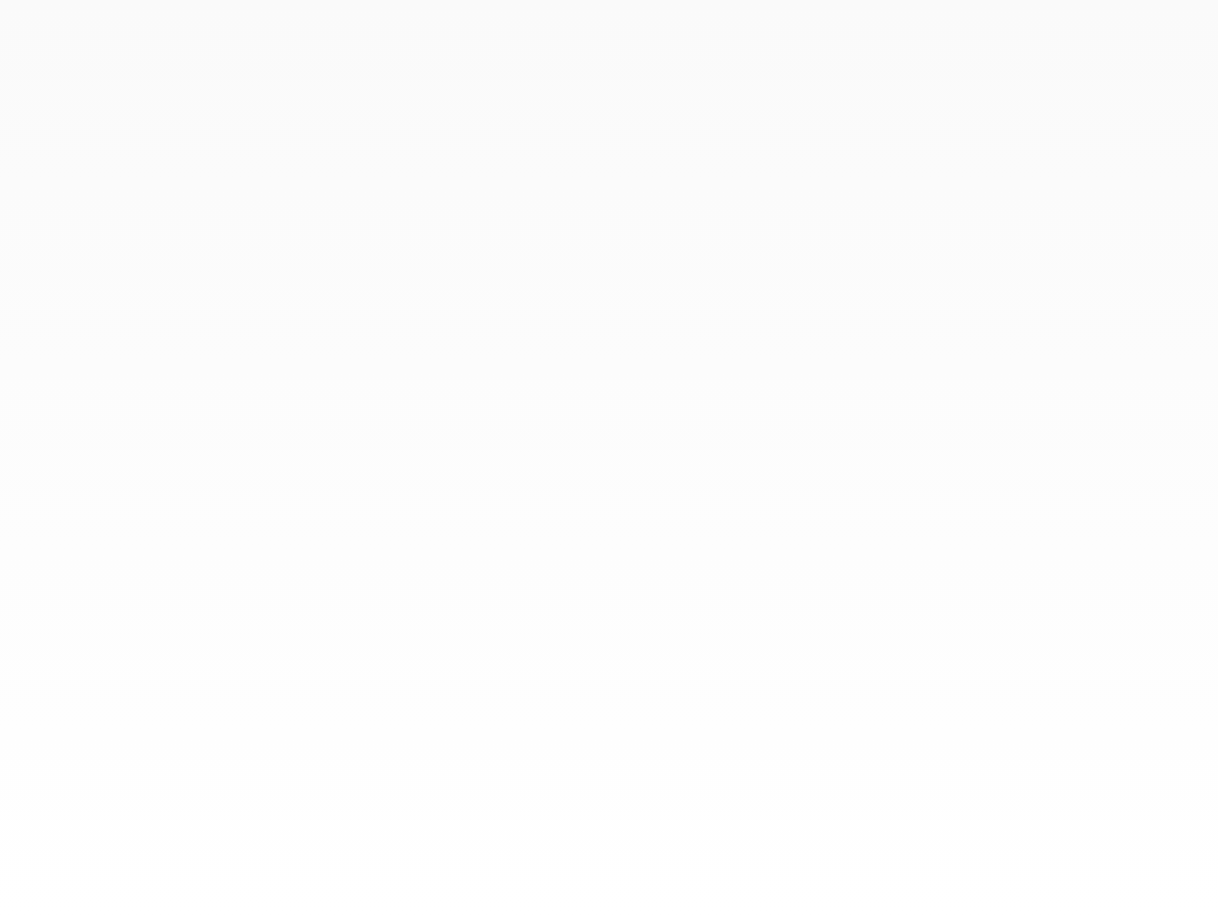 scroll, scrollTop: 0, scrollLeft: 0, axis: both 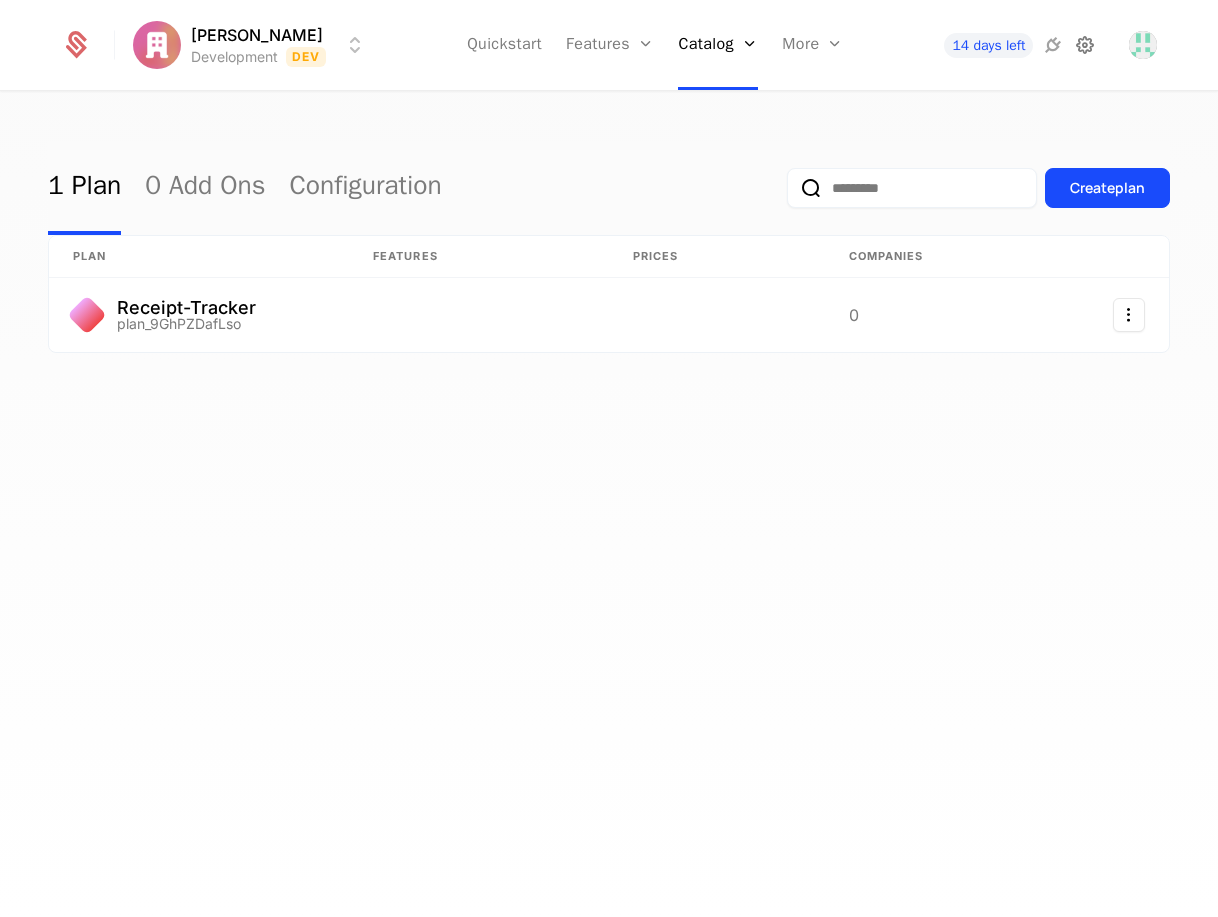click at bounding box center (1085, 45) 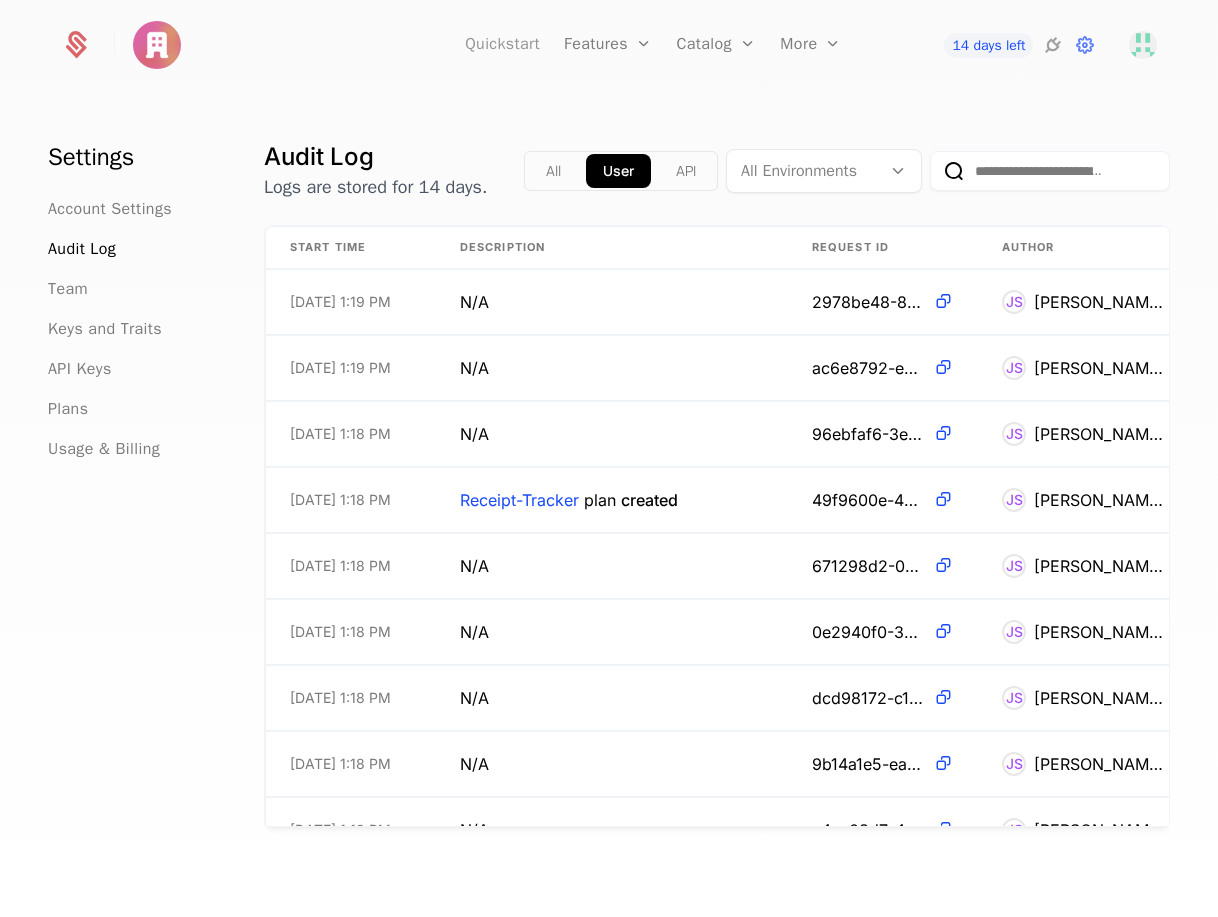 click on "Quickstart" at bounding box center [502, 45] 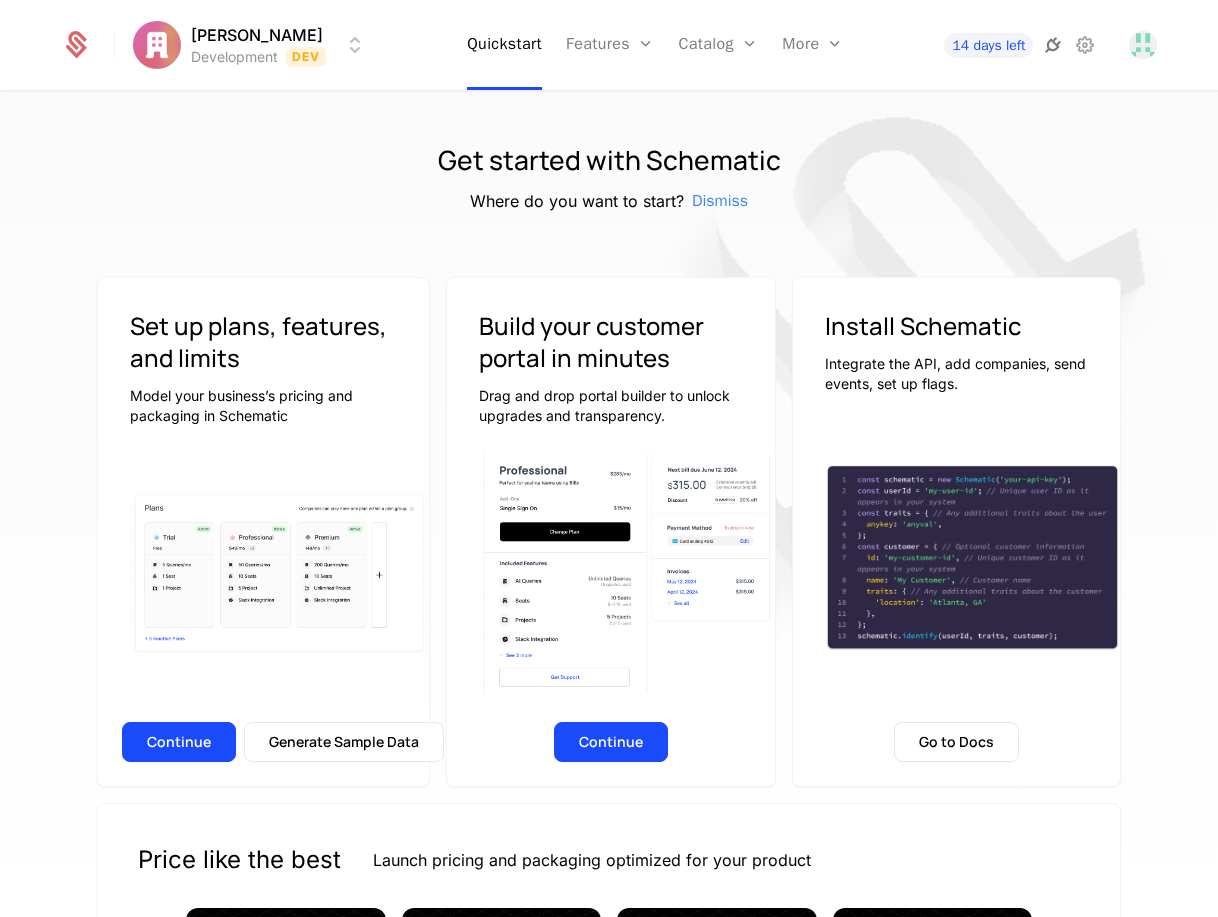 click at bounding box center [1053, 45] 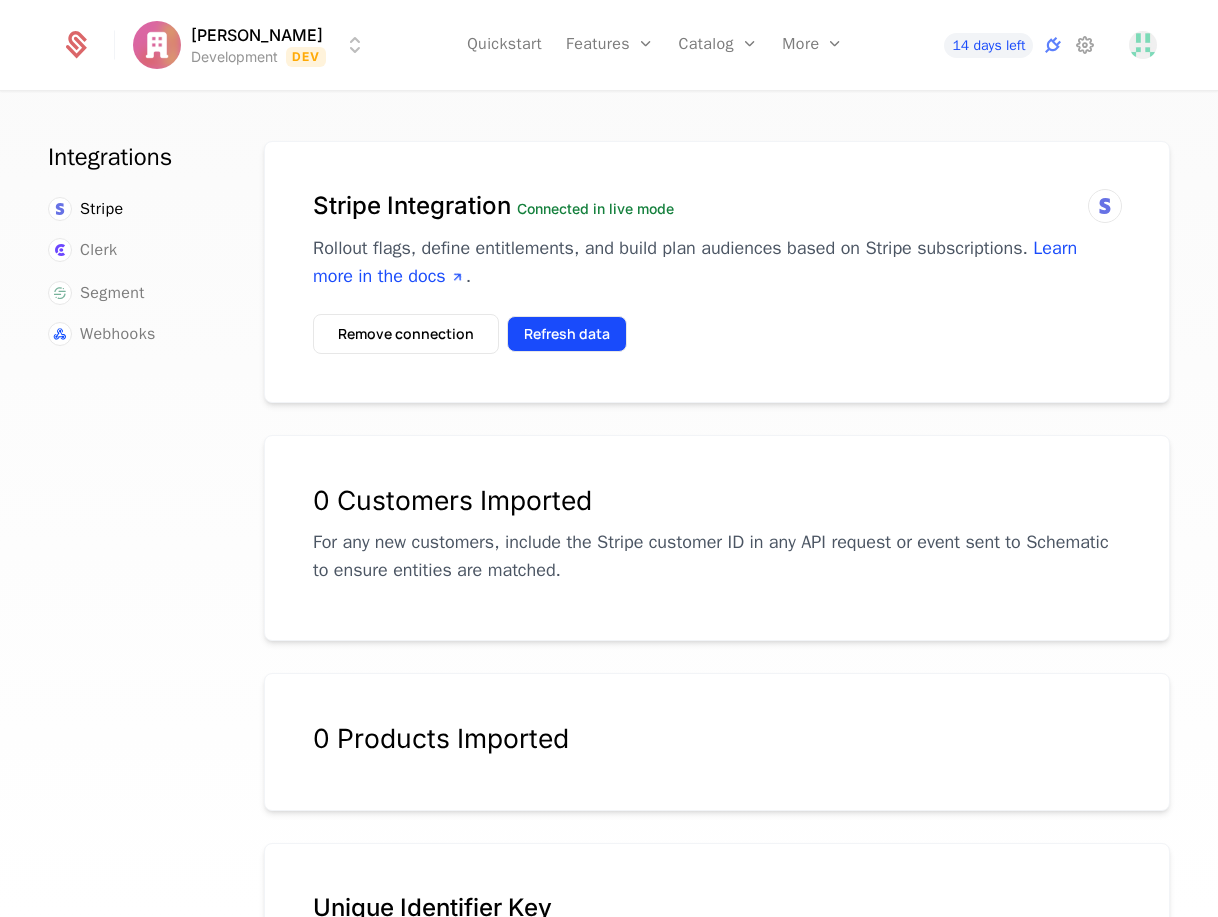 click on "Refresh data" at bounding box center [567, 334] 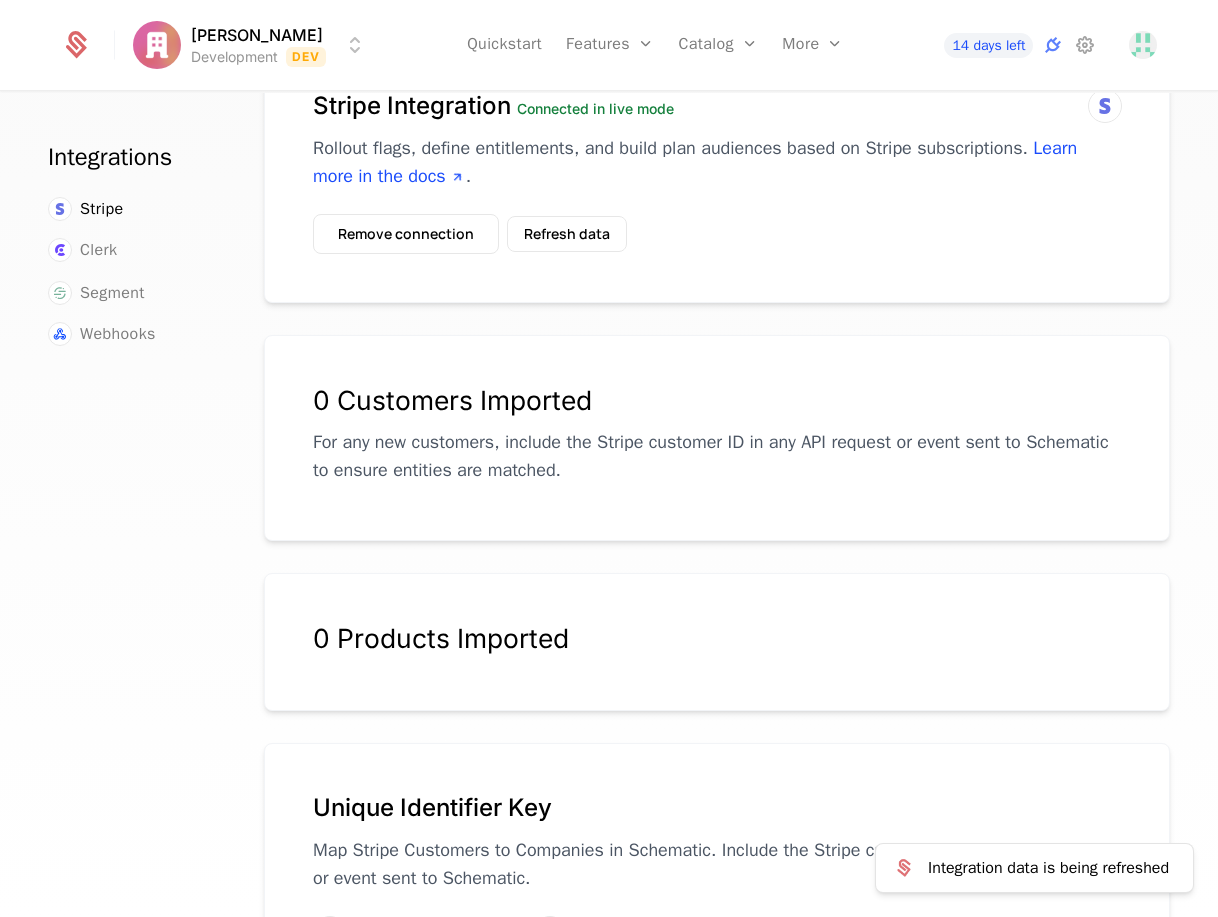scroll, scrollTop: 0, scrollLeft: 0, axis: both 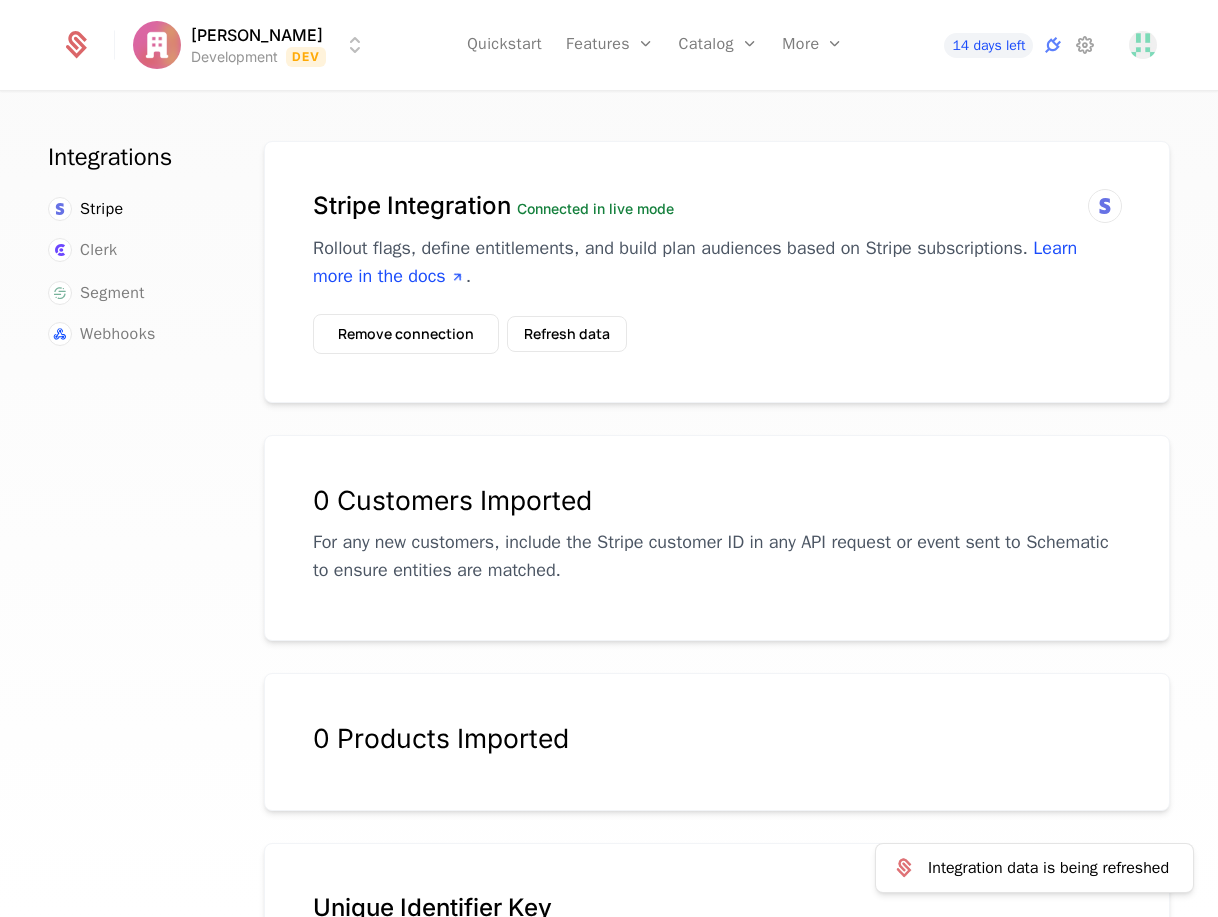 click on "0 Products Imported" at bounding box center (717, 738) 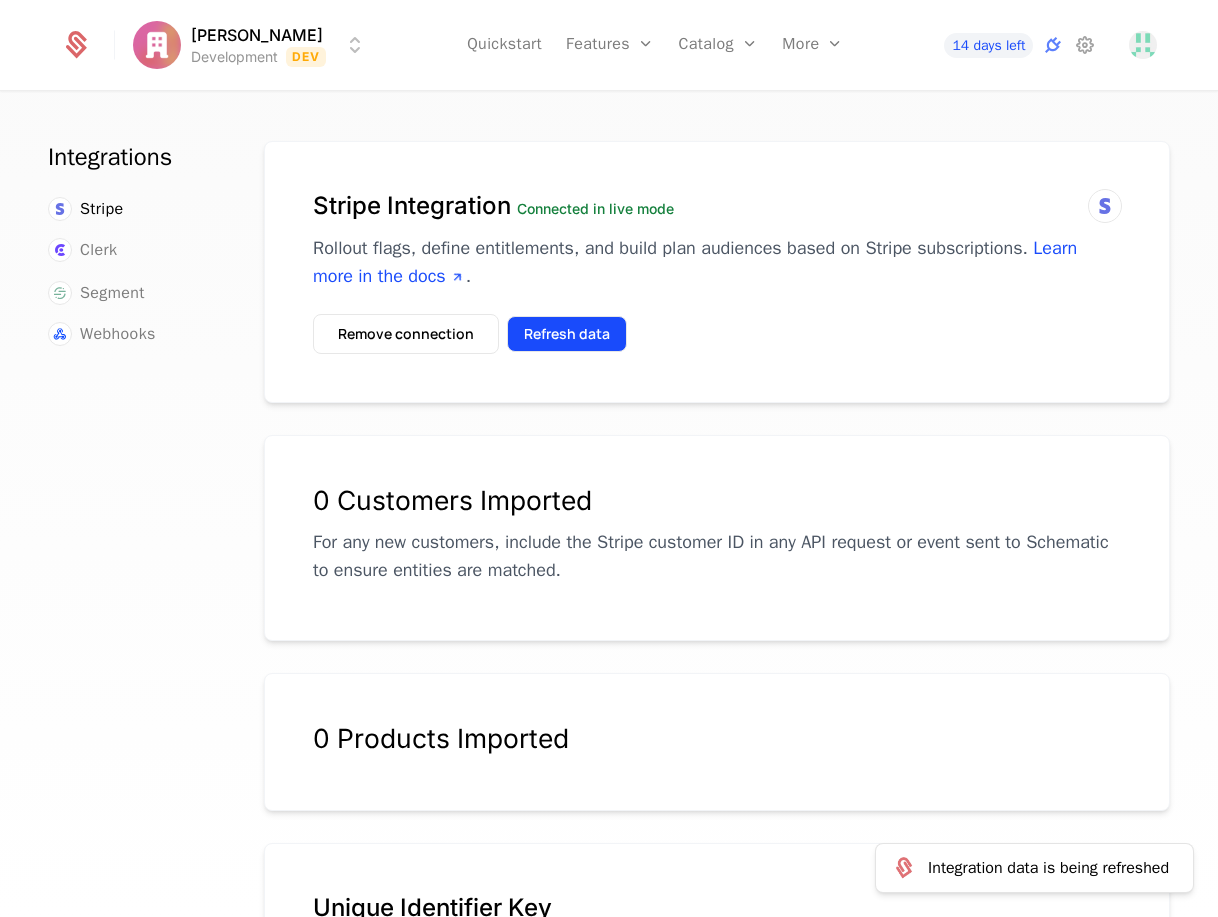 click on "Refresh data" at bounding box center (567, 334) 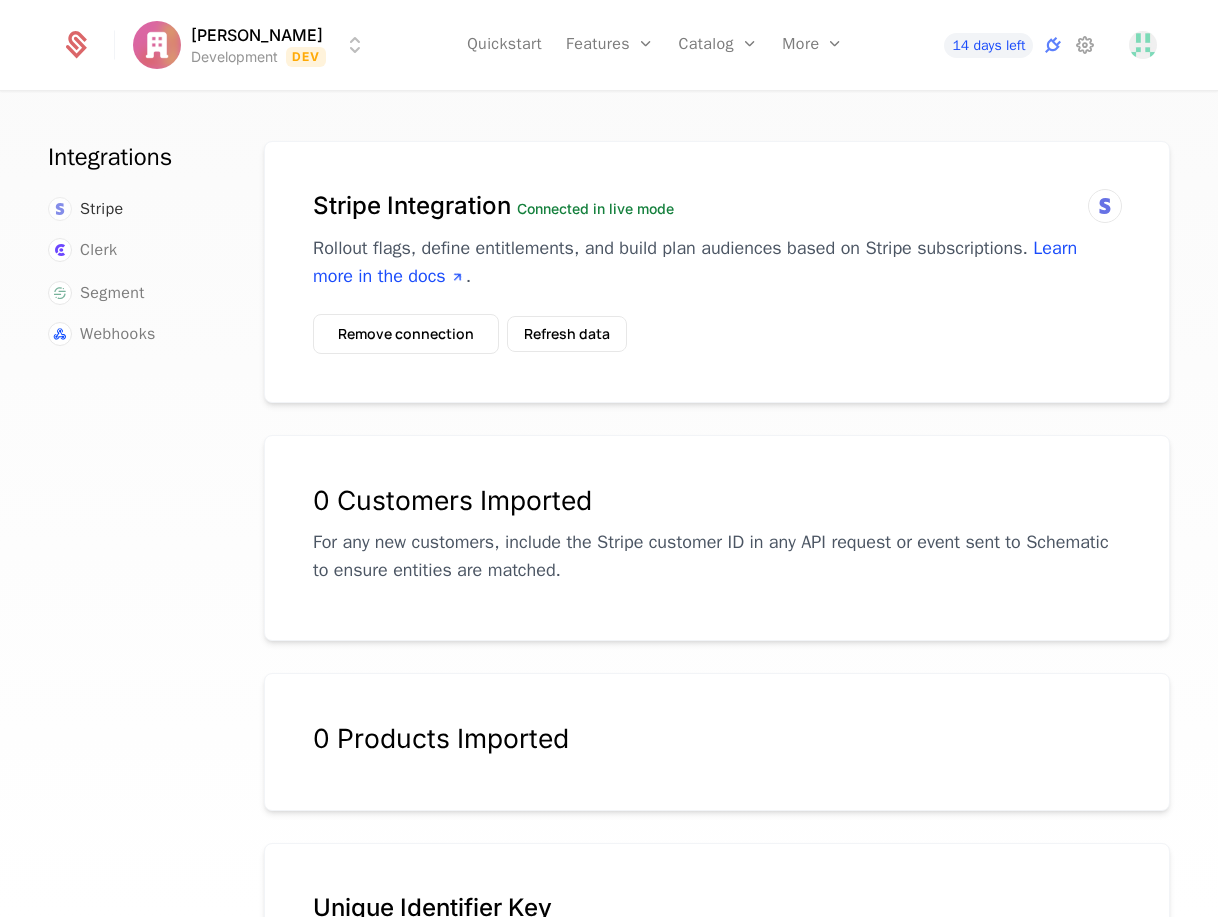 click on "Stripe" at bounding box center [102, 209] 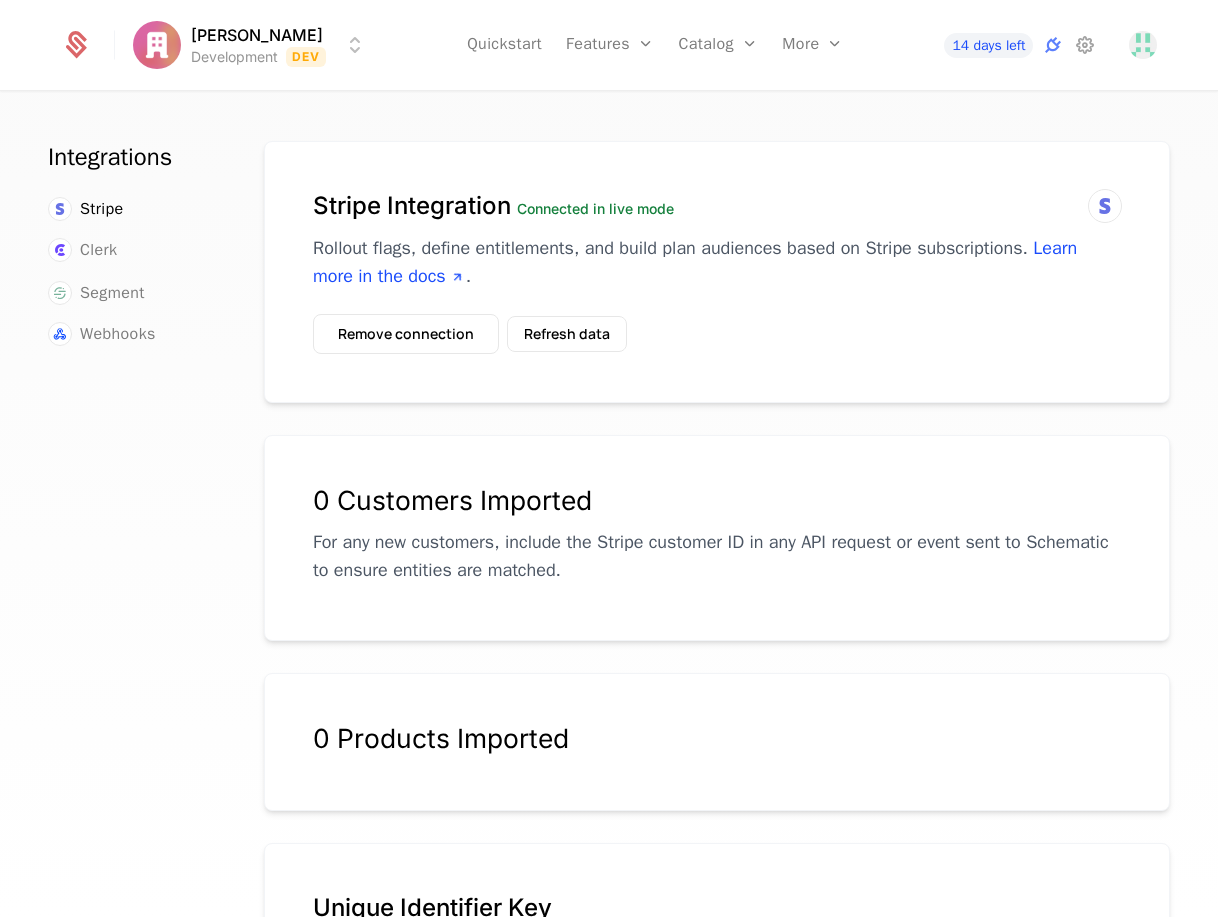 click at bounding box center [1105, 206] 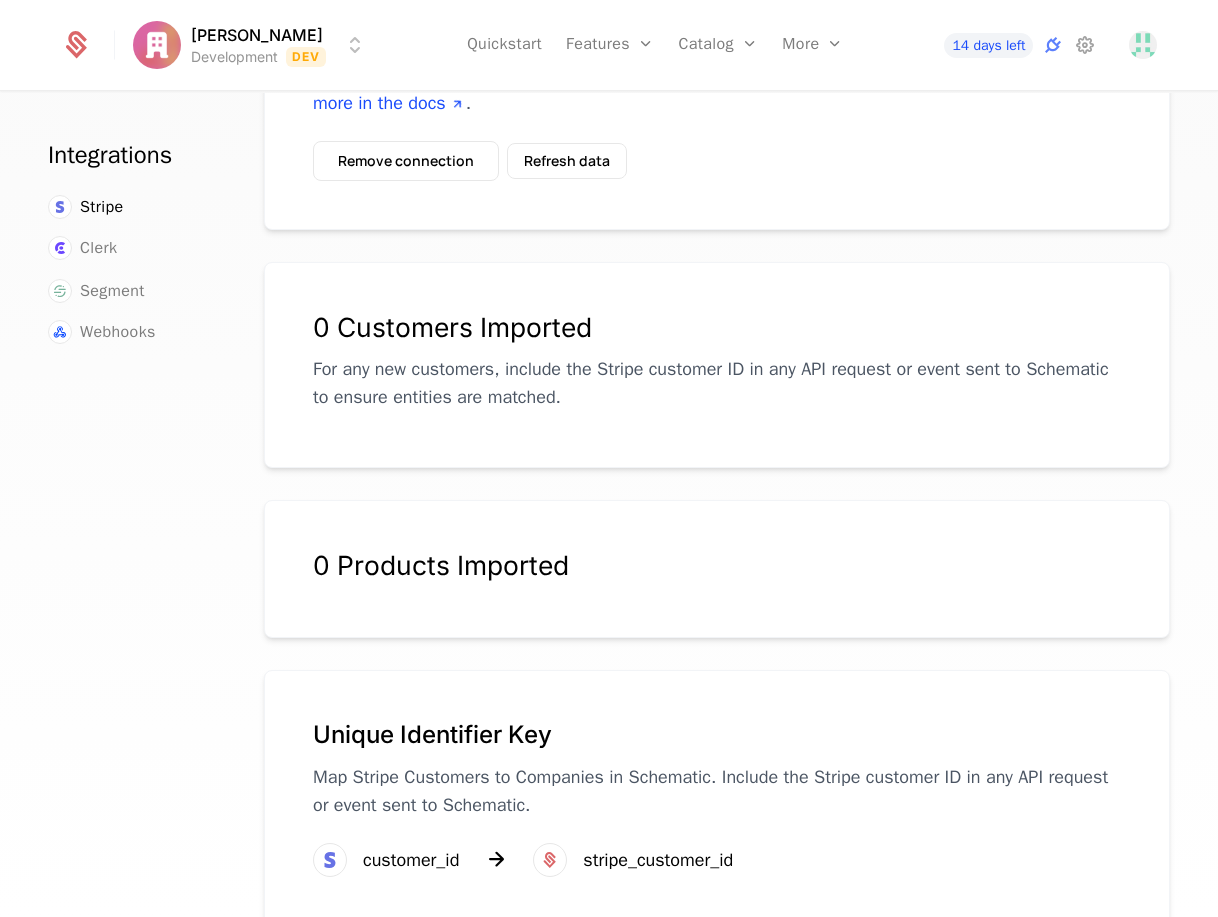 scroll, scrollTop: 220, scrollLeft: 0, axis: vertical 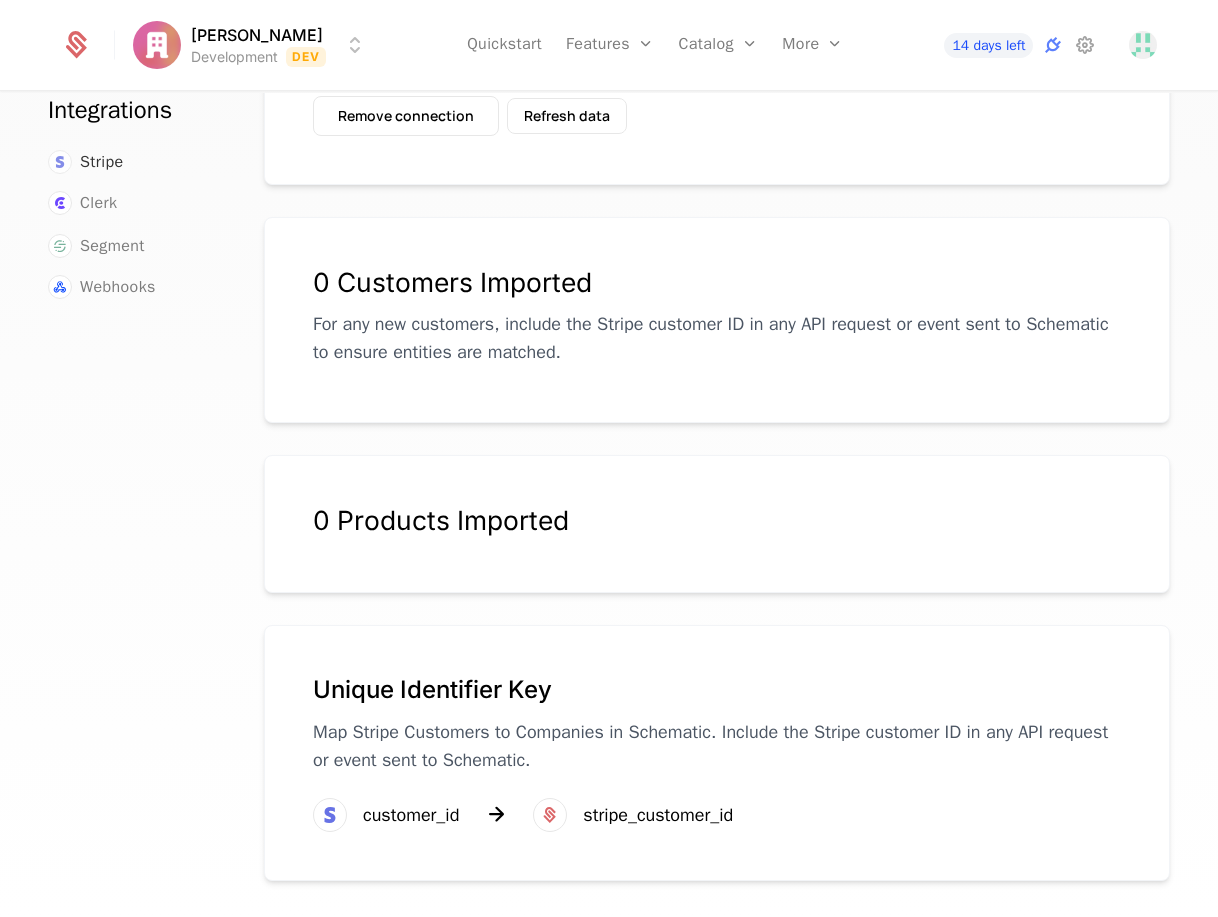 click on "Stripe" at bounding box center (102, 162) 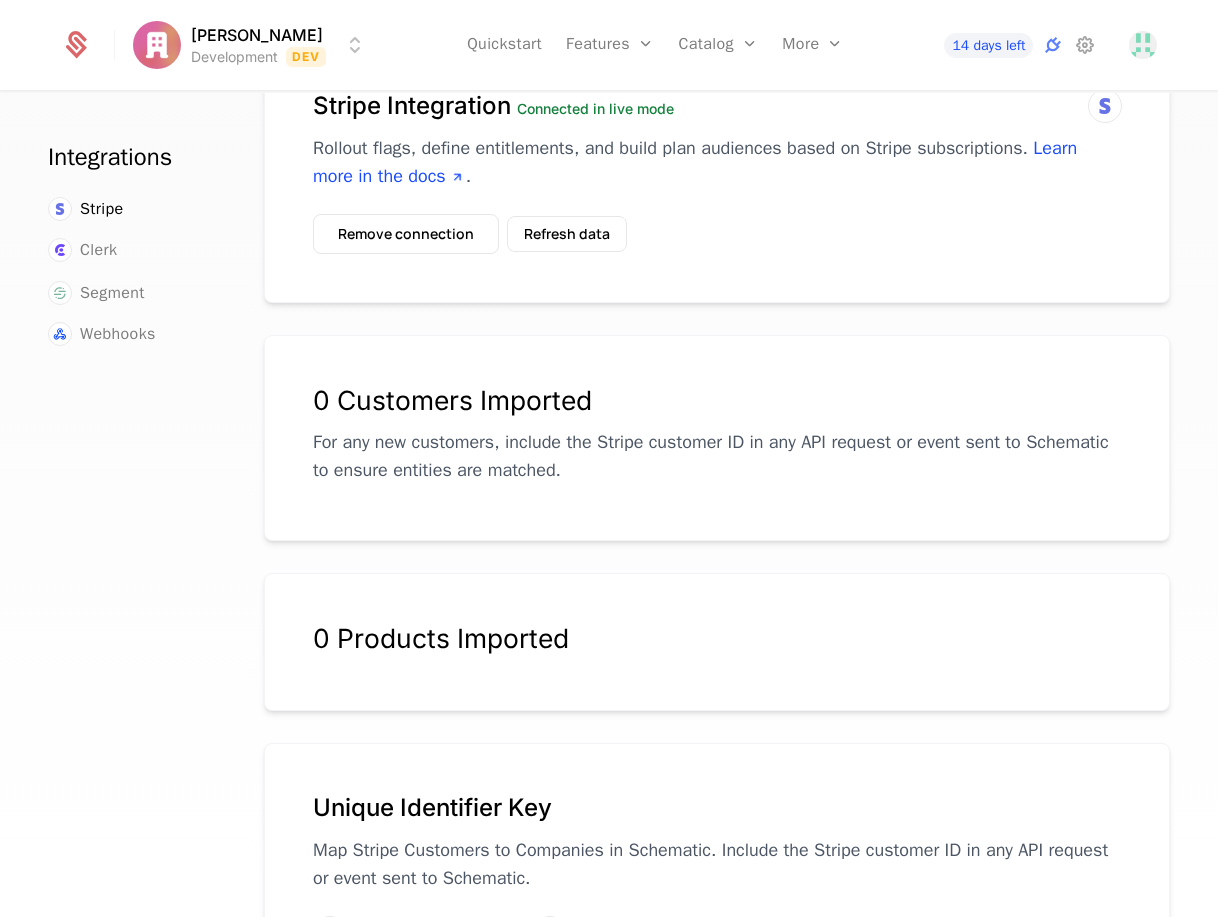 scroll, scrollTop: 0, scrollLeft: 0, axis: both 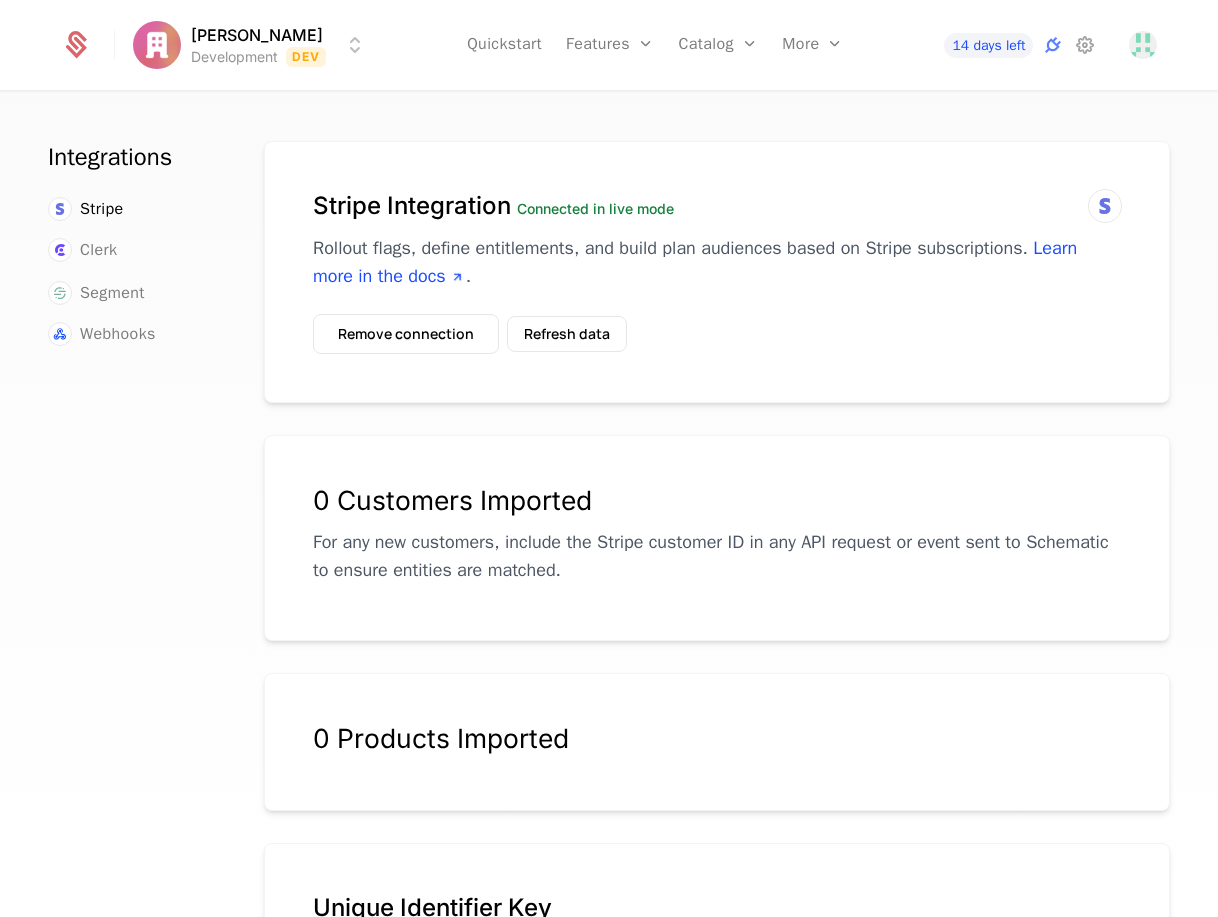 click at bounding box center [1105, 206] 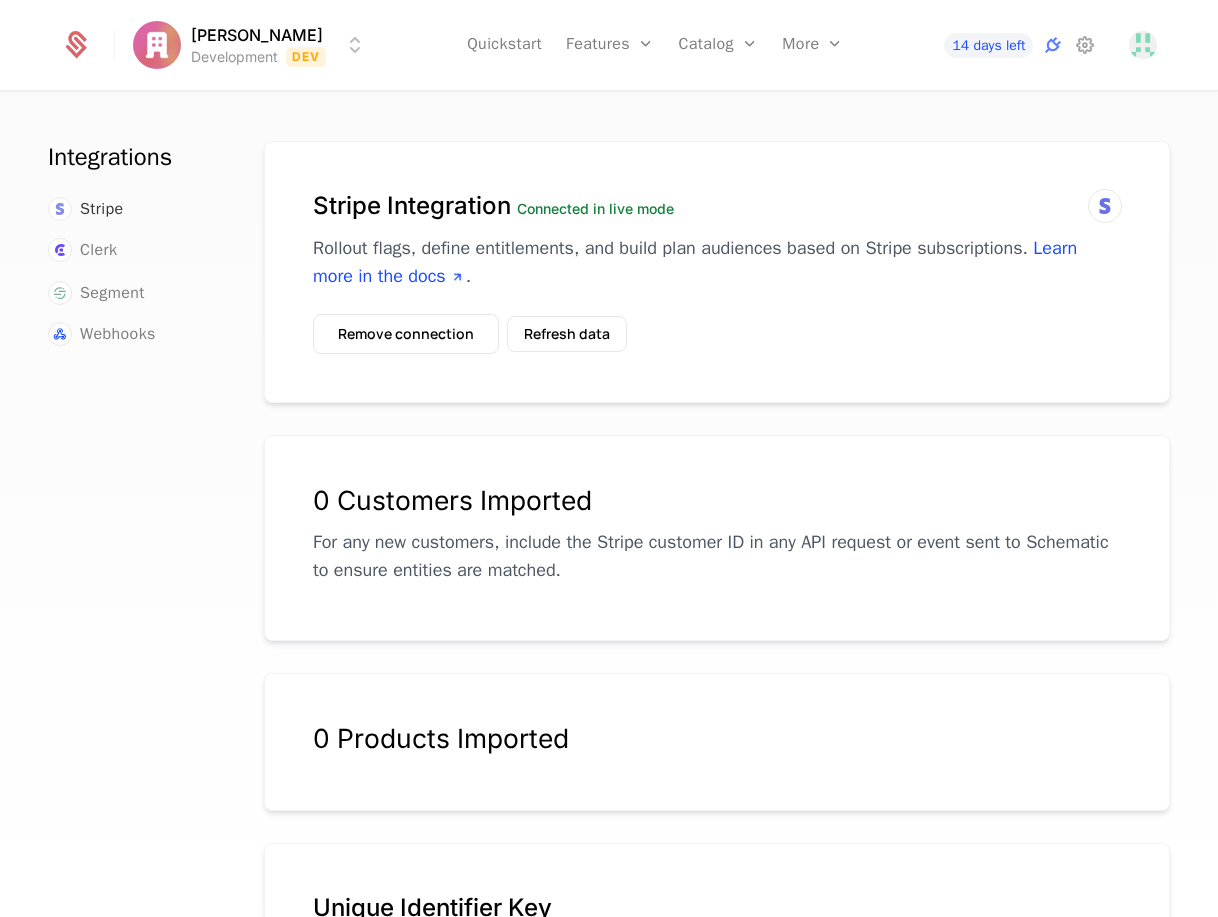 click on "Stripe" at bounding box center (102, 209) 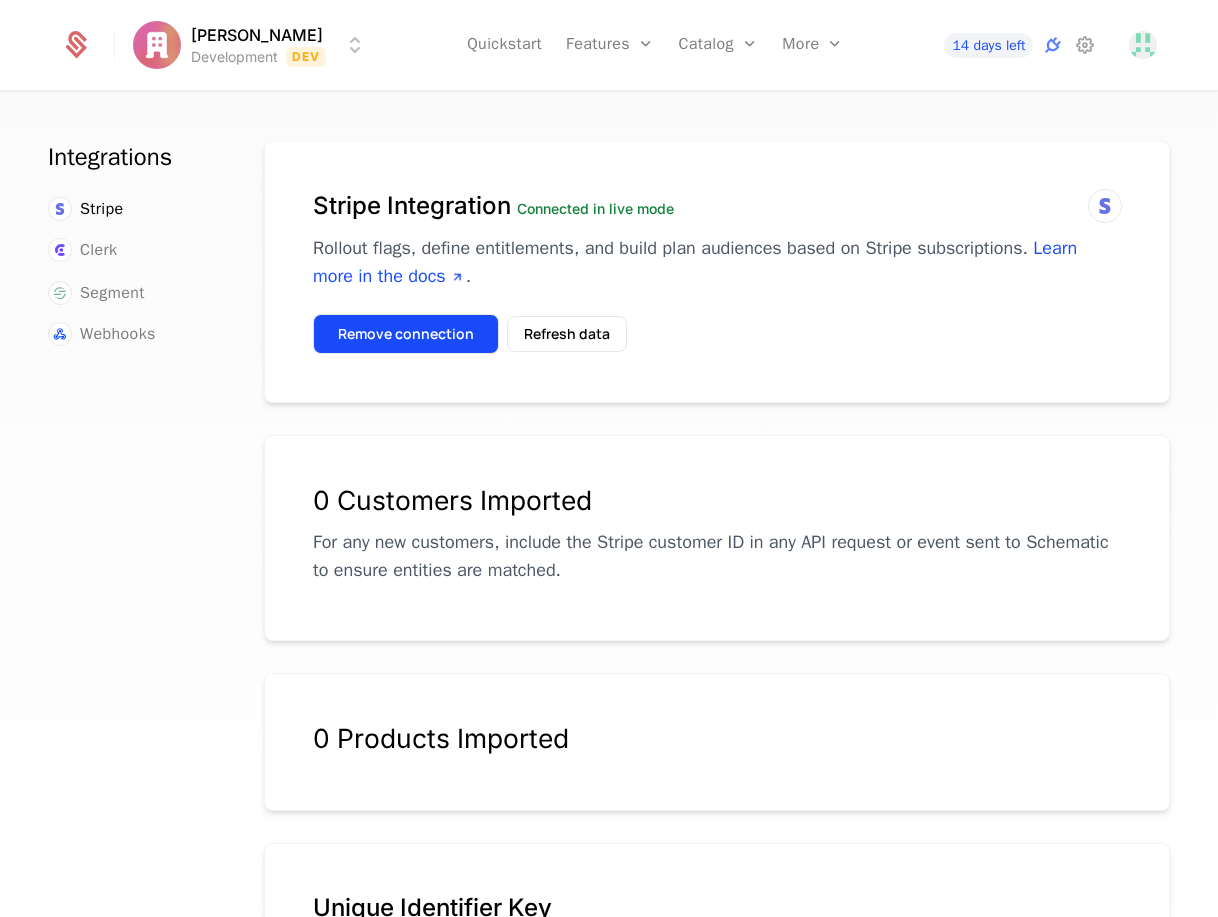 click on "Remove connection" at bounding box center [406, 334] 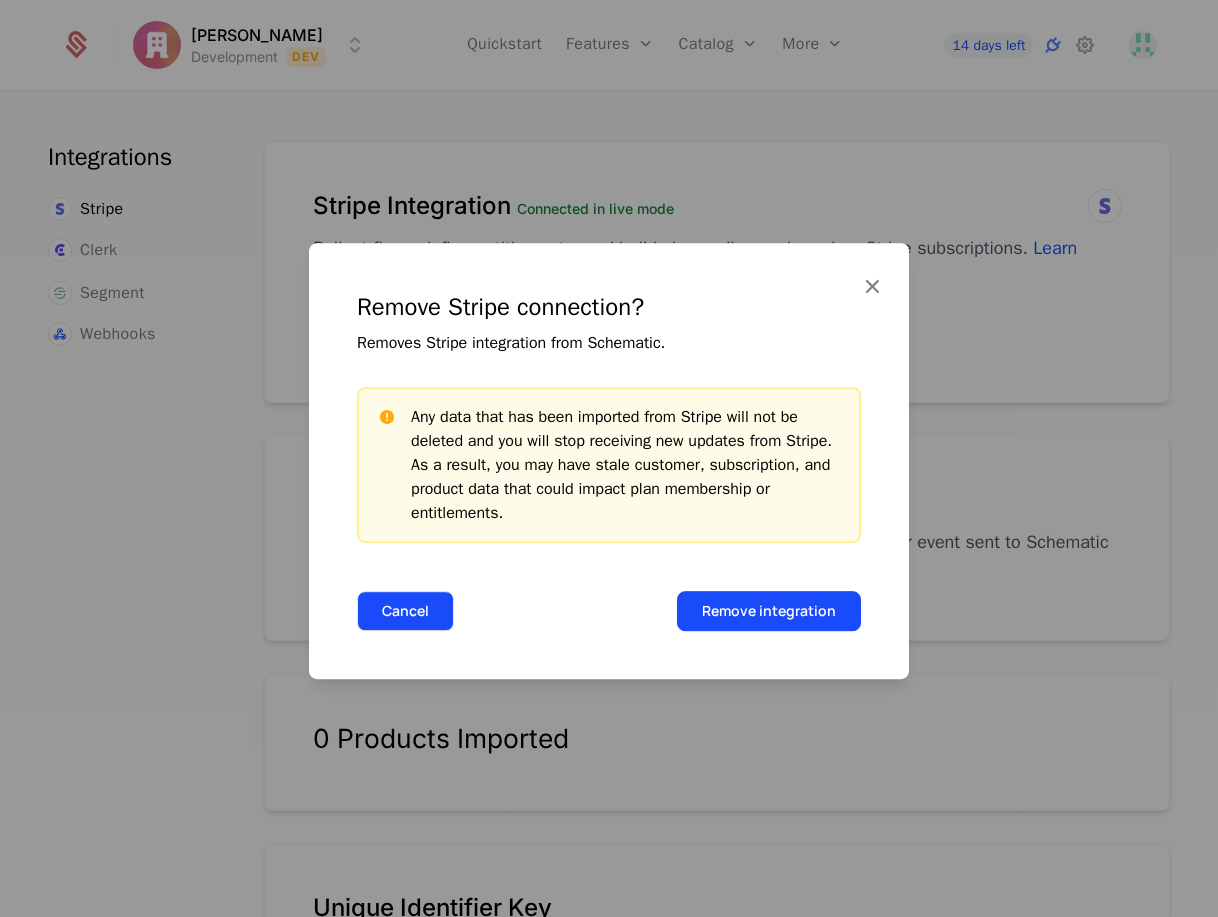 click on "Cancel" at bounding box center (405, 611) 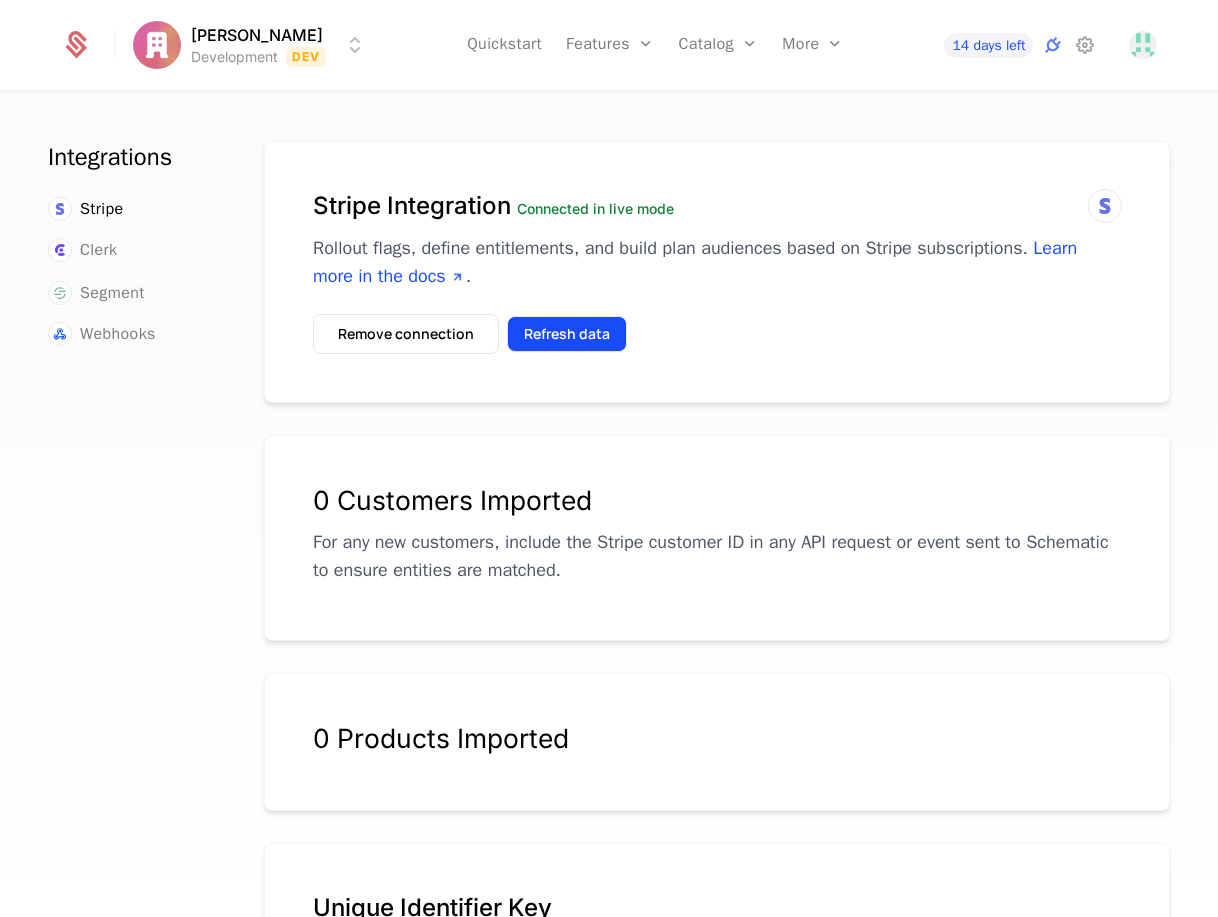 click on "Refresh data" at bounding box center [567, 334] 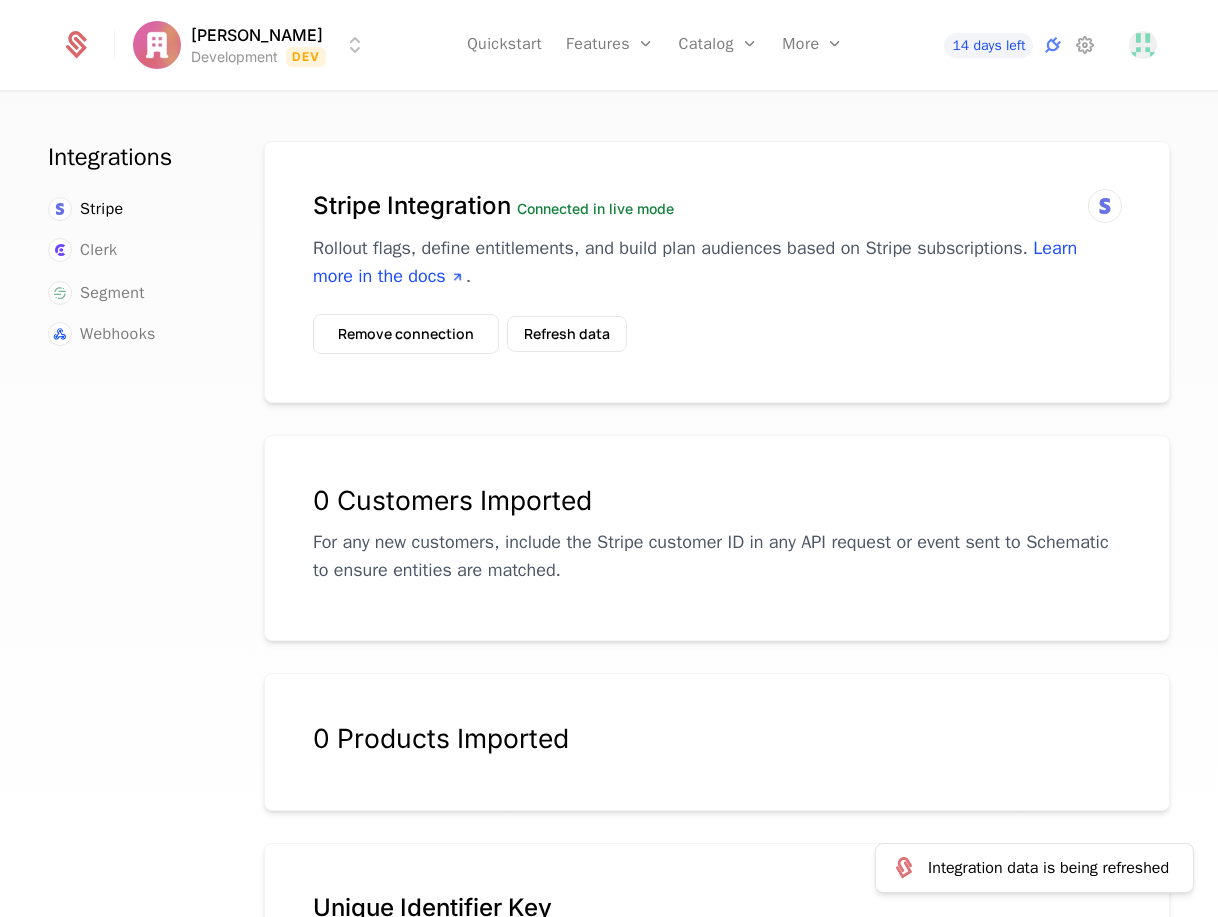 click on "Integration data is being refreshed" at bounding box center (1048, 868) 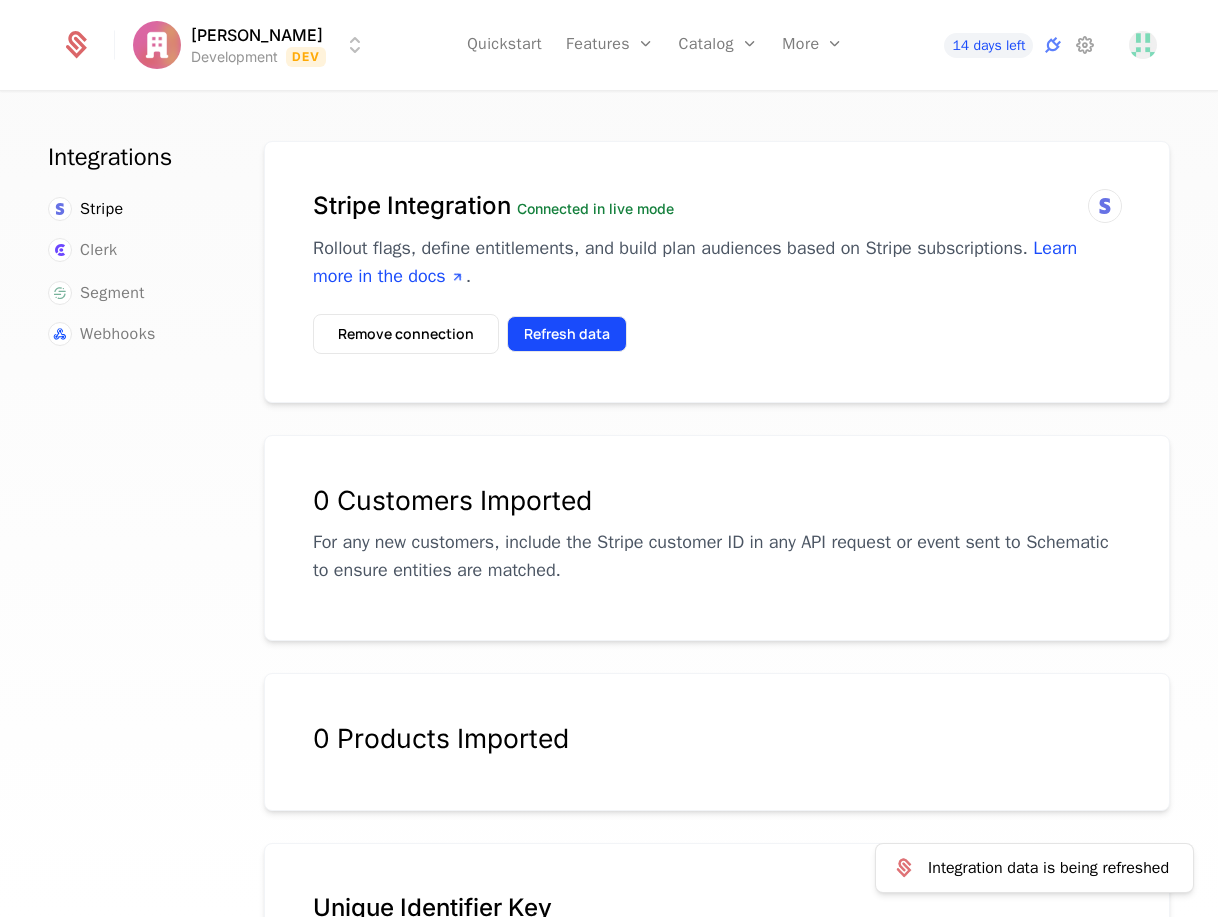 click on "Refresh data" at bounding box center [567, 334] 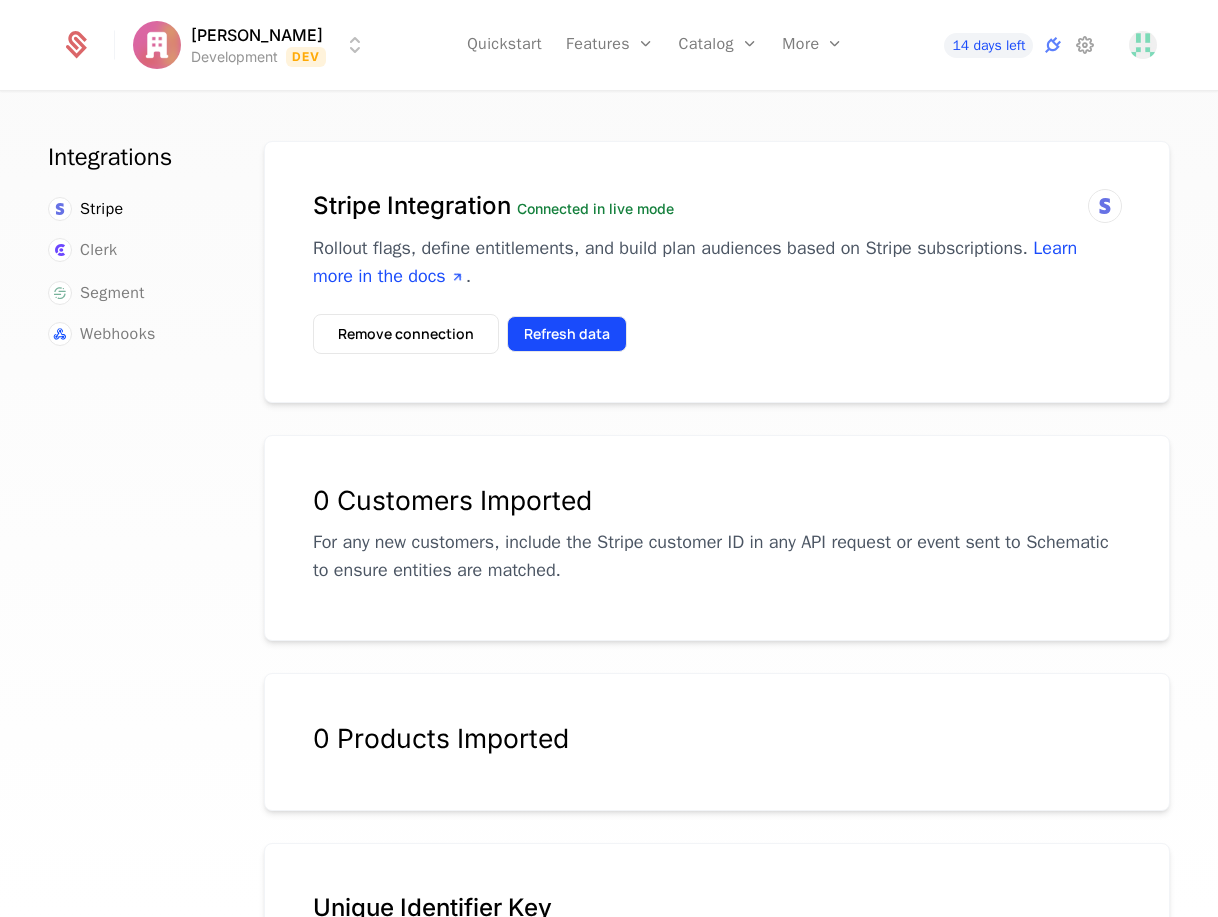 click on "Refresh data" at bounding box center (567, 334) 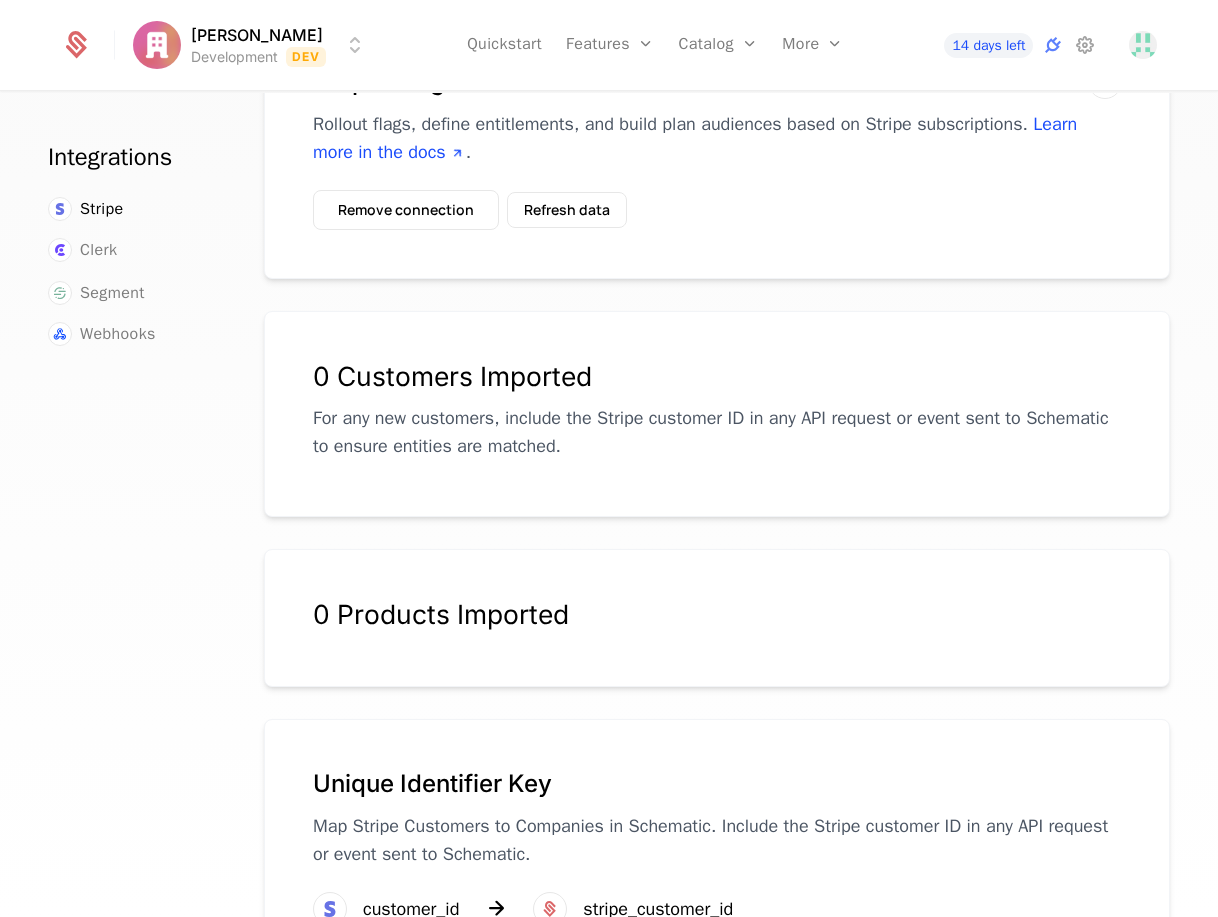 scroll, scrollTop: 220, scrollLeft: 0, axis: vertical 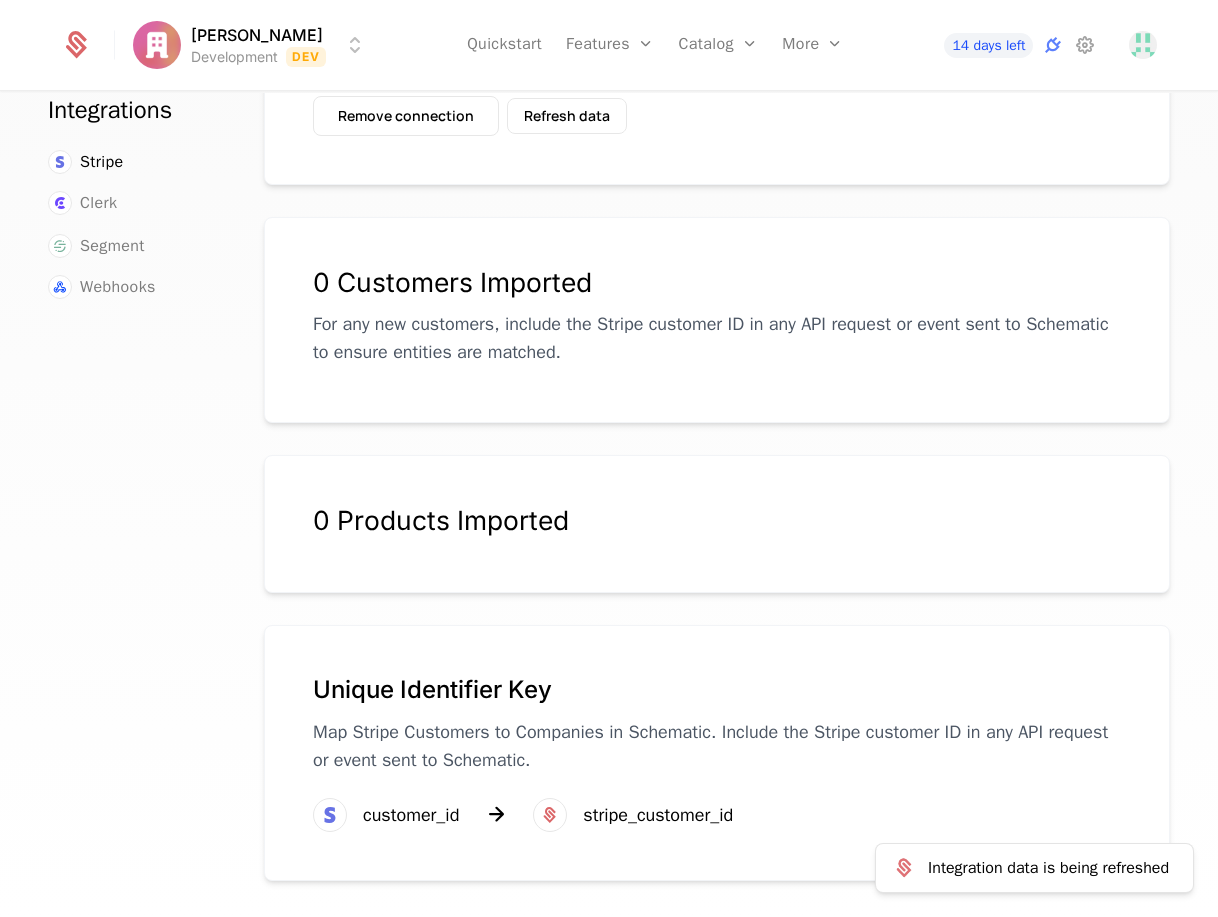 drag, startPoint x: 1004, startPoint y: 865, endPoint x: 994, endPoint y: 854, distance: 14.866069 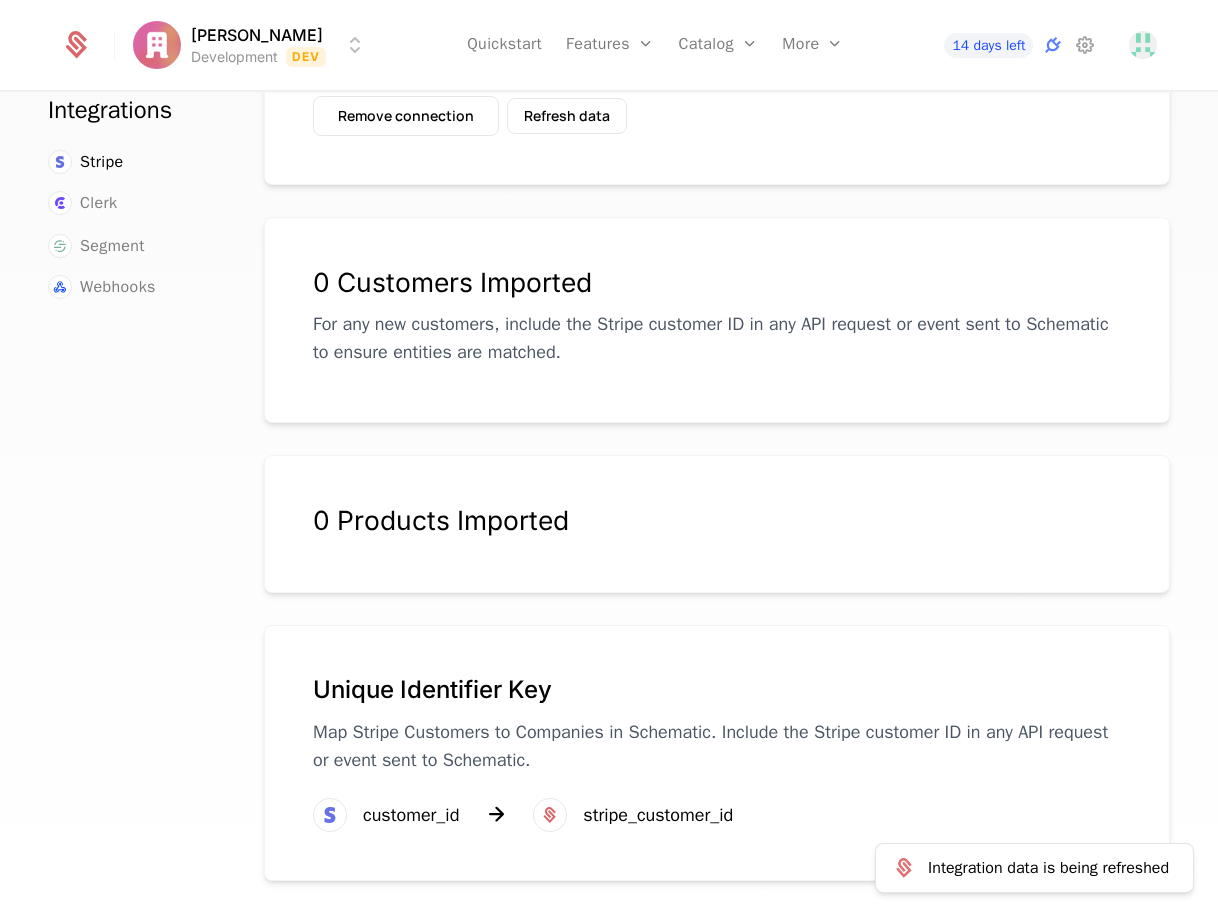 click on "Integration data is being refreshed" at bounding box center (1048, 868) 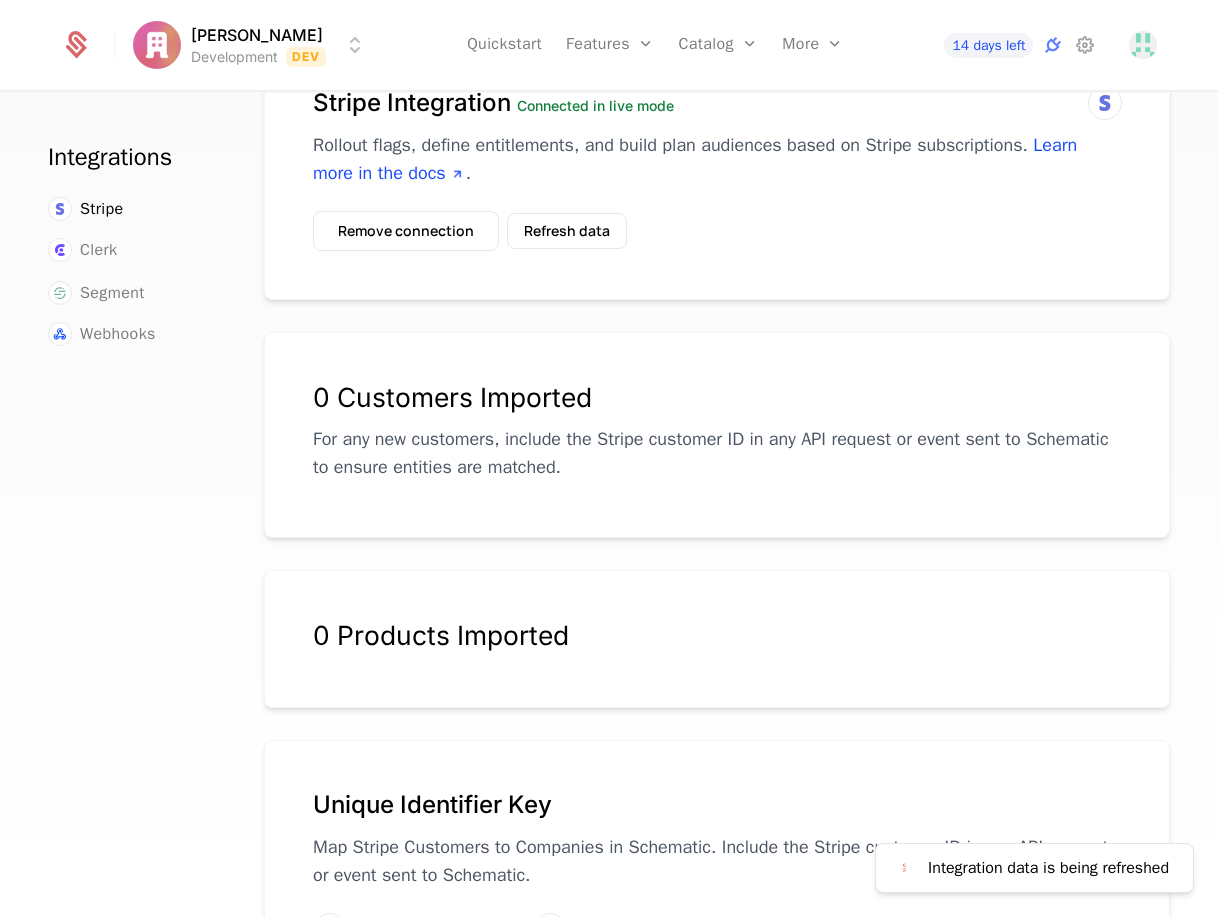 scroll, scrollTop: 0, scrollLeft: 0, axis: both 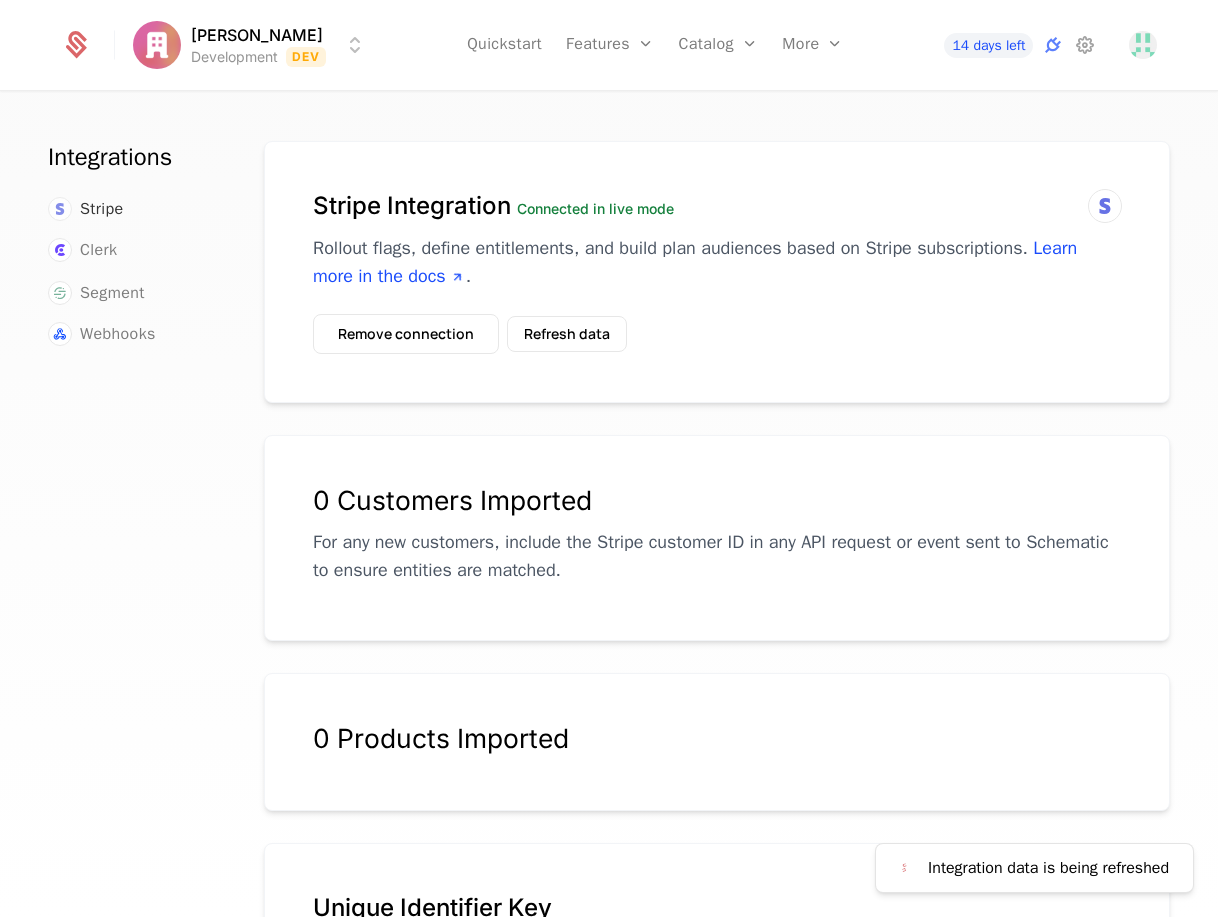 click on "Stripe" at bounding box center (102, 209) 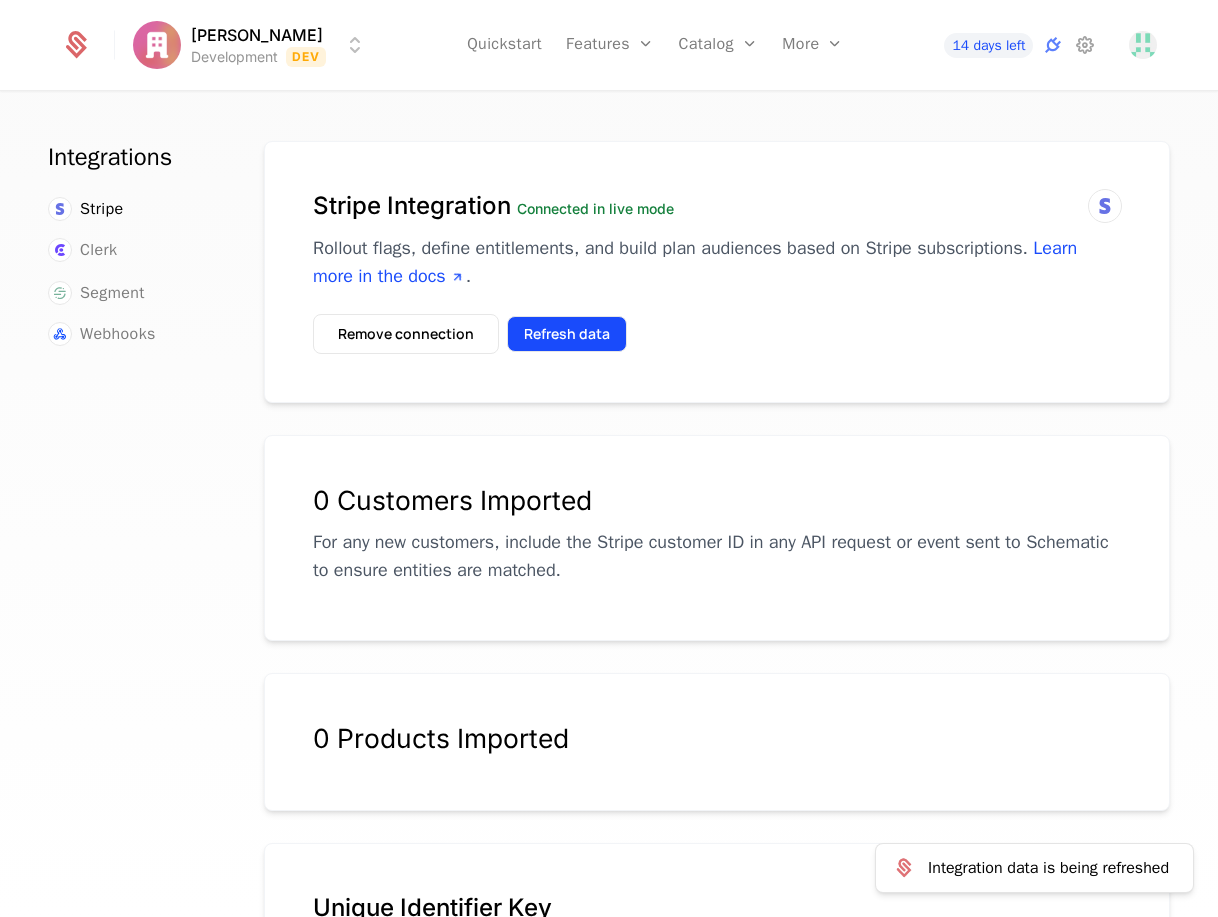 click on "Refresh data" at bounding box center [567, 334] 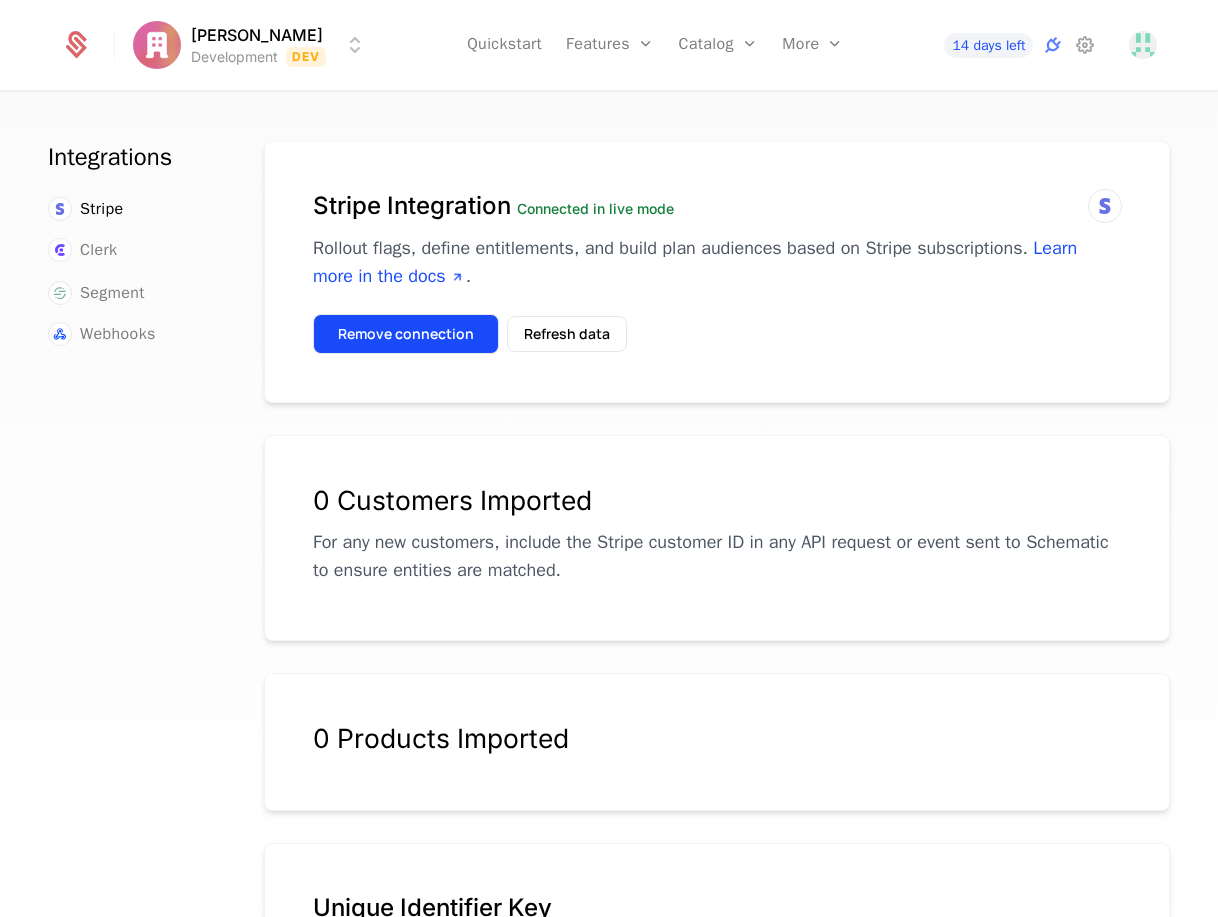 click on "Remove connection" at bounding box center (406, 334) 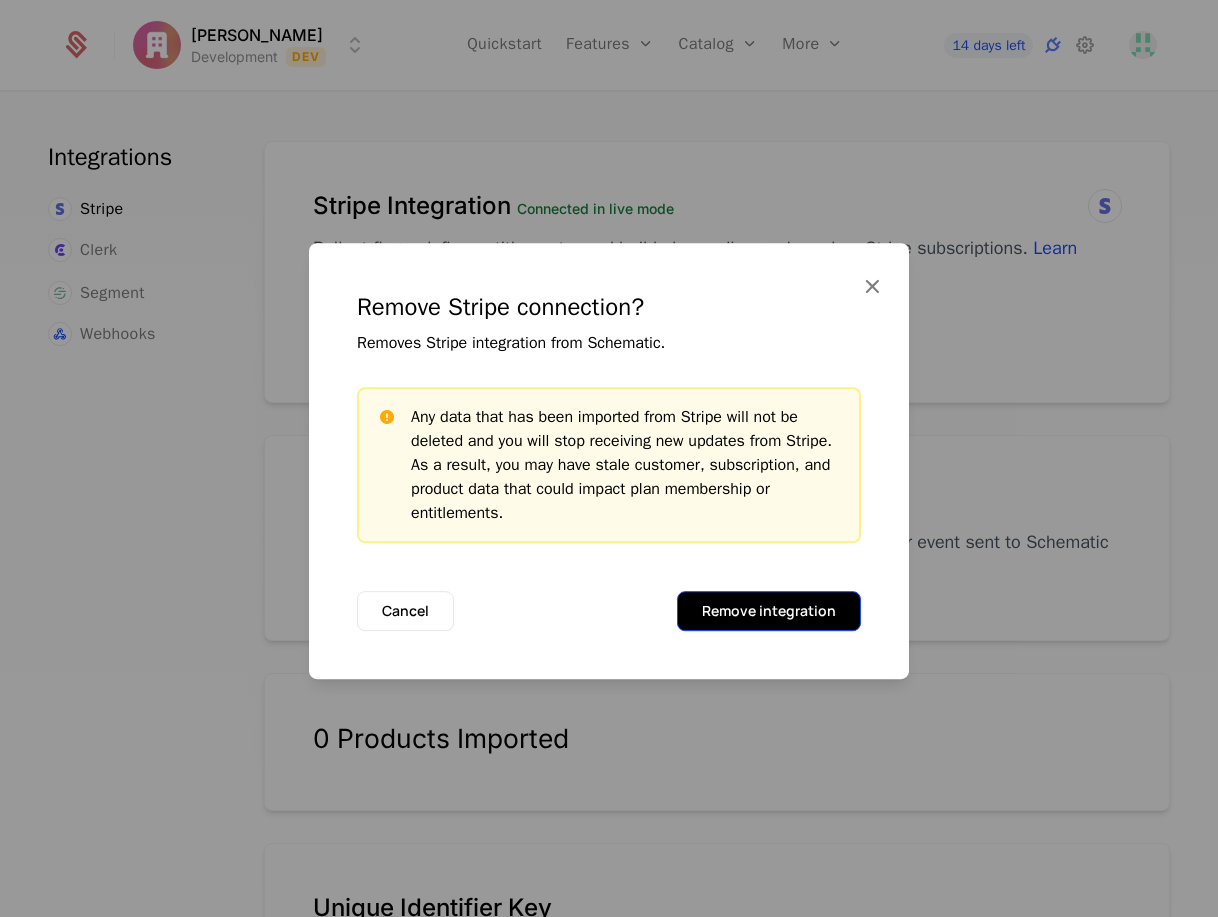 click on "Remove integration" at bounding box center (769, 611) 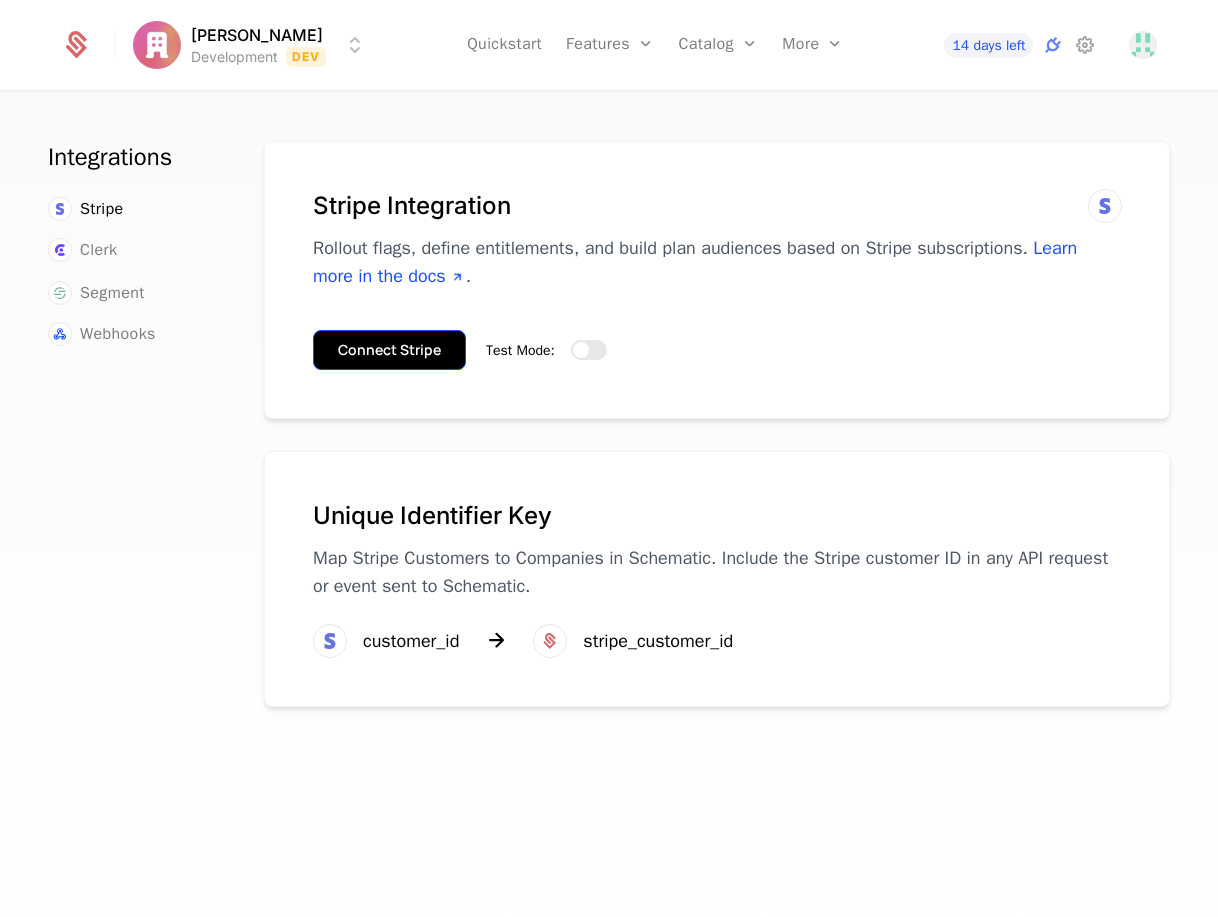click on "Connect Stripe" at bounding box center (389, 350) 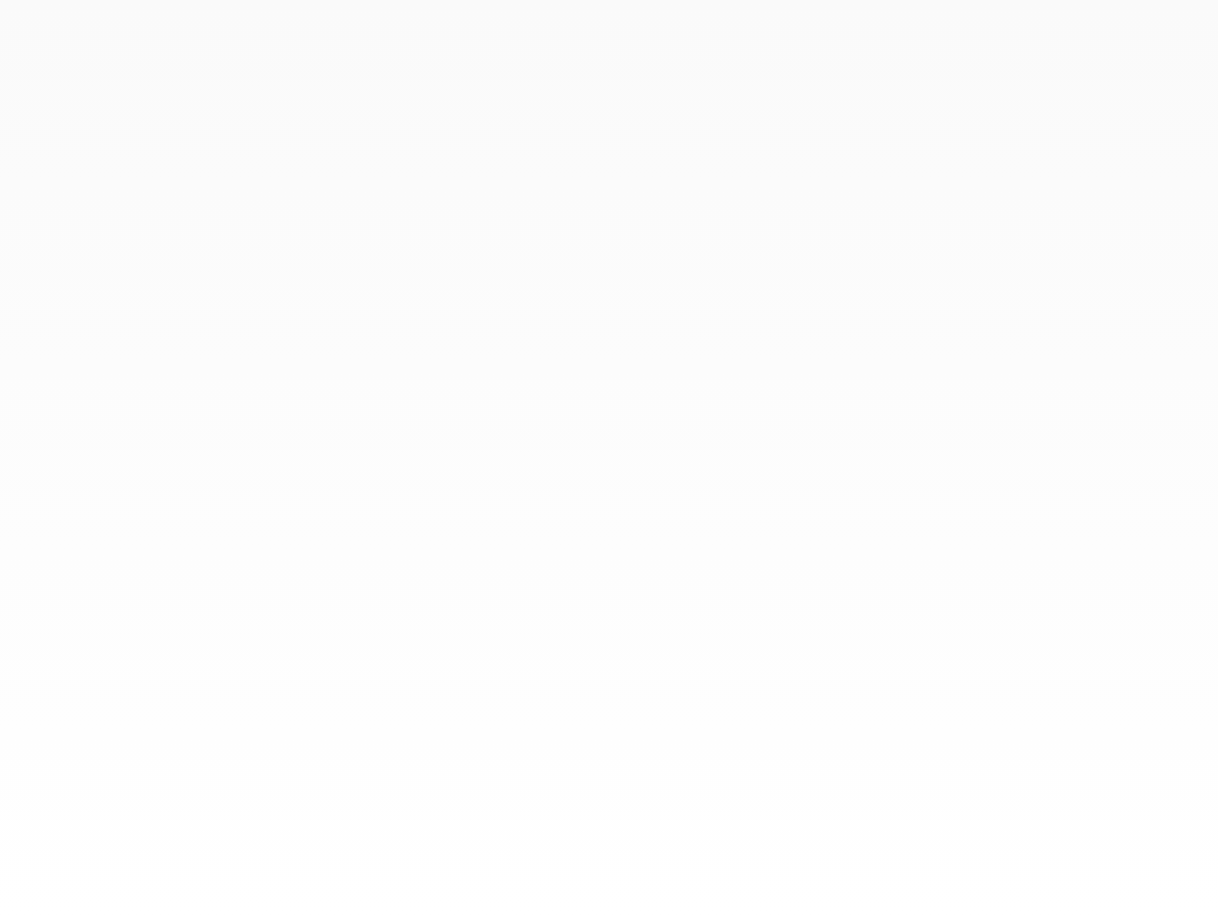 scroll, scrollTop: 0, scrollLeft: 0, axis: both 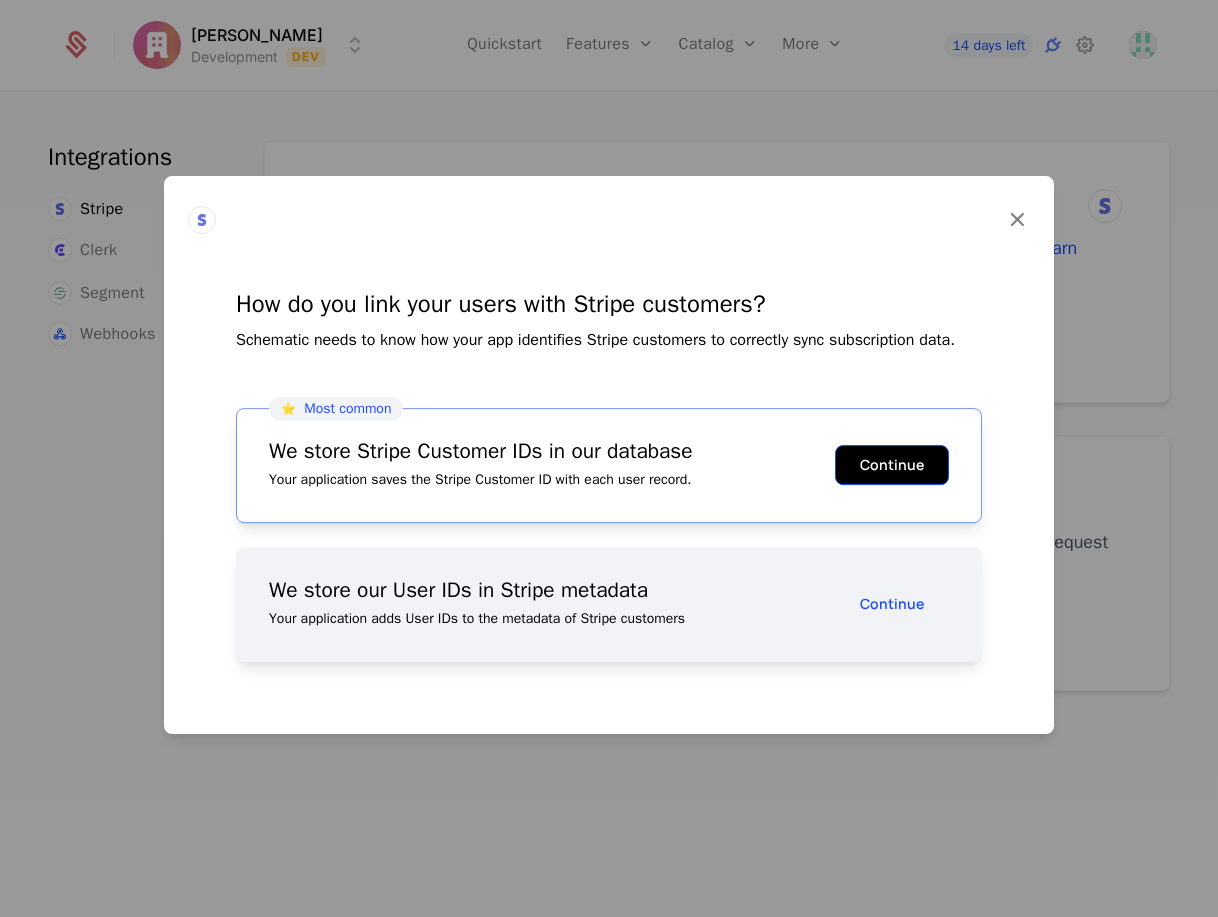 click on "Continue" at bounding box center [892, 465] 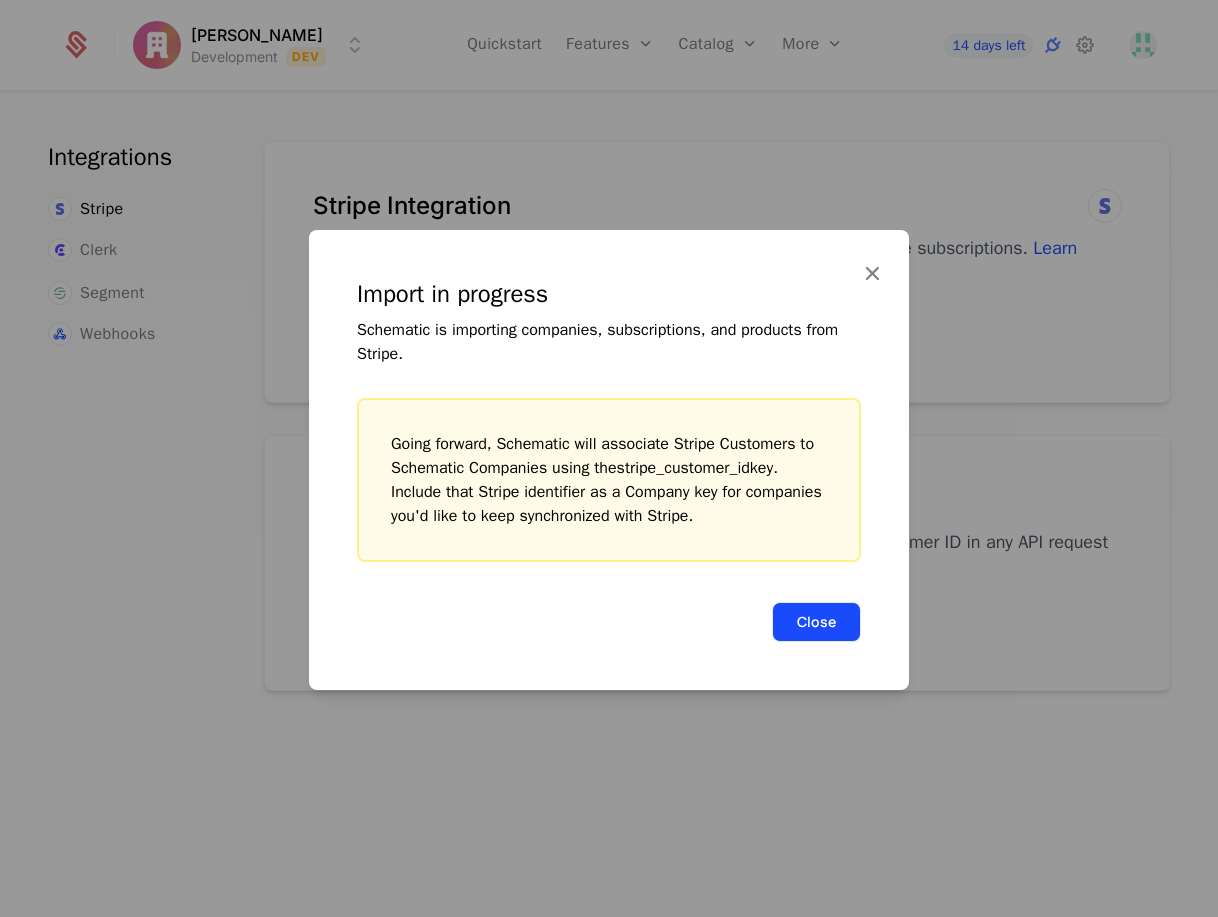 click on "Close" at bounding box center (816, 622) 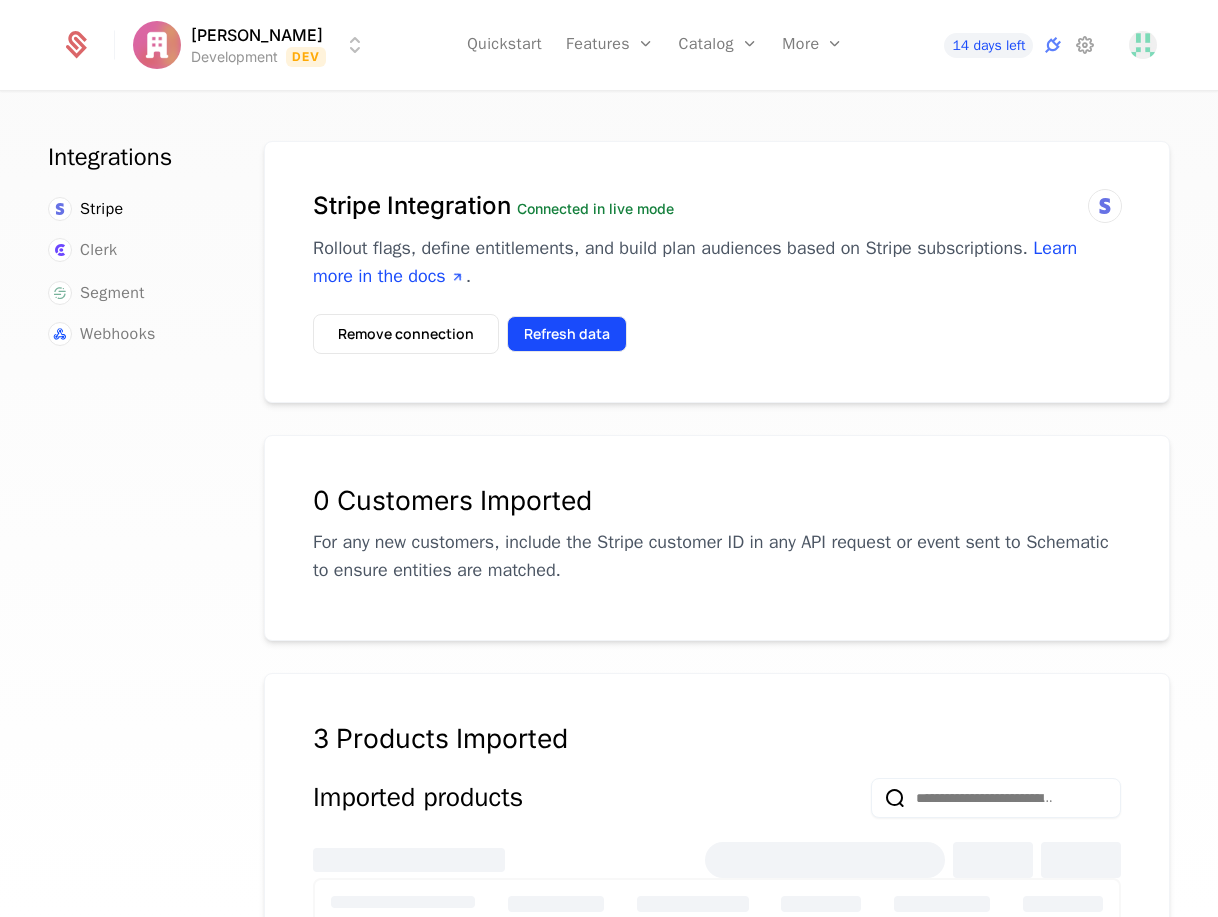 click on "Refresh data" at bounding box center [567, 334] 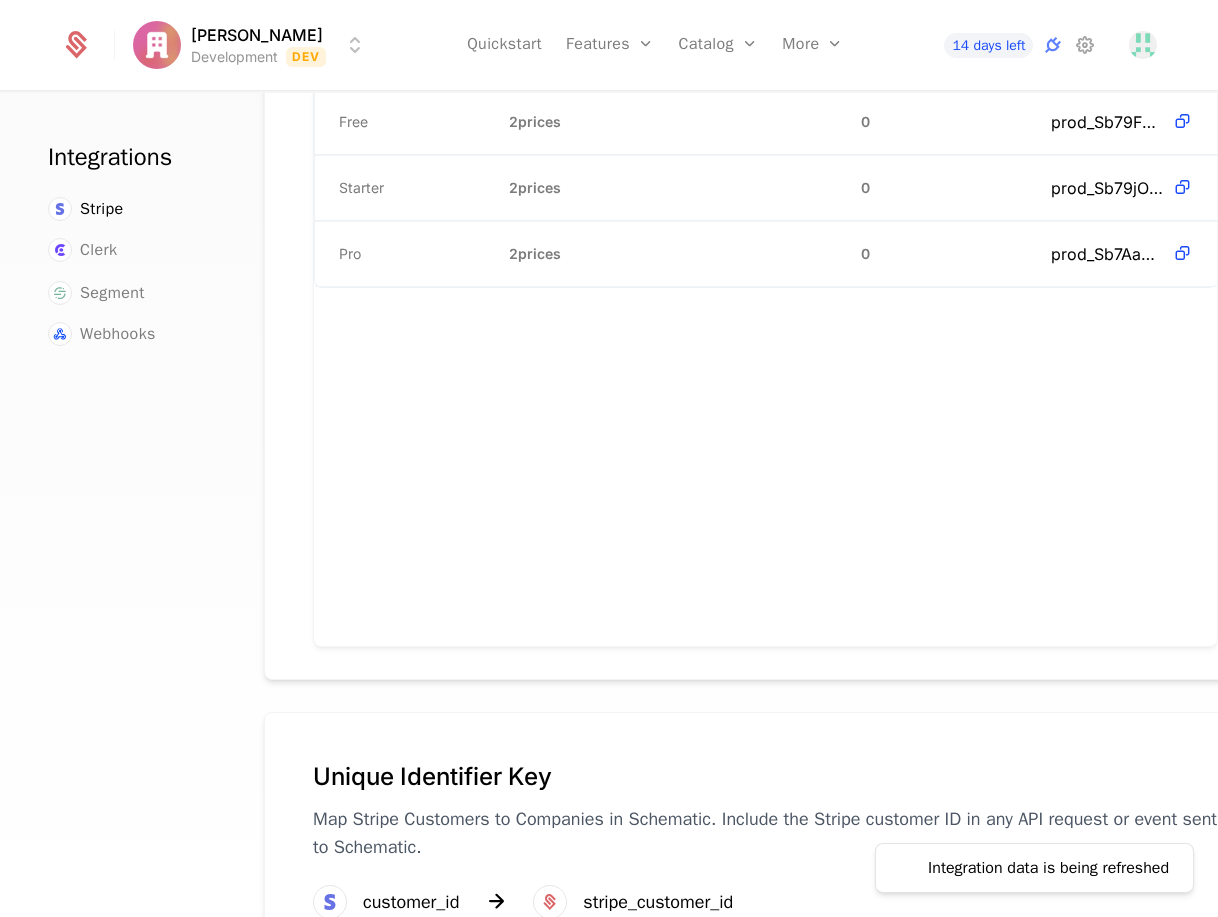 scroll, scrollTop: 500, scrollLeft: 0, axis: vertical 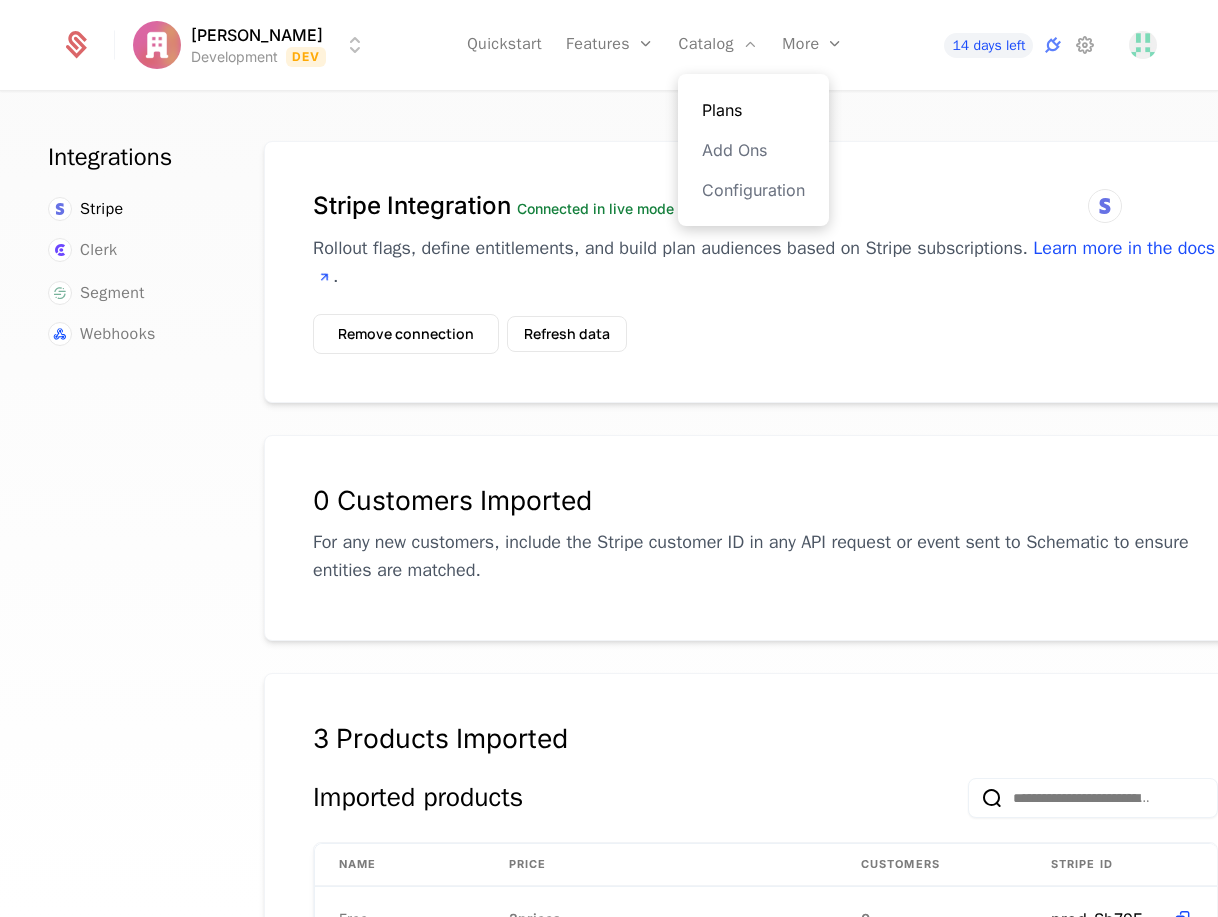 click on "Plans" at bounding box center [753, 110] 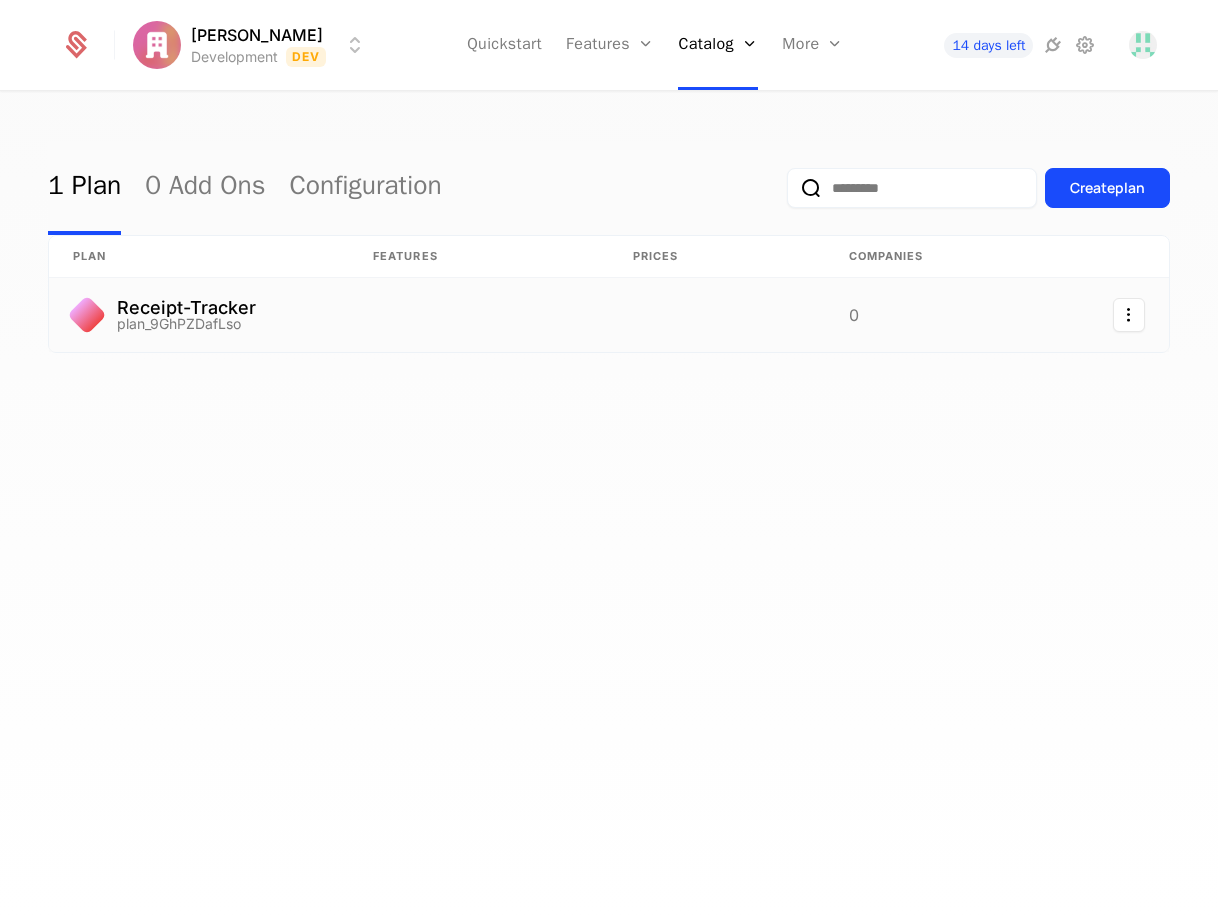click on "Receipt-Tracker" at bounding box center [186, 308] 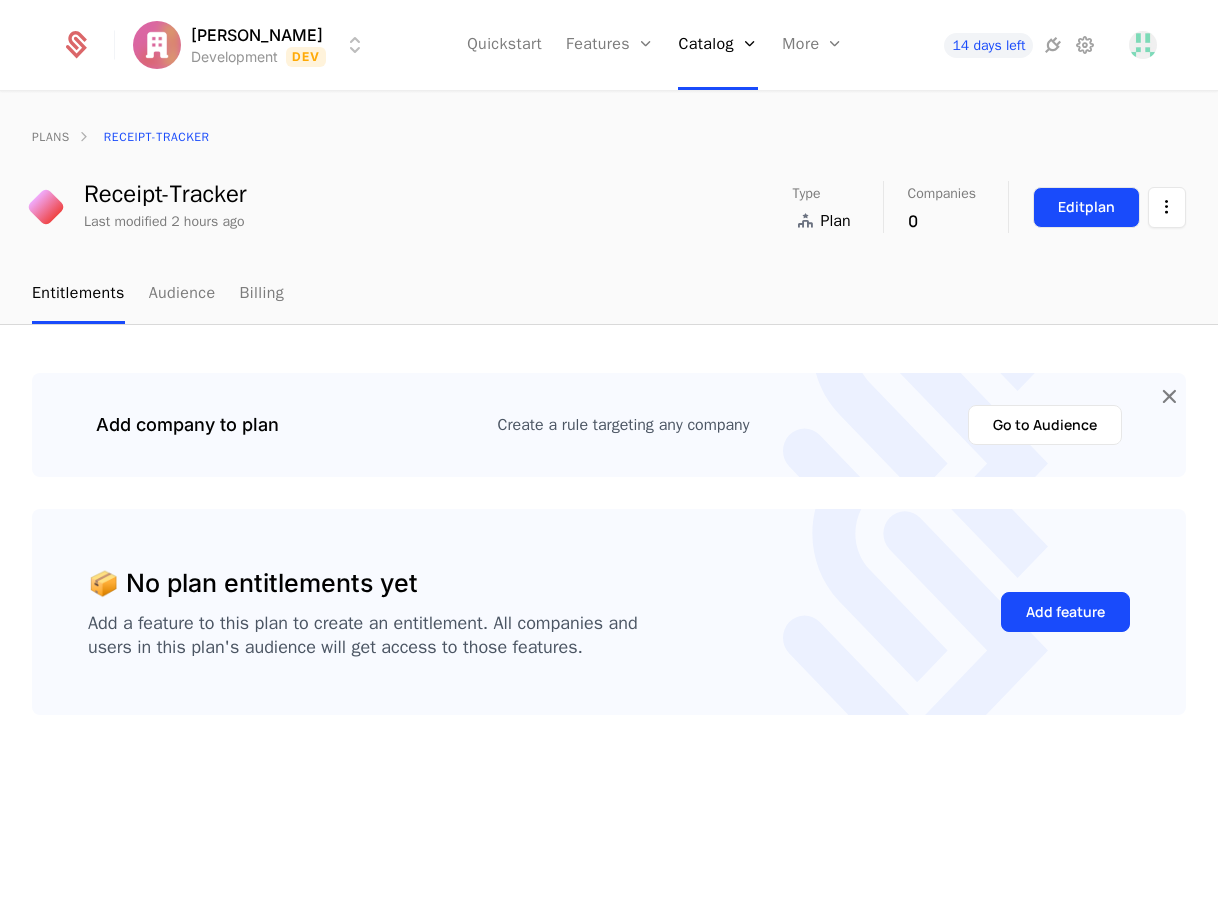 click on "Edit  plan" at bounding box center (1086, 207) 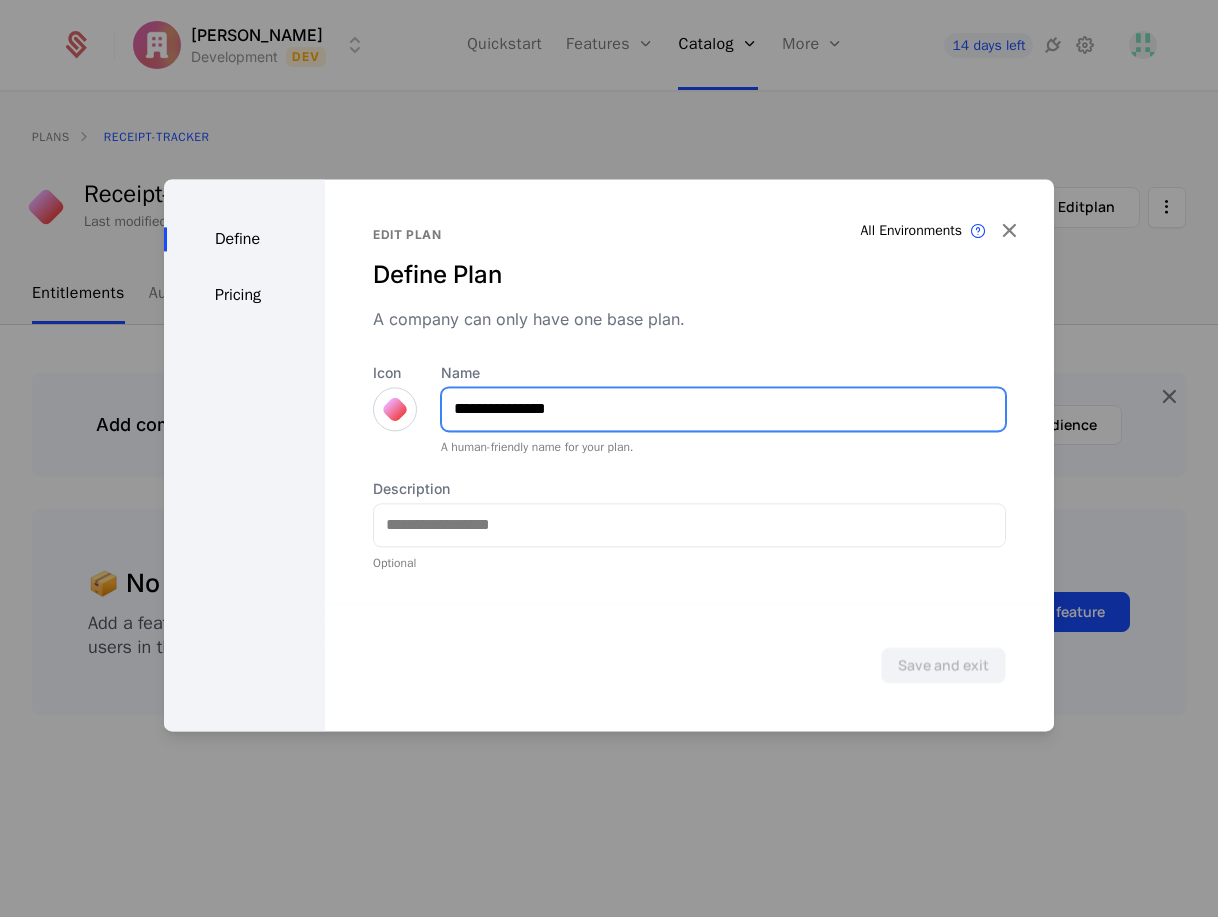 click on "**********" at bounding box center [723, 409] 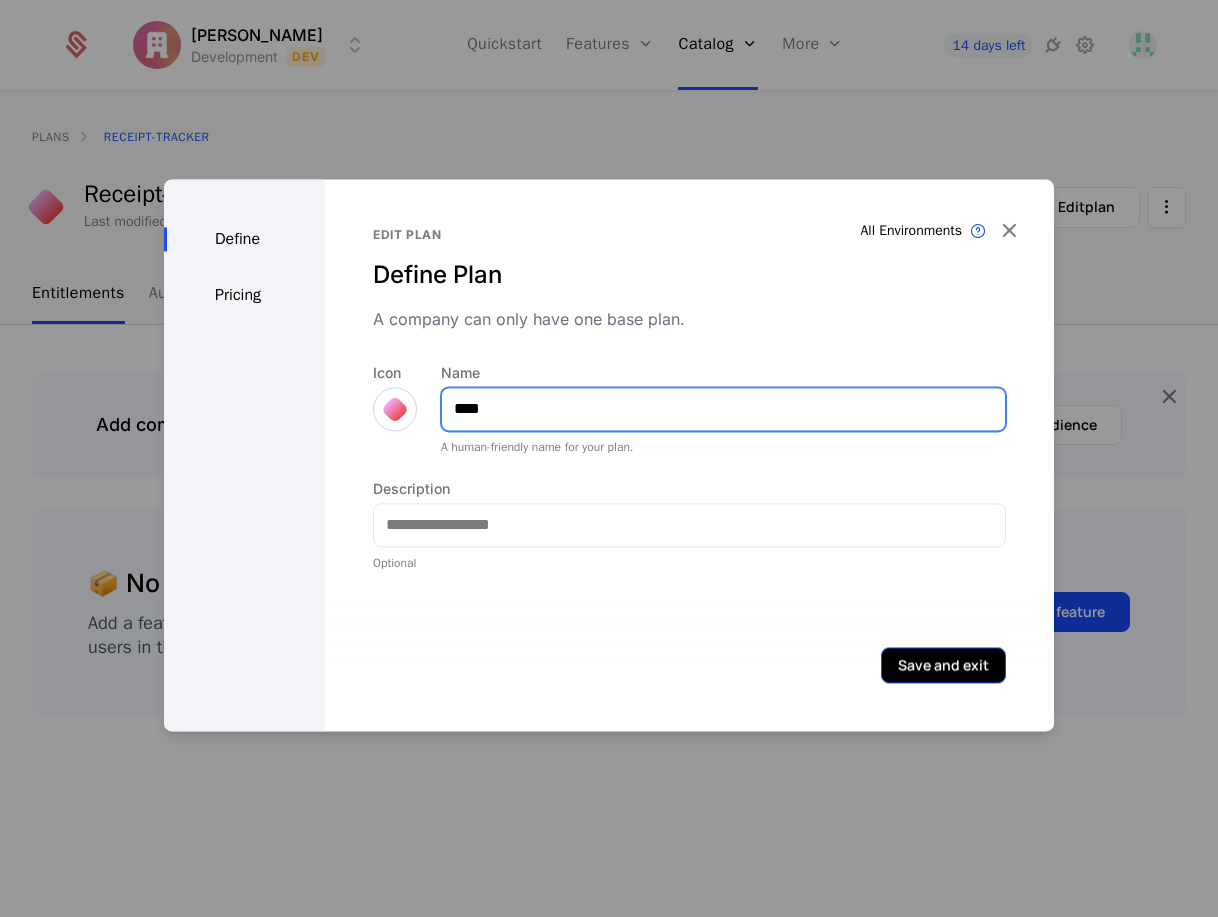 type on "****" 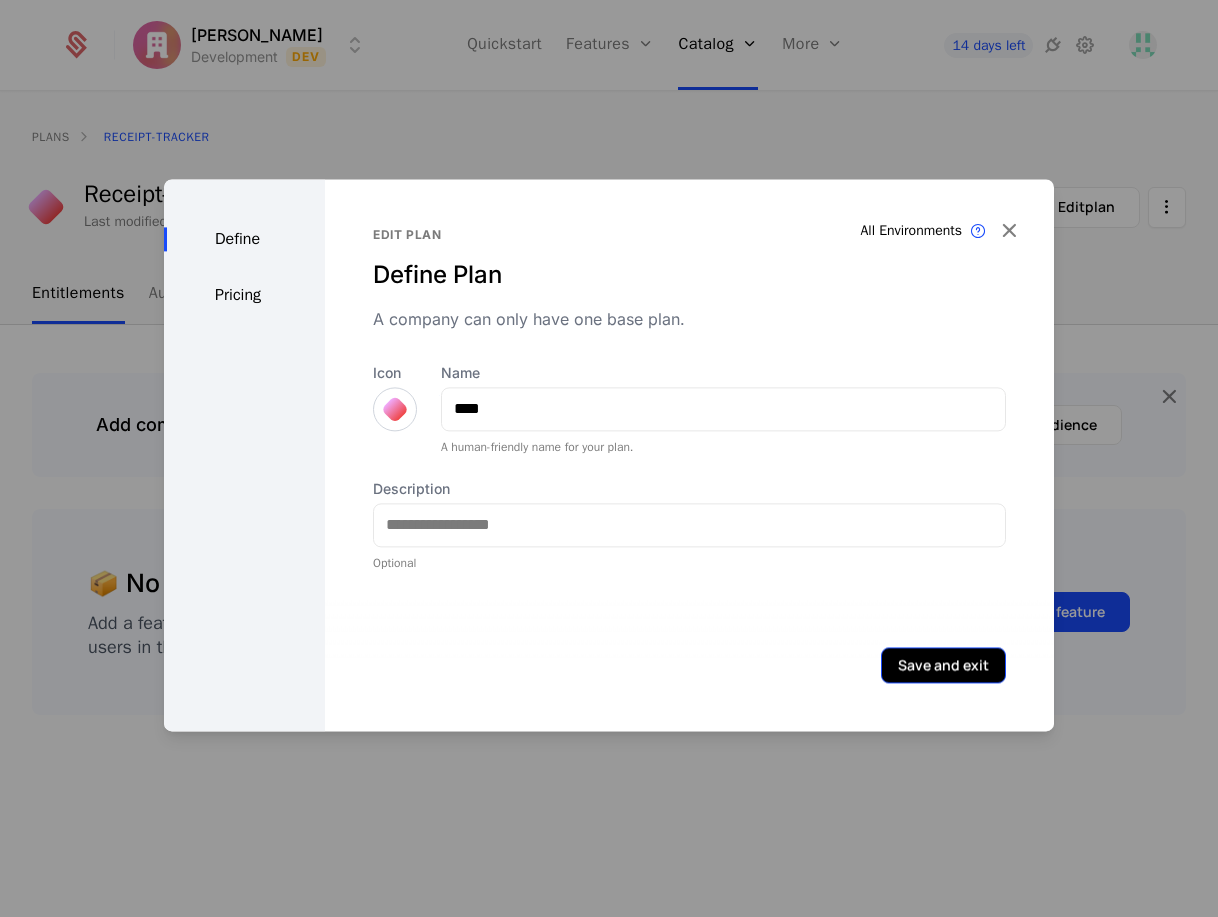 click on "Save and exit" at bounding box center [943, 665] 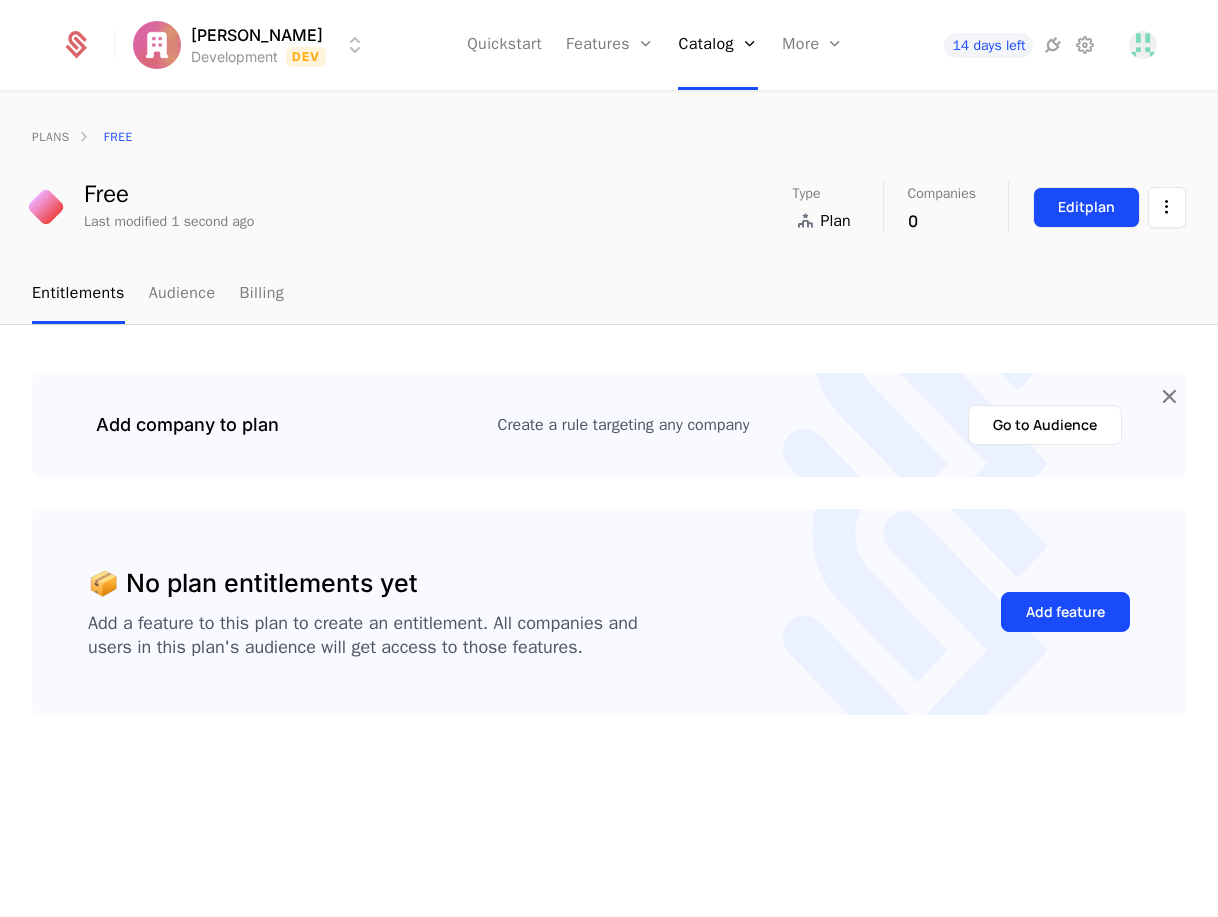 click on "Edit  plan" at bounding box center [1086, 207] 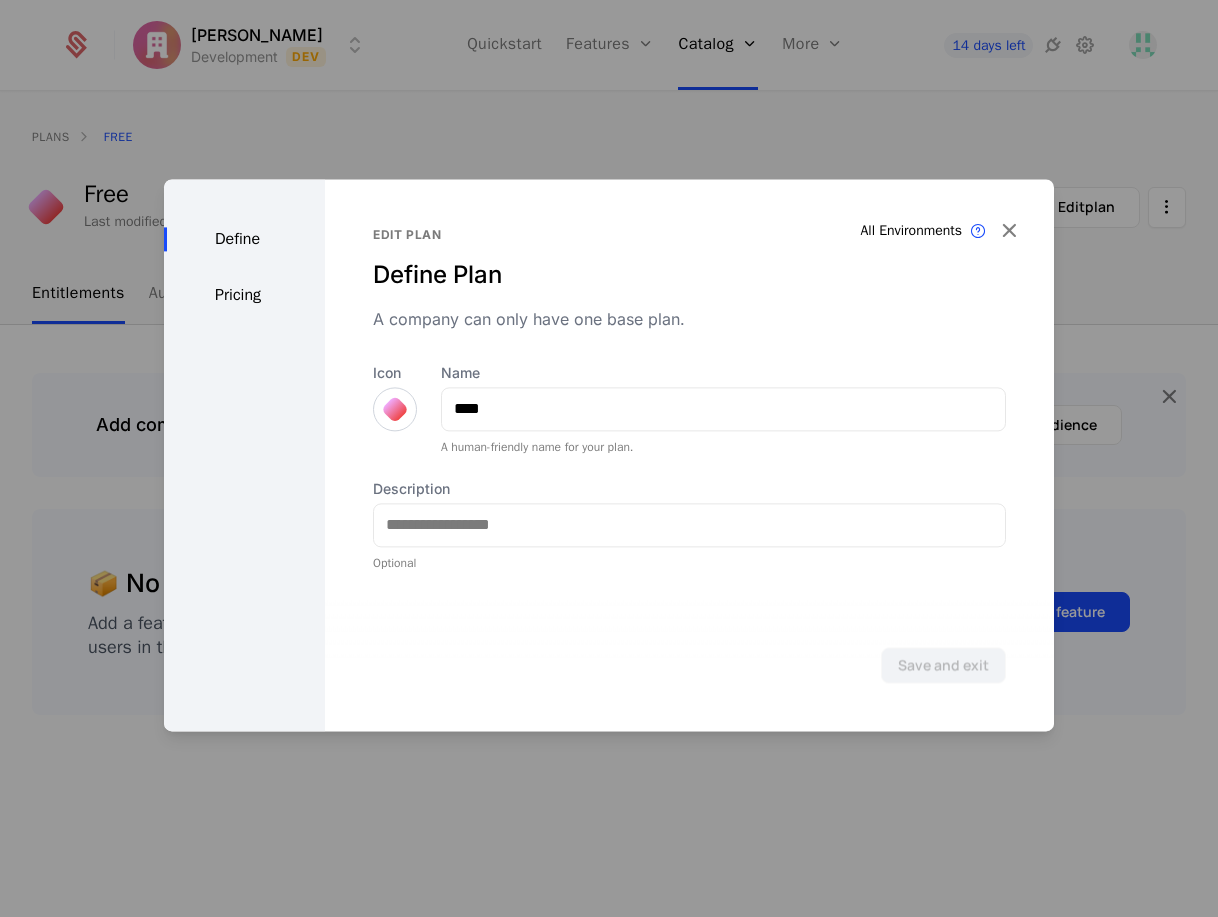 click on "Define Pricing" at bounding box center [244, 455] 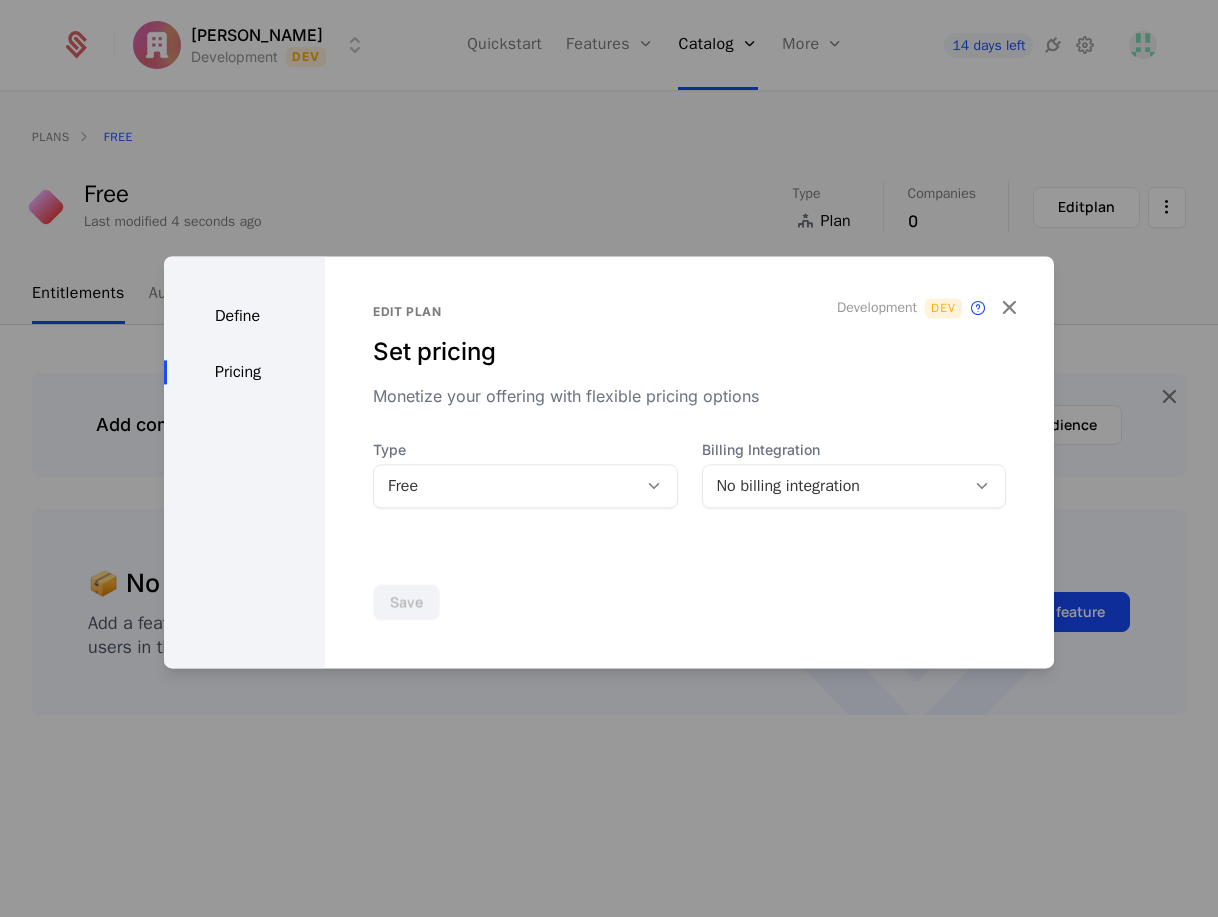 click on "Free" at bounding box center (505, 486) 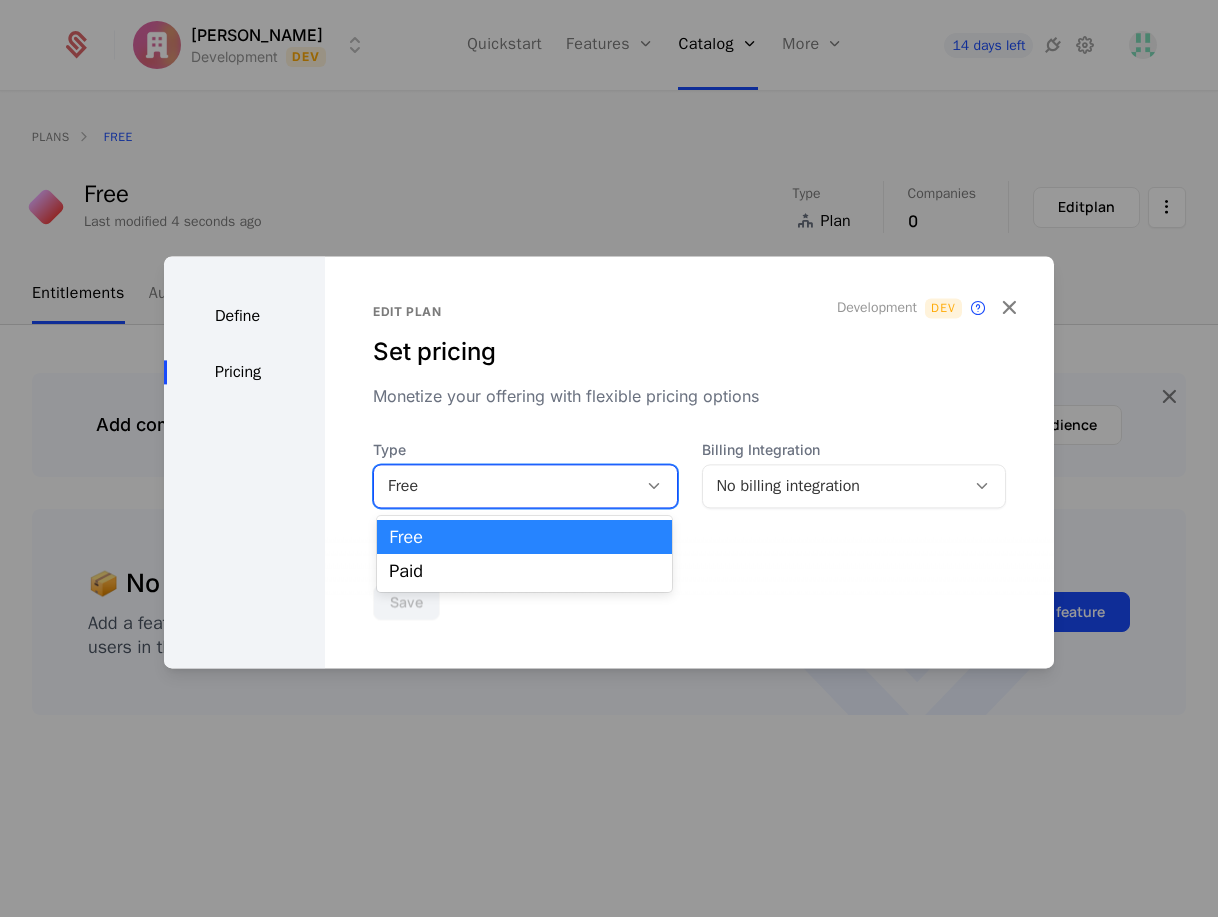 click on "Free" at bounding box center (524, 537) 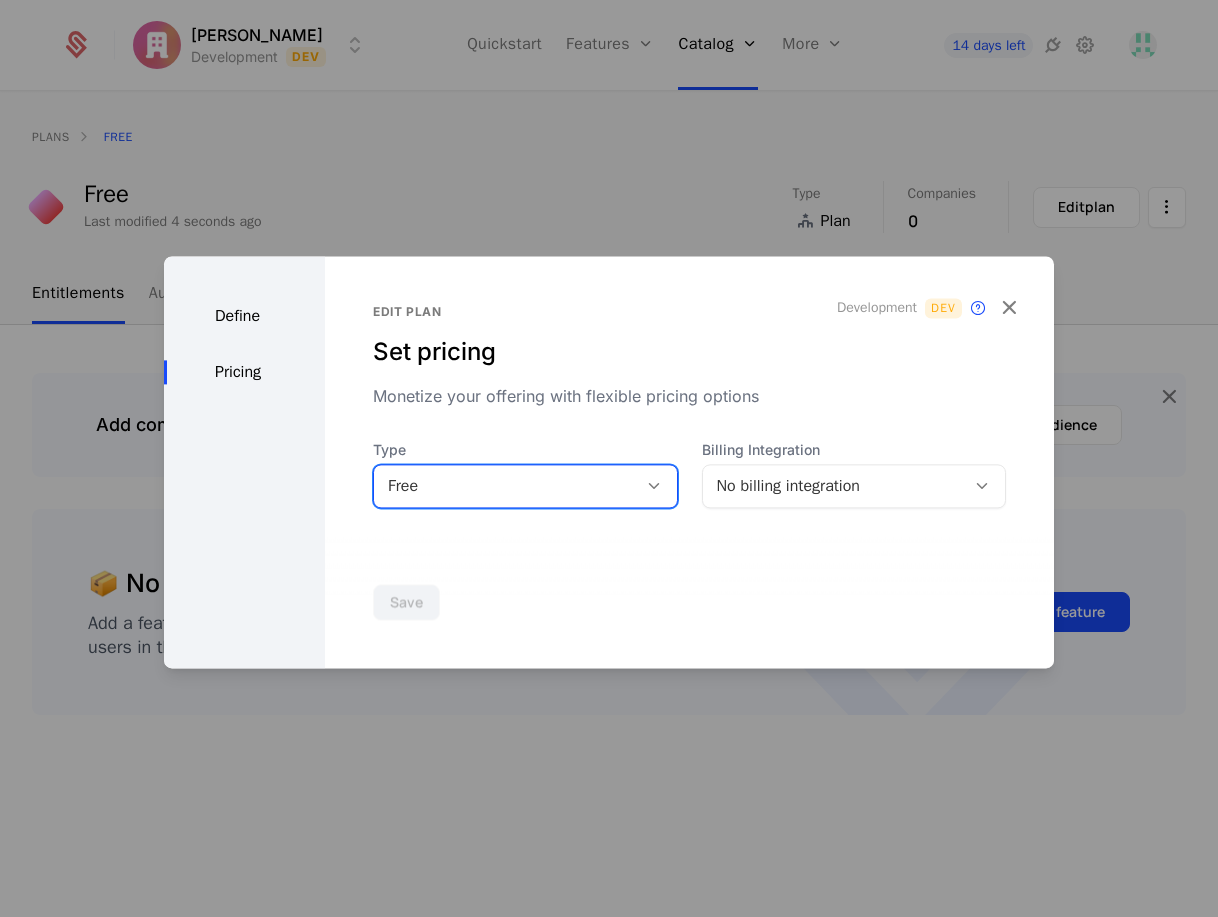 click on "No billing integration" at bounding box center [834, 486] 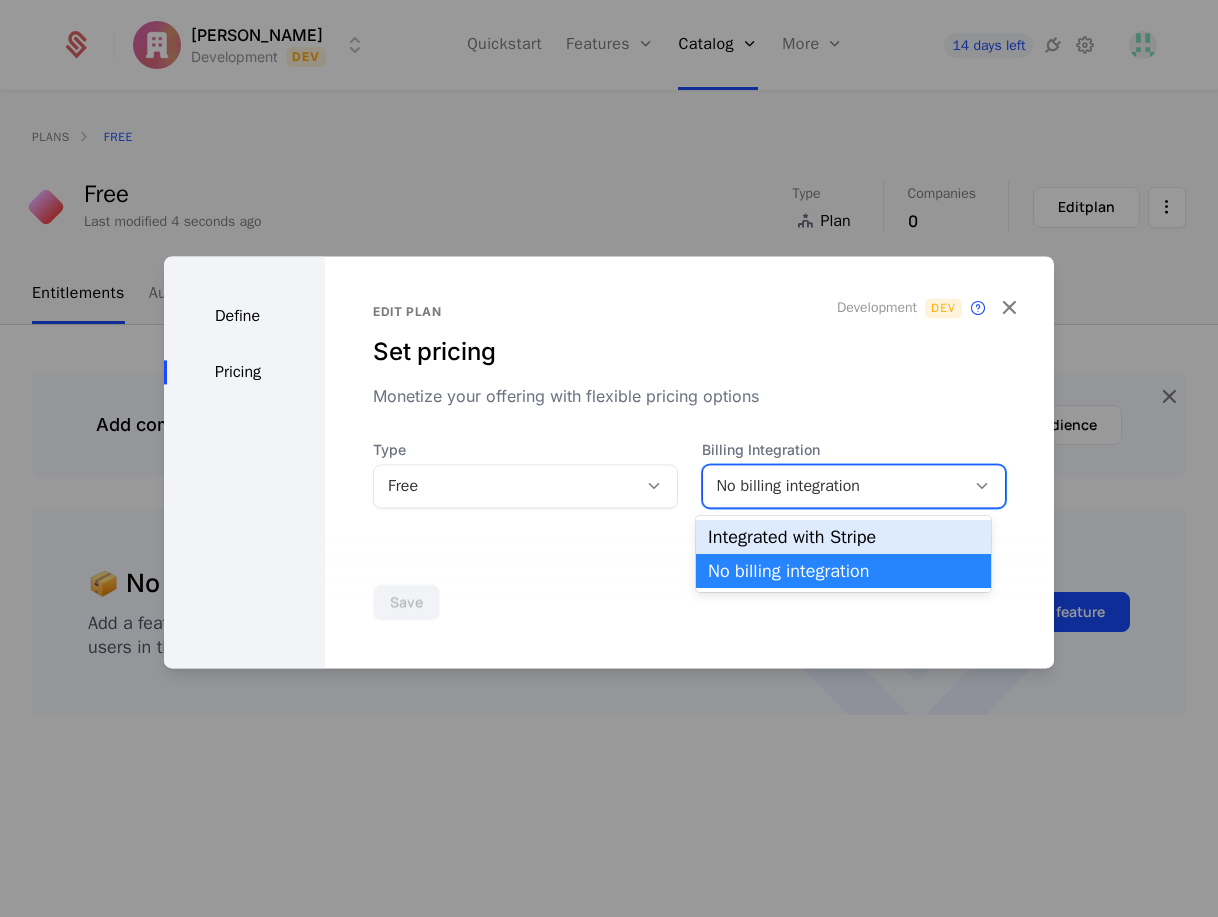 click on "Integrated with Stripe" at bounding box center (843, 537) 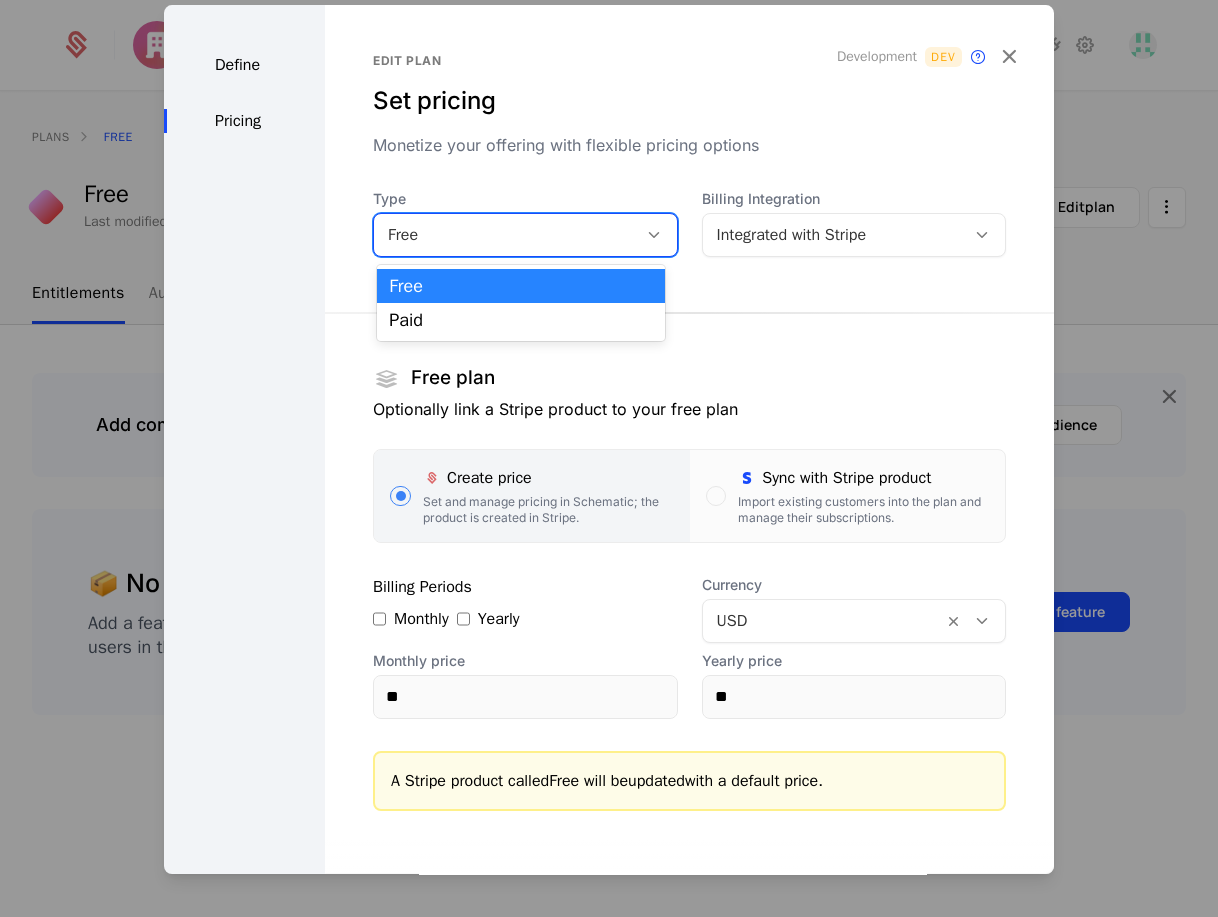 click on "Free" at bounding box center [505, 235] 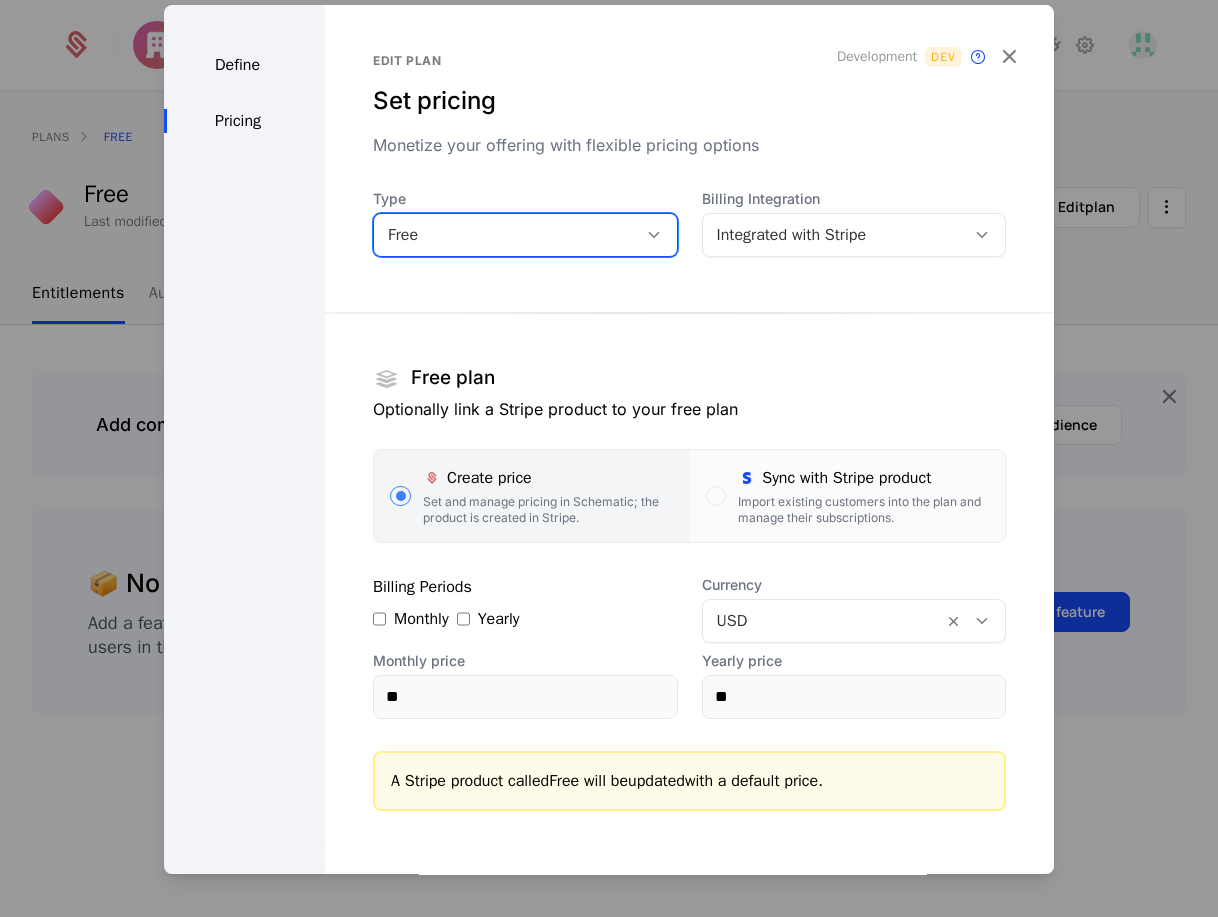 click on "Integrated with Stripe" at bounding box center [834, 235] 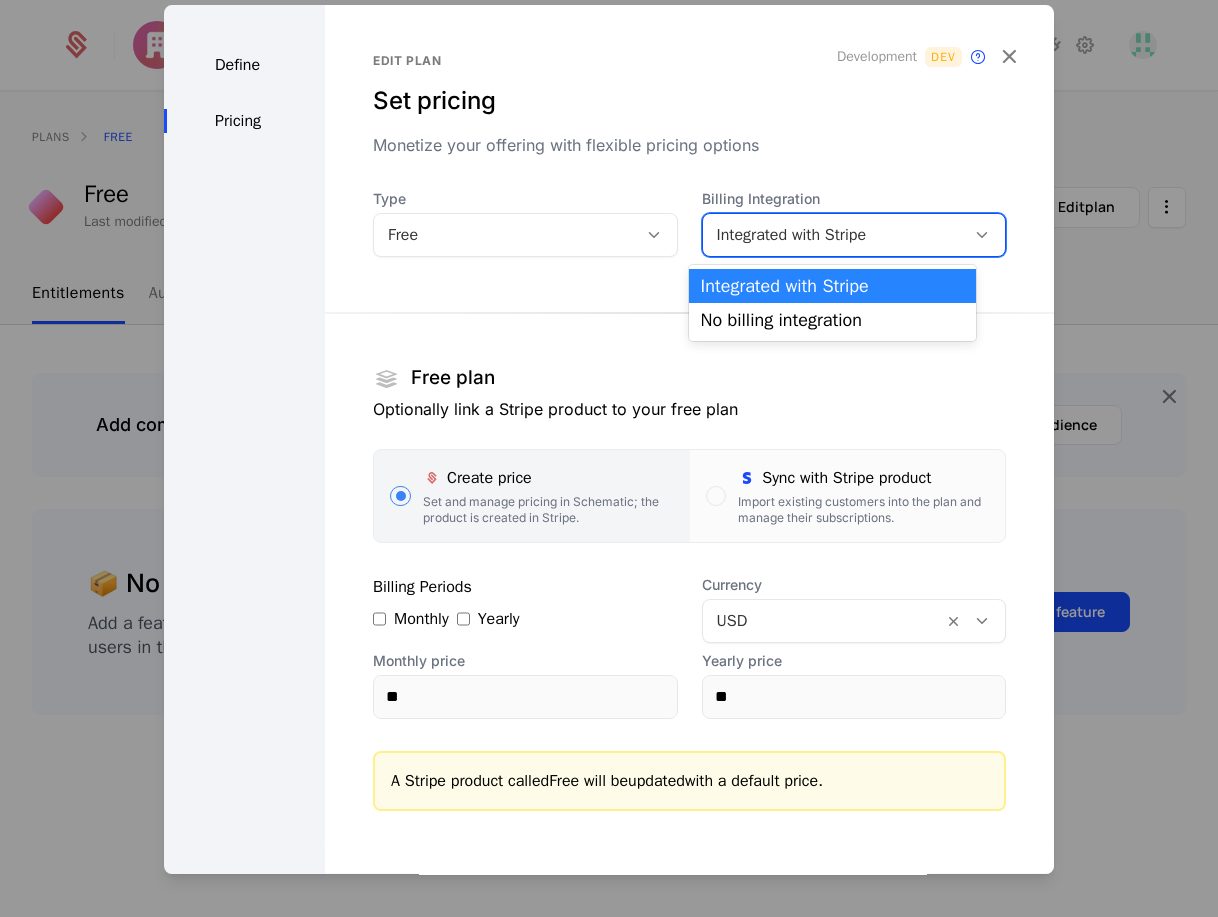 click on "Integrated with Stripe" at bounding box center [832, 286] 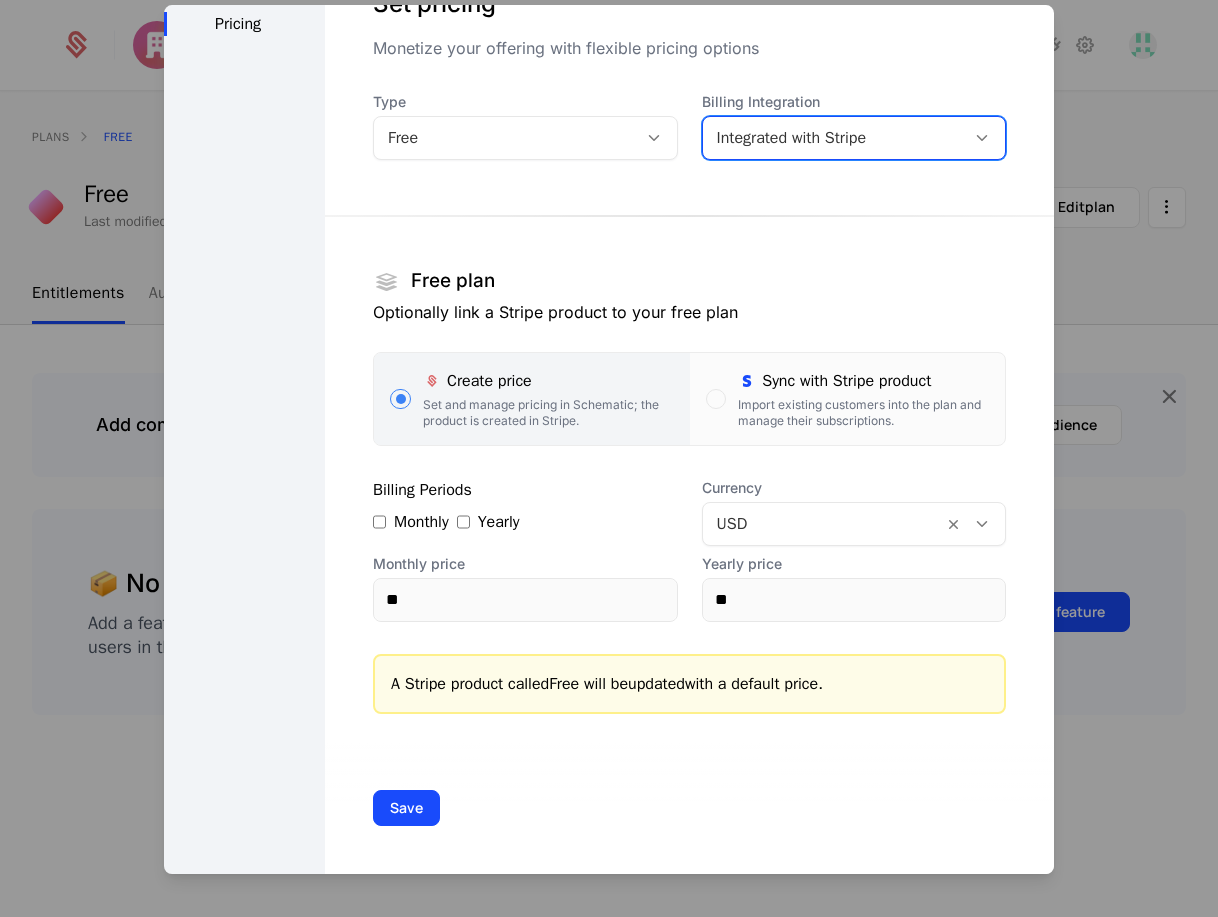 scroll, scrollTop: 0, scrollLeft: 0, axis: both 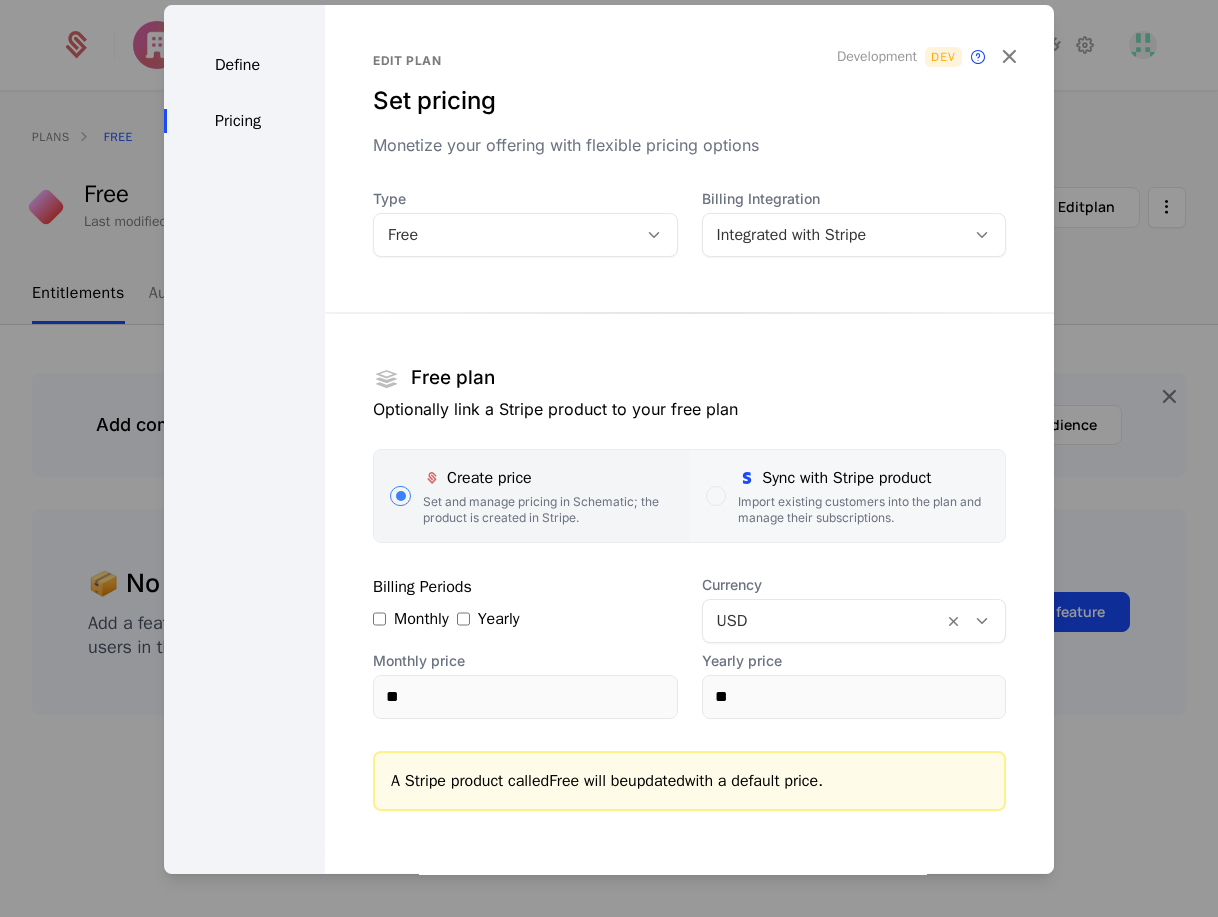 click on "Import existing customers into the plan and manage their subscriptions." at bounding box center (863, 510) 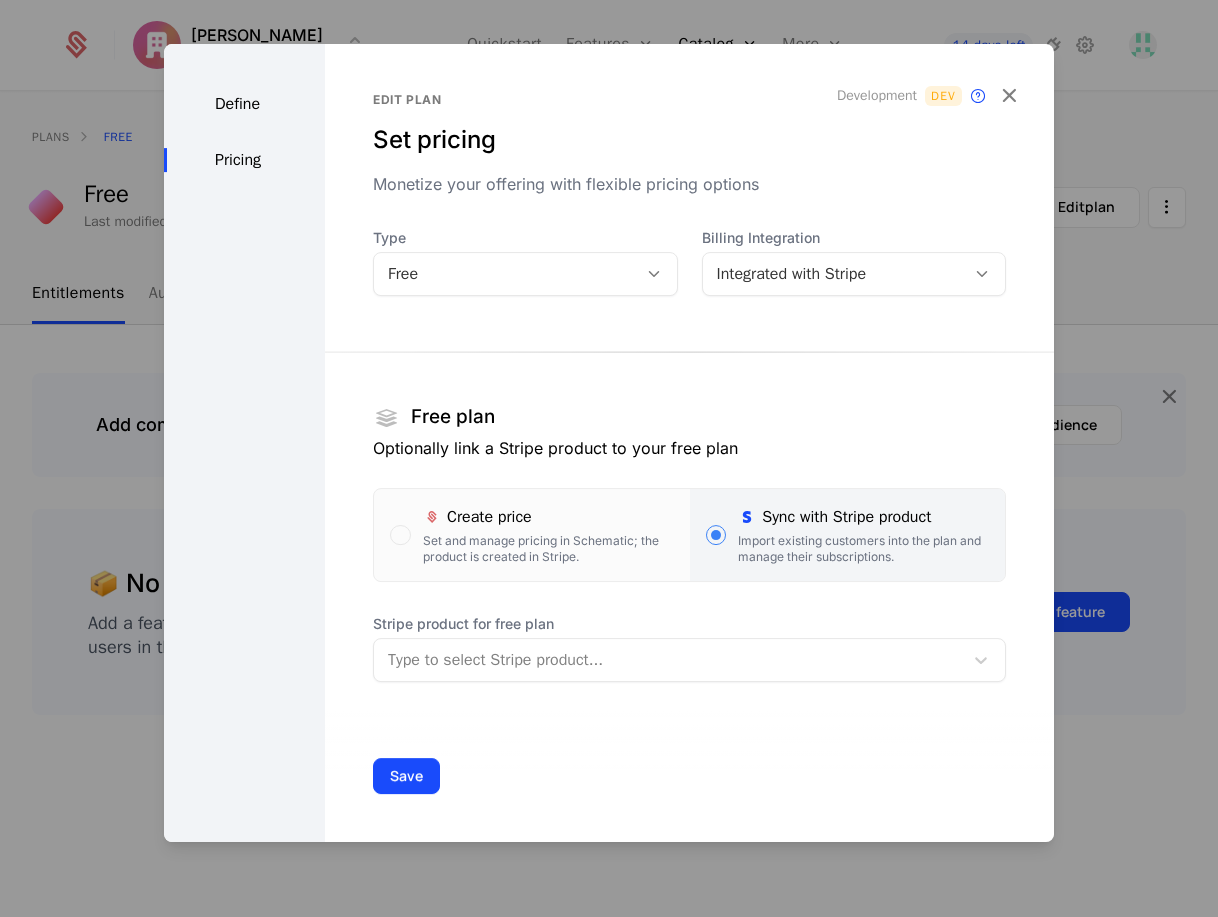 click at bounding box center [668, 660] 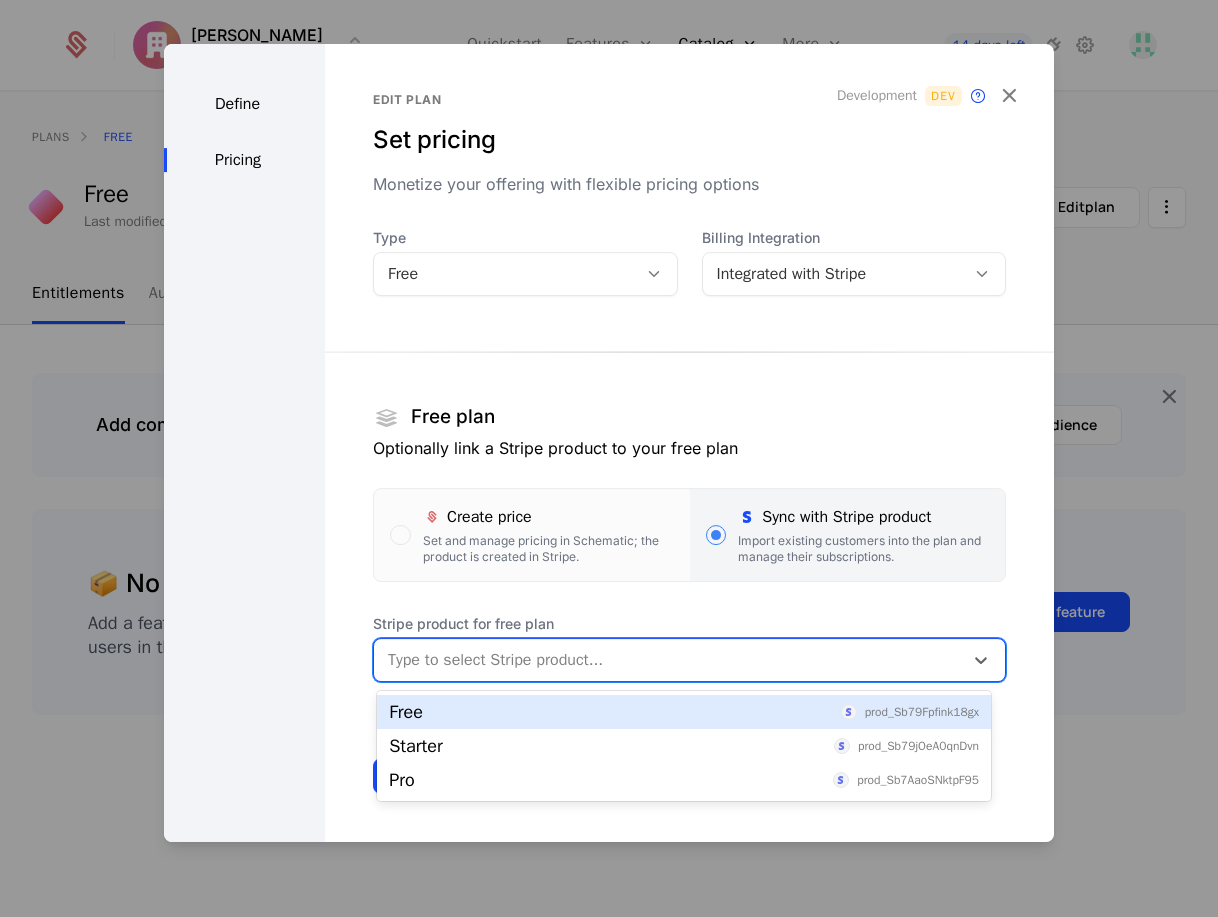 click on "Free prod_Sb79Fpfink18gx" at bounding box center [684, 712] 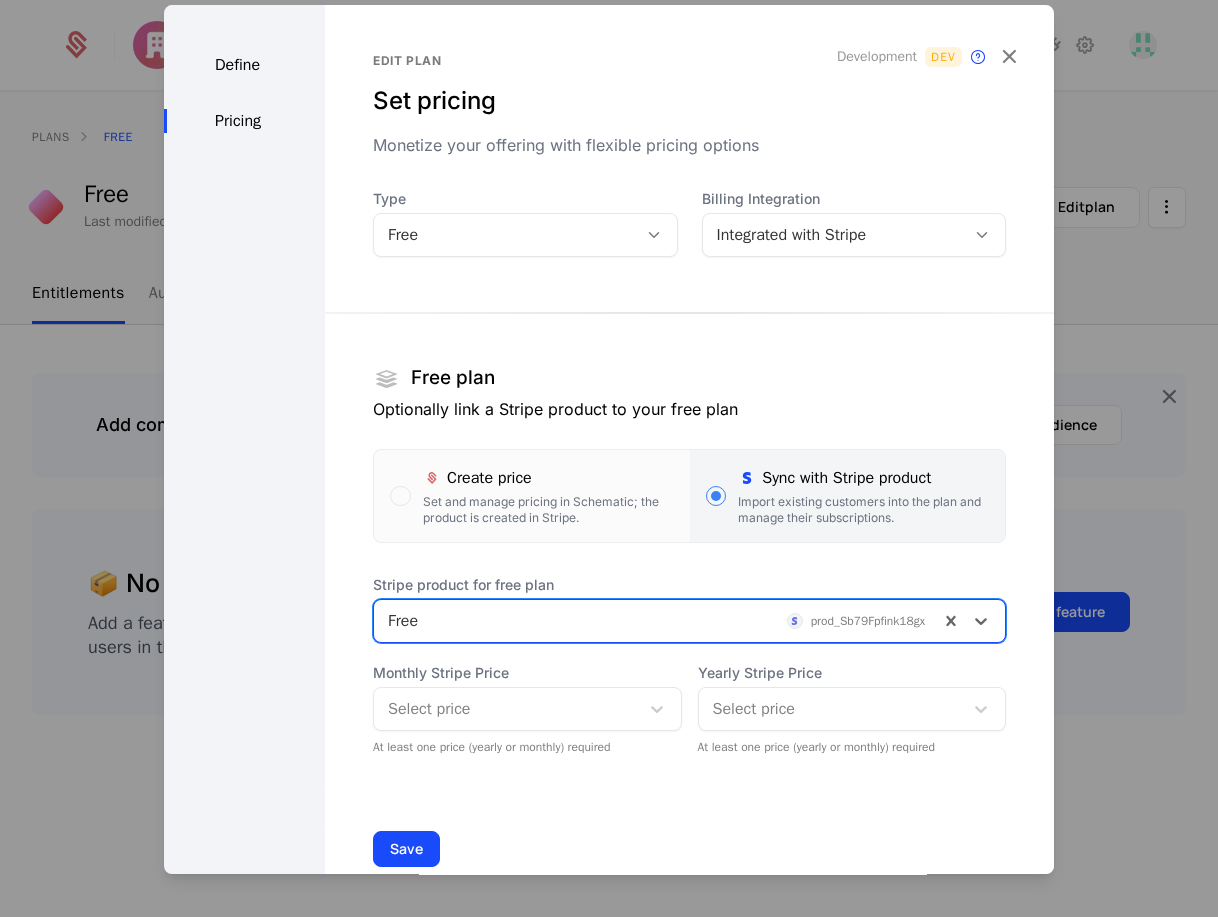 click at bounding box center [506, 709] 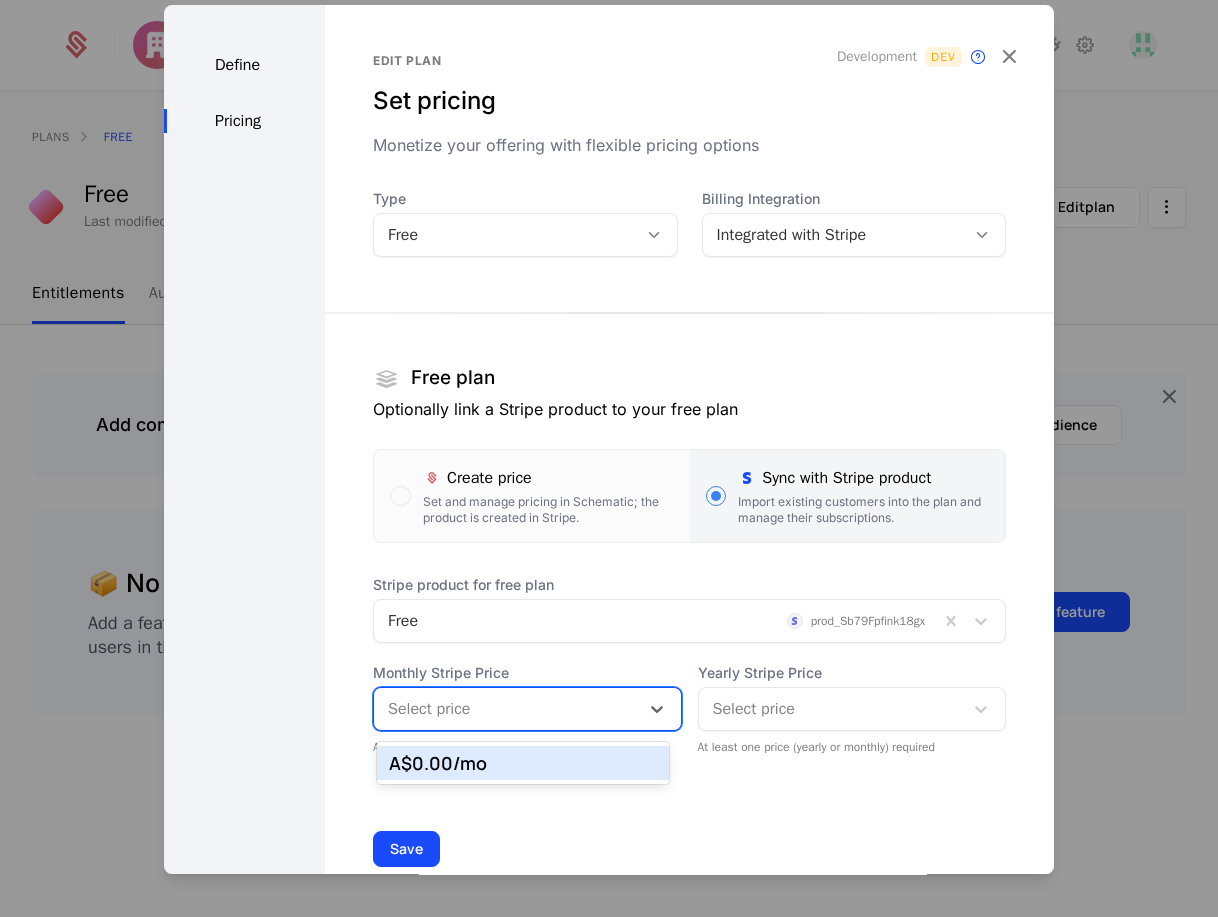 click on "A$0.00 /mo" at bounding box center (522, 763) 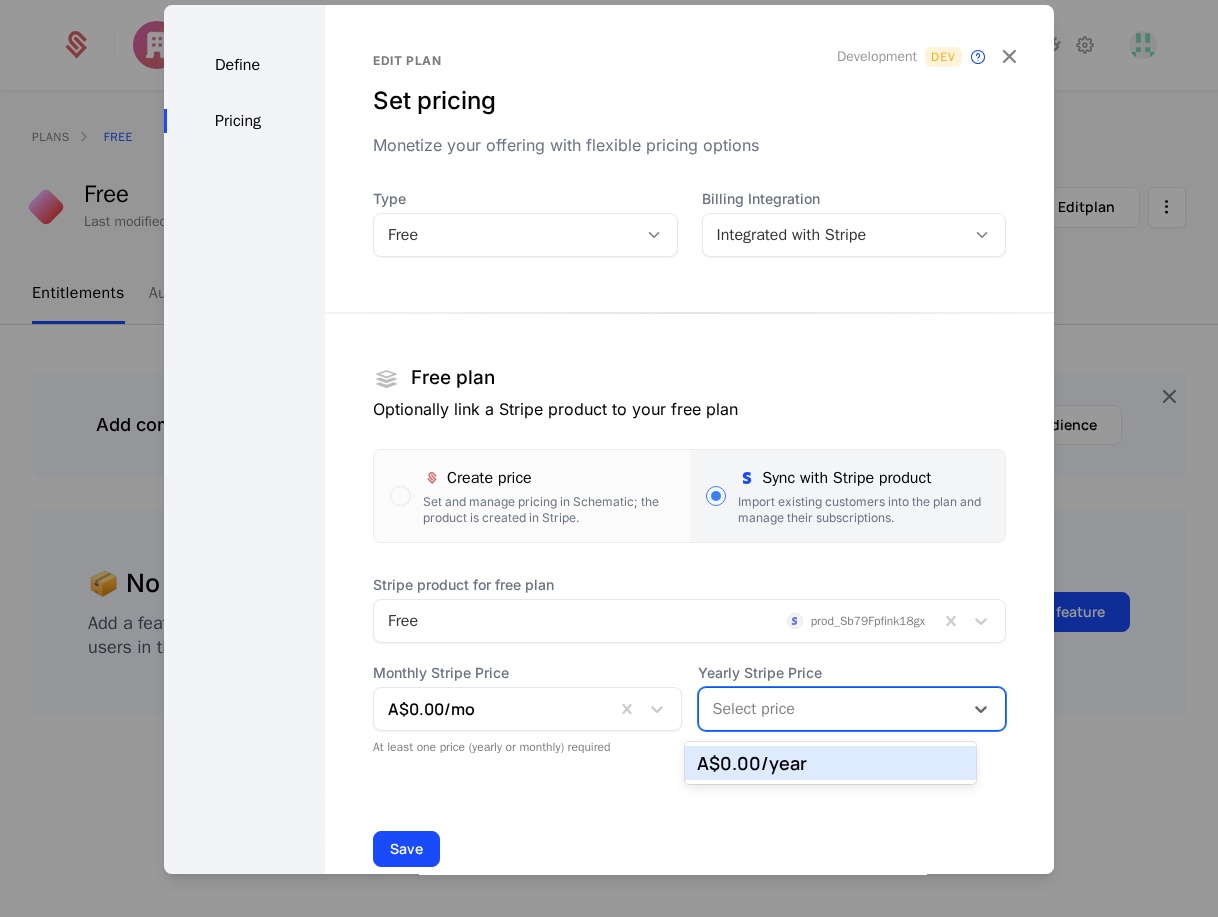 click on "Select price" at bounding box center (831, 709) 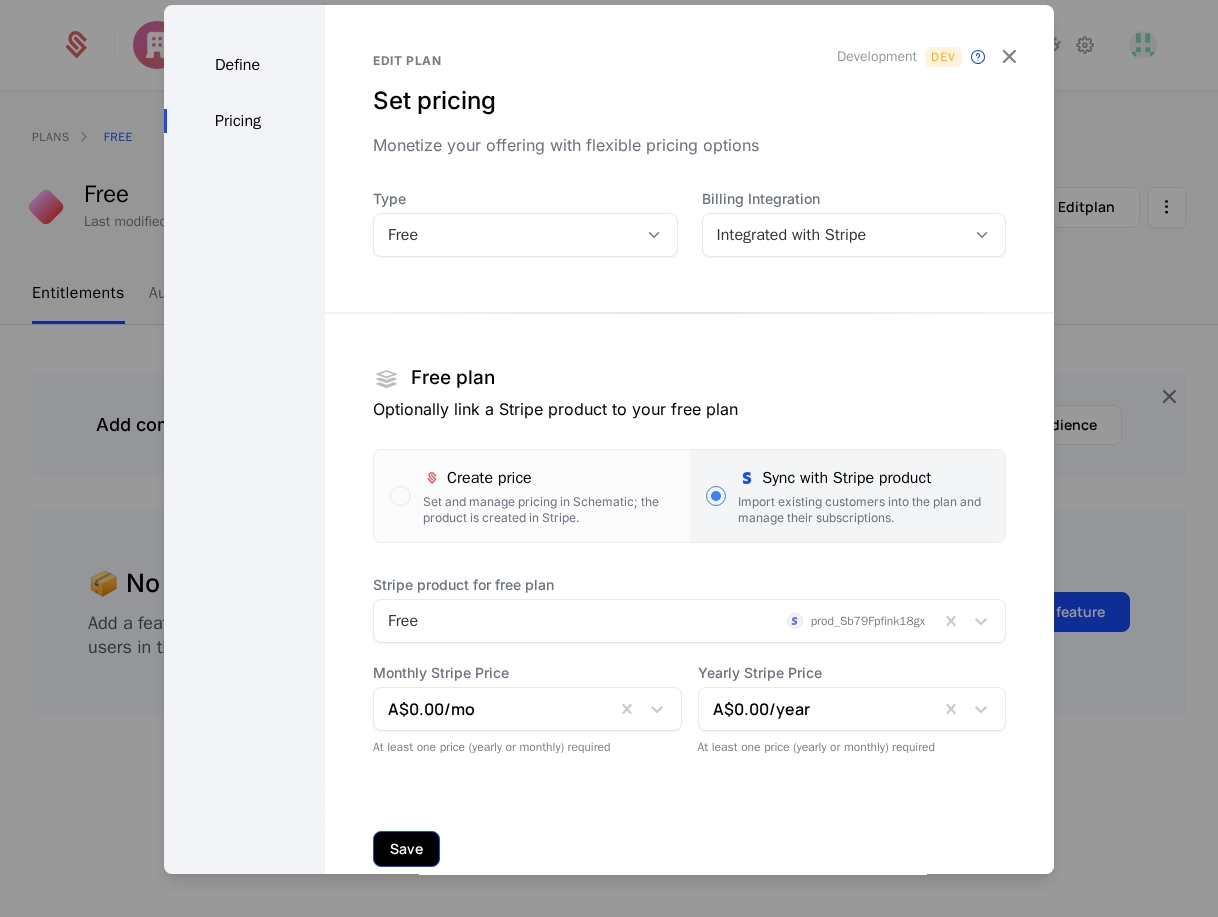 click on "Save" at bounding box center (406, 849) 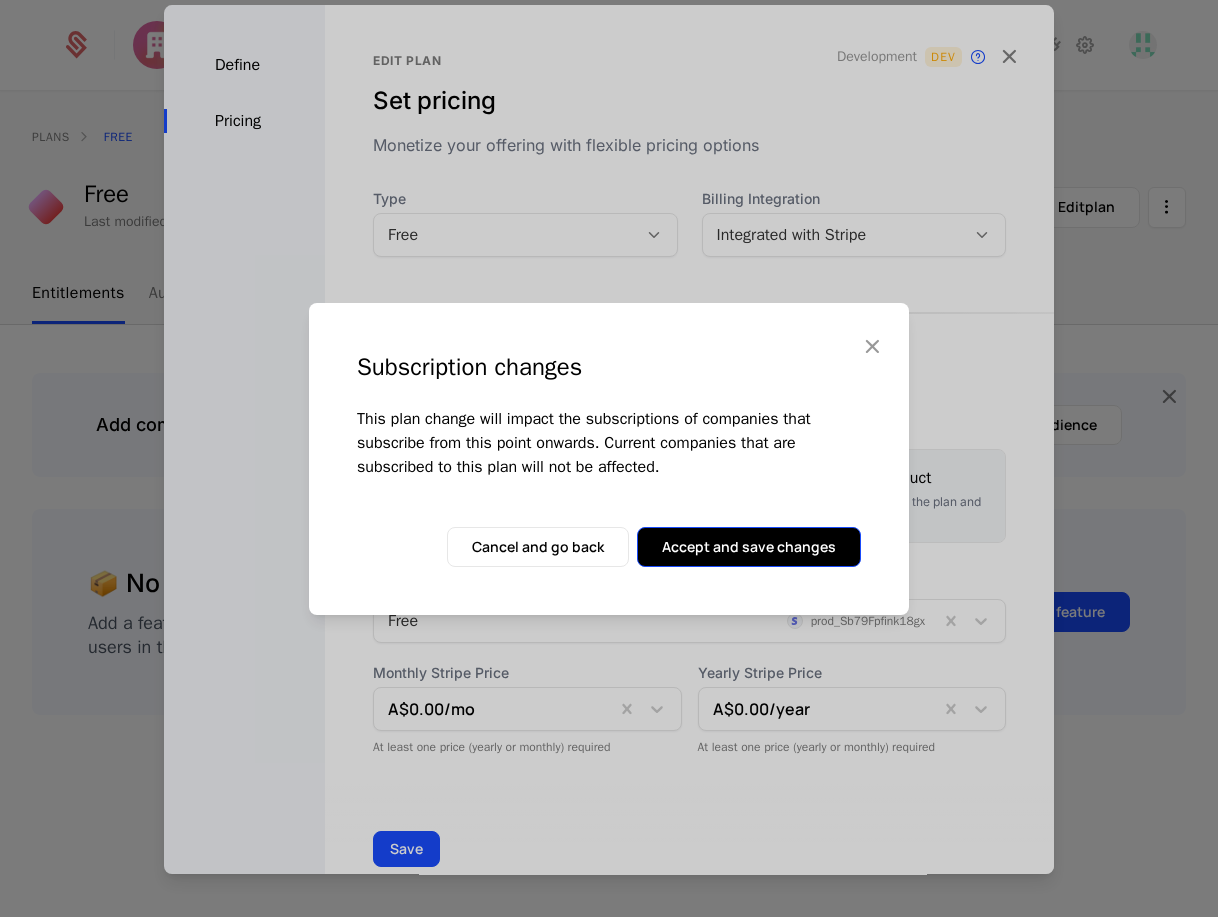 click on "Accept and save changes" at bounding box center [749, 547] 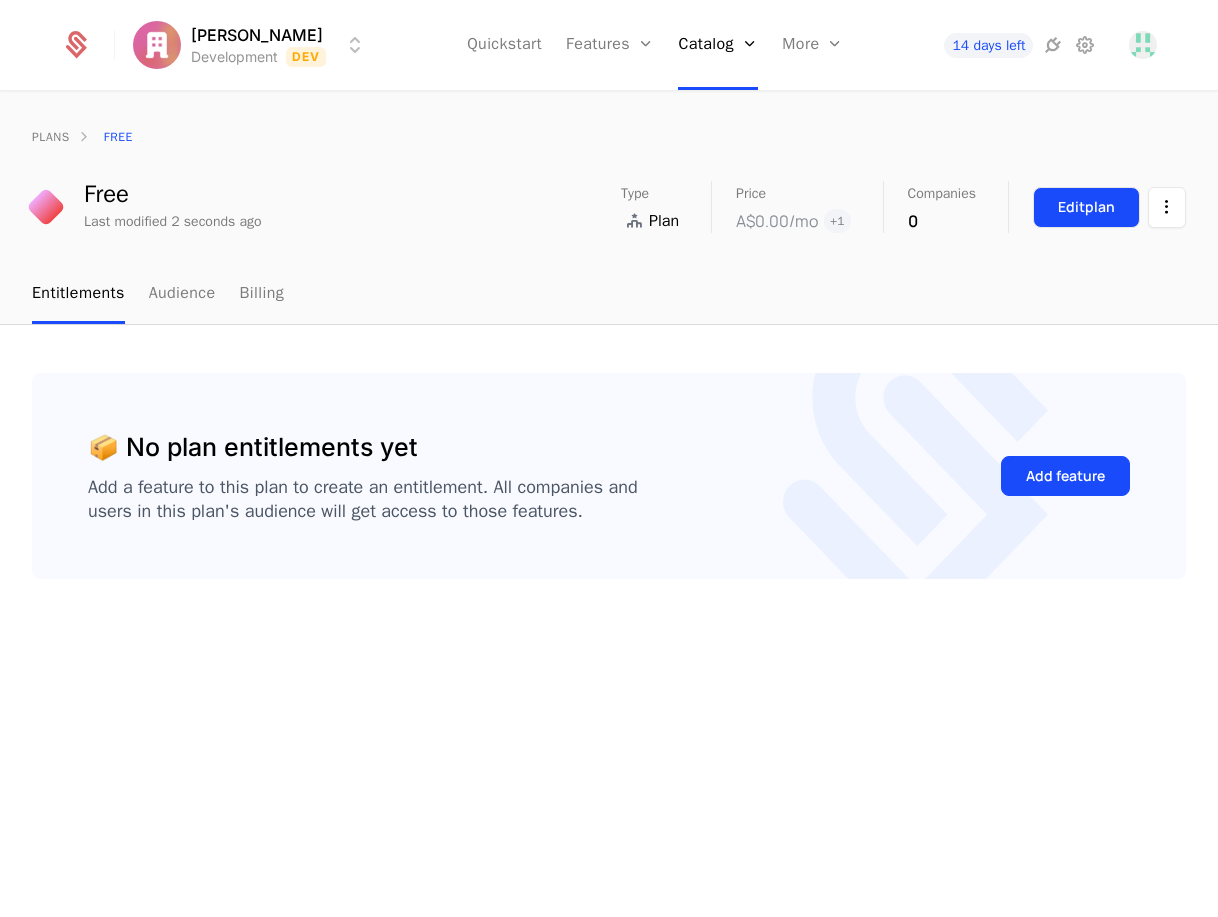 click on "Edit  plan" at bounding box center (1086, 207) 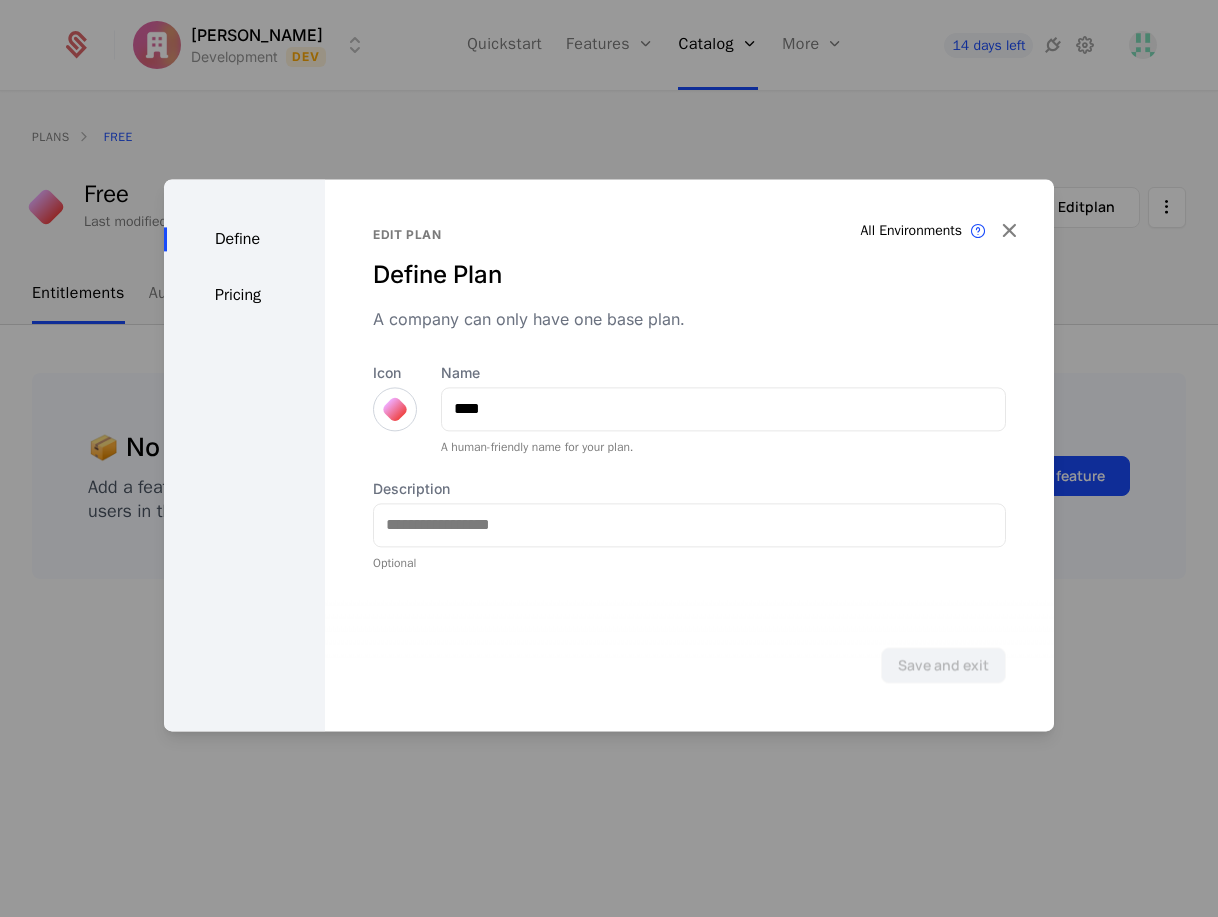 click at bounding box center (395, 409) 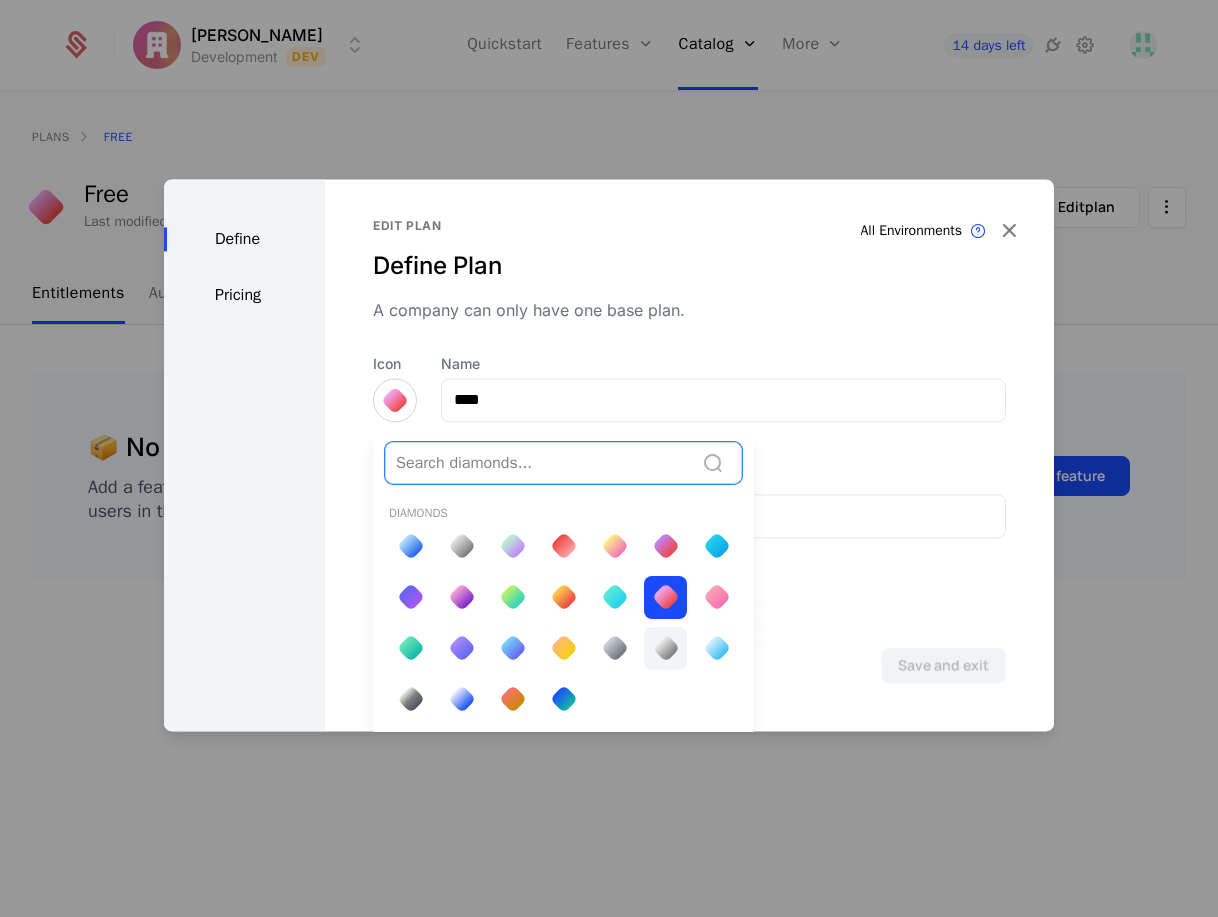 click at bounding box center [665, 648] 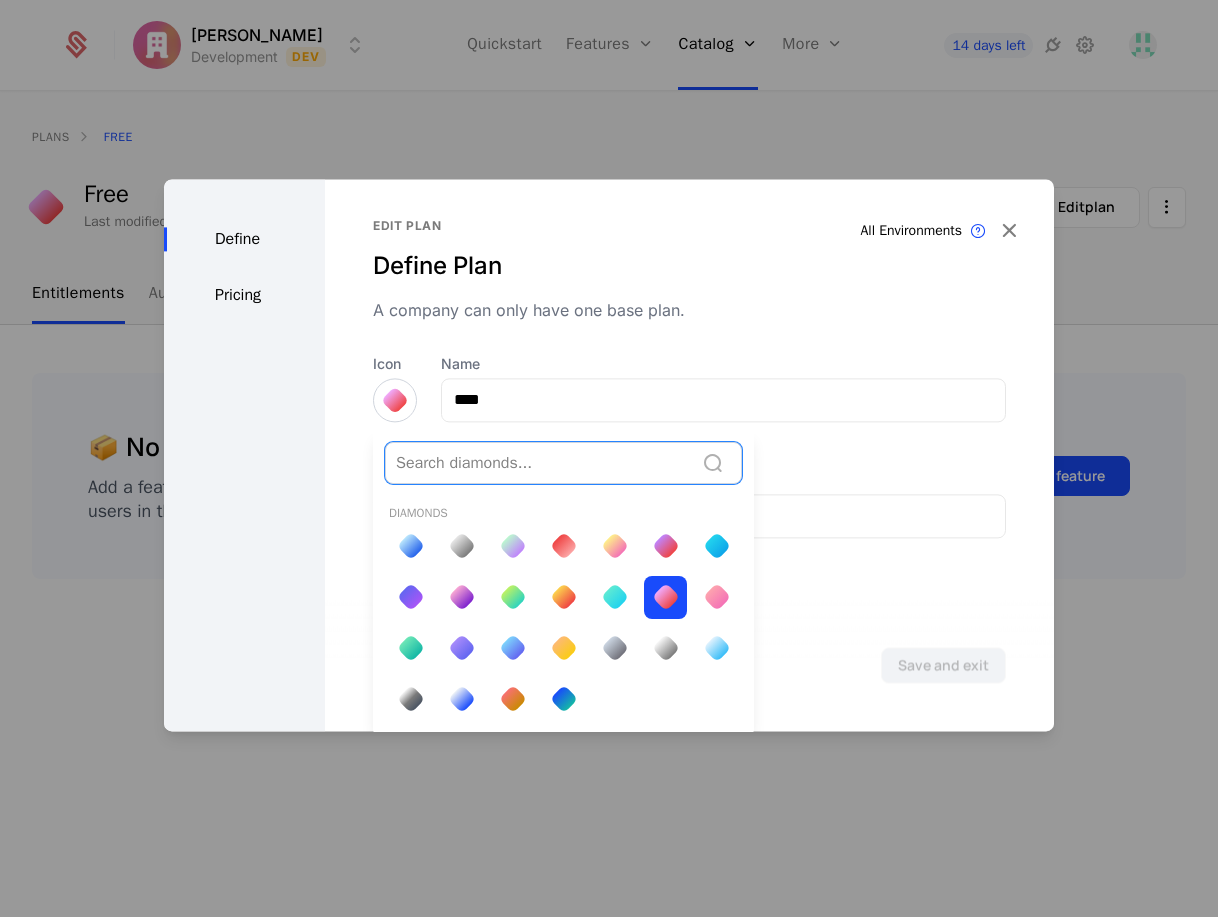 scroll, scrollTop: 0, scrollLeft: 0, axis: both 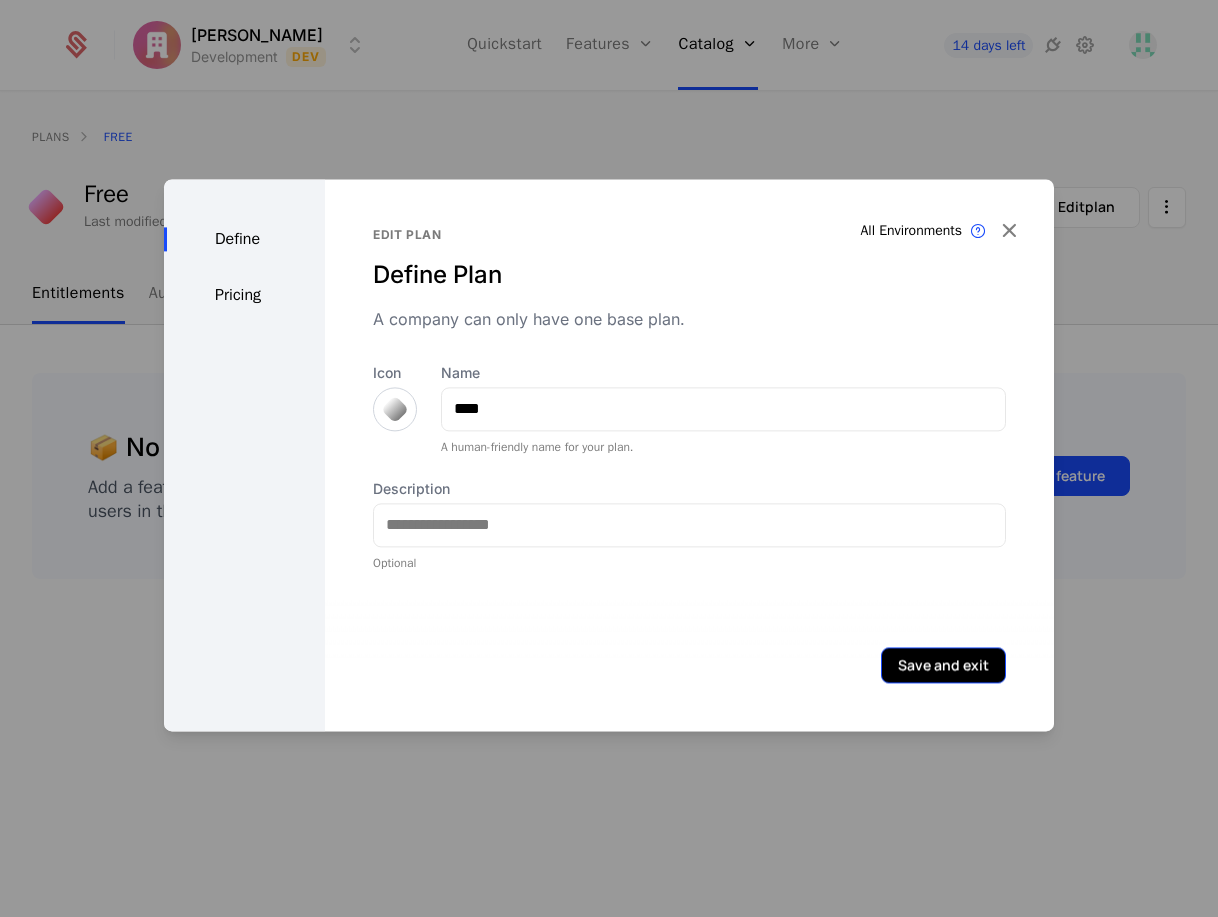 click on "Save and exit" at bounding box center (943, 665) 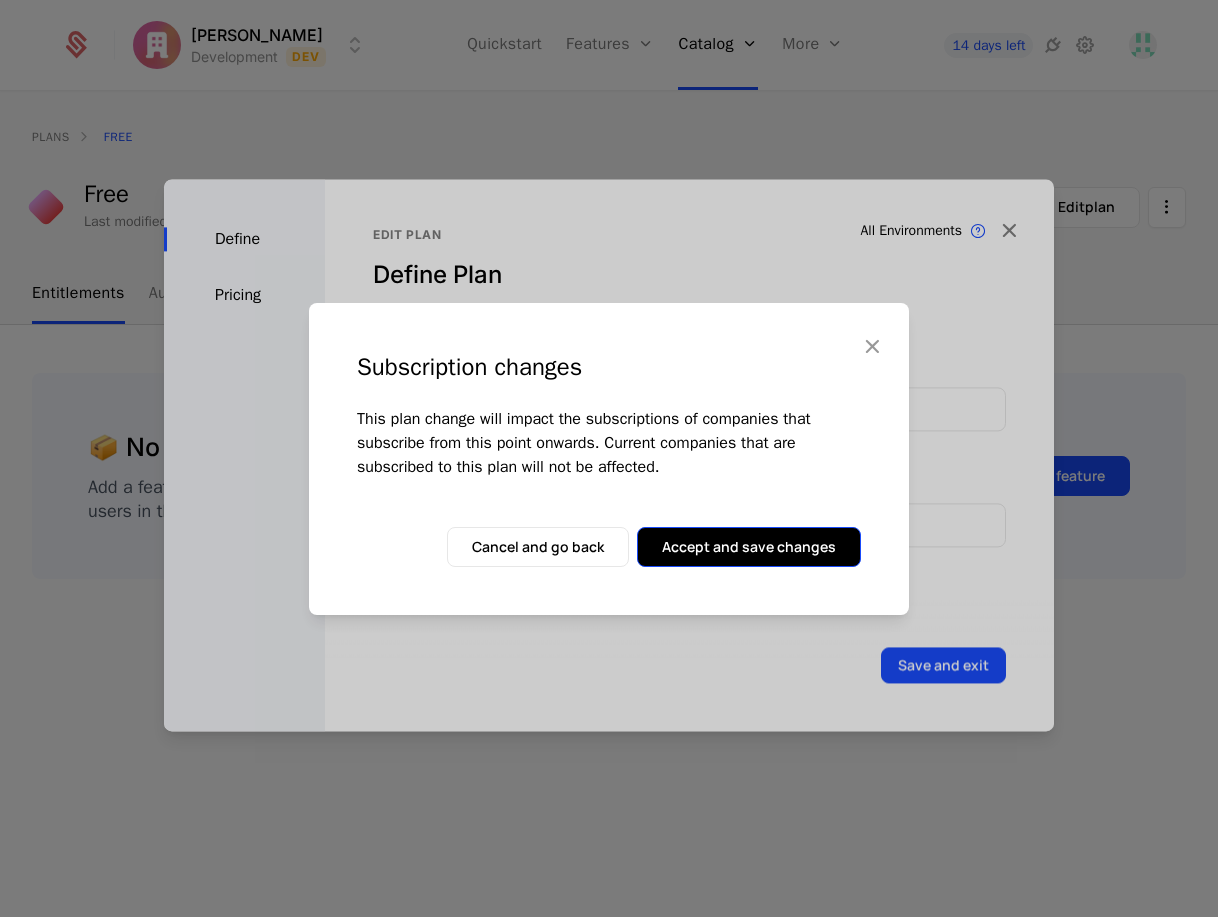 click on "Accept and save changes" at bounding box center [749, 547] 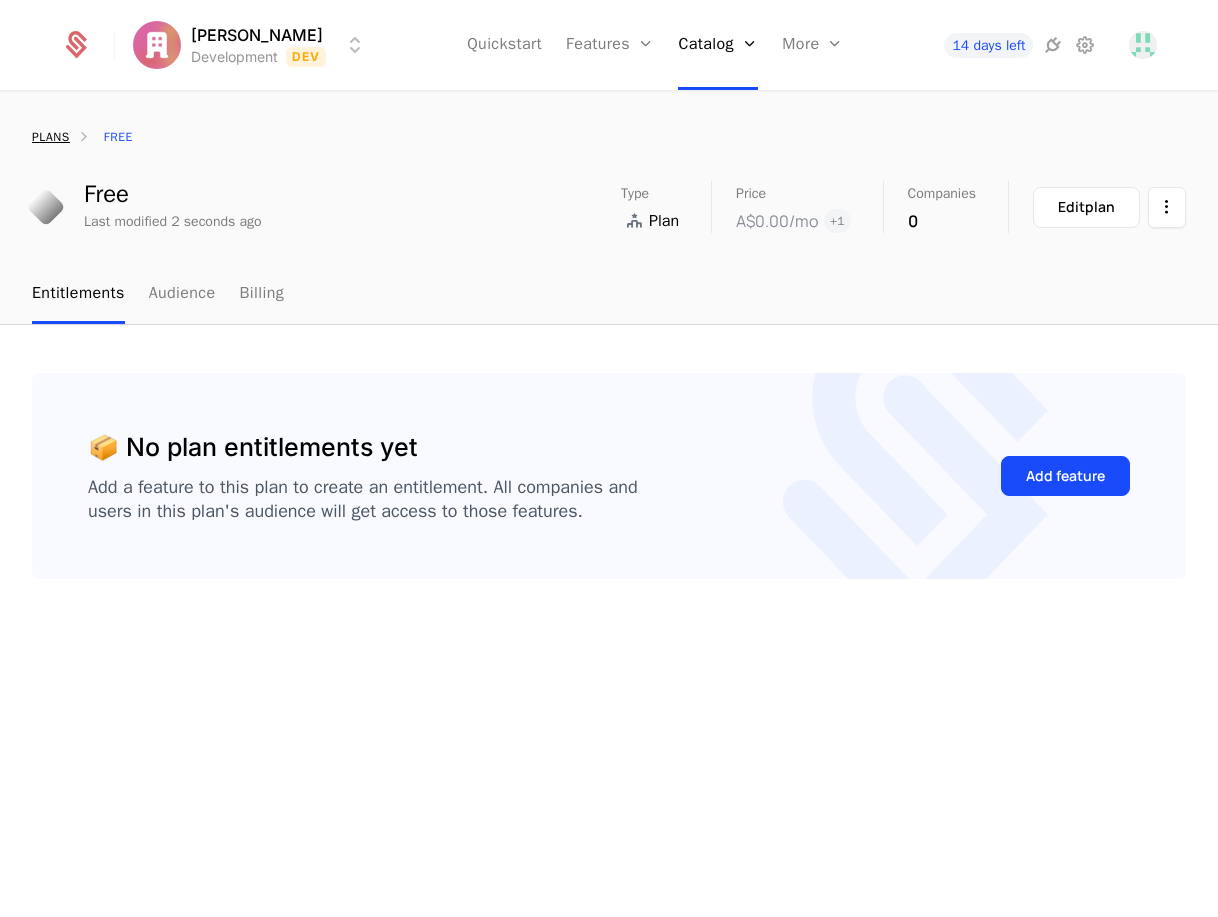 click on "plans" at bounding box center [51, 137] 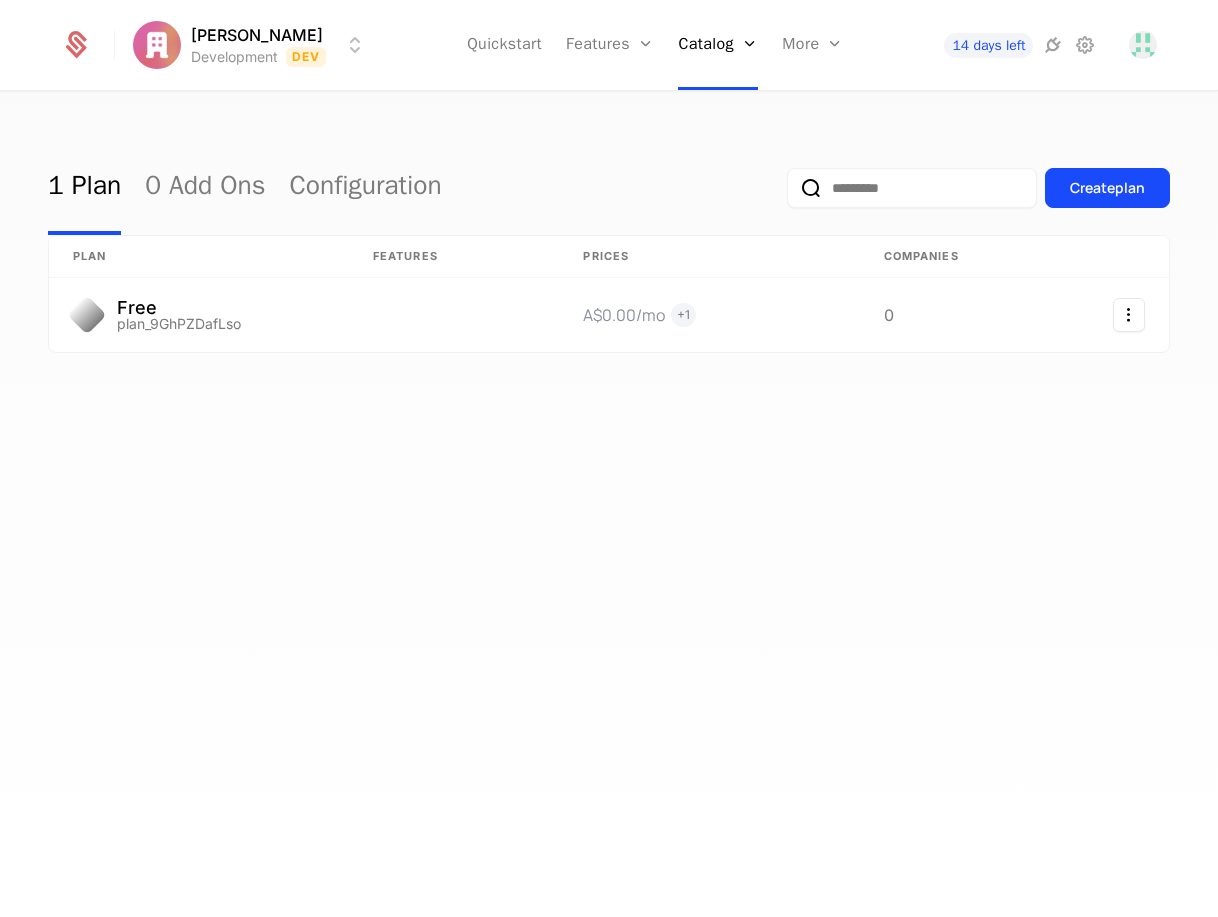 click on "1 Plan 0 Add Ons Configuration Create  plan plan Features Prices Companies Free plan_9GhPZDafLso A$0.00 /mo + 1 0" at bounding box center (609, 511) 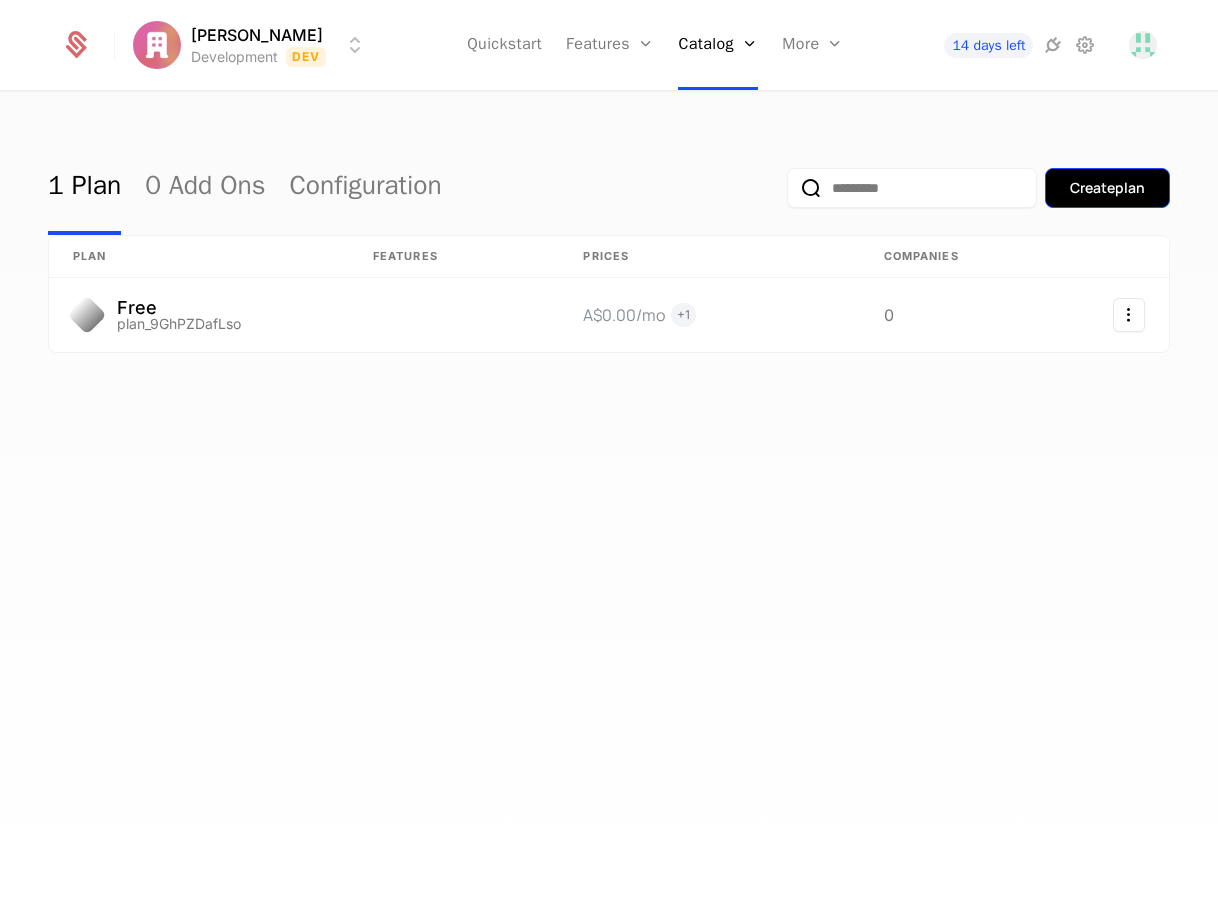 click on "Create  plan" at bounding box center [1107, 188] 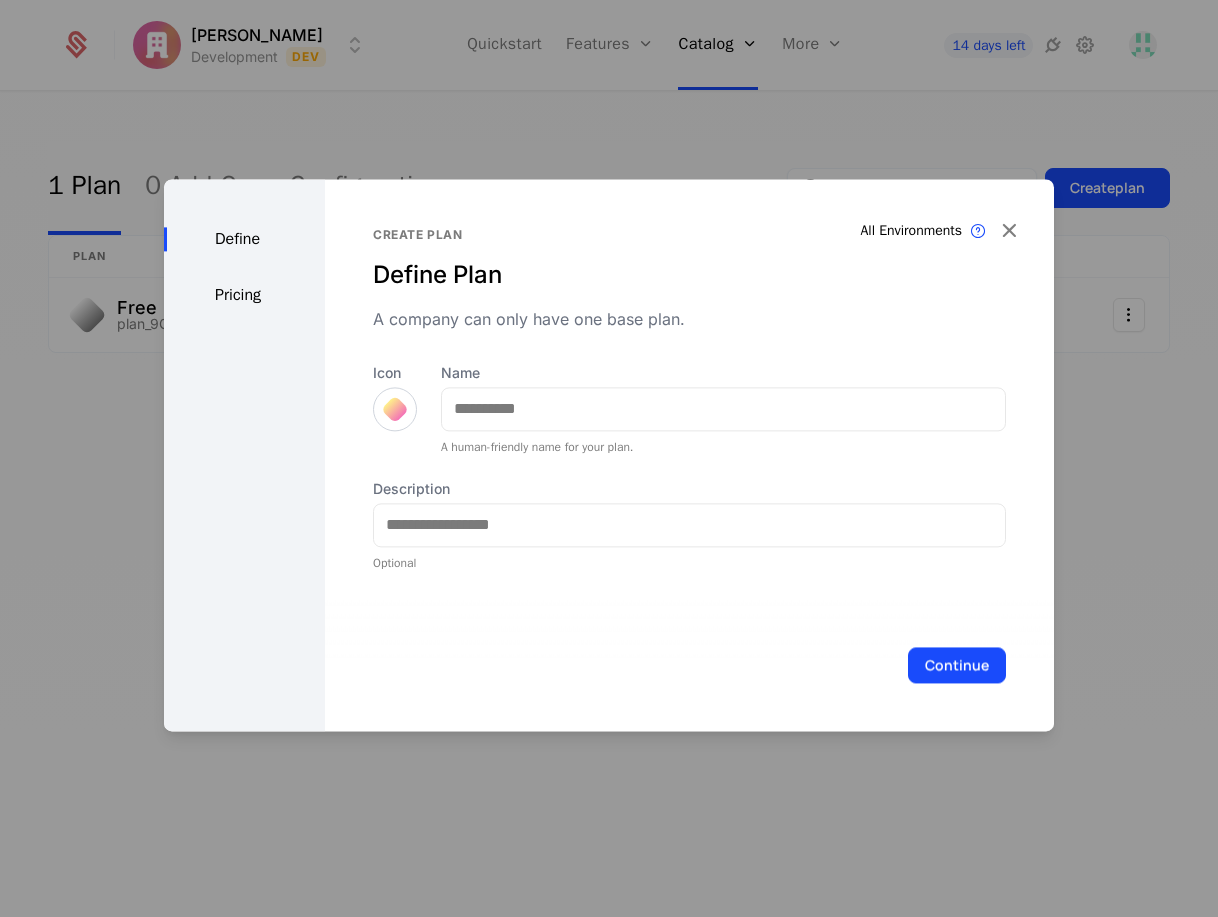 click at bounding box center (395, 409) 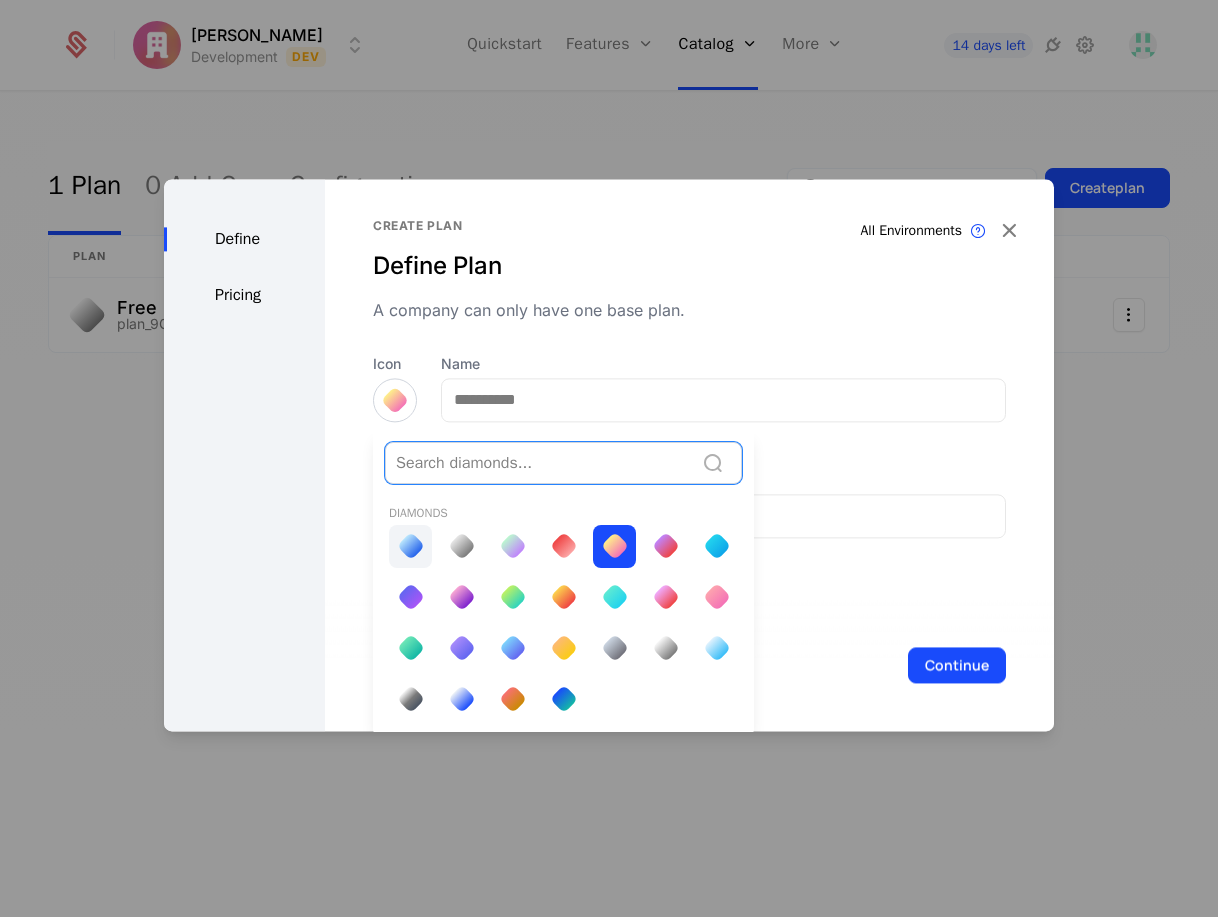 click at bounding box center (410, 546) 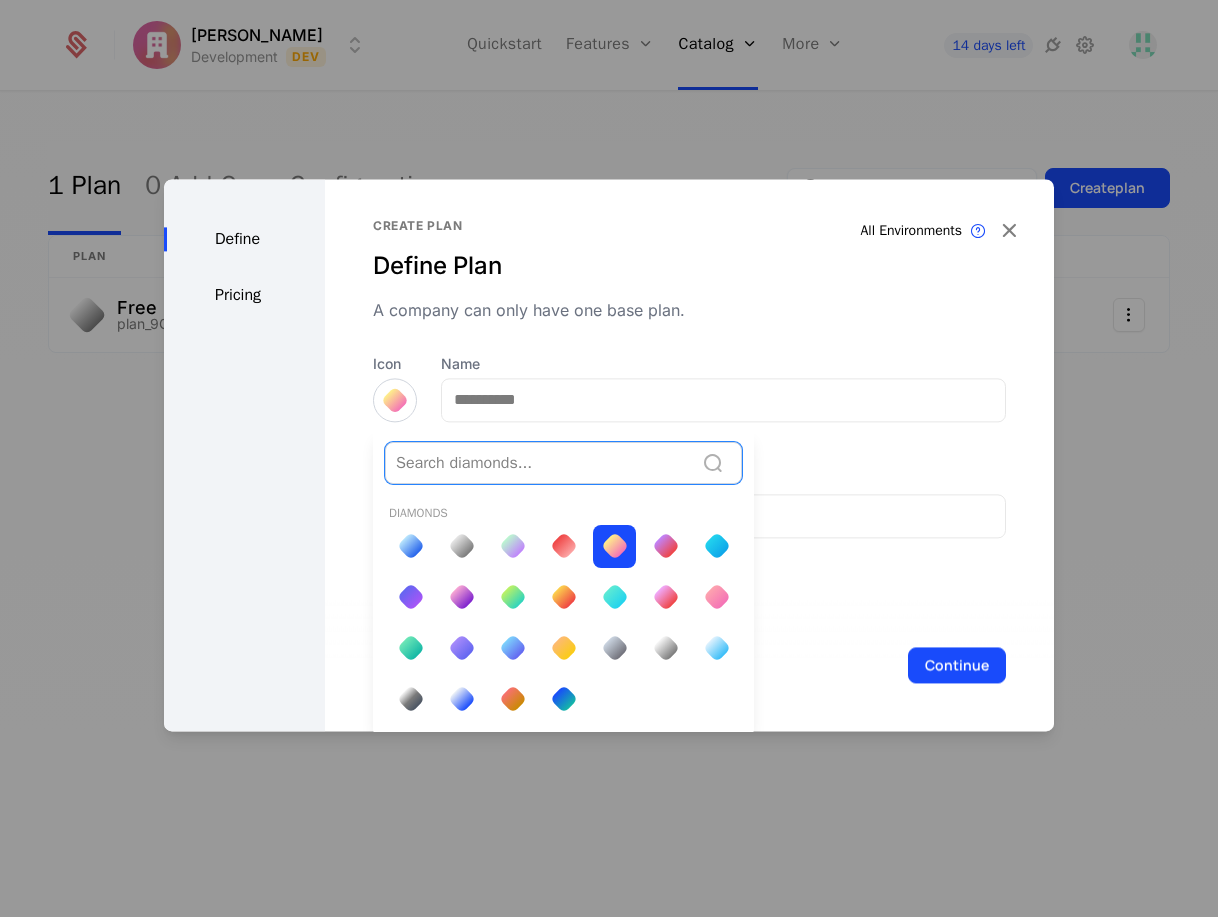 scroll, scrollTop: 0, scrollLeft: 0, axis: both 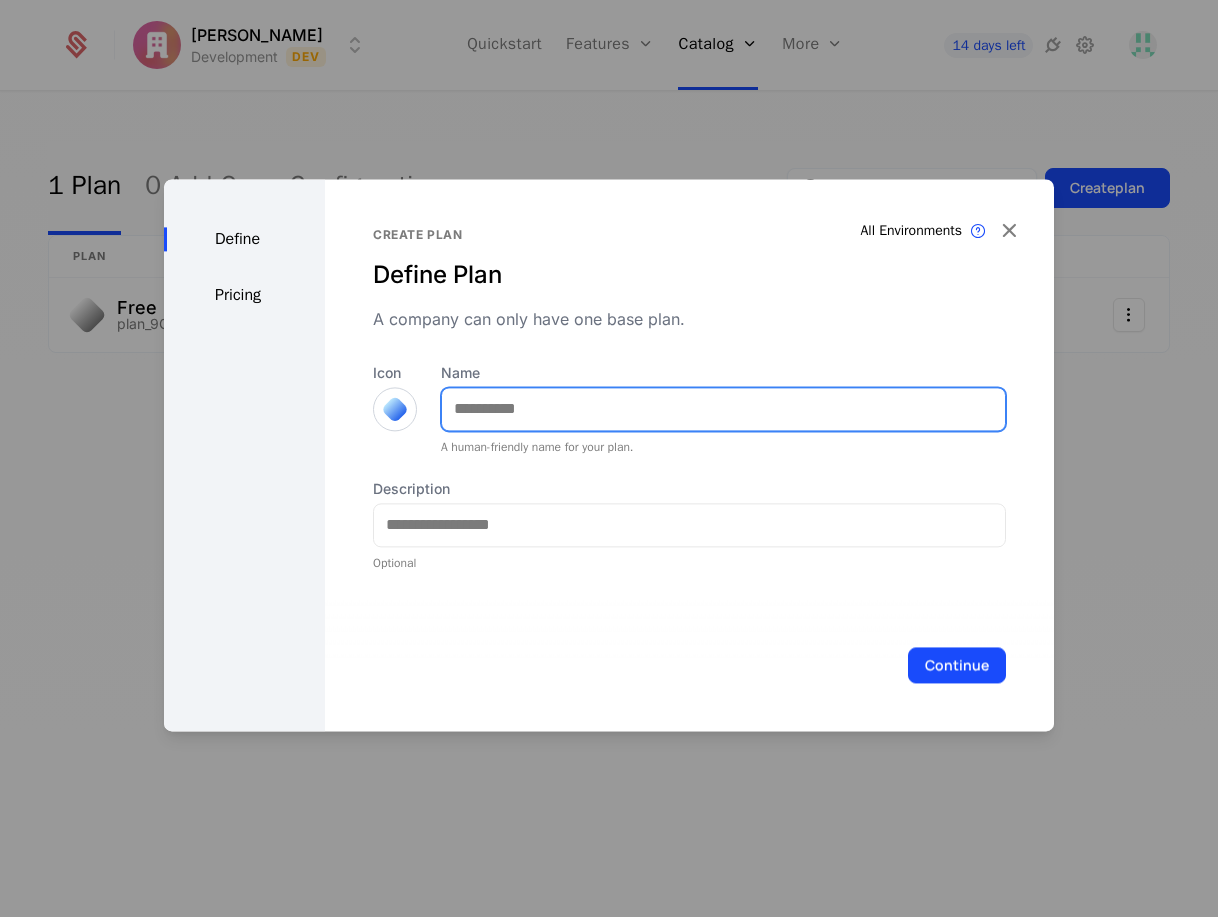 click on "Name" at bounding box center (723, 409) 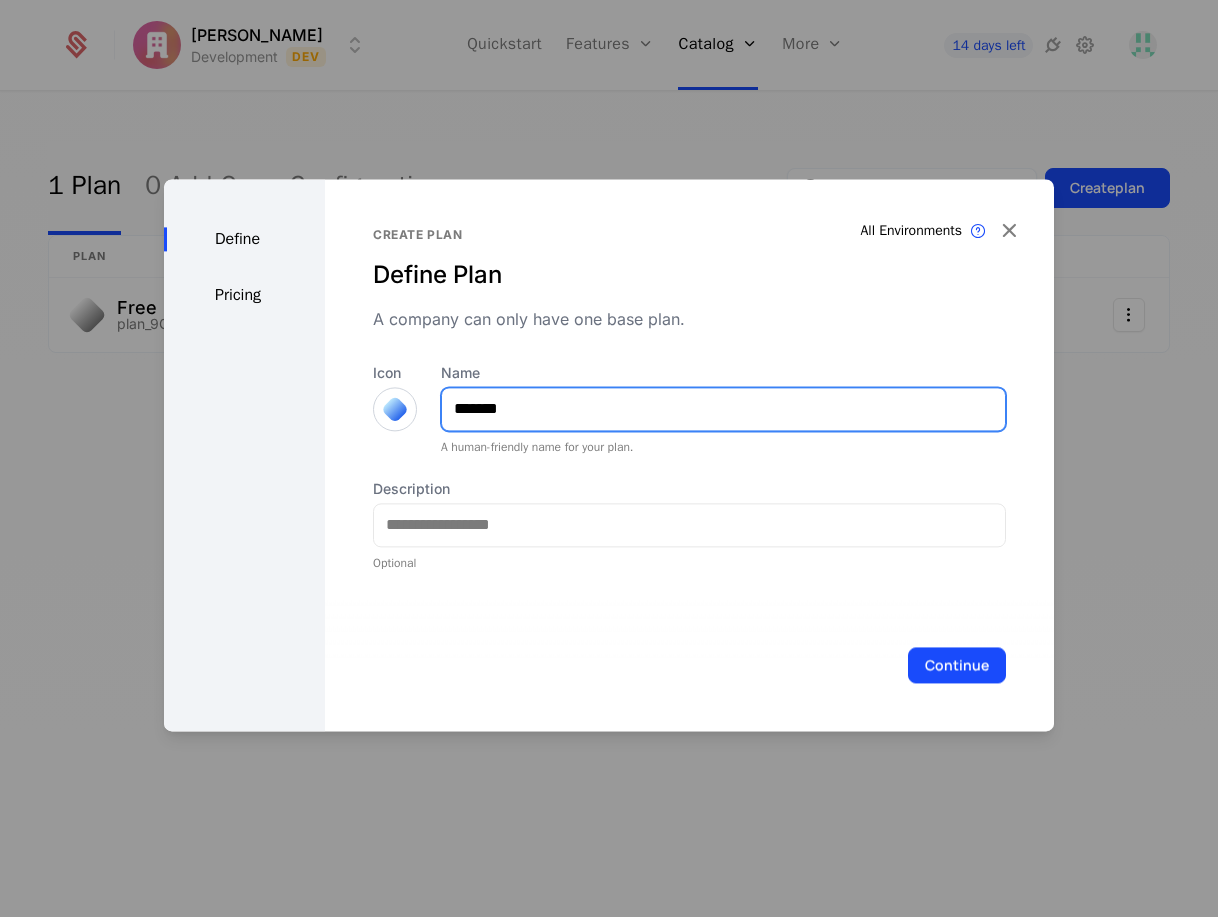 type on "*******" 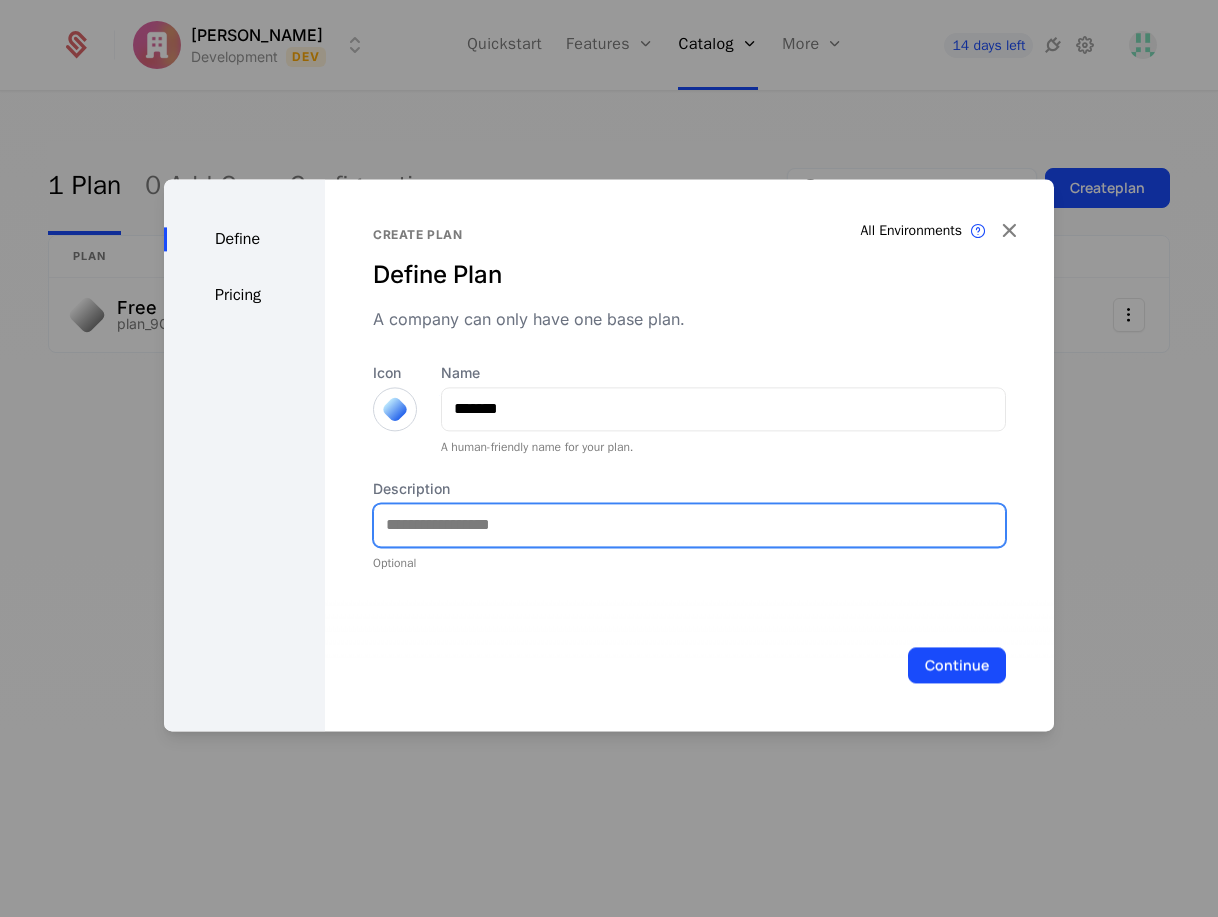 click on "Description" at bounding box center [689, 525] 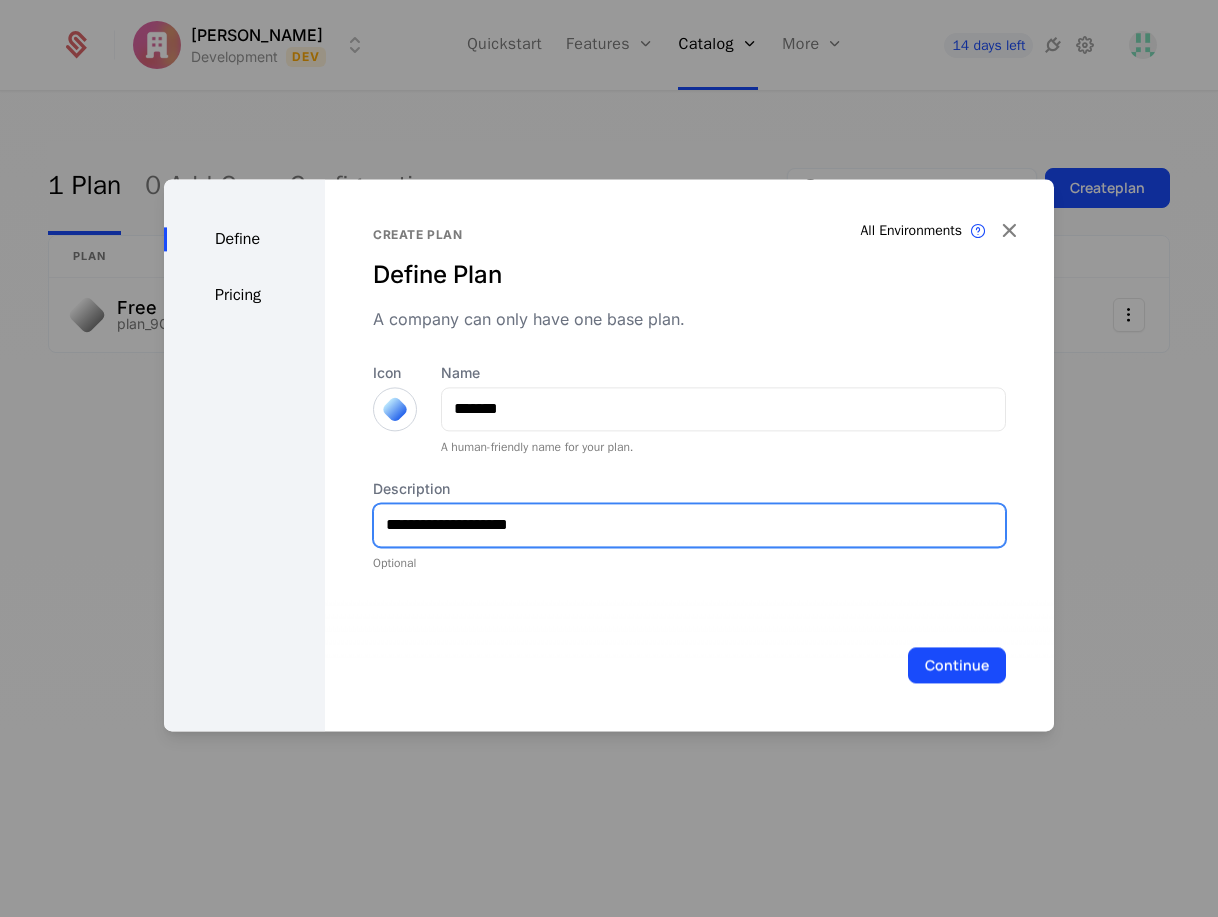 type on "**********" 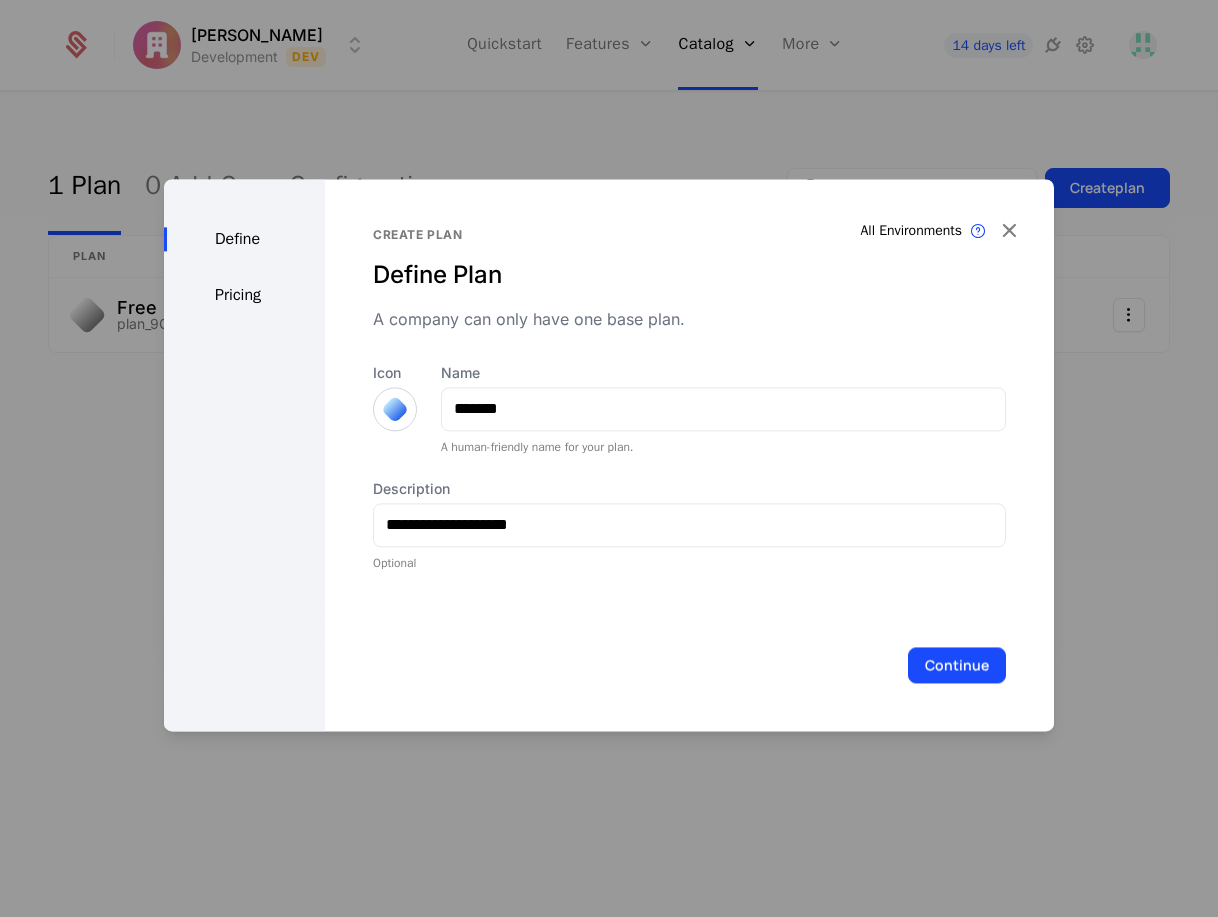 click on "Define Pricing" at bounding box center (244, 455) 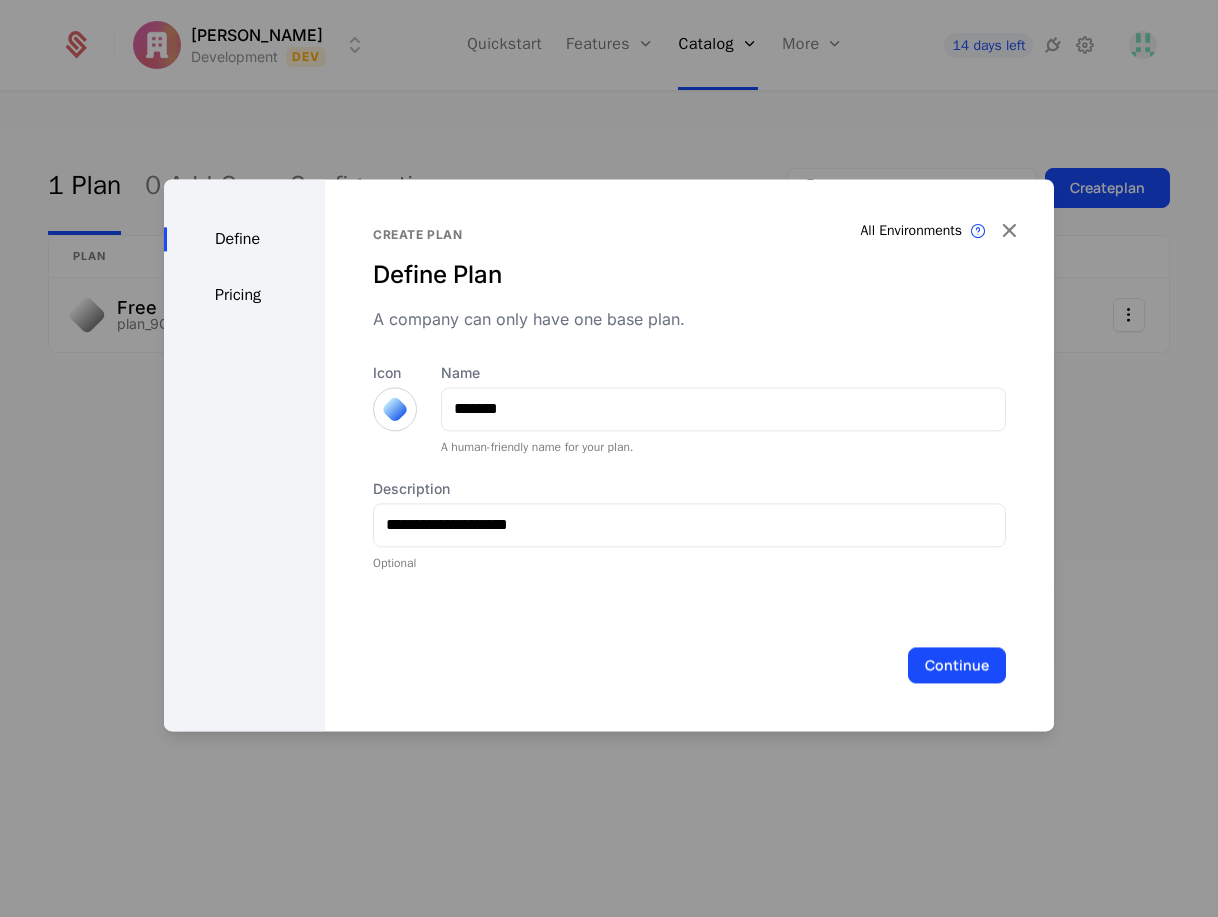 click on "Define Pricing" at bounding box center (244, 455) 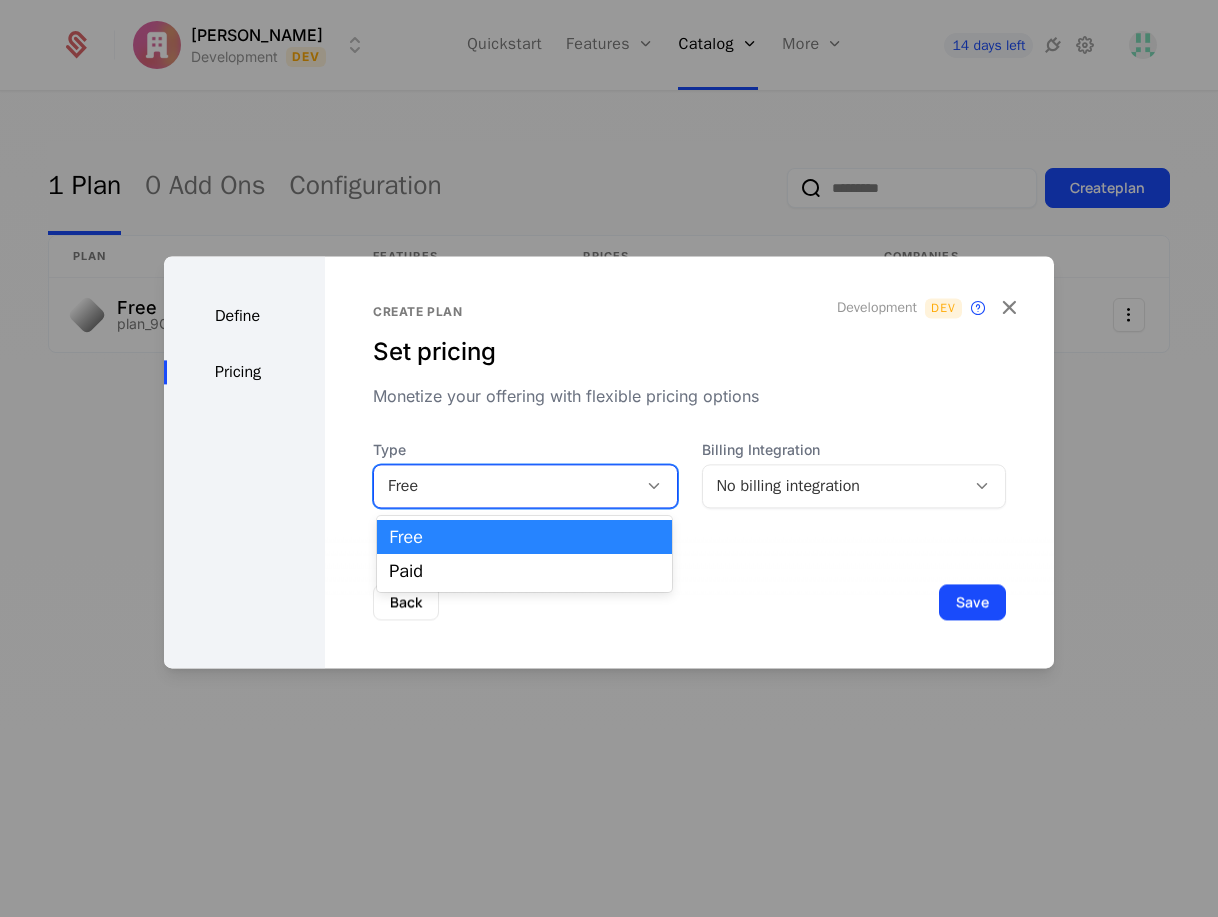 click on "Free" at bounding box center [525, 486] 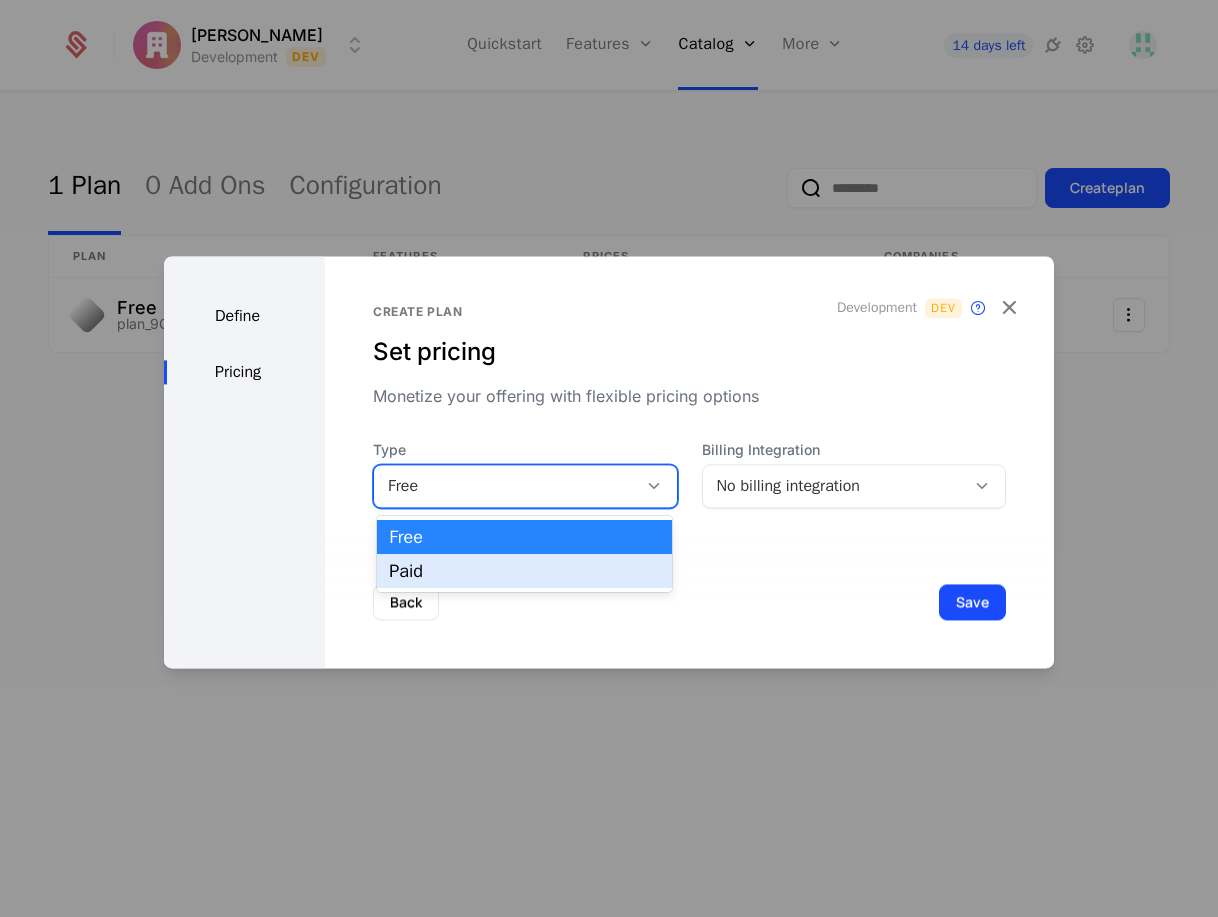 click on "Paid" at bounding box center [524, 571] 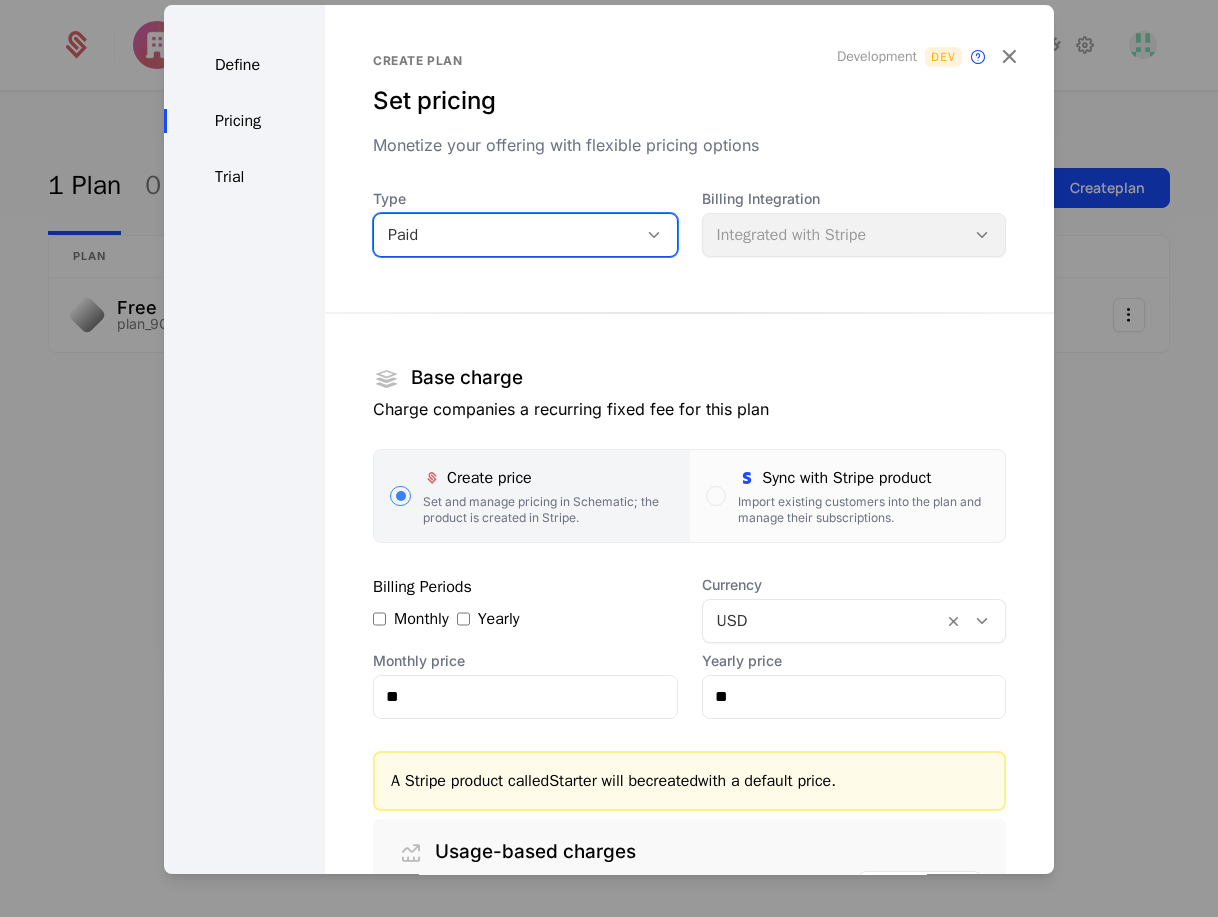 click on "Billing Integration Integrated with Stripe" at bounding box center [854, 223] 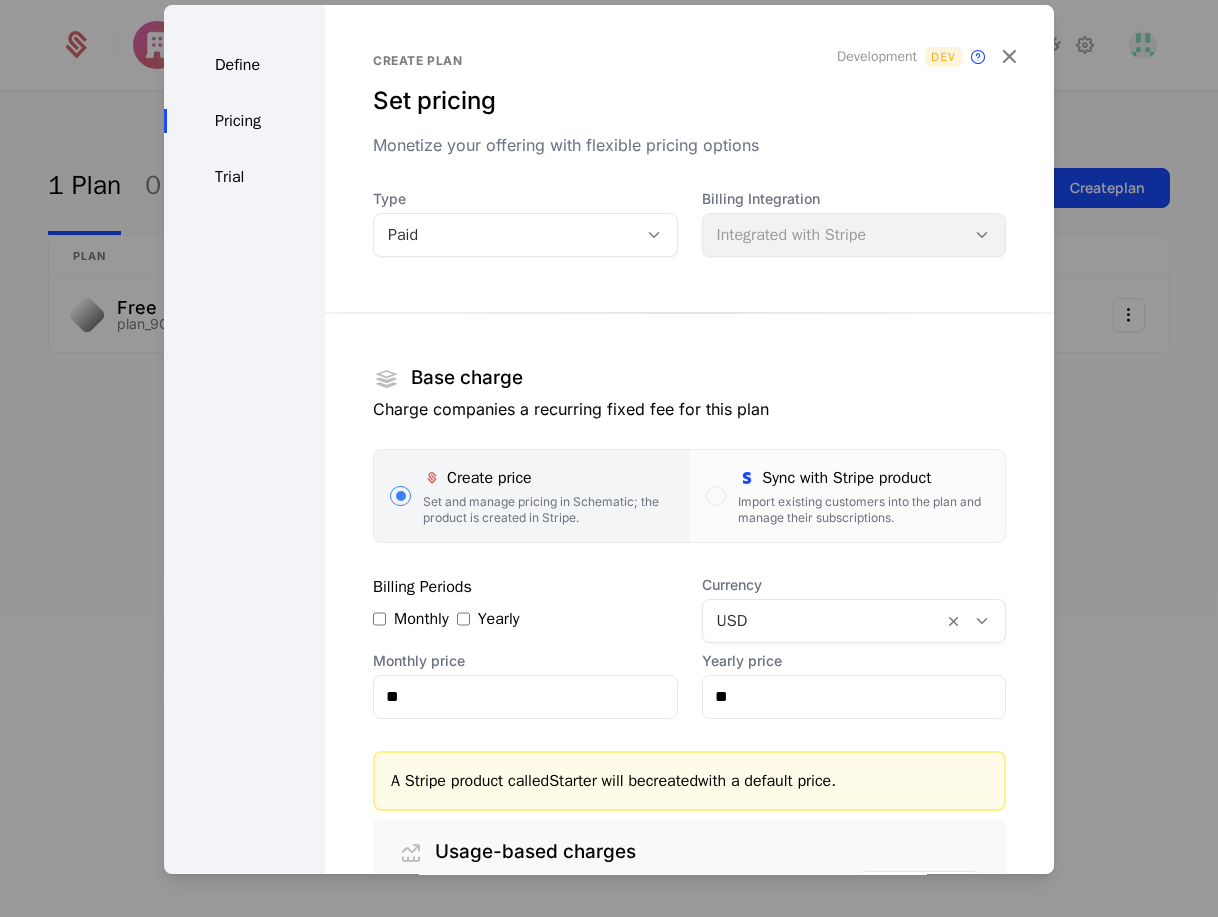 click on "Define Pricing Trial" at bounding box center (244, 560) 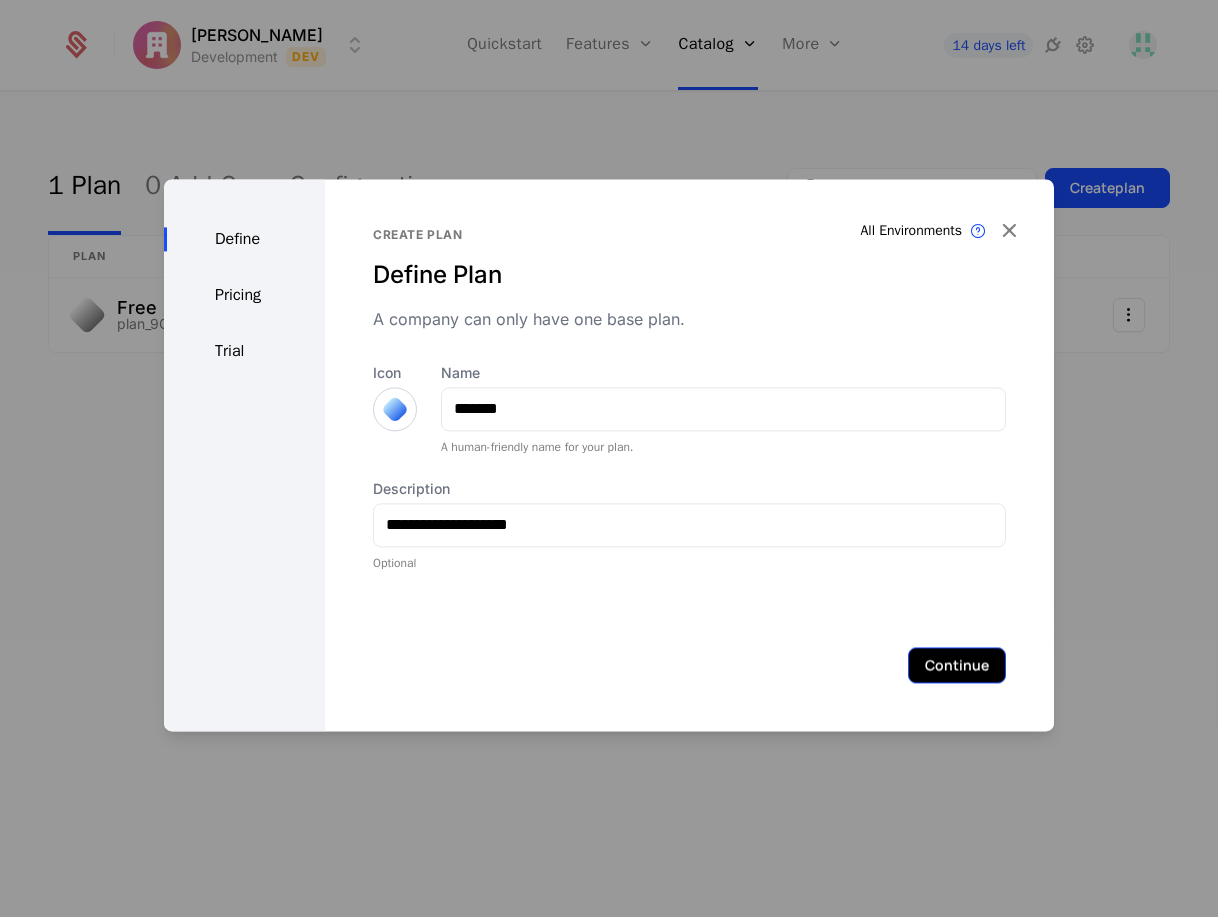 click on "Continue" at bounding box center (957, 665) 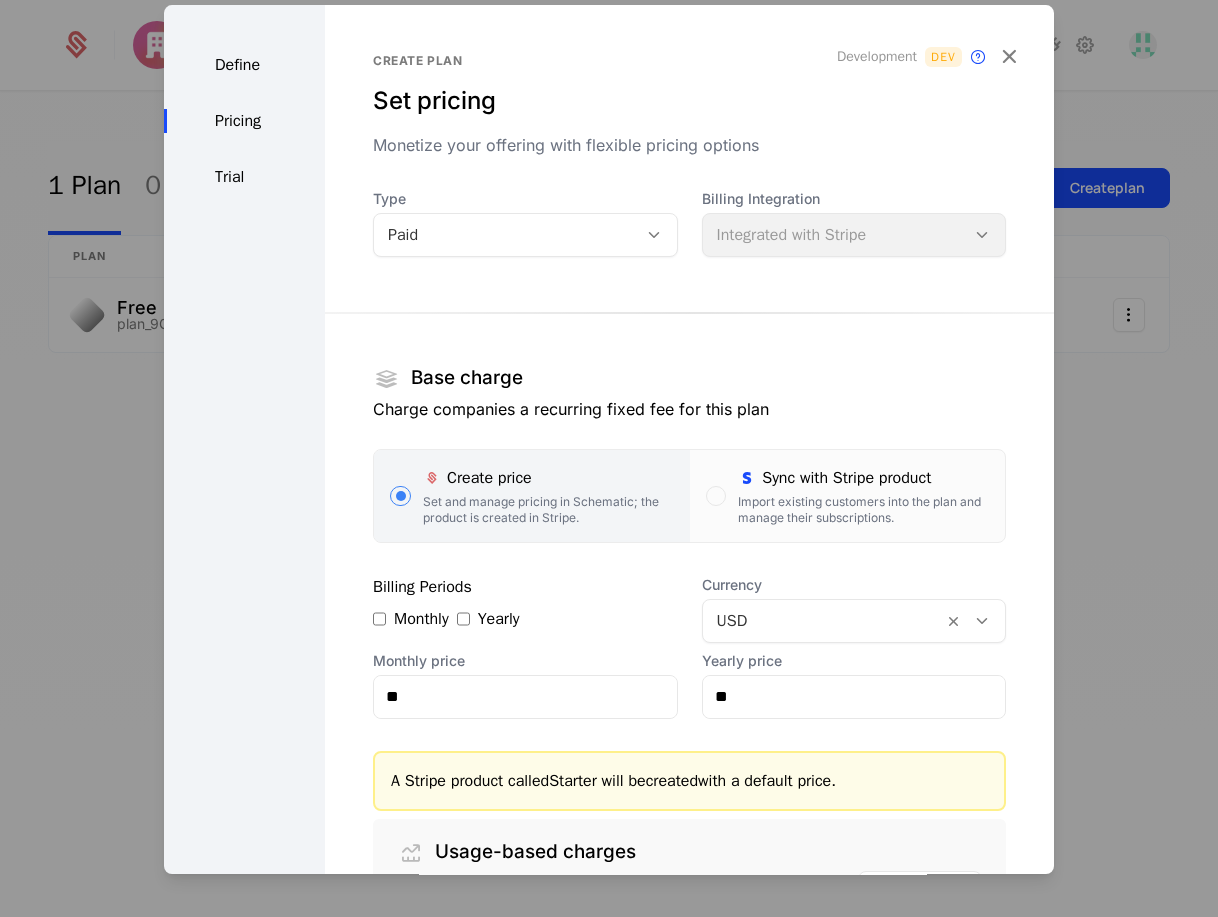 click on "Billing Integration Integrated with Stripe" at bounding box center [854, 223] 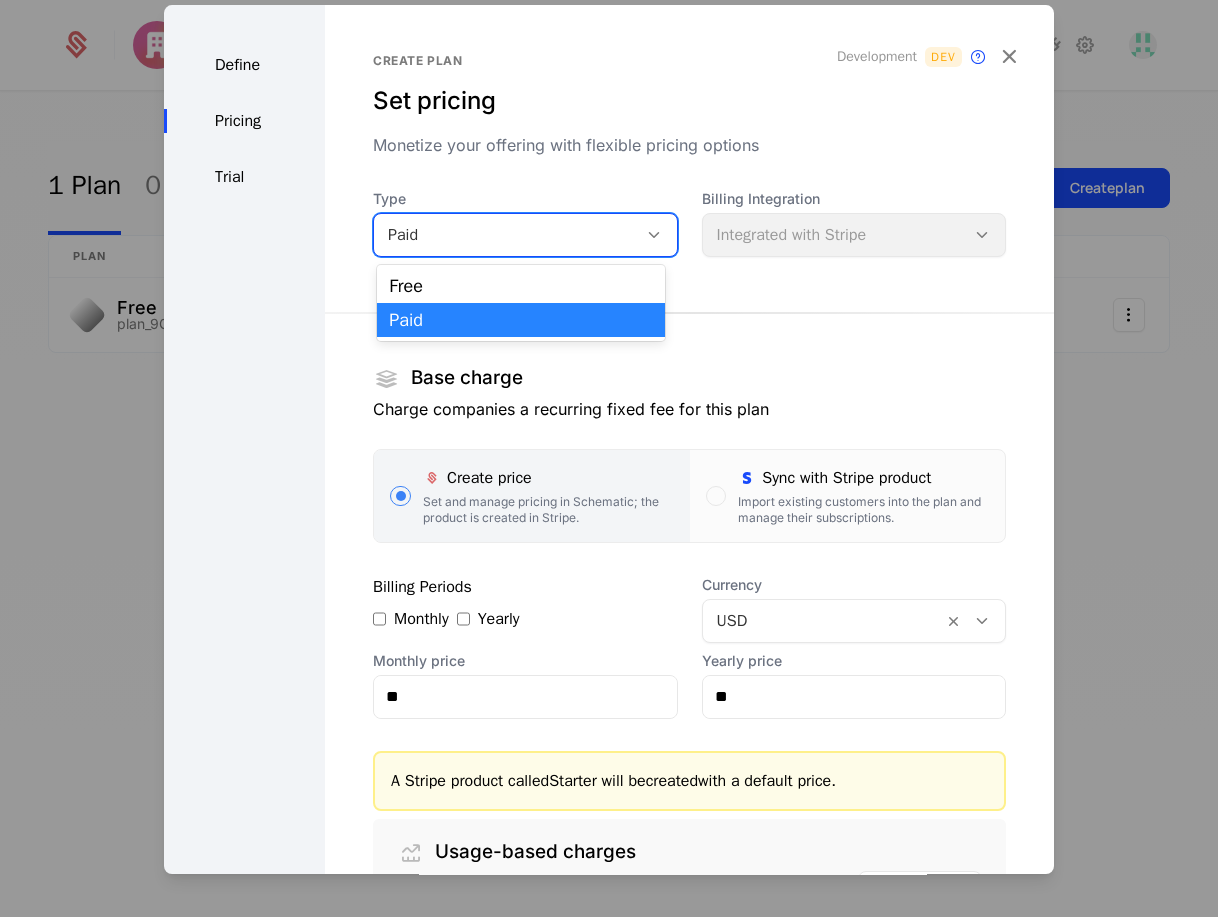 click on "Paid" at bounding box center (505, 235) 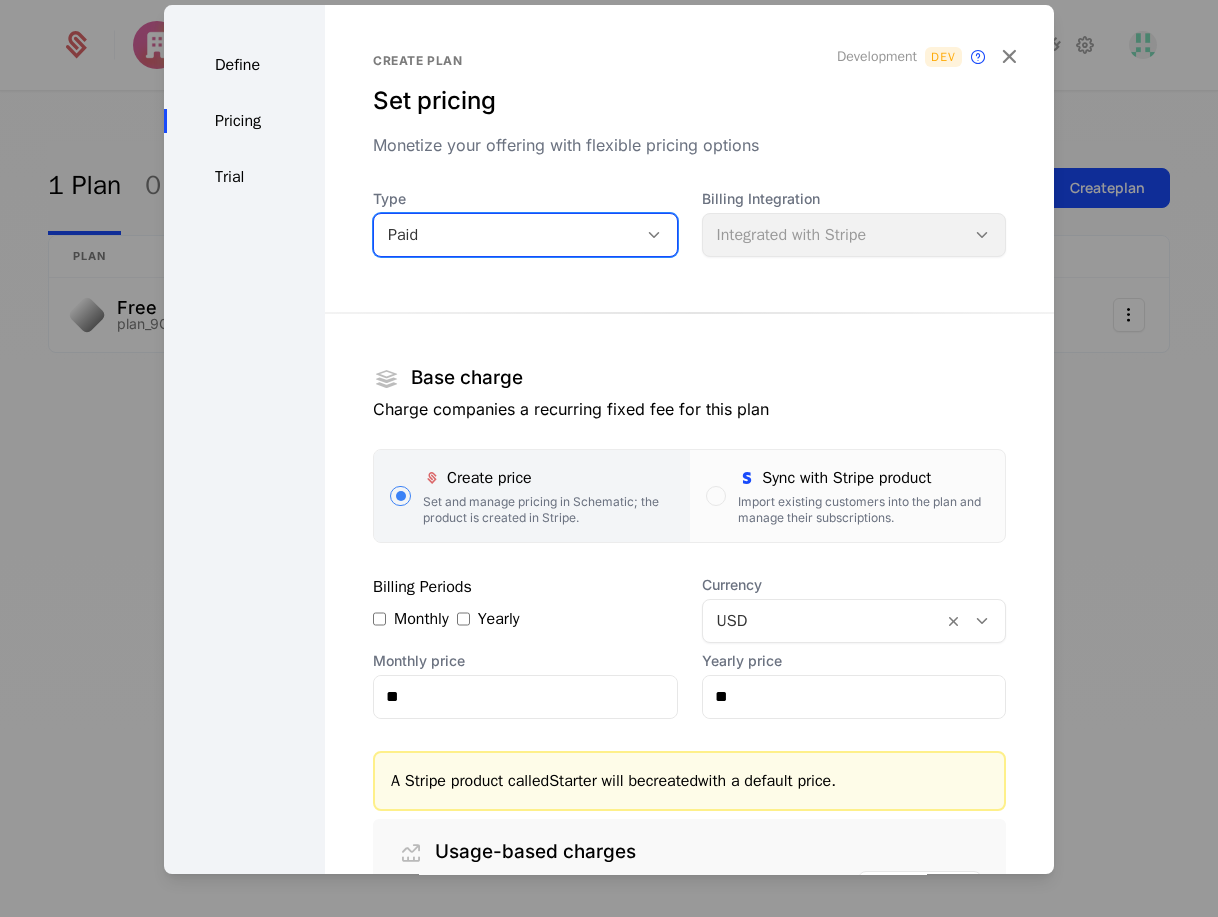 drag, startPoint x: 472, startPoint y: 294, endPoint x: 599, endPoint y: 258, distance: 132.00378 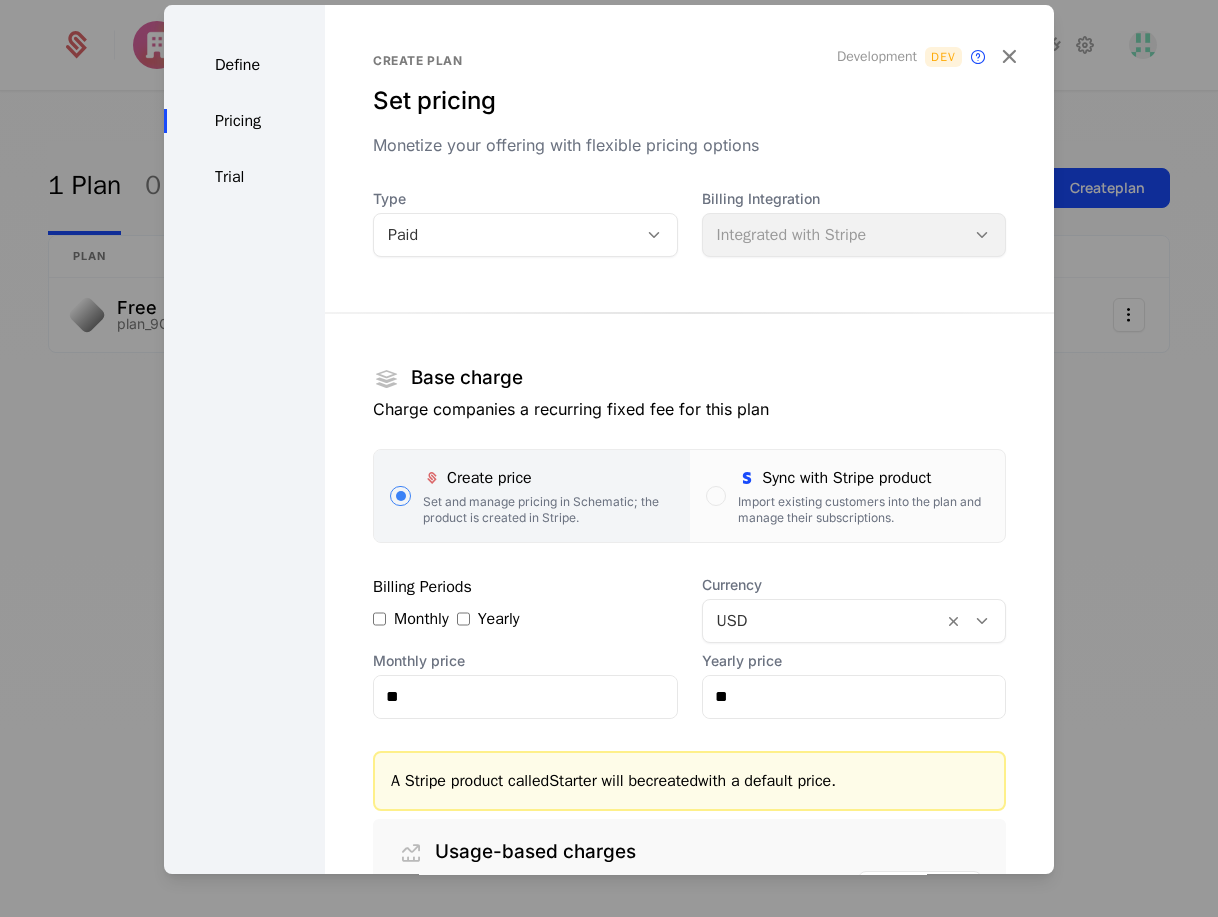 click on "Billing Integration Integrated with Stripe" at bounding box center (854, 223) 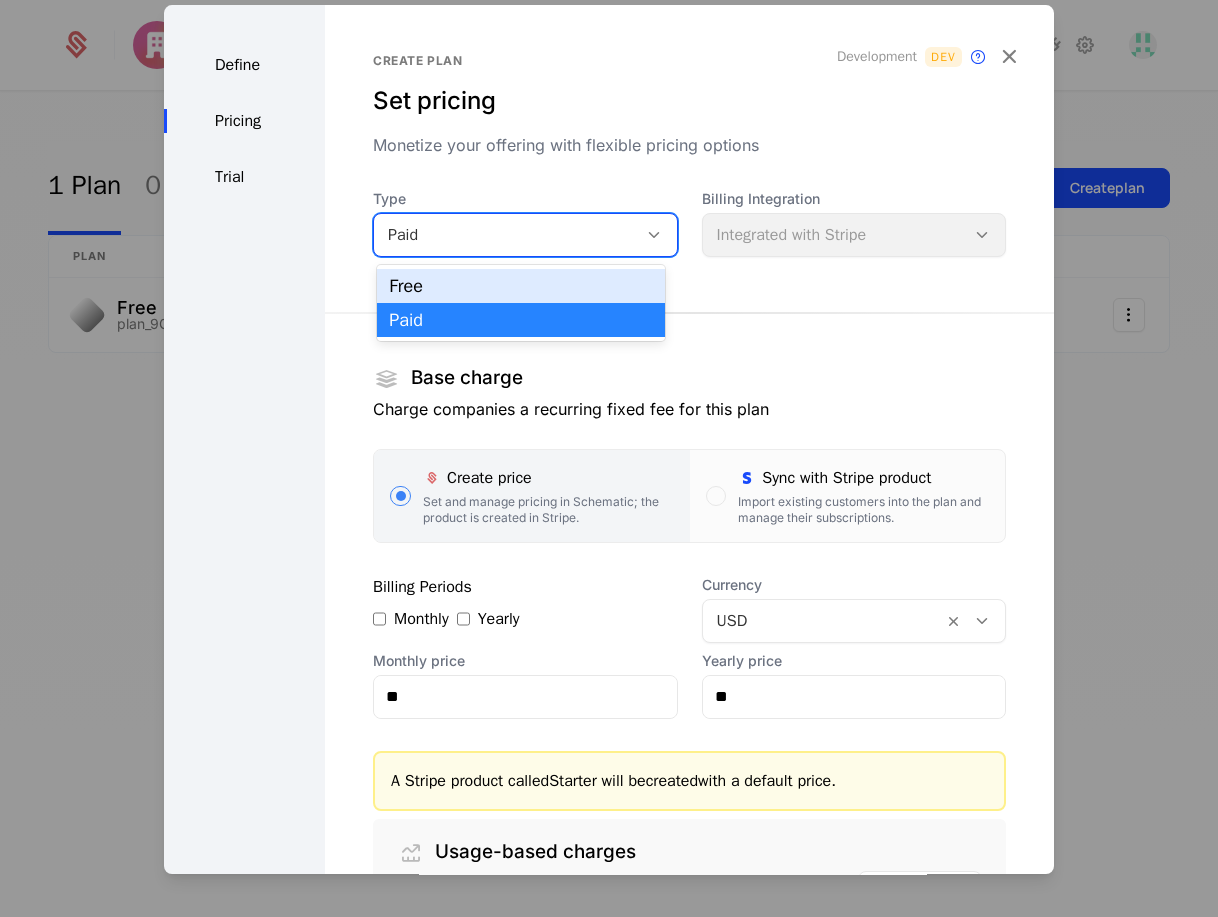 click on "Free" at bounding box center (520, 286) 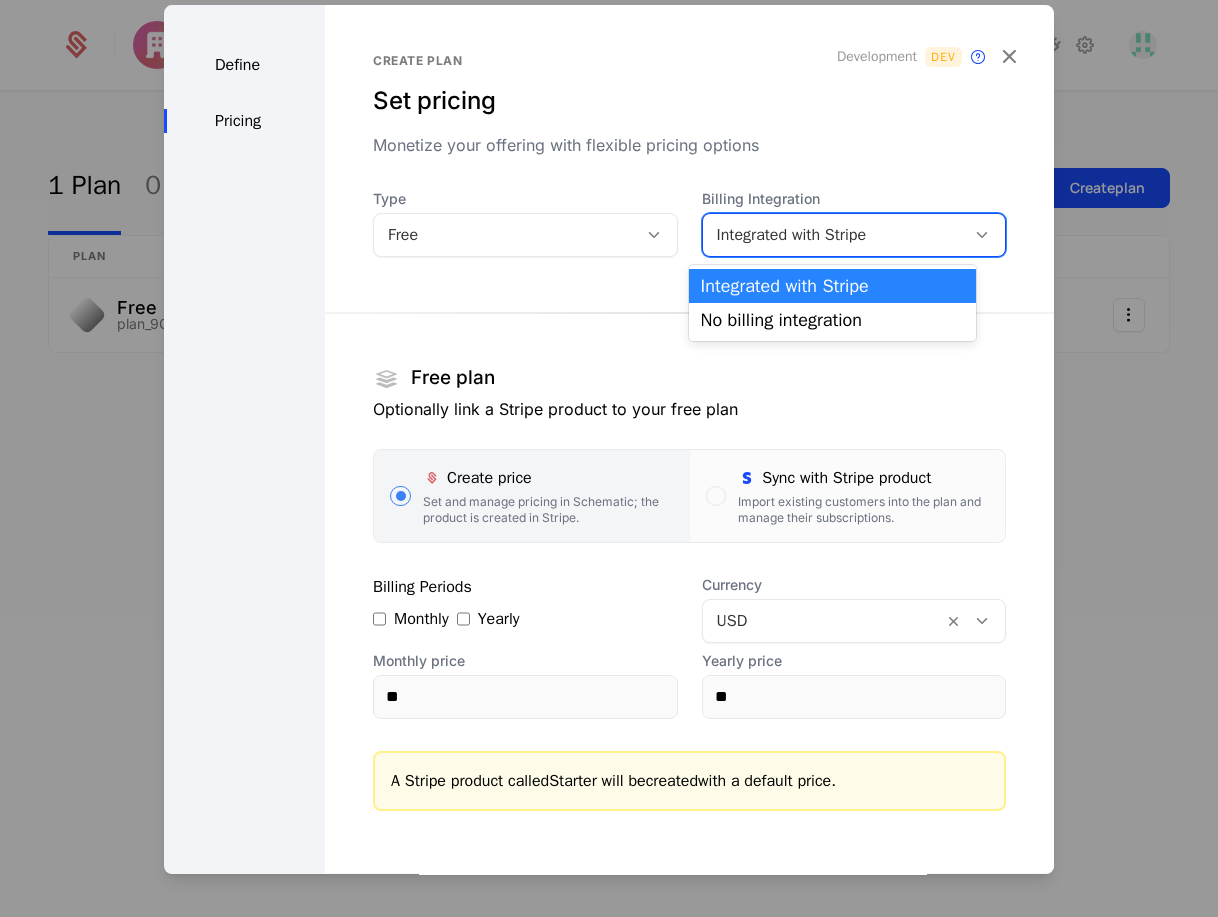 click on "Integrated with Stripe" at bounding box center [854, 235] 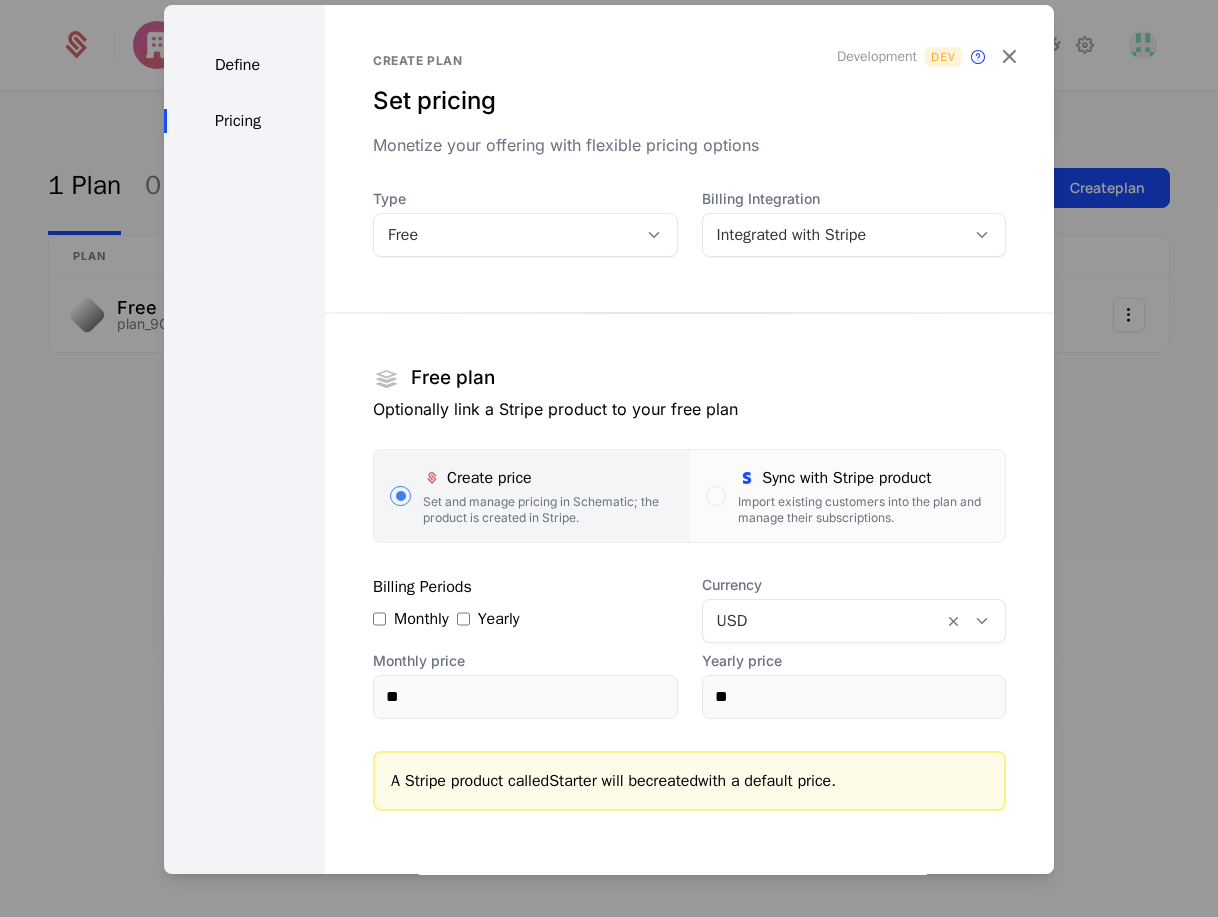 click on "Monthly" at bounding box center (411, 619) 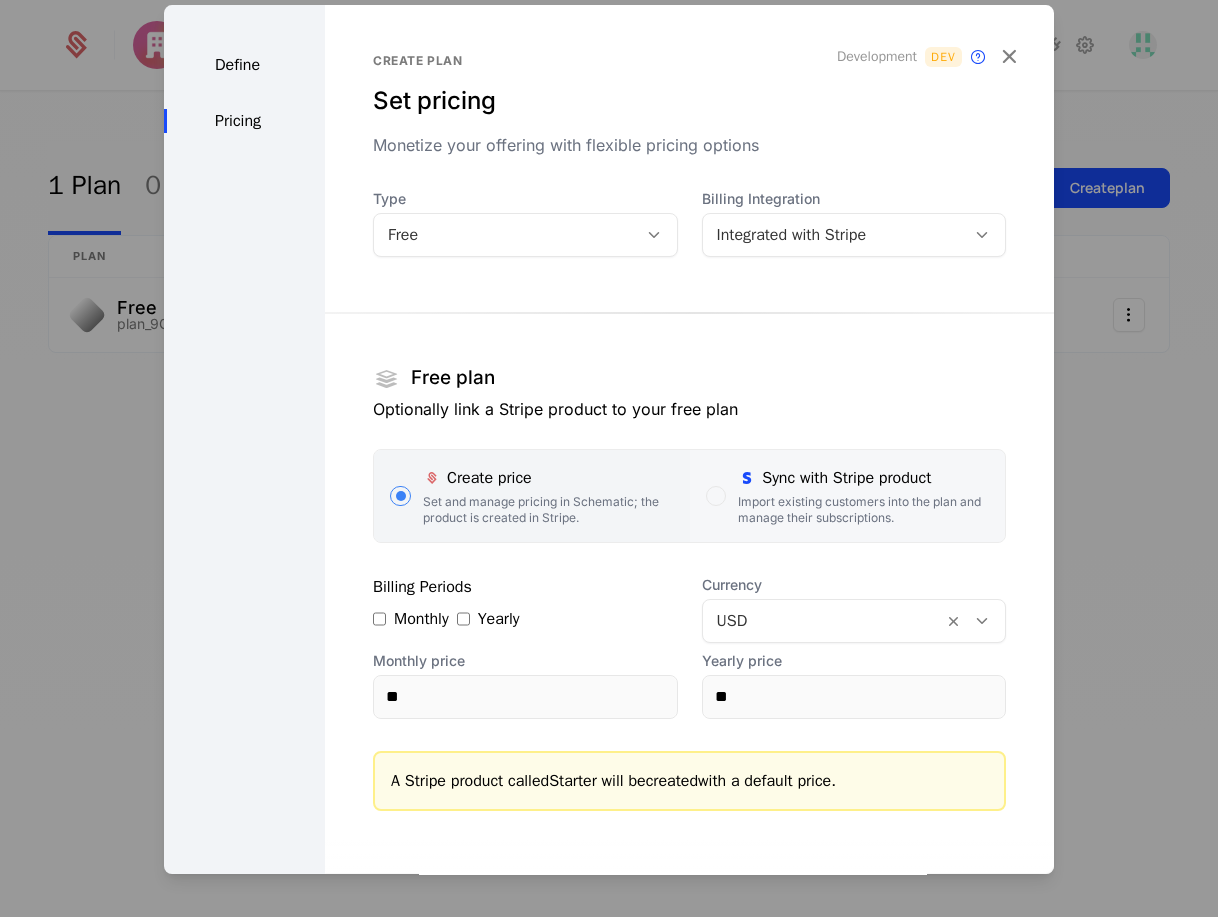 click on "Import existing customers into the plan and manage their subscriptions." at bounding box center (863, 510) 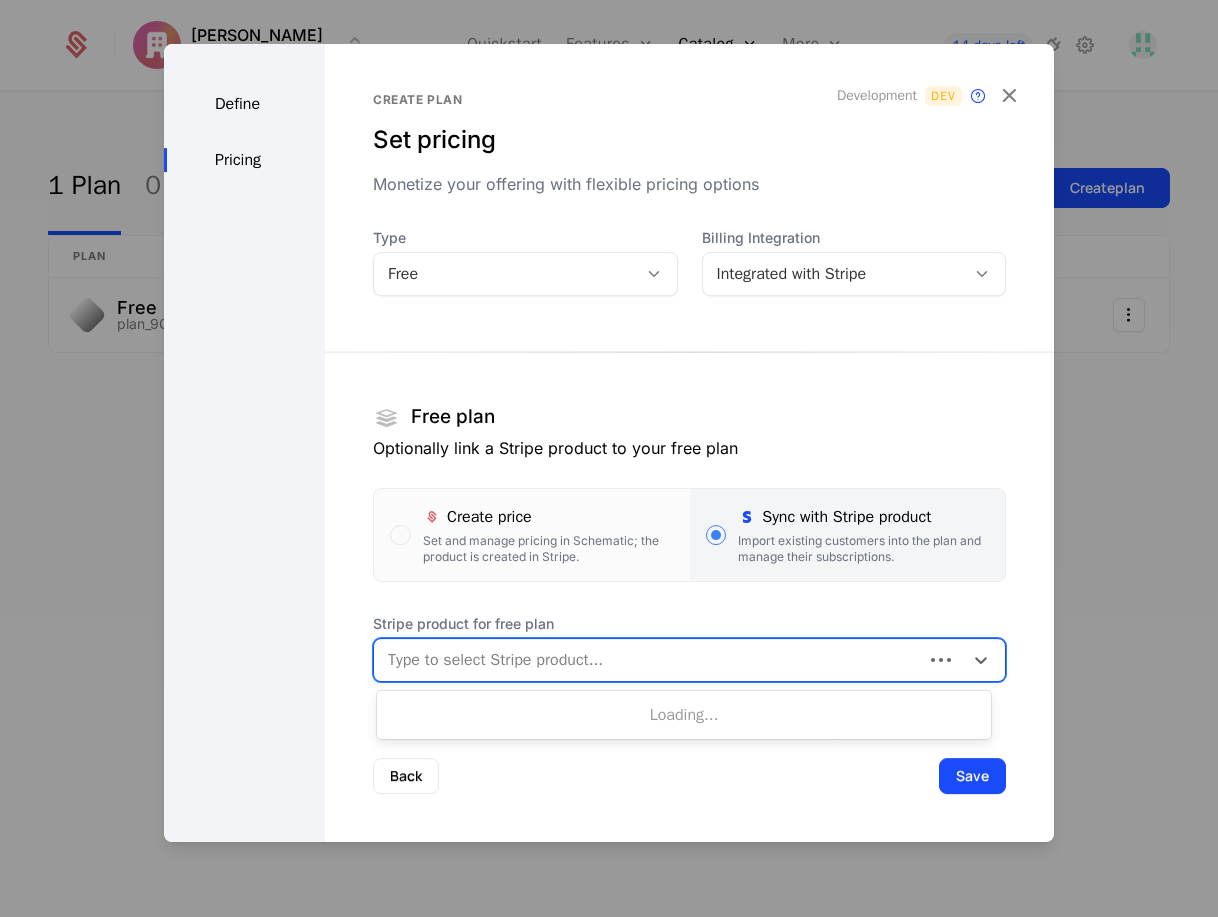 click at bounding box center [648, 660] 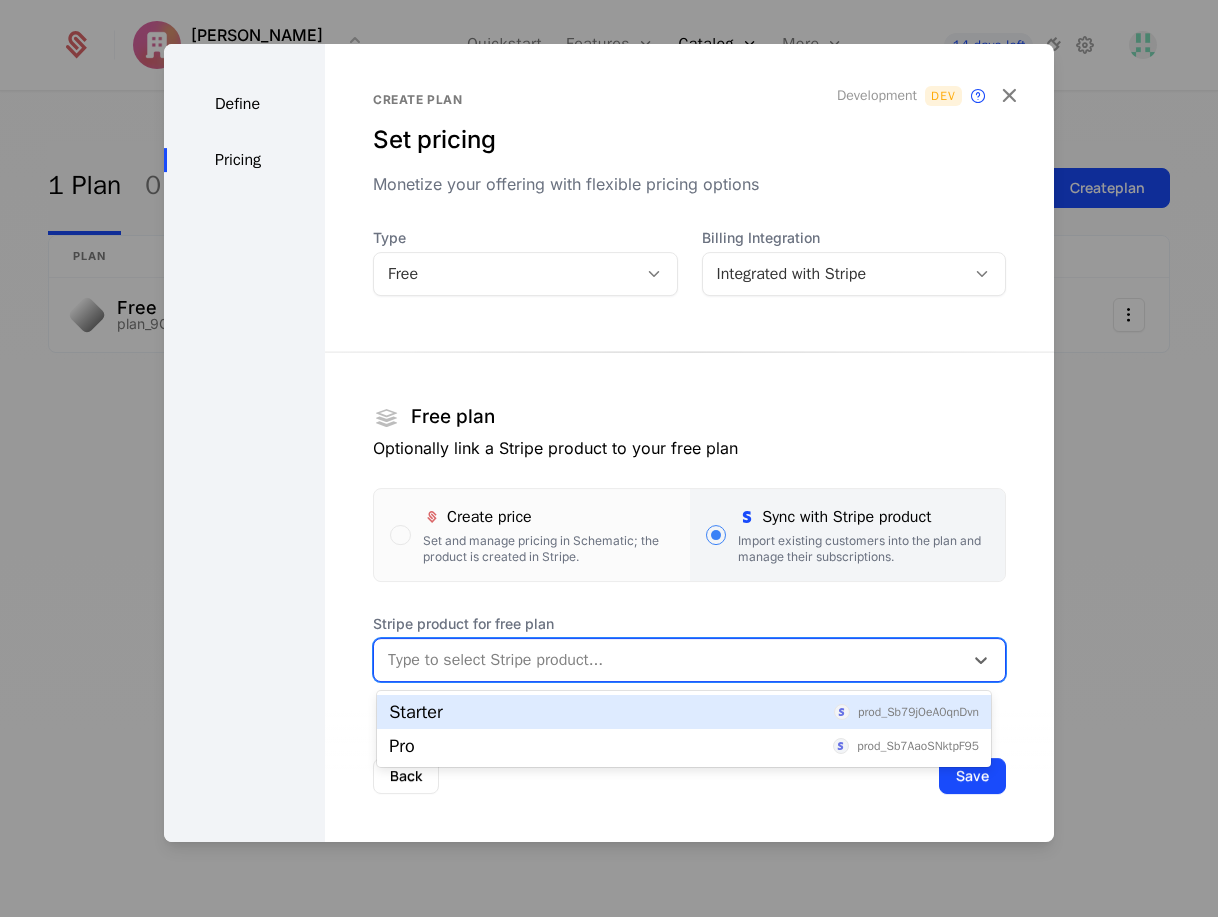 click on "Starter prod_Sb79jOeA0qnDvn" at bounding box center (684, 712) 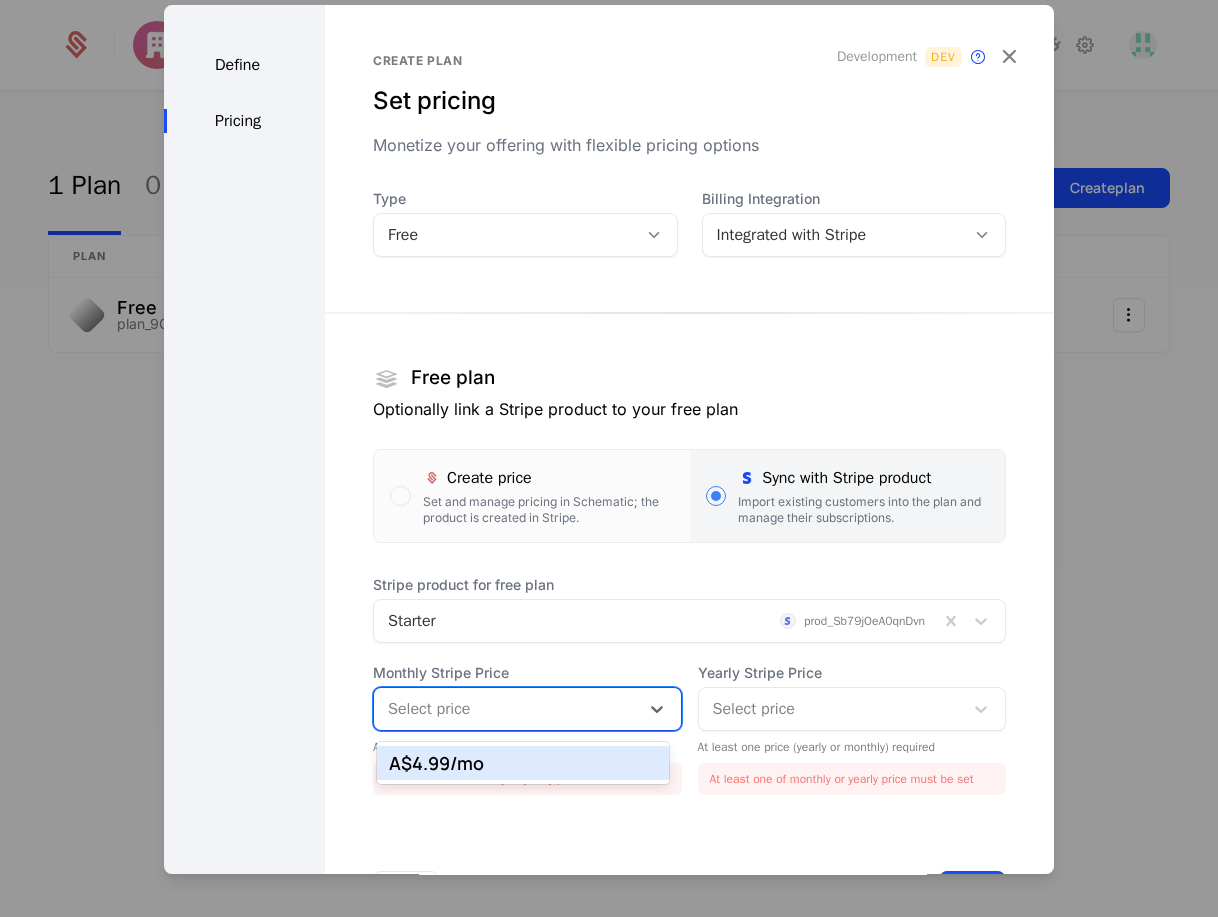 click at bounding box center [506, 709] 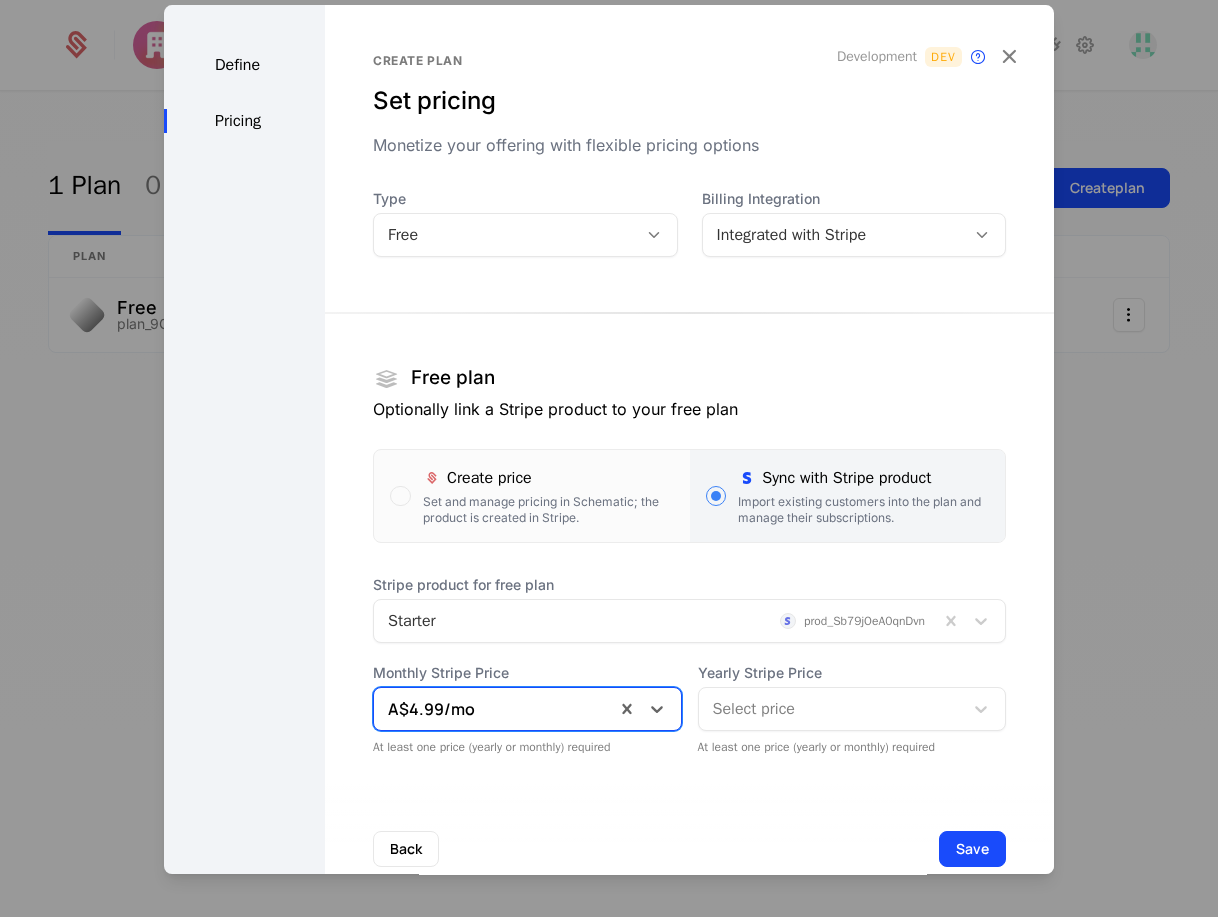 click at bounding box center (831, 709) 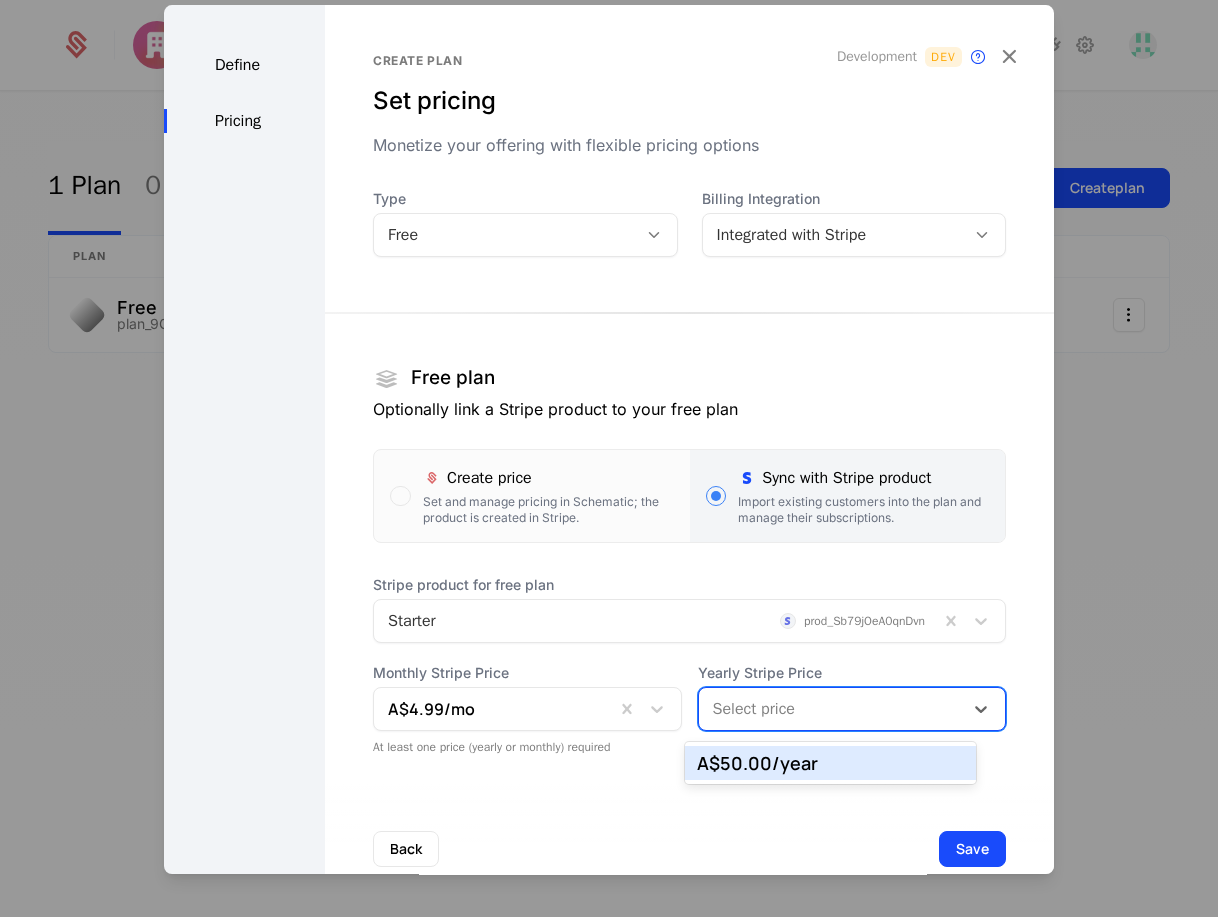 click on "A$50.00 /year" at bounding box center [830, 763] 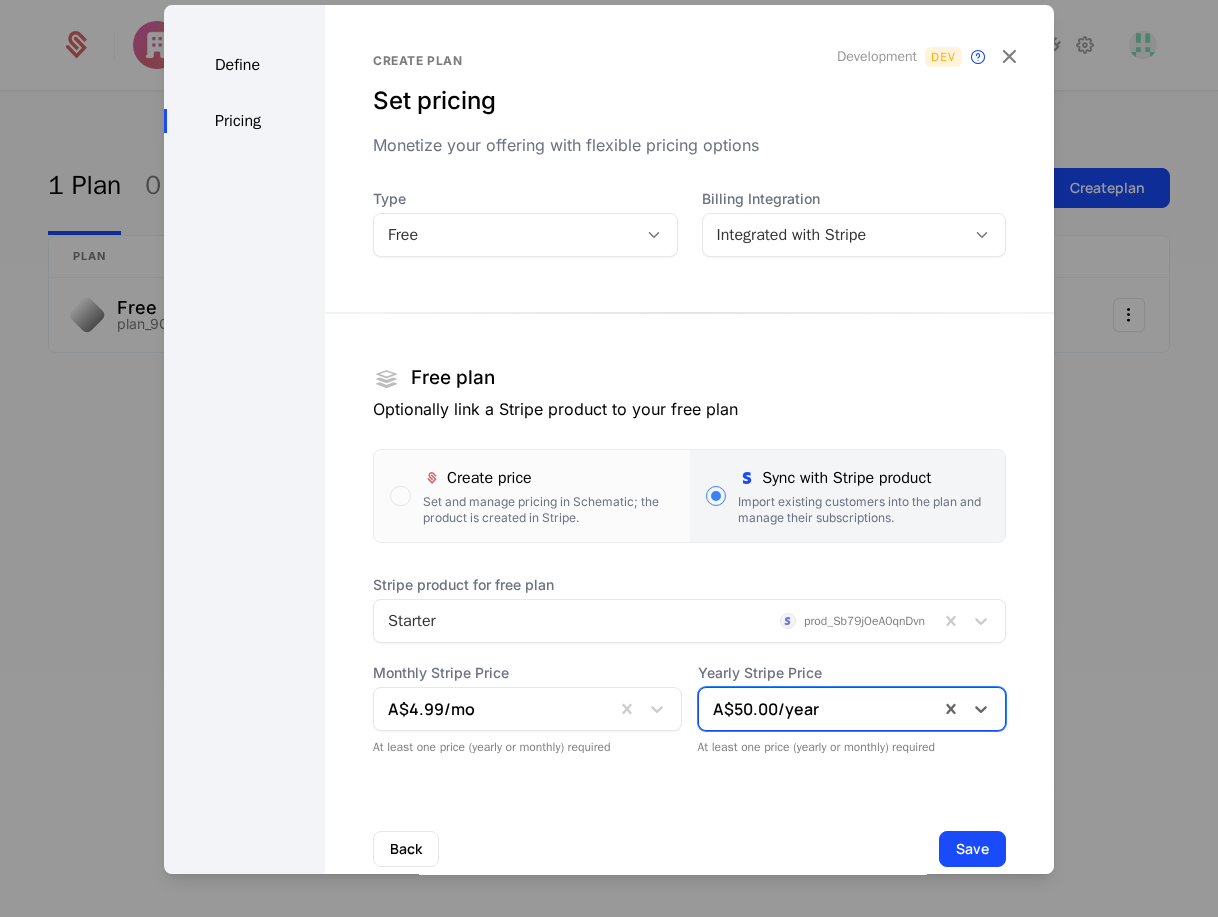 click on "Free" at bounding box center (505, 235) 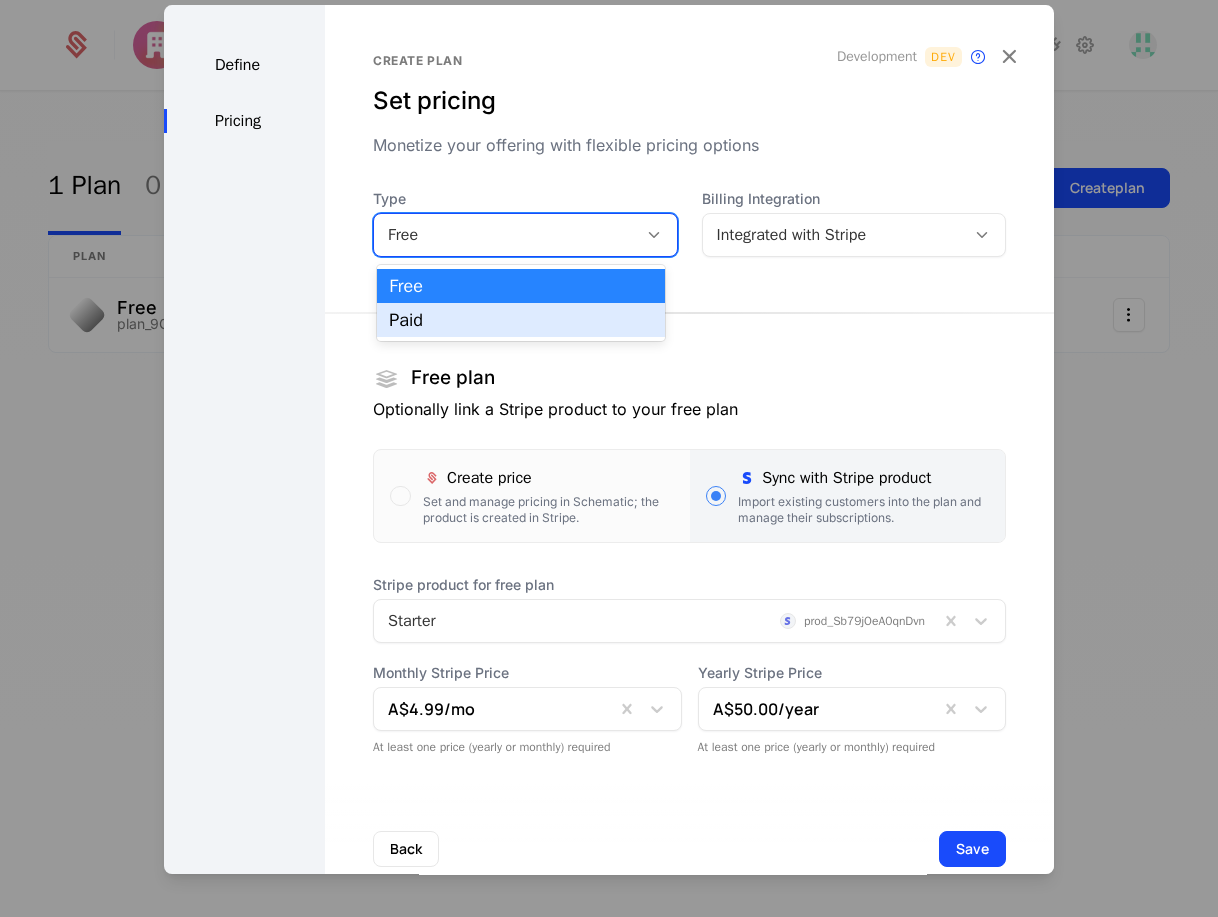 click on "Paid" at bounding box center [520, 320] 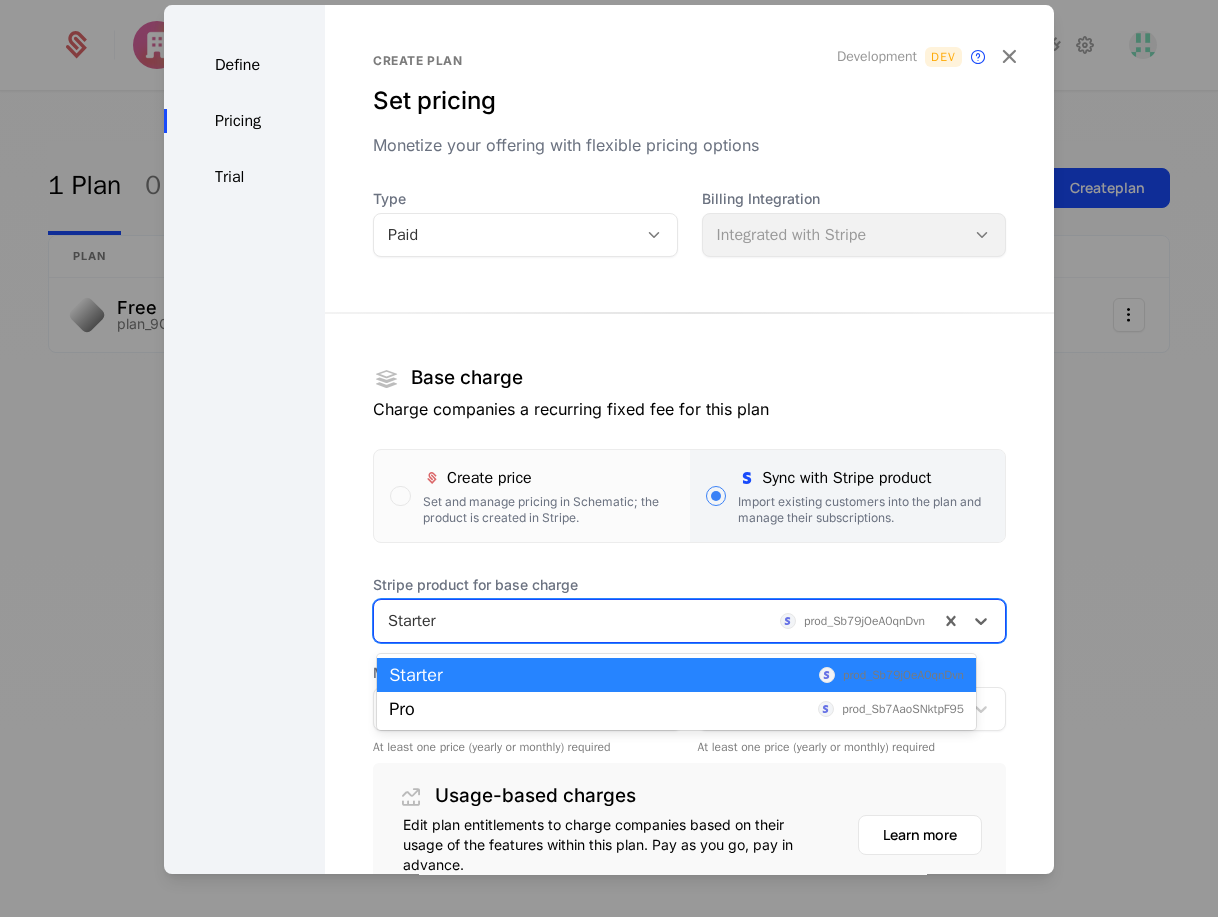 click at bounding box center [656, 621] 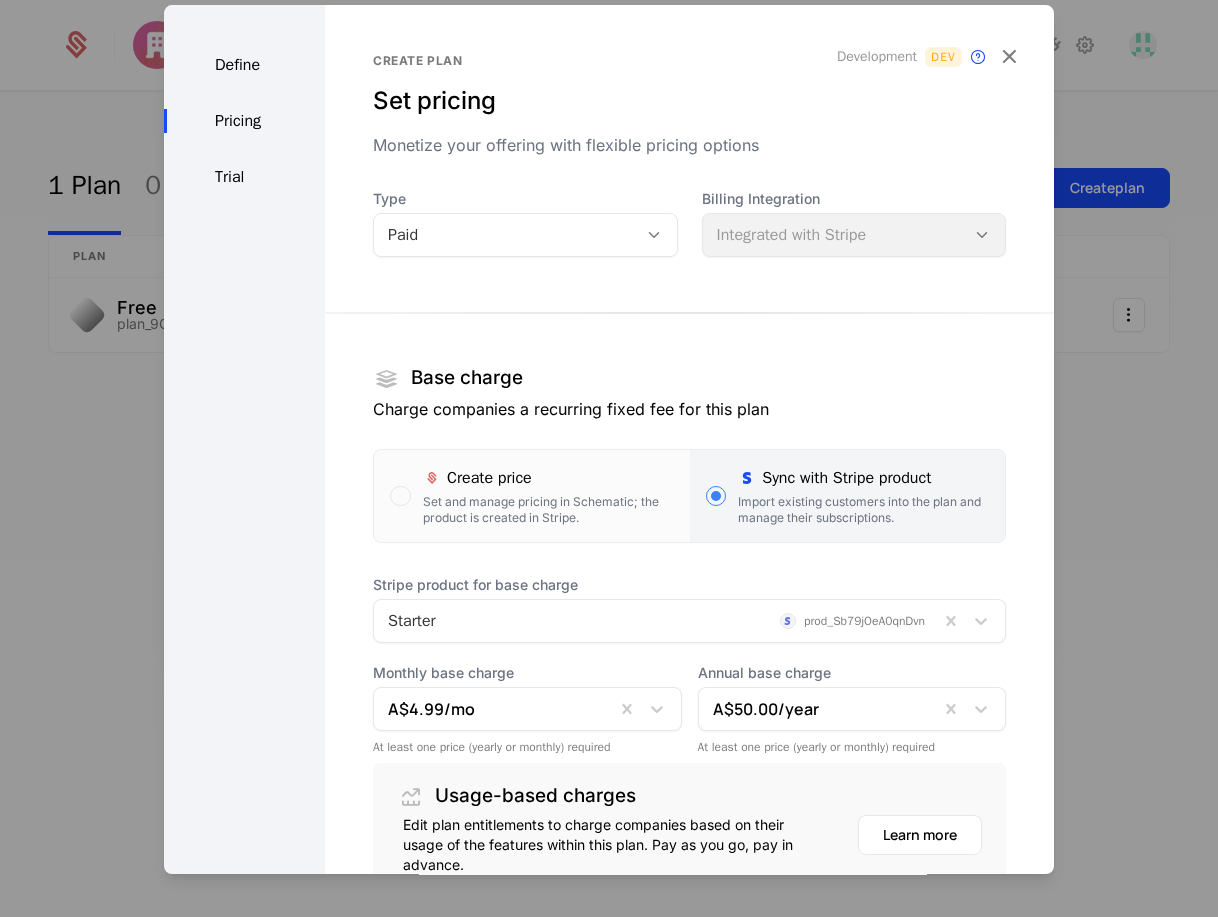 click on "Sync with Stripe product" at bounding box center [863, 478] 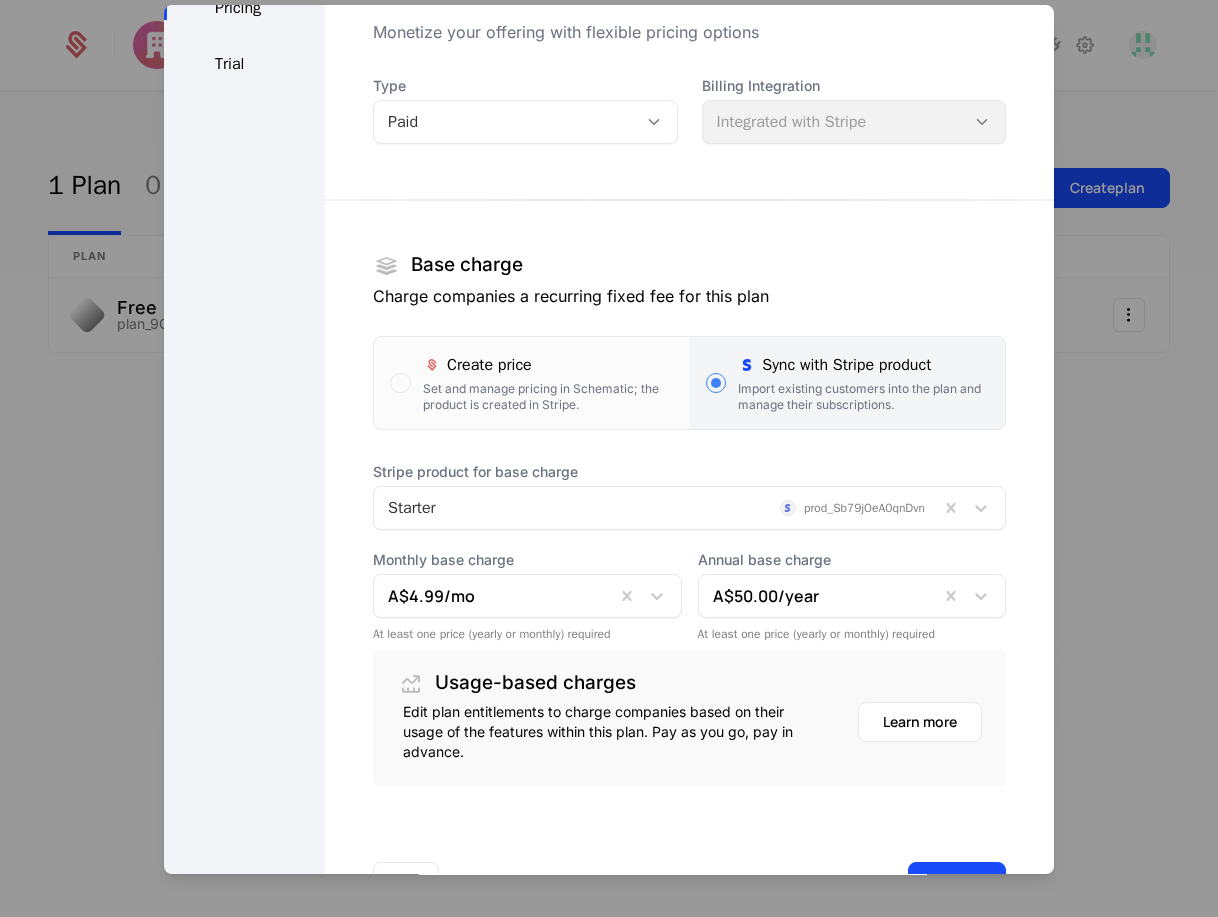 scroll, scrollTop: 191, scrollLeft: 0, axis: vertical 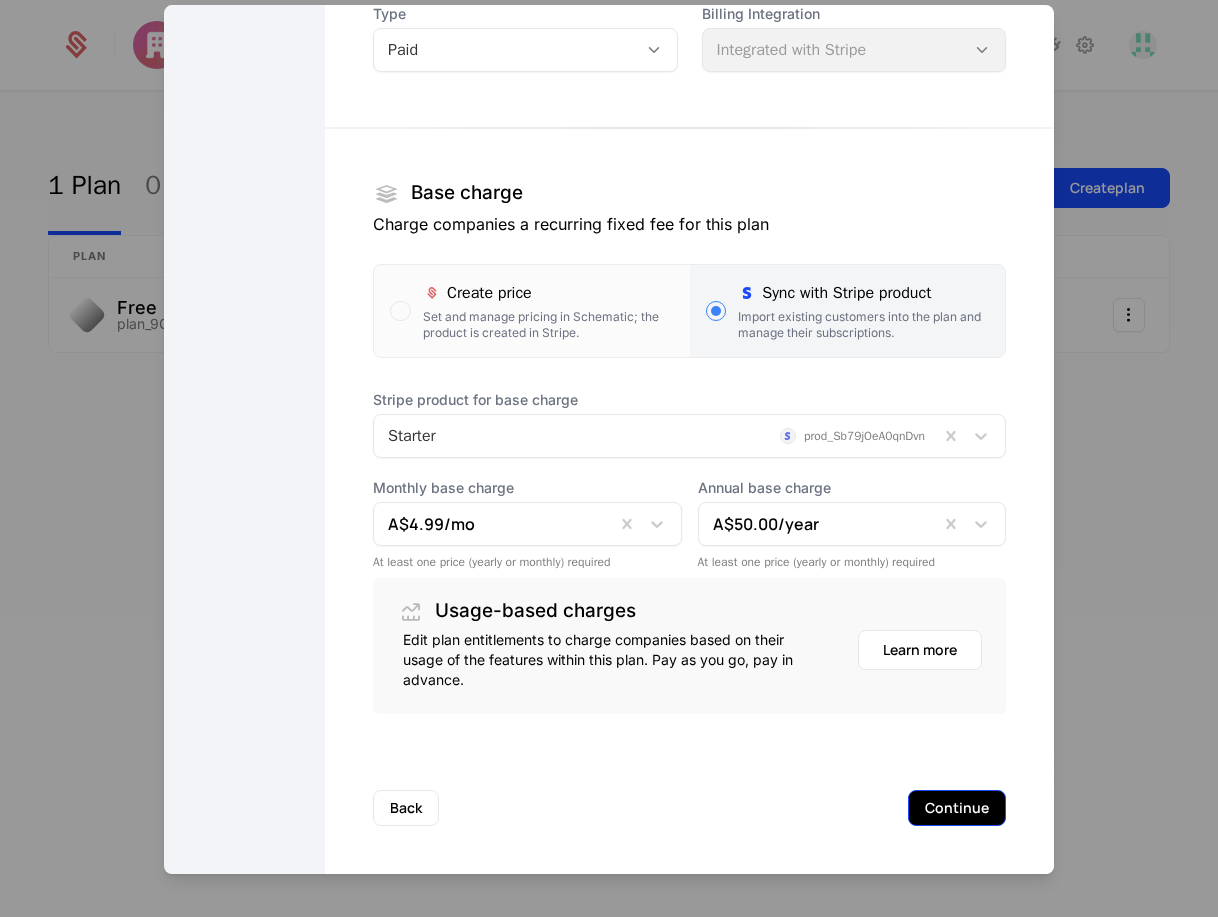 click on "Continue" at bounding box center (957, 808) 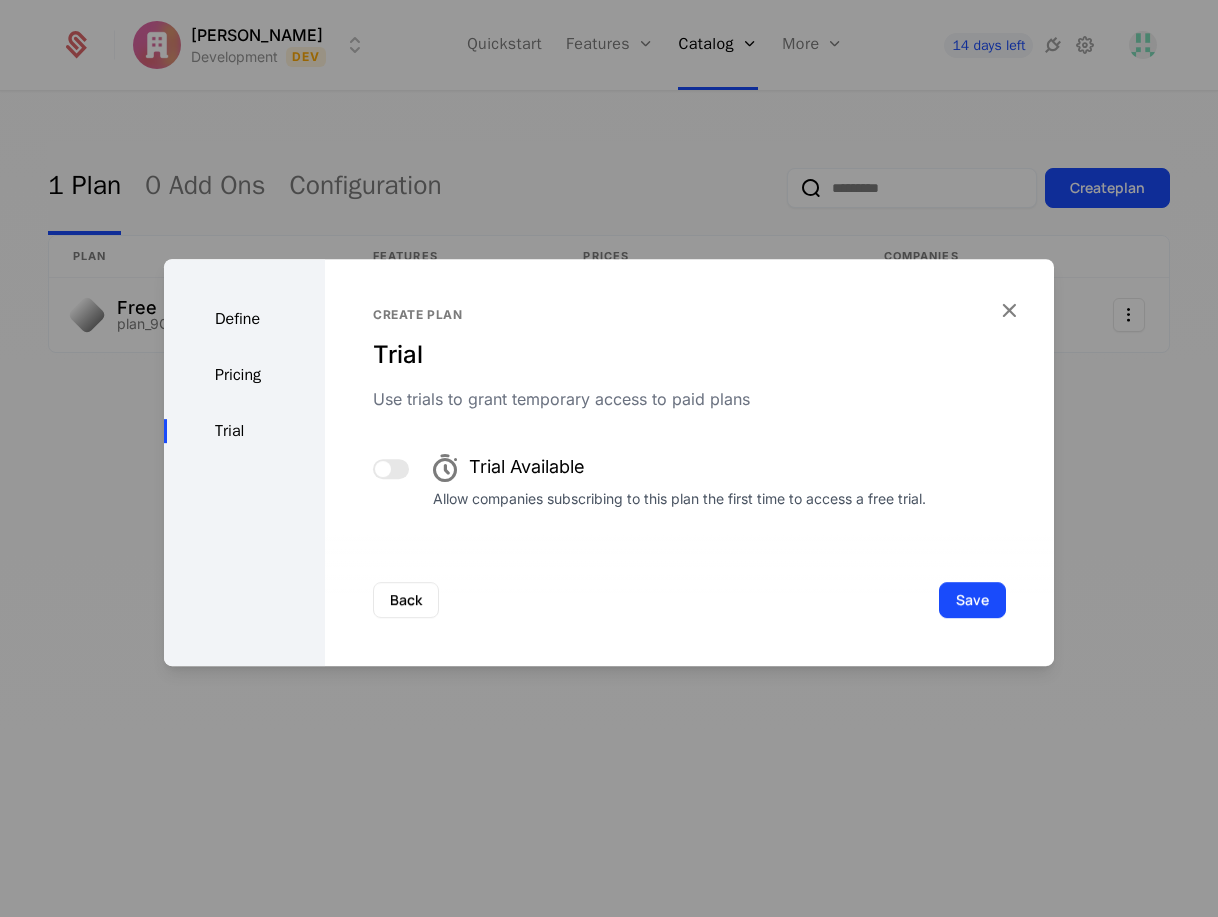 scroll, scrollTop: 0, scrollLeft: 0, axis: both 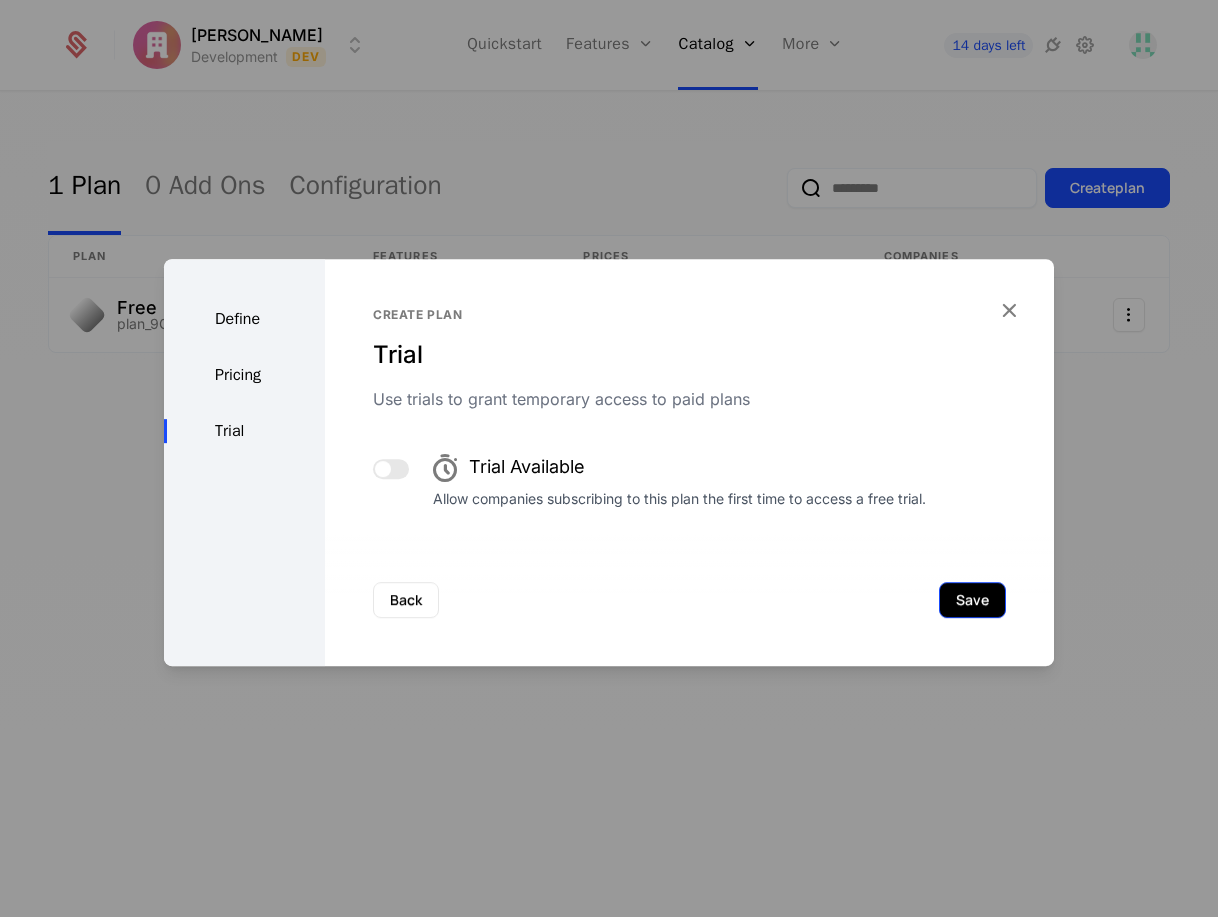 click on "Save" at bounding box center [972, 600] 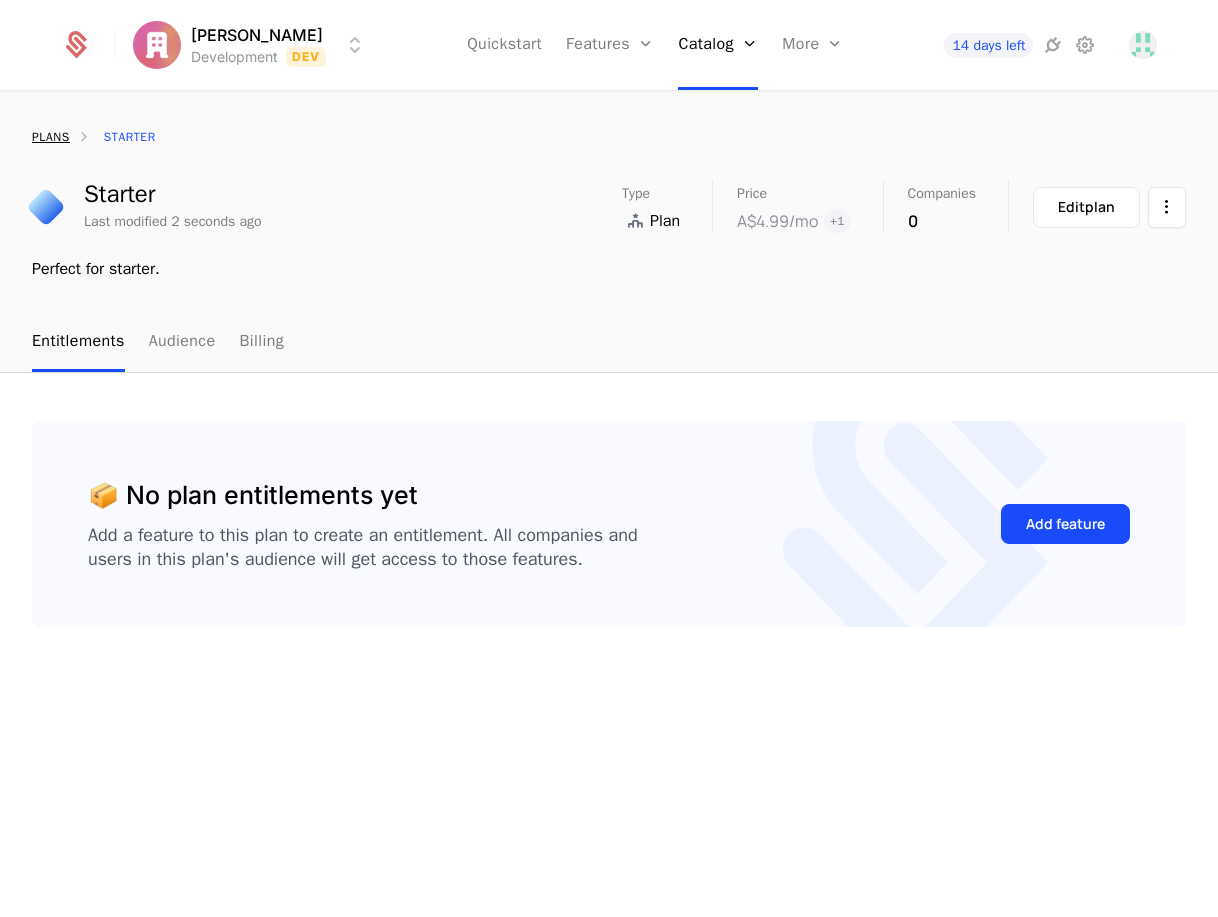 click on "plans" at bounding box center (51, 137) 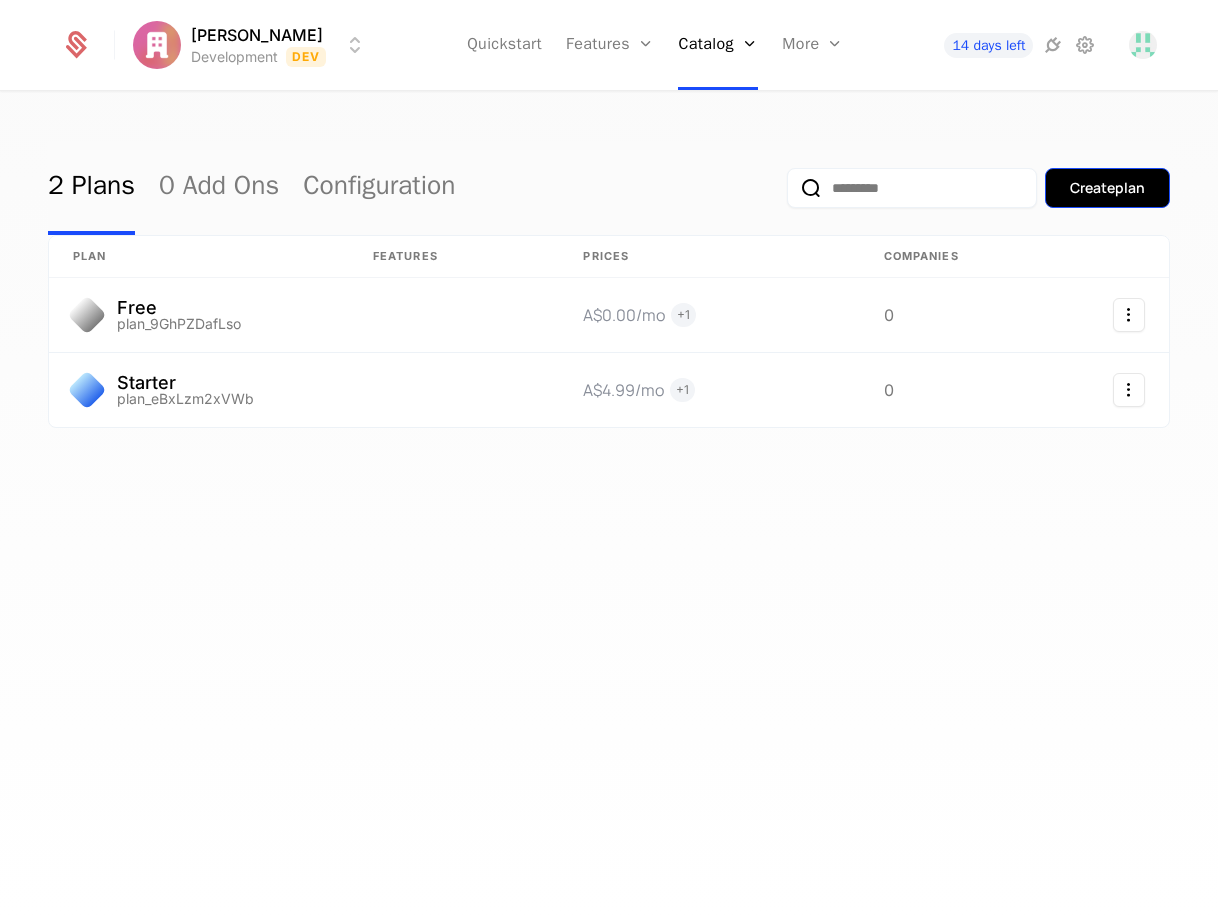 click on "Create  plan" at bounding box center [1107, 188] 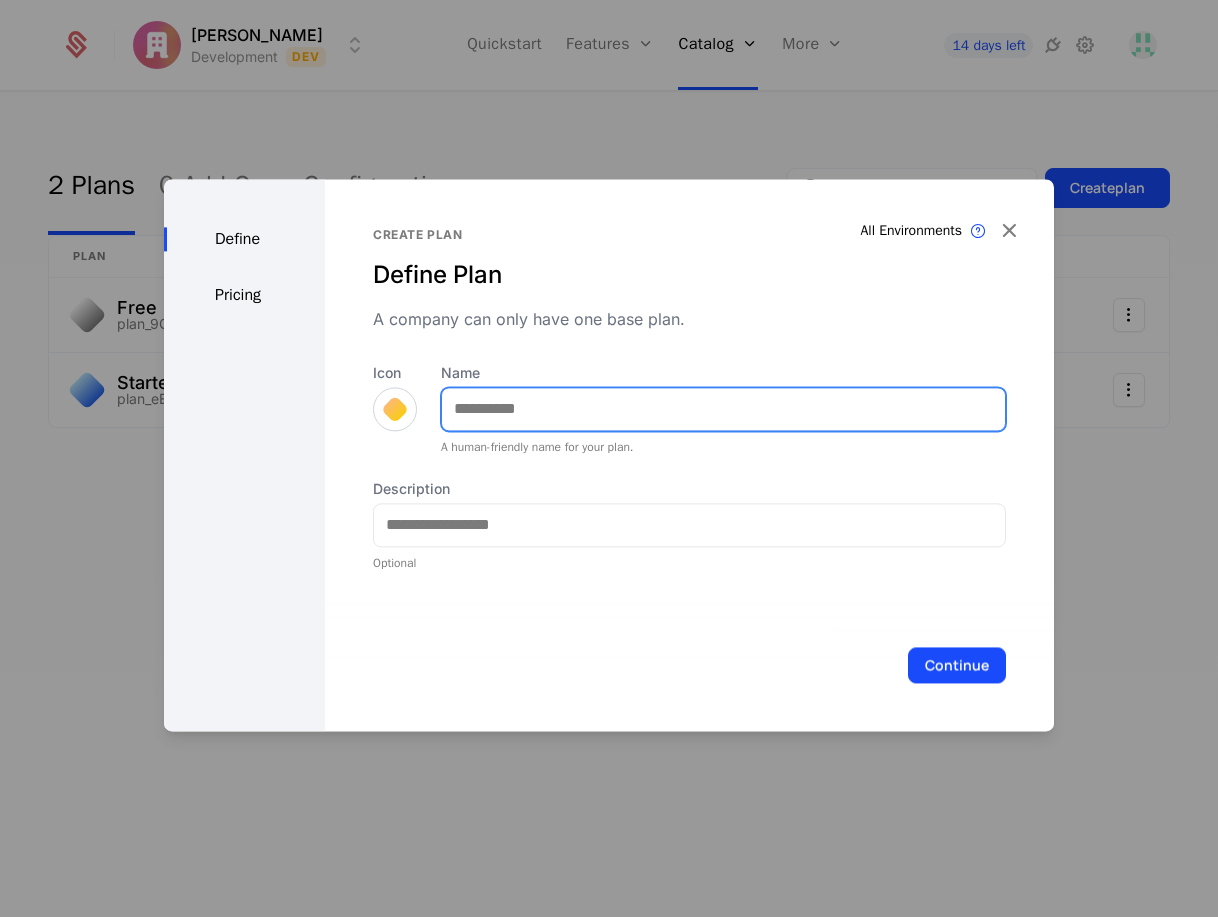 click on "Name" at bounding box center (723, 409) 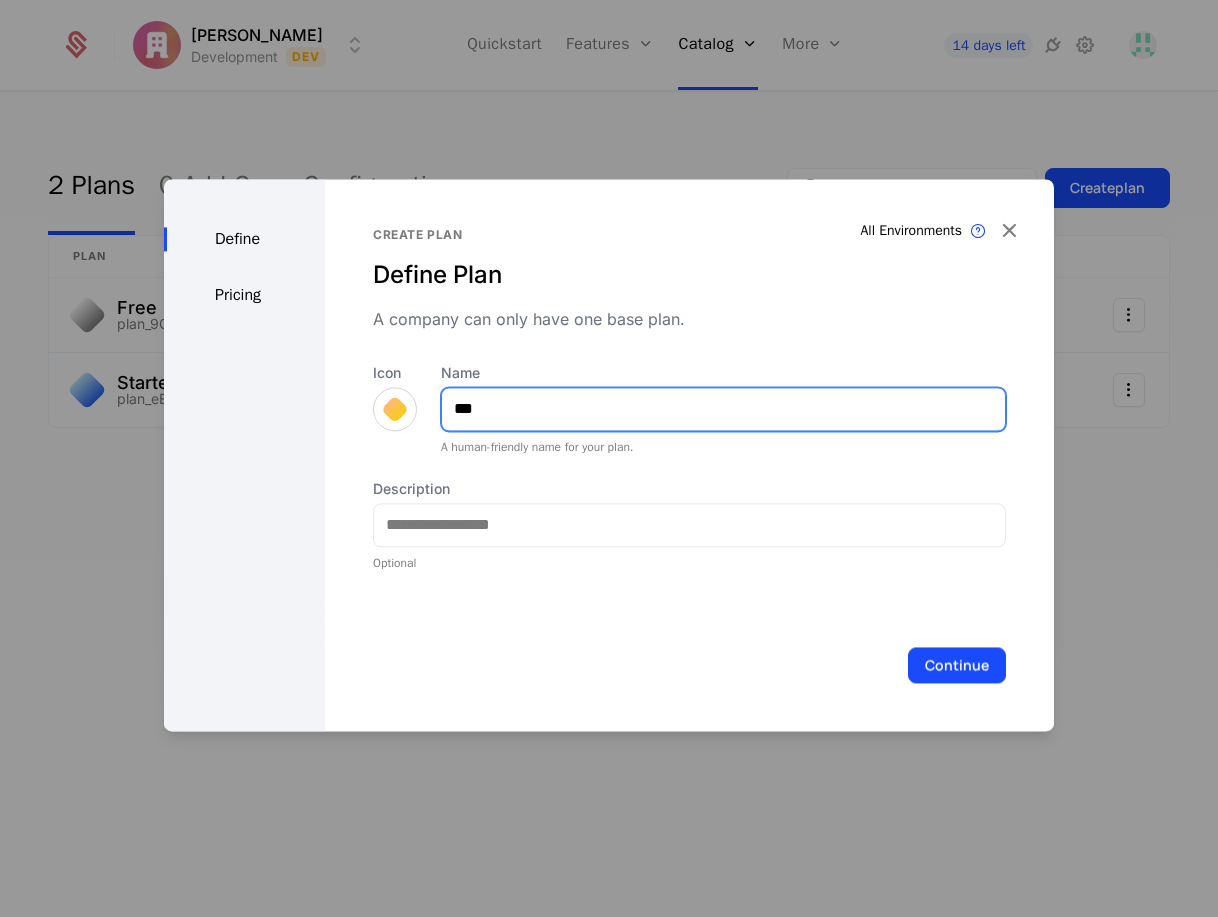 type on "***" 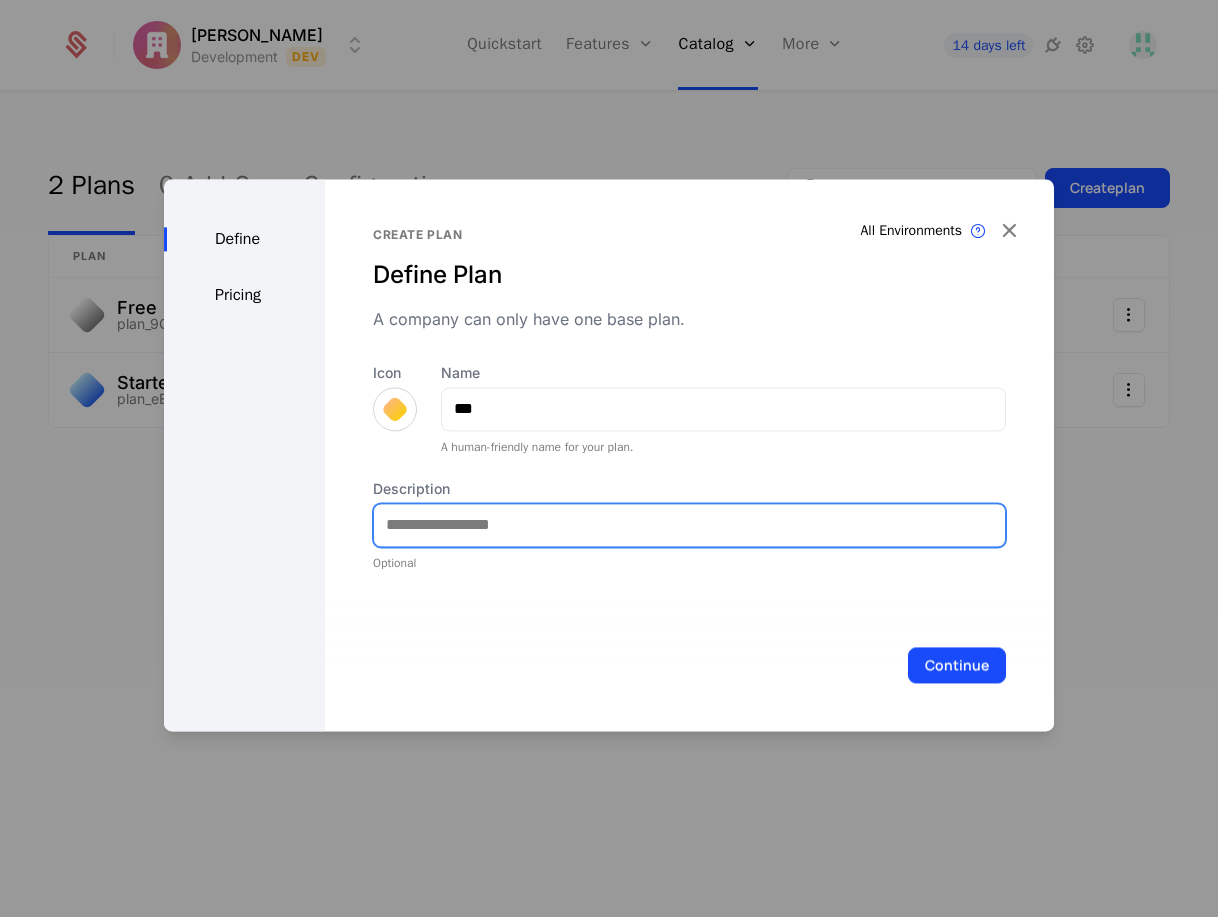 click on "Description" at bounding box center [689, 525] 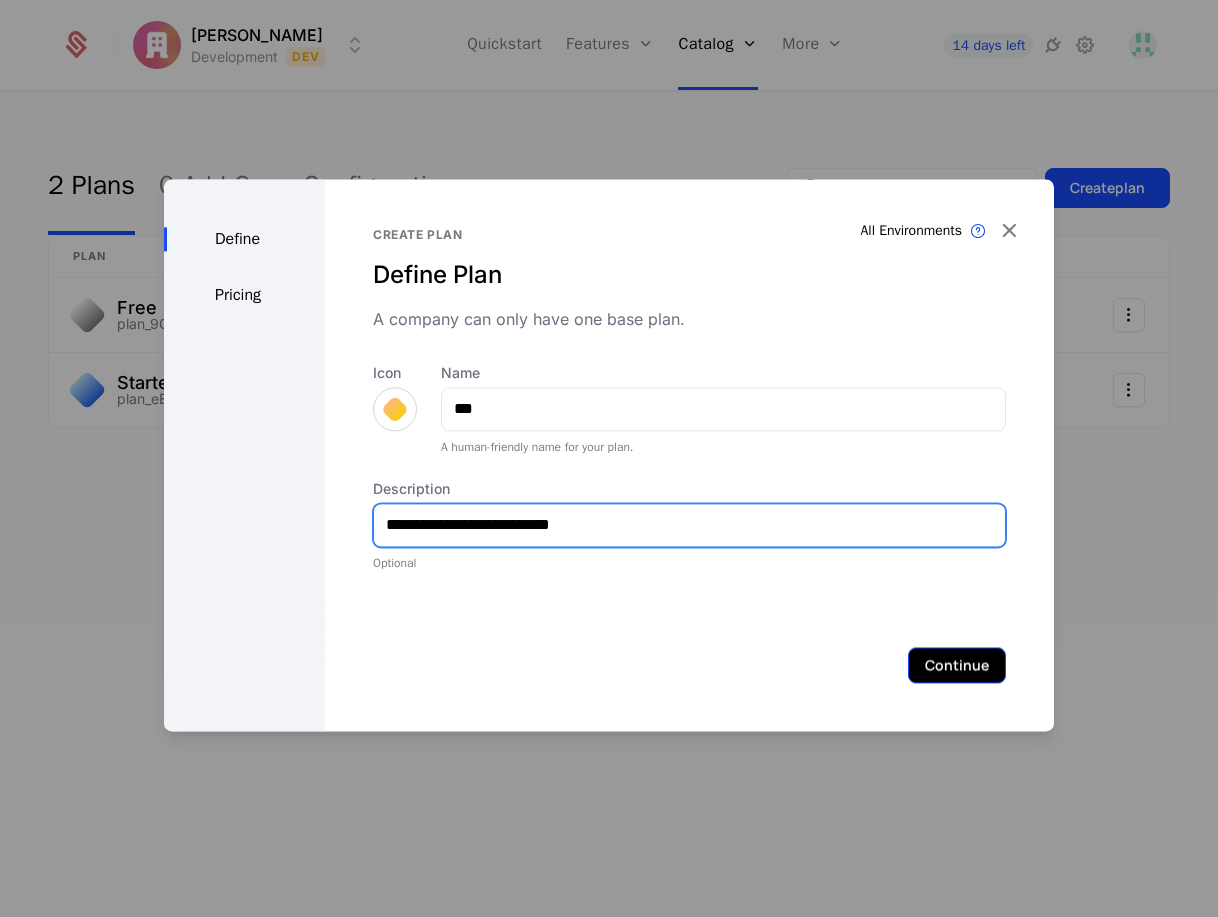 type on "**********" 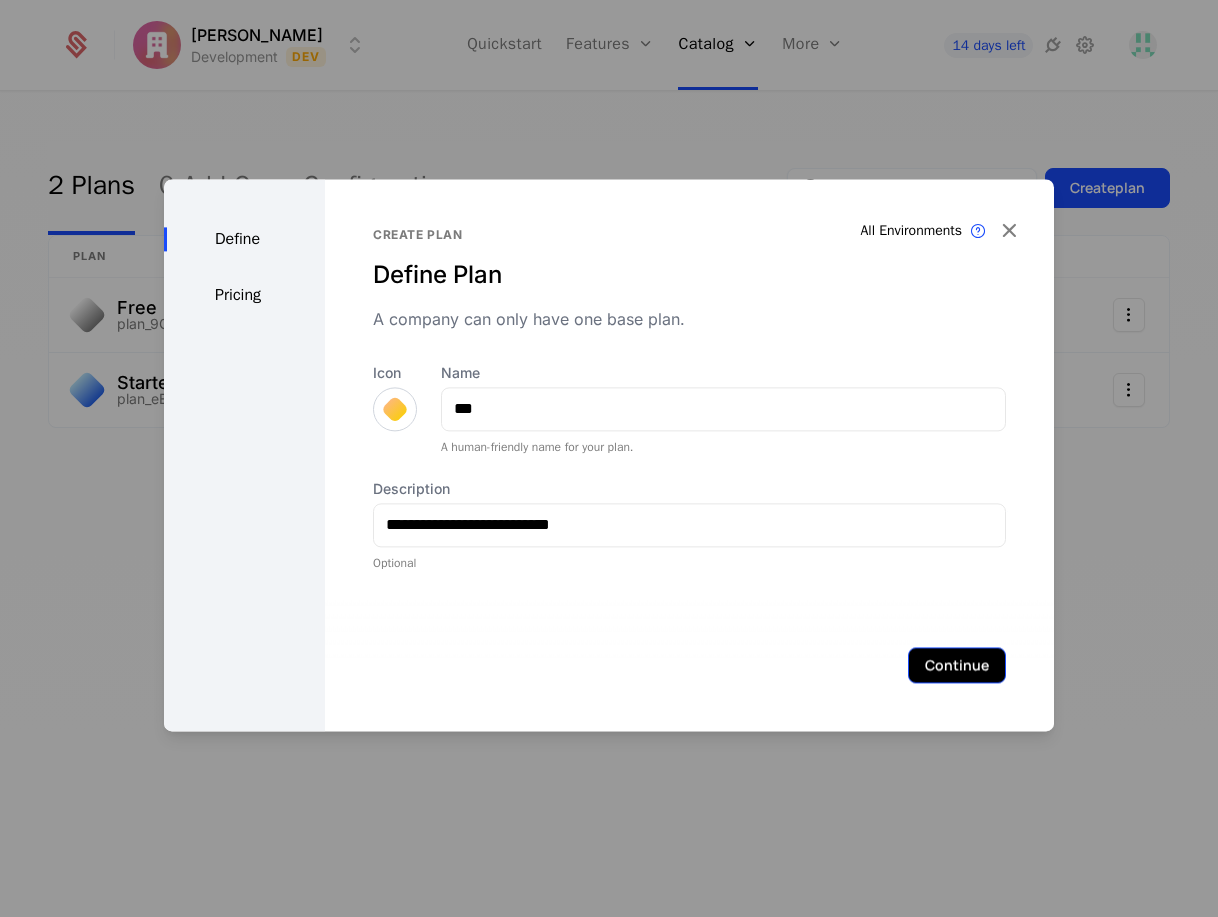 click on "Continue" at bounding box center (957, 665) 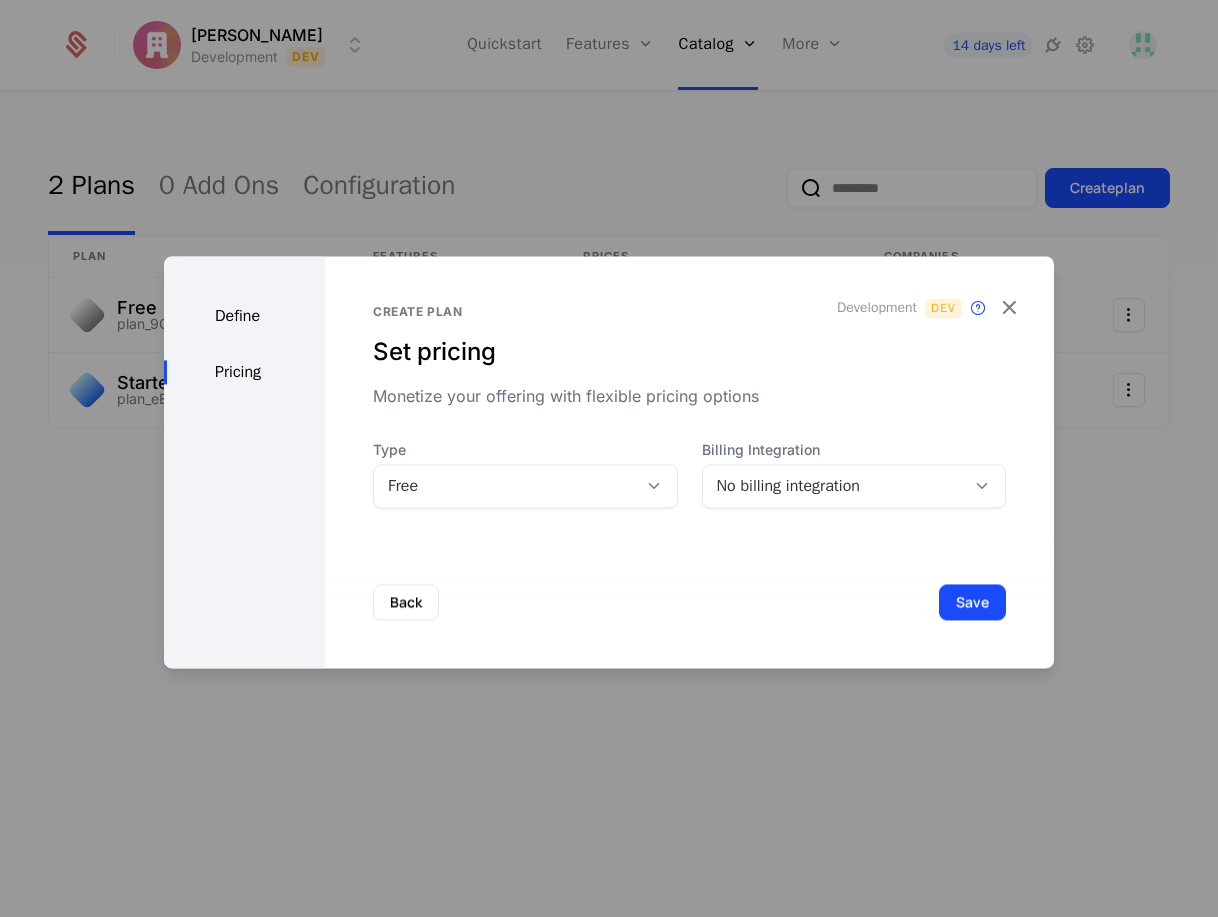 click at bounding box center [654, 486] 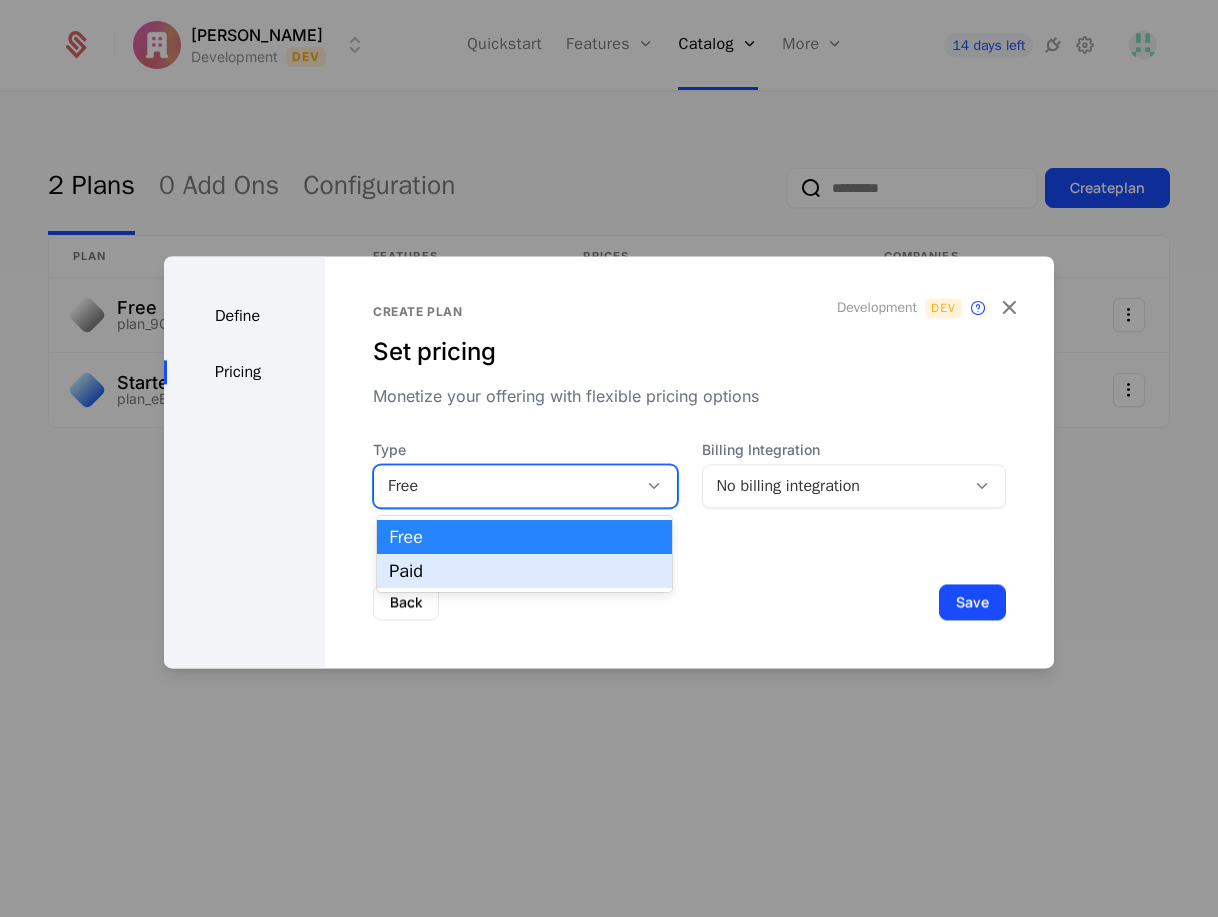 click on "Paid" at bounding box center (524, 571) 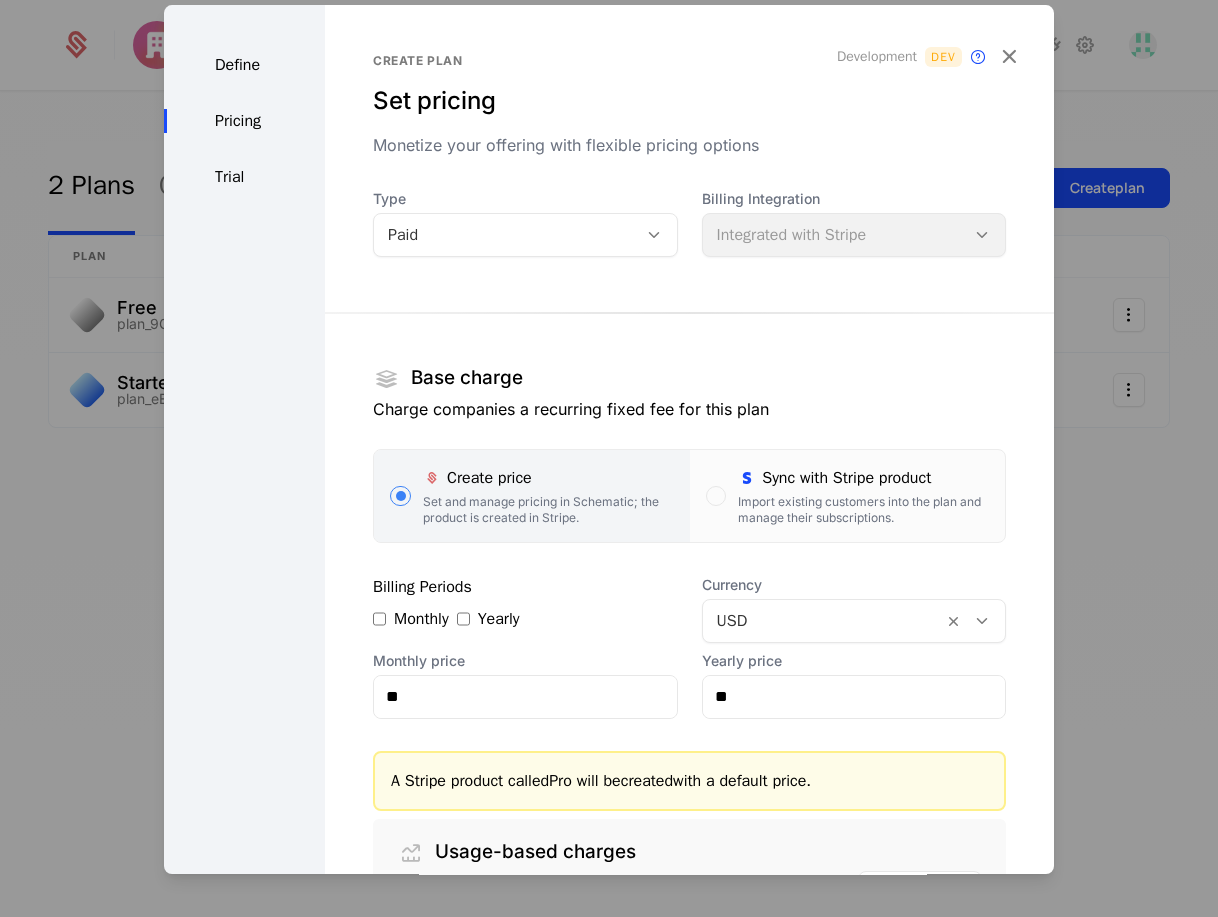 drag, startPoint x: 897, startPoint y: 504, endPoint x: 759, endPoint y: 576, distance: 155.65346 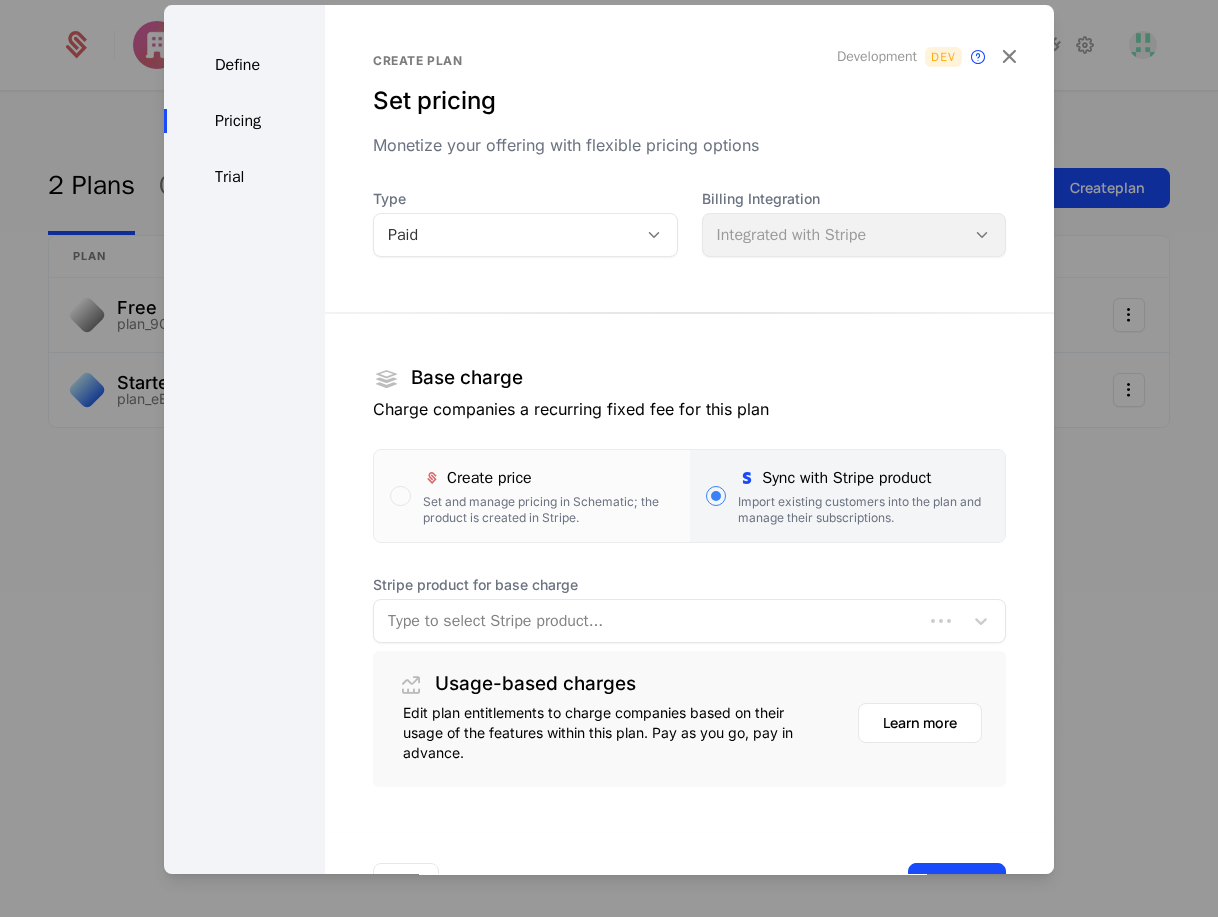 click on "Type to select Stripe product..." at bounding box center [648, 621] 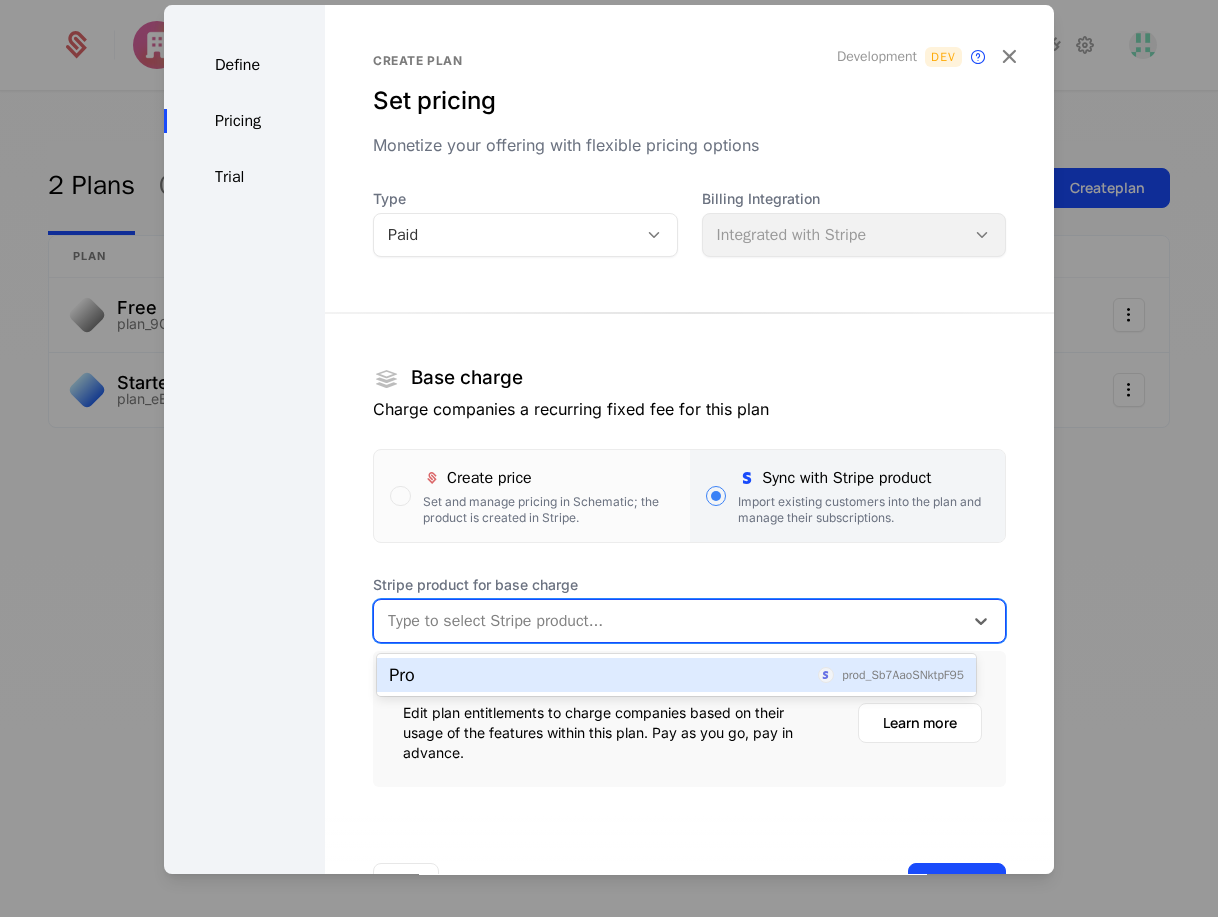 click on "Pro prod_Sb7AaoSNktpF95" at bounding box center [676, 675] 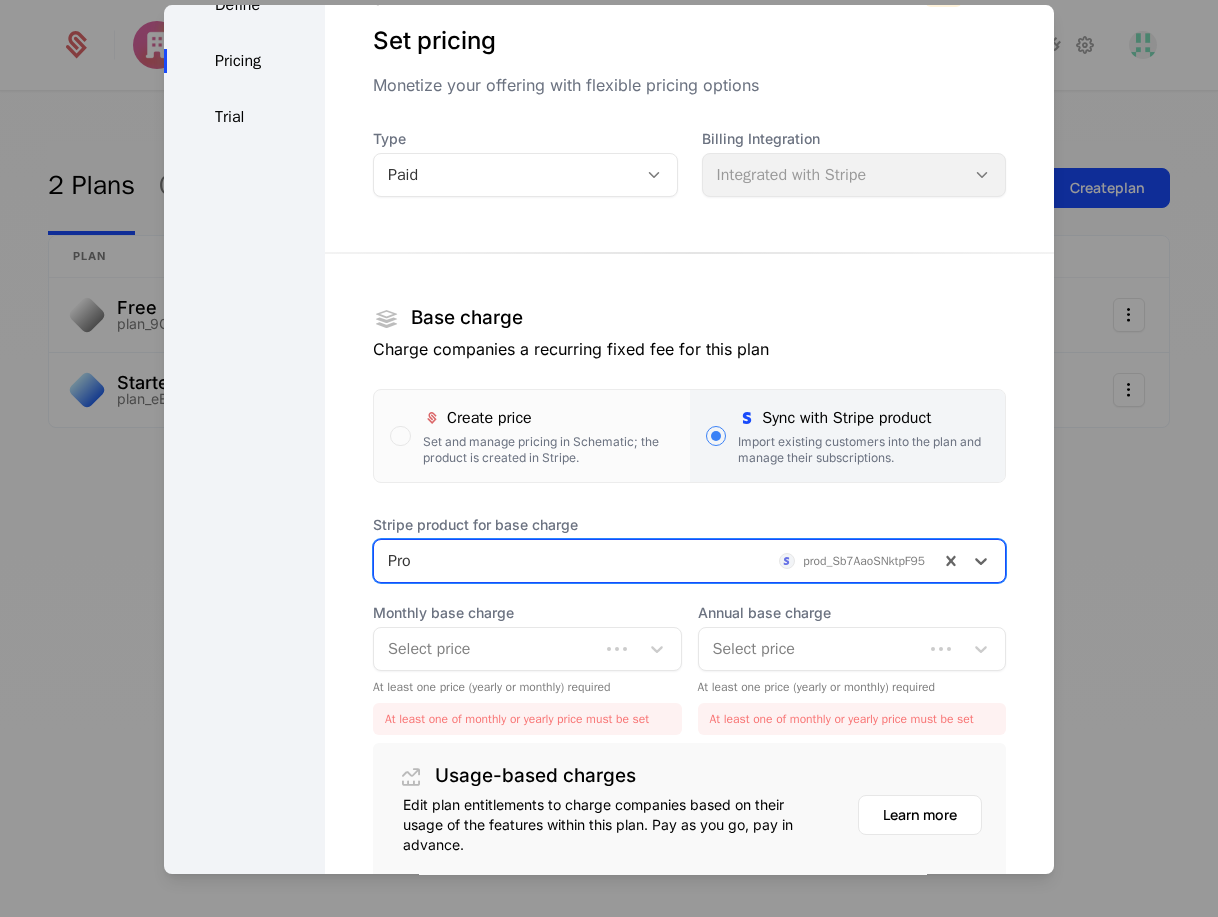 scroll, scrollTop: 231, scrollLeft: 0, axis: vertical 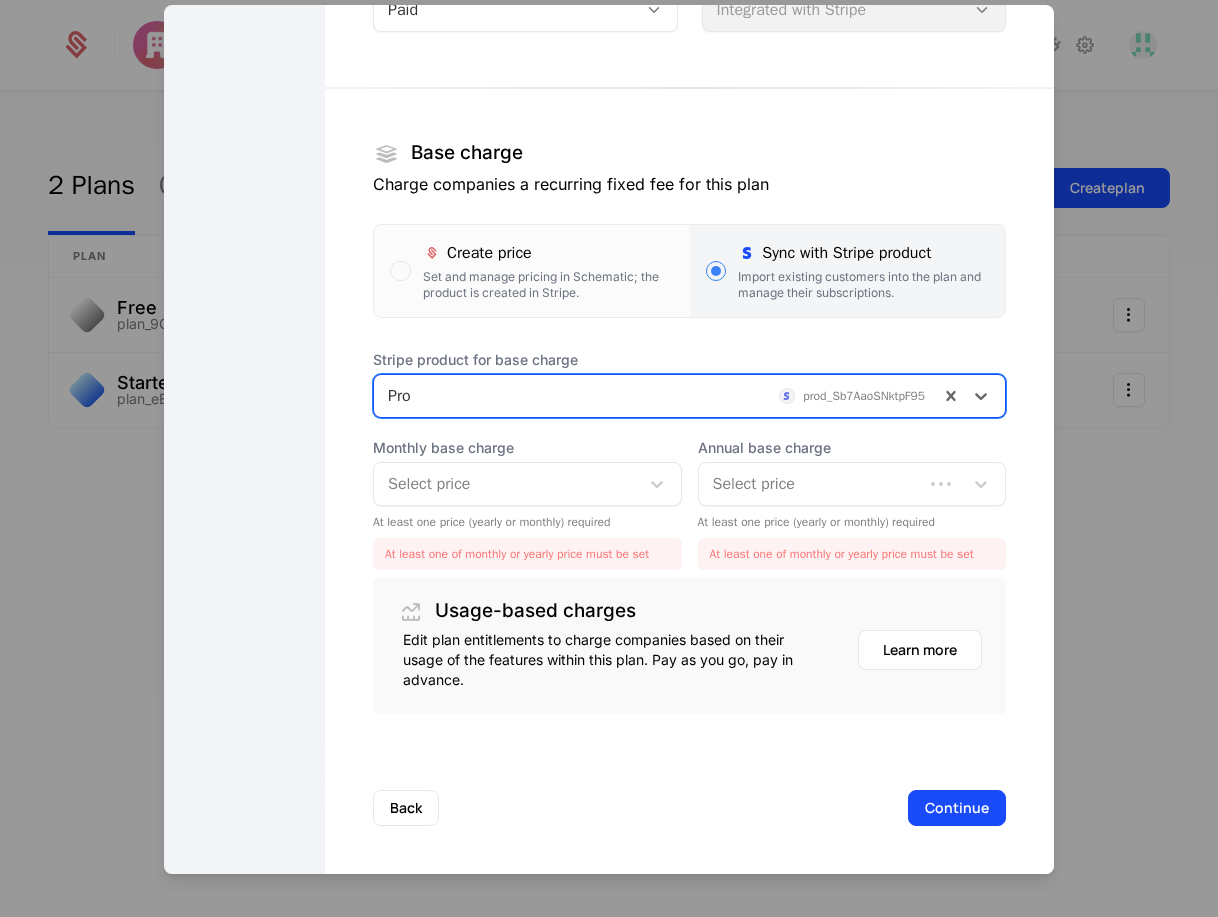 click at bounding box center (506, 484) 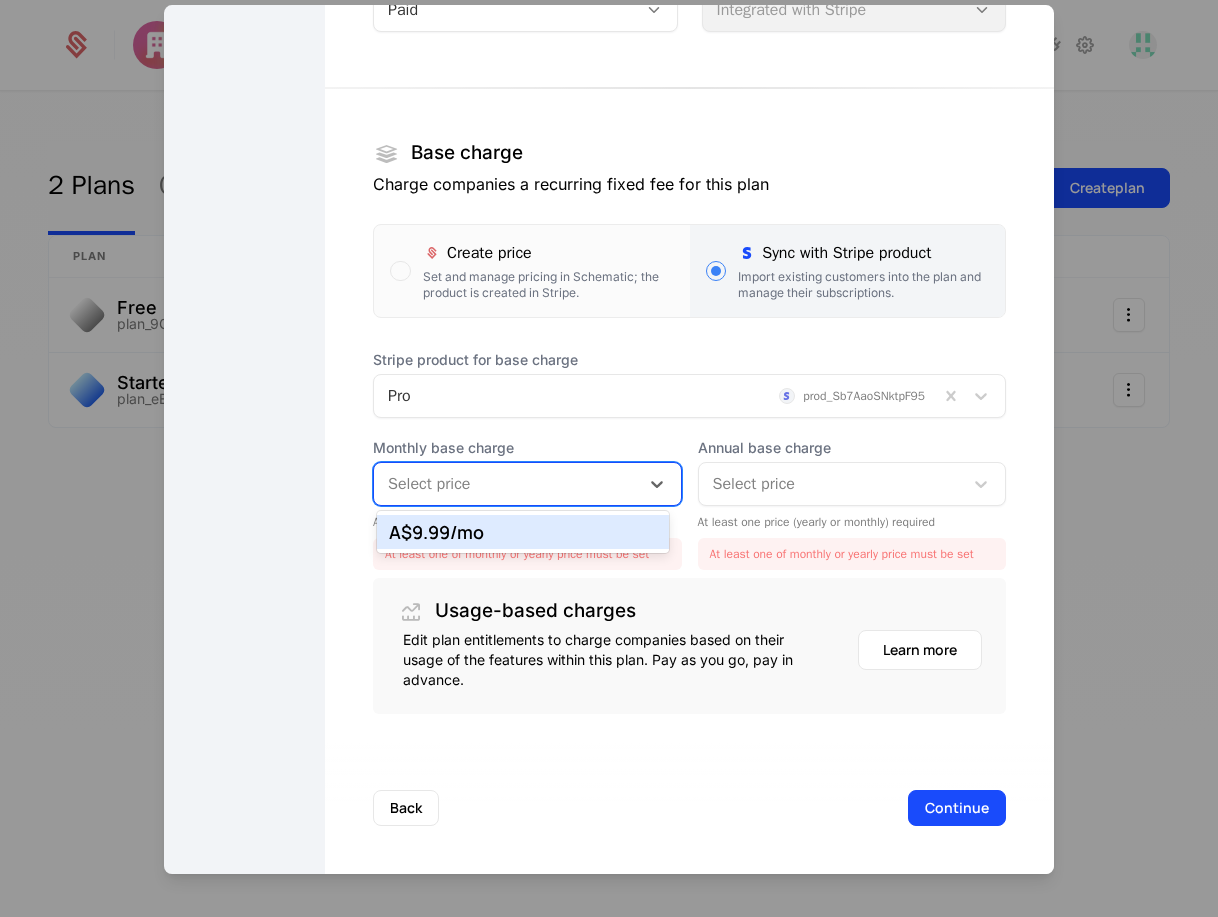 click on "A$9.99 /mo" at bounding box center [522, 532] 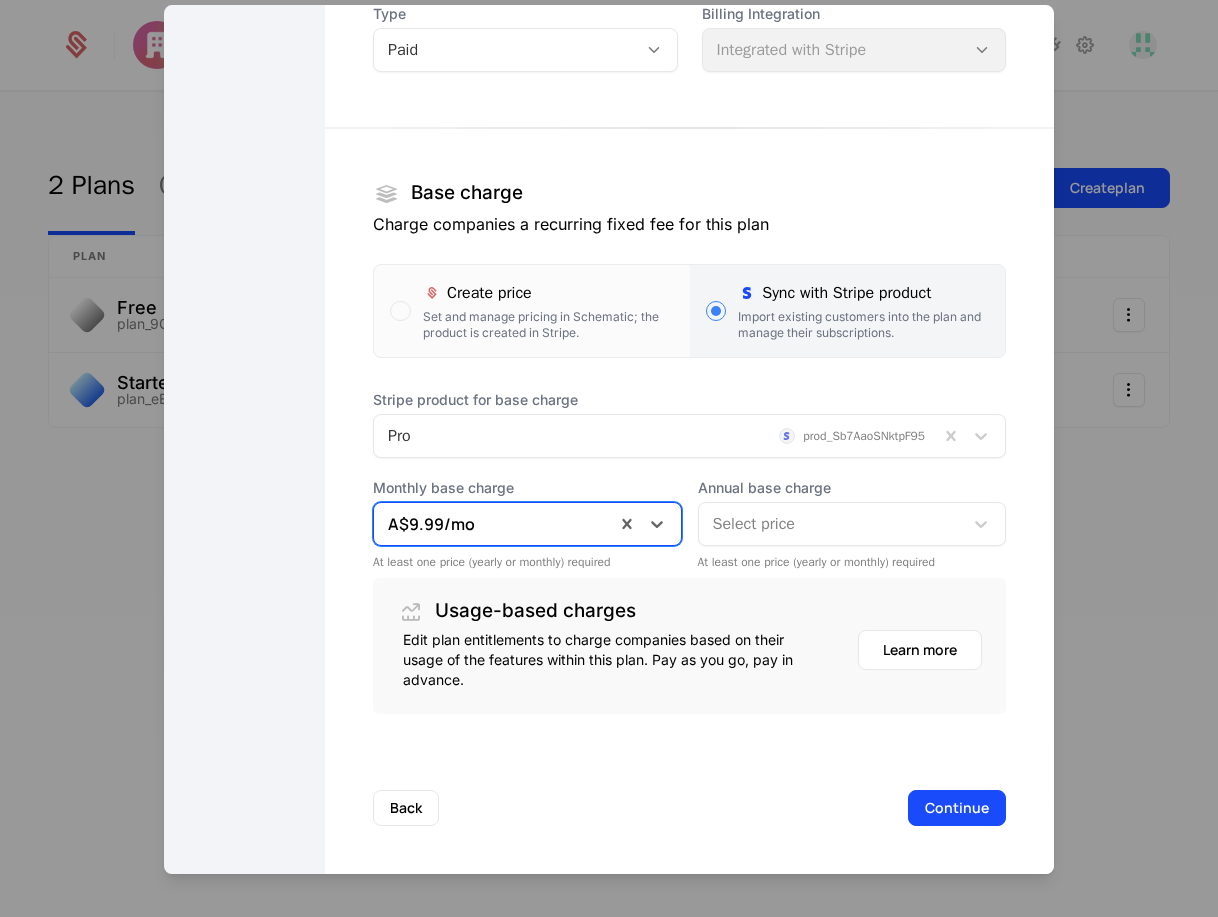 scroll, scrollTop: 191, scrollLeft: 0, axis: vertical 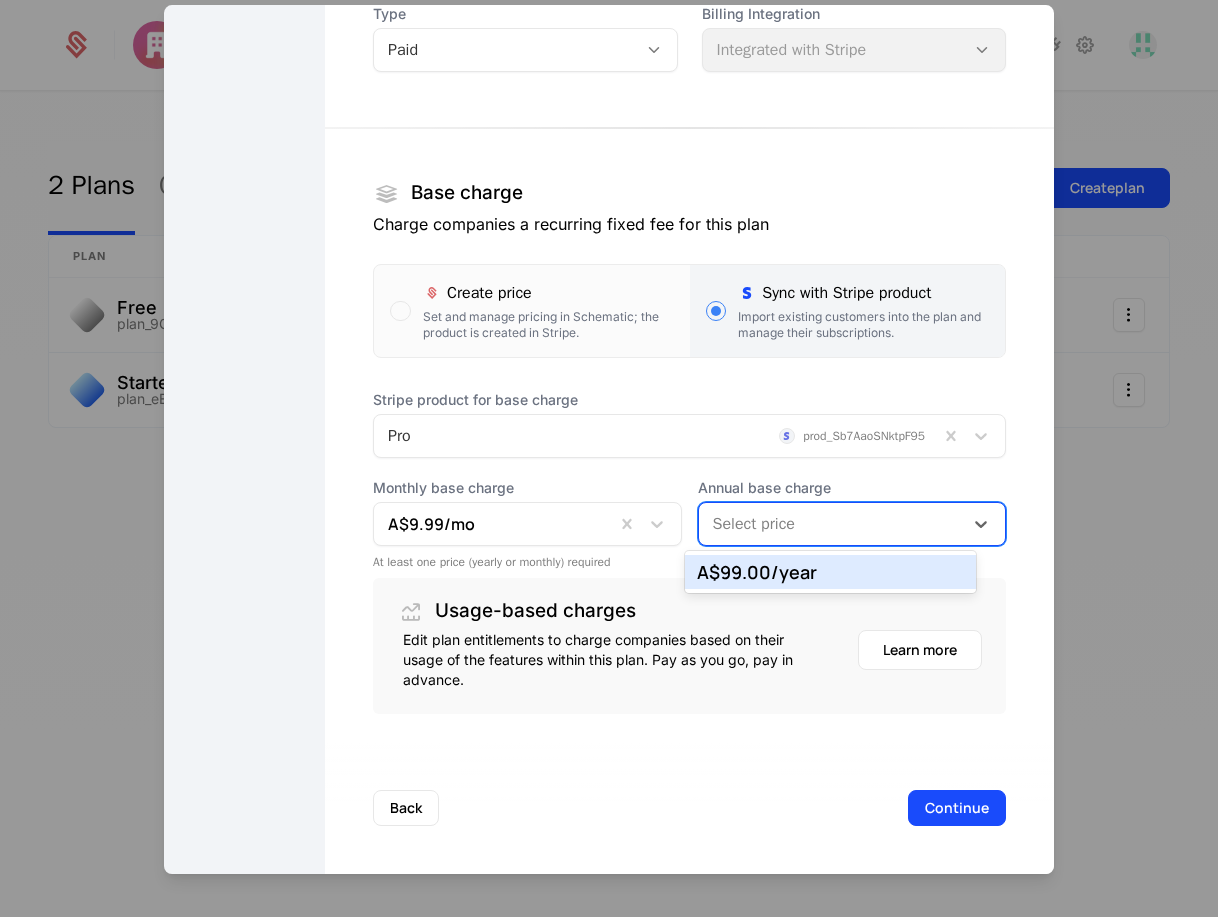 click at bounding box center [831, 524] 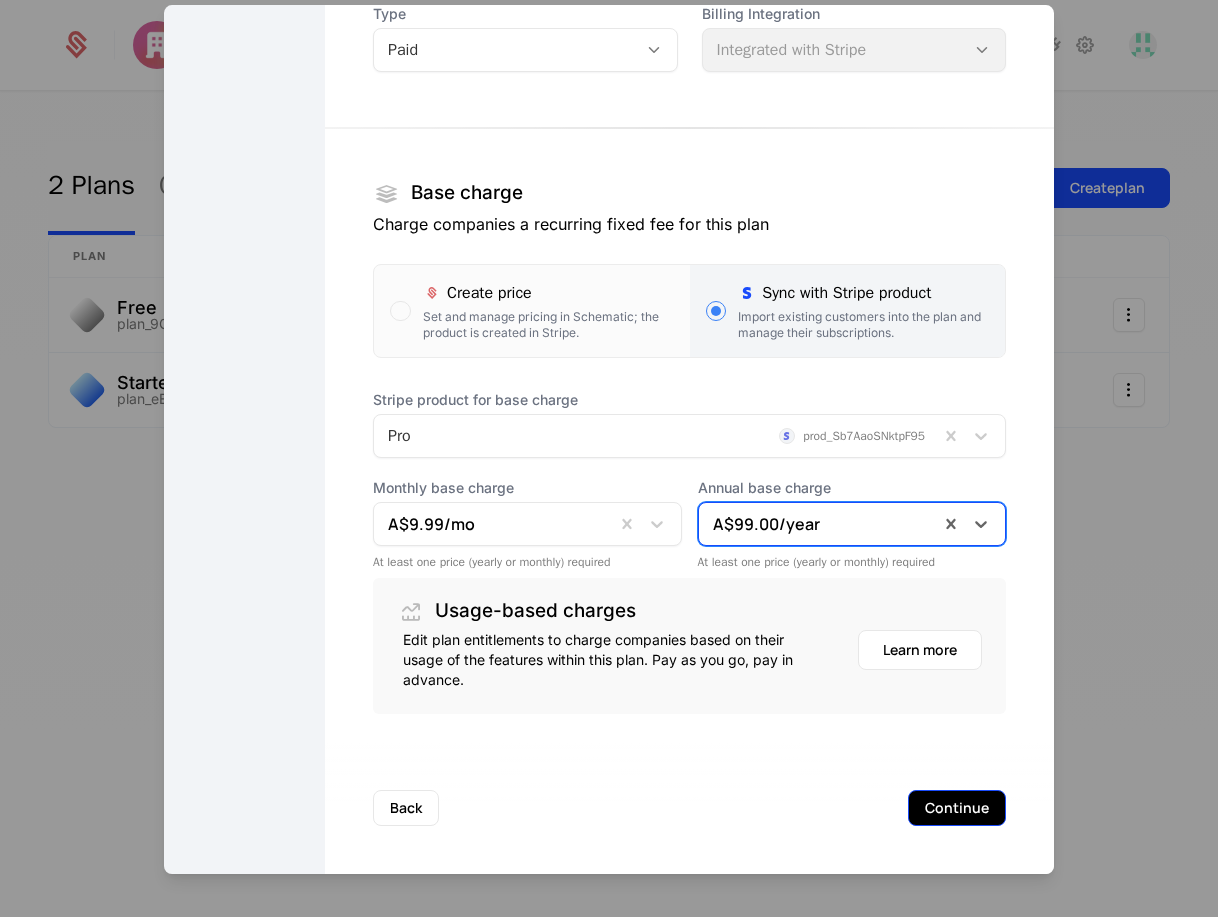 click on "Continue" at bounding box center (957, 808) 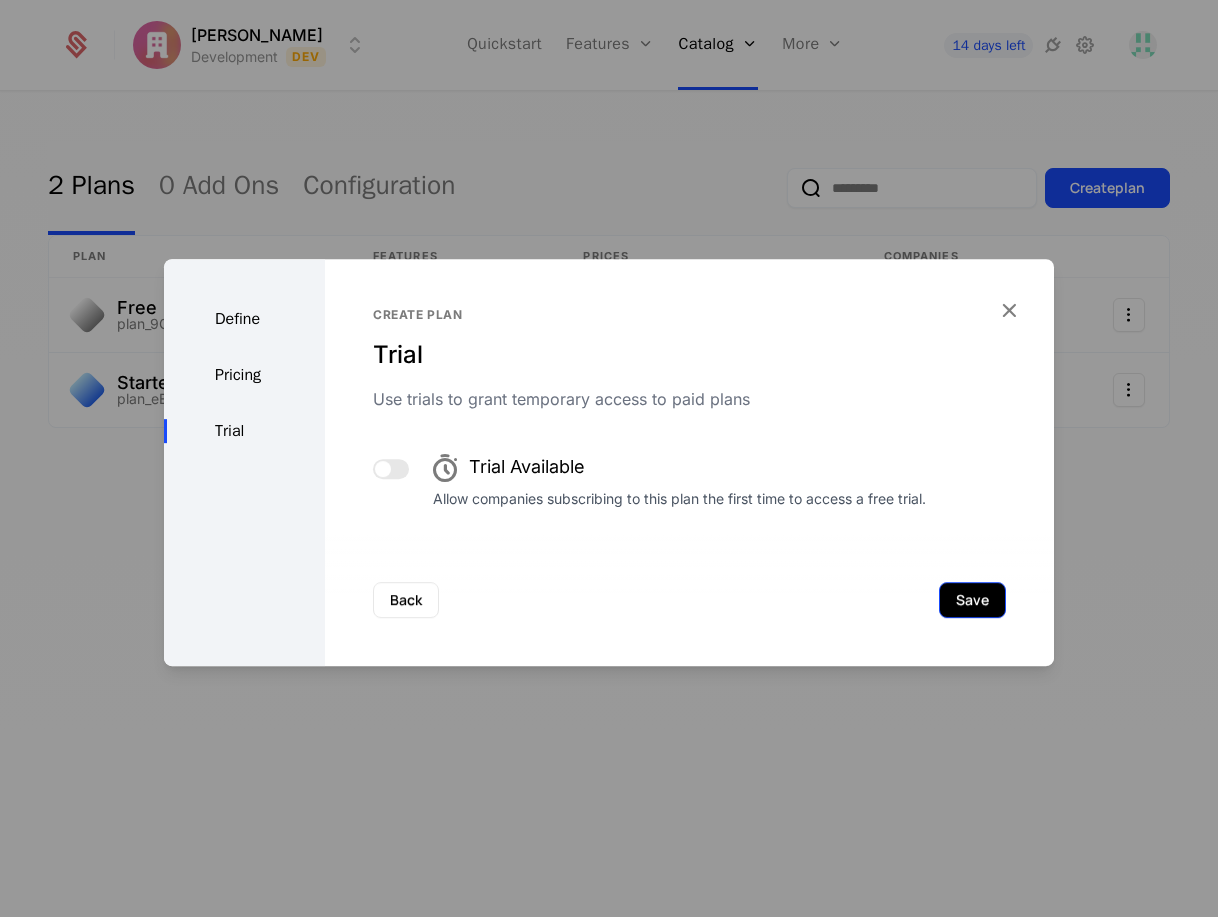 scroll, scrollTop: 0, scrollLeft: 0, axis: both 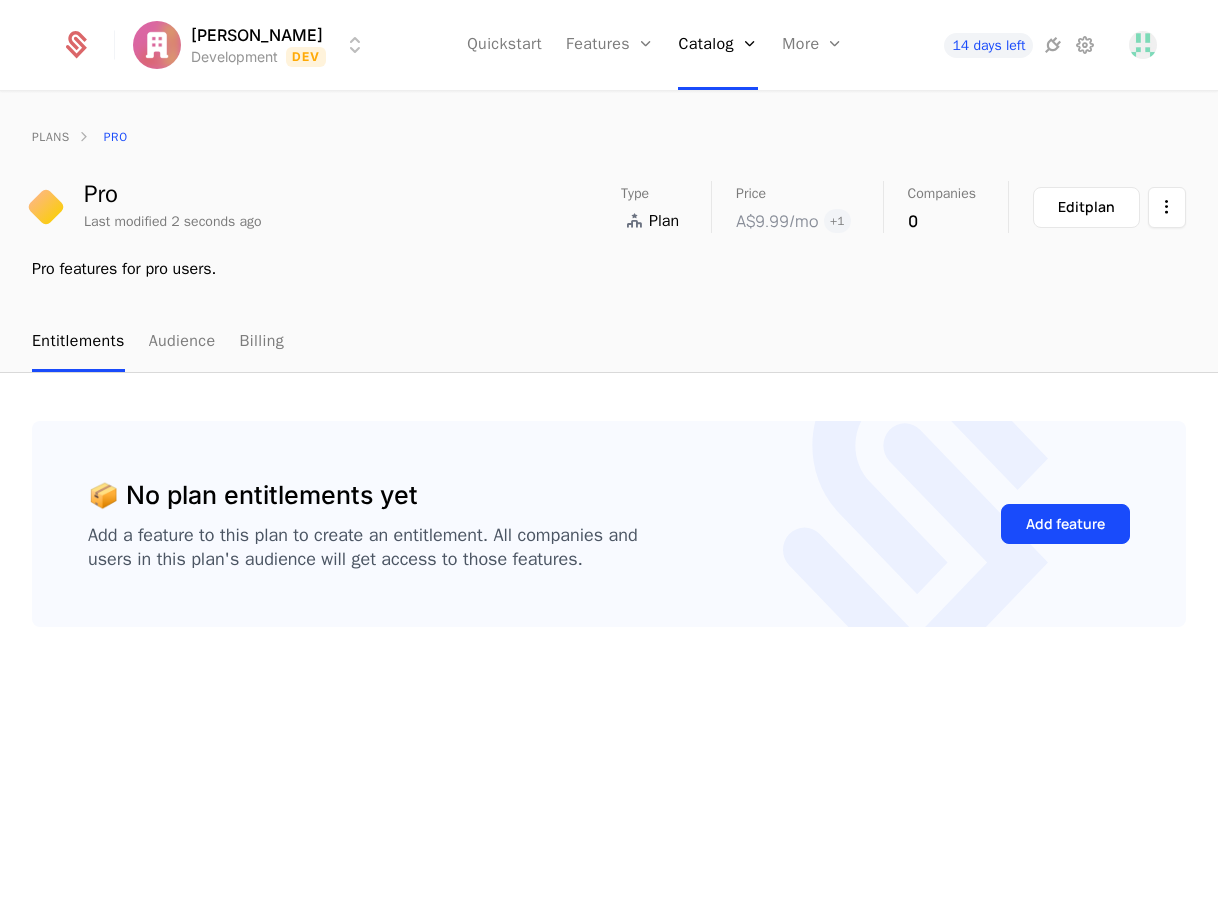 click on "Jeevan Shrestha Development Dev Quickstart Features Features Flags Catalog Plans Add Ons Configuration More Companies Events Components 14 days left plans Pro Pro Last modified 2 seconds ago Type Plan Price A$9.99 /mo + 1 Companies 0 Edit  plan Pro features for pro users. Entitlements Audience Billing 📦 No plan entitlements yet Add a feature to this plan to create an entitlement. All companies and users in this plan's audience will get access to those features. Add feature
Best Viewed on Desktop You're currently viewing this on a  mobile device . For the best experience,   we recommend using a desktop or larger screens , as the application isn't fully optimized for smaller resolutions just yet. Got it" at bounding box center (609, 458) 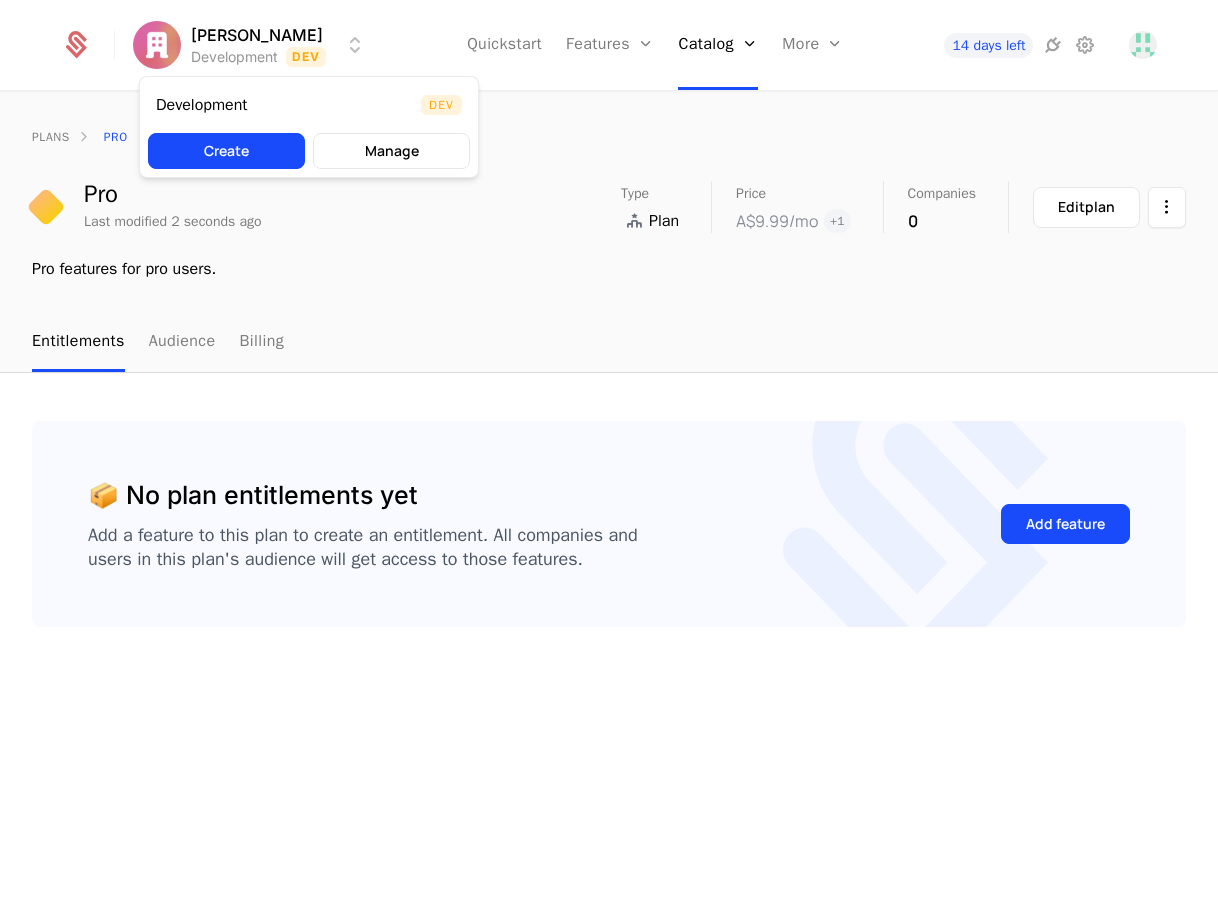 click on "Jeevan Shrestha Development Dev Quickstart Features Features Flags Catalog Plans Add Ons Configuration More Companies Events Components 14 days left plans Pro Pro Last modified 2 seconds ago Type Plan Price A$9.99 /mo + 1 Companies 0 Edit  plan Pro features for pro users. Entitlements Audience Billing 📦 No plan entitlements yet Add a feature to this plan to create an entitlement. All companies and users in this plan's audience will get access to those features. Add feature
Best Viewed on Desktop You're currently viewing this on a  mobile device . For the best experience,   we recommend using a desktop or larger screens , as the application isn't fully optimized for smaller resolutions just yet. Got it  Development Dev Create Manage" at bounding box center (609, 458) 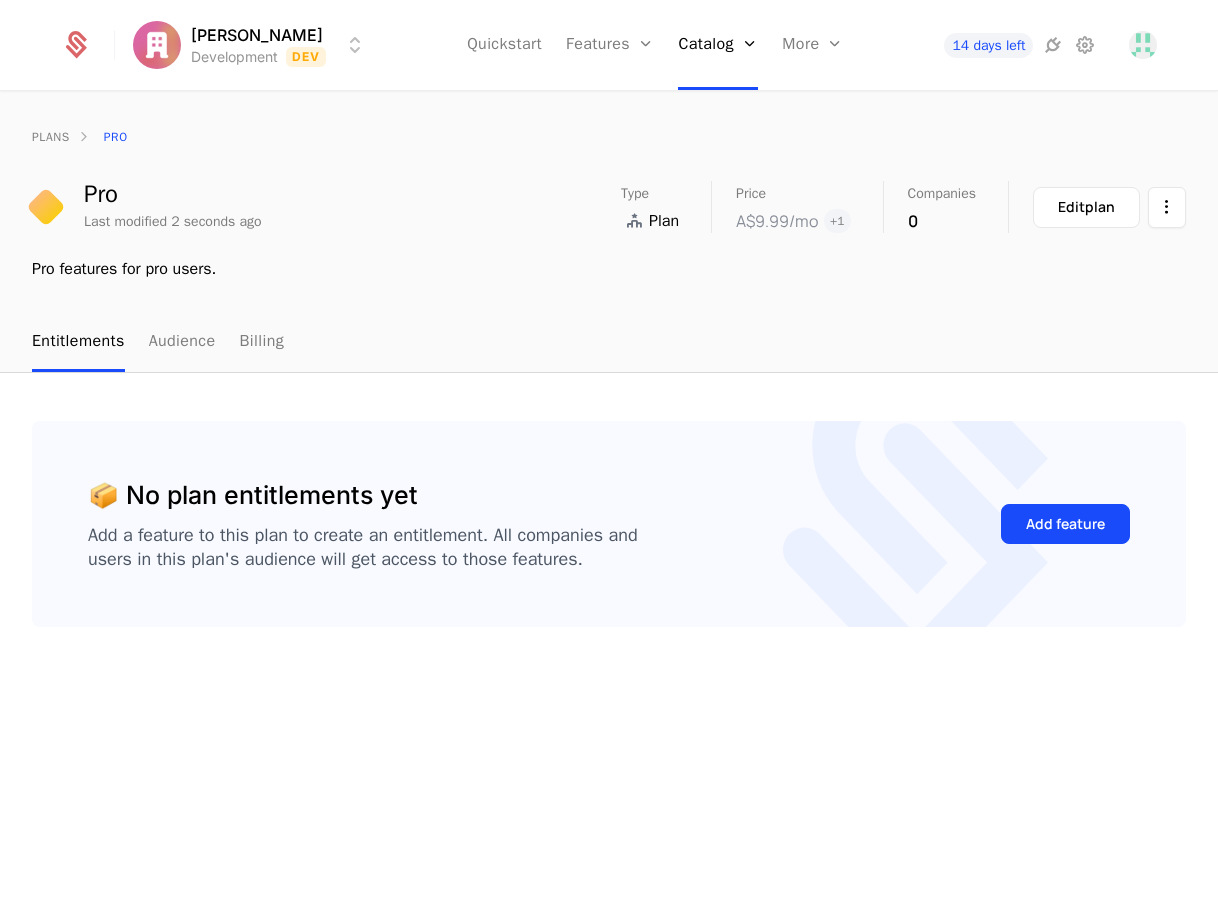 click on "Jeevan Shrestha Development Dev Quickstart Features Features Flags Catalog Plans Add Ons Configuration More Companies Events Components 14 days left" at bounding box center [609, 45] 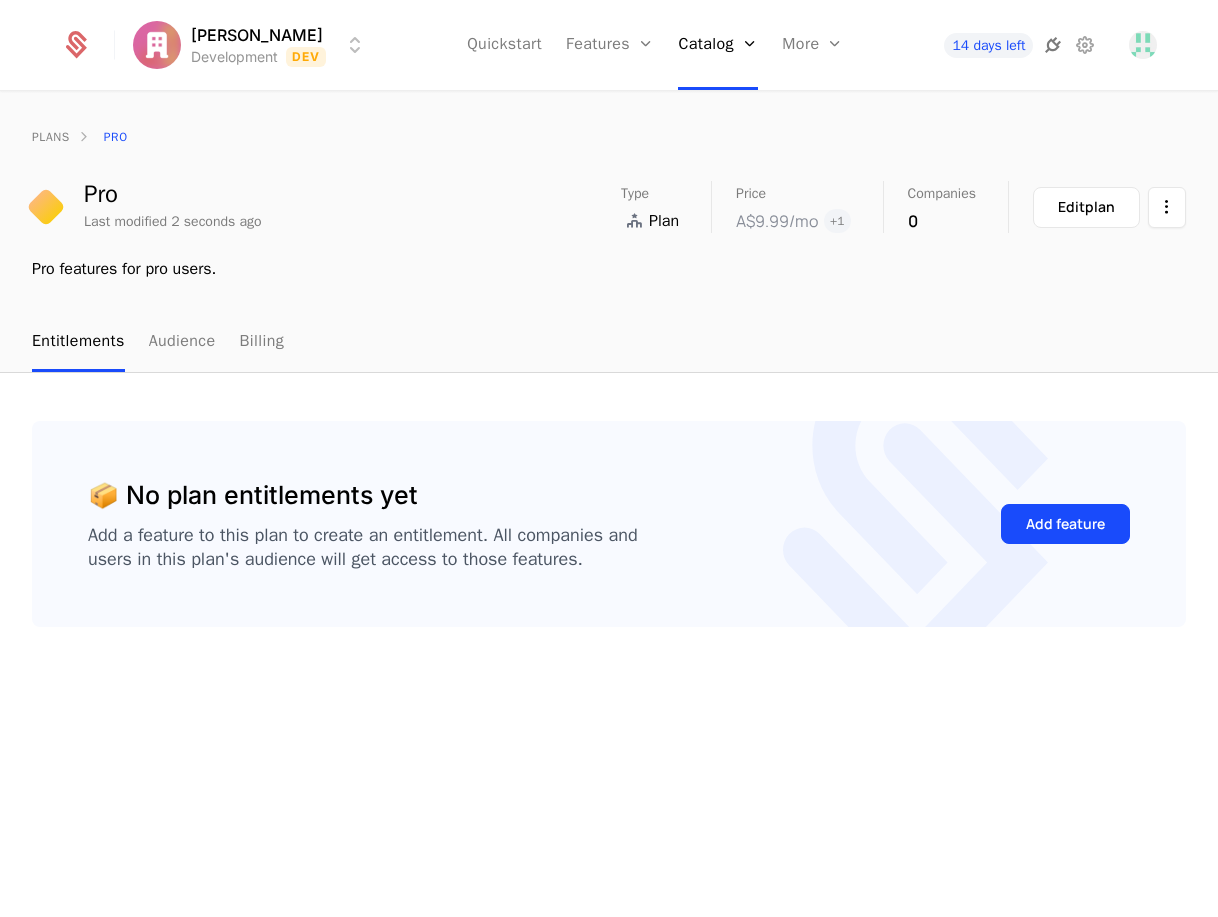 click at bounding box center (1053, 45) 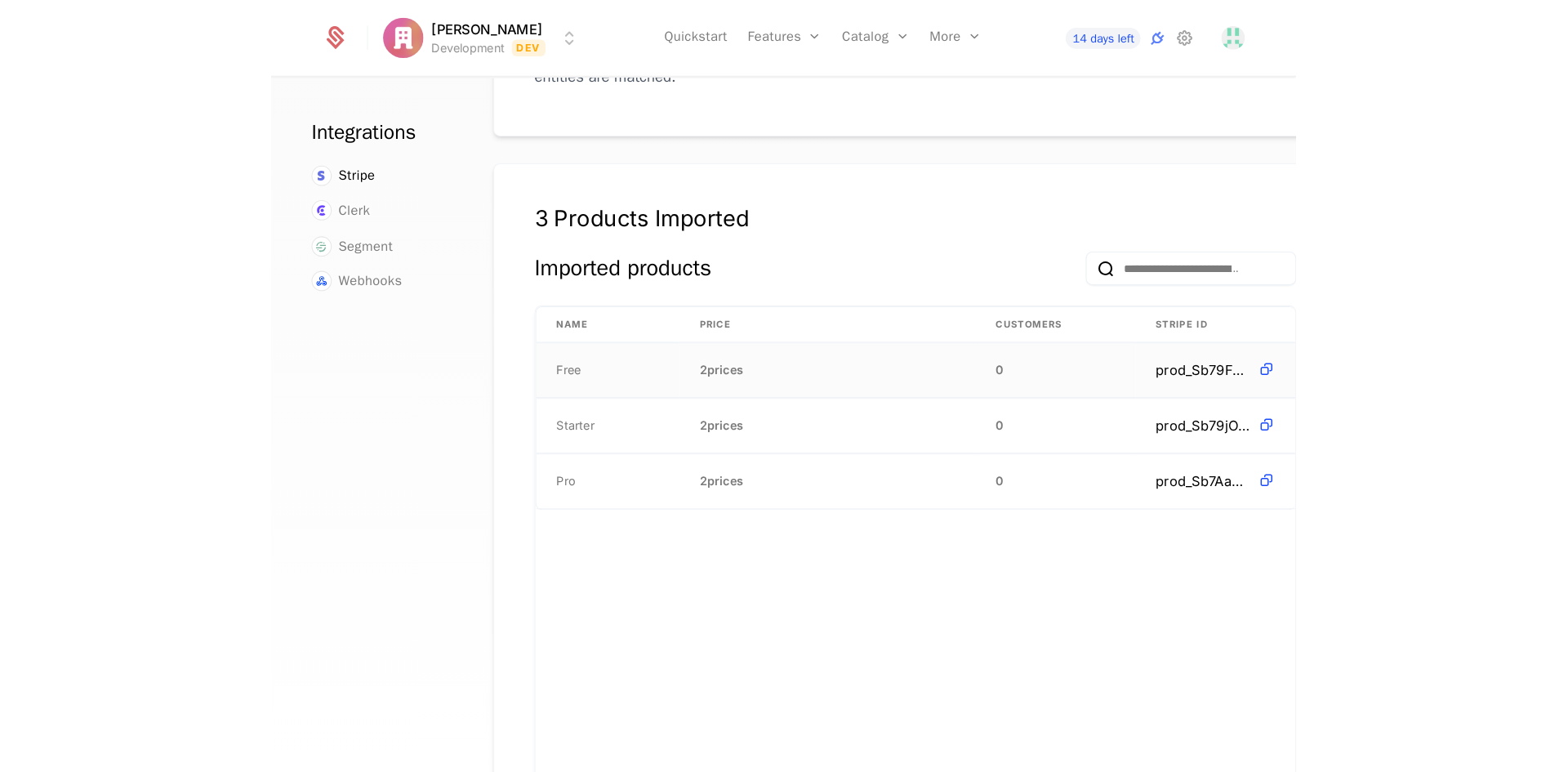 scroll, scrollTop: 408, scrollLeft: 0, axis: vertical 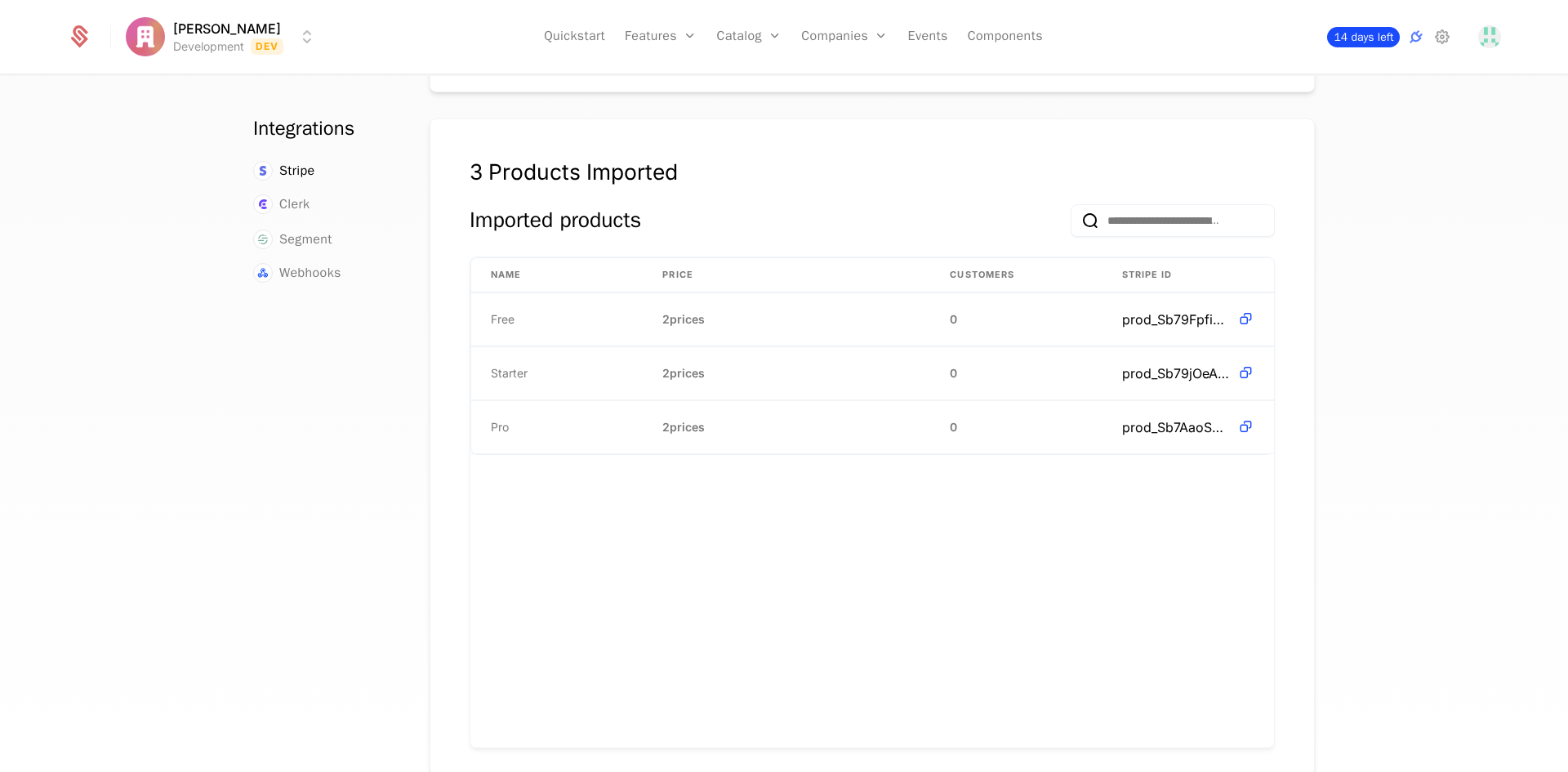 click on "14 days left" at bounding box center (1363, 37) 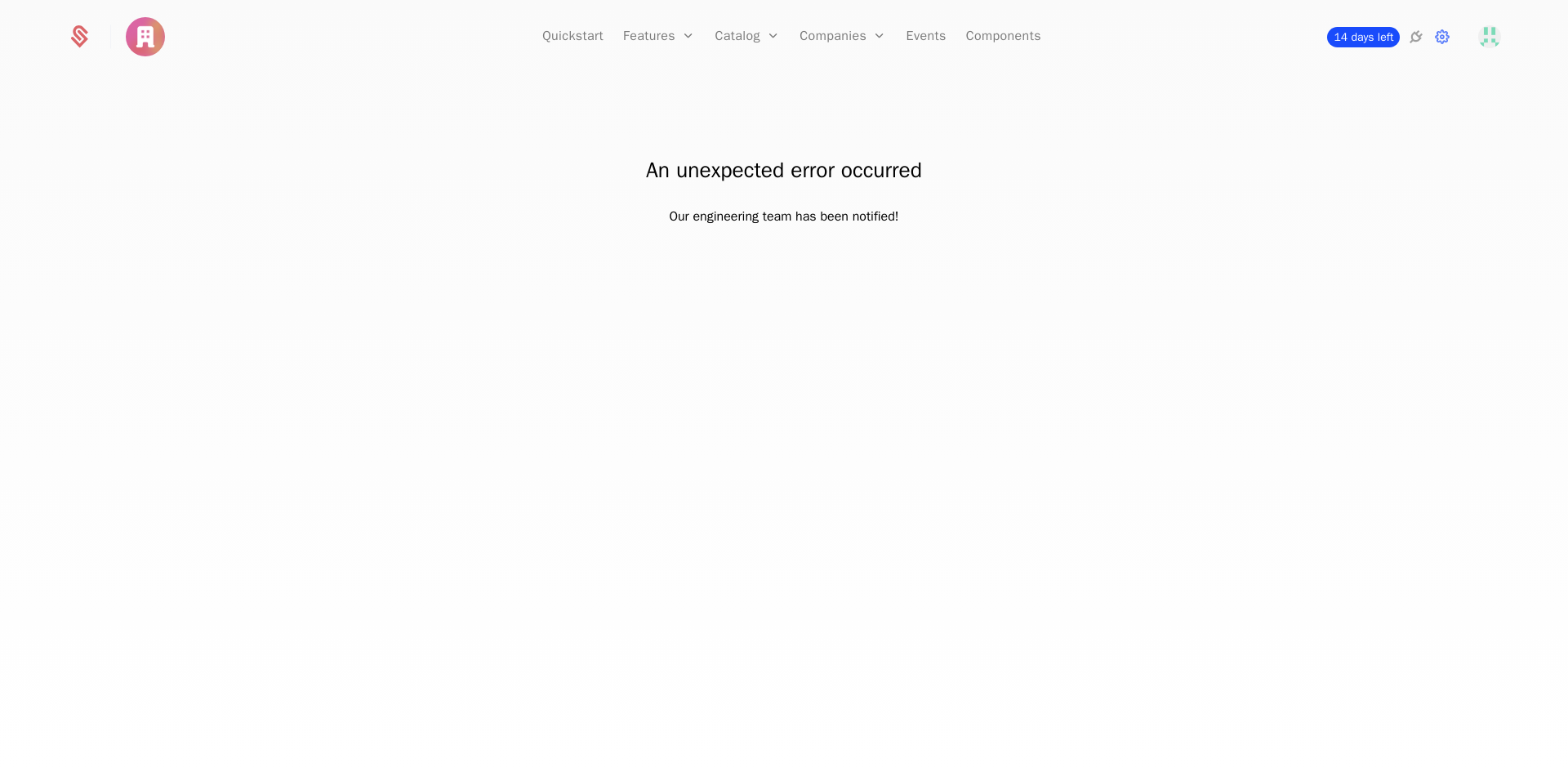 click on "14 days left" at bounding box center (1363, 37) 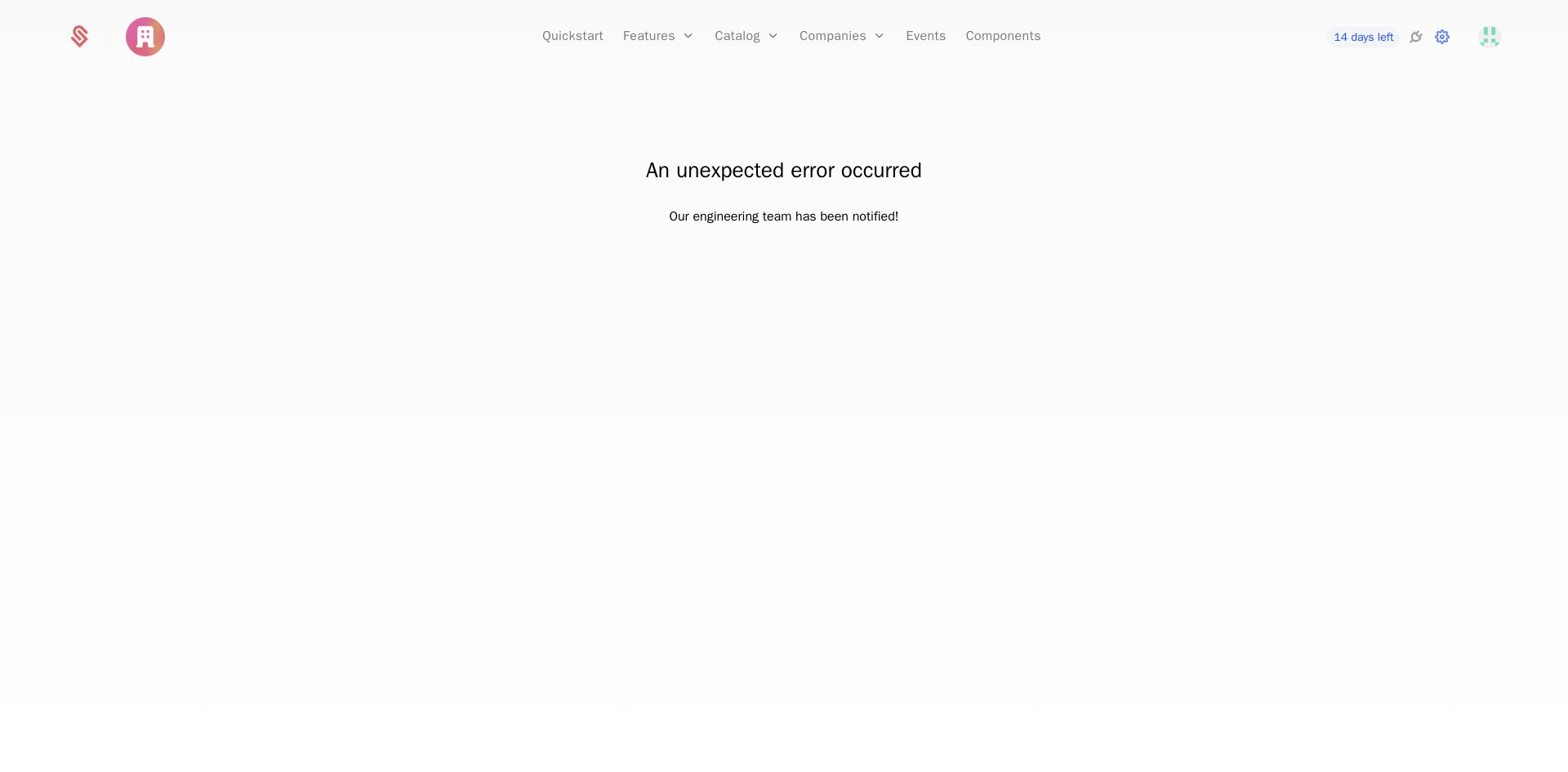 click on "14 days left" at bounding box center [1361, 37] 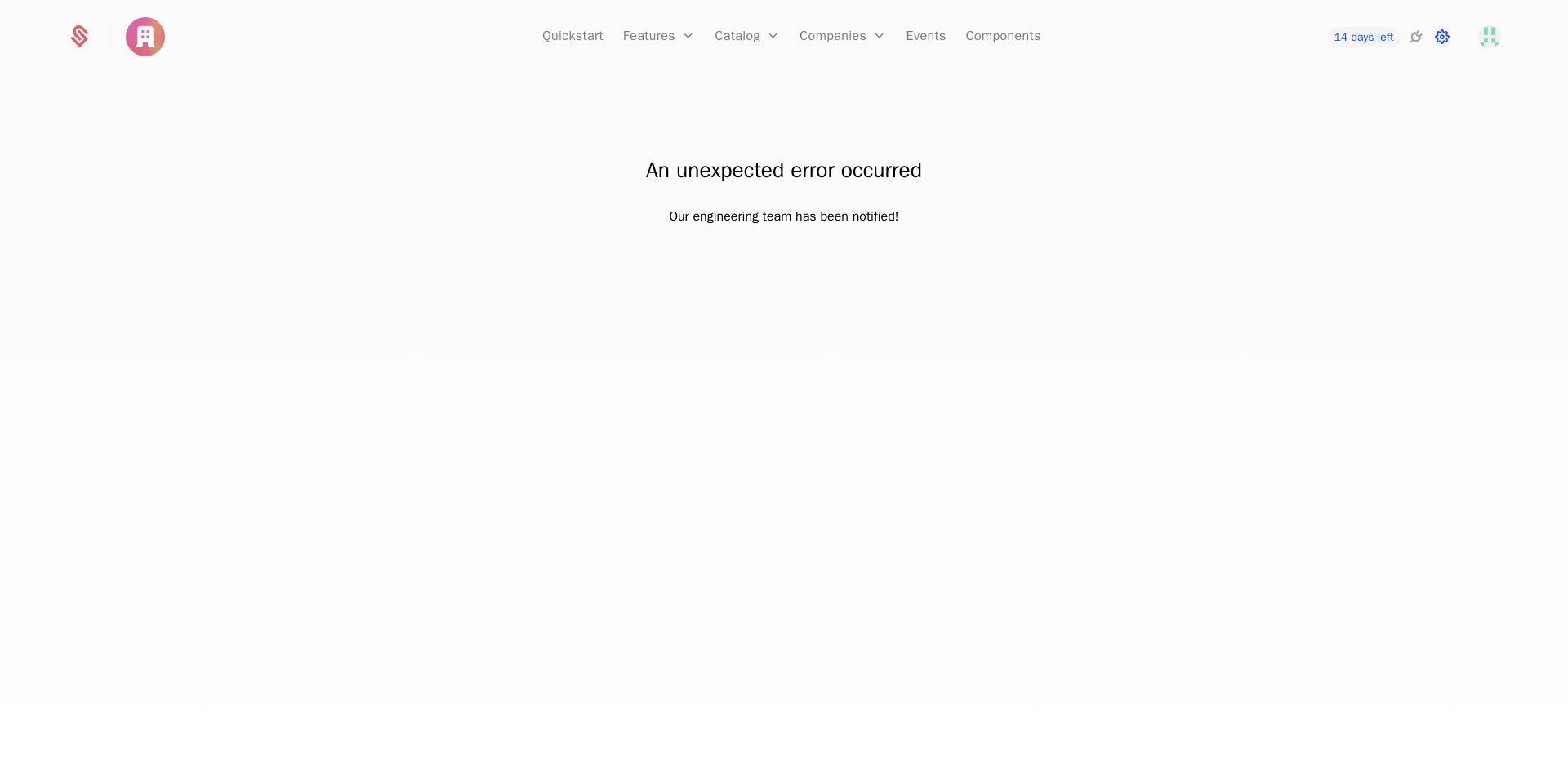 click at bounding box center (1442, 37) 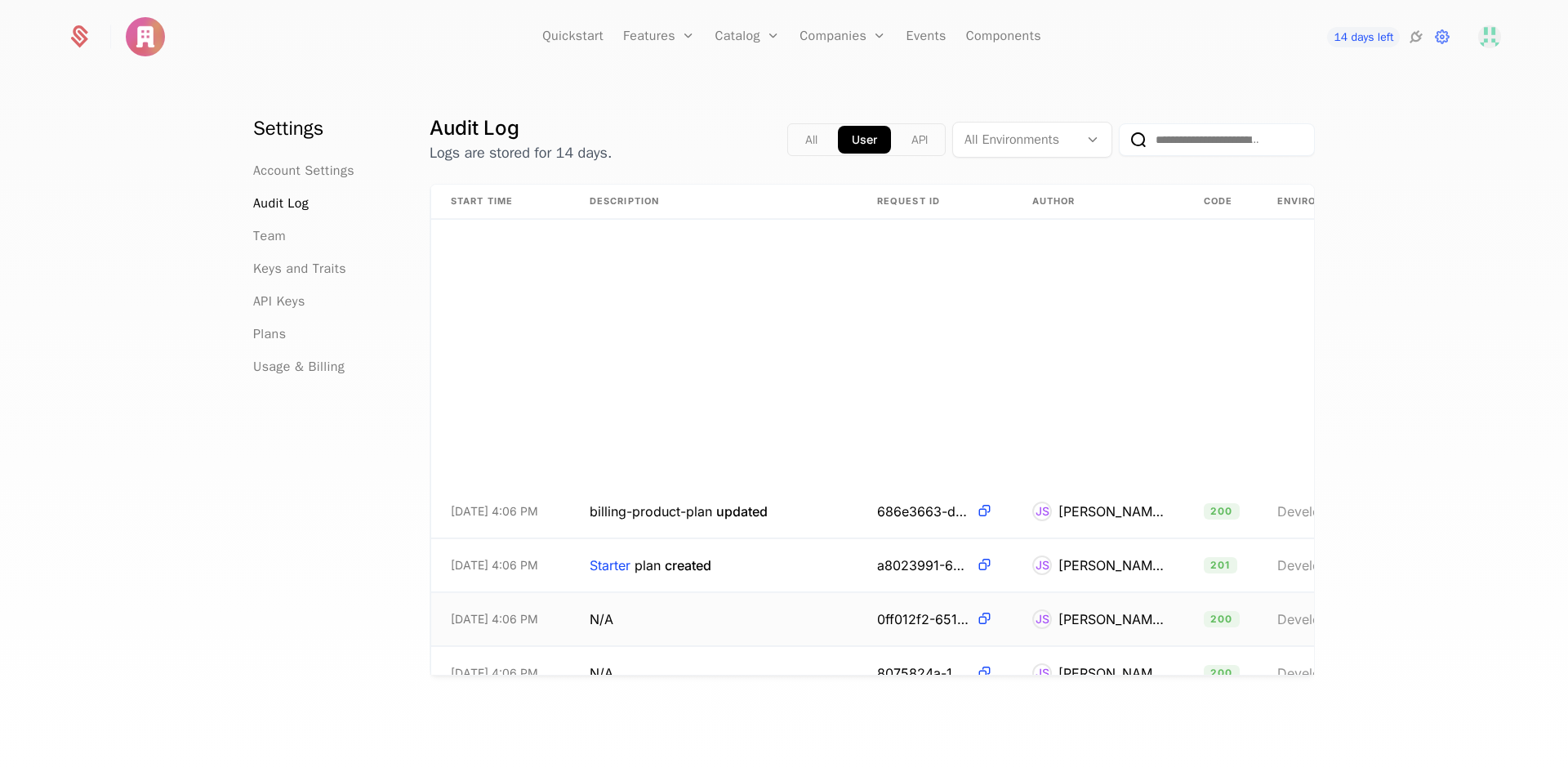 scroll, scrollTop: 1062, scrollLeft: 0, axis: vertical 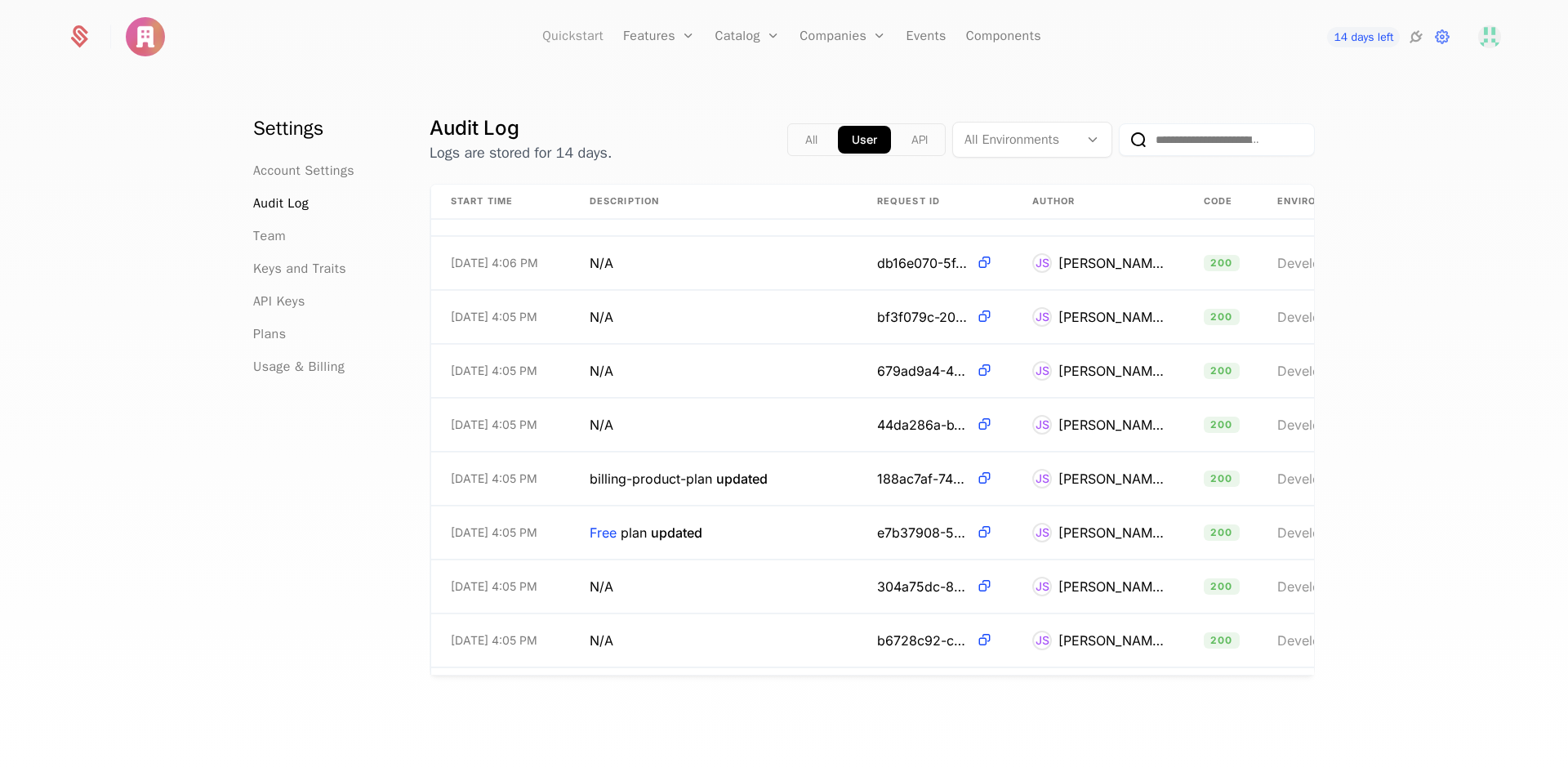 click on "Quickstart" at bounding box center [572, 37] 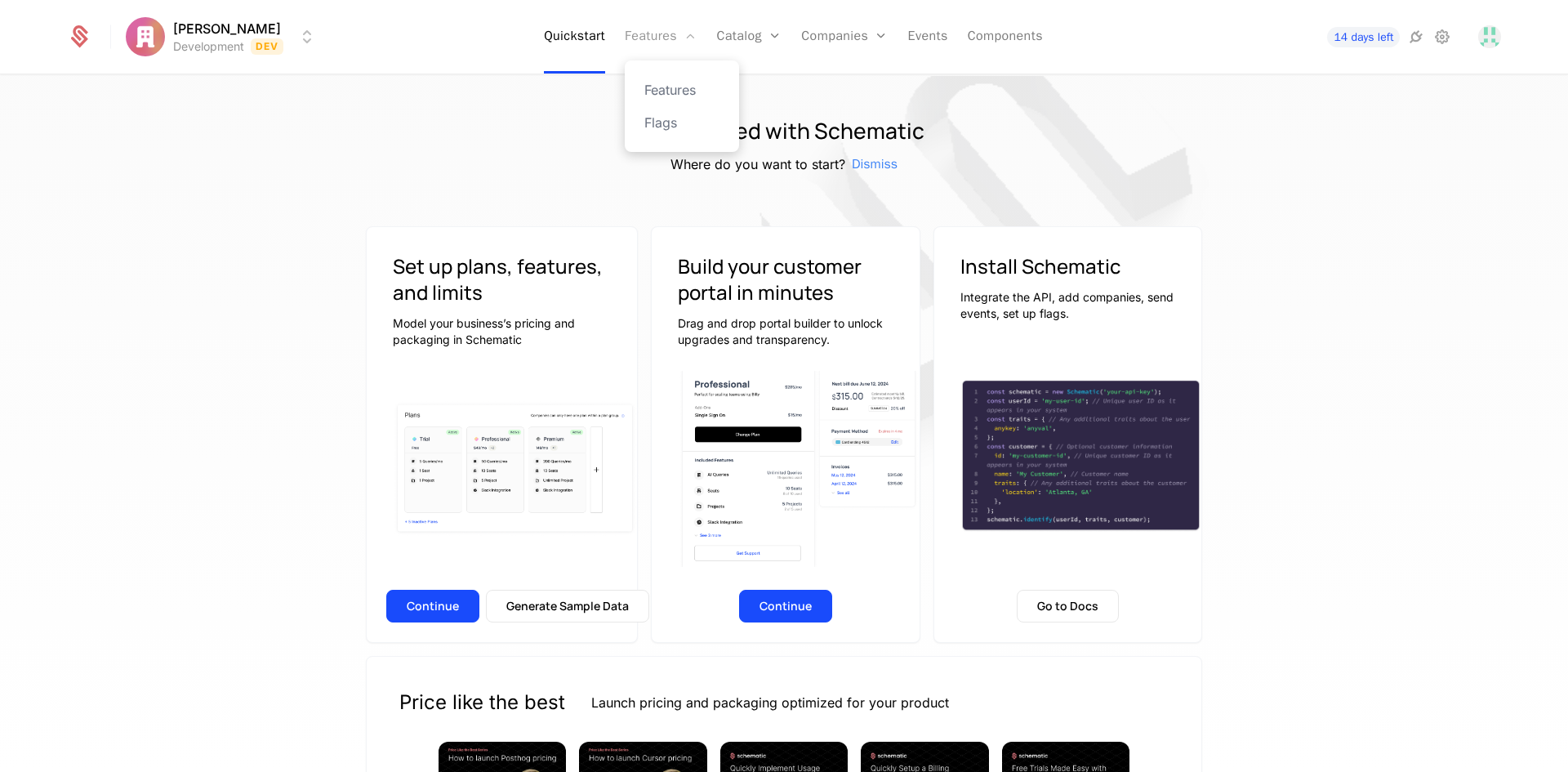 click on "Features" at bounding box center (661, 37) 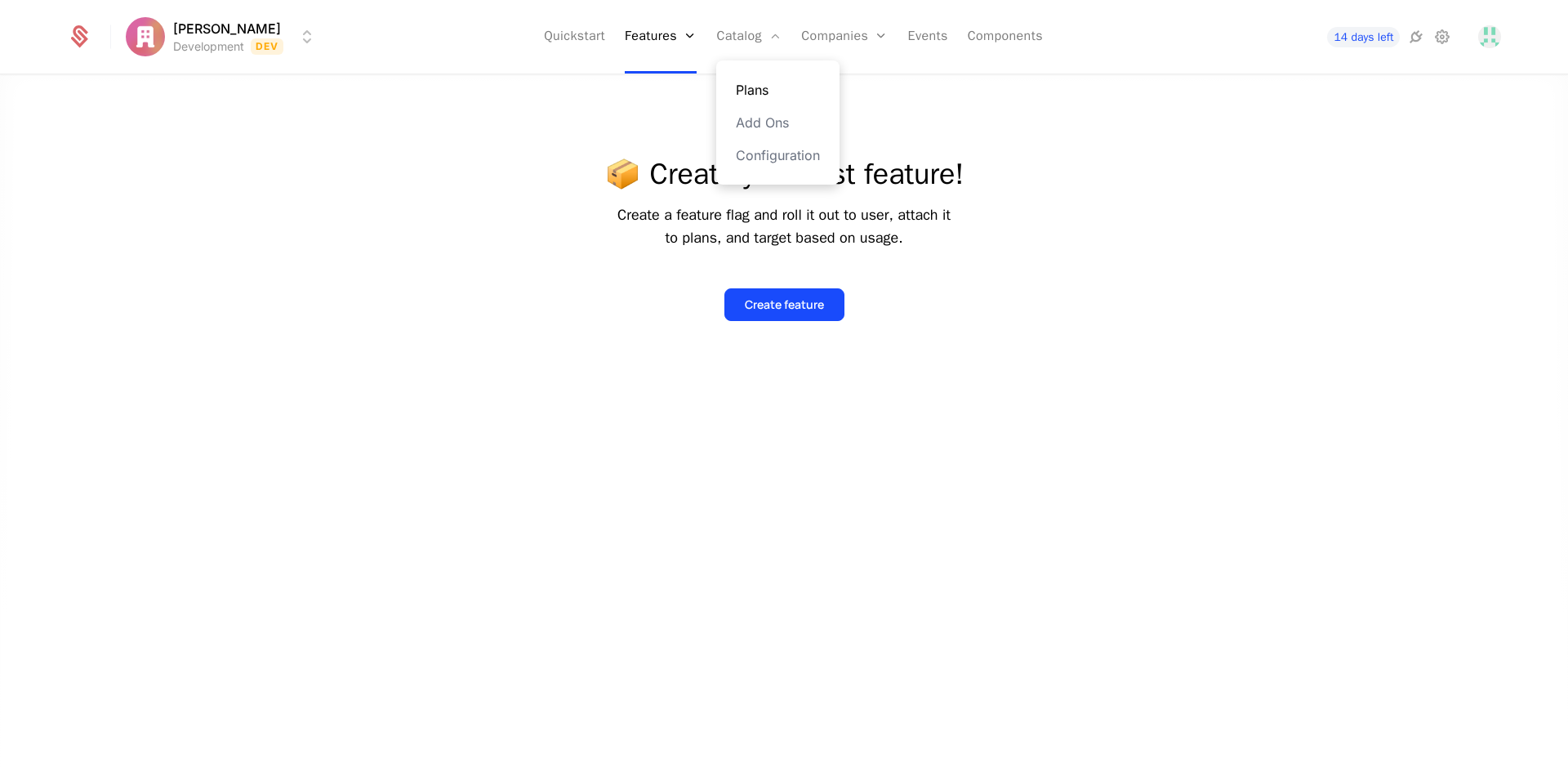 click on "Plans" at bounding box center [777, 90] 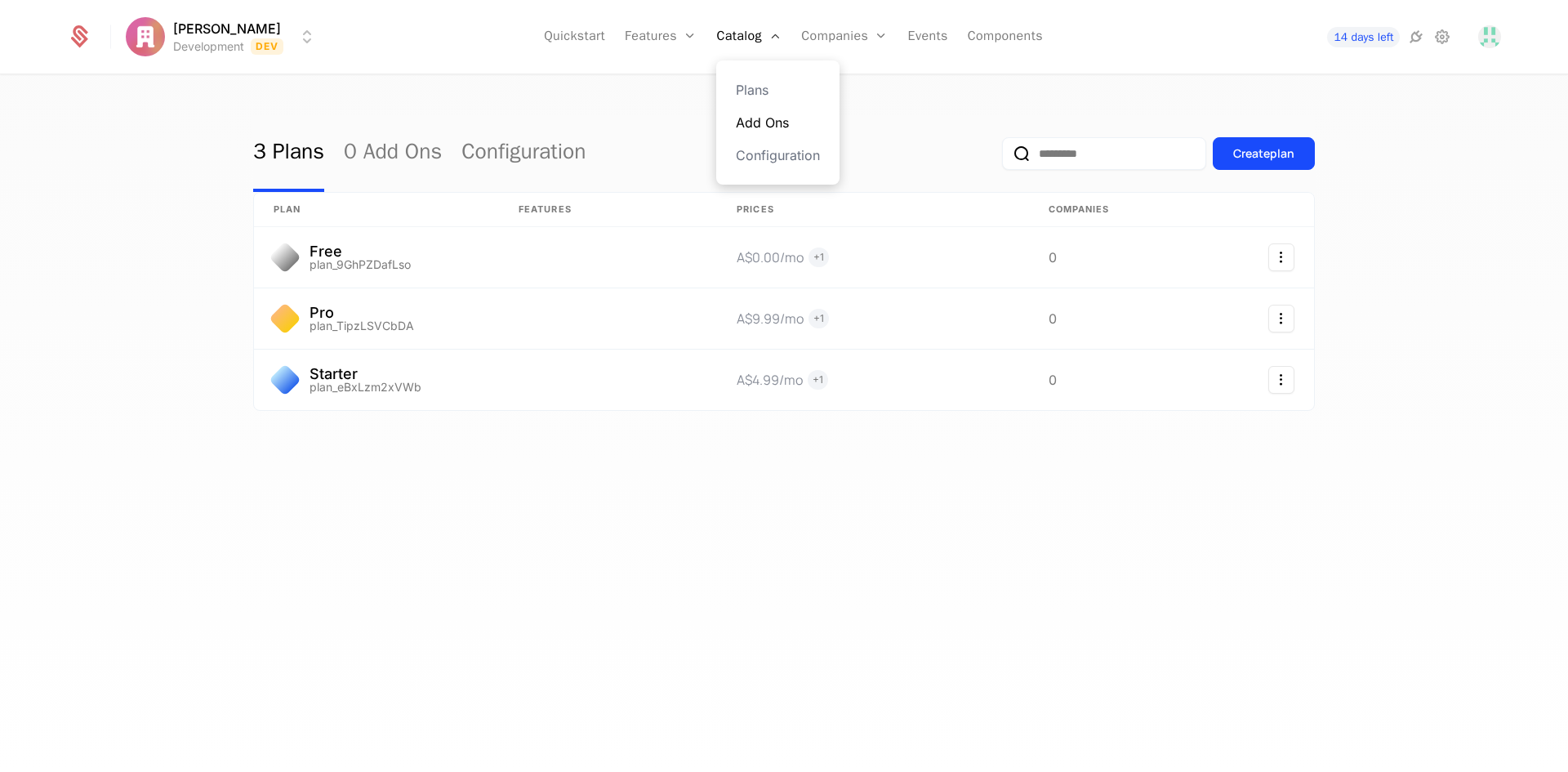 click on "Add Ons" at bounding box center (777, 123) 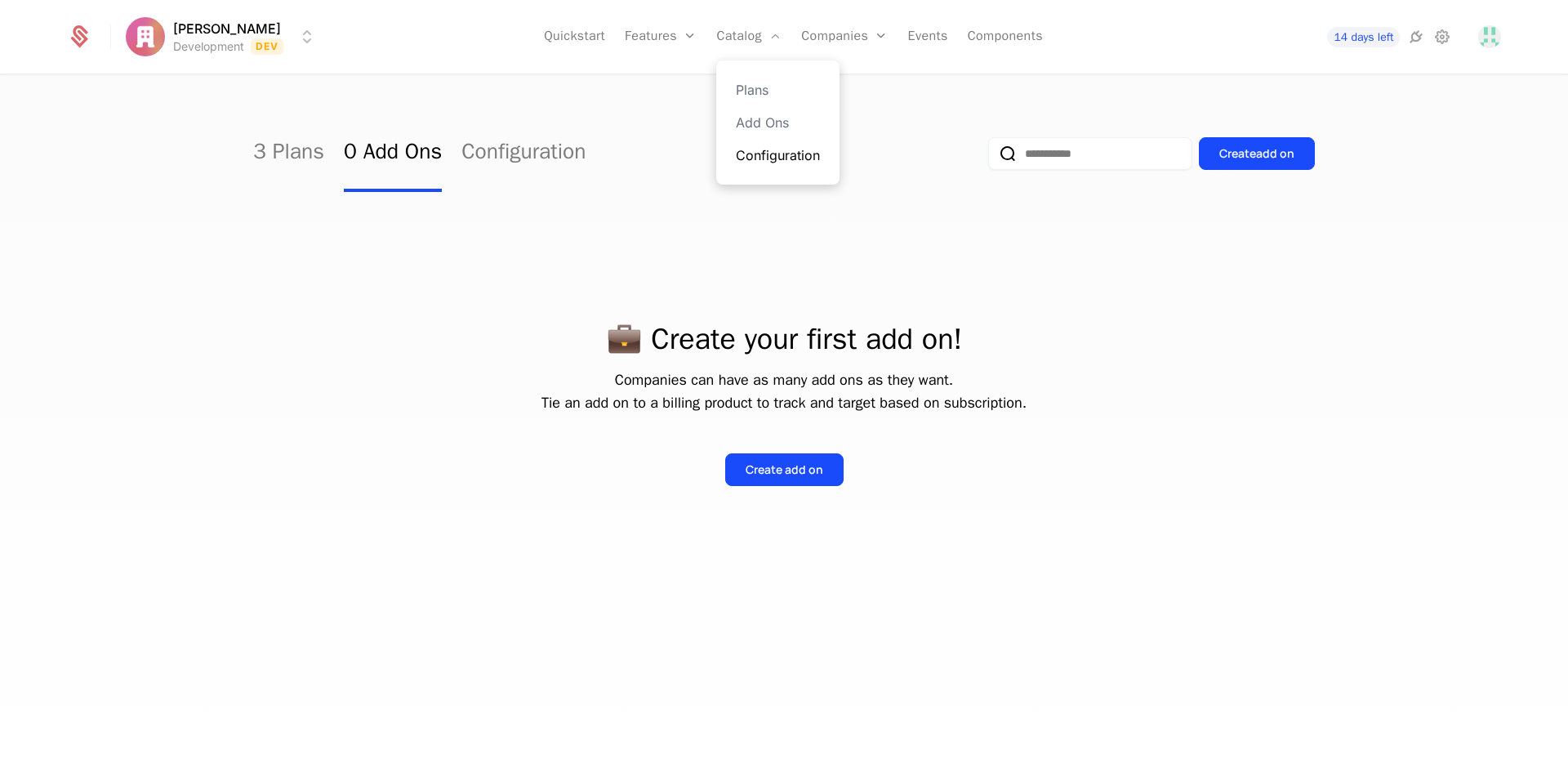 click on "Configuration" at bounding box center [777, 155] 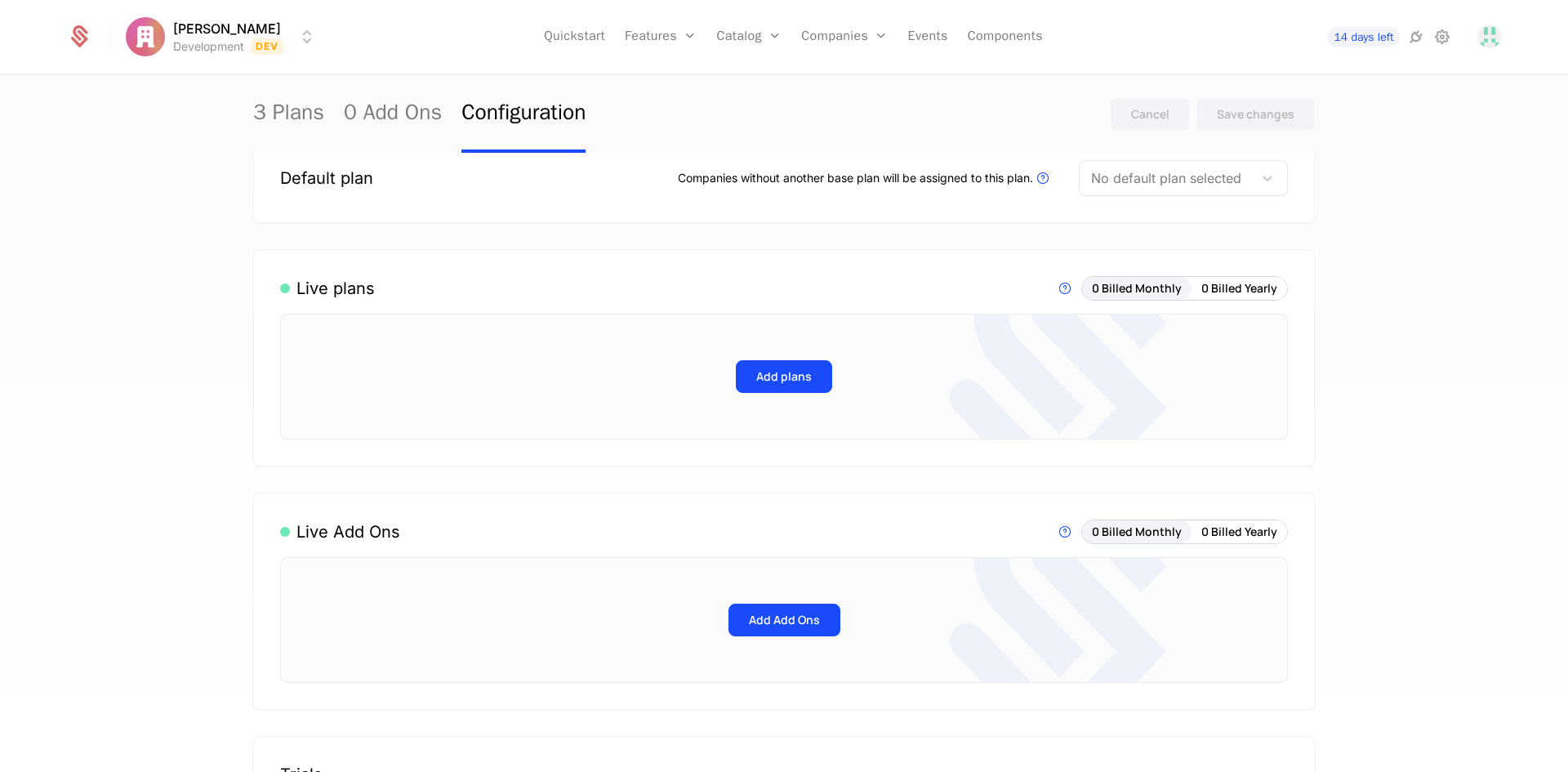 scroll, scrollTop: 0, scrollLeft: 0, axis: both 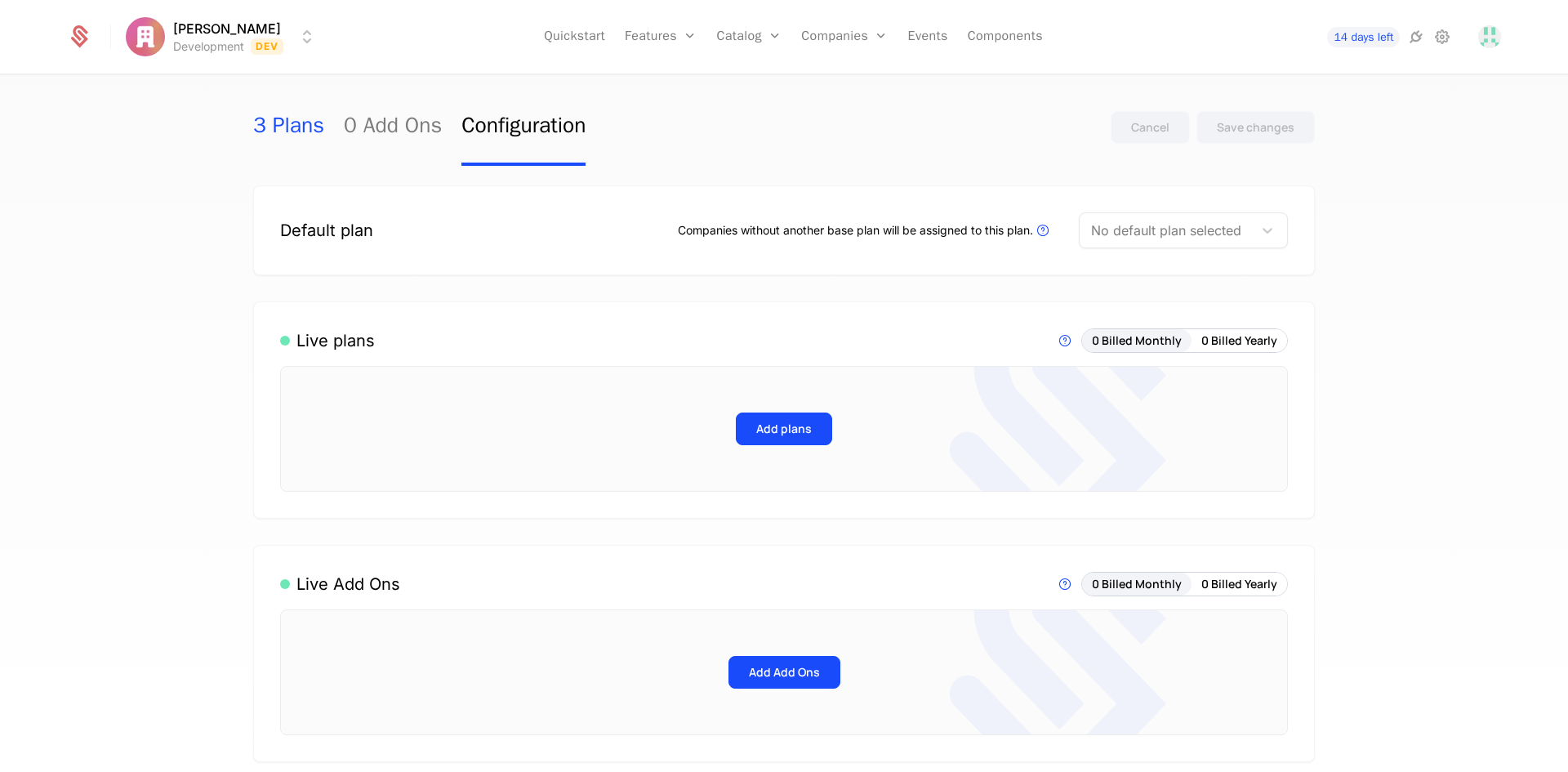 click on "3 Plans" at bounding box center (288, 127) 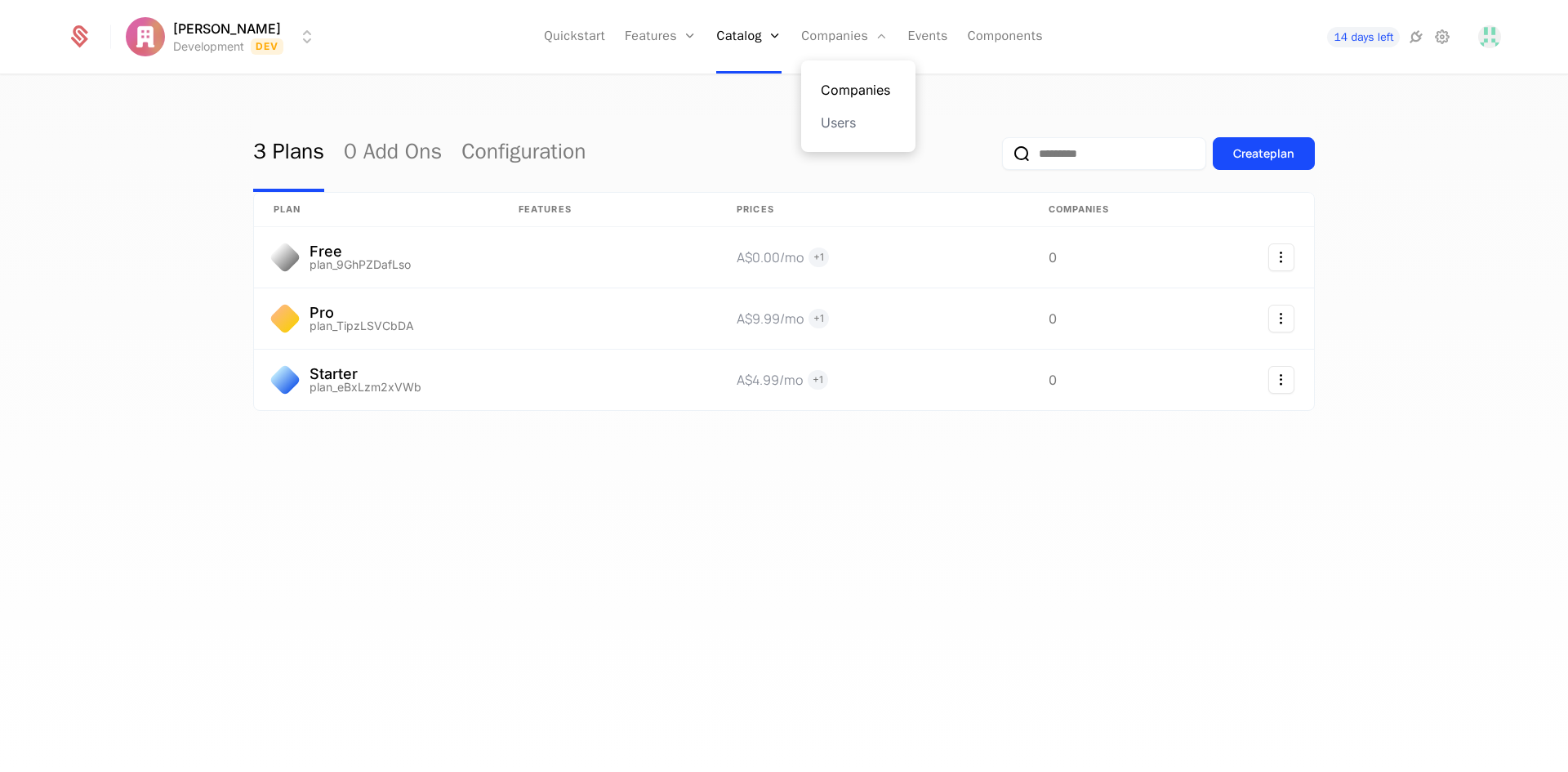 click on "Companies" at bounding box center [858, 90] 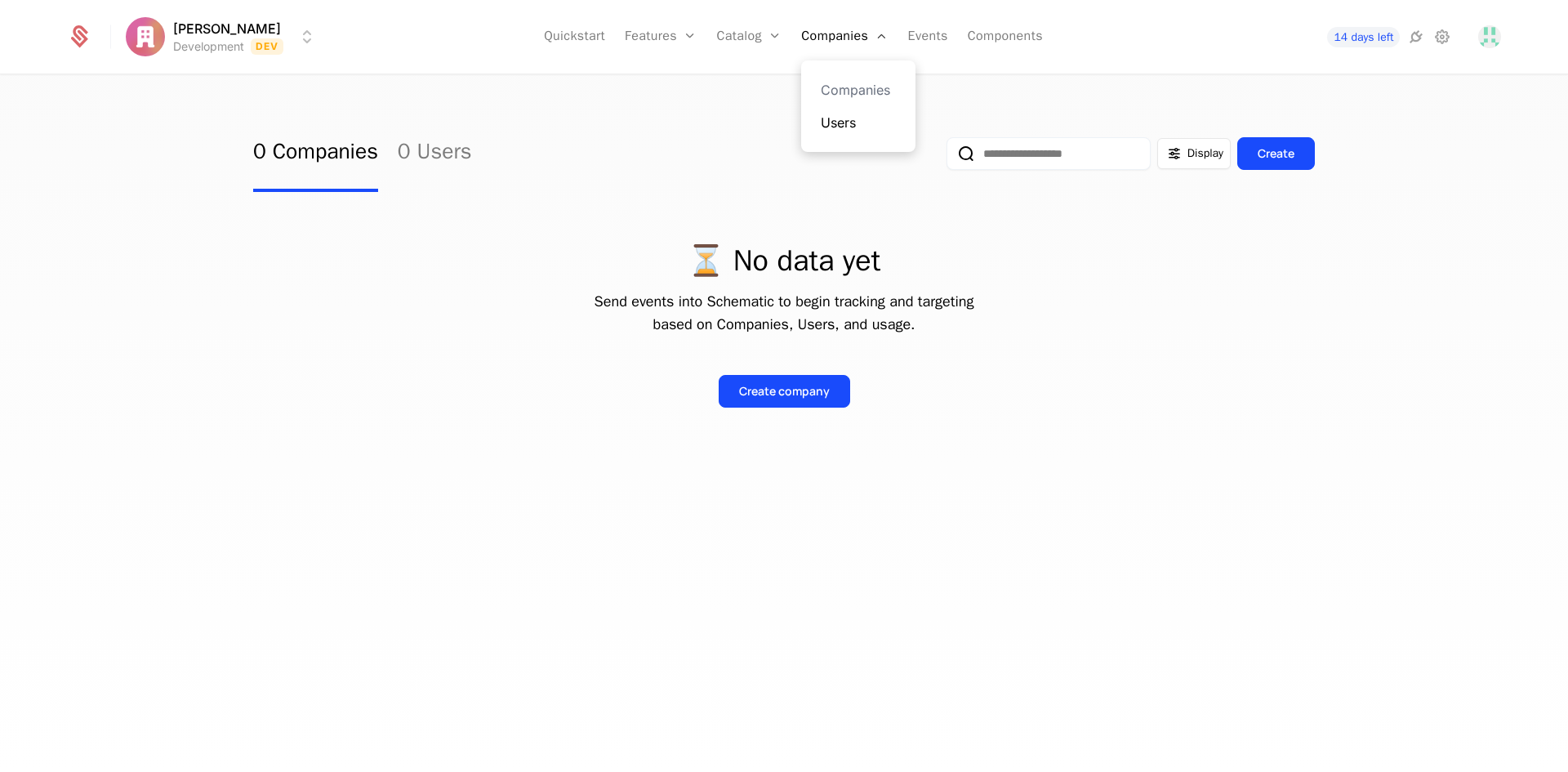 click on "Users" at bounding box center [858, 123] 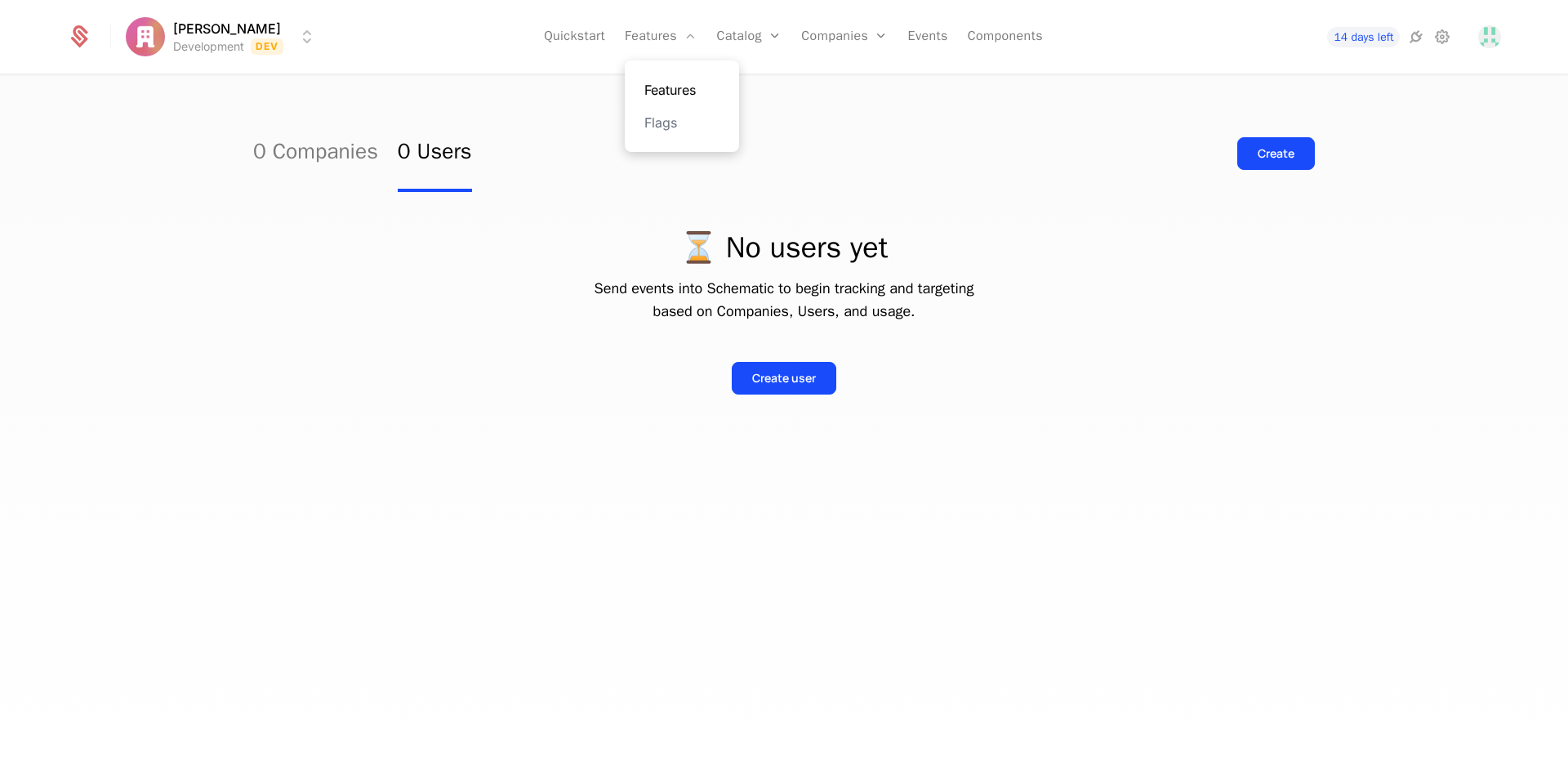 click on "Features" at bounding box center [682, 90] 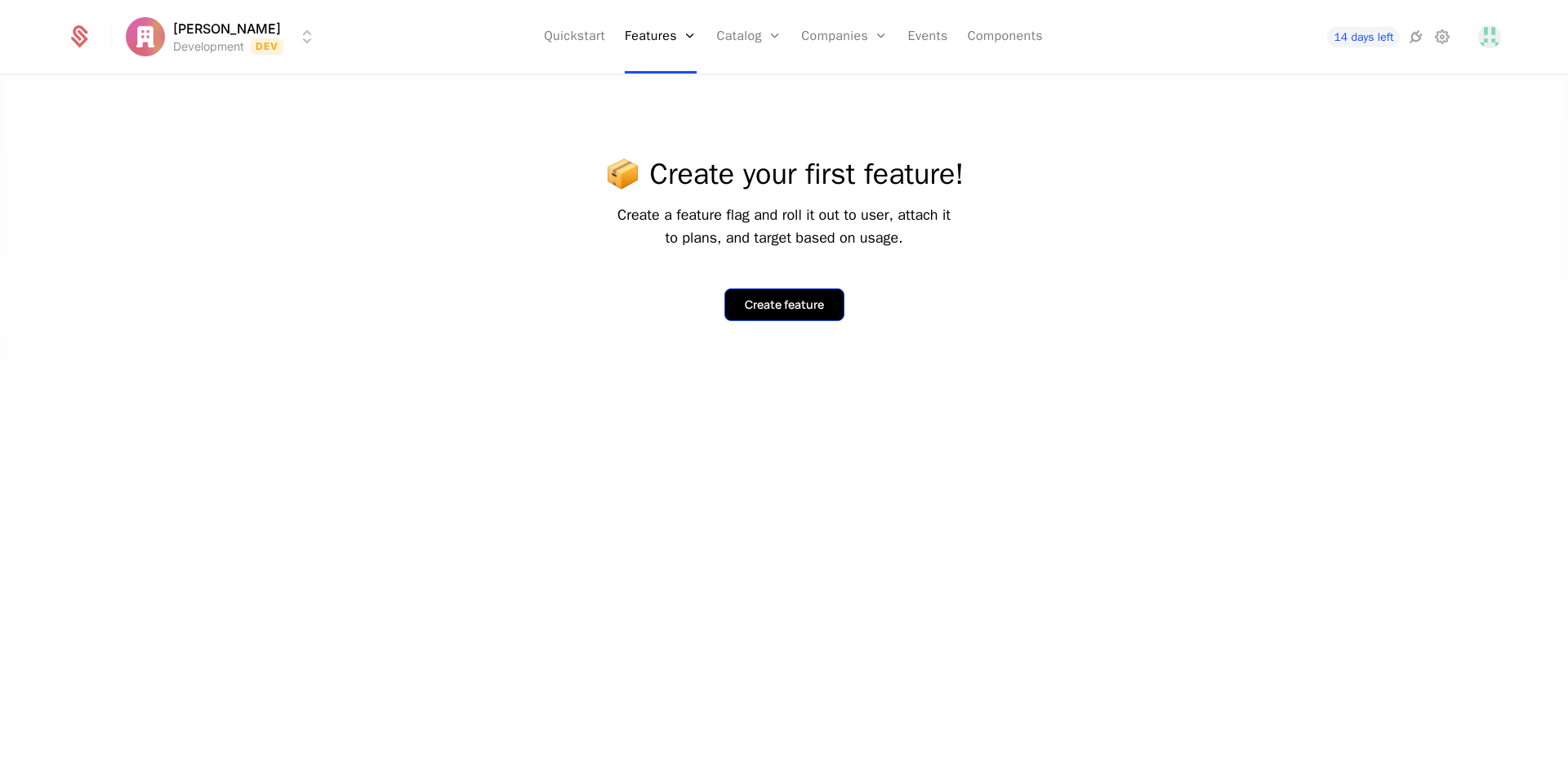 click on "Create feature" at bounding box center (784, 305) 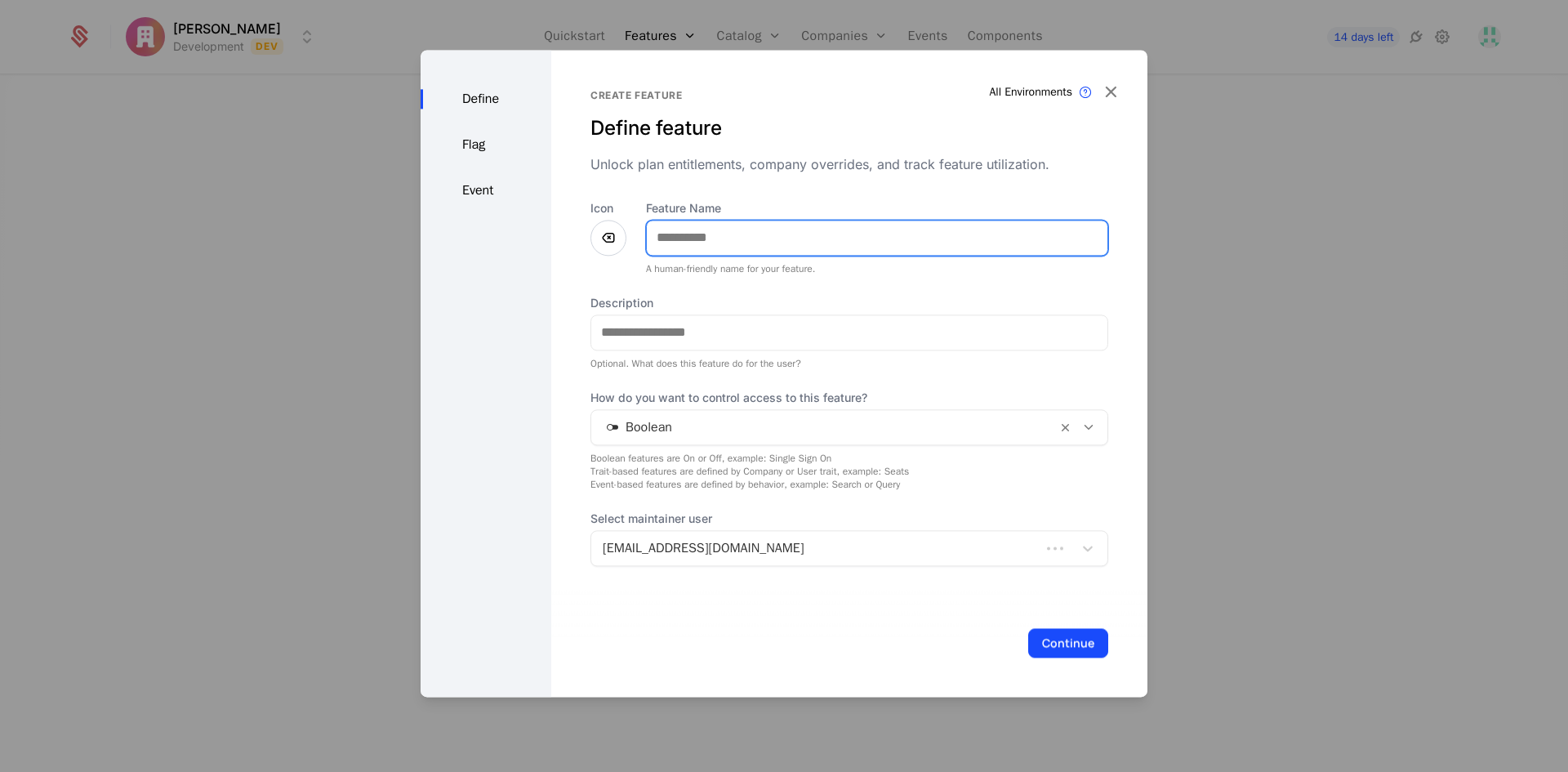 click on "Feature Name" at bounding box center [877, 238] 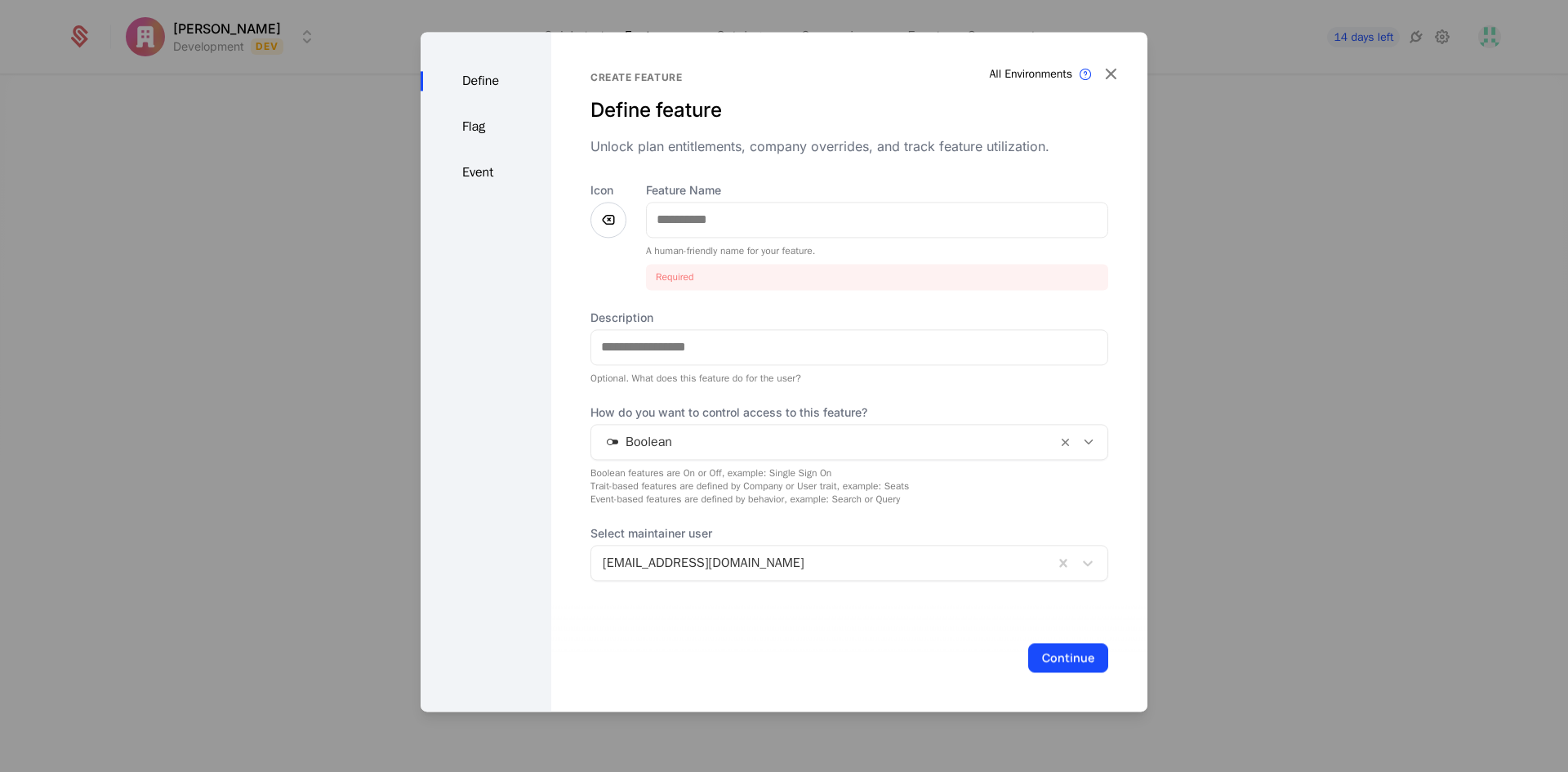 click at bounding box center (608, 220) 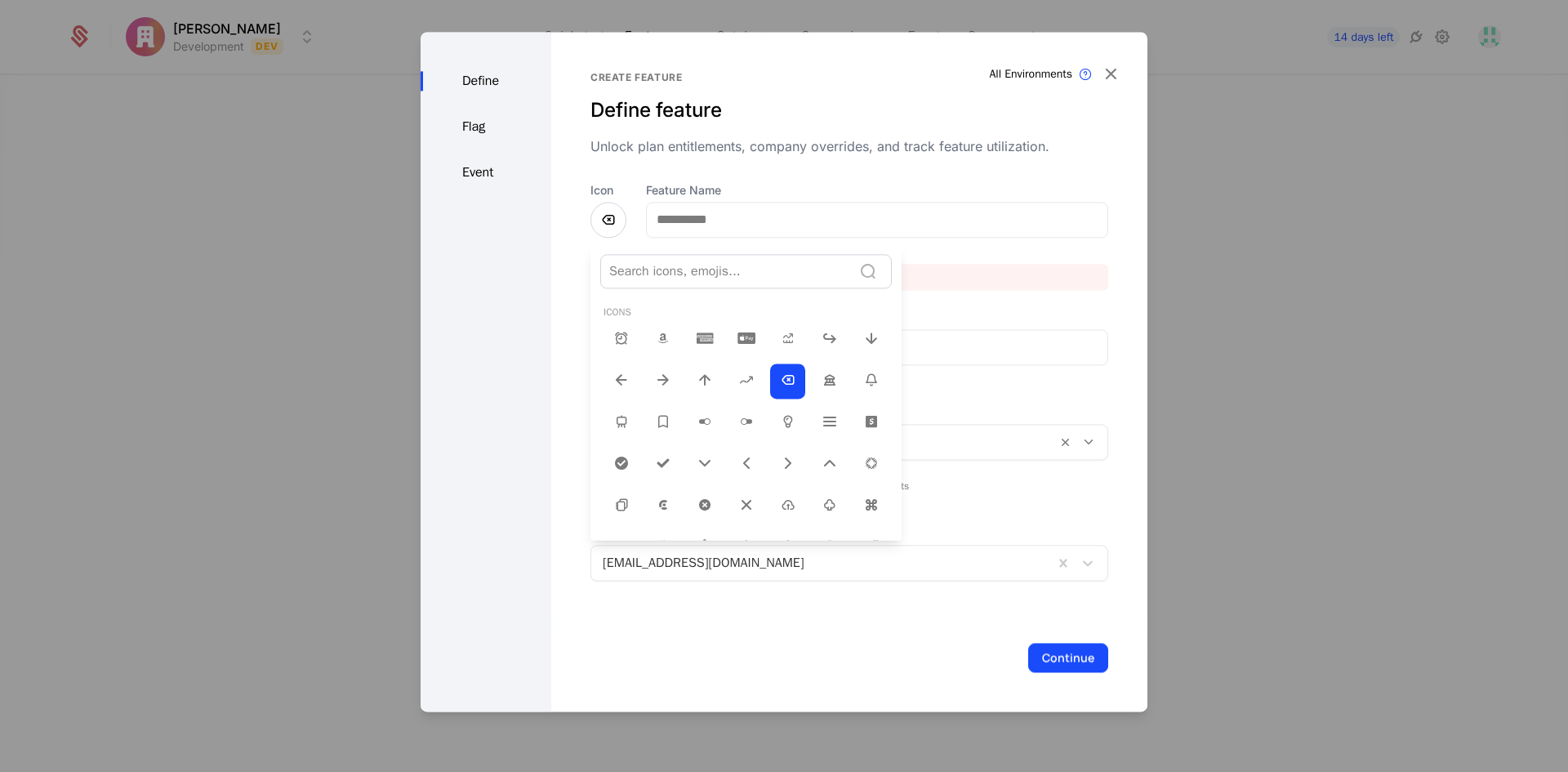 click at bounding box center (784, 372) 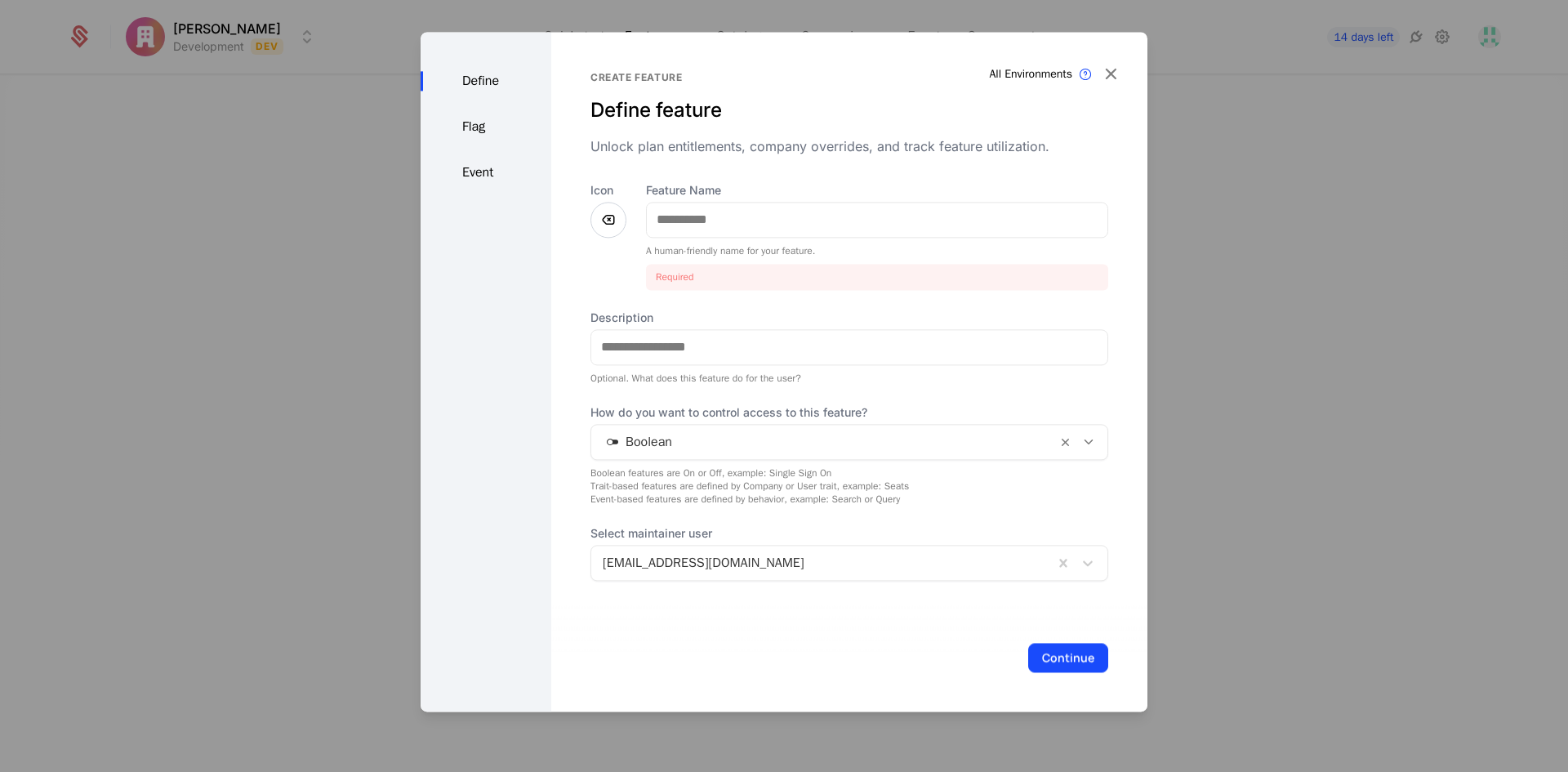 click at bounding box center (608, 220) 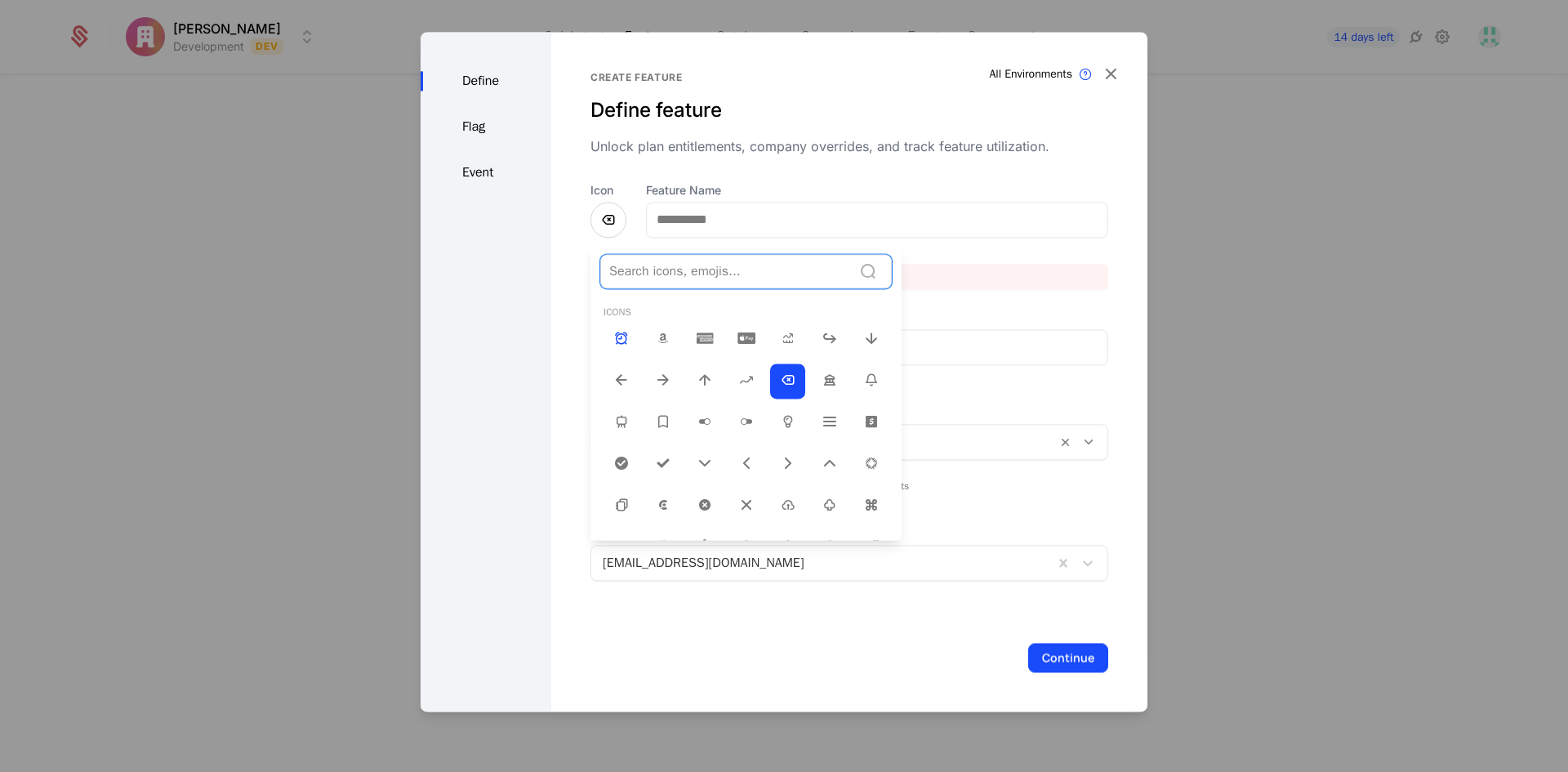 click at bounding box center (726, 271) 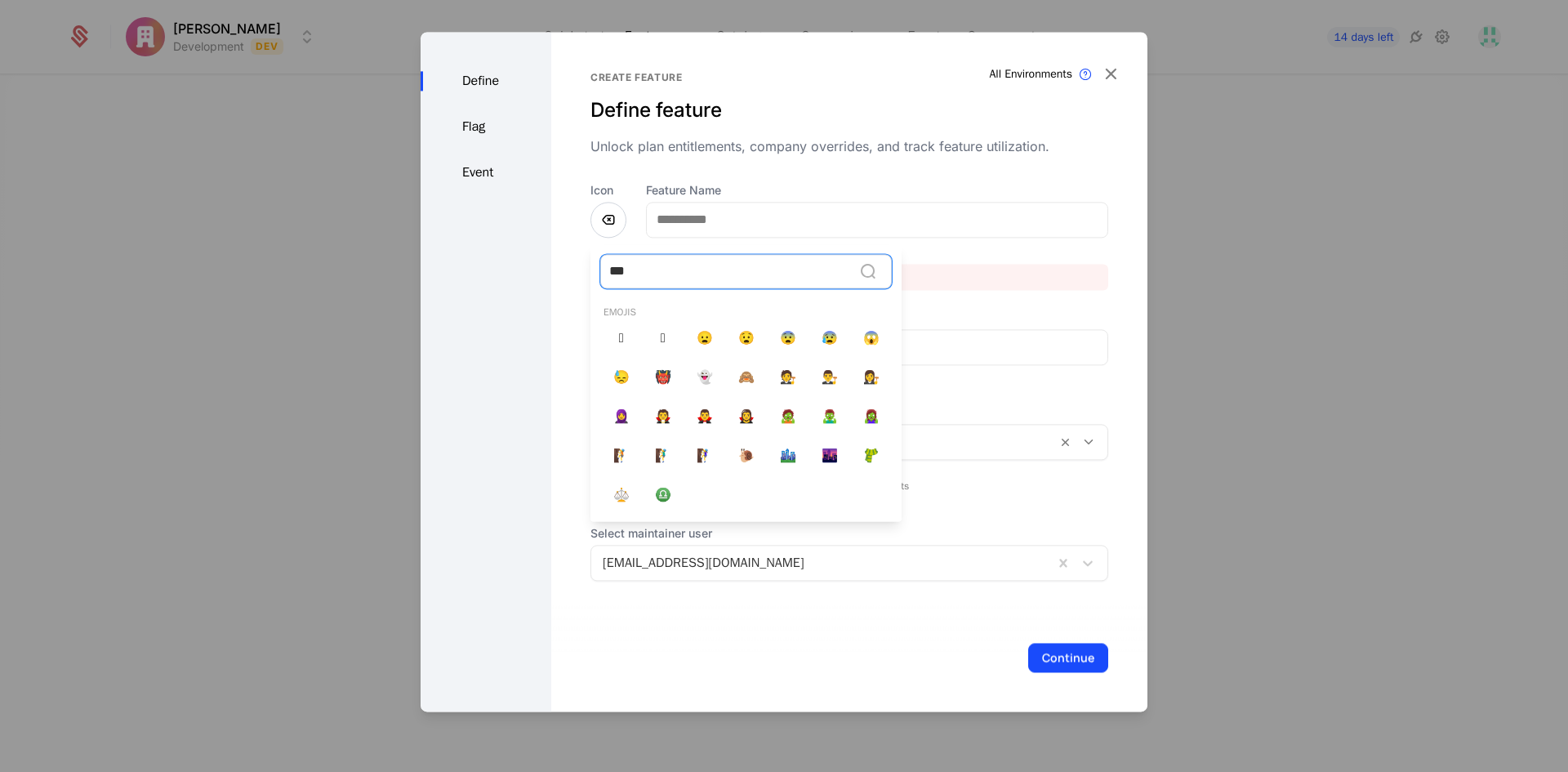 type on "****" 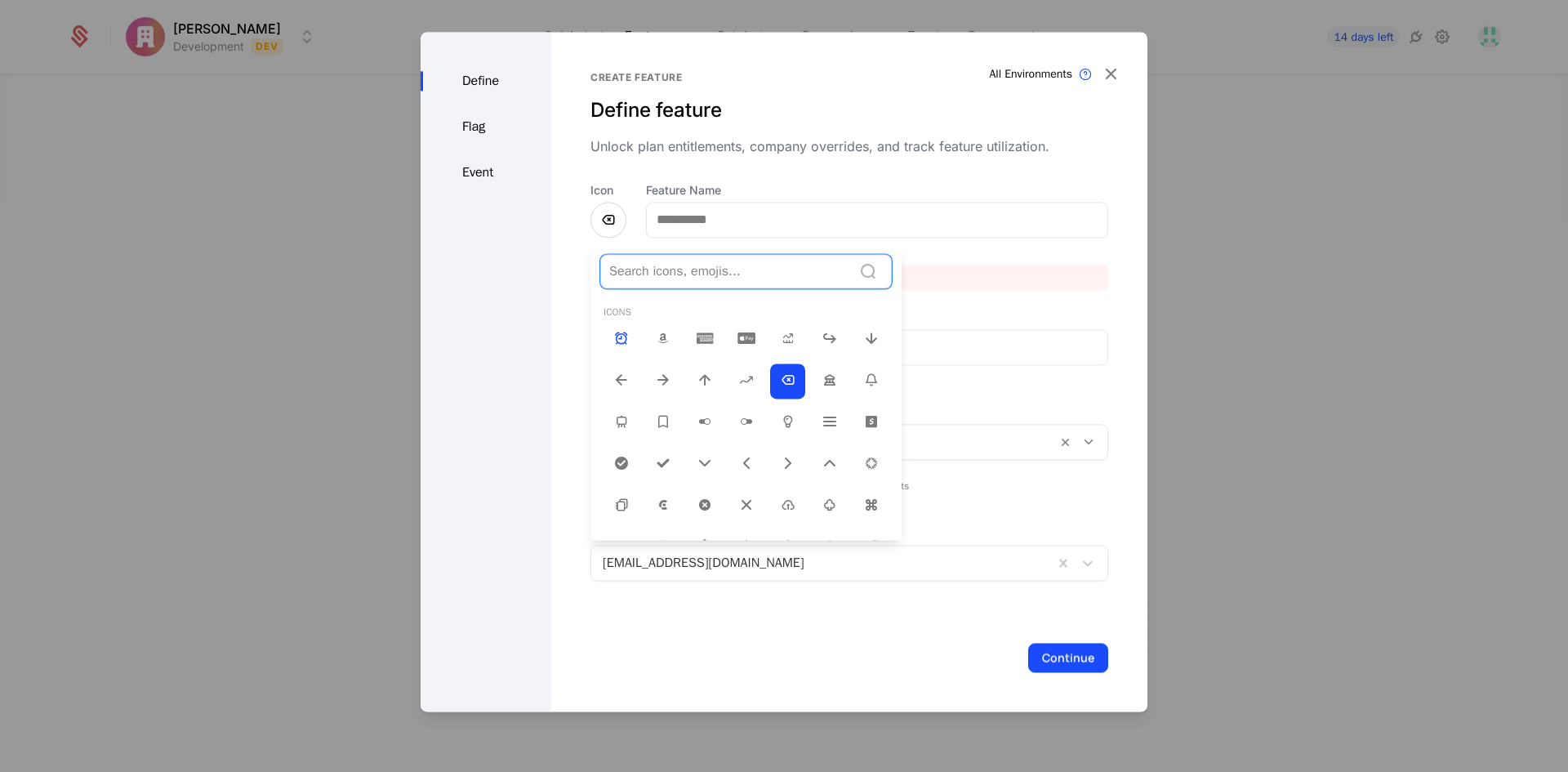 drag, startPoint x: 667, startPoint y: 277, endPoint x: 568, endPoint y: 269, distance: 99.32271 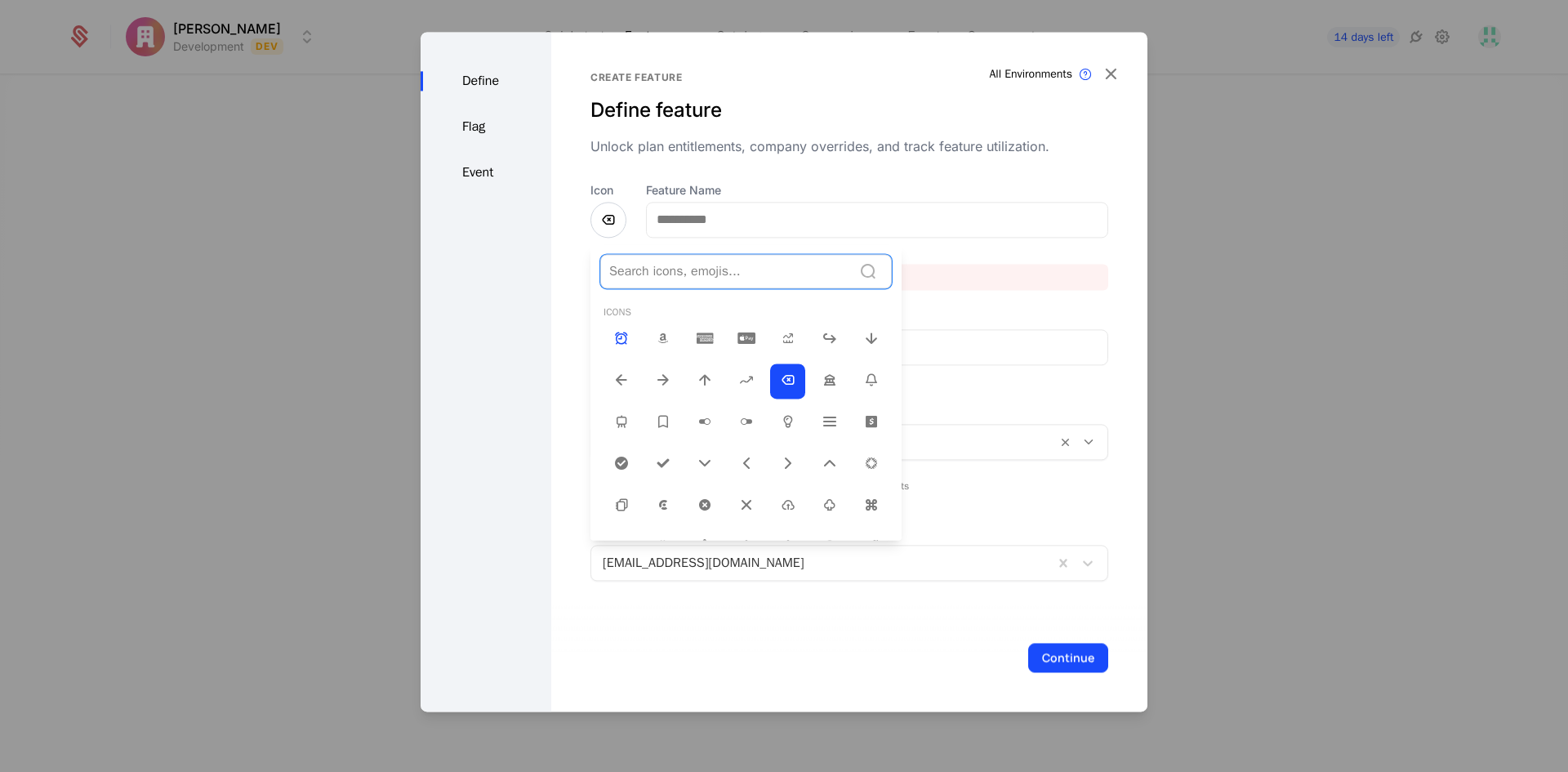 click on "Icon 1976 results available. Use Up and Down to choose options, press Enter to select the currently focused option, press Escape to exit the menu, press Tab to select the option and exit the menu. Search icons, emojis... Icons Emojis 😀 😃 😄 😁 😆 😅 🤣 😂 🙂 🙃 🫠 😉 😊 😇 🥰 😍 🤩 😘 😗 ☺️ 😚 😙 🥲 😋 😛 😜 🤪 😝 🤑 🤗 🤭 🫢 🫣 🤫 🤔 🫡 🤐 🤨 😐 😑 😶 🫥 😶‍🌫️ 😏 😒 🙄 😬 😮‍💨 🤥 🫨 🙂‍↔️ 🙂‍↕️ 😌 😔 😪 🤤 😴 🫩 😷 🤒 🤕 🤢 🤮 🤧 🥵 🥶 🥴 😵 😵‍💫 🤯 🤠 🥳 🥸 😎 🤓 🧐 😕 🫤 😟 🙁 ☹️ 😮 😯 😲 😳 🥺 🥹 😦 😧 😨 😰 😥 😢 😭 😱 😖 😣 😞 😓 😩 😫 🥱 😤 😡 😠 🤬 😈 👿 💀 ☠️ 💩 🤡 👹 👺 👻 👽 👾 🤖 😺 😸 😹 😻 😼 😽 🙀 😿 😾 🙈 🙉 🙊 💌 💘 💝 💖 💗 💓 💞 💕 💟 ❣️ 💔 ❤️‍🔥 ❤️‍🩹 ❤️" at bounding box center [608, 236] 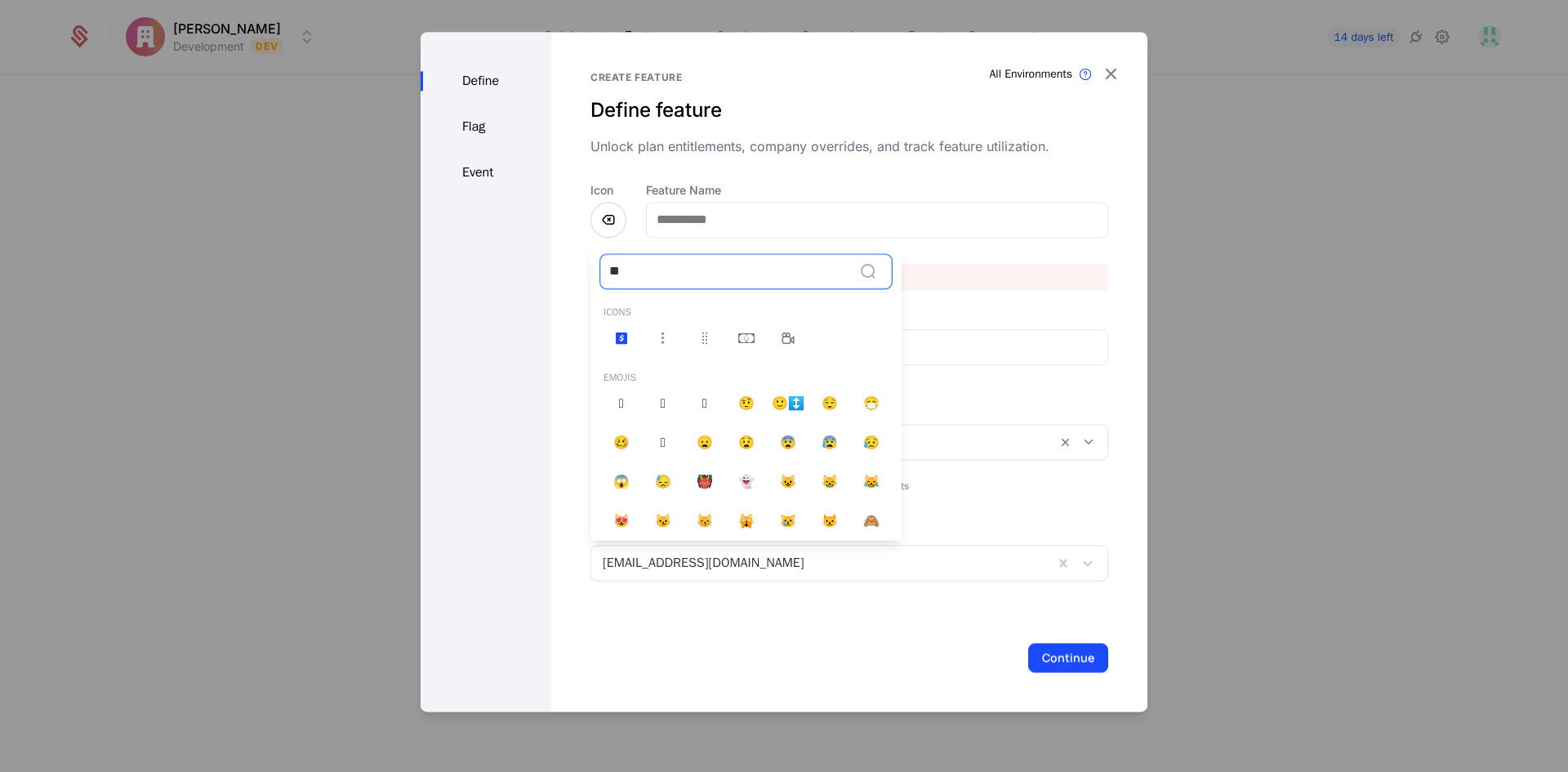 type on "***" 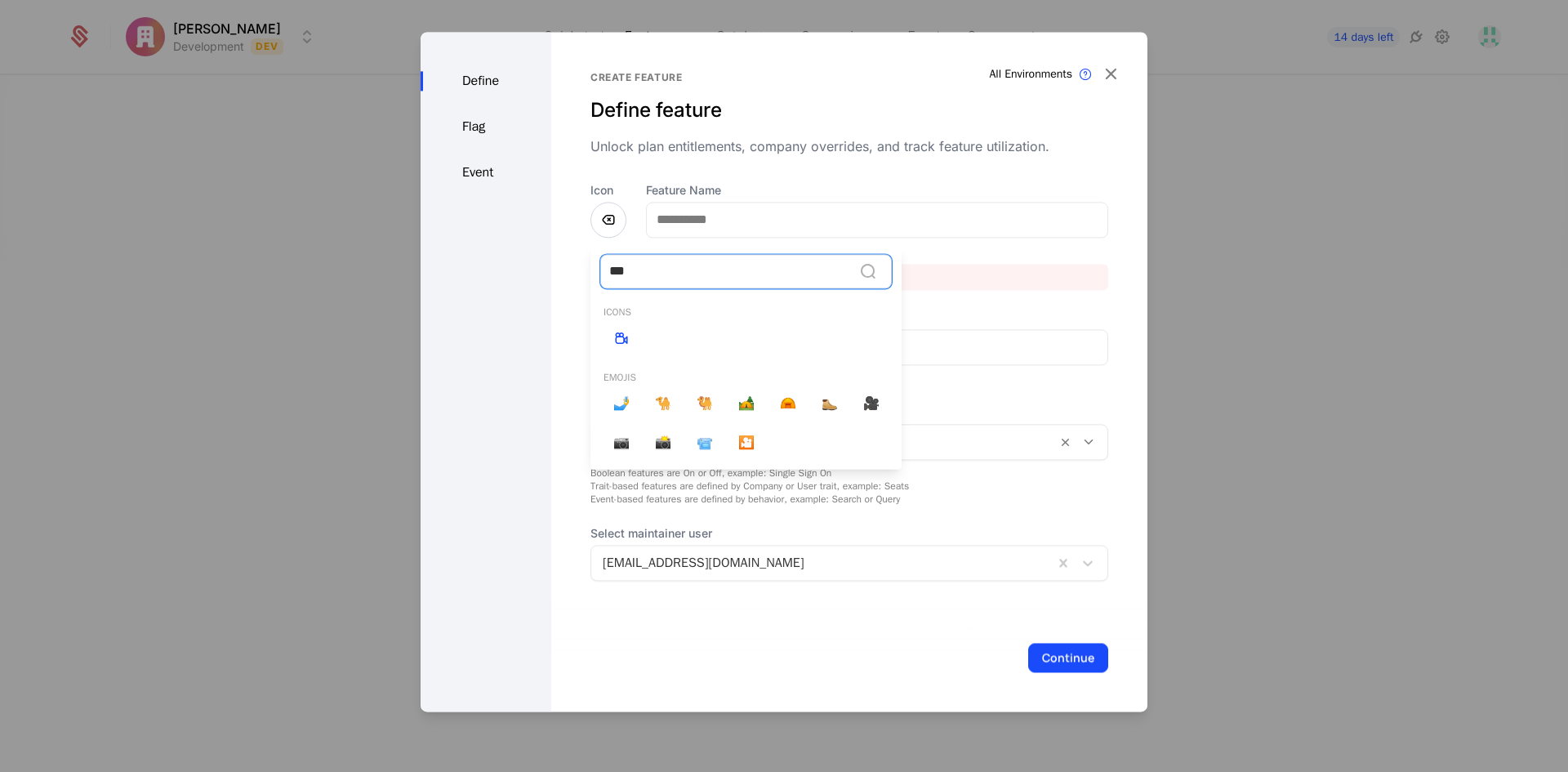 click at bounding box center (784, 372) 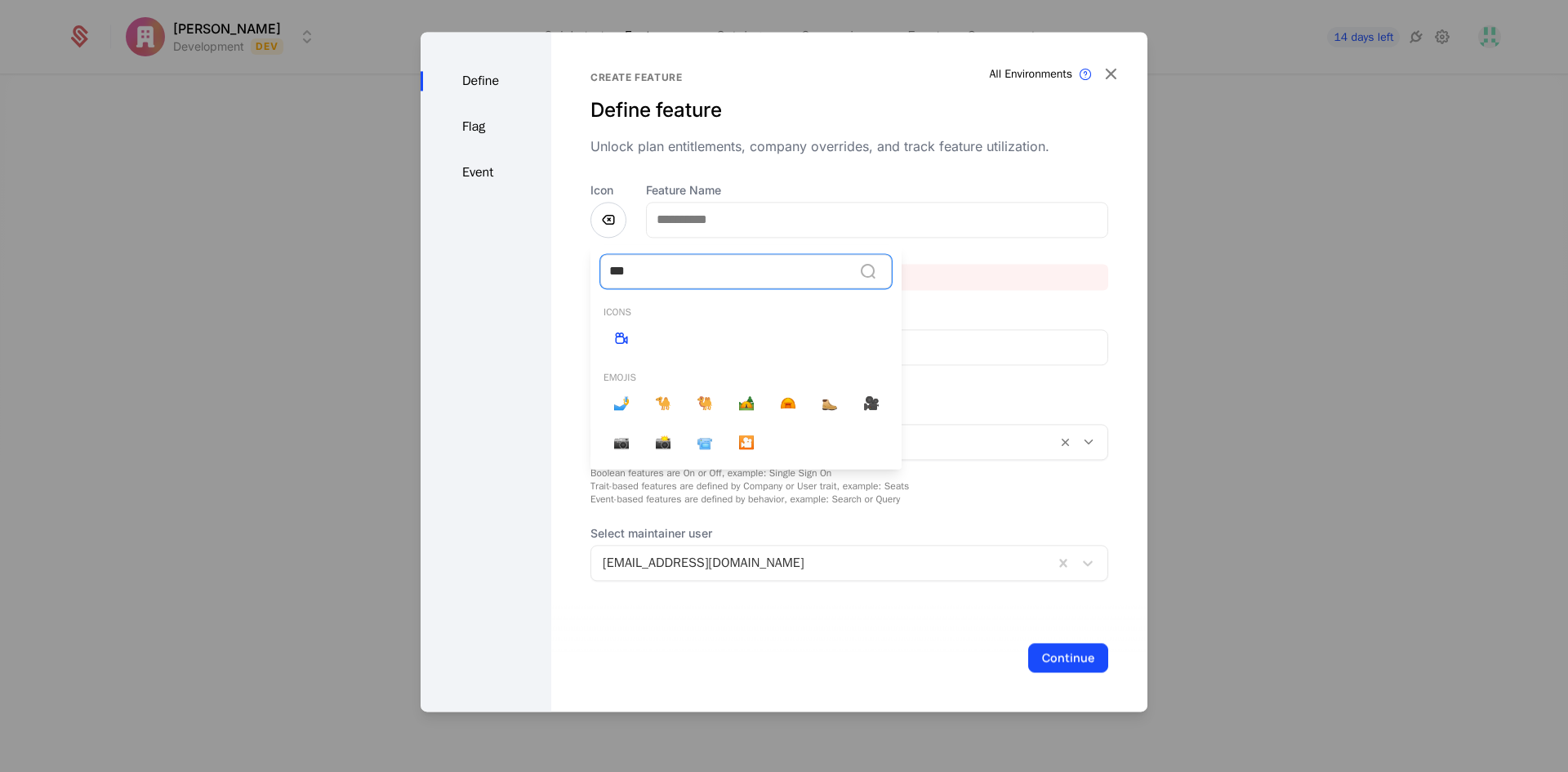 click on "Feature Name" at bounding box center (877, 220) 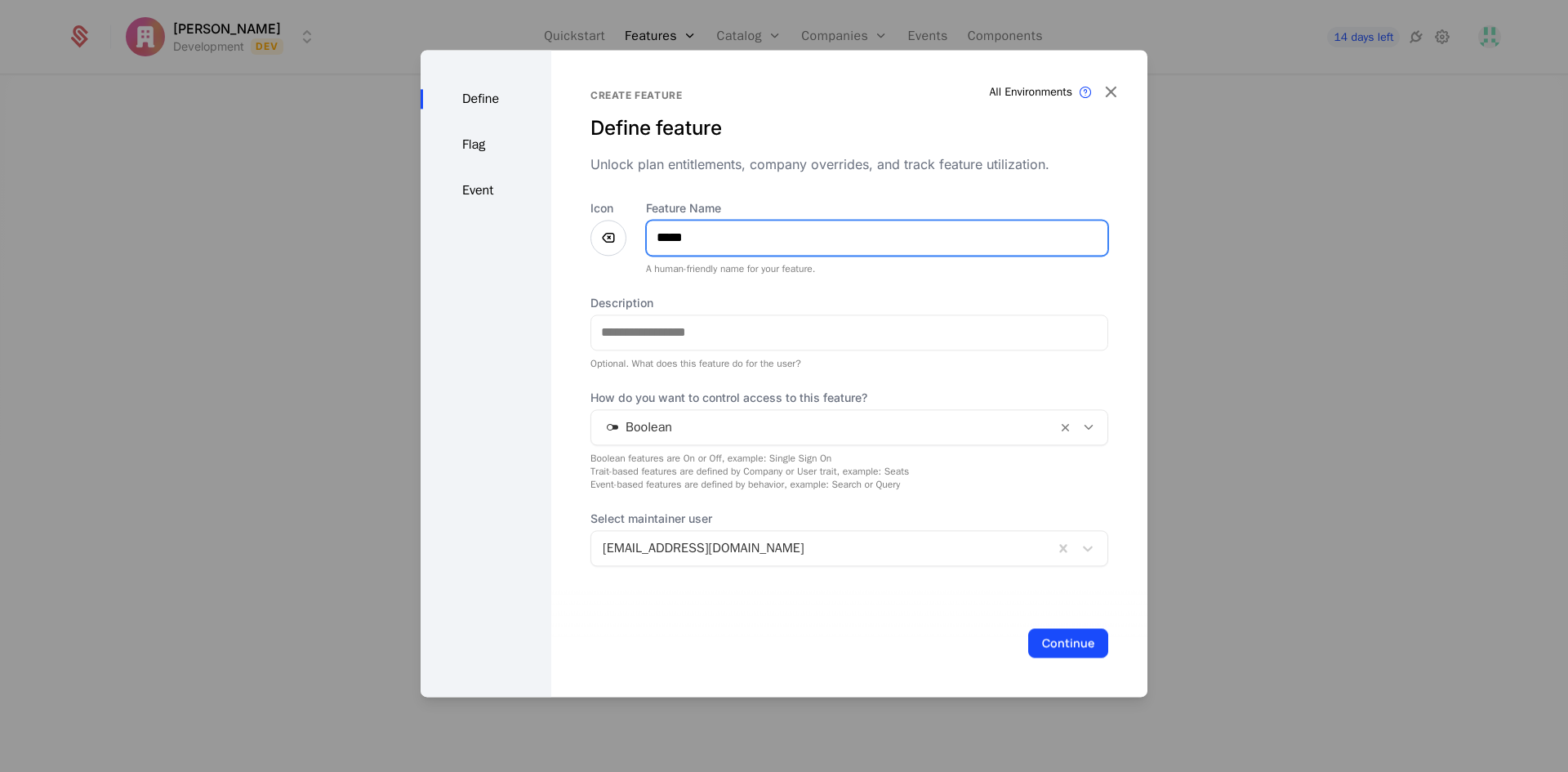 type on "*****" 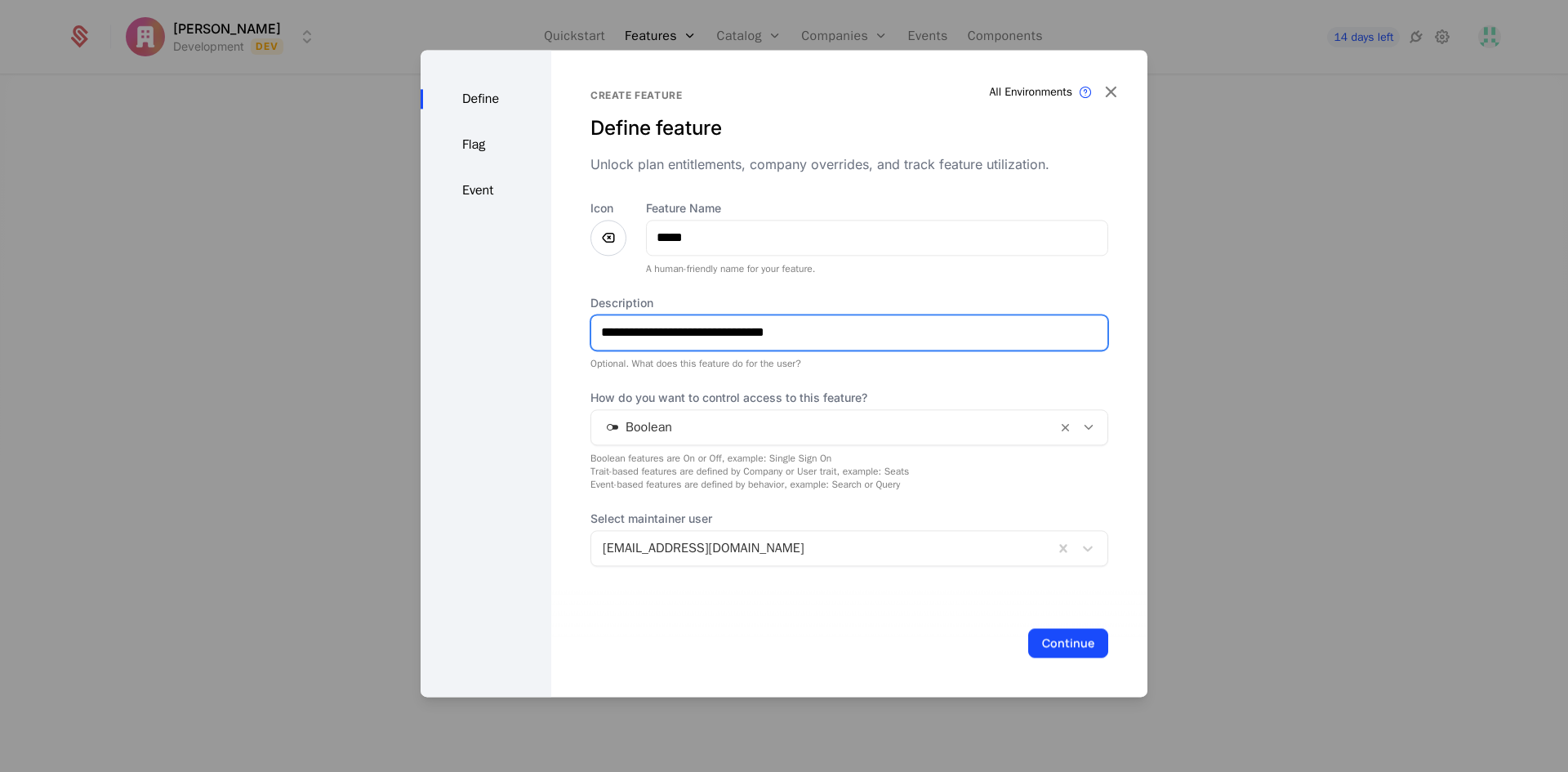 type on "**********" 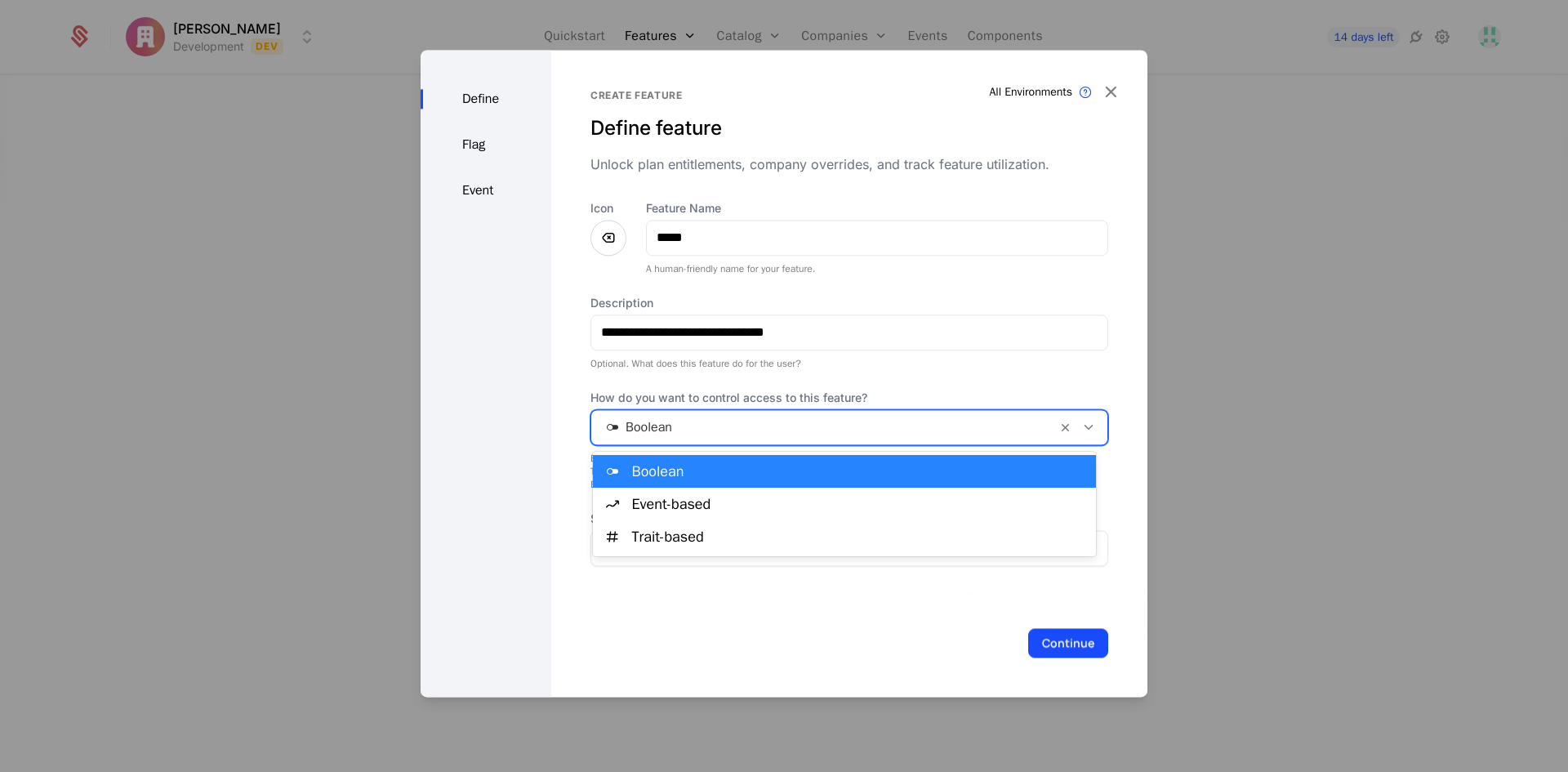 click at bounding box center [824, 427] 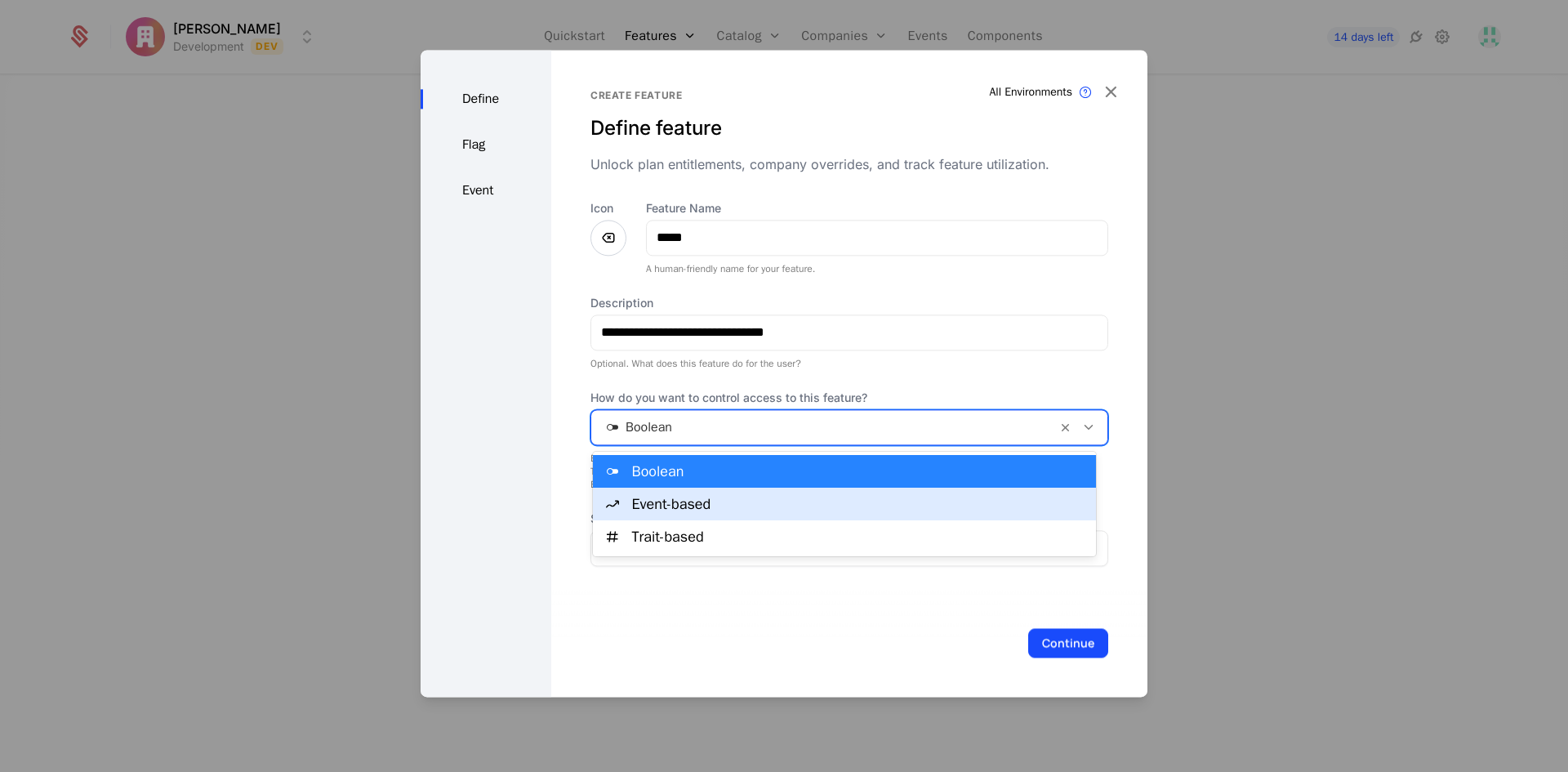 click on "Event-based" at bounding box center (859, 504) 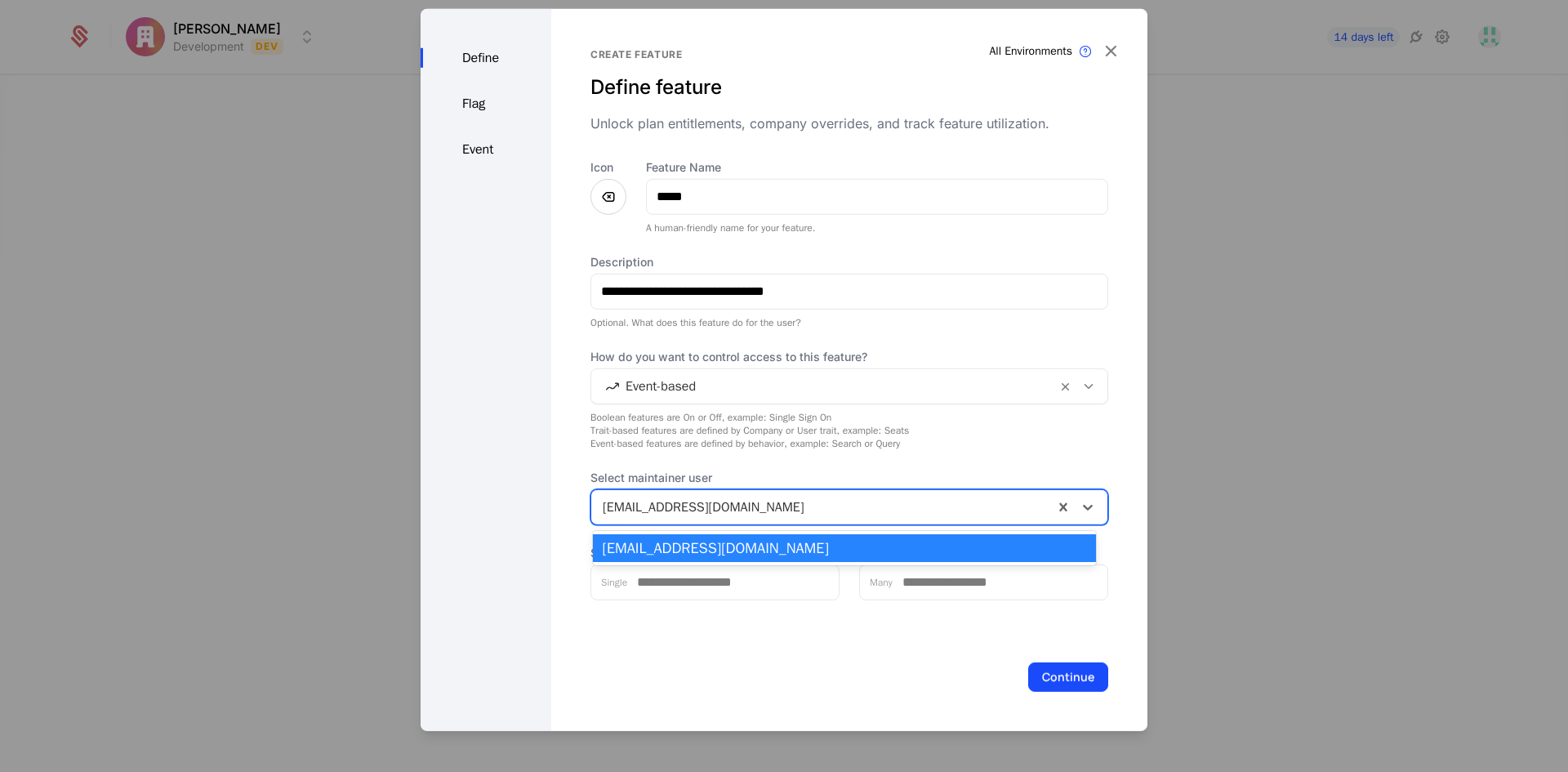 click at bounding box center (822, 506) 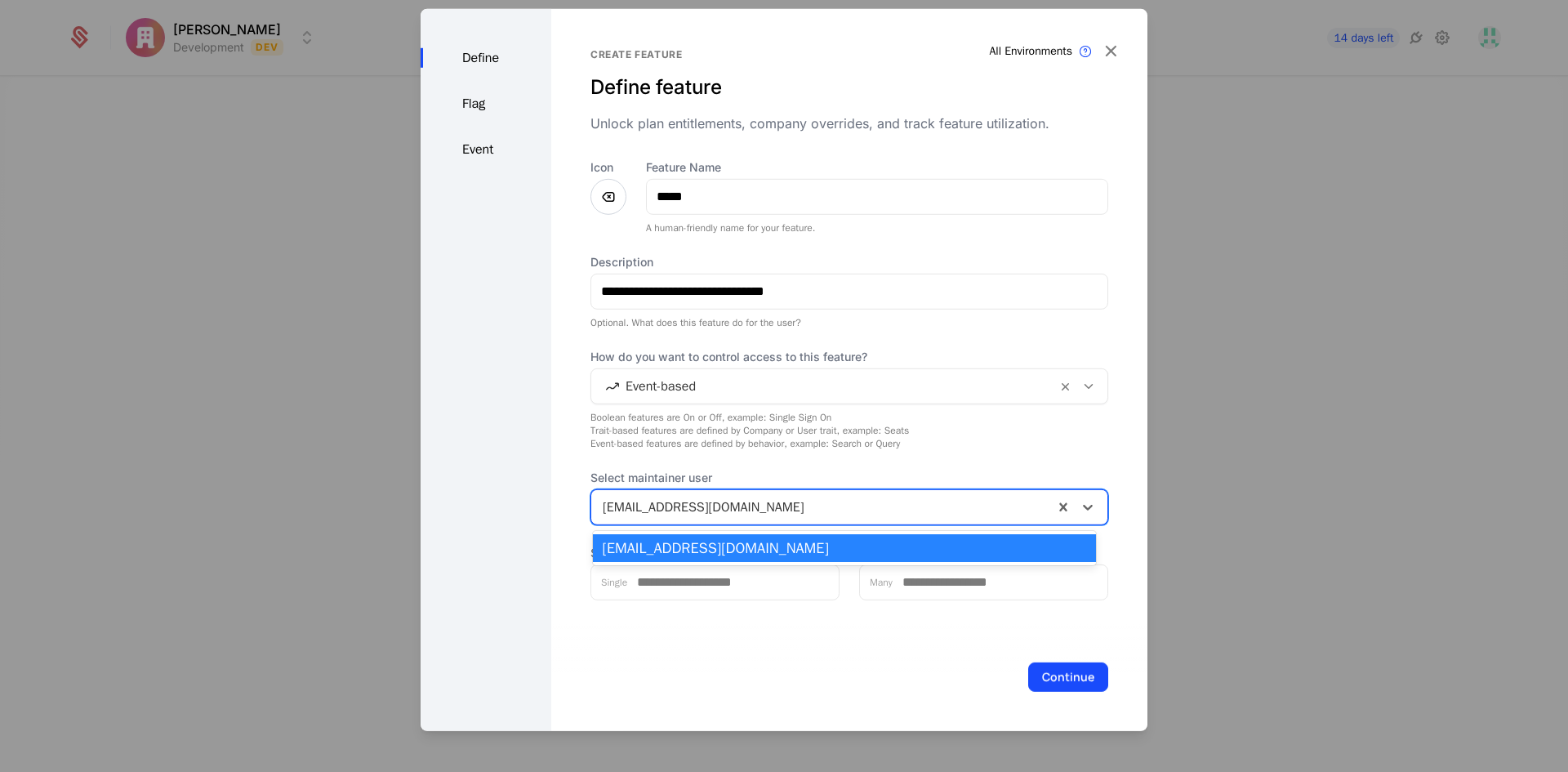 click on "jeevanshrestha09@gmail.com" at bounding box center (844, 548) 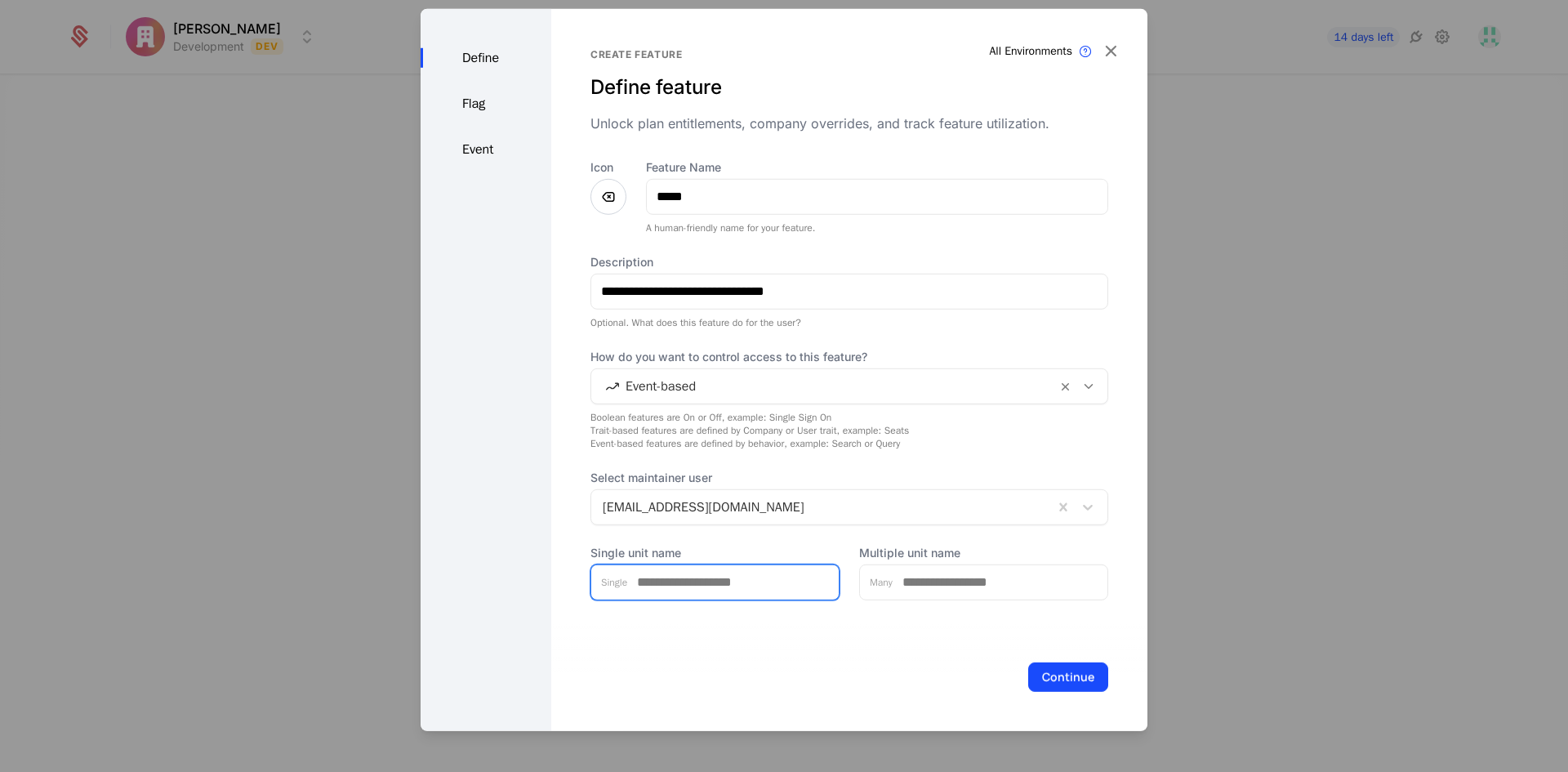 click on "Single unit name" at bounding box center (733, 582) 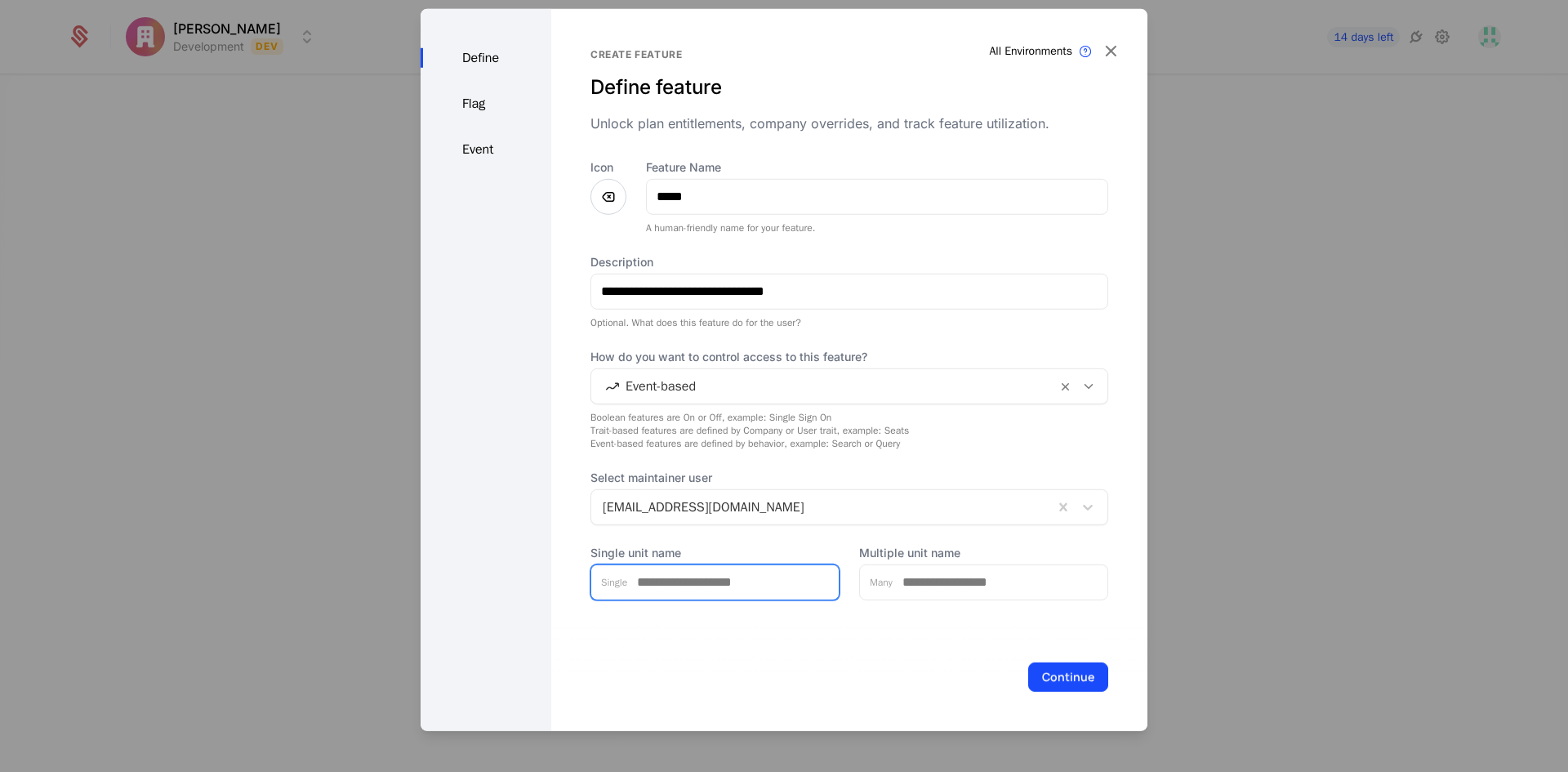 click on "Single unit name" at bounding box center (733, 582) 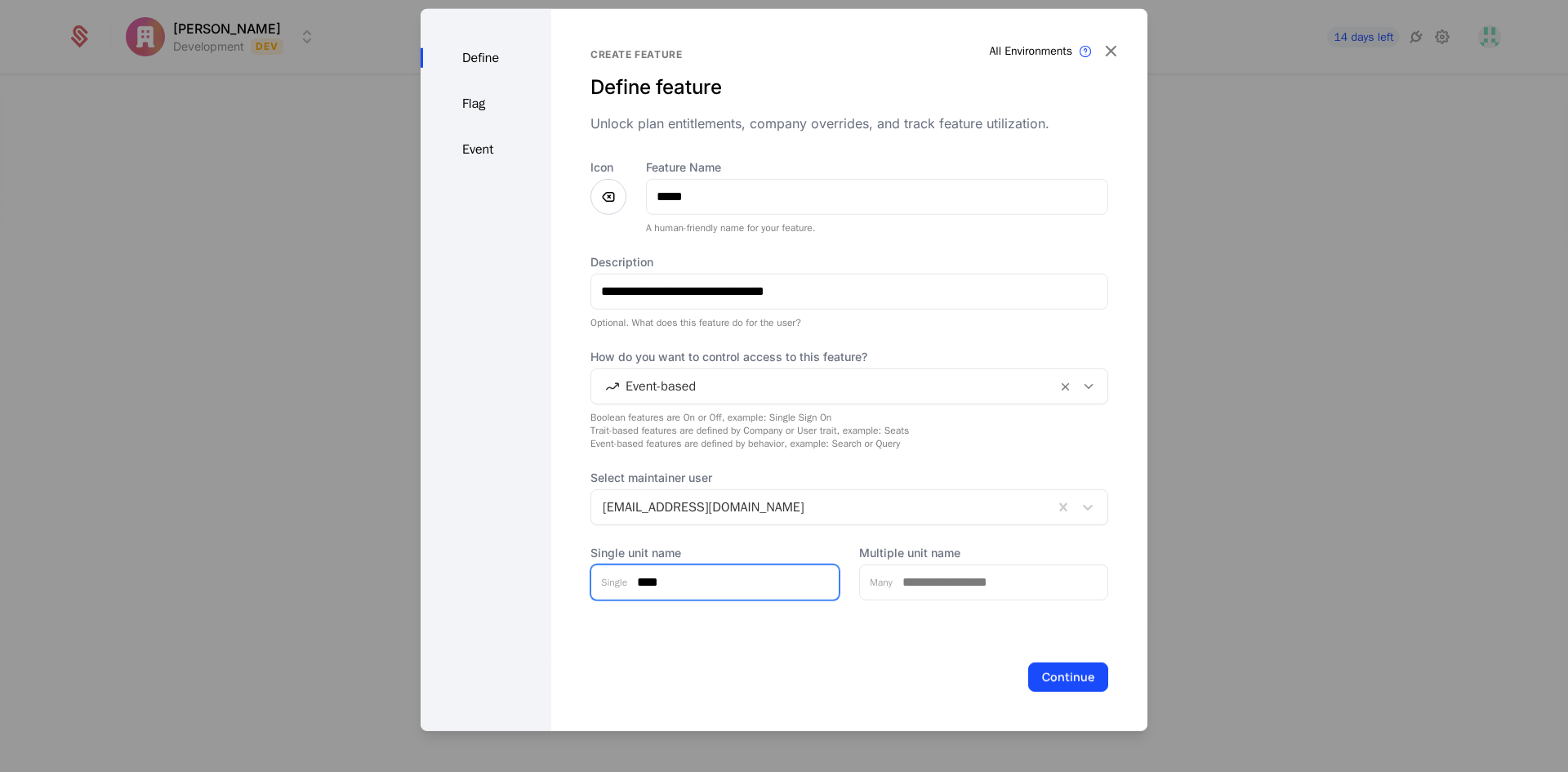 type on "****" 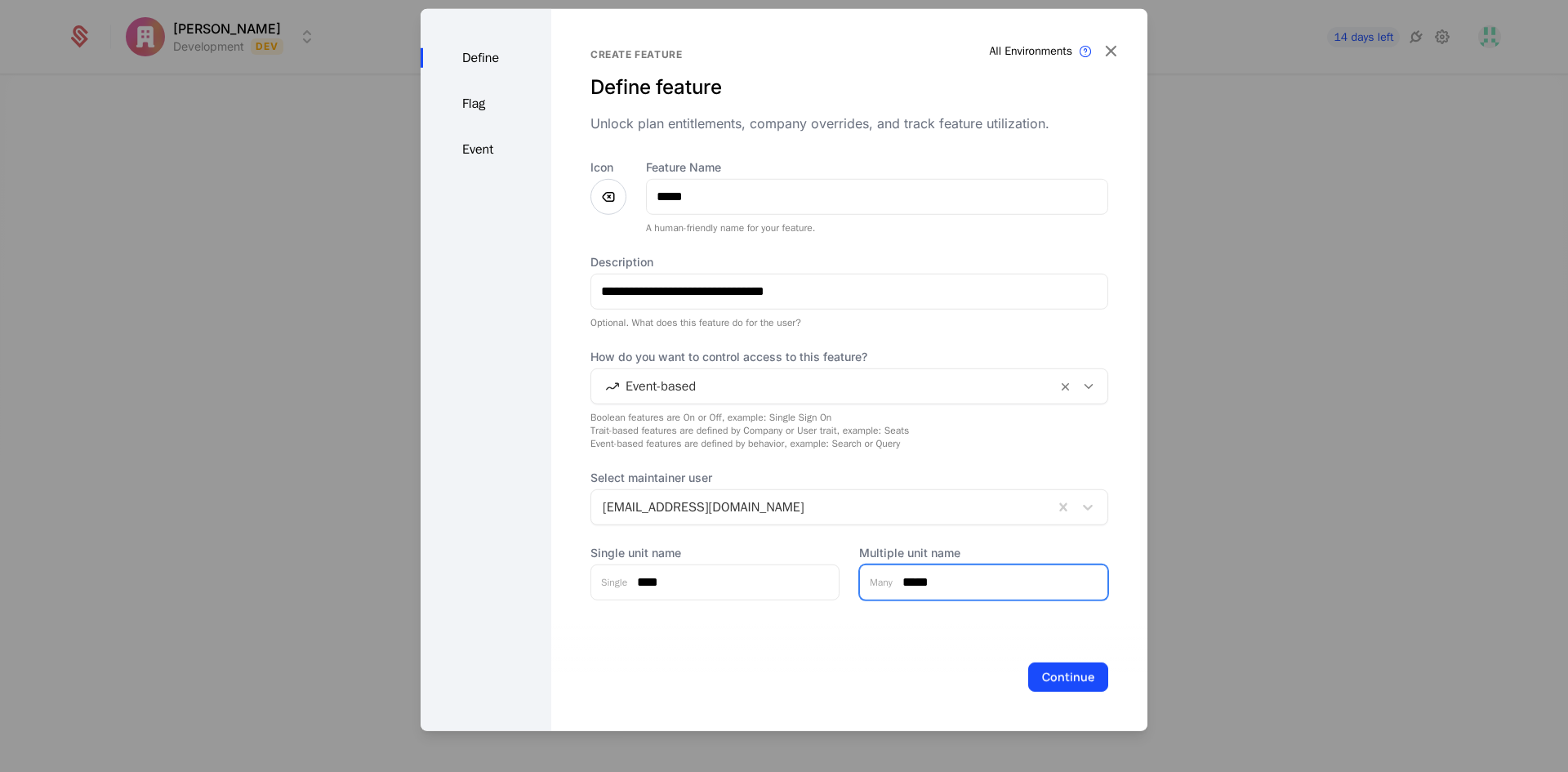 type on "*****" 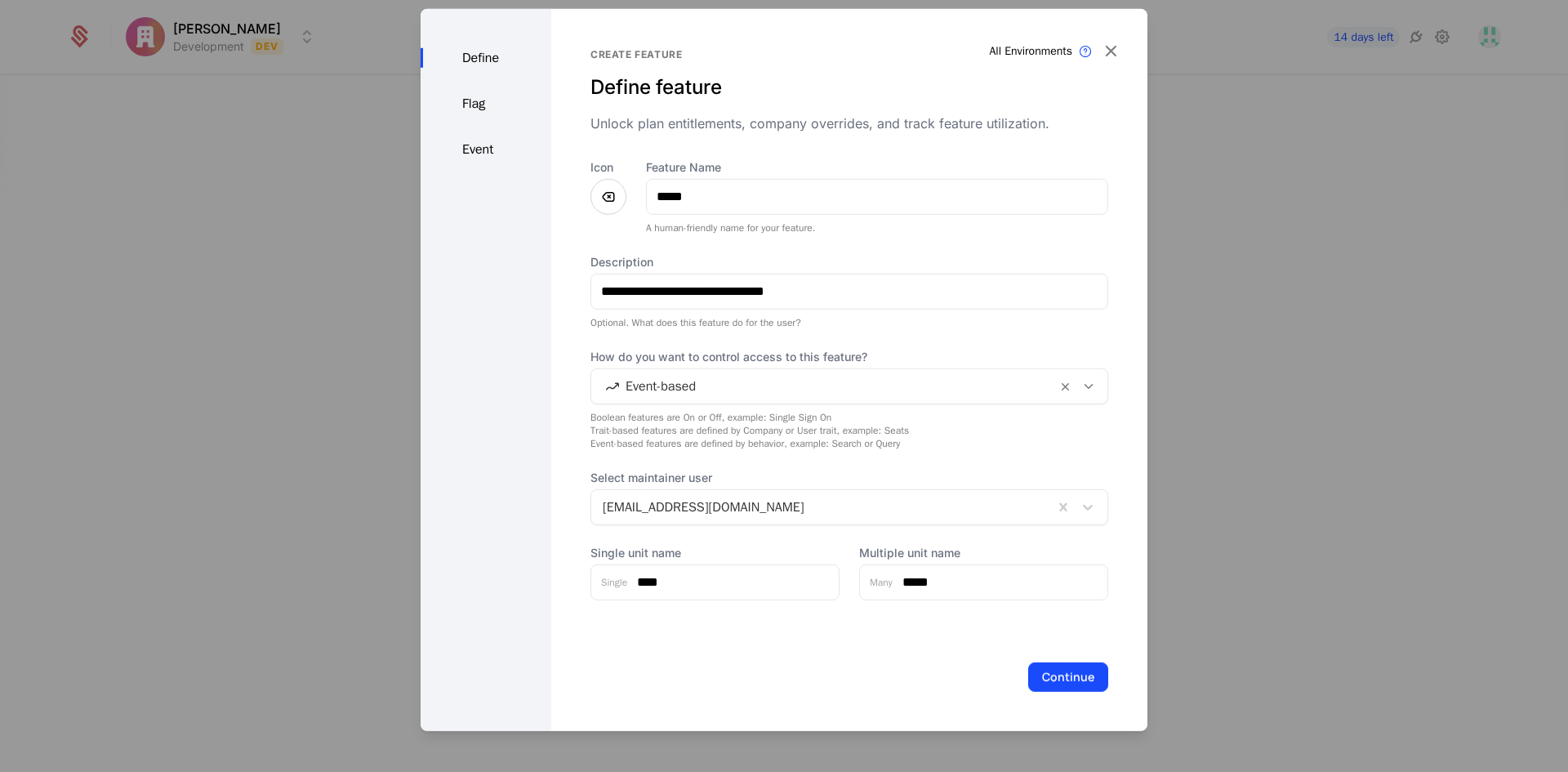 click on "Continue" at bounding box center (1068, 676) 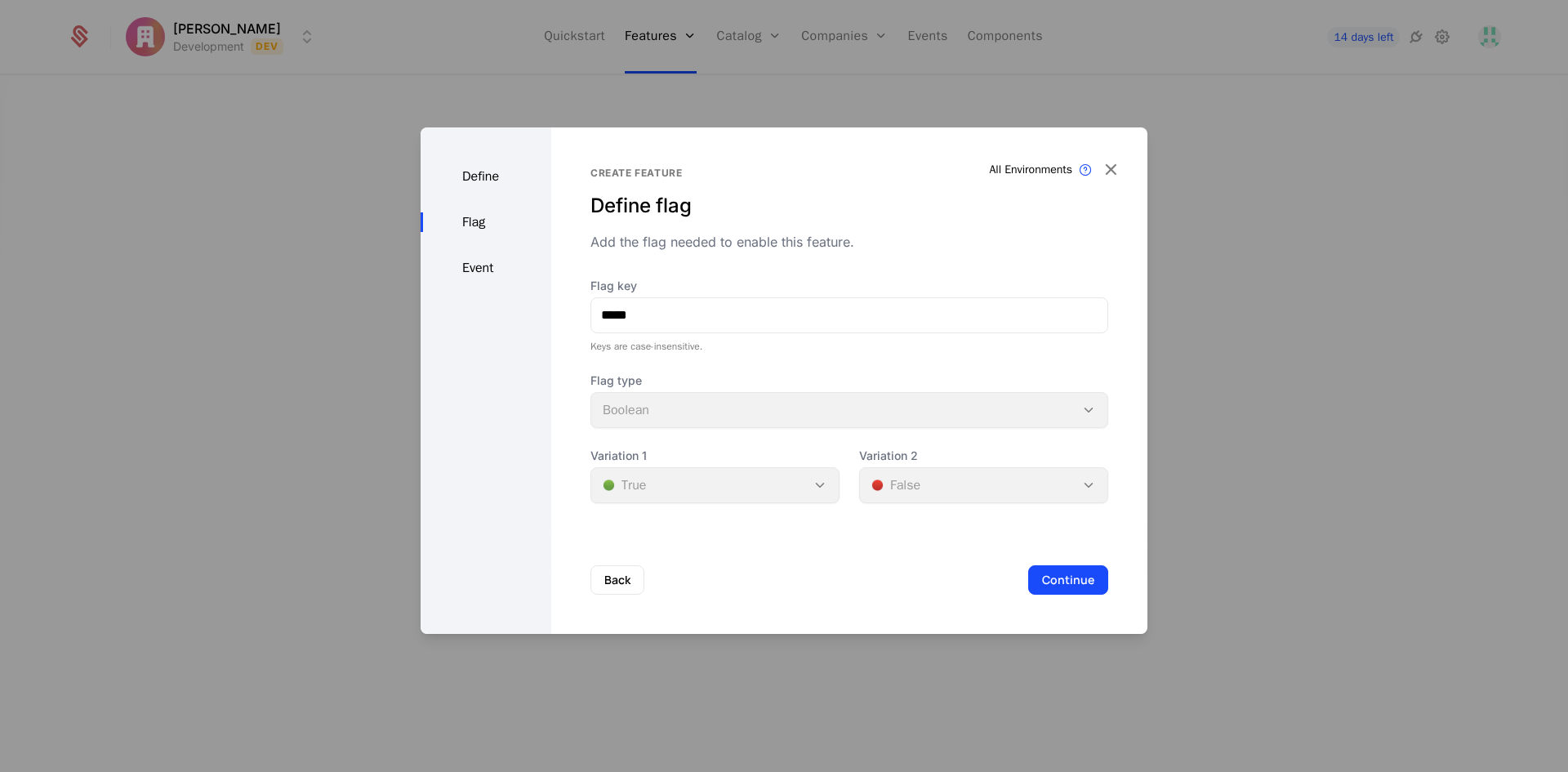 click on "Event" at bounding box center (486, 268) 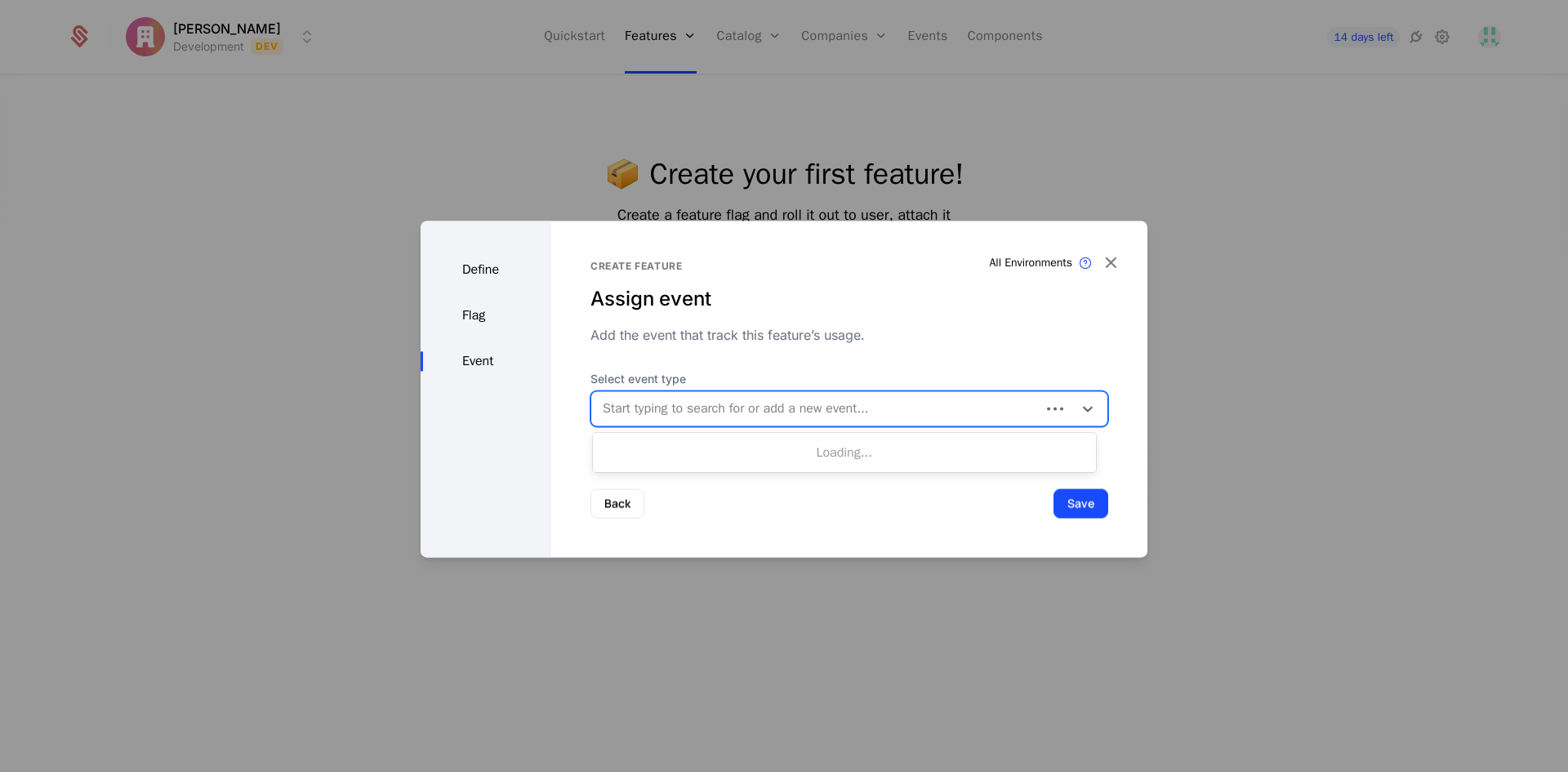 click on "Start typing to search for or add a new event..." at bounding box center [816, 408] 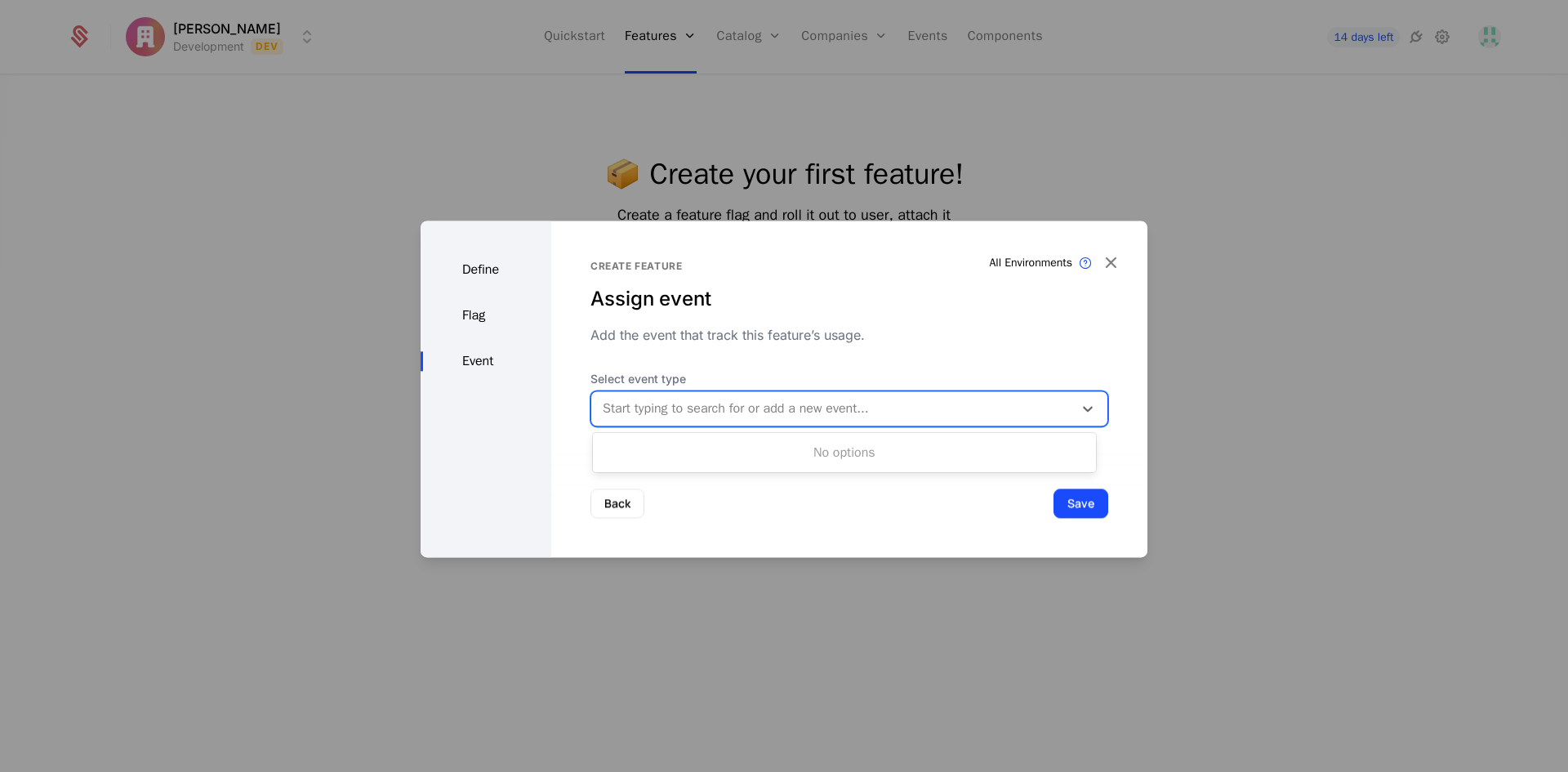 click on "Create feature Assign event Add the event that track this feature’s usage.  Select event type Use Up and Down to choose options, press Enter to select the currently focused option, press Escape to exit the menu, press Tab to select the option and exit the menu. Start typing to search for or add a new event..." at bounding box center (849, 343) 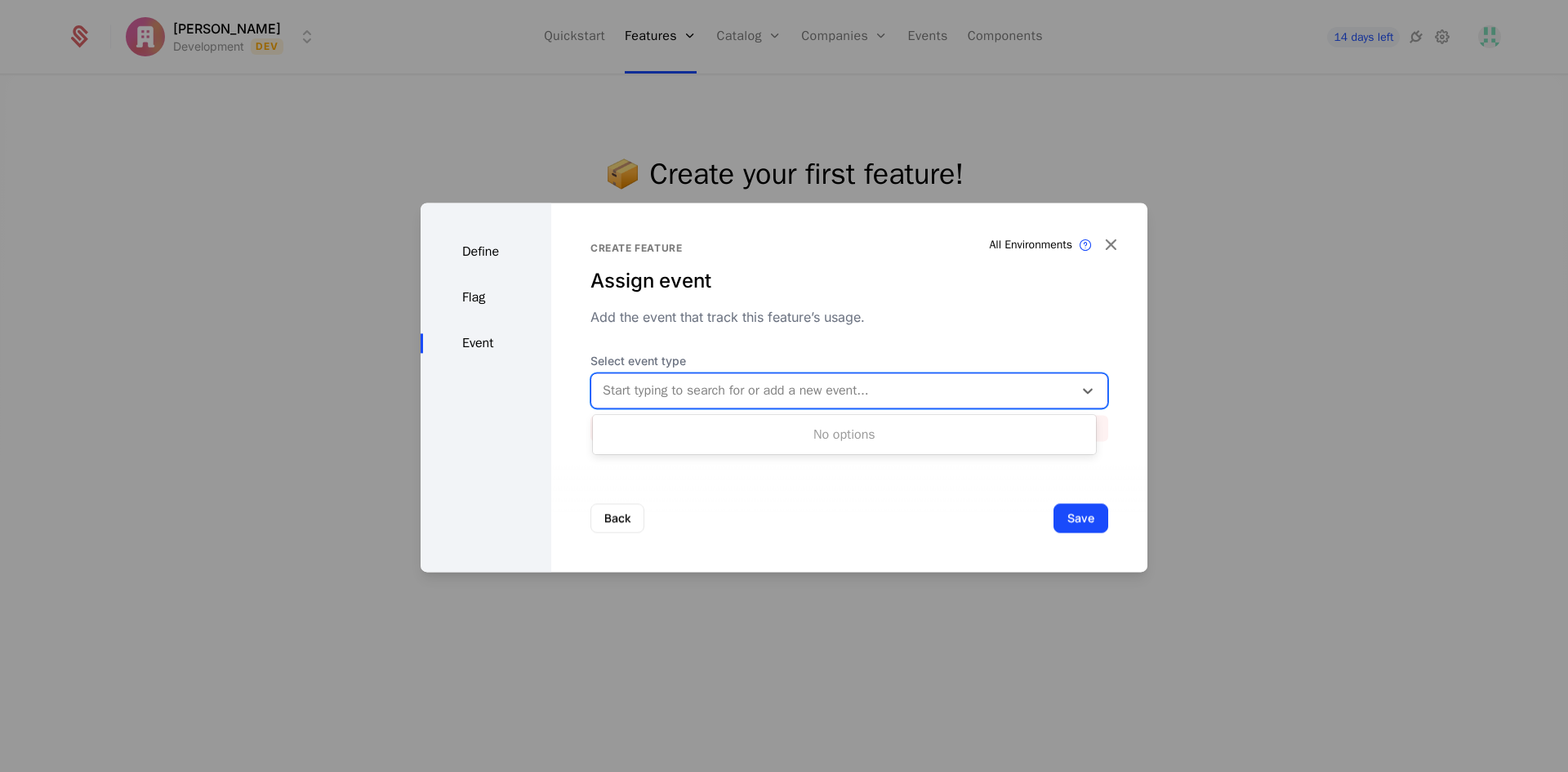 click at bounding box center (832, 390) 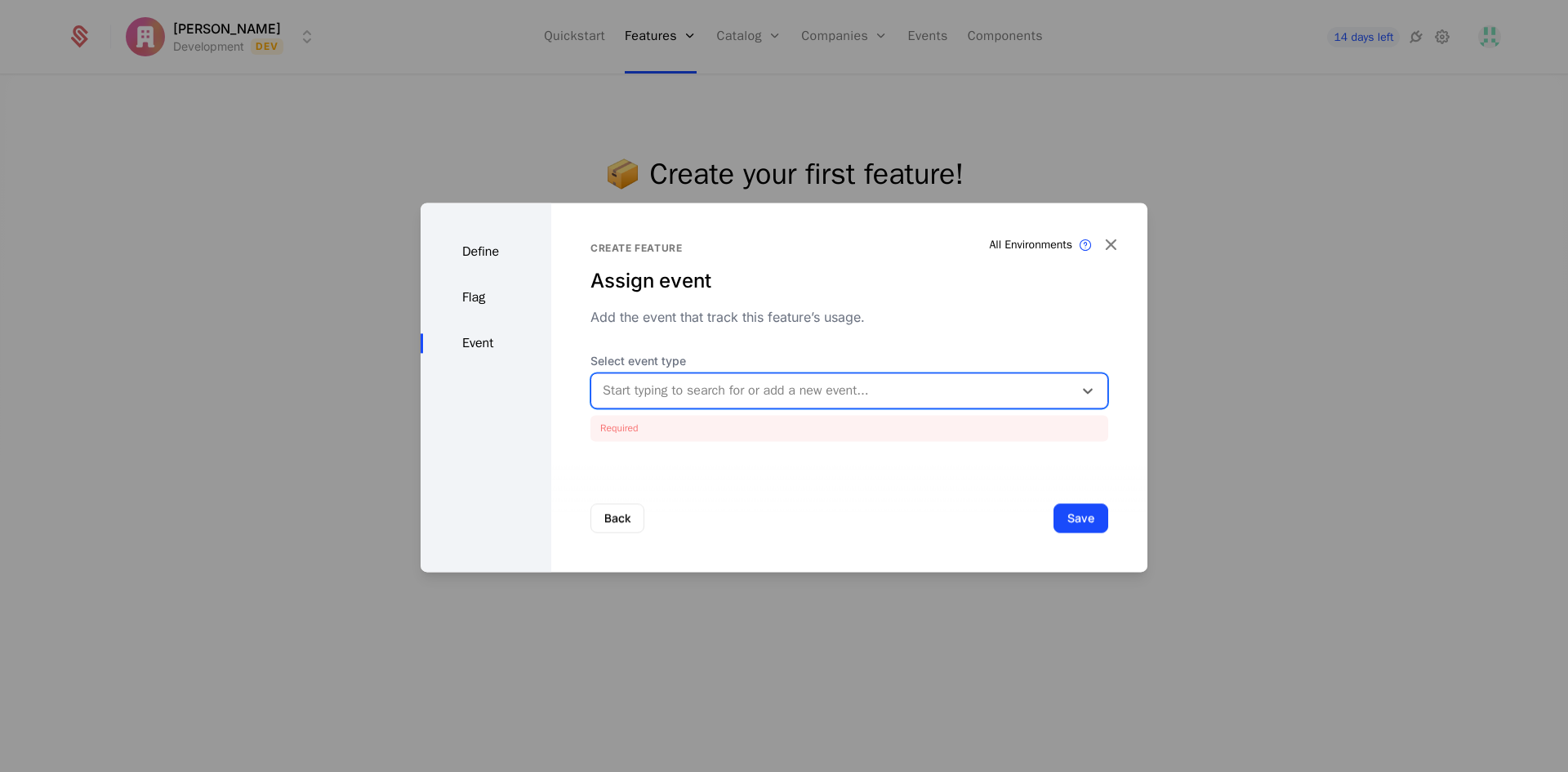 click at bounding box center (832, 390) 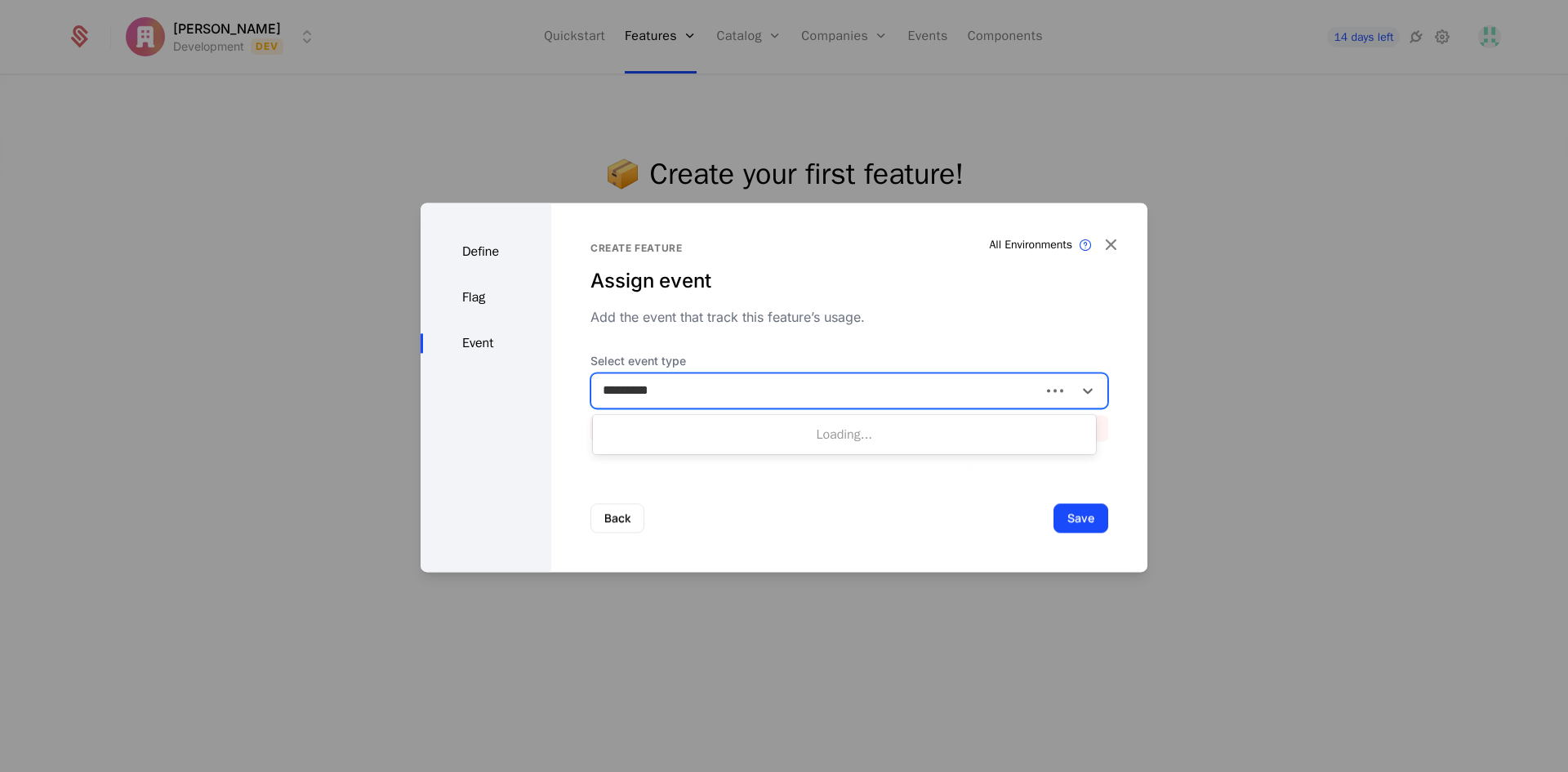 type on "**********" 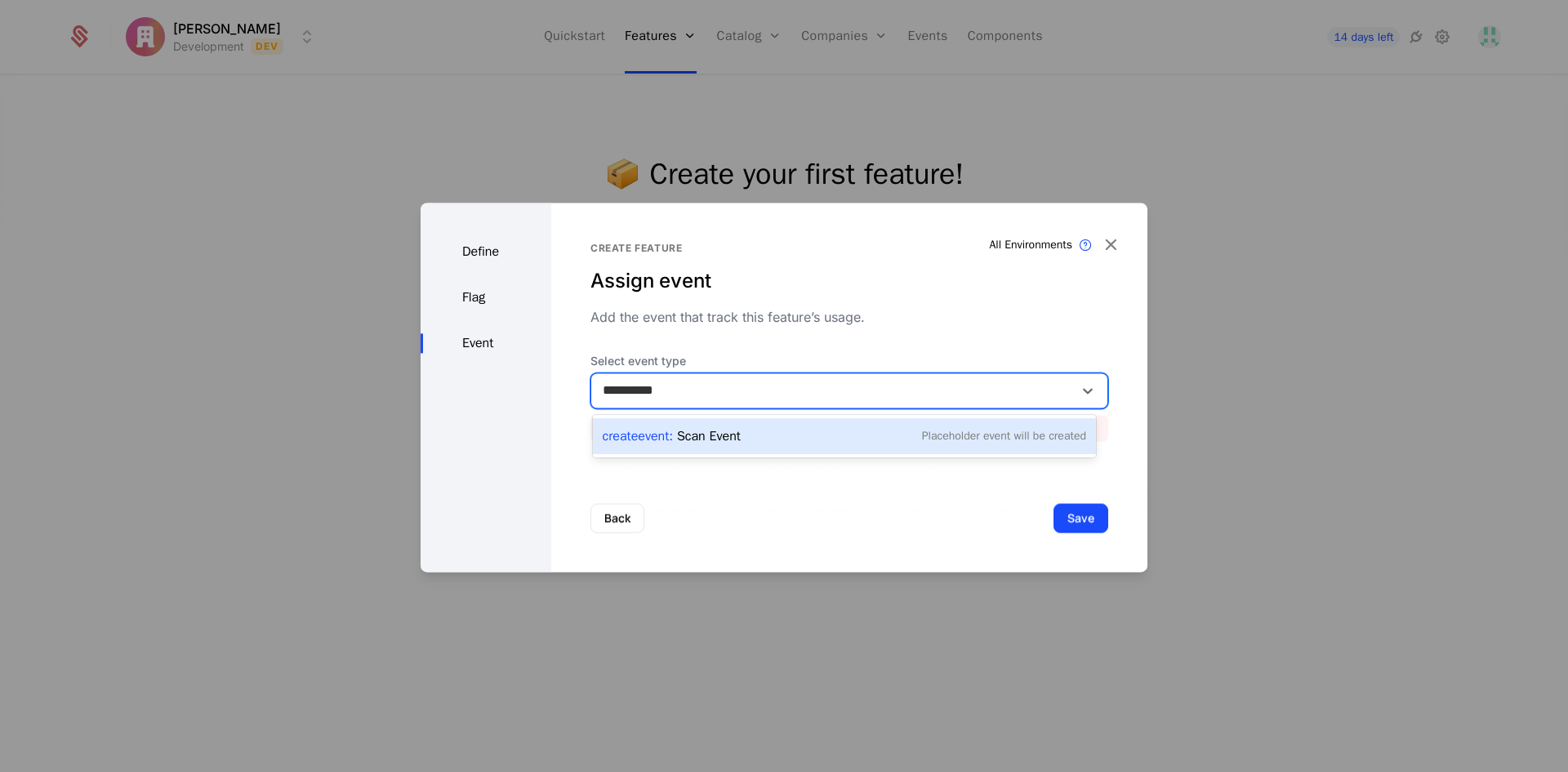 click on "Create  Event :   Scan Event Placeholder   Event   will be created" at bounding box center (844, 436) 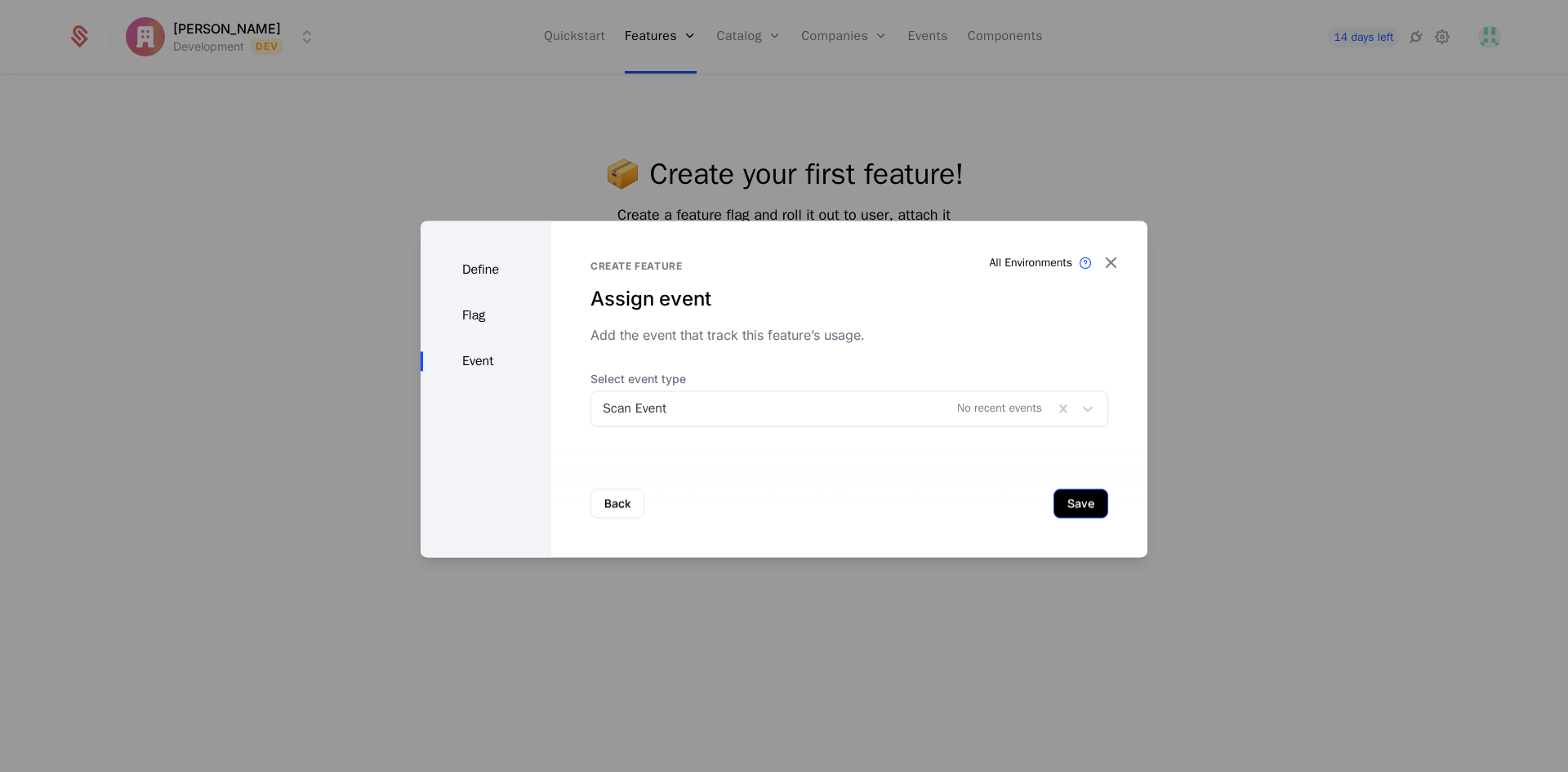 click on "Save" at bounding box center [1080, 503] 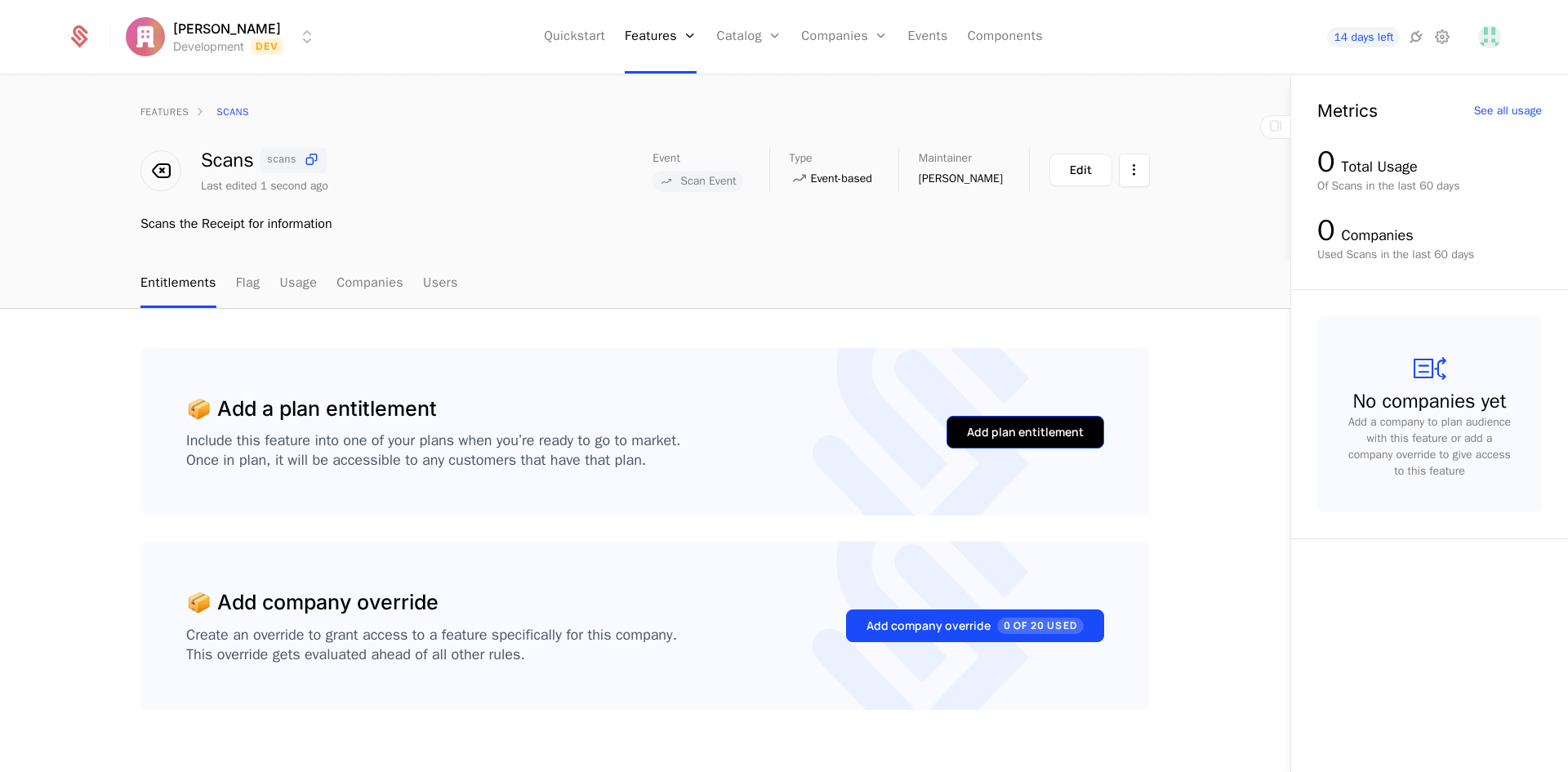 click on "Add plan entitlement" at bounding box center (1025, 432) 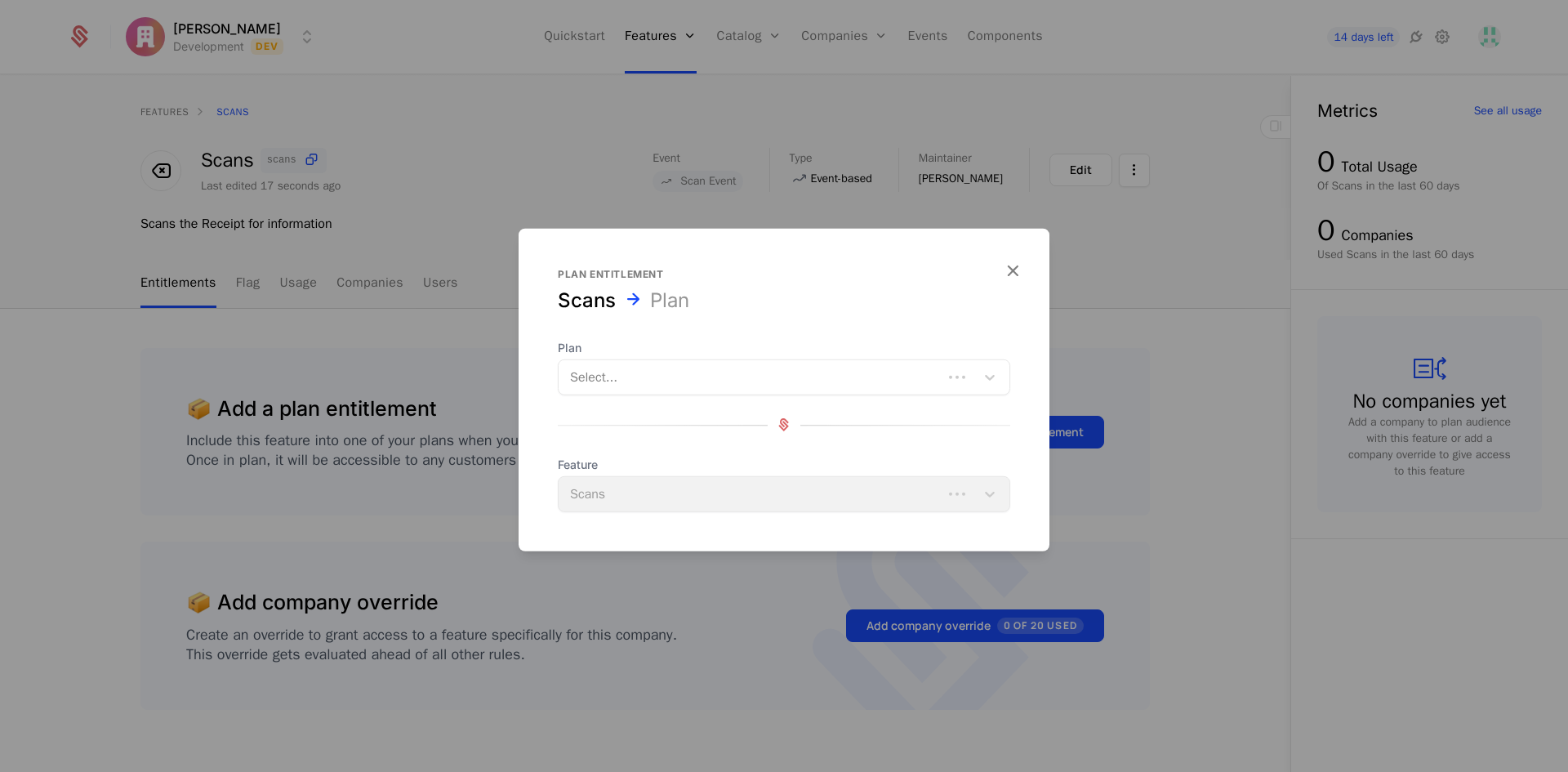 click at bounding box center [751, 377] 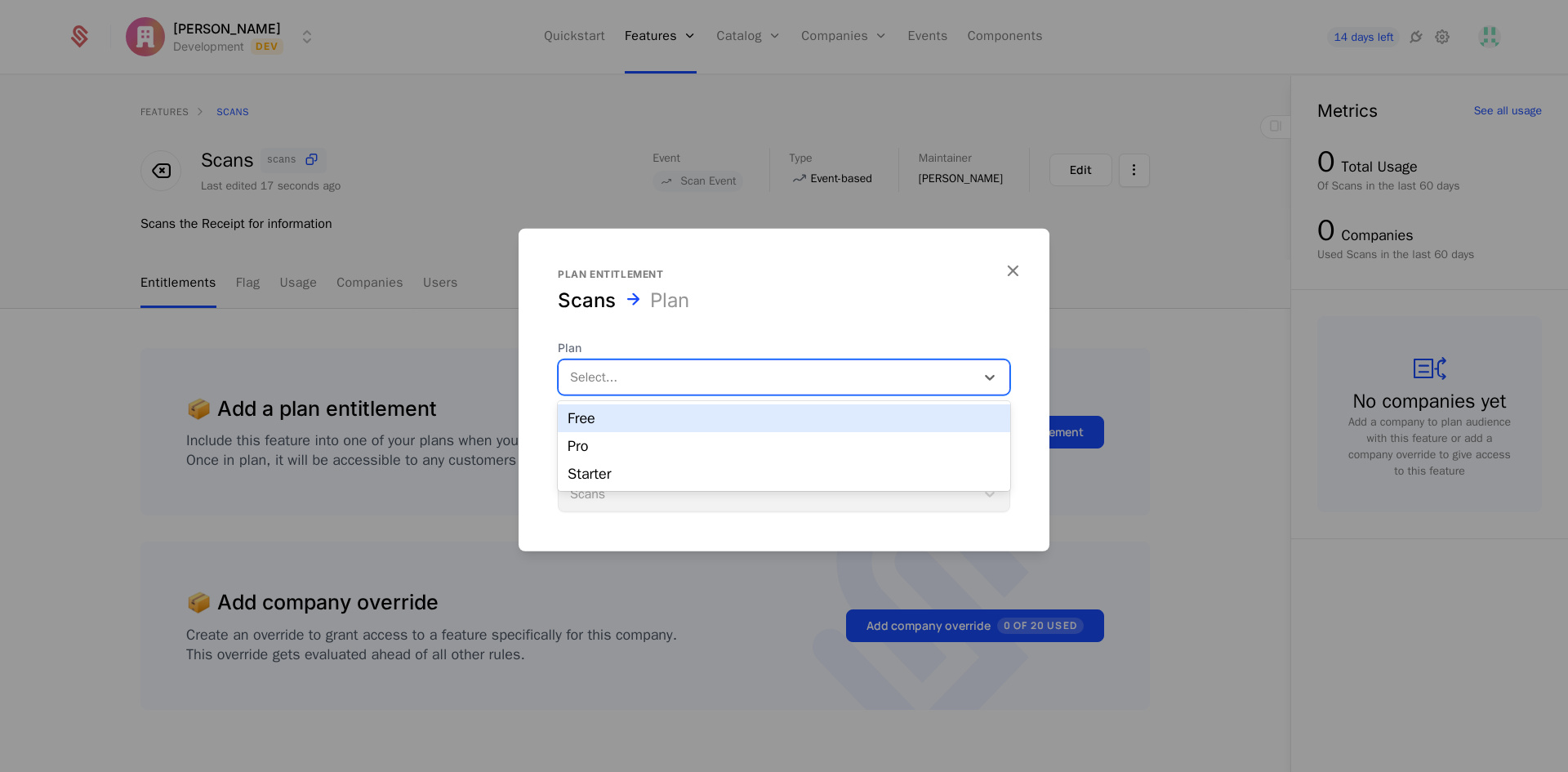 click on "Free" at bounding box center (784, 418) 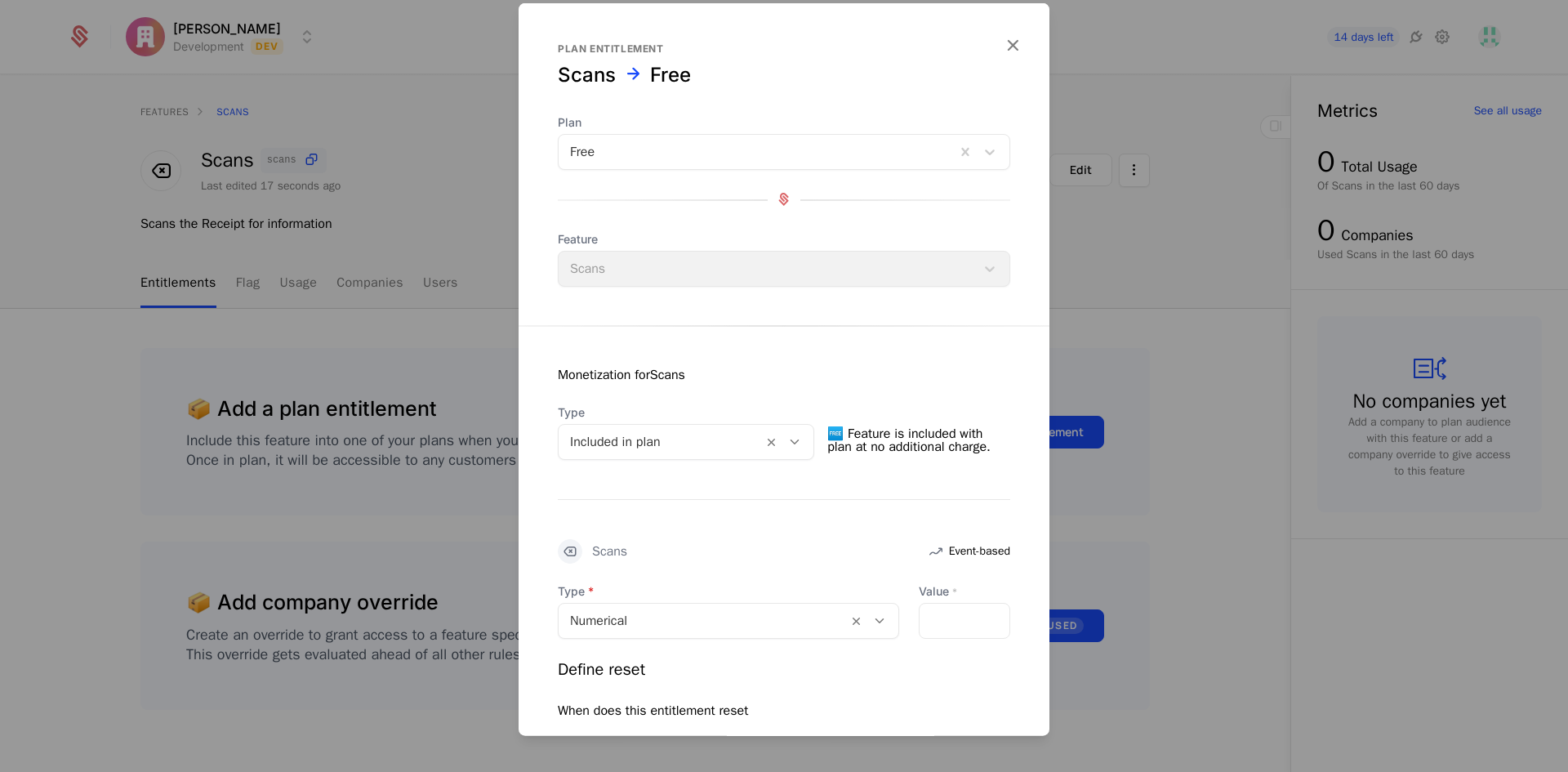 click on "Feature Scans" at bounding box center (784, 258) 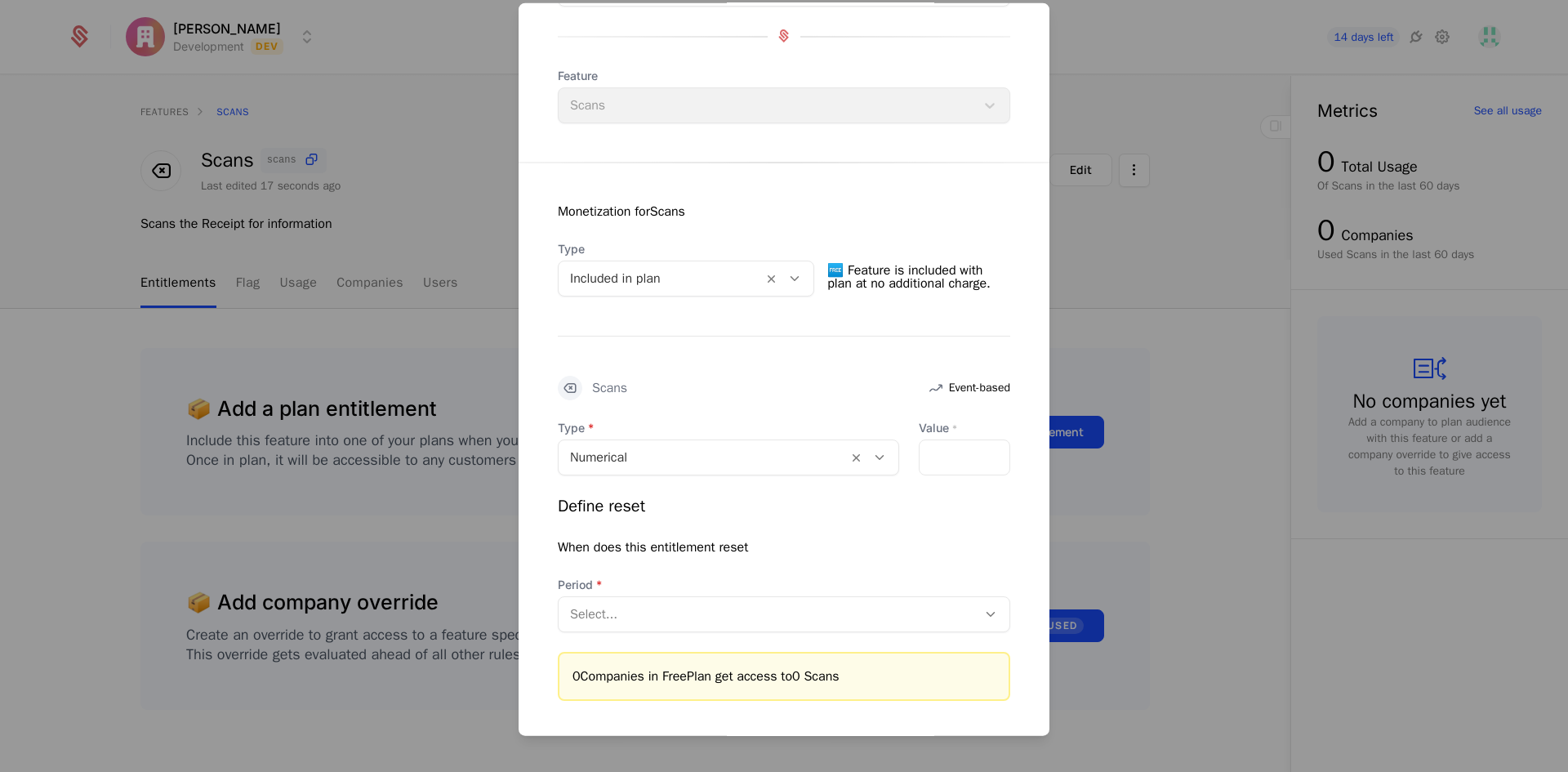 click at bounding box center (768, 614) 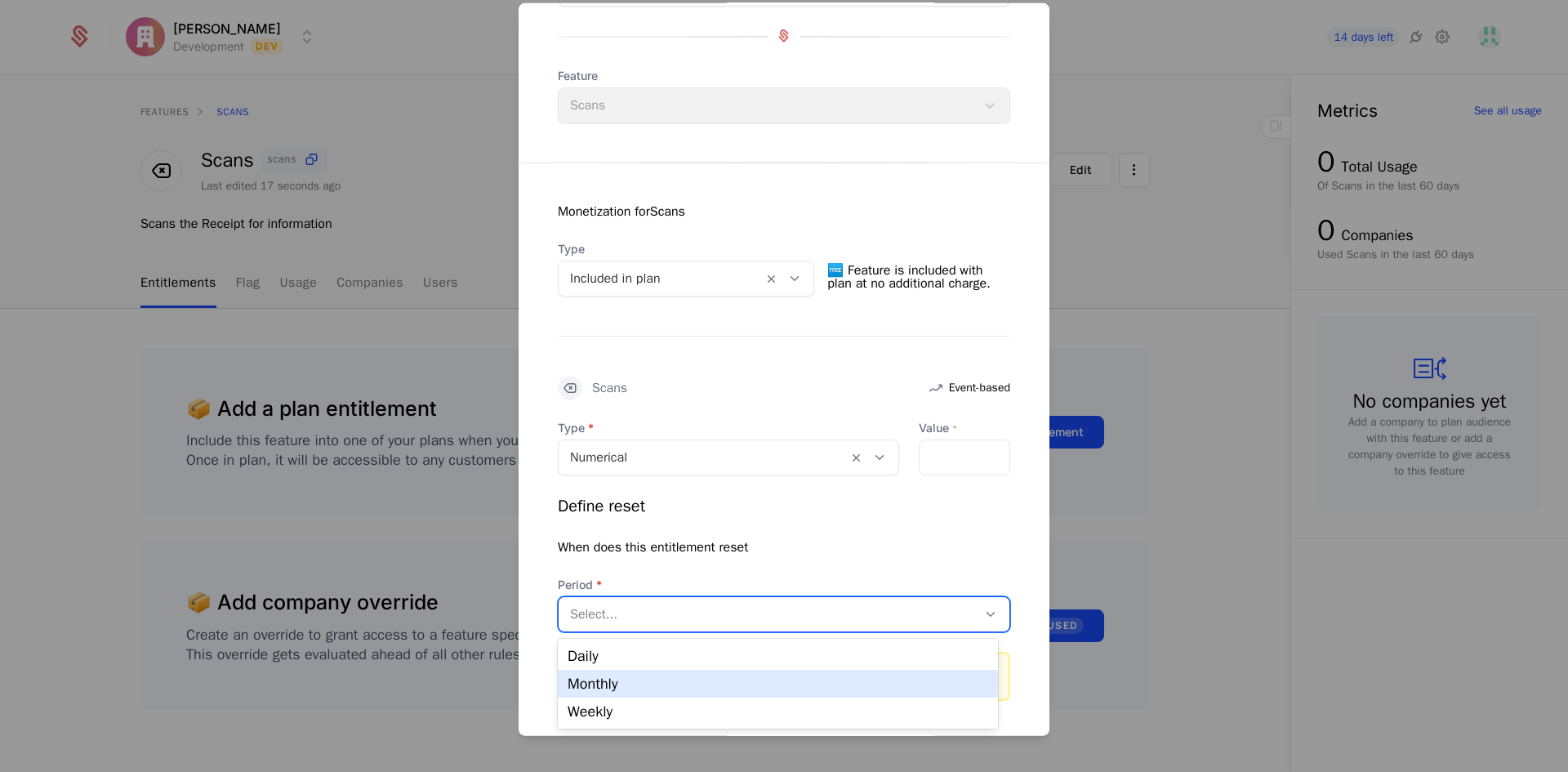 click on "Monthly" at bounding box center (777, 684) 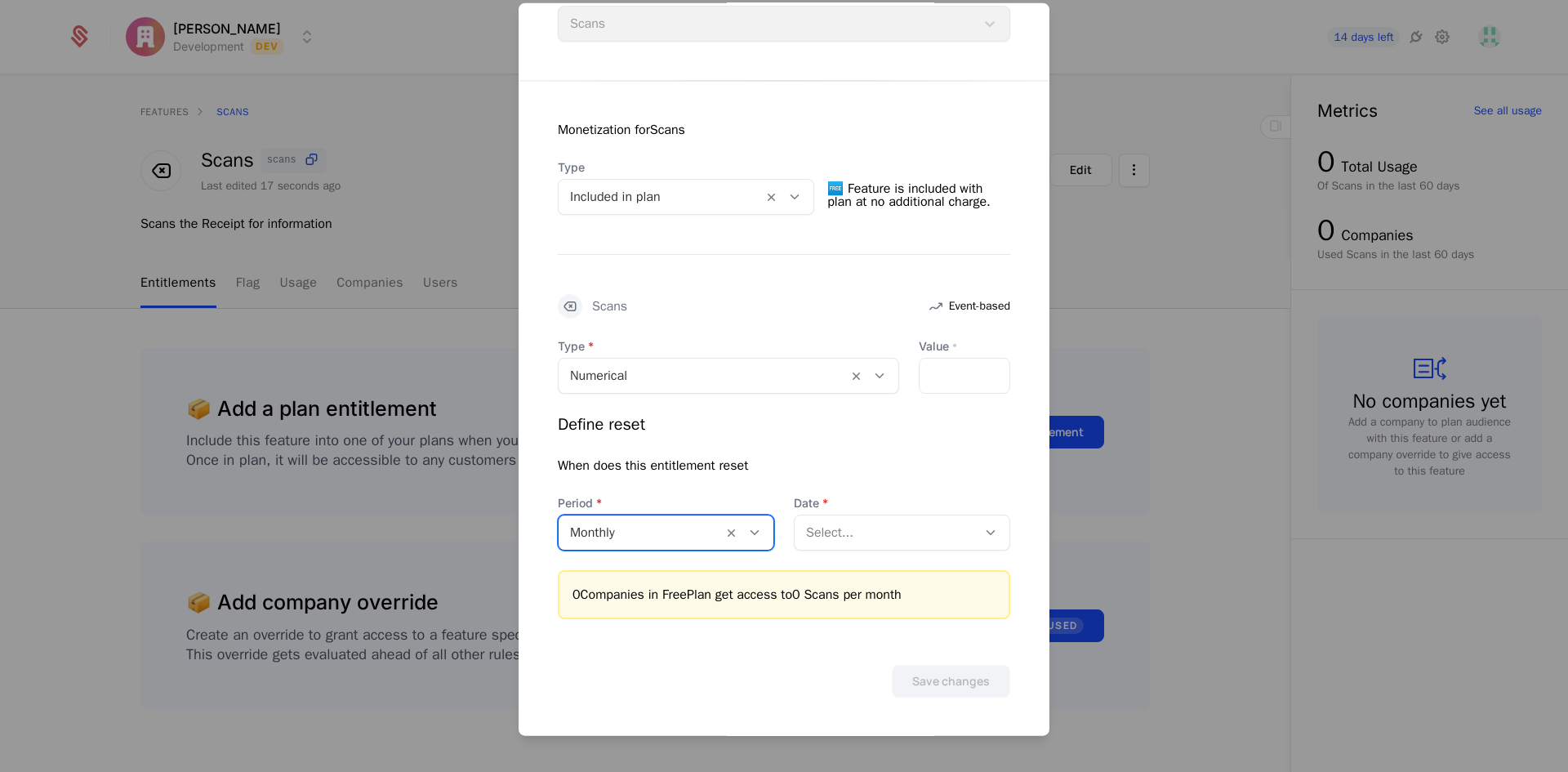 scroll, scrollTop: 247, scrollLeft: 0, axis: vertical 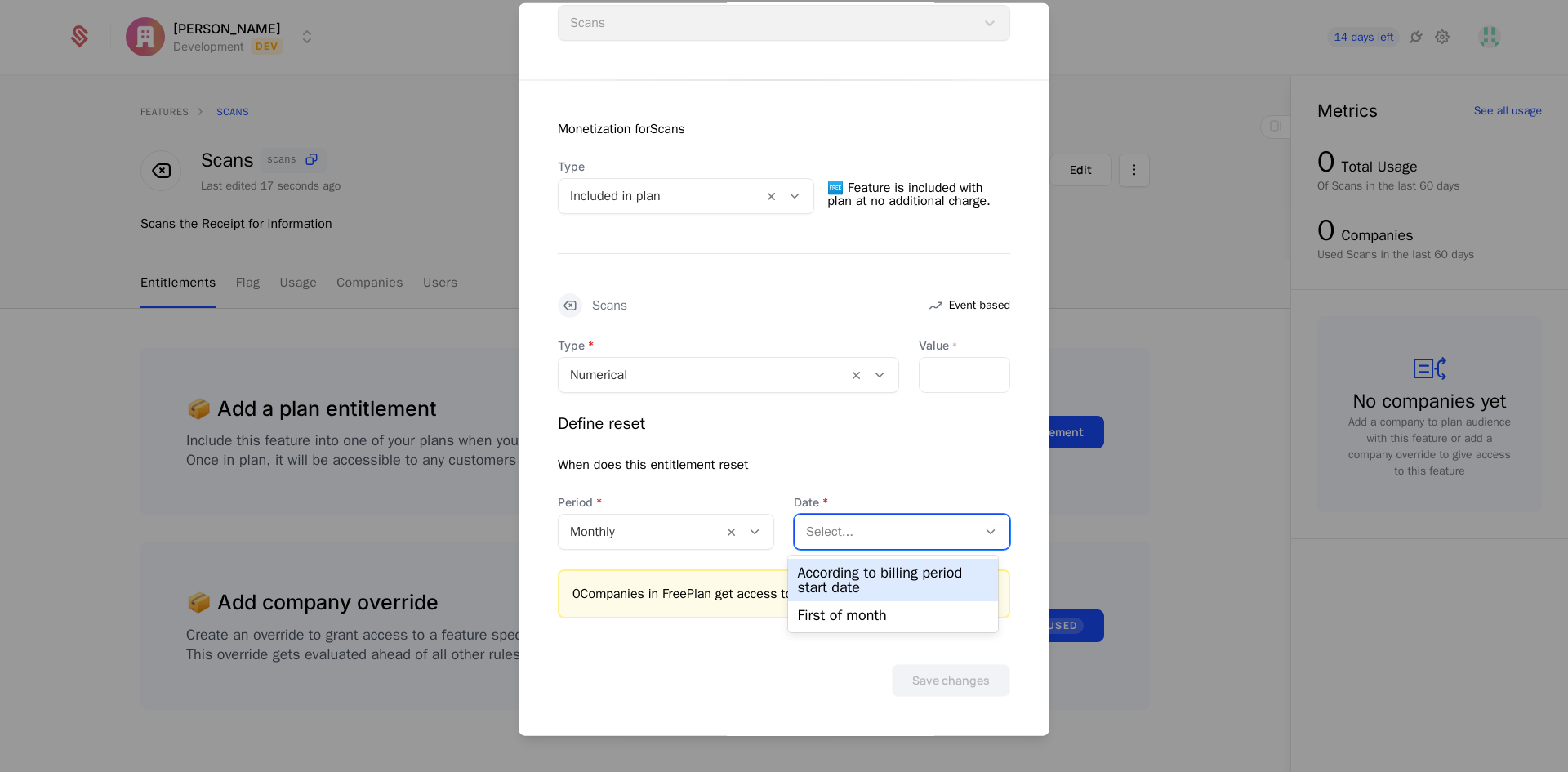 click at bounding box center (885, 531) 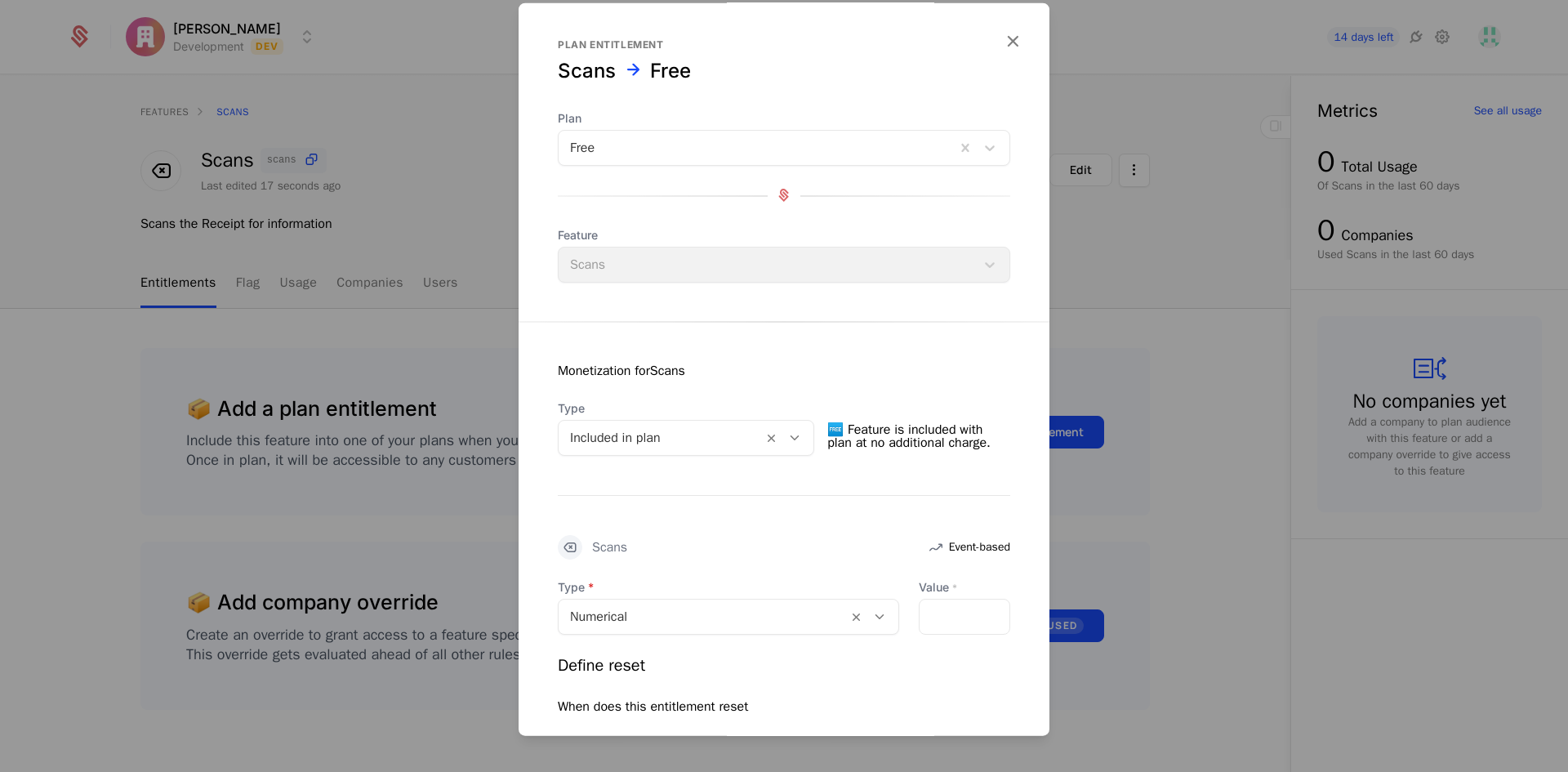 scroll, scrollTop: 0, scrollLeft: 0, axis: both 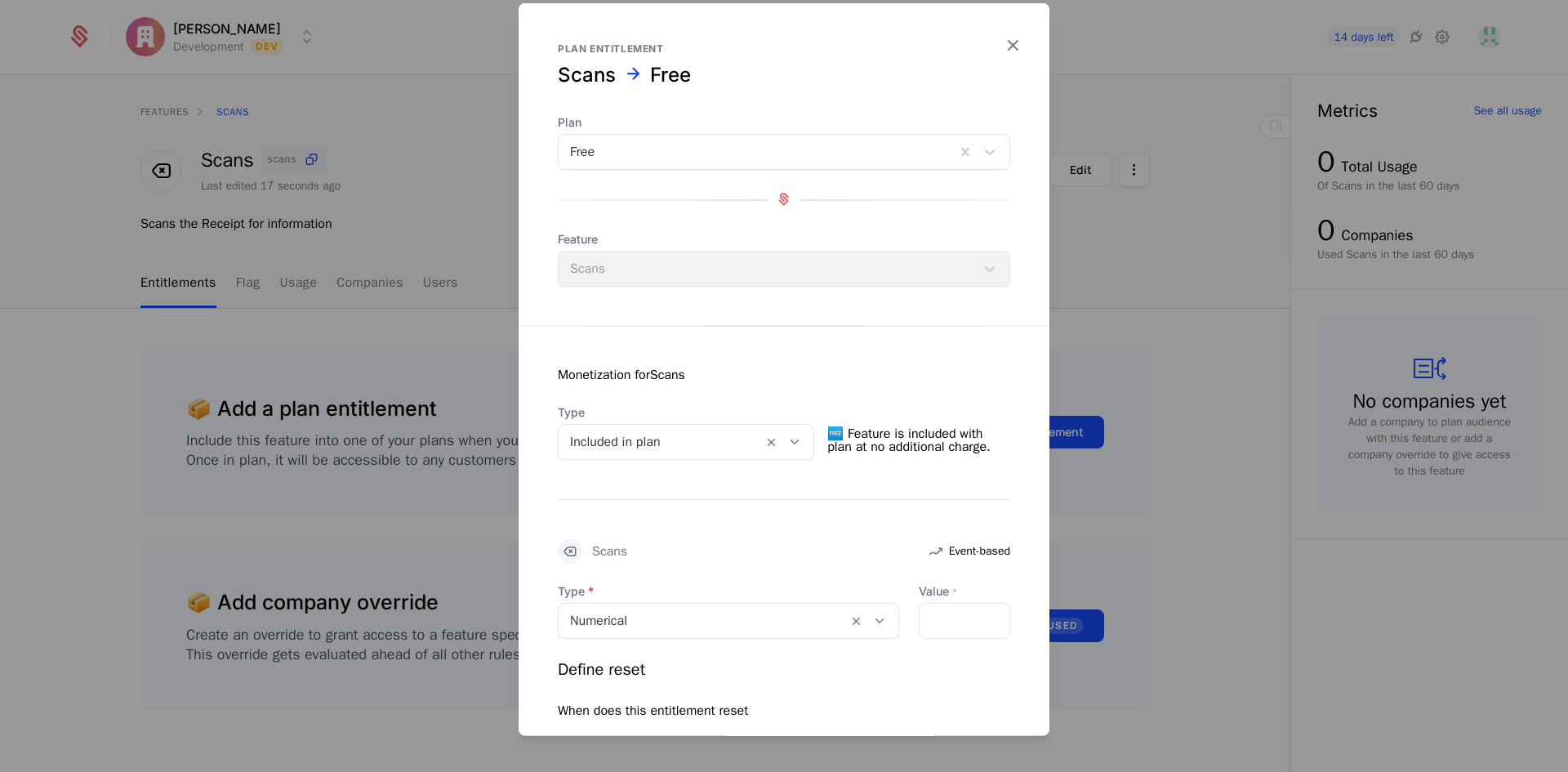 click on "Feature Scans" at bounding box center (784, 258) 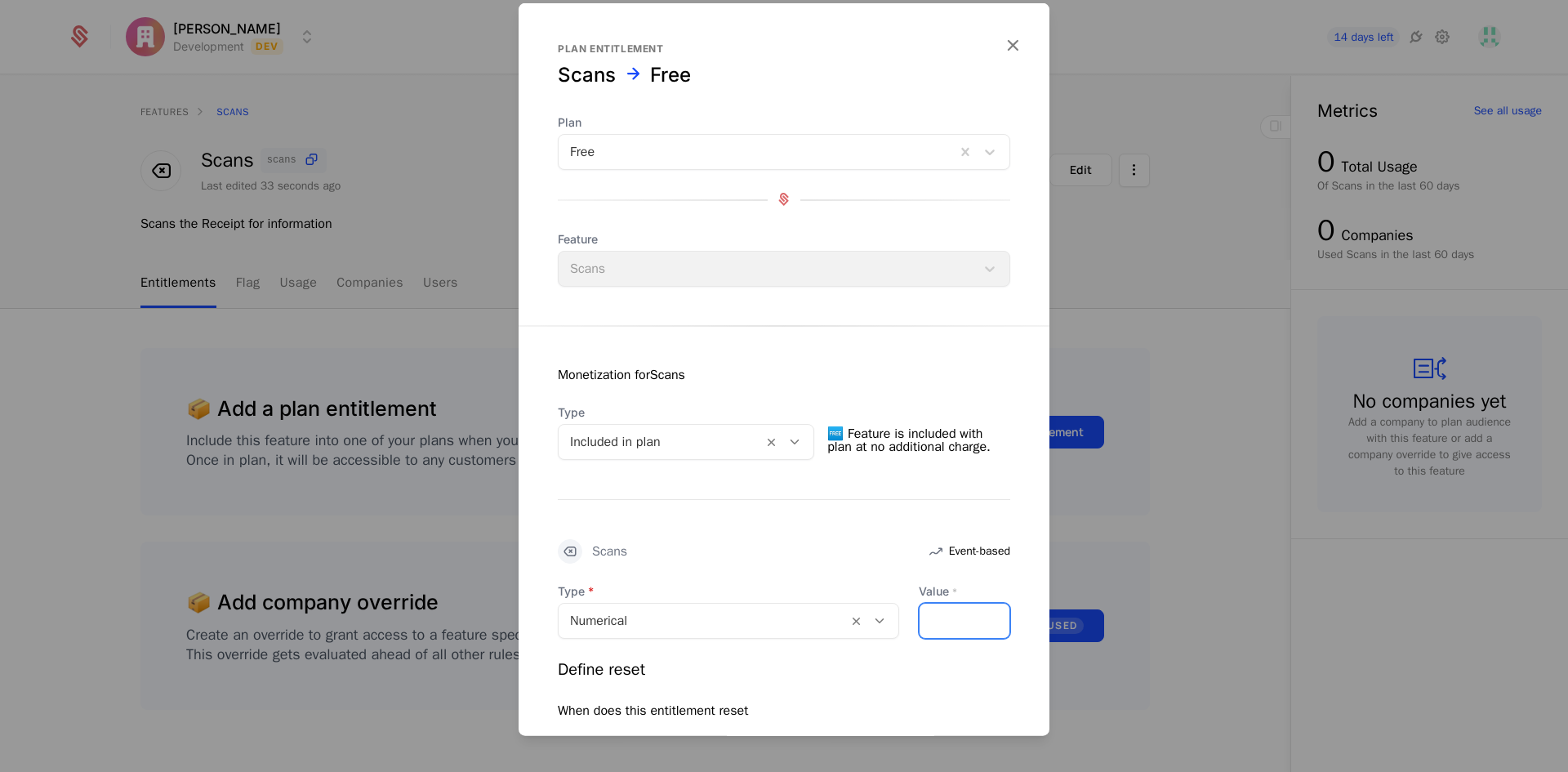 drag, startPoint x: 942, startPoint y: 618, endPoint x: 961, endPoint y: 618, distance: 19 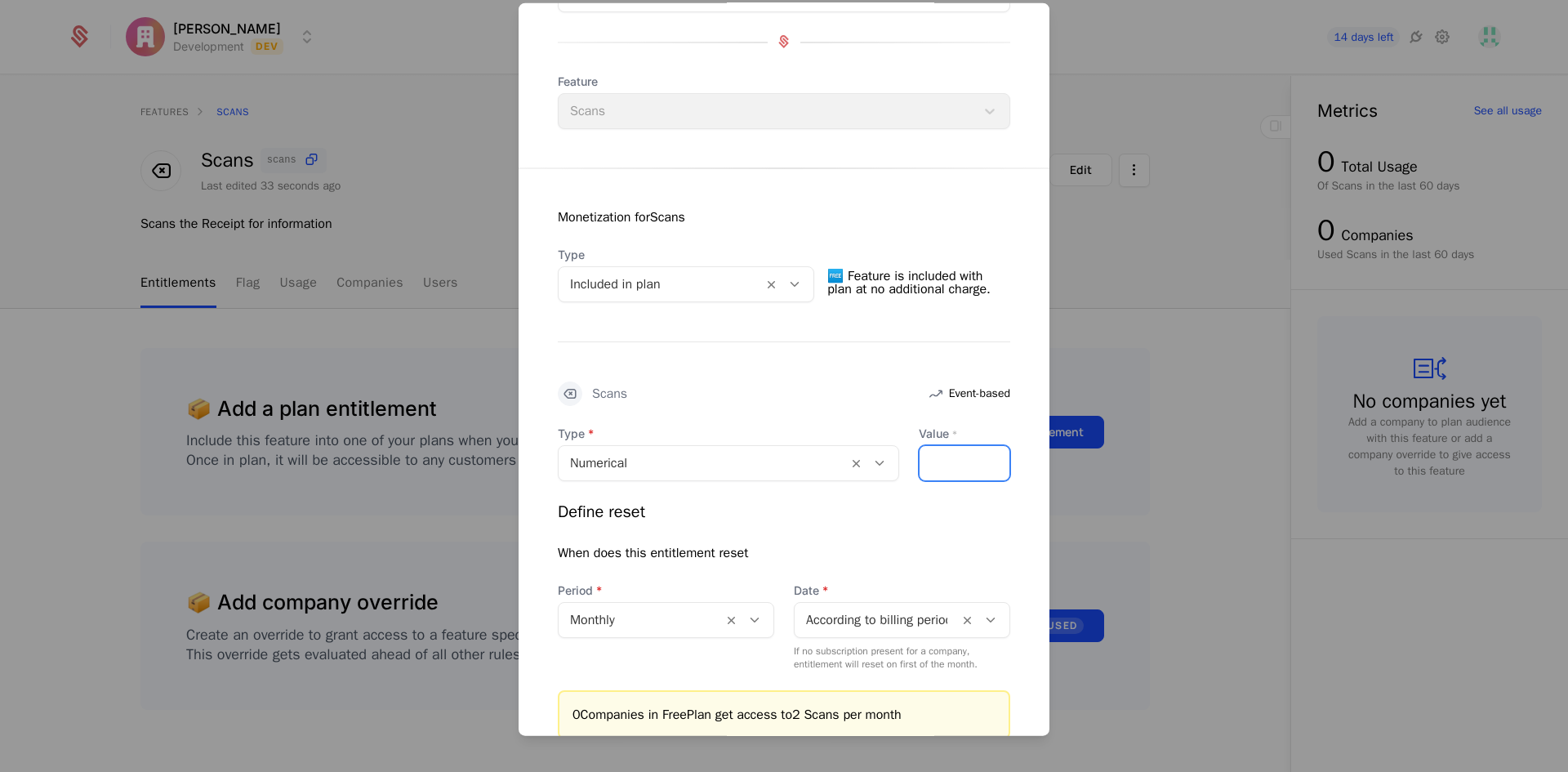 scroll, scrollTop: 245, scrollLeft: 0, axis: vertical 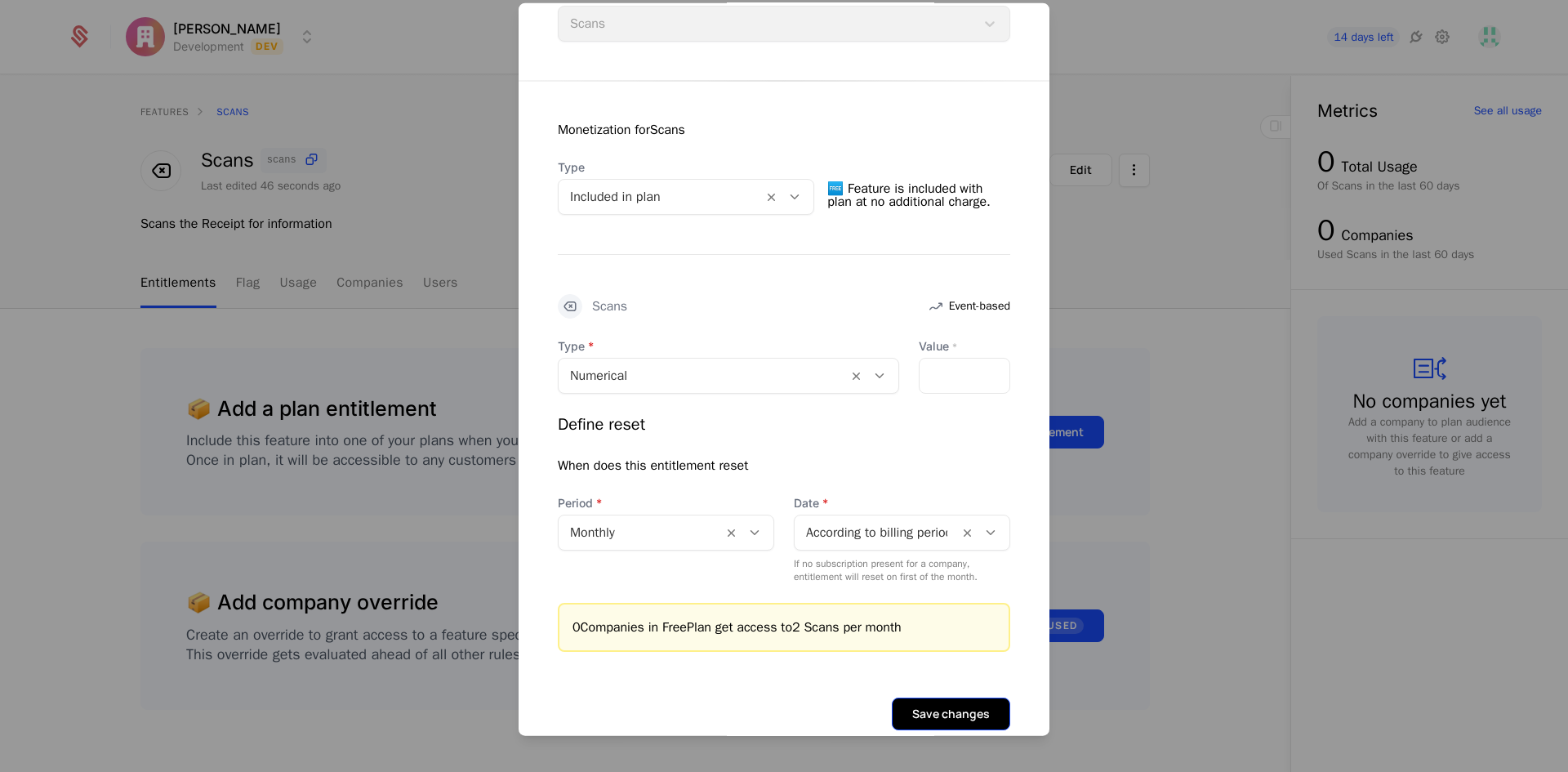 click on "Save changes" at bounding box center [951, 713] 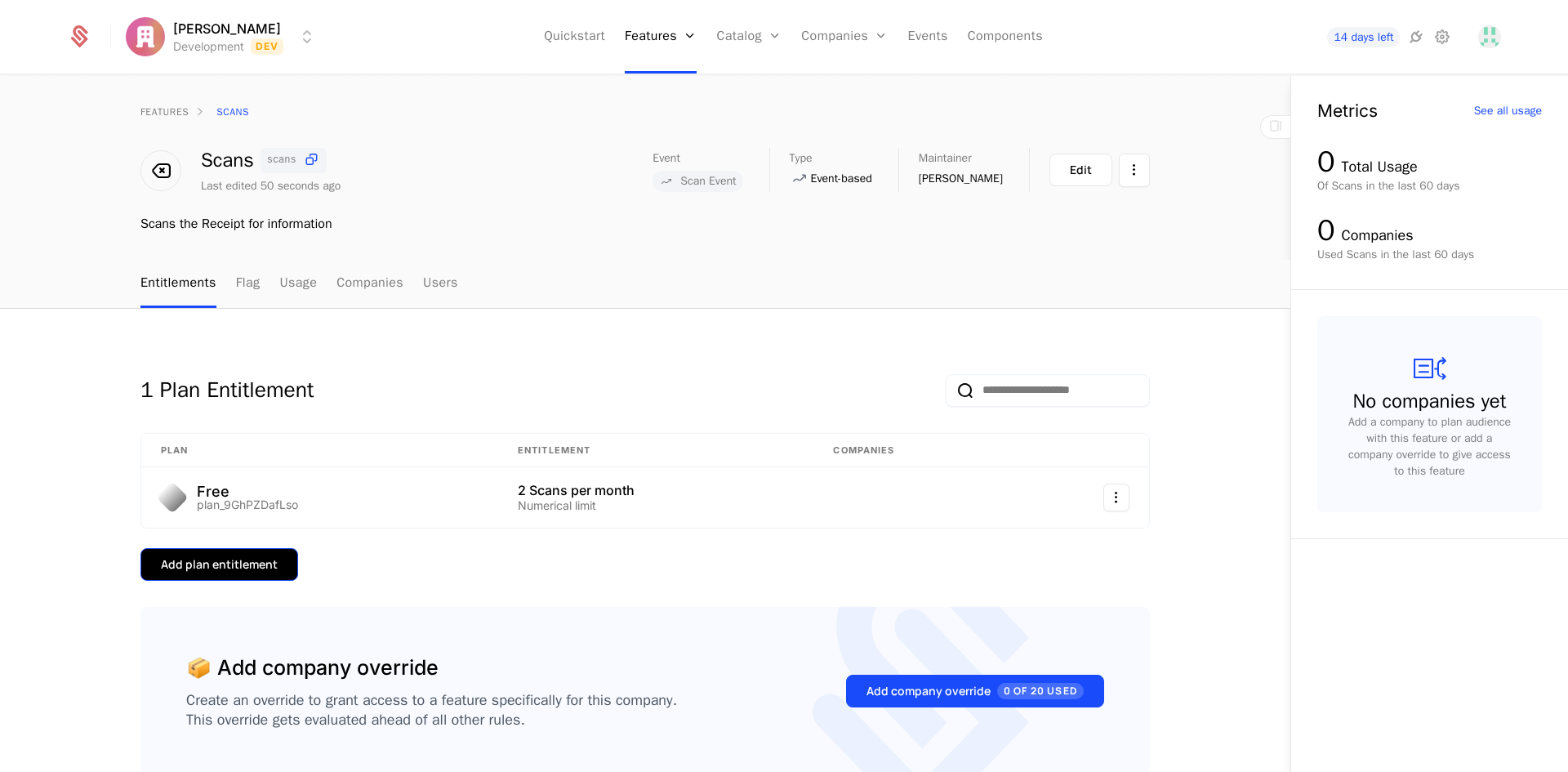 click on "Add plan entitlement" at bounding box center [219, 564] 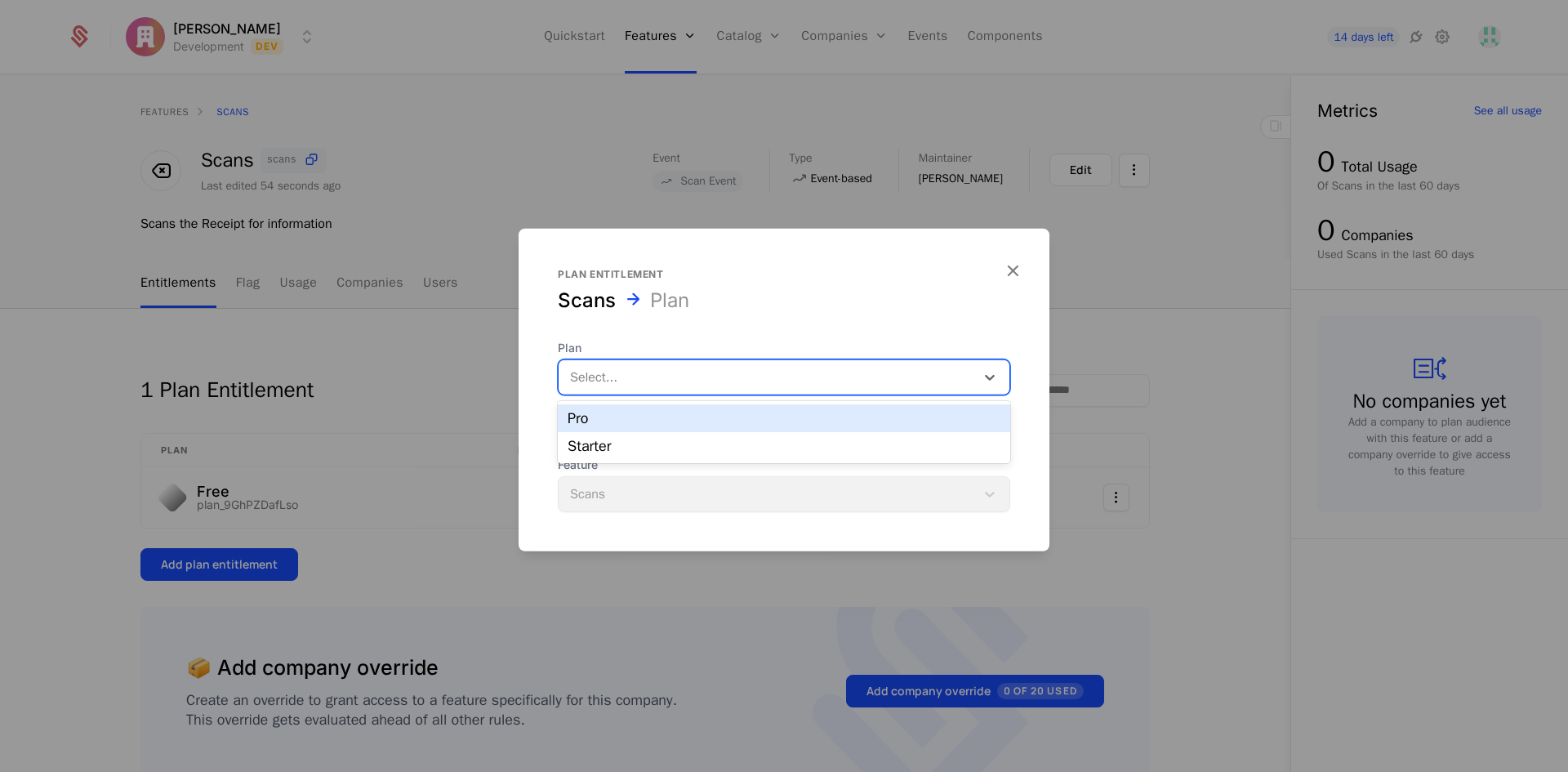 click at bounding box center [767, 377] 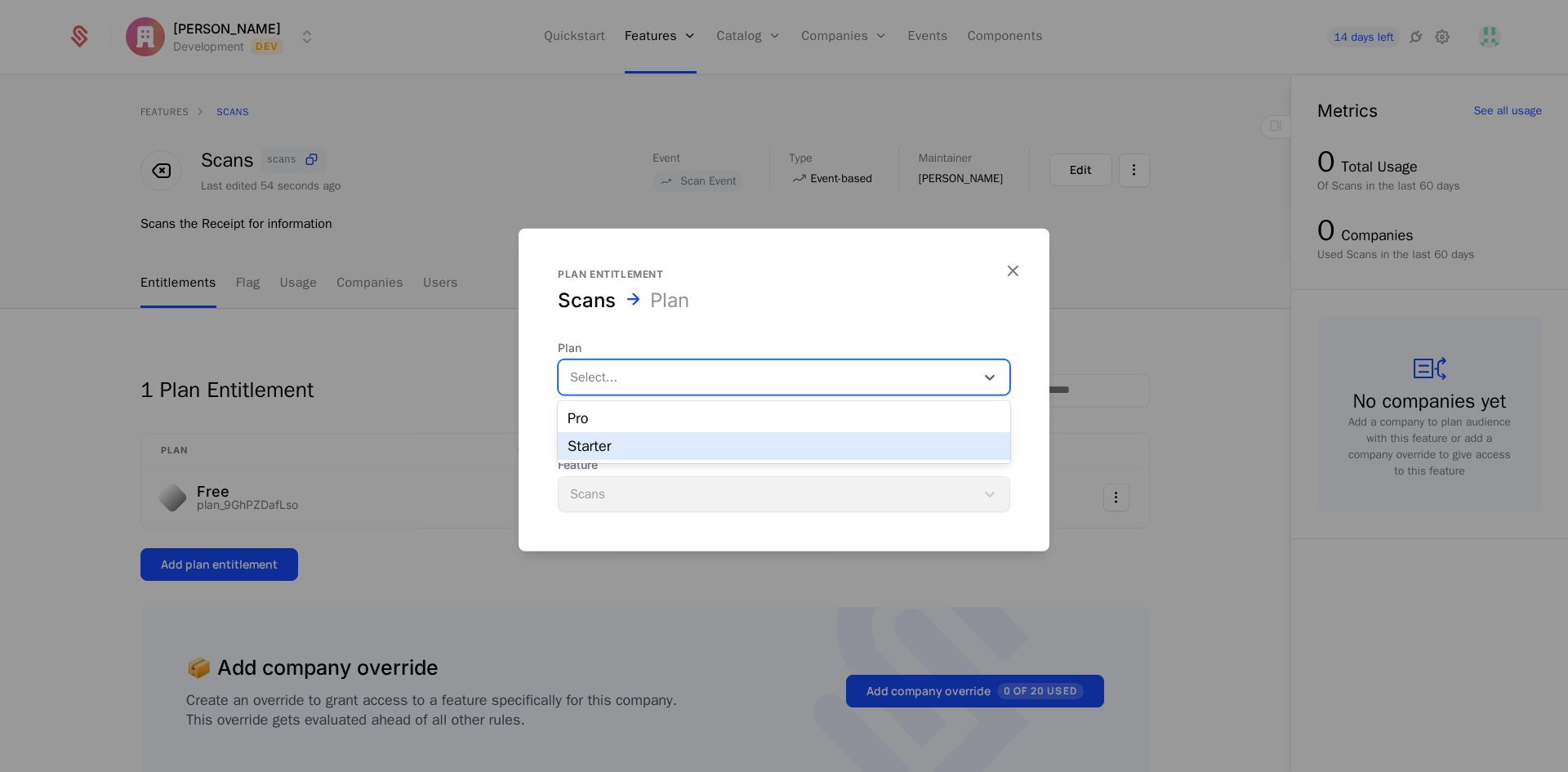 click on "Starter" at bounding box center [784, 446] 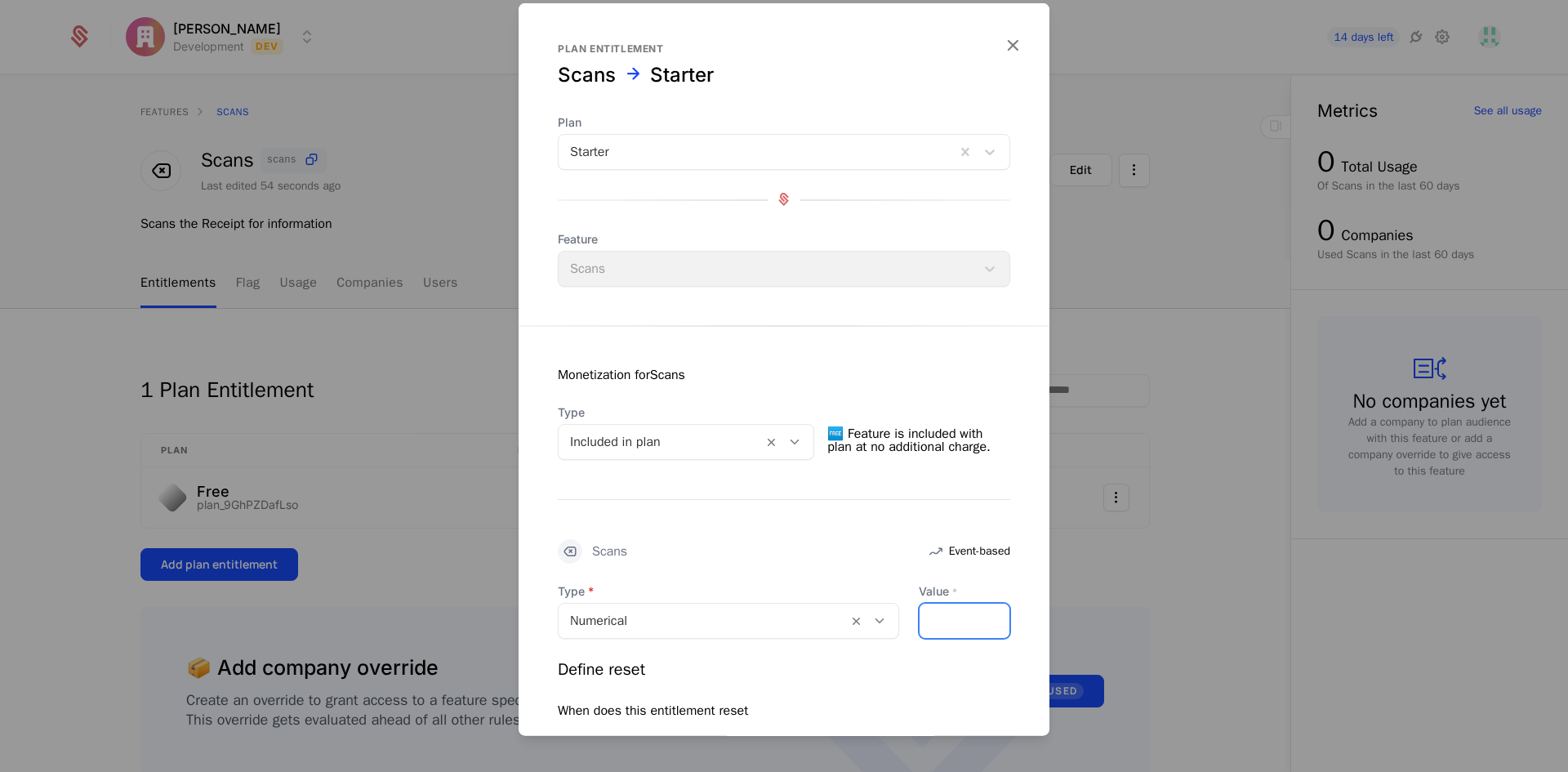 click on "Value *" at bounding box center [964, 620] 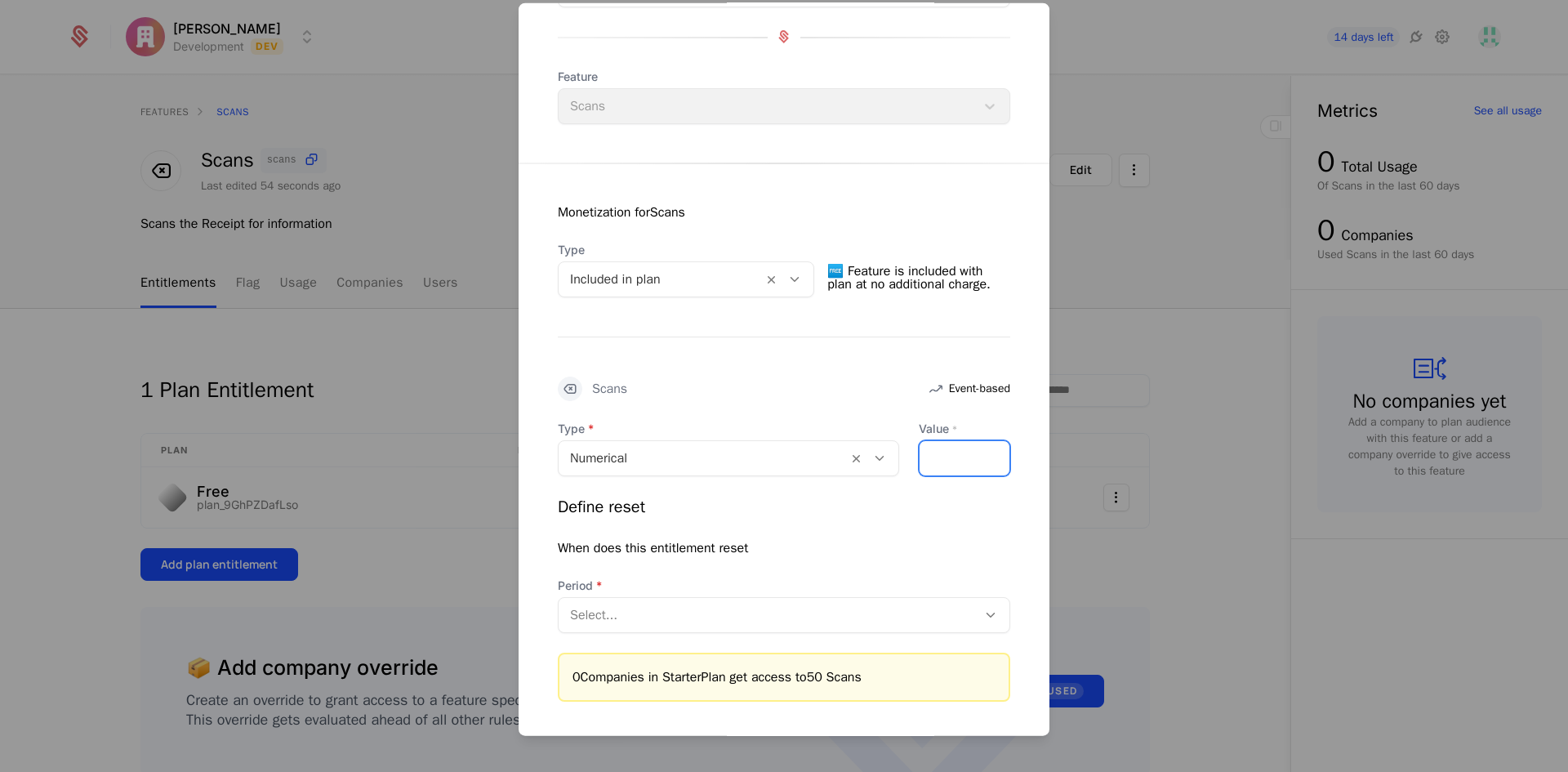 scroll, scrollTop: 247, scrollLeft: 0, axis: vertical 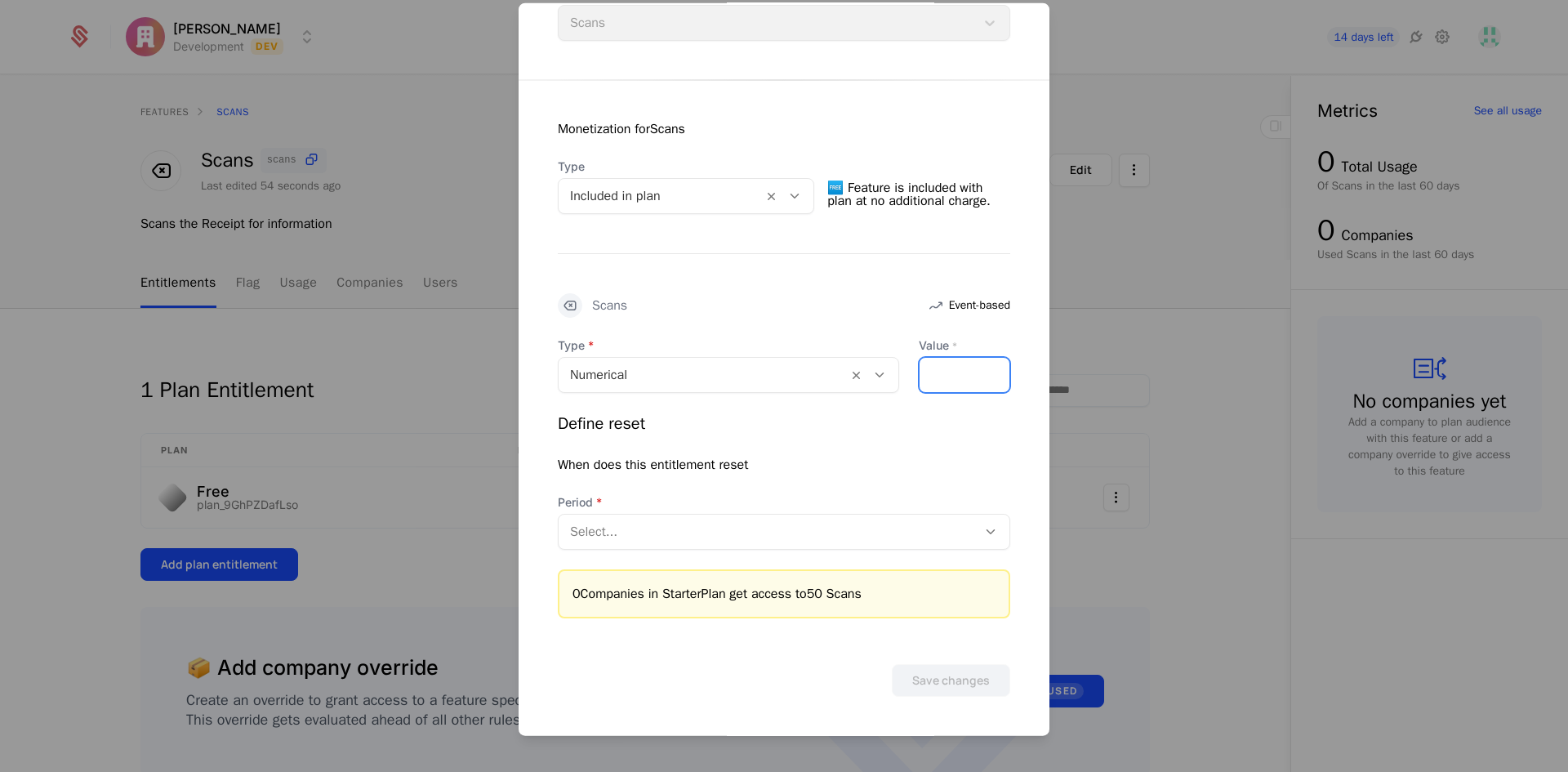 type on "**" 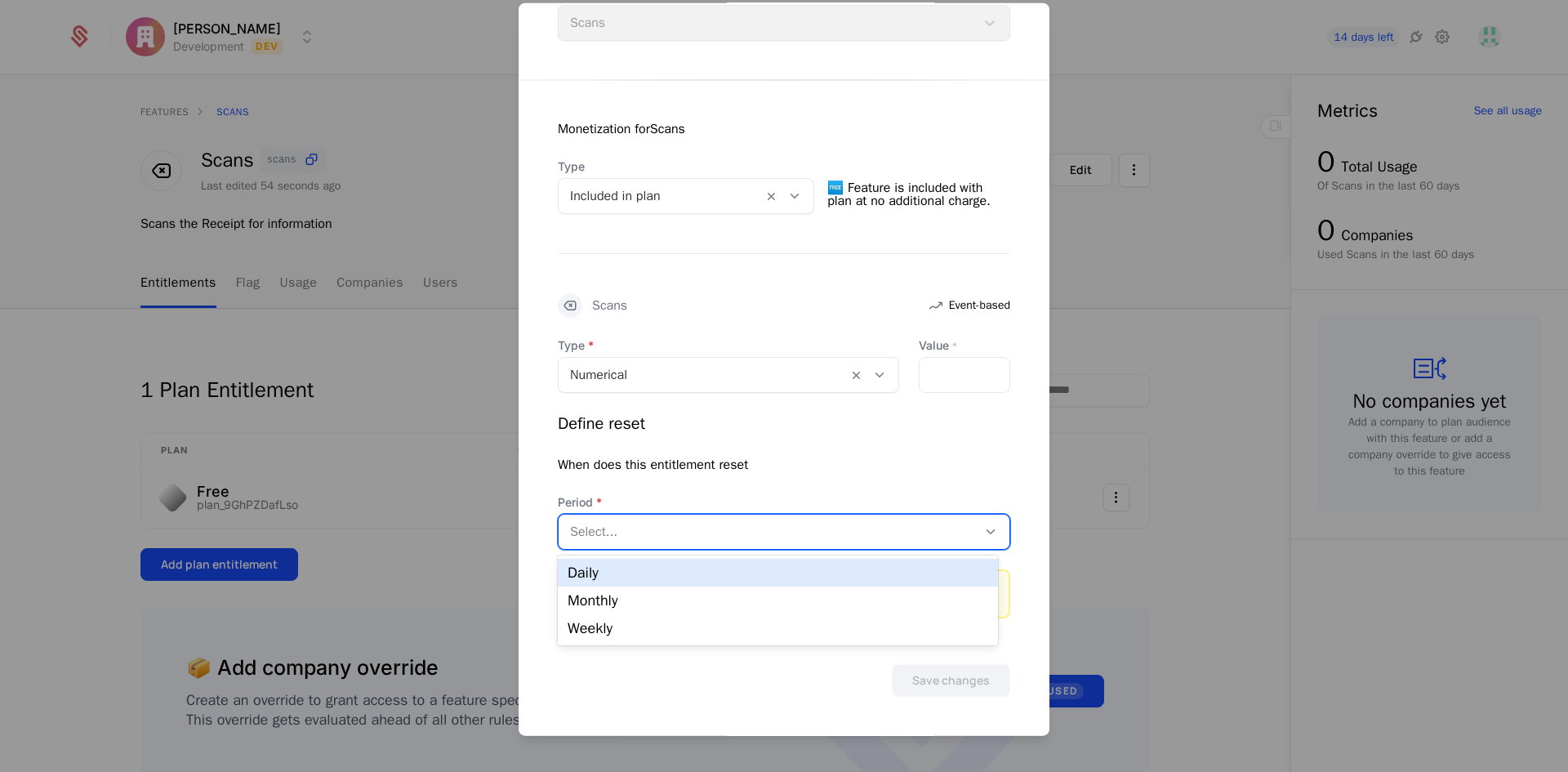 click at bounding box center [768, 531] 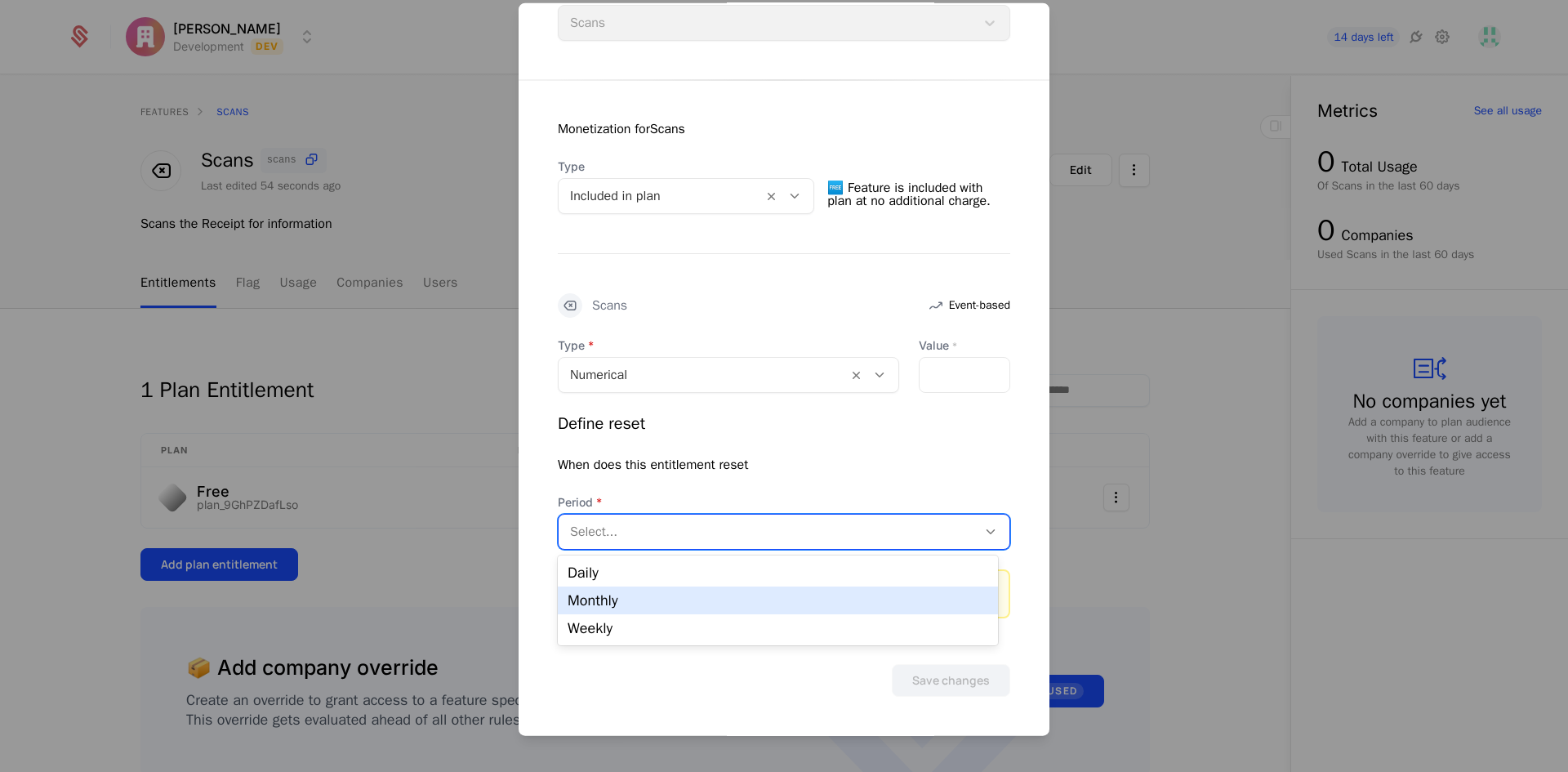 click on "Monthly" at bounding box center (777, 600) 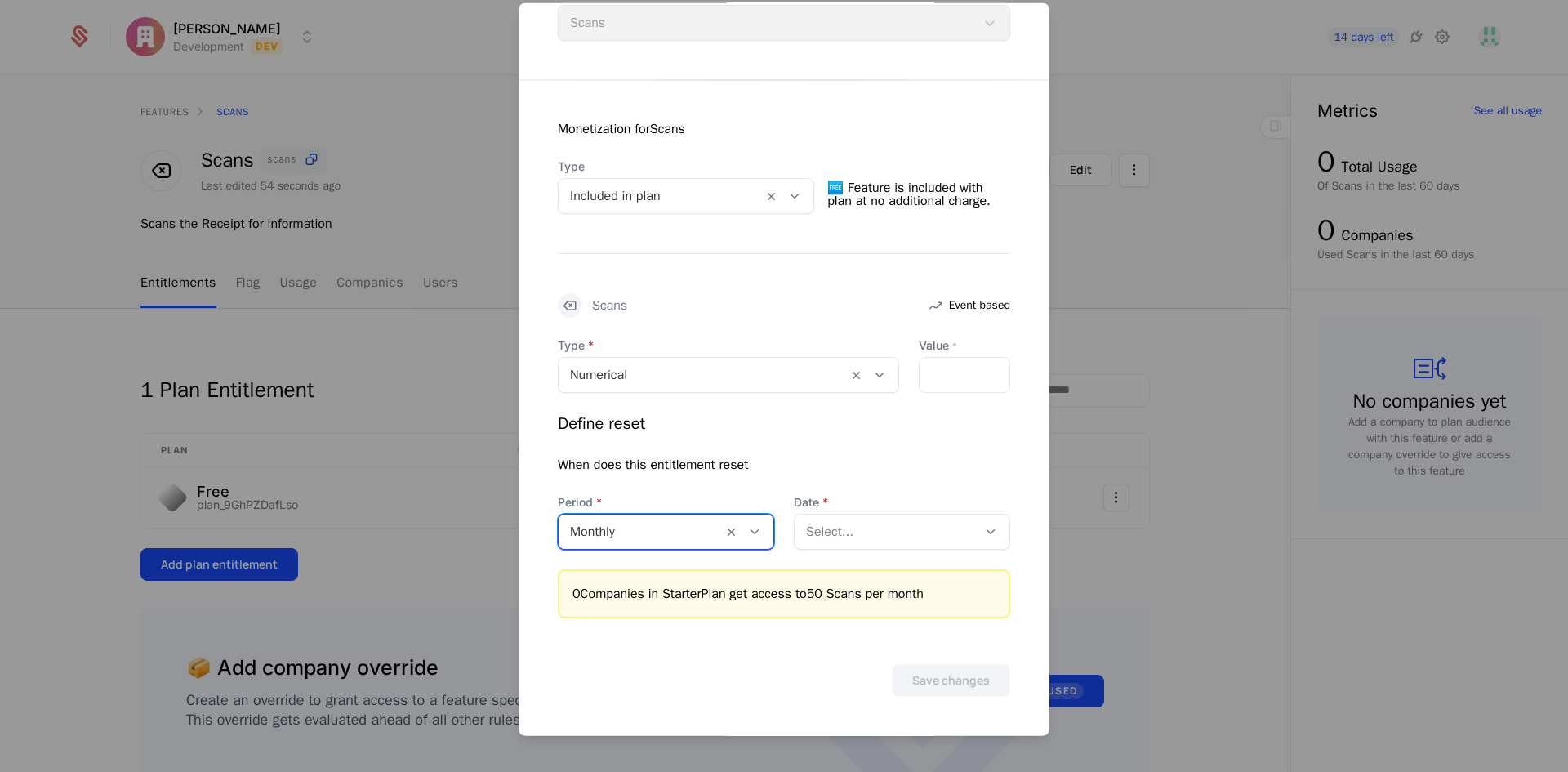 click at bounding box center [885, 531] 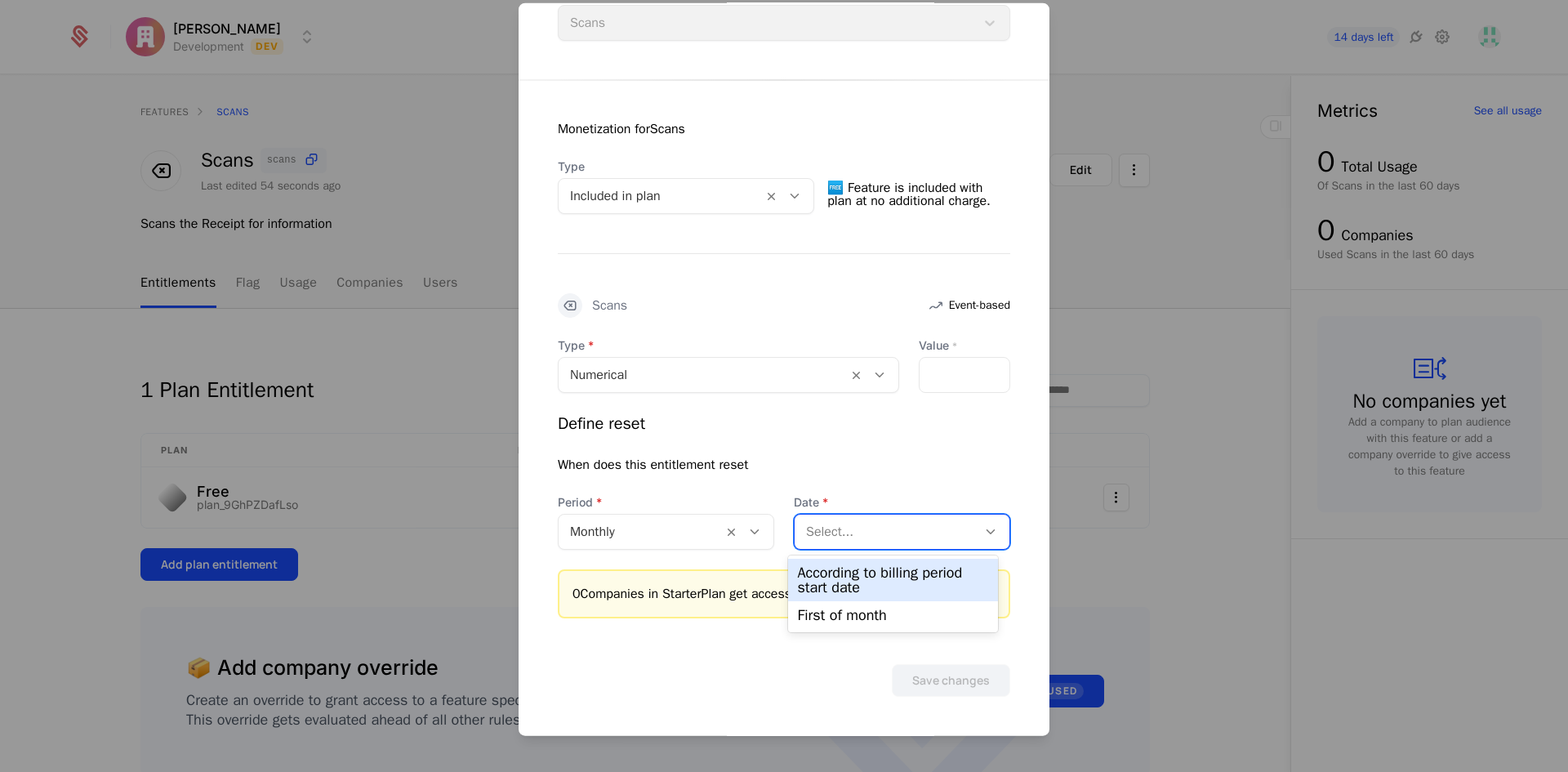 click on "According to billing period start date" at bounding box center (893, 580) 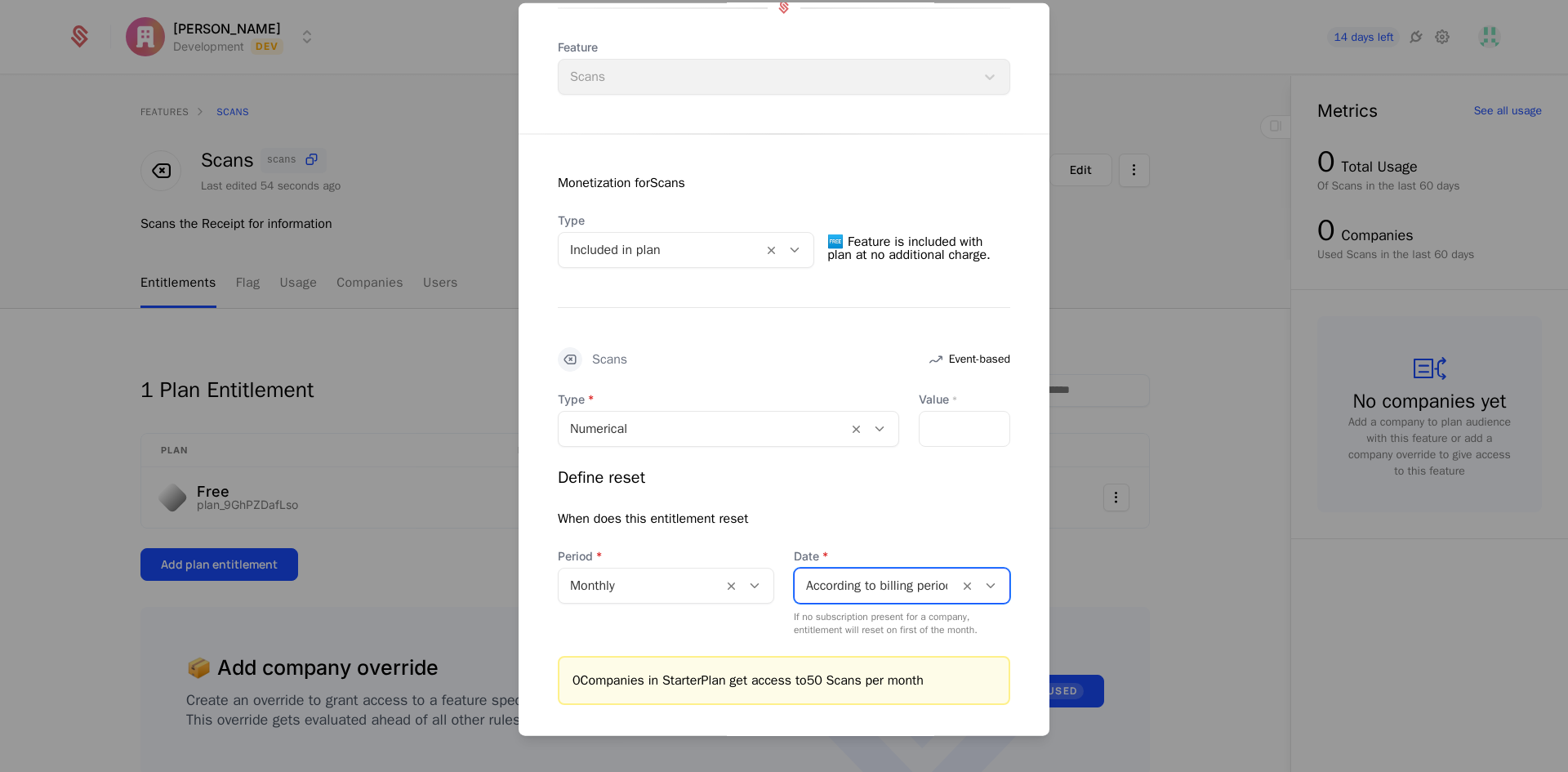 scroll, scrollTop: 279, scrollLeft: 0, axis: vertical 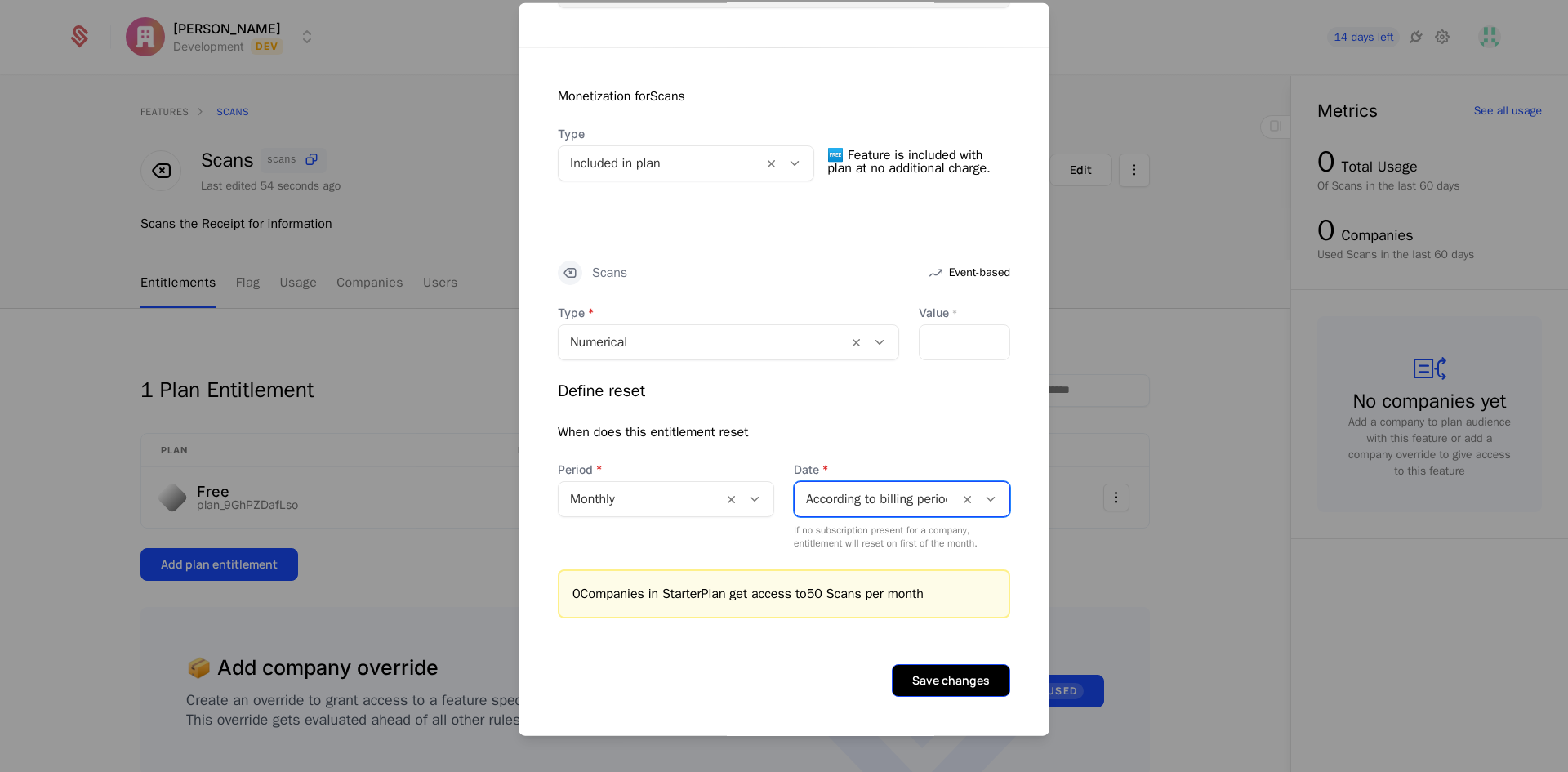 click on "Save changes" at bounding box center [951, 680] 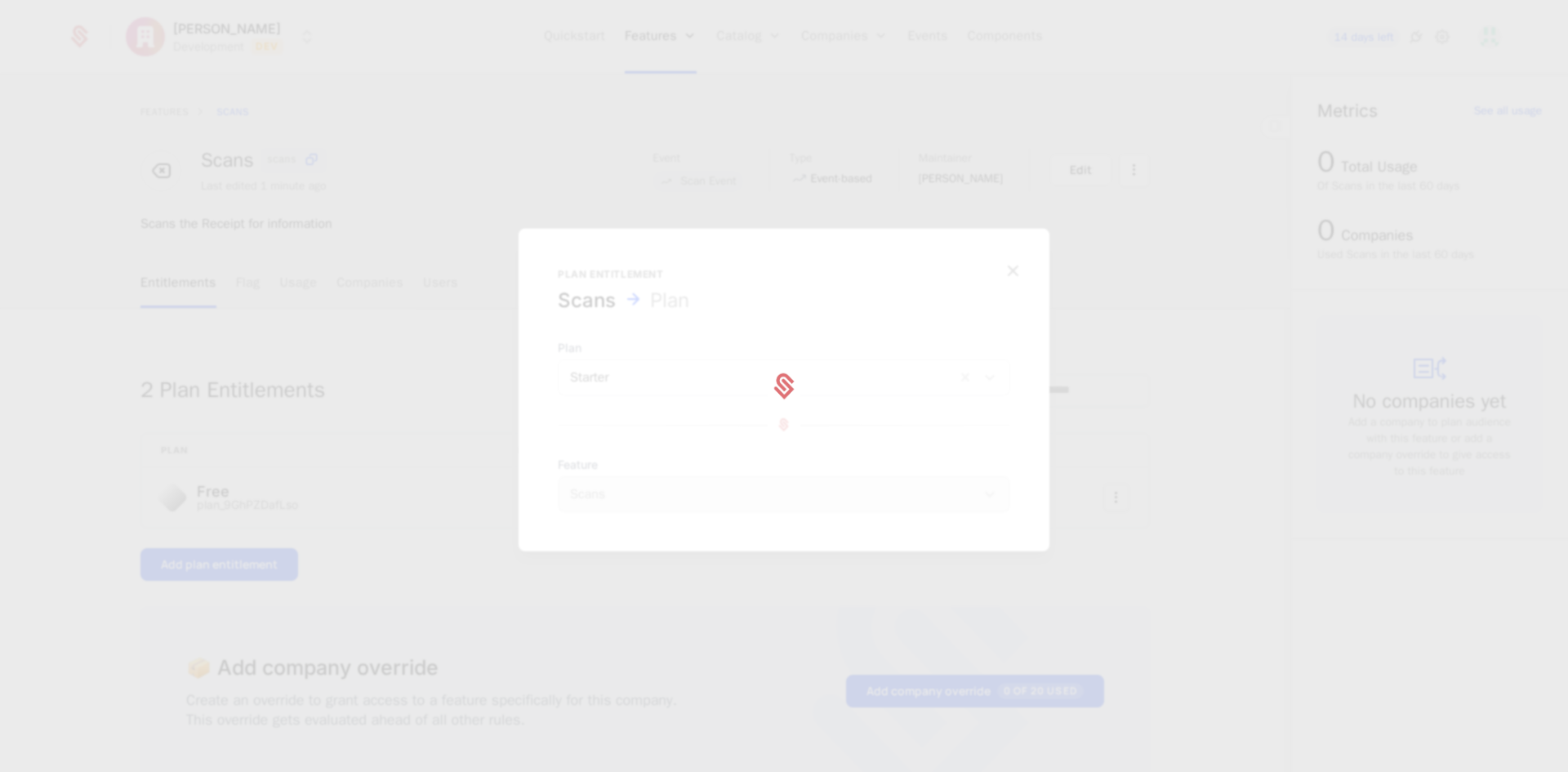 scroll, scrollTop: 0, scrollLeft: 0, axis: both 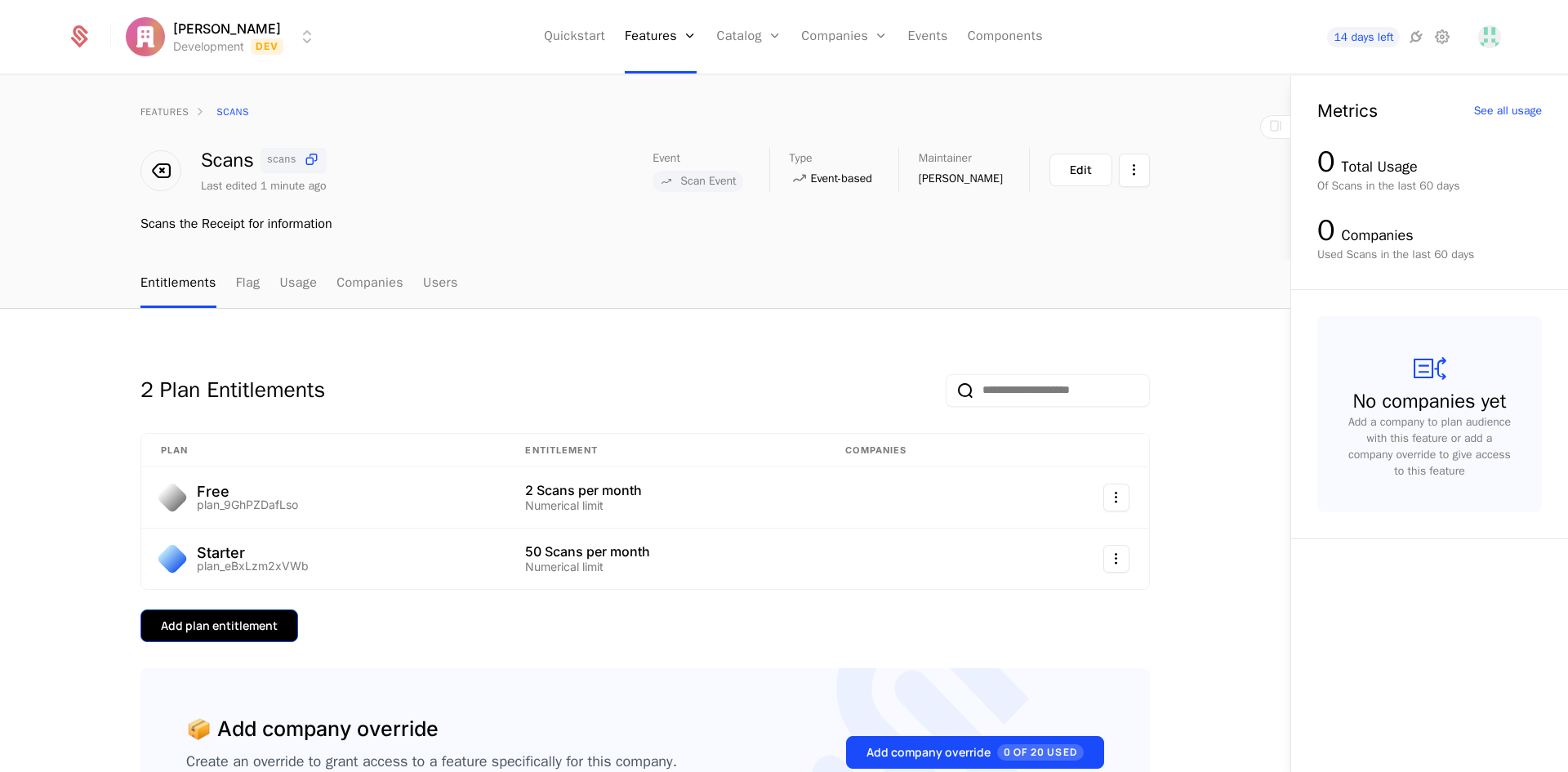 click on "Add plan entitlement" at bounding box center (219, 626) 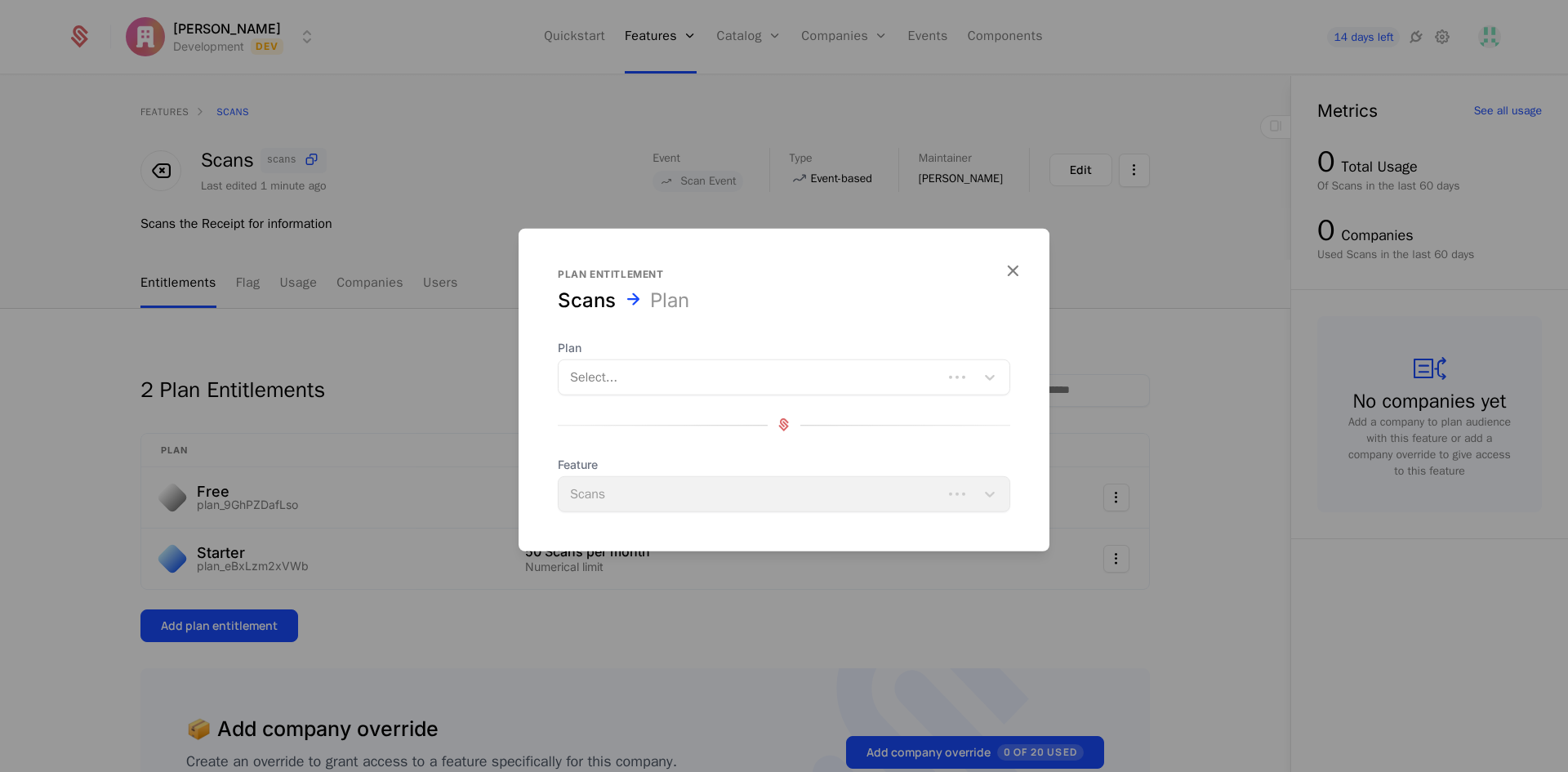 click at bounding box center [751, 377] 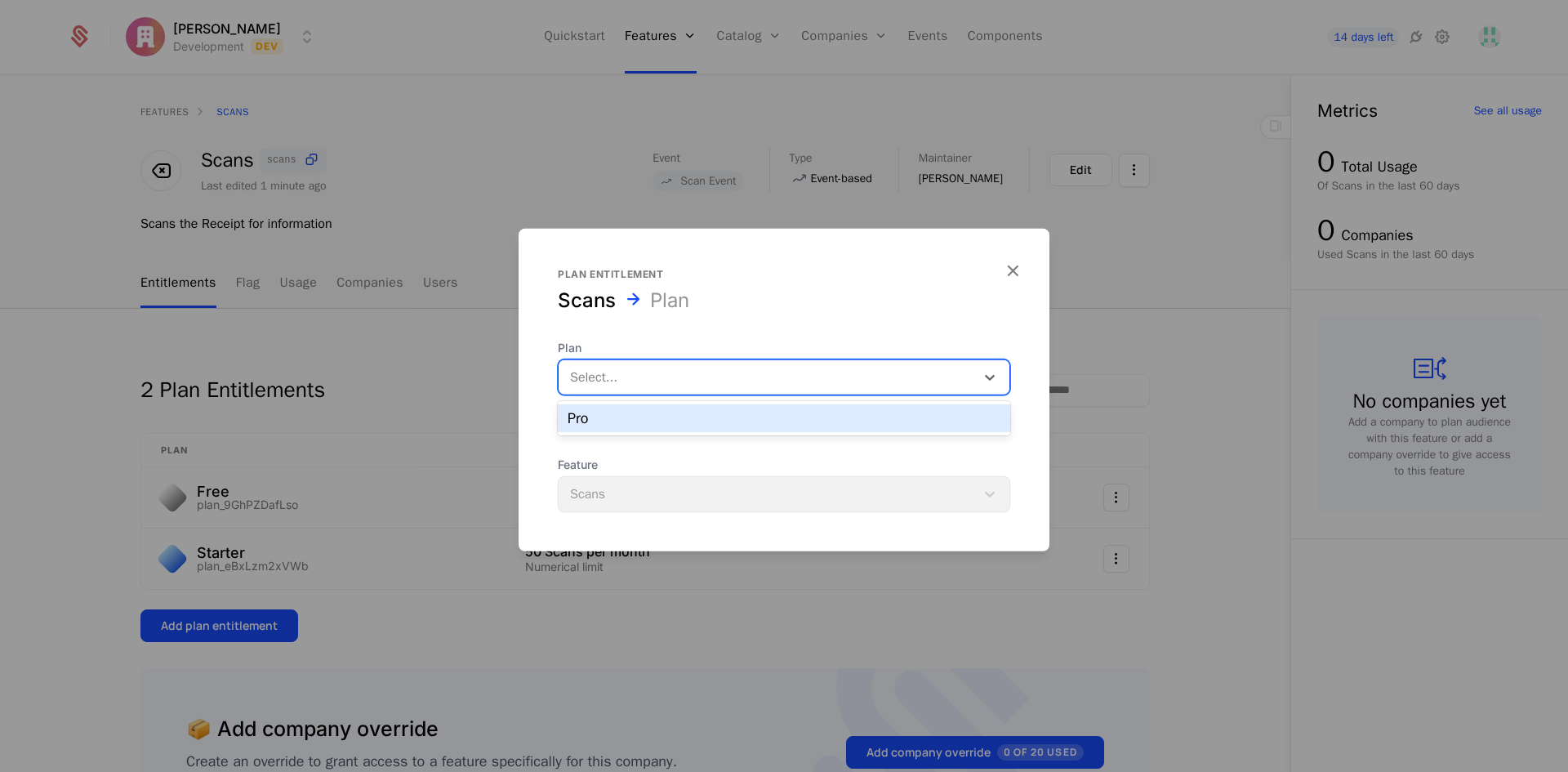 click on "Pro" at bounding box center [784, 418] 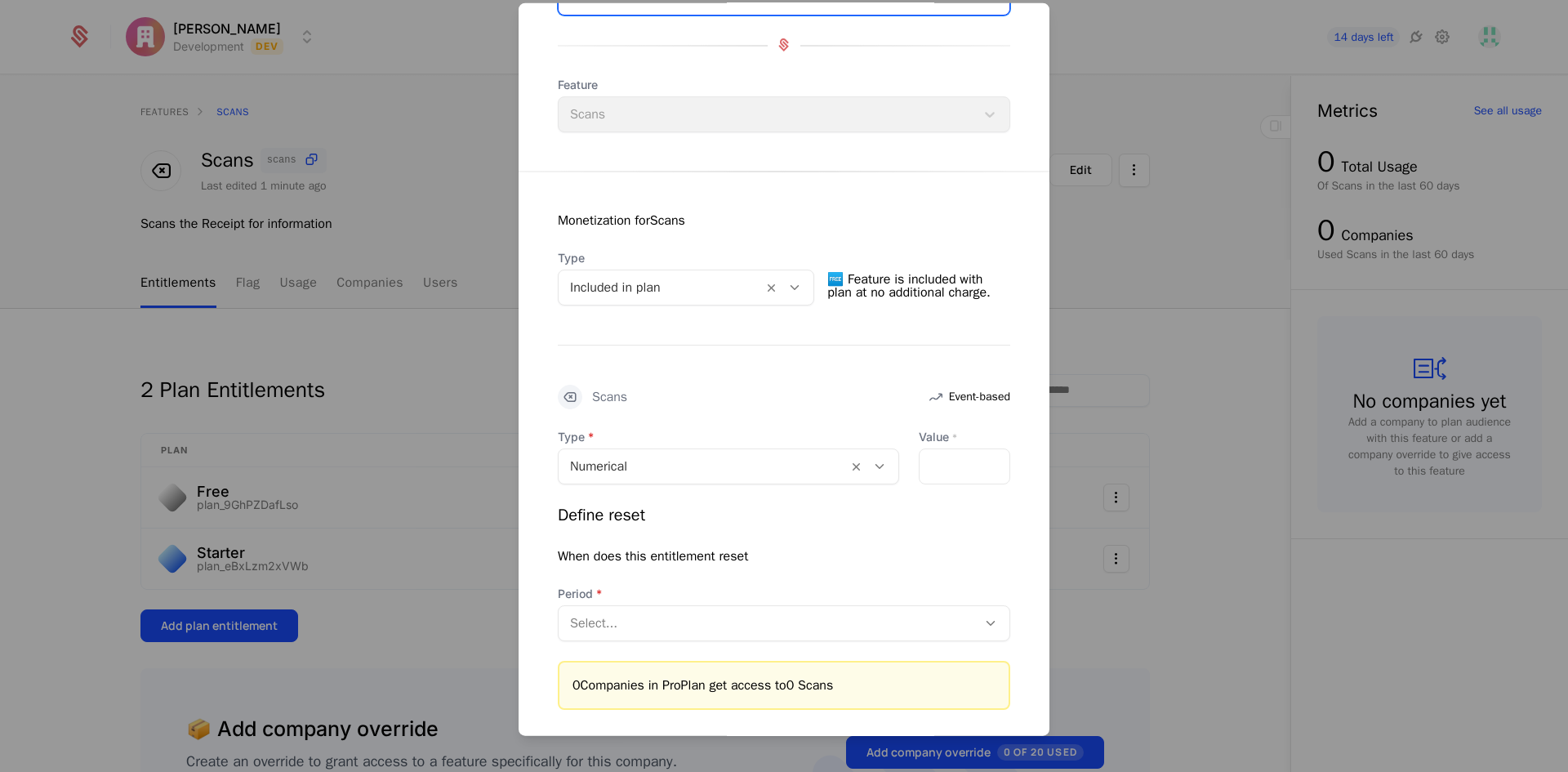 scroll, scrollTop: 245, scrollLeft: 0, axis: vertical 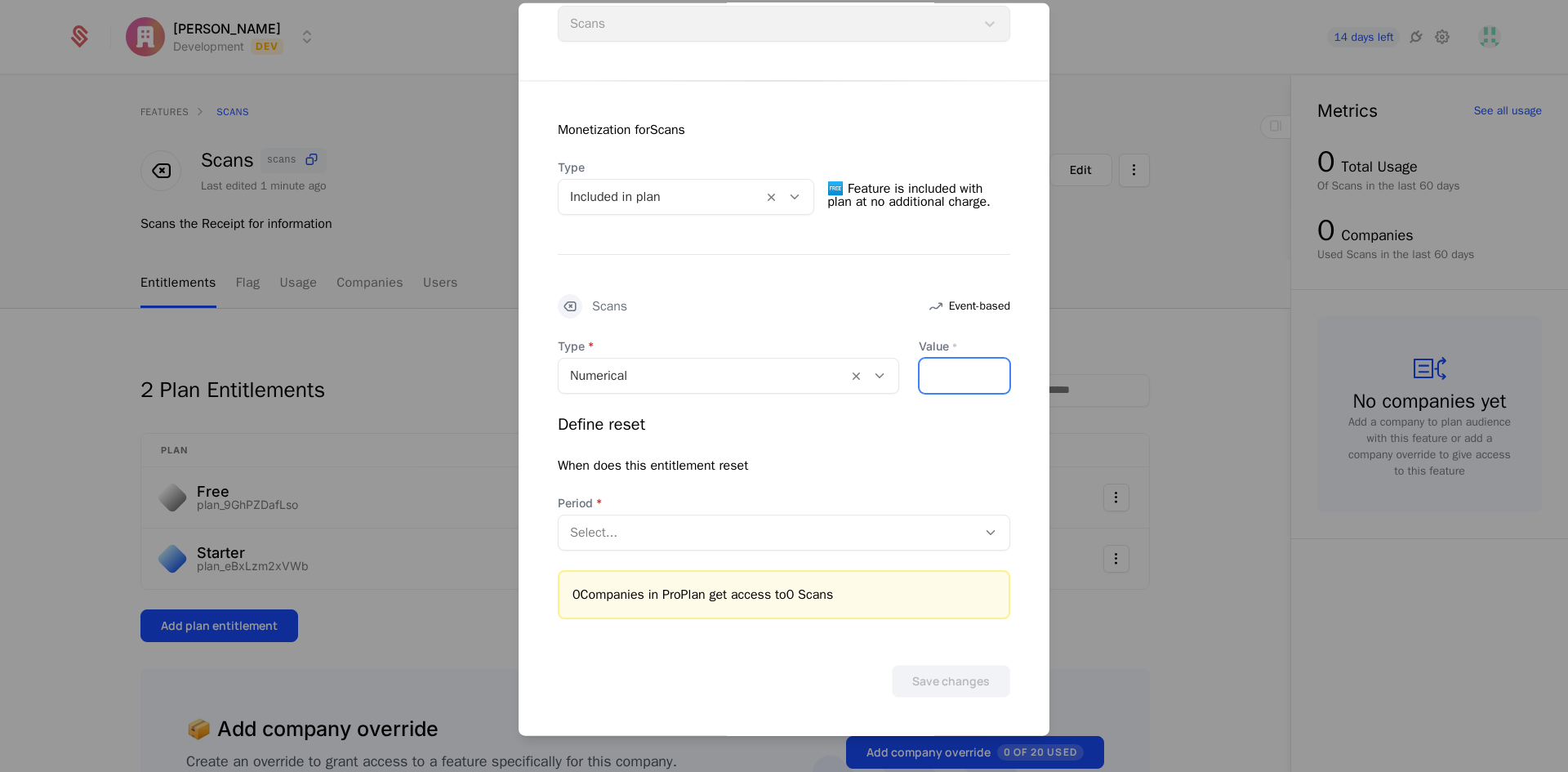 drag, startPoint x: 936, startPoint y: 375, endPoint x: 921, endPoint y: 383, distance: 17 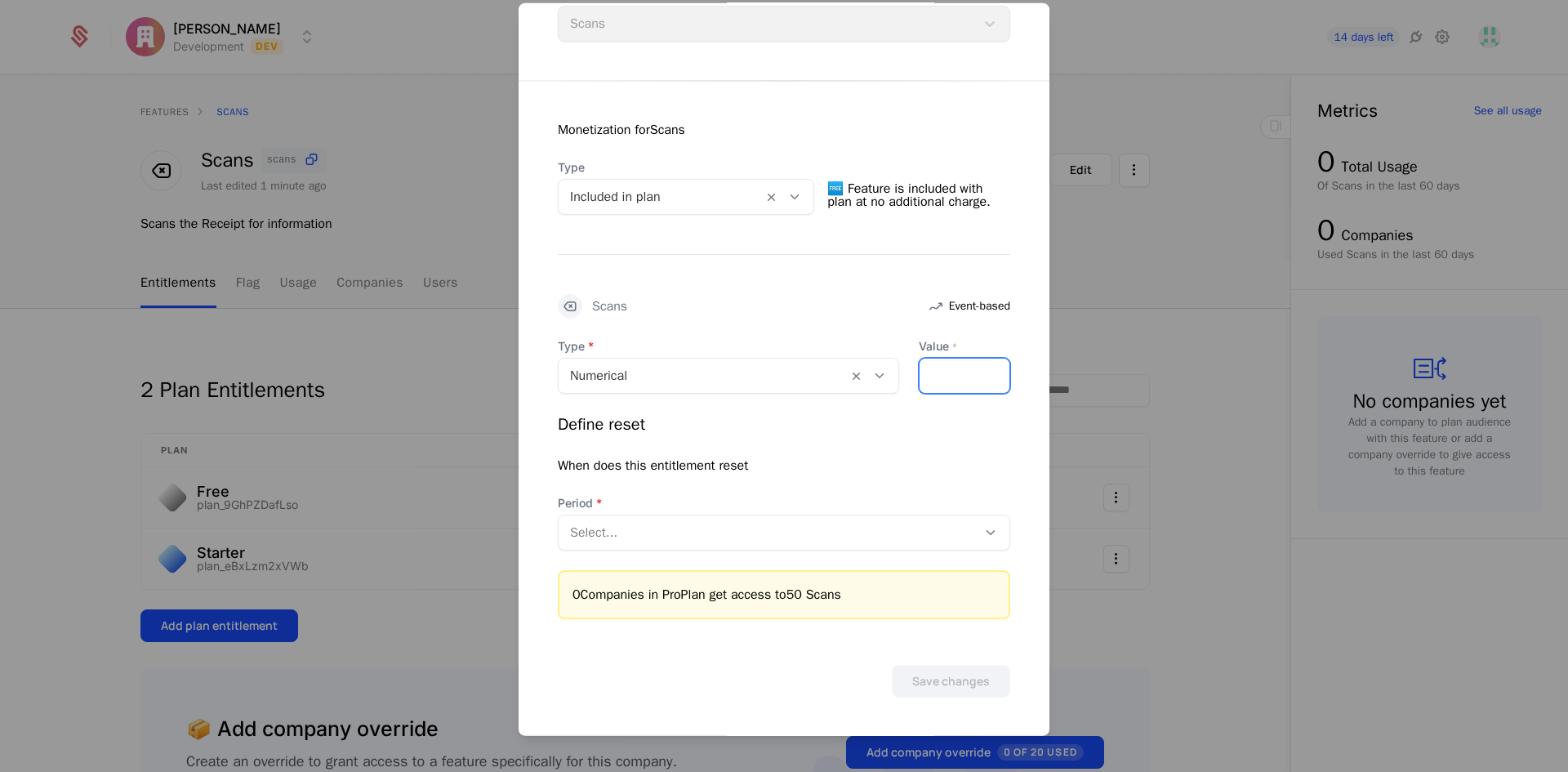 type on "**" 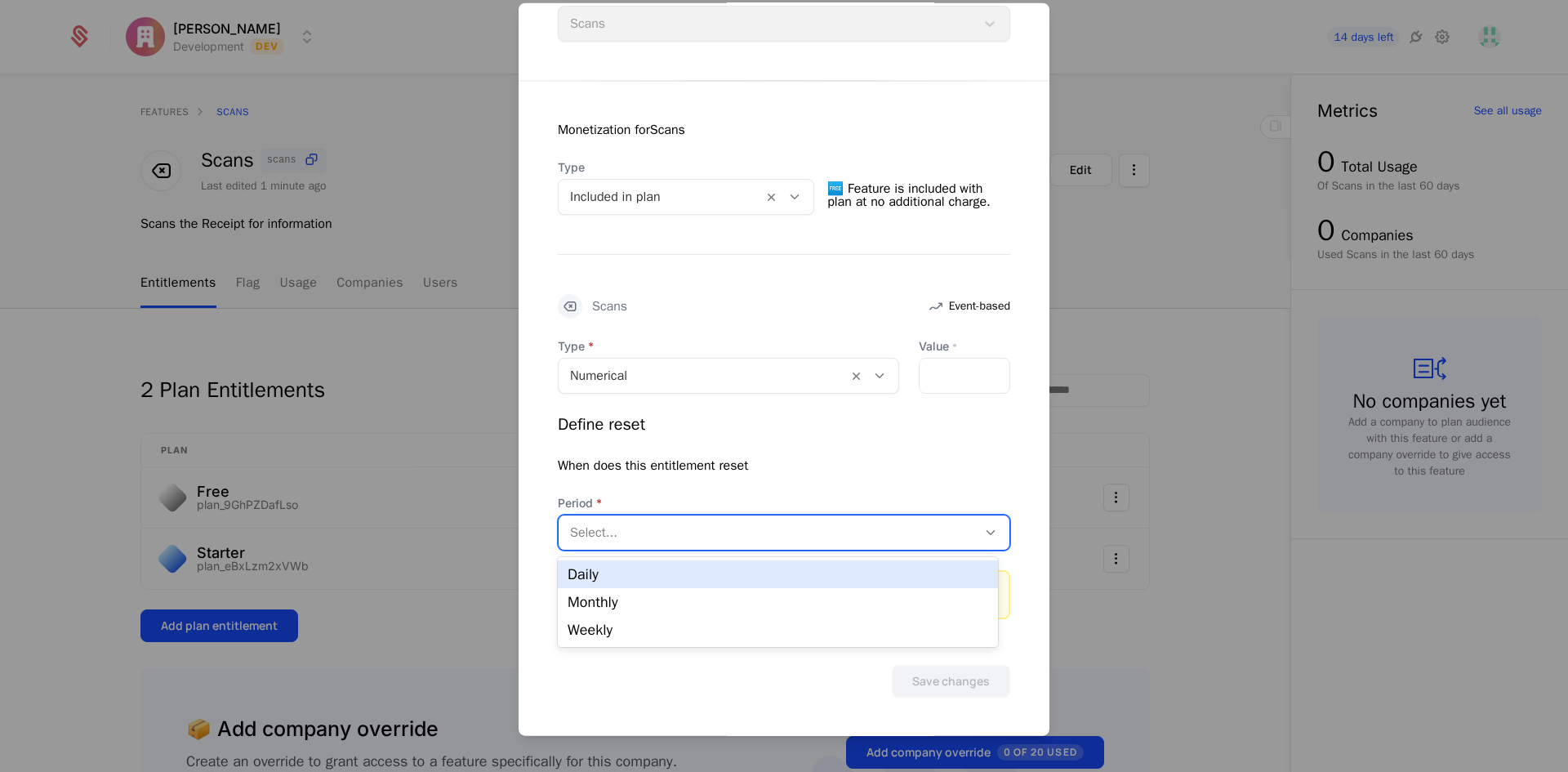 click at bounding box center [768, 532] 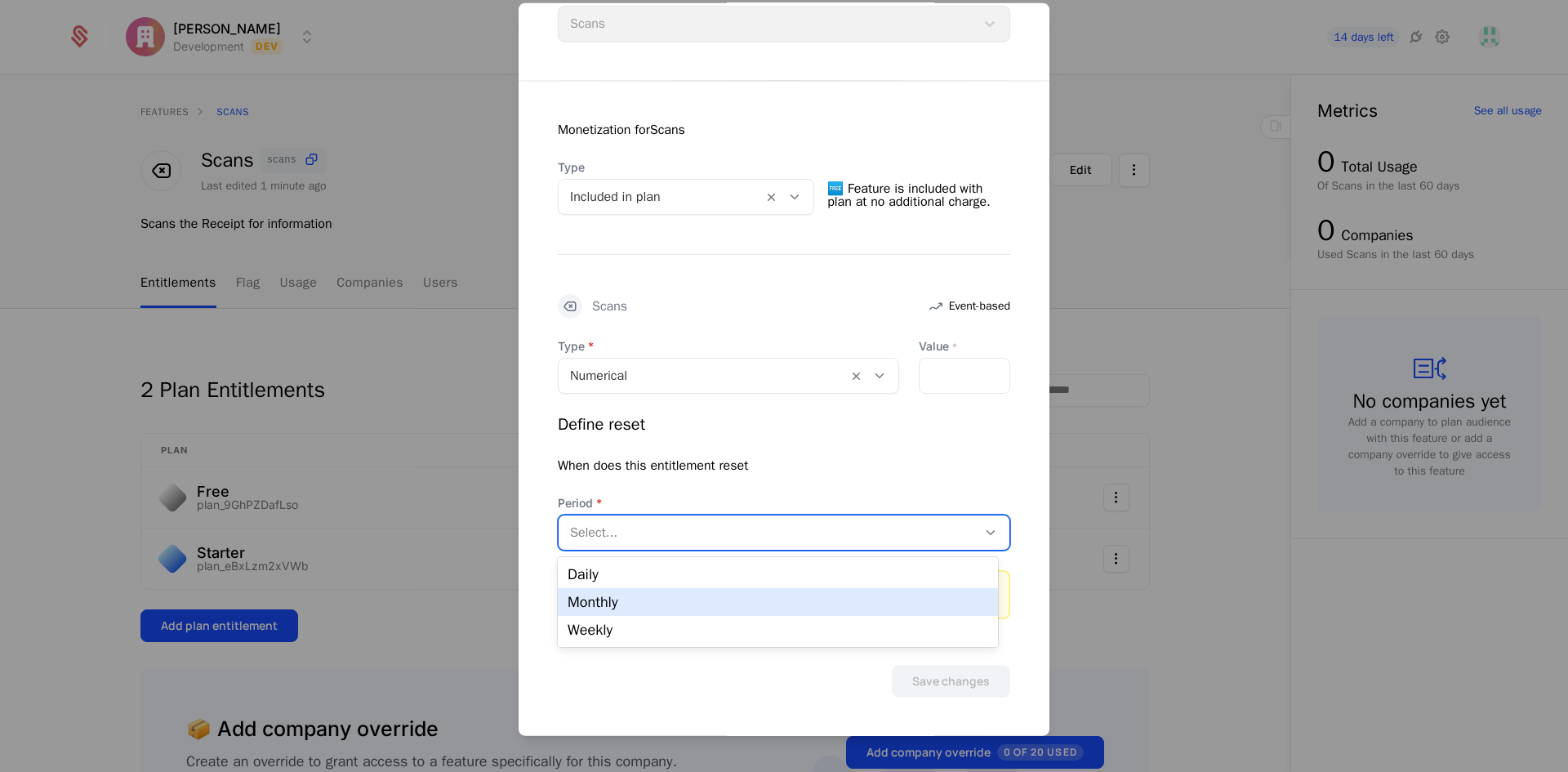 click on "Monthly" at bounding box center [777, 602] 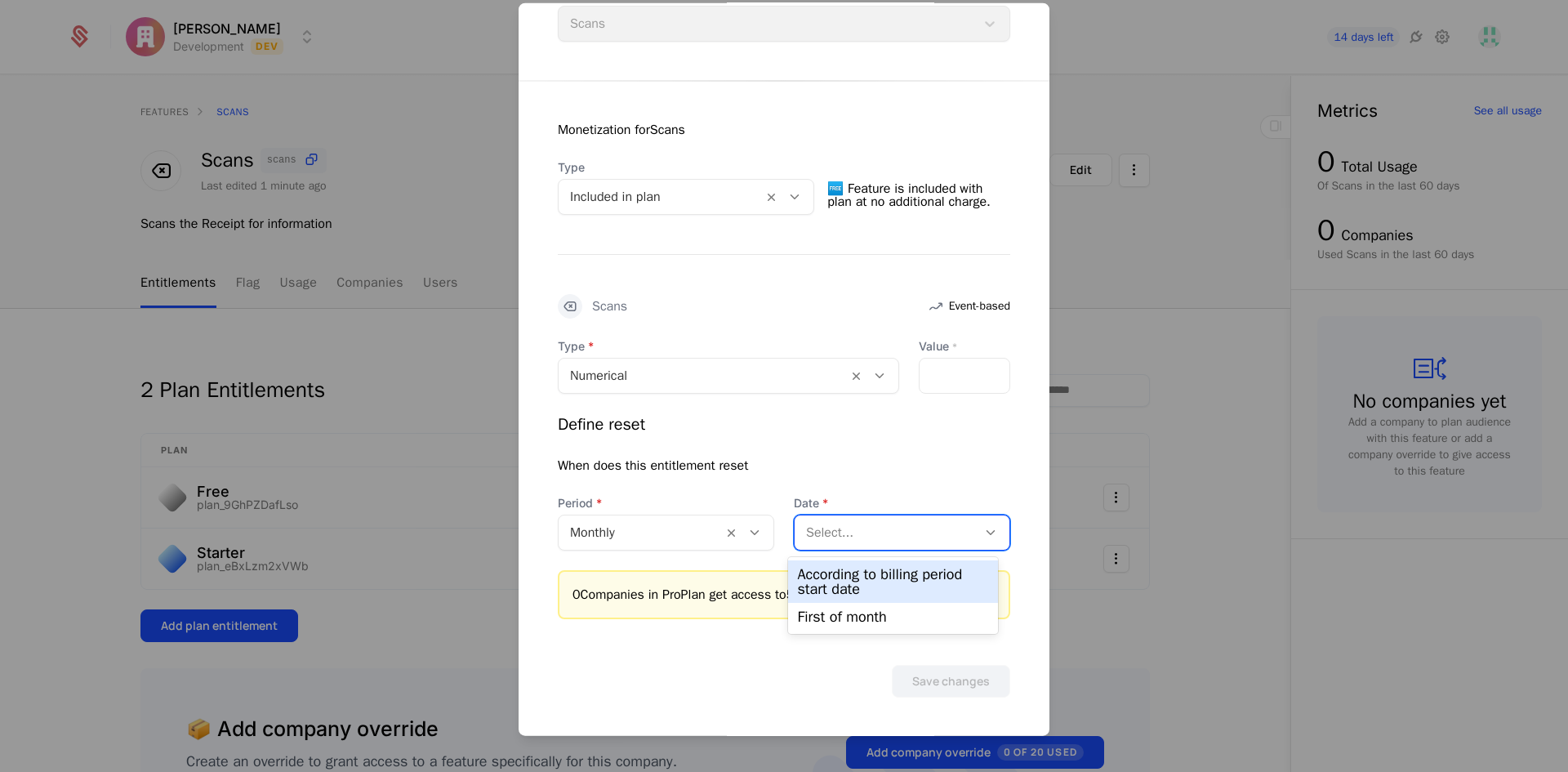 click at bounding box center [885, 532] 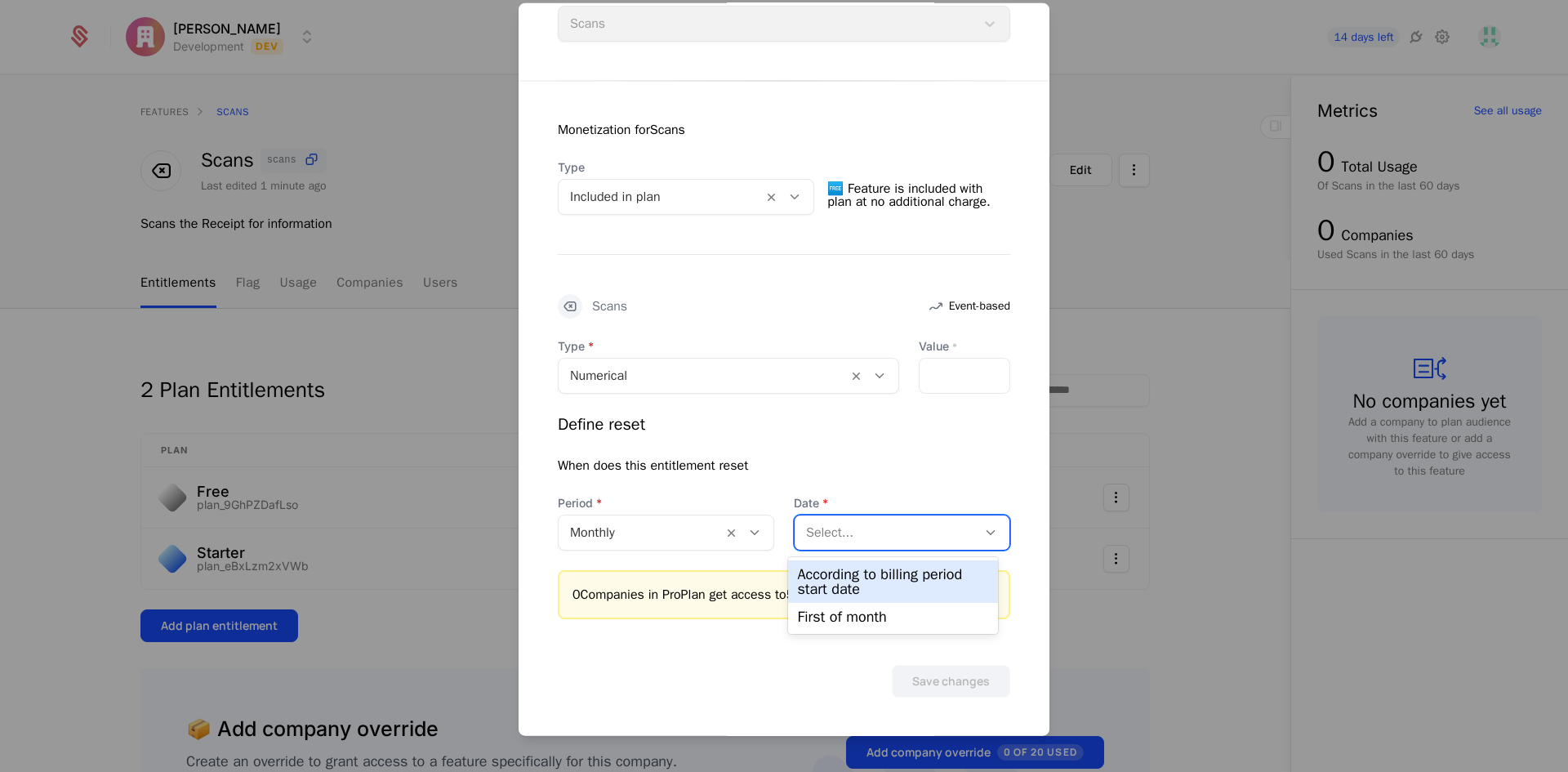 click on "According to billing period start date" at bounding box center [893, 582] 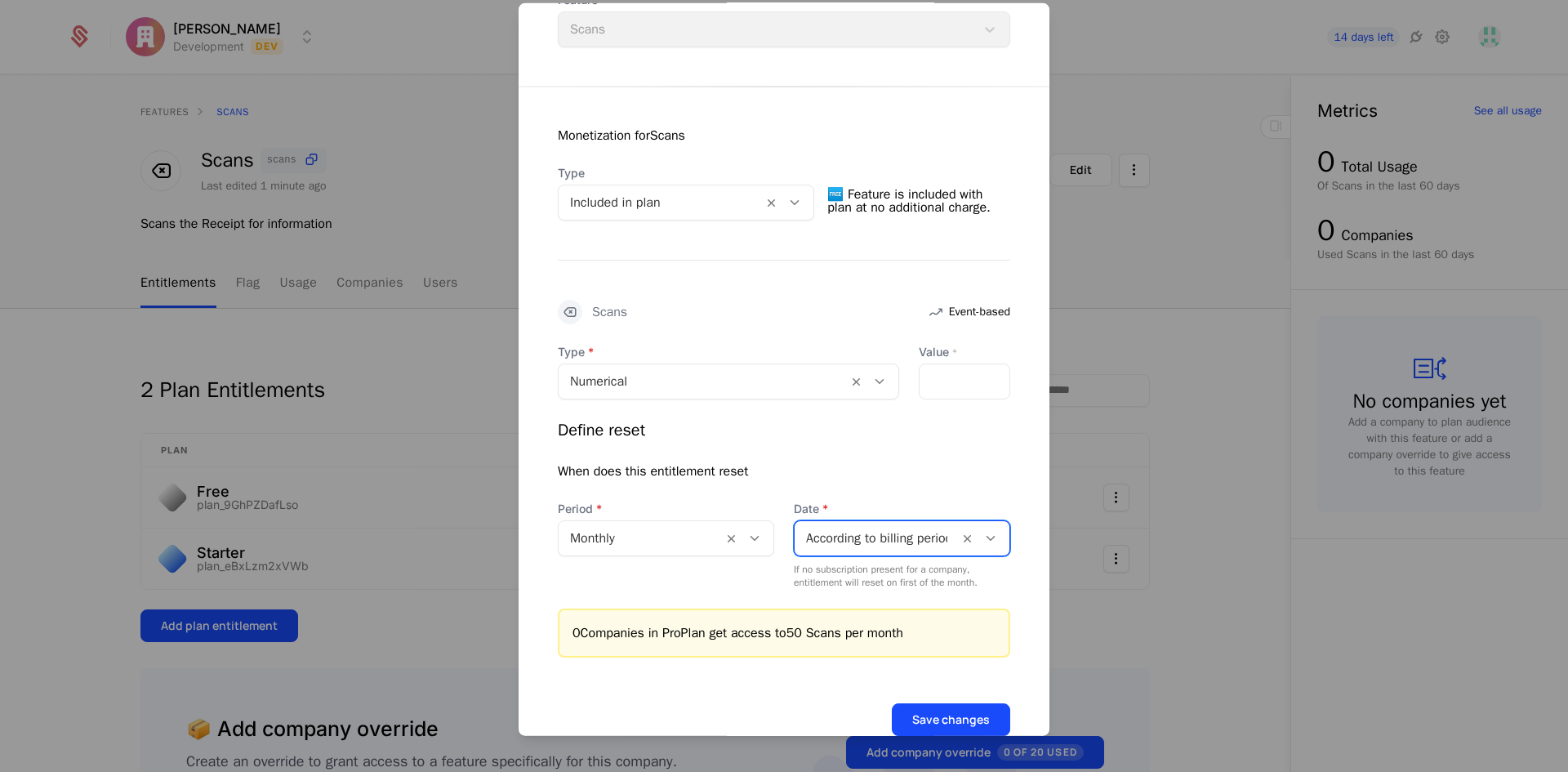 scroll, scrollTop: 279, scrollLeft: 0, axis: vertical 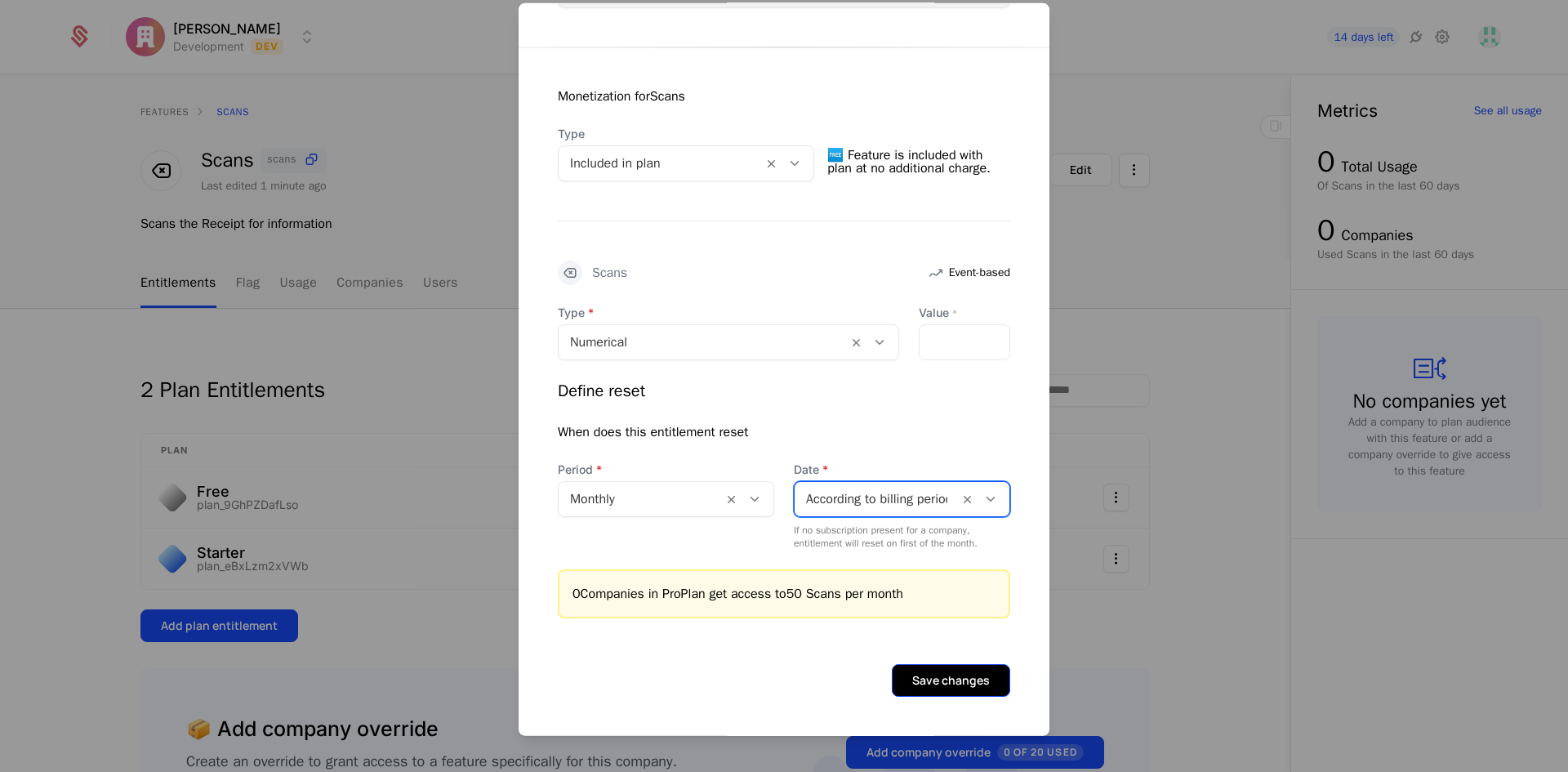 click on "Save changes" at bounding box center (951, 680) 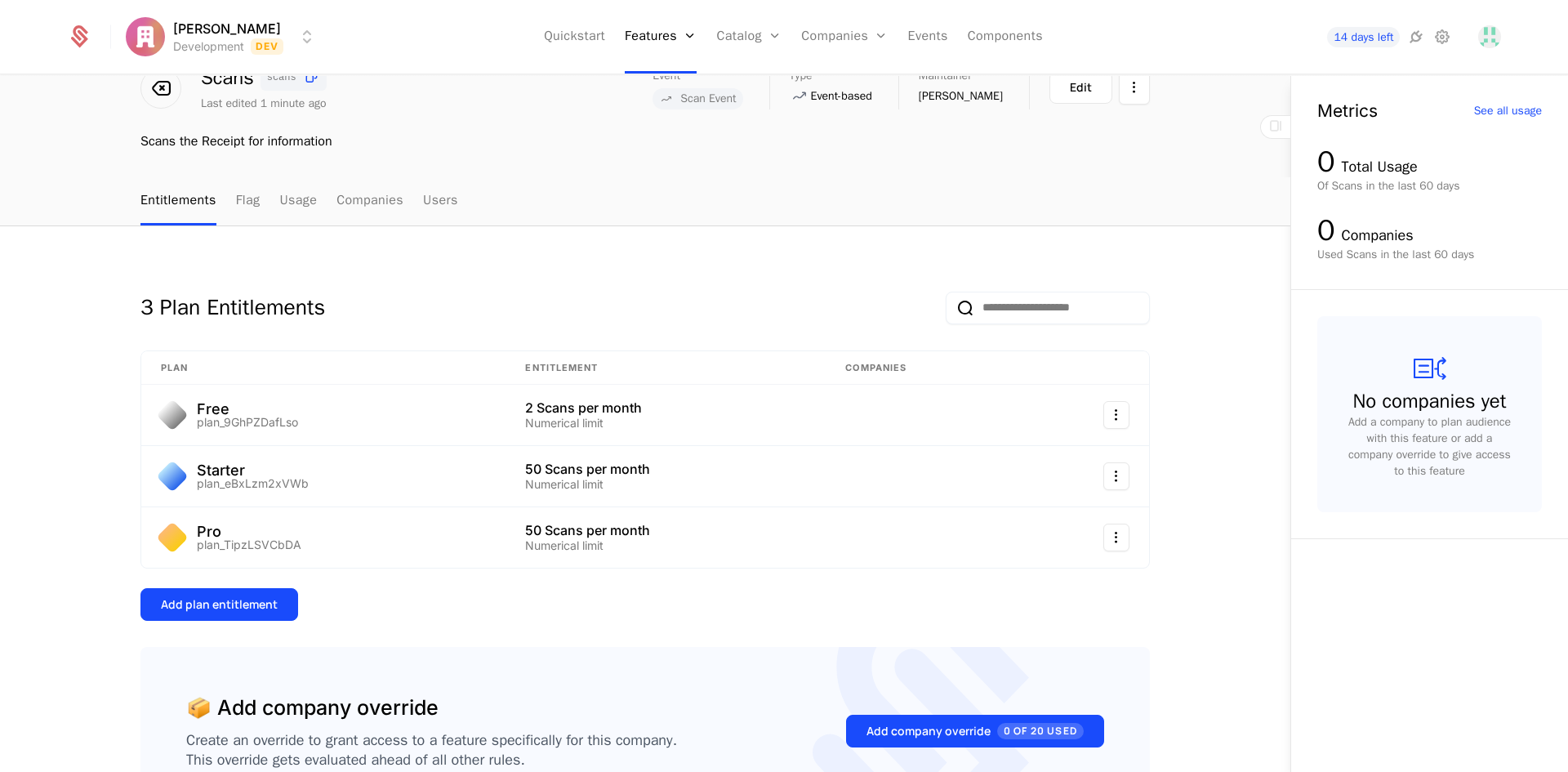 scroll, scrollTop: 0, scrollLeft: 0, axis: both 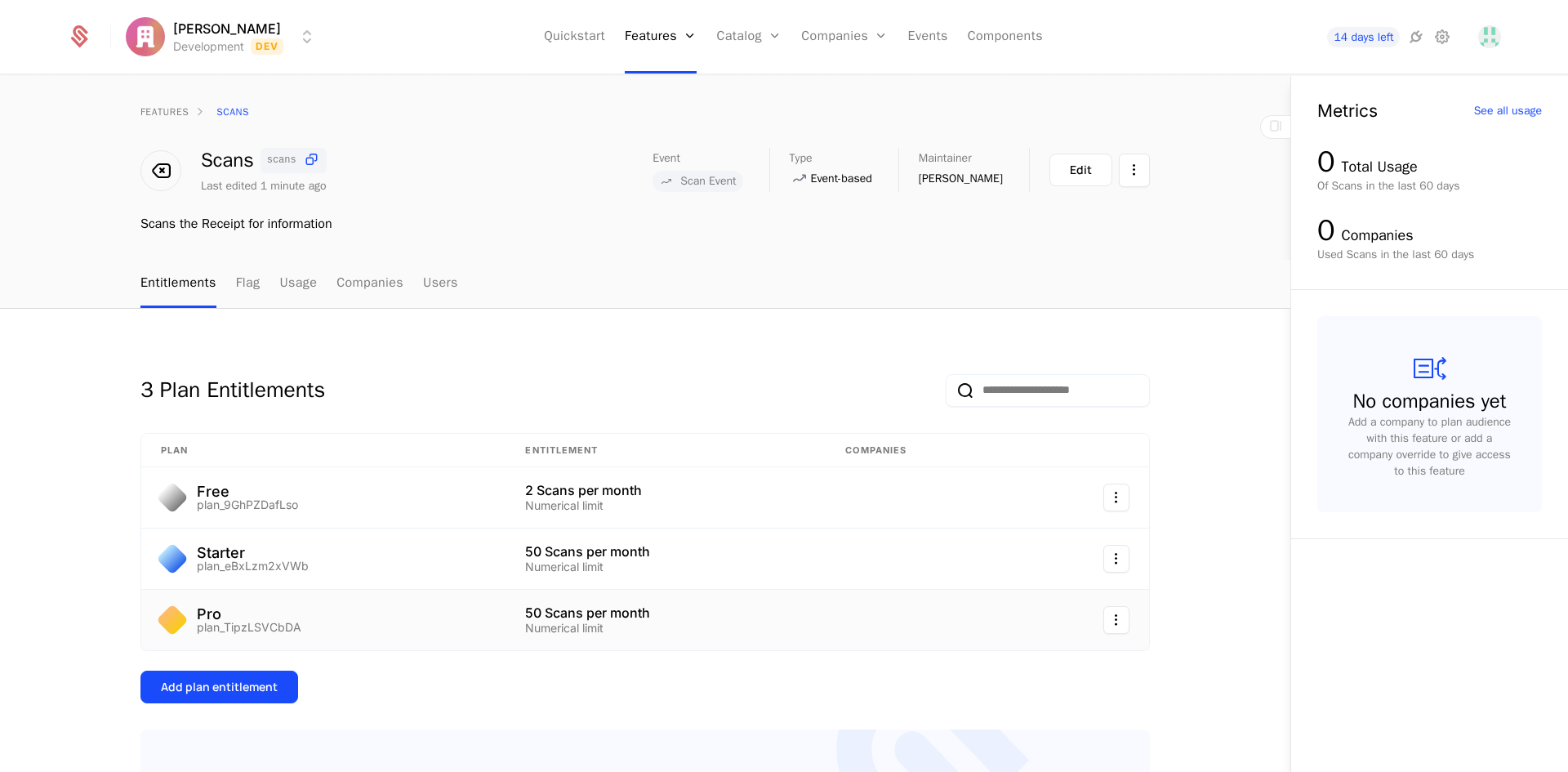 click on "50
Scans per month Numerical limit" at bounding box center (666, 620) 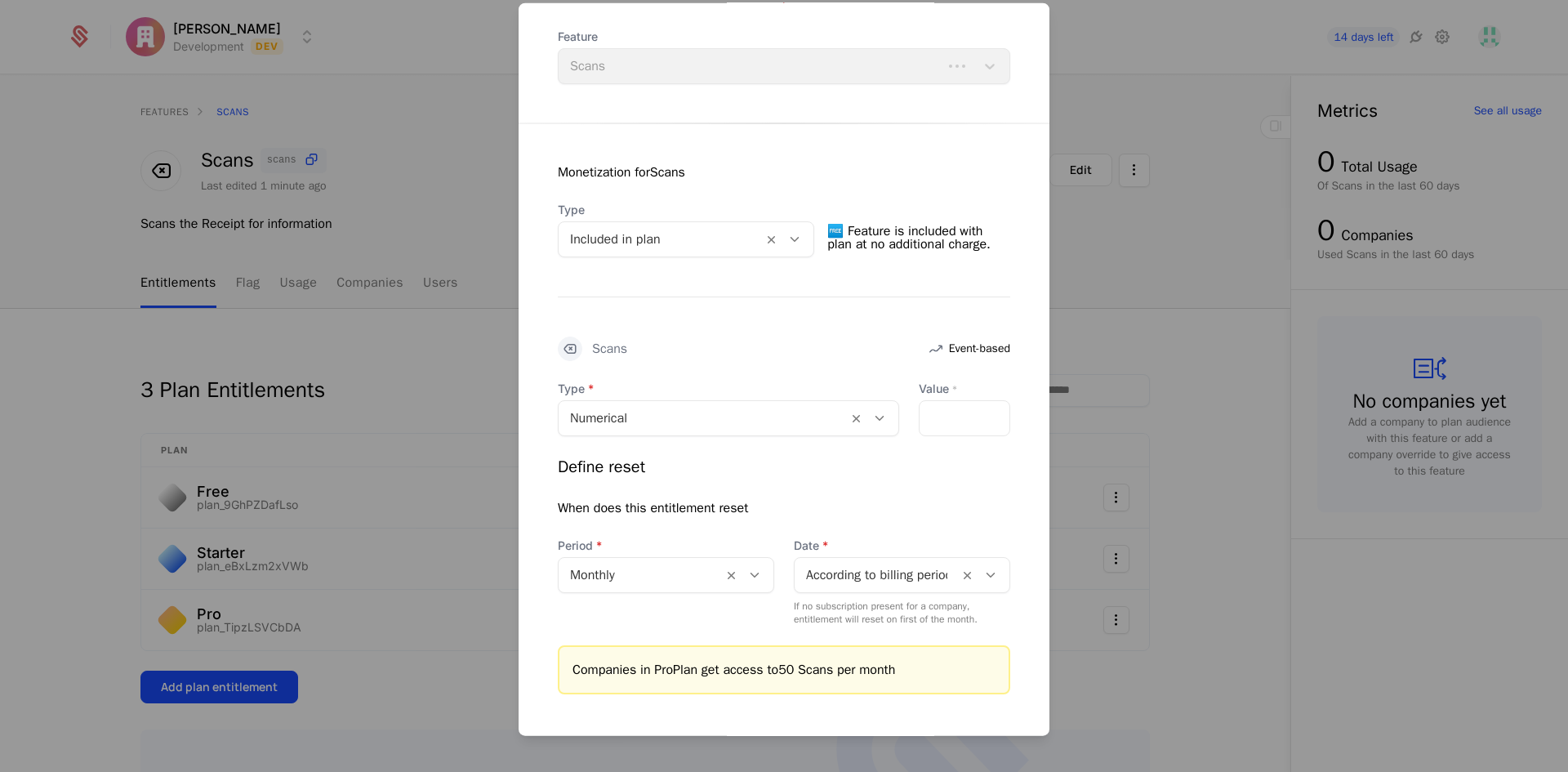 scroll, scrollTop: 279, scrollLeft: 0, axis: vertical 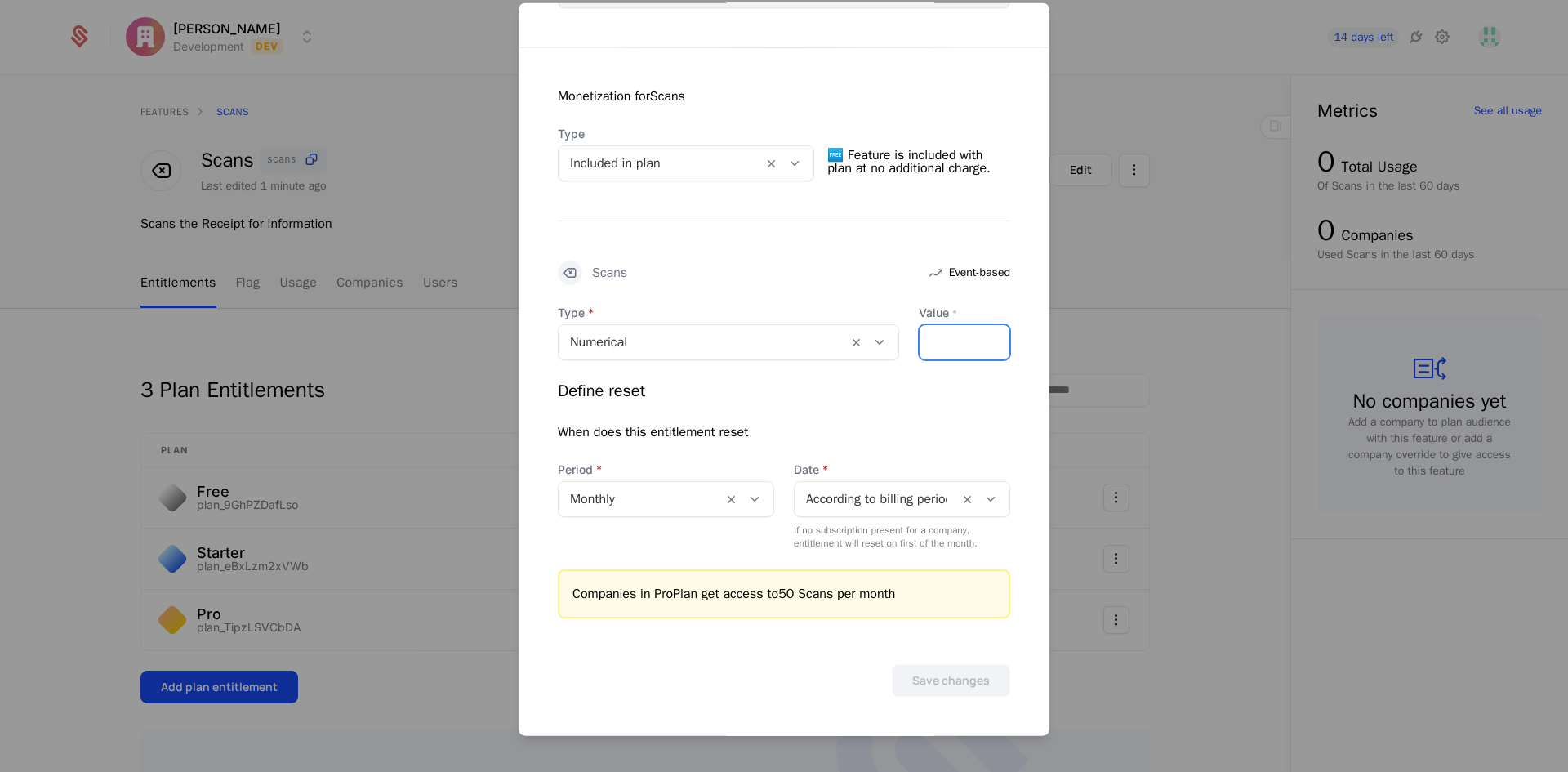 drag, startPoint x: 929, startPoint y: 337, endPoint x: 786, endPoint y: 324, distance: 143.58969 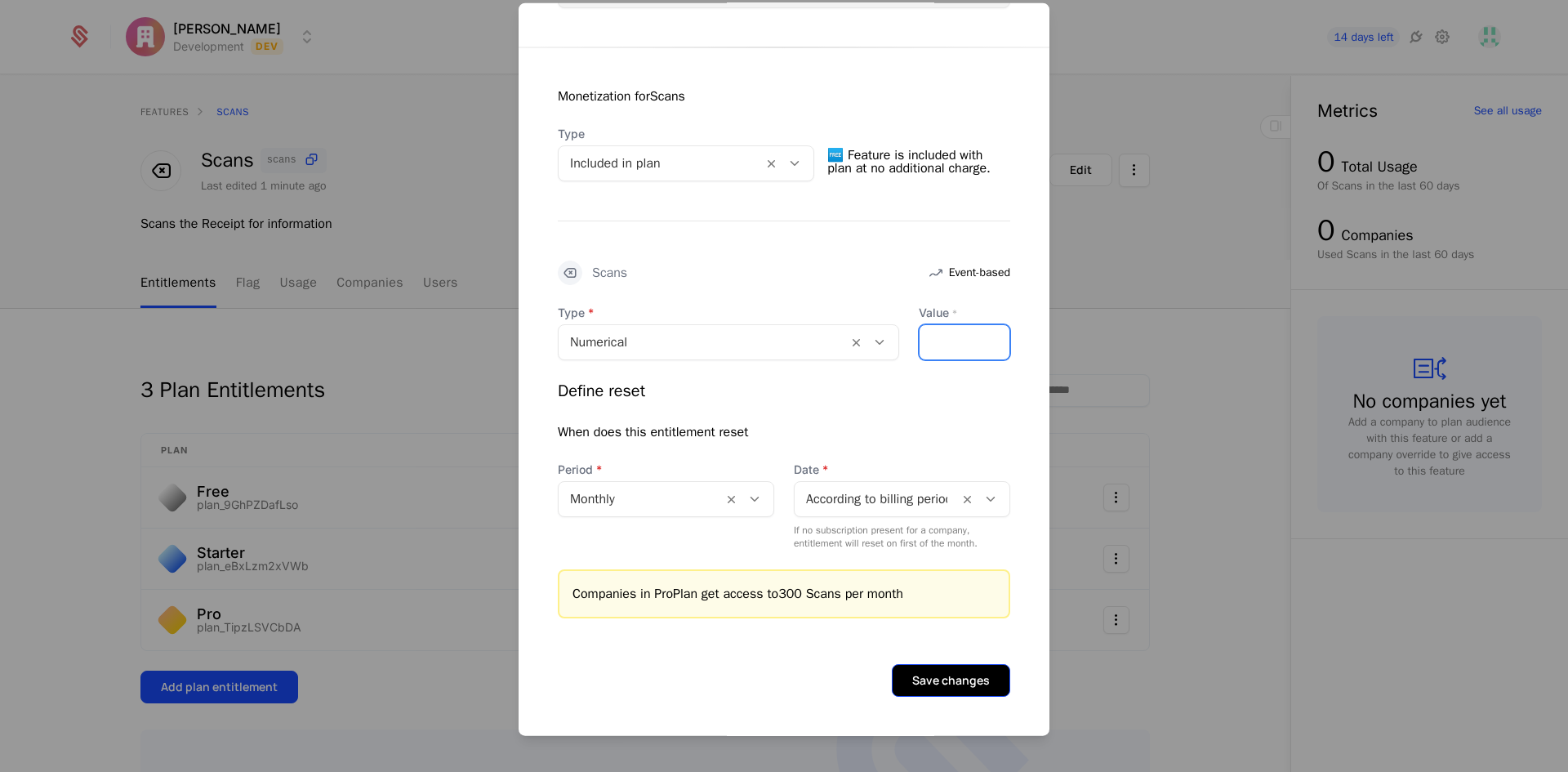 type on "***" 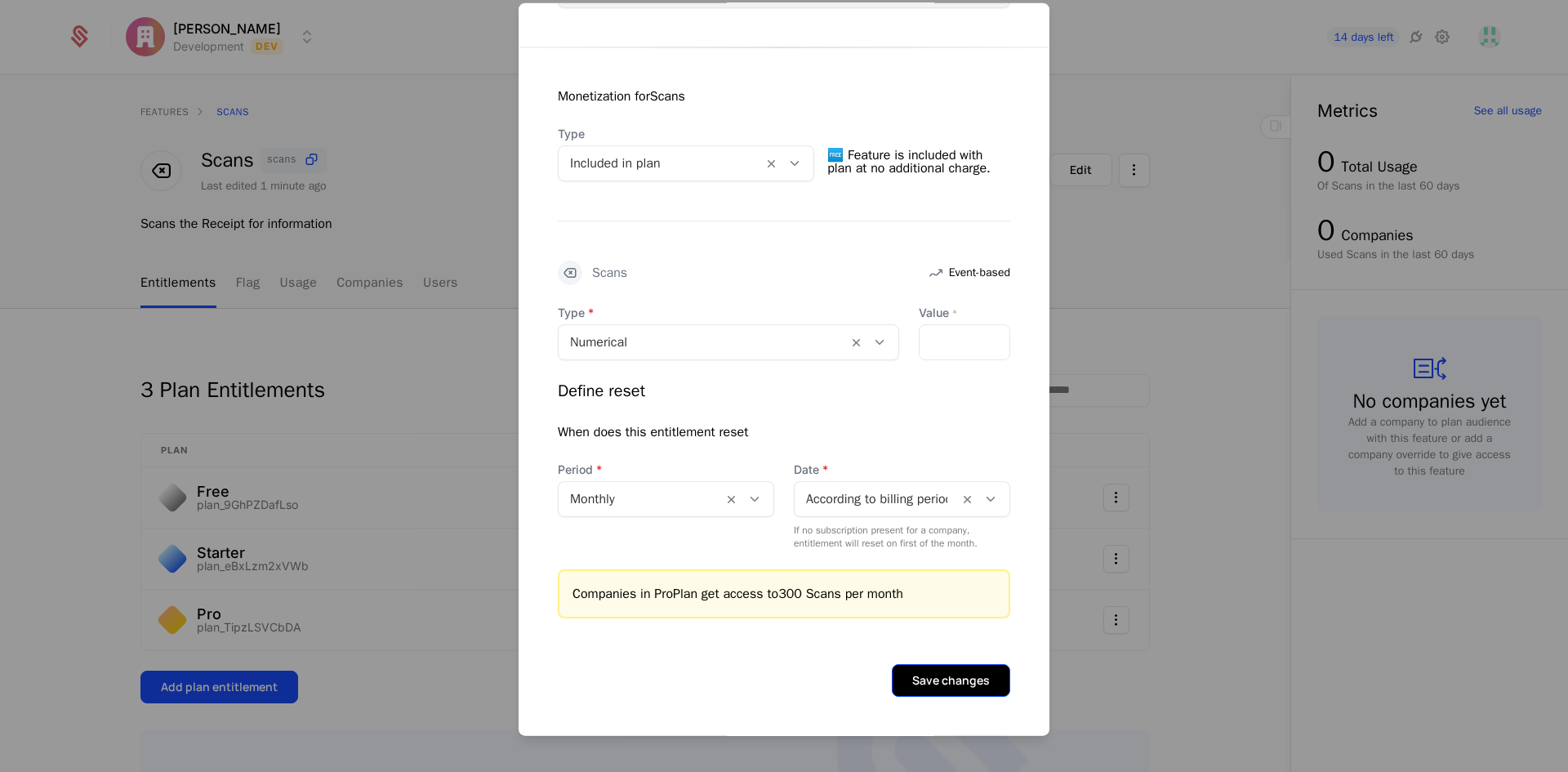 click on "Save changes" at bounding box center [951, 680] 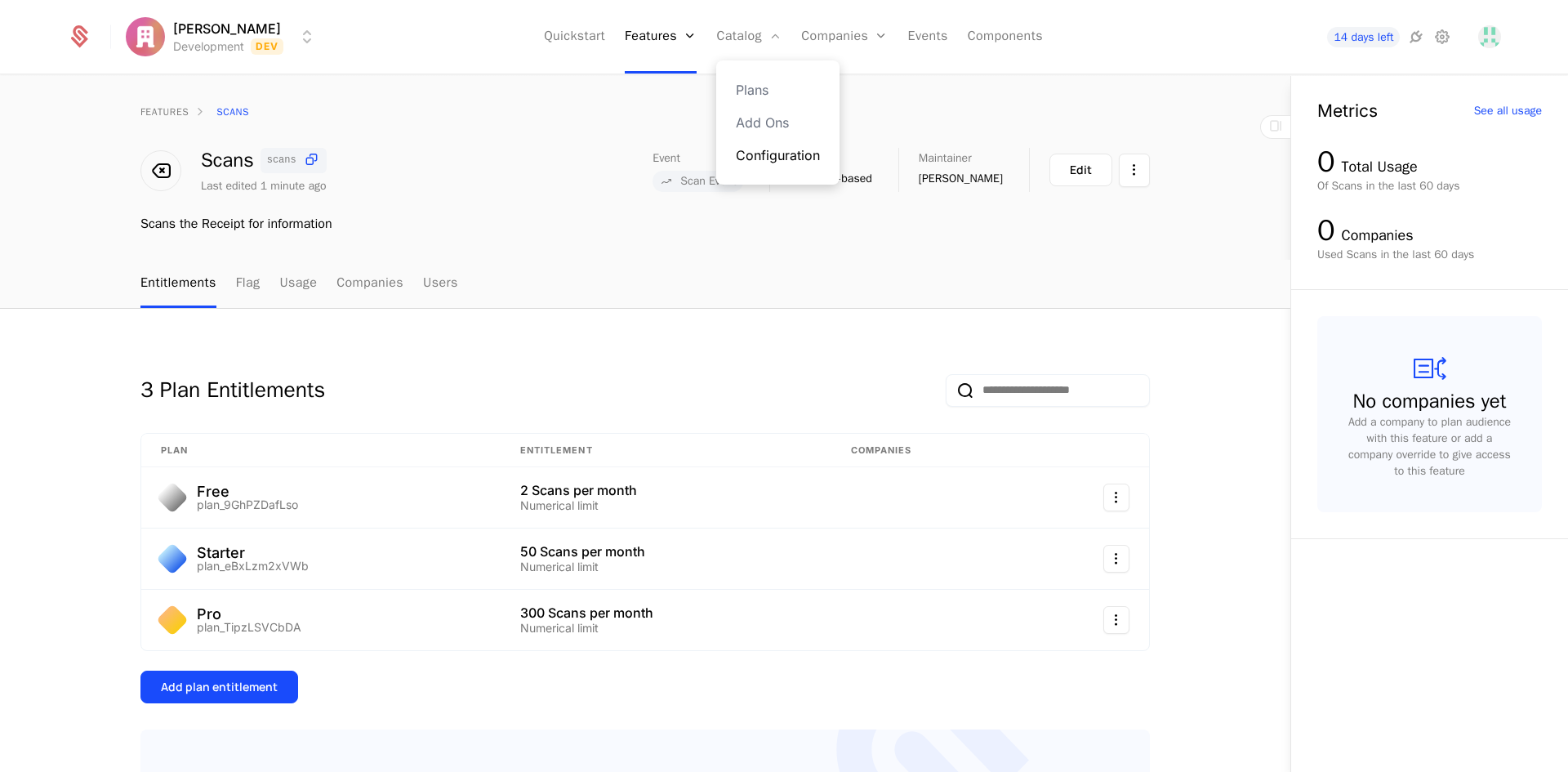 click on "Configuration" at bounding box center [777, 155] 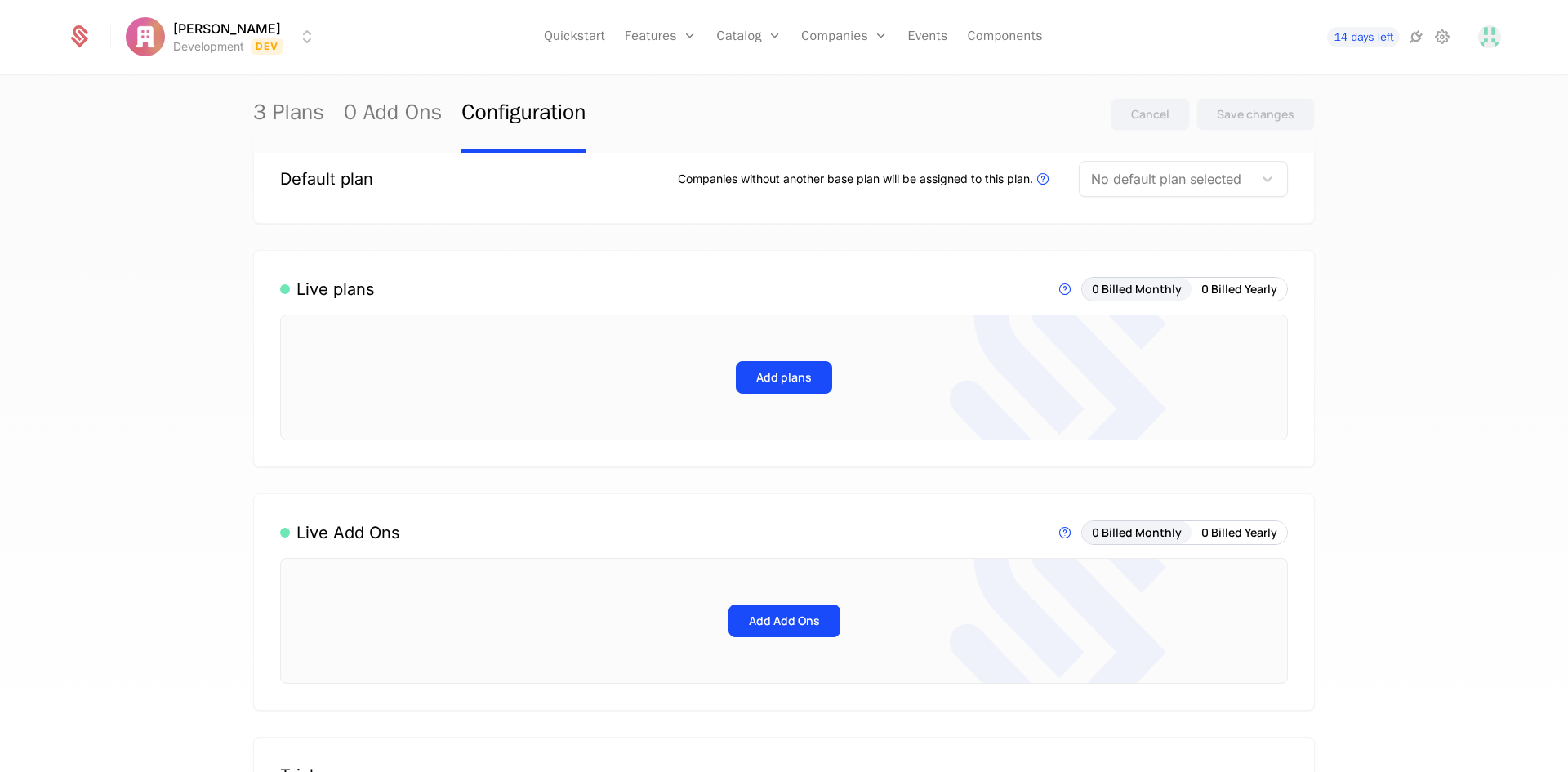 scroll, scrollTop: 0, scrollLeft: 0, axis: both 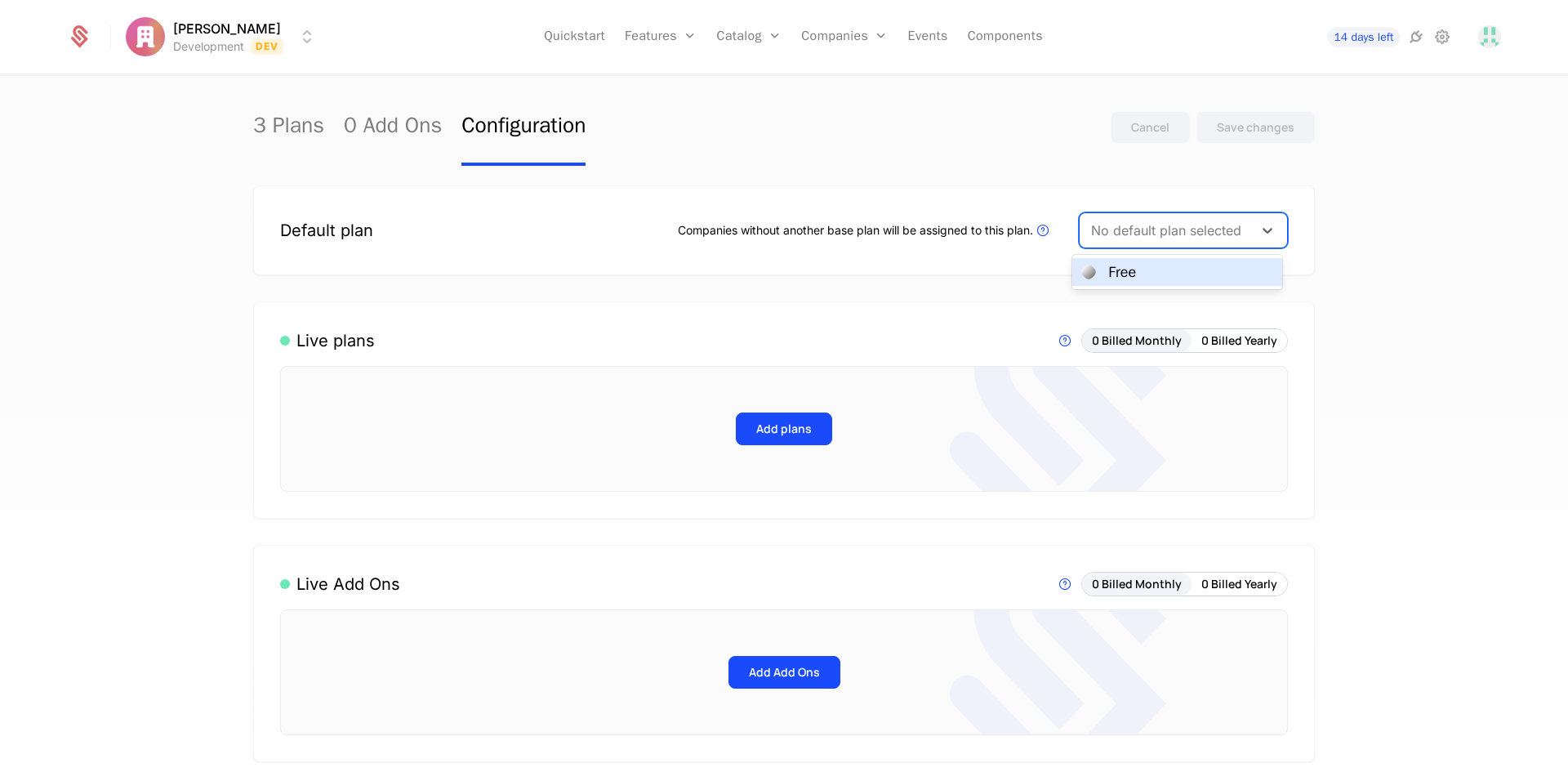 click at bounding box center [1166, 230] 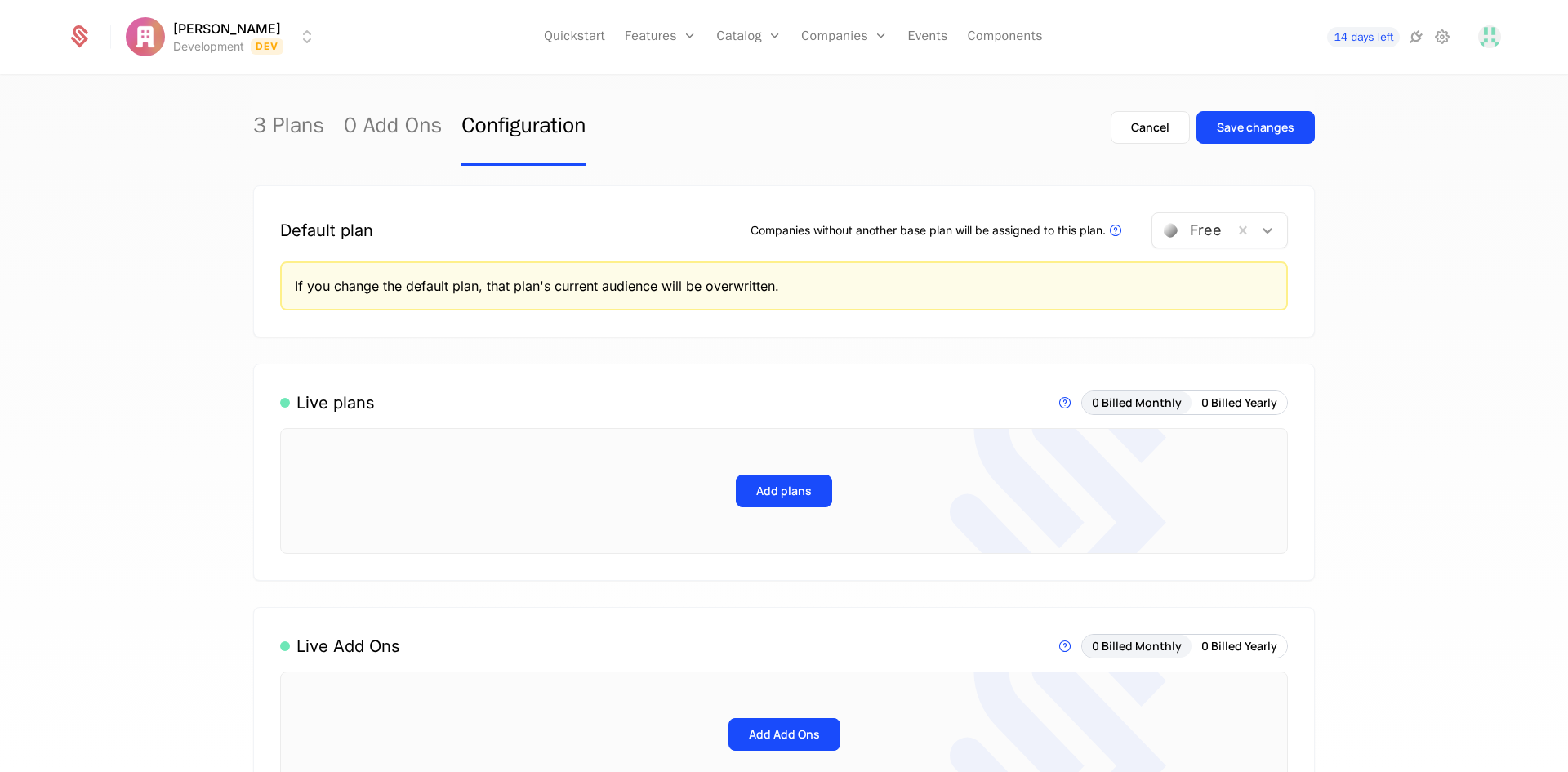 click 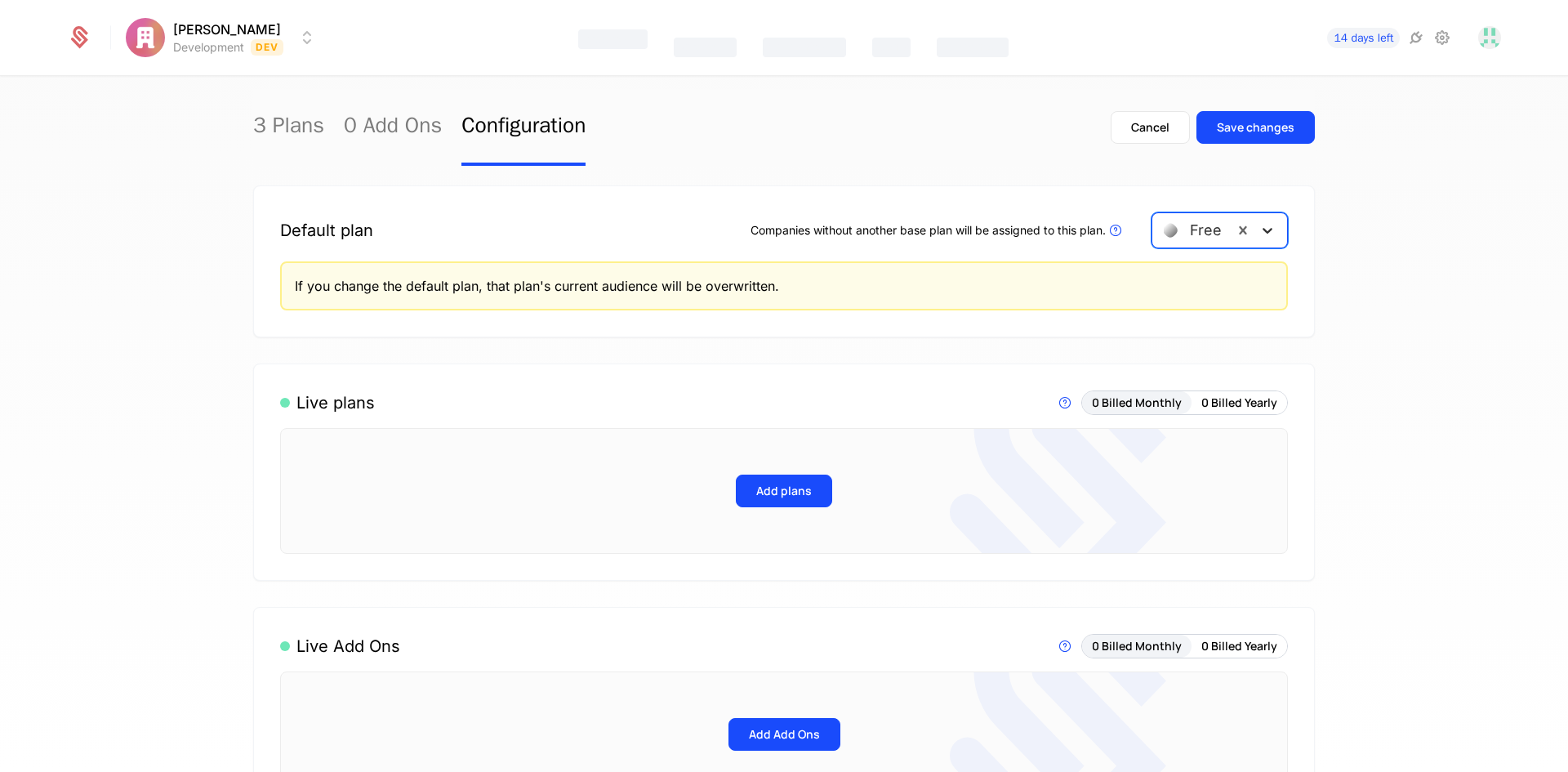 click 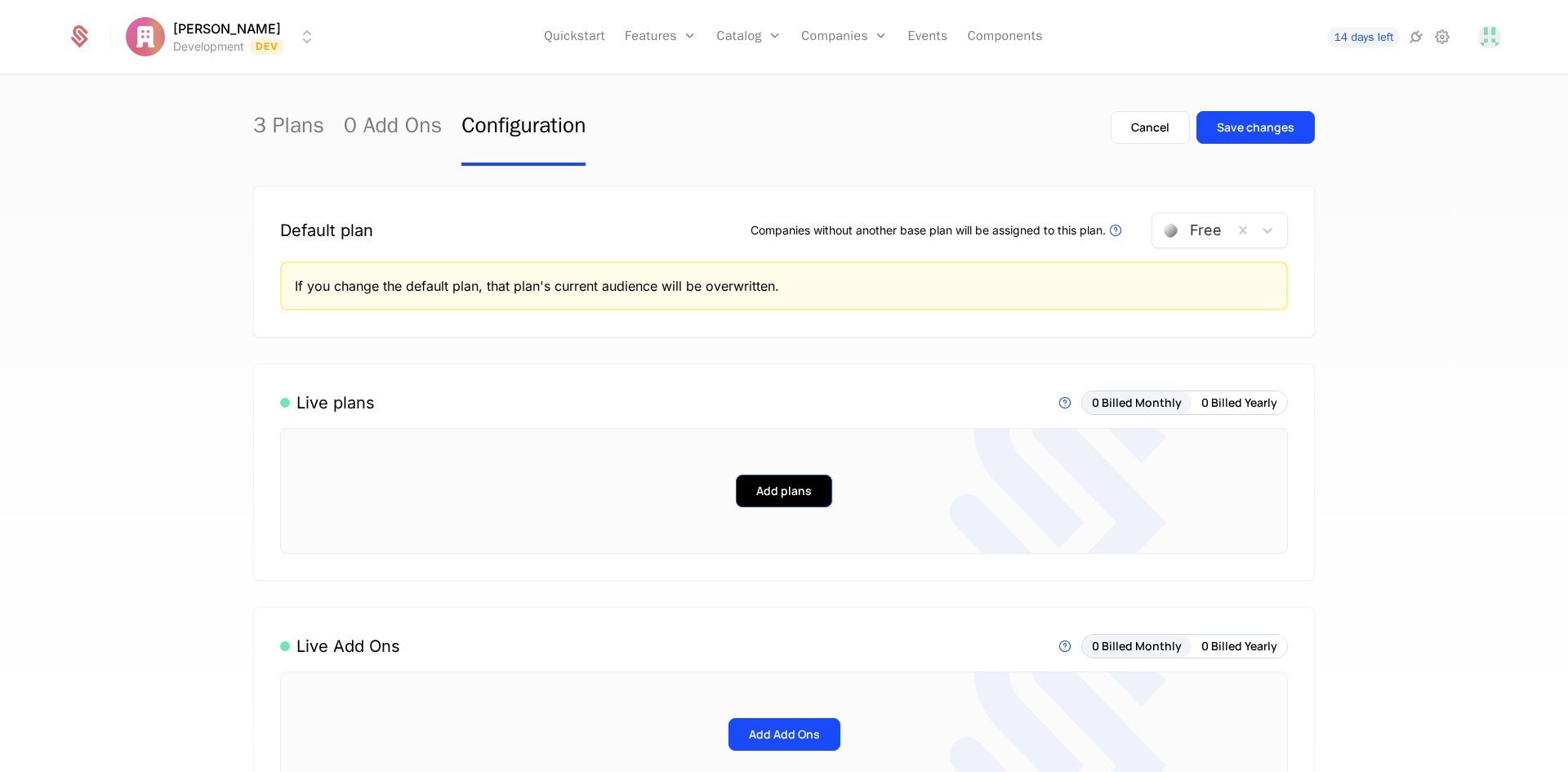 click on "Add plans" at bounding box center [784, 491] 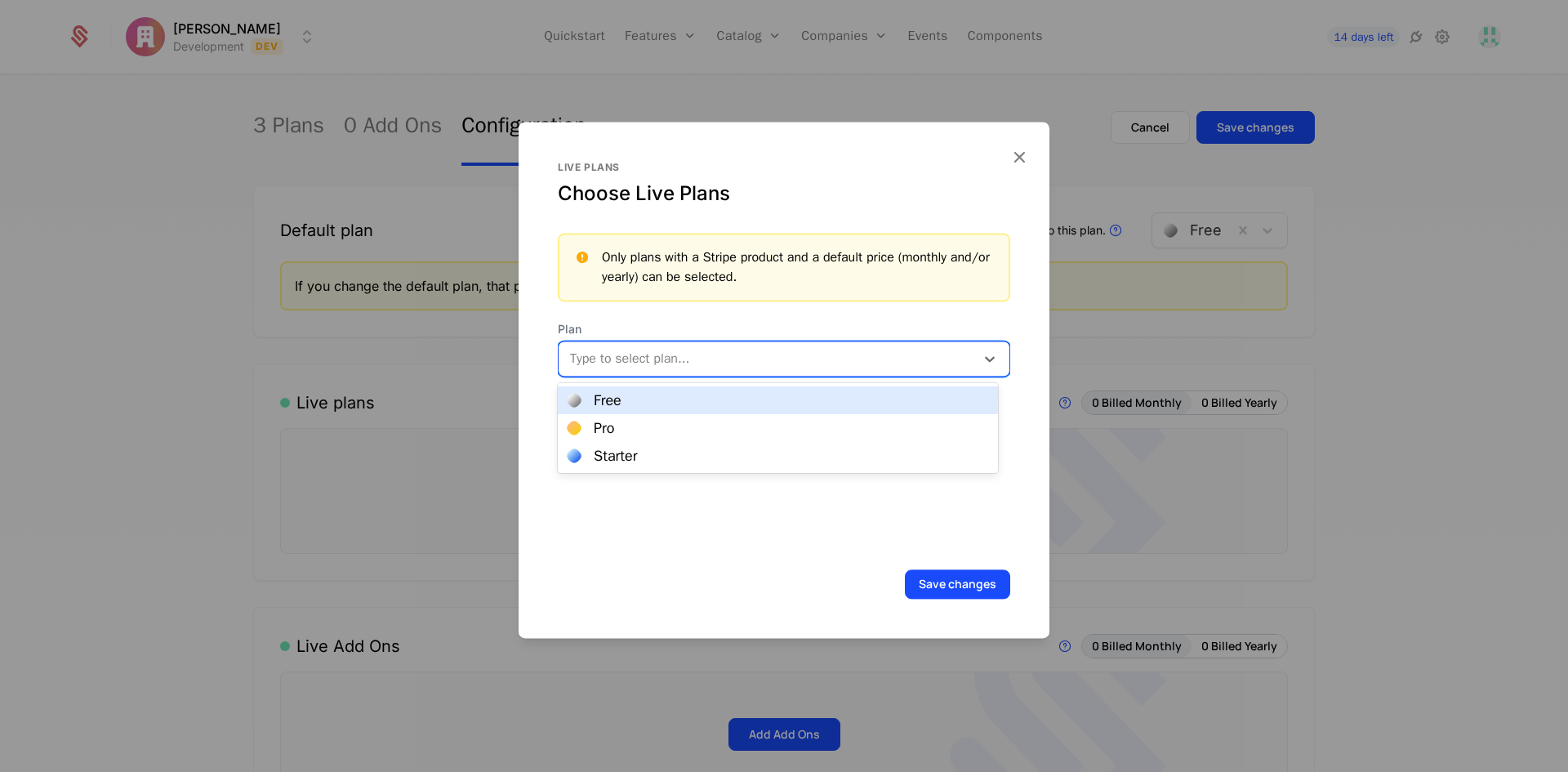 click at bounding box center (768, 359) 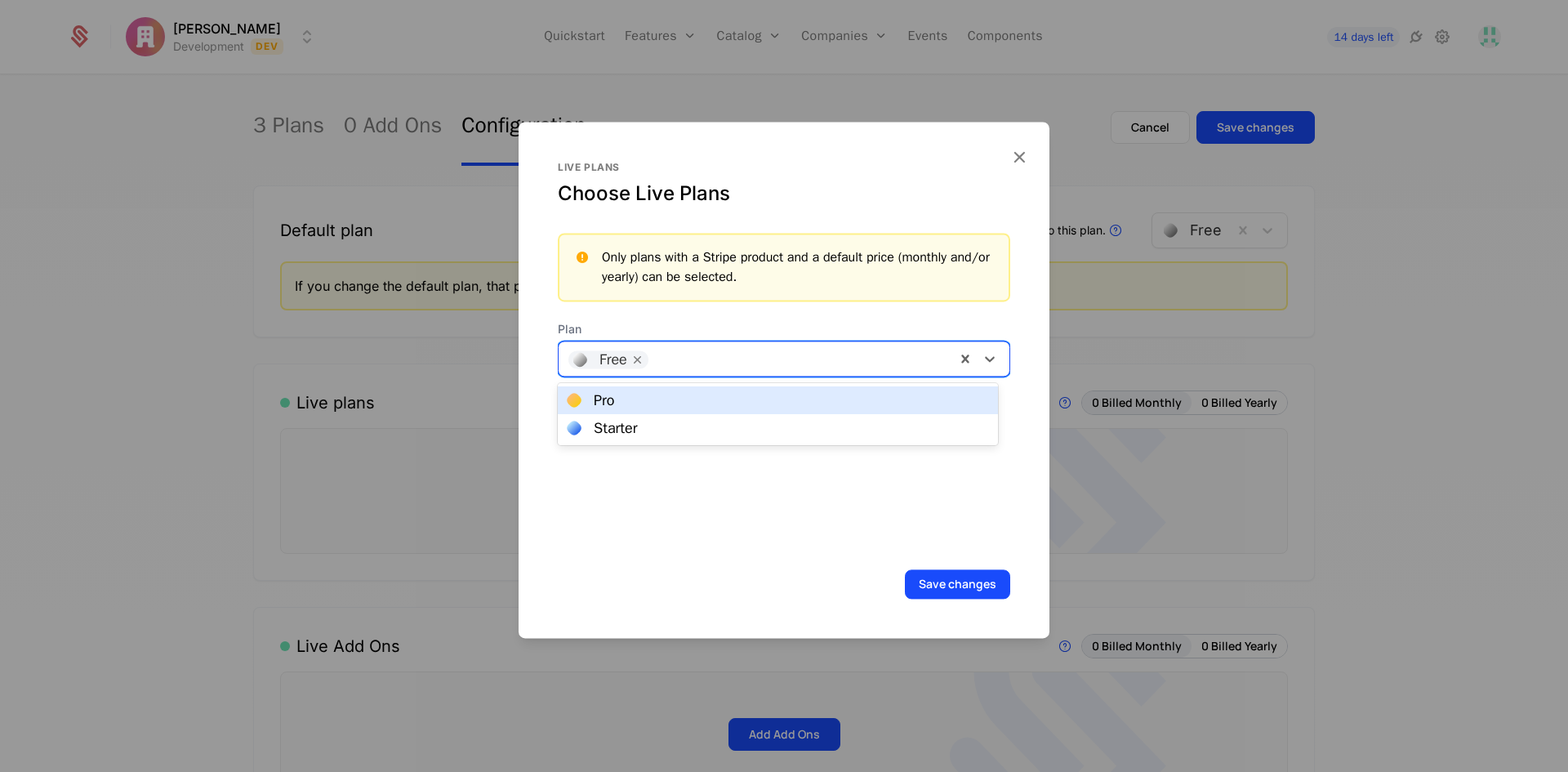 click at bounding box center (801, 357) 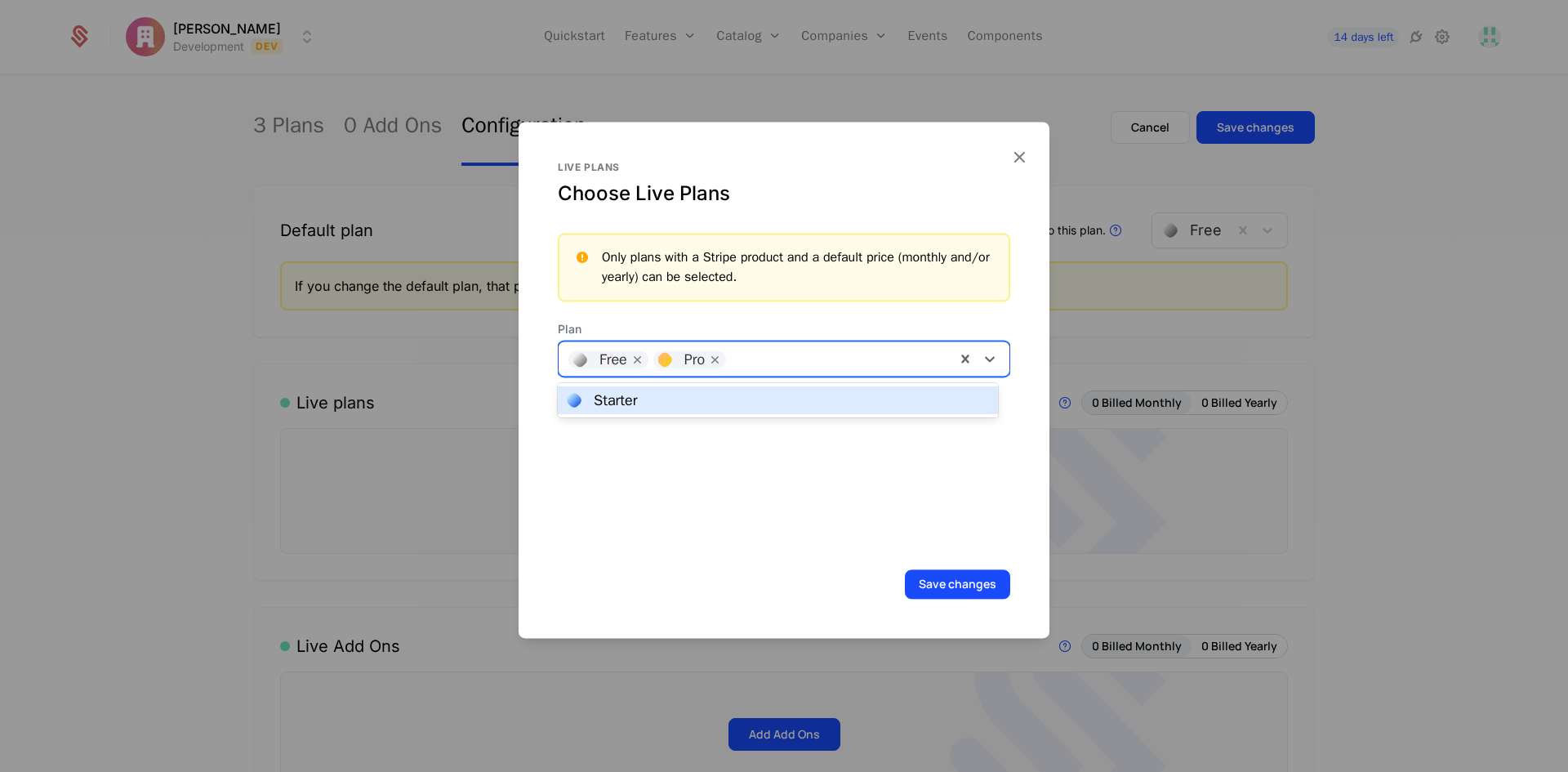 click at bounding box center [840, 357] 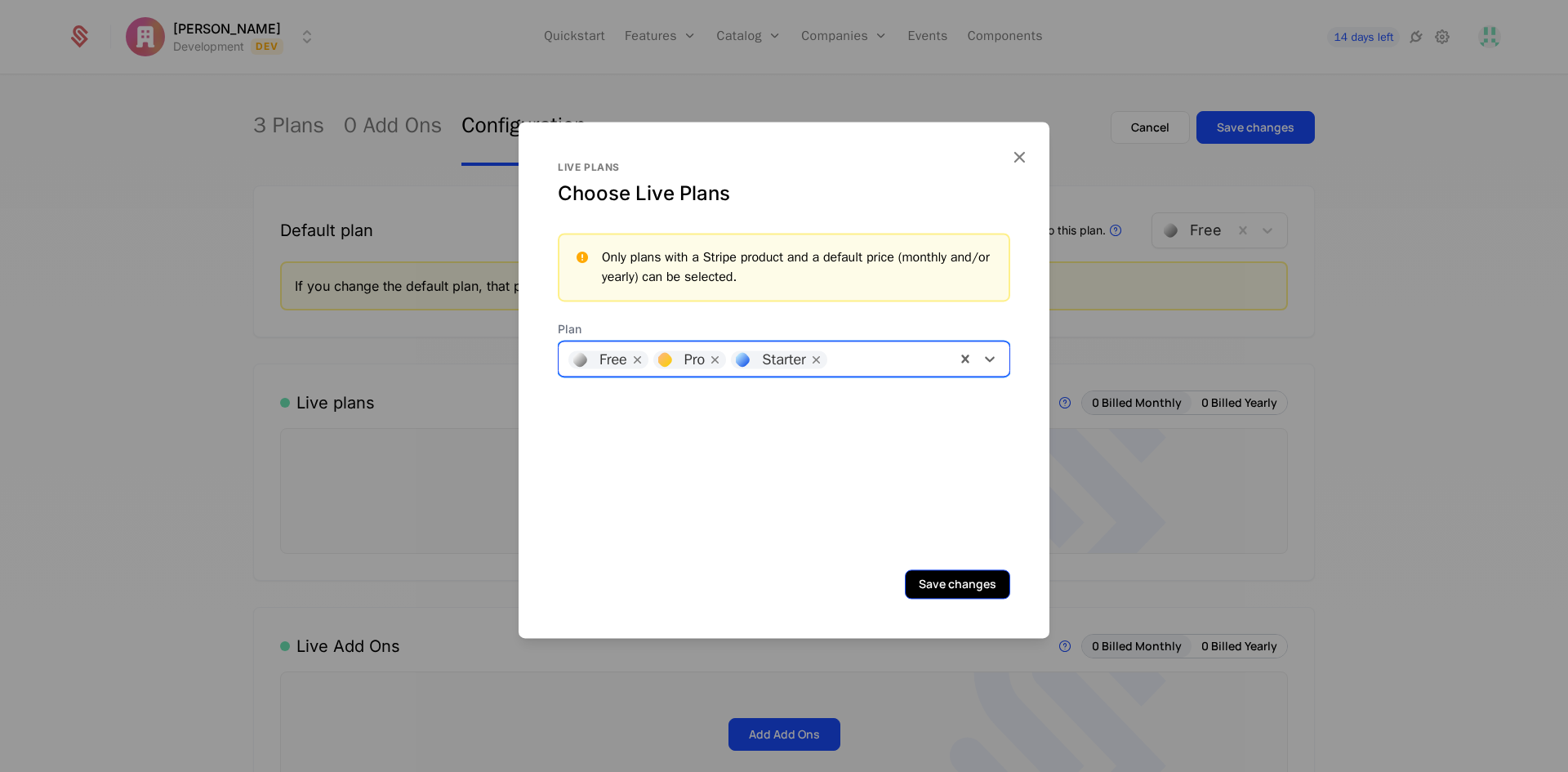 click on "Save changes" at bounding box center (957, 584) 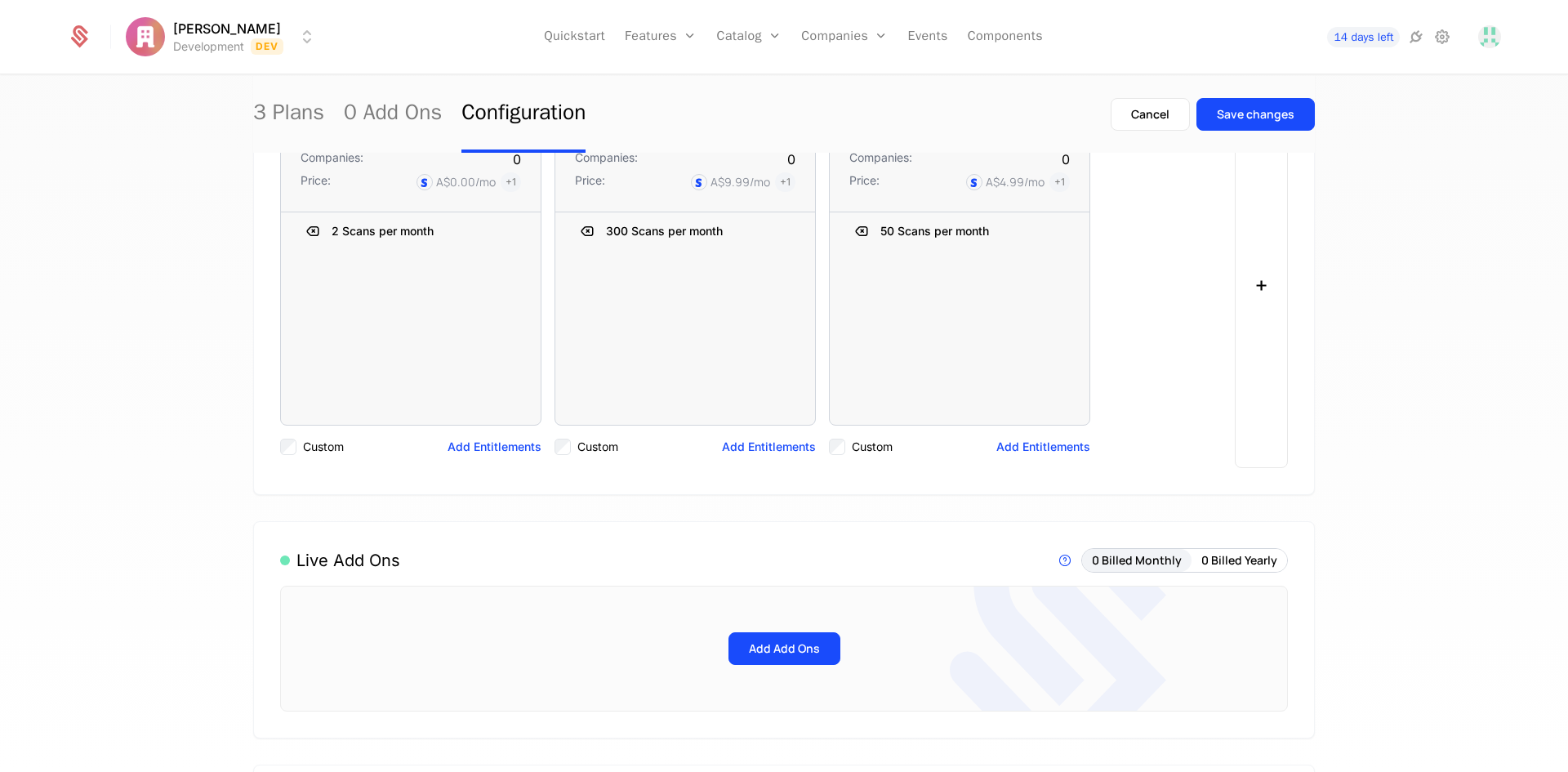 scroll, scrollTop: 82, scrollLeft: 0, axis: vertical 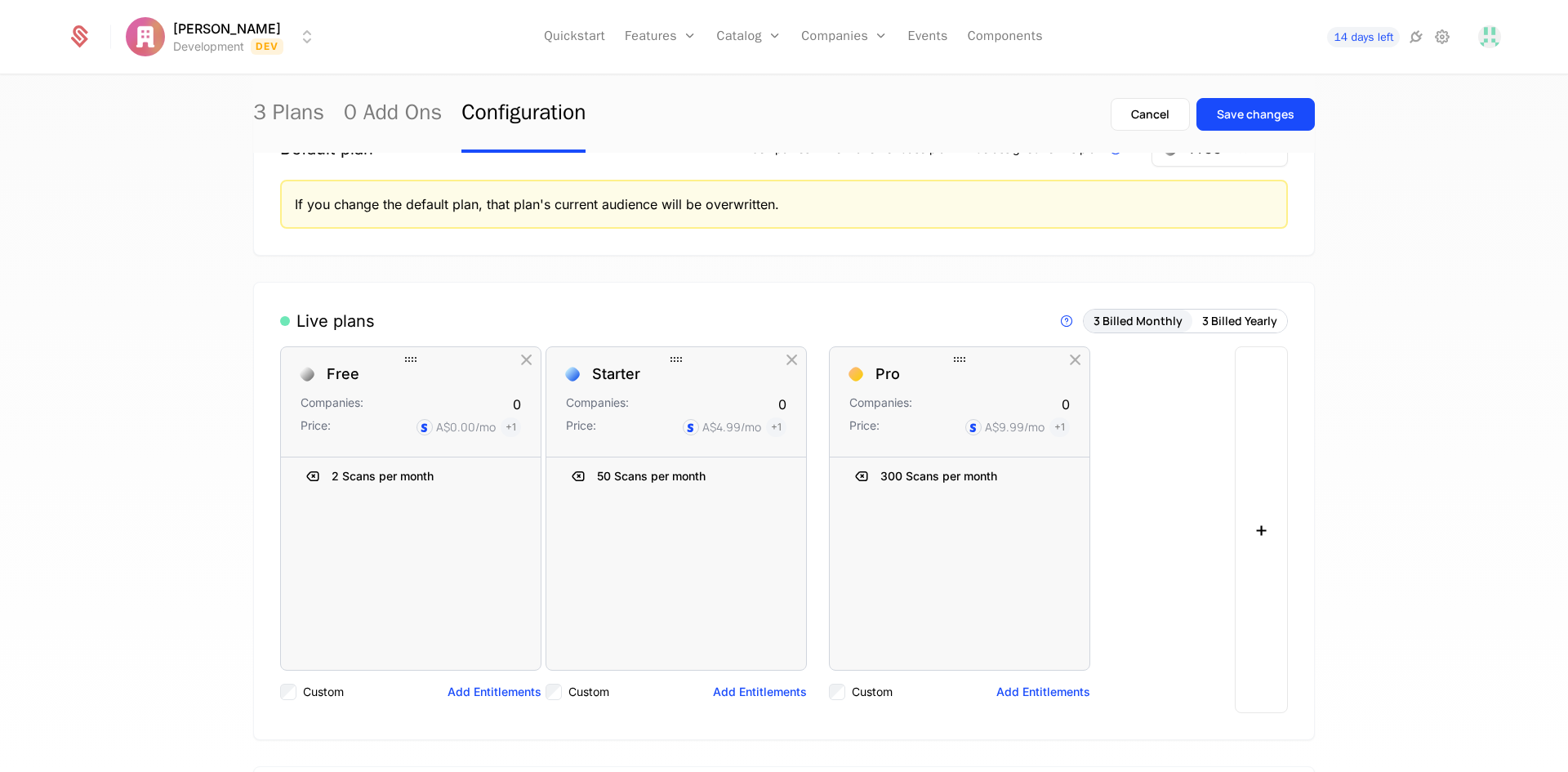 drag, startPoint x: 913, startPoint y: 357, endPoint x: 596, endPoint y: 352, distance: 317.0394 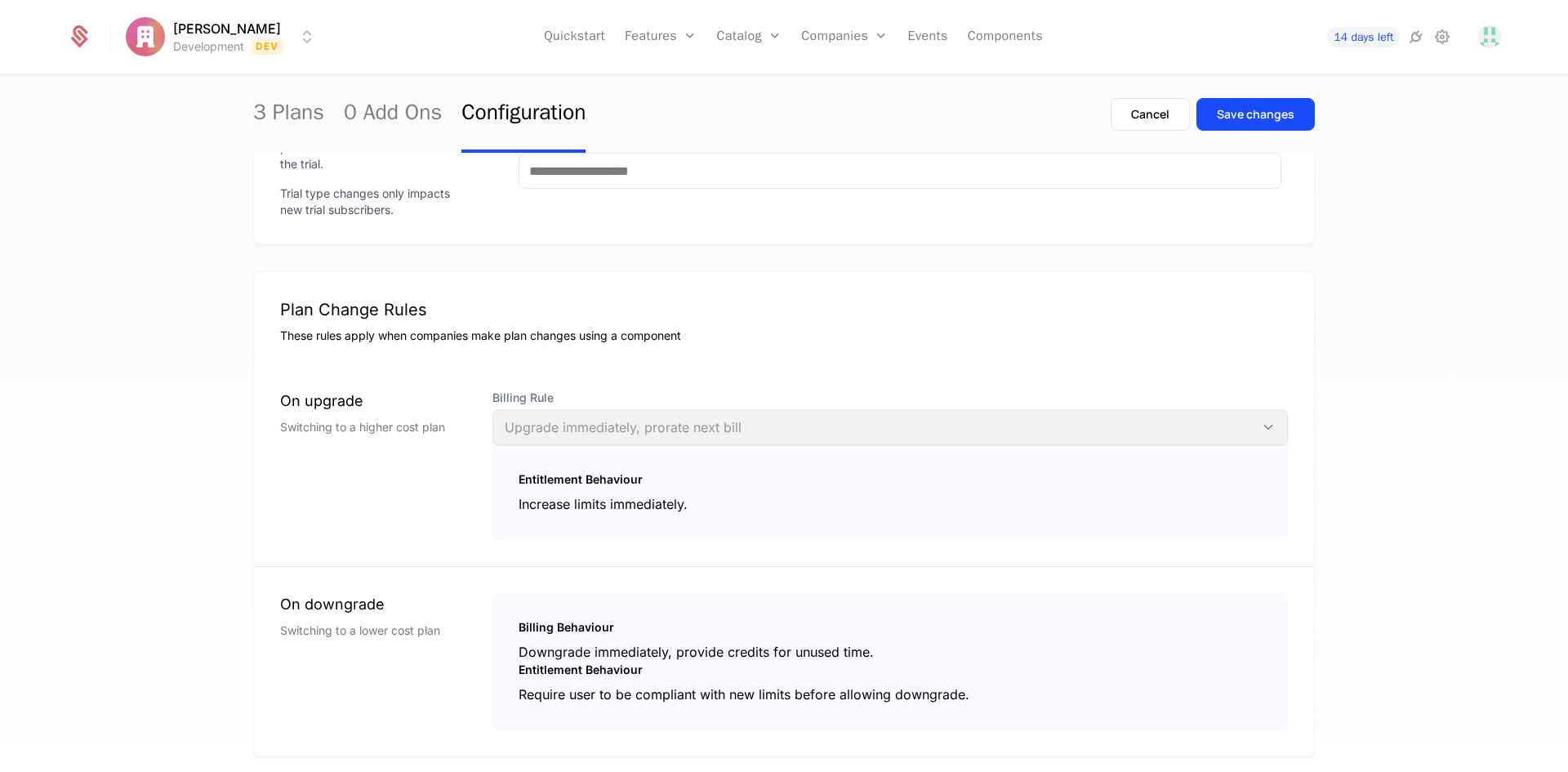 scroll, scrollTop: 1172, scrollLeft: 0, axis: vertical 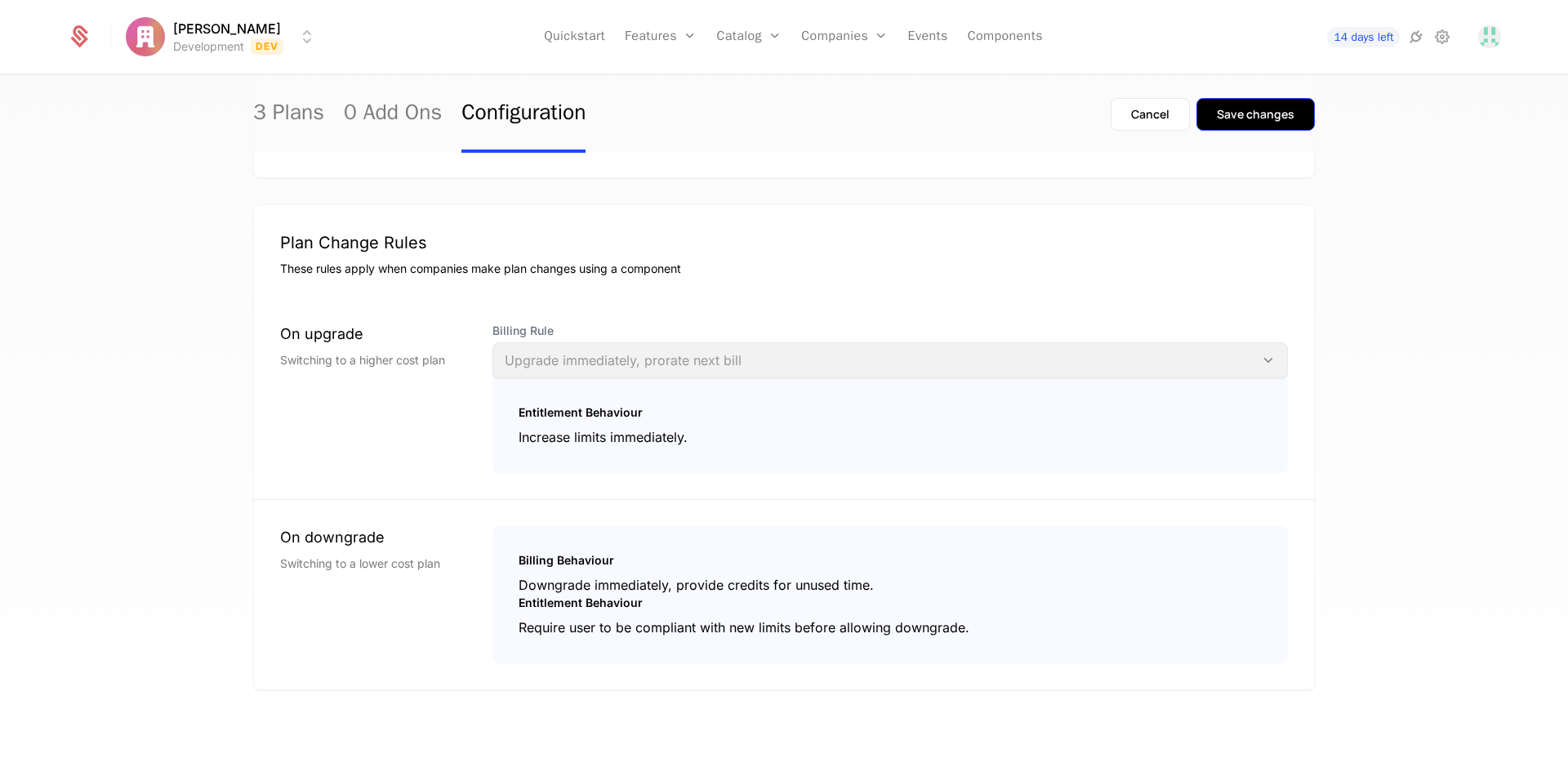 click on "Save changes" at bounding box center [1255, 114] 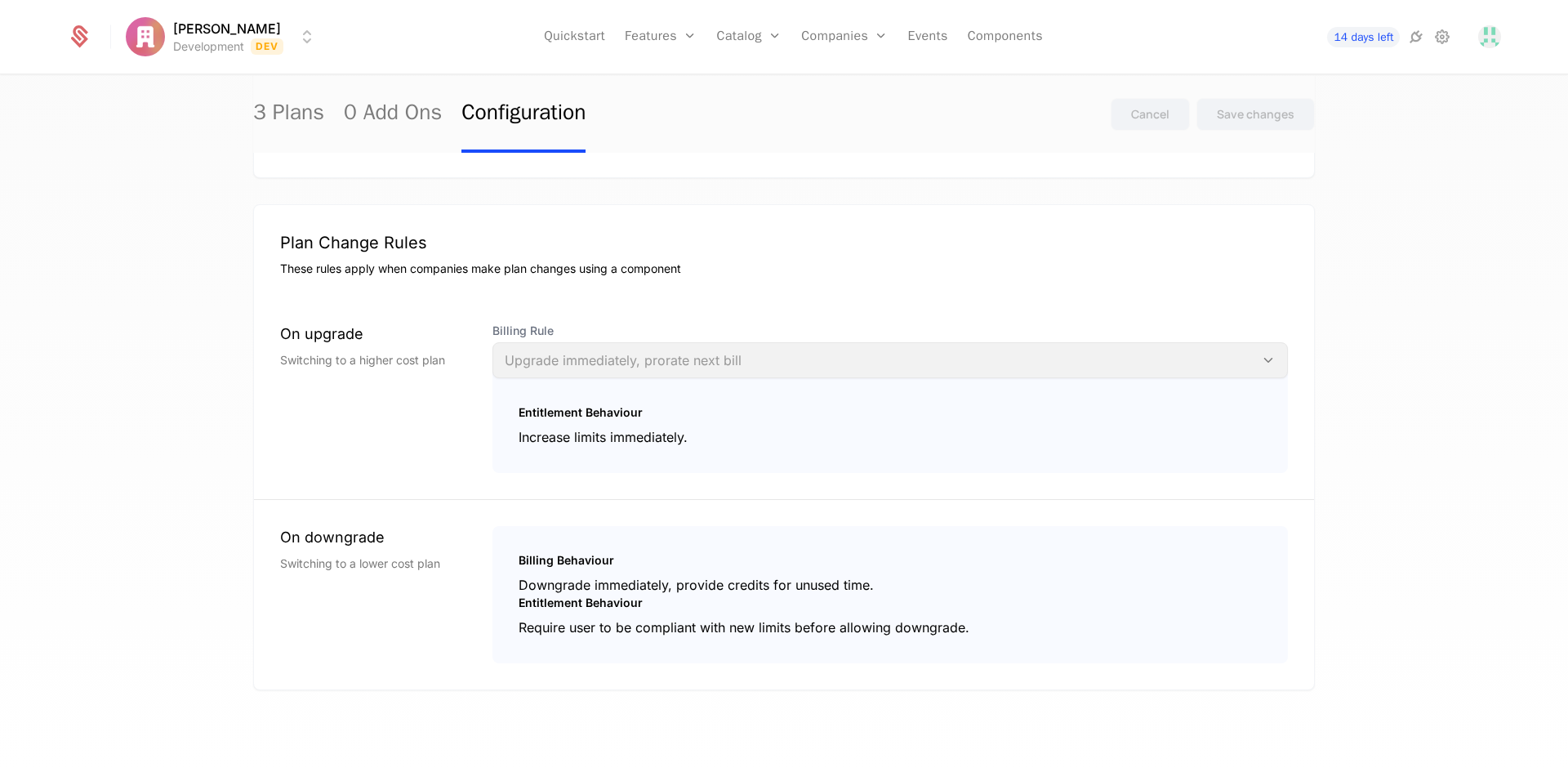 scroll, scrollTop: 0, scrollLeft: 0, axis: both 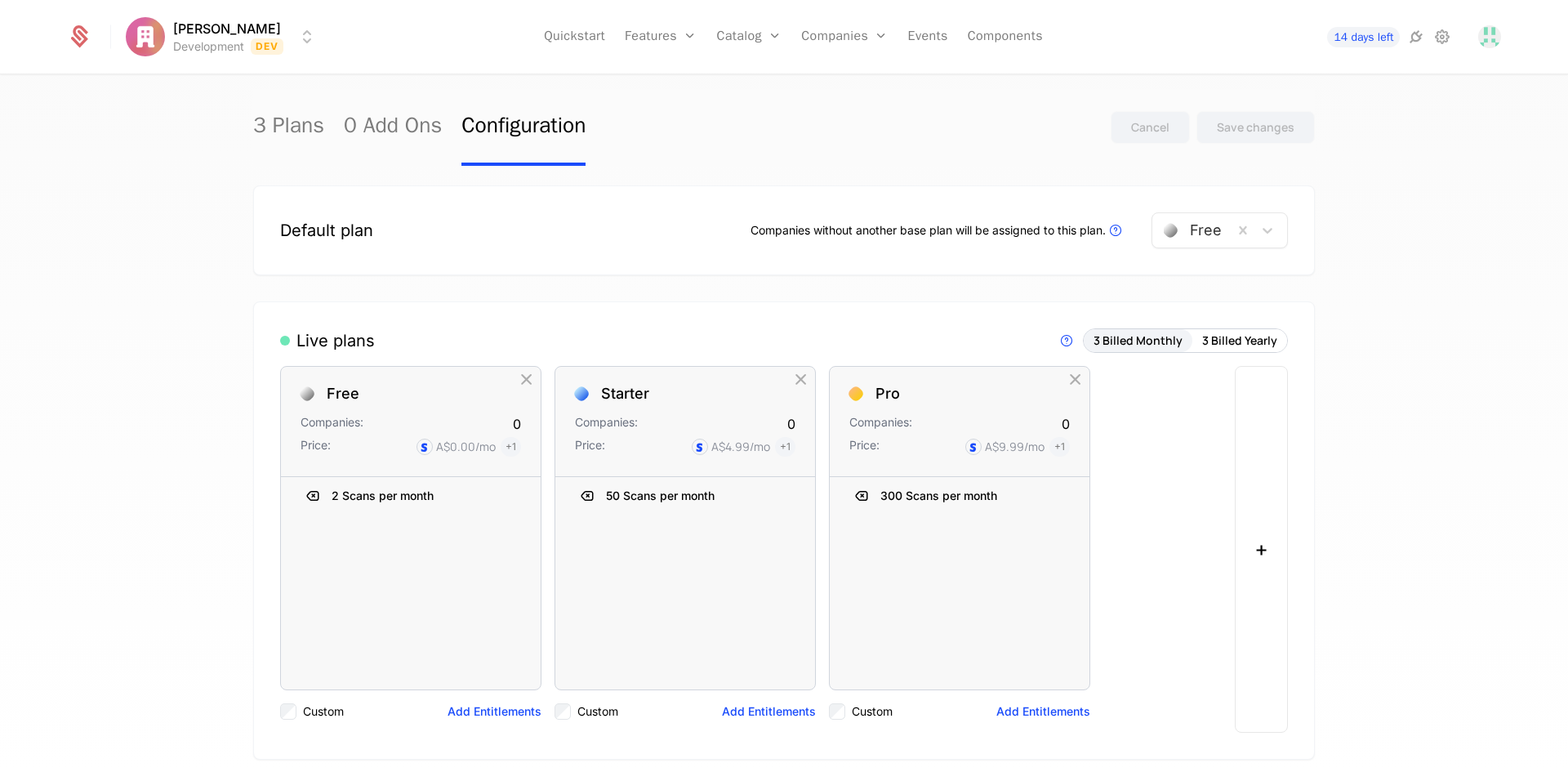 drag, startPoint x: 1411, startPoint y: 607, endPoint x: 1431, endPoint y: 87, distance: 520.3845 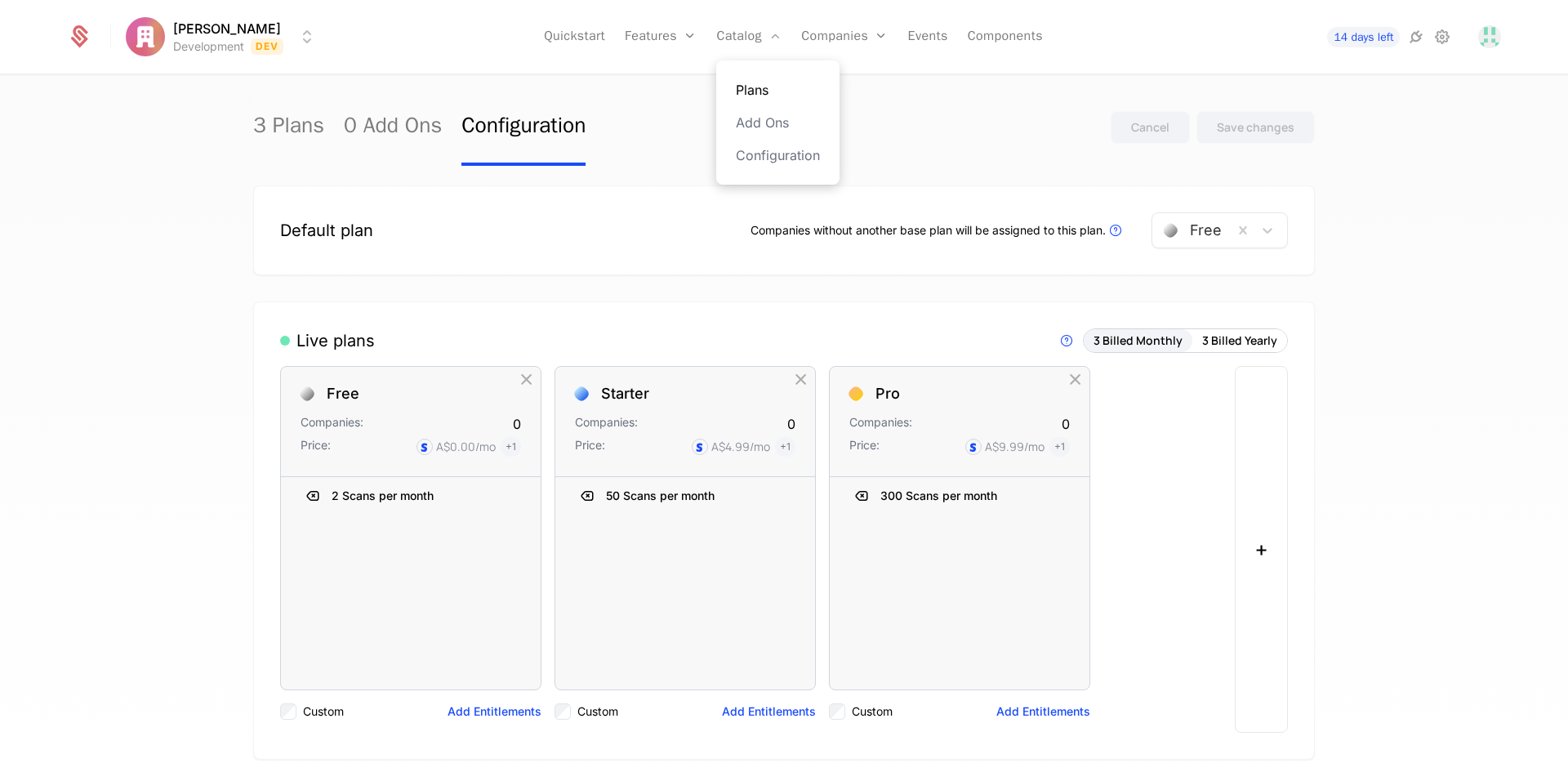 click on "Plans" at bounding box center (777, 90) 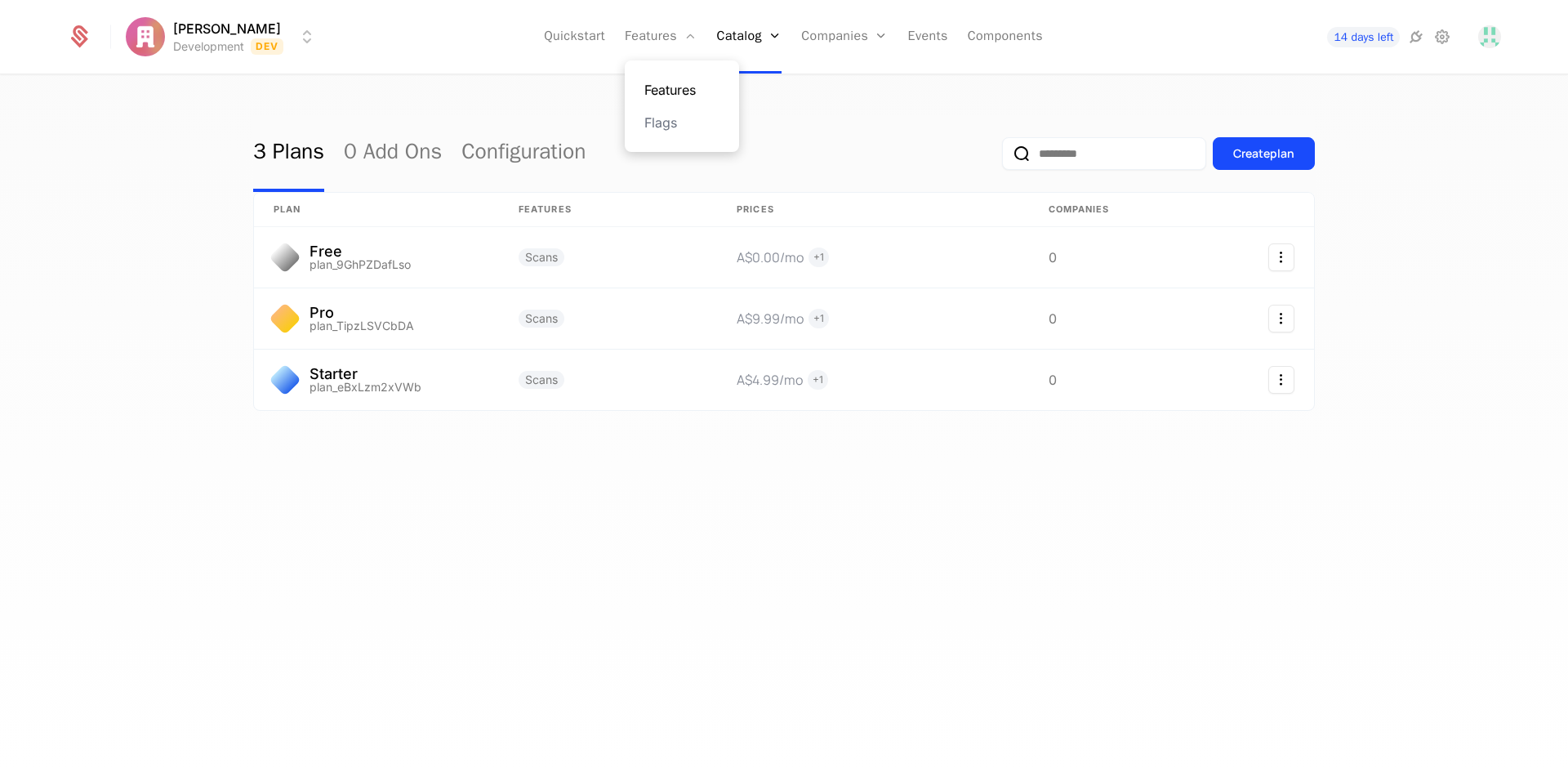 click on "Features" at bounding box center [682, 90] 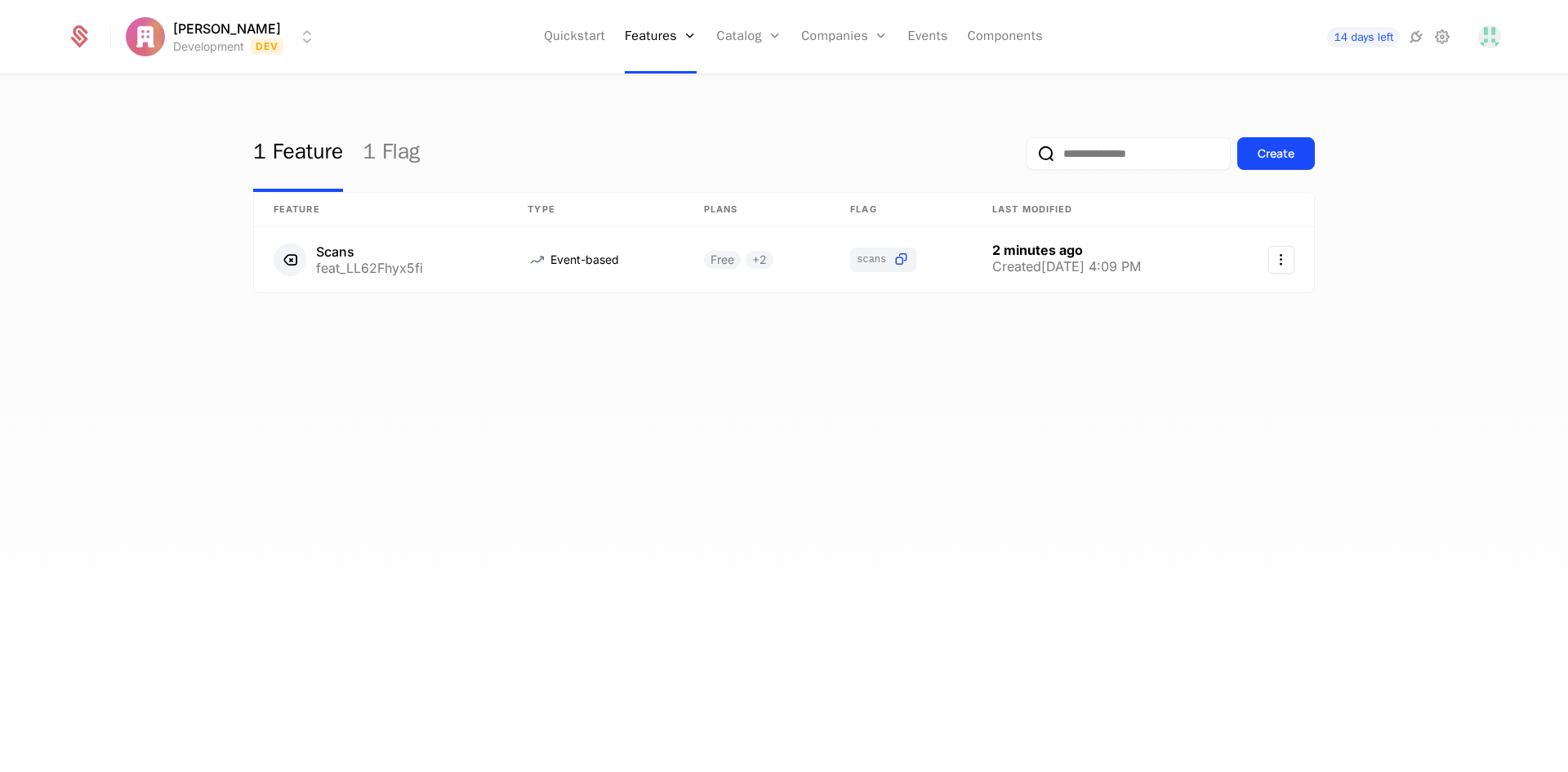 drag, startPoint x: 838, startPoint y: 471, endPoint x: 1232, endPoint y: 223, distance: 465.5534 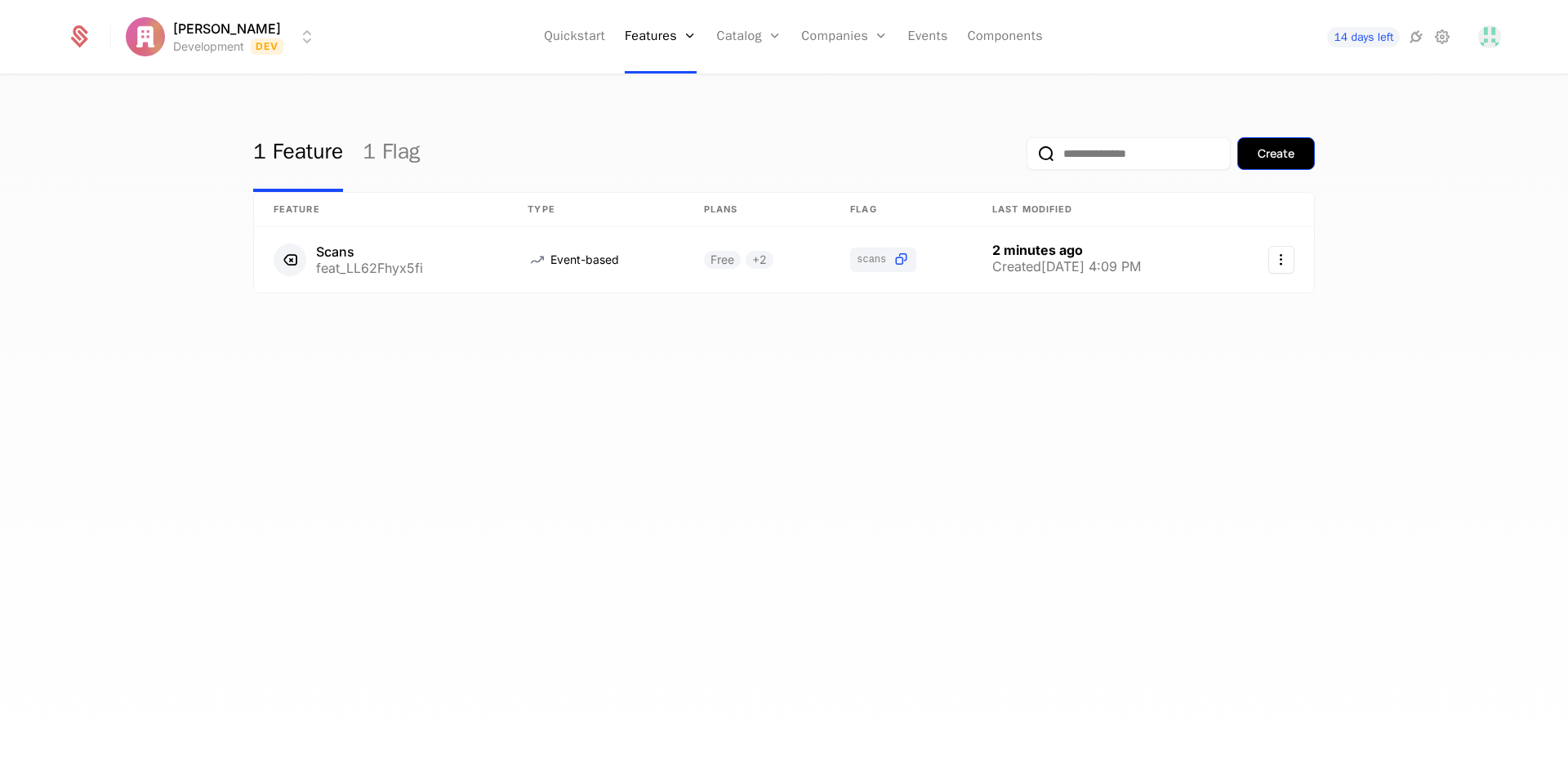 click on "Create" at bounding box center (1276, 154) 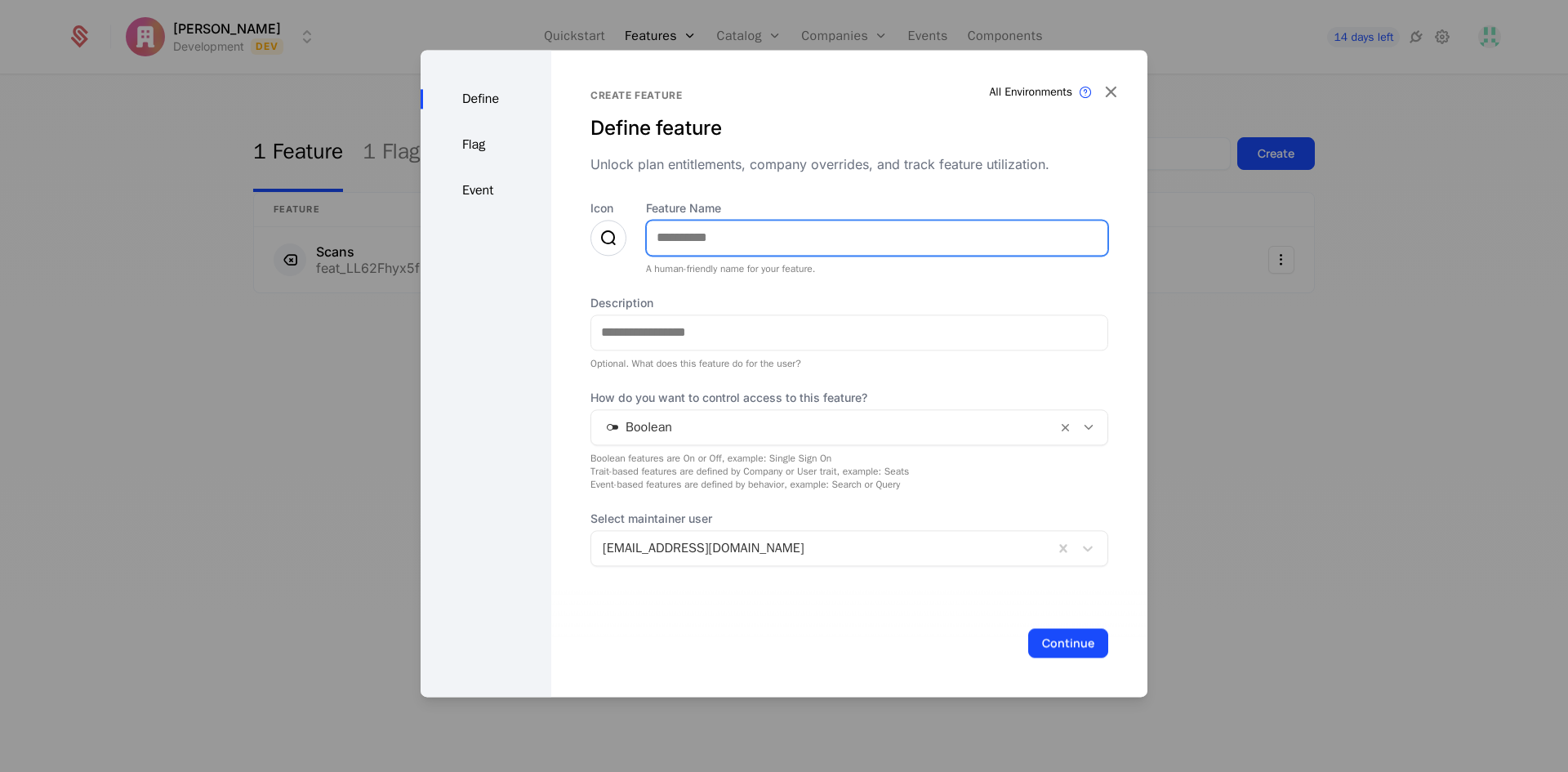 click on "Feature Name" at bounding box center (877, 238) 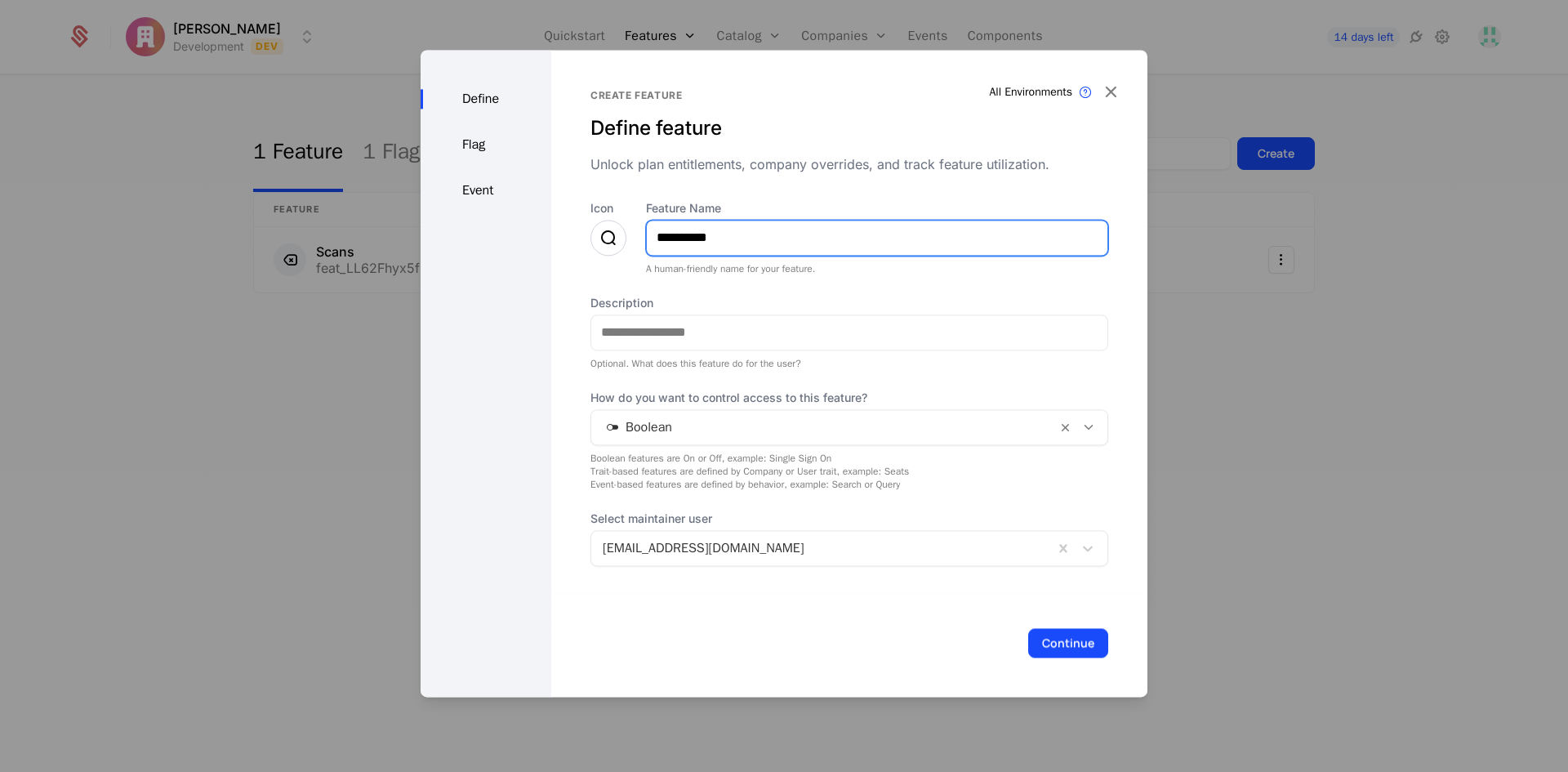 type on "**********" 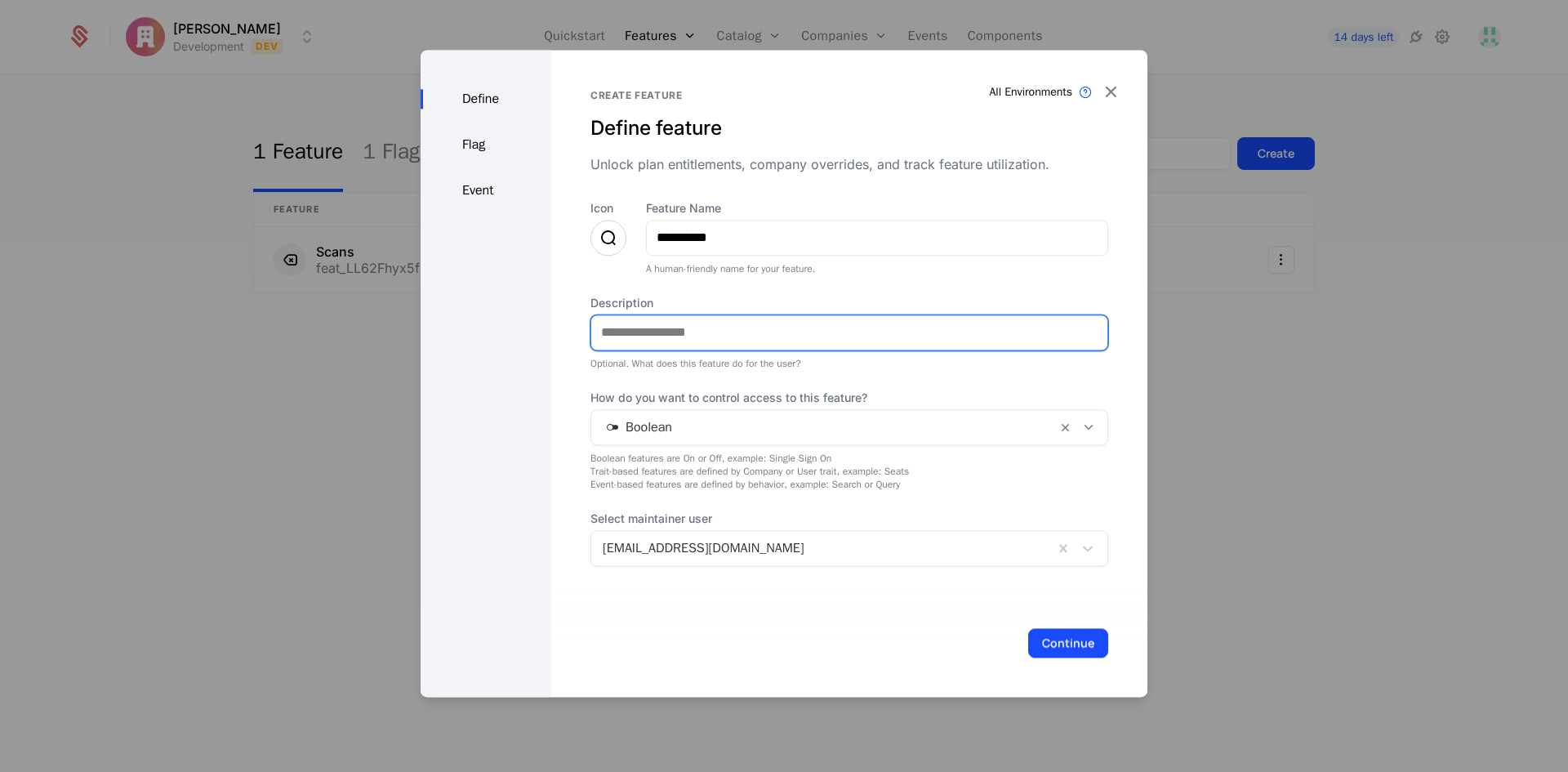 click on "Description" at bounding box center [849, 332] 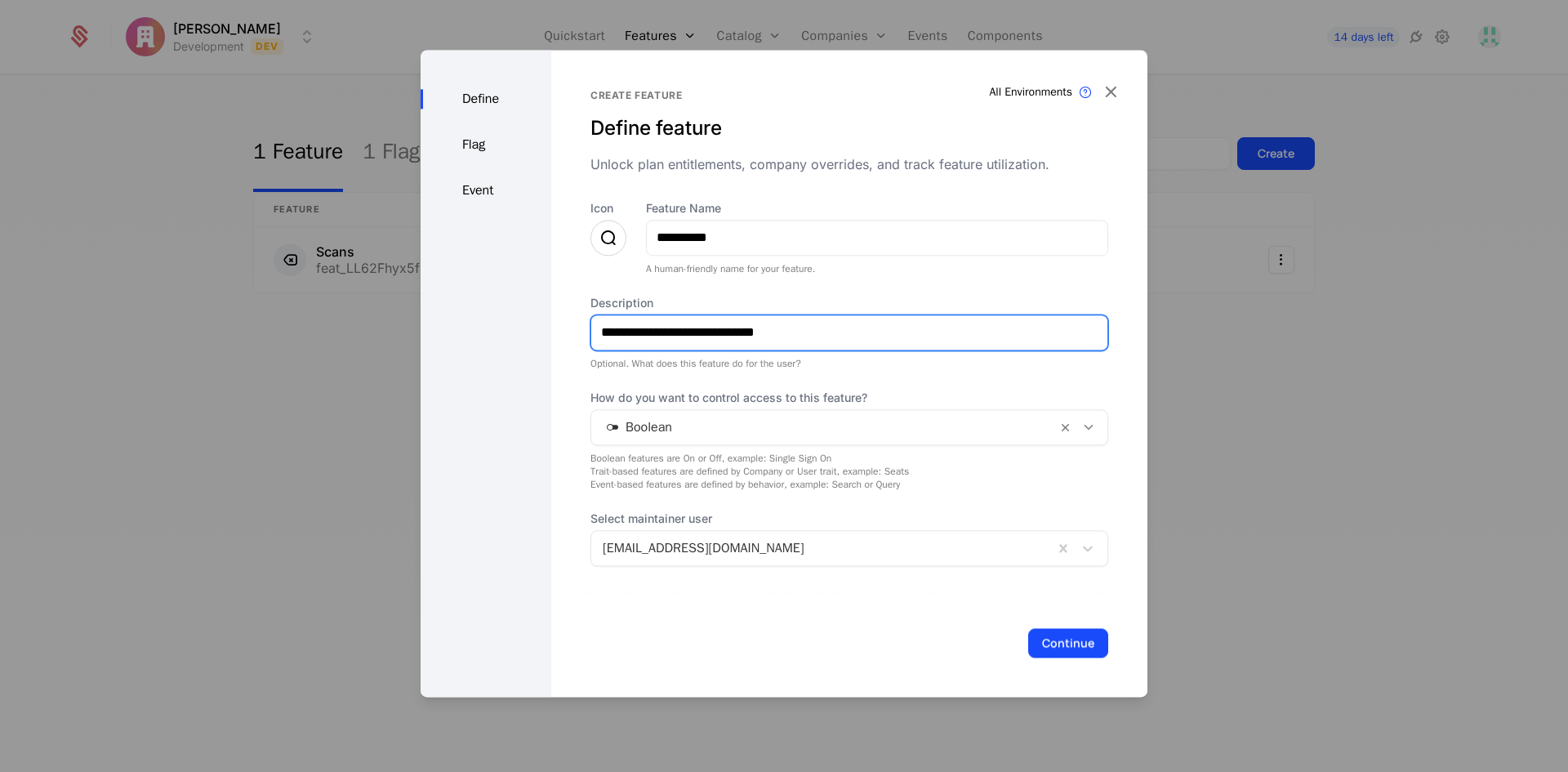 click on "**********" at bounding box center [849, 332] 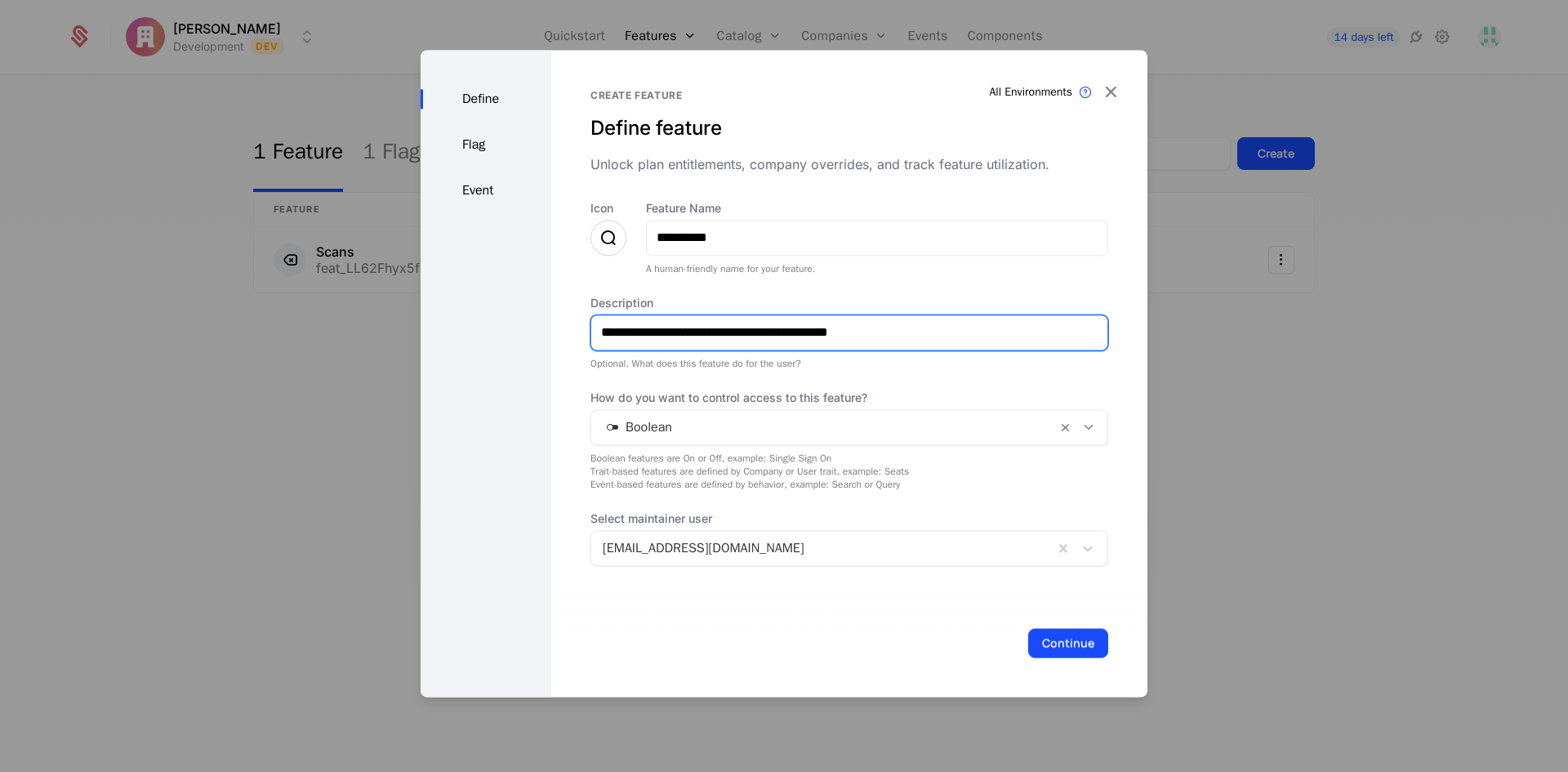 type on "**********" 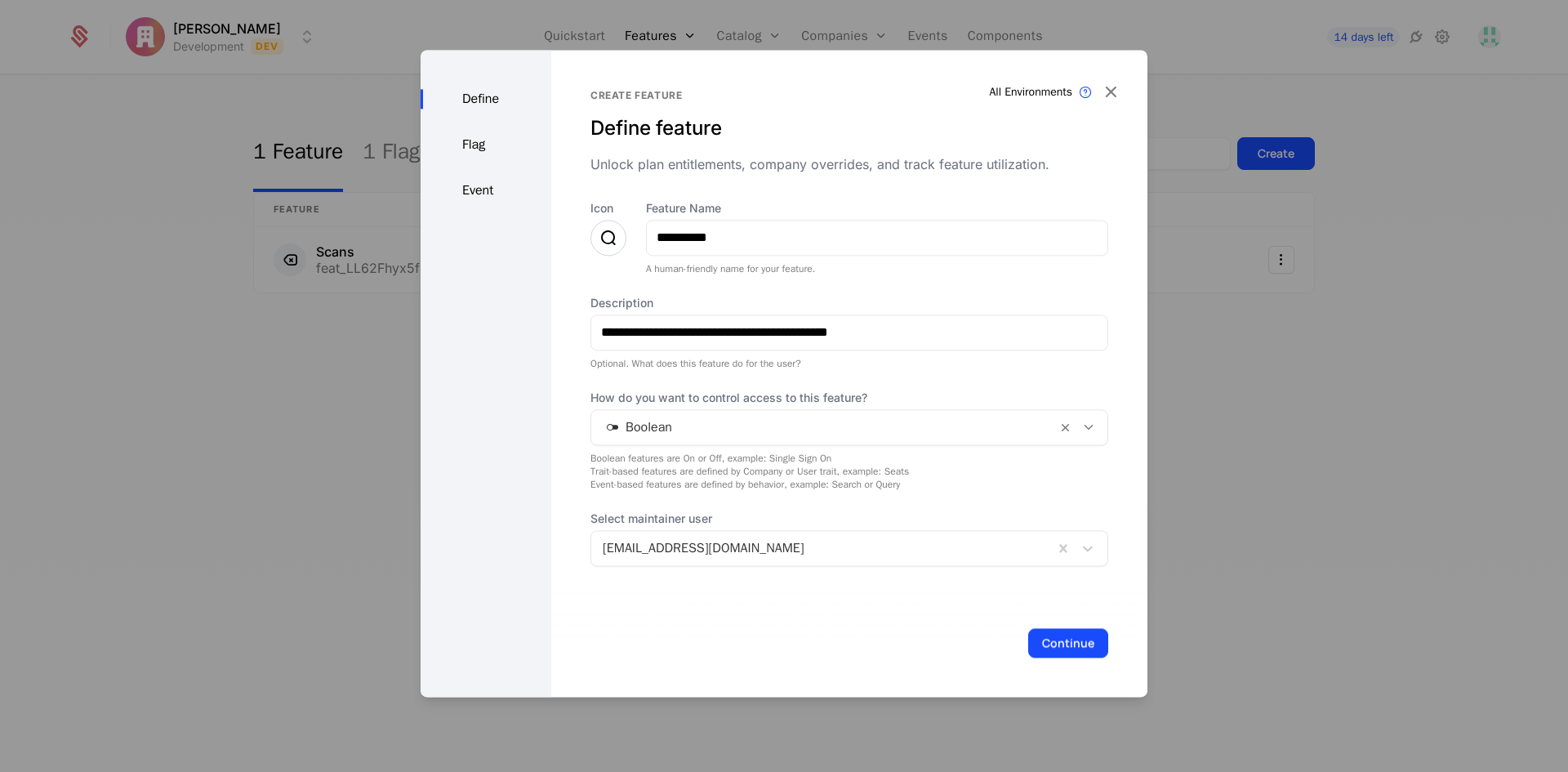 click at bounding box center (824, 427) 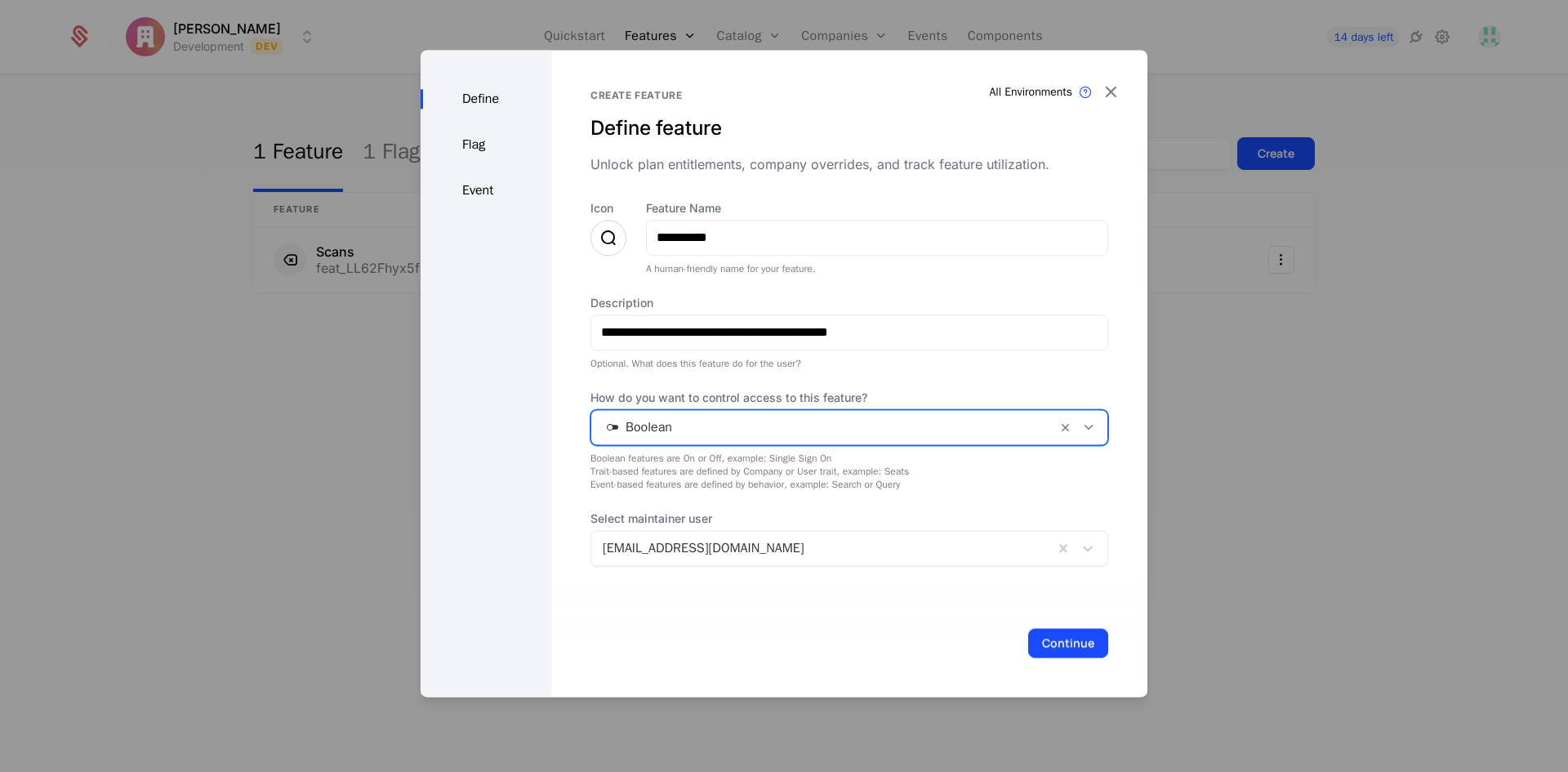 click at bounding box center (824, 427) 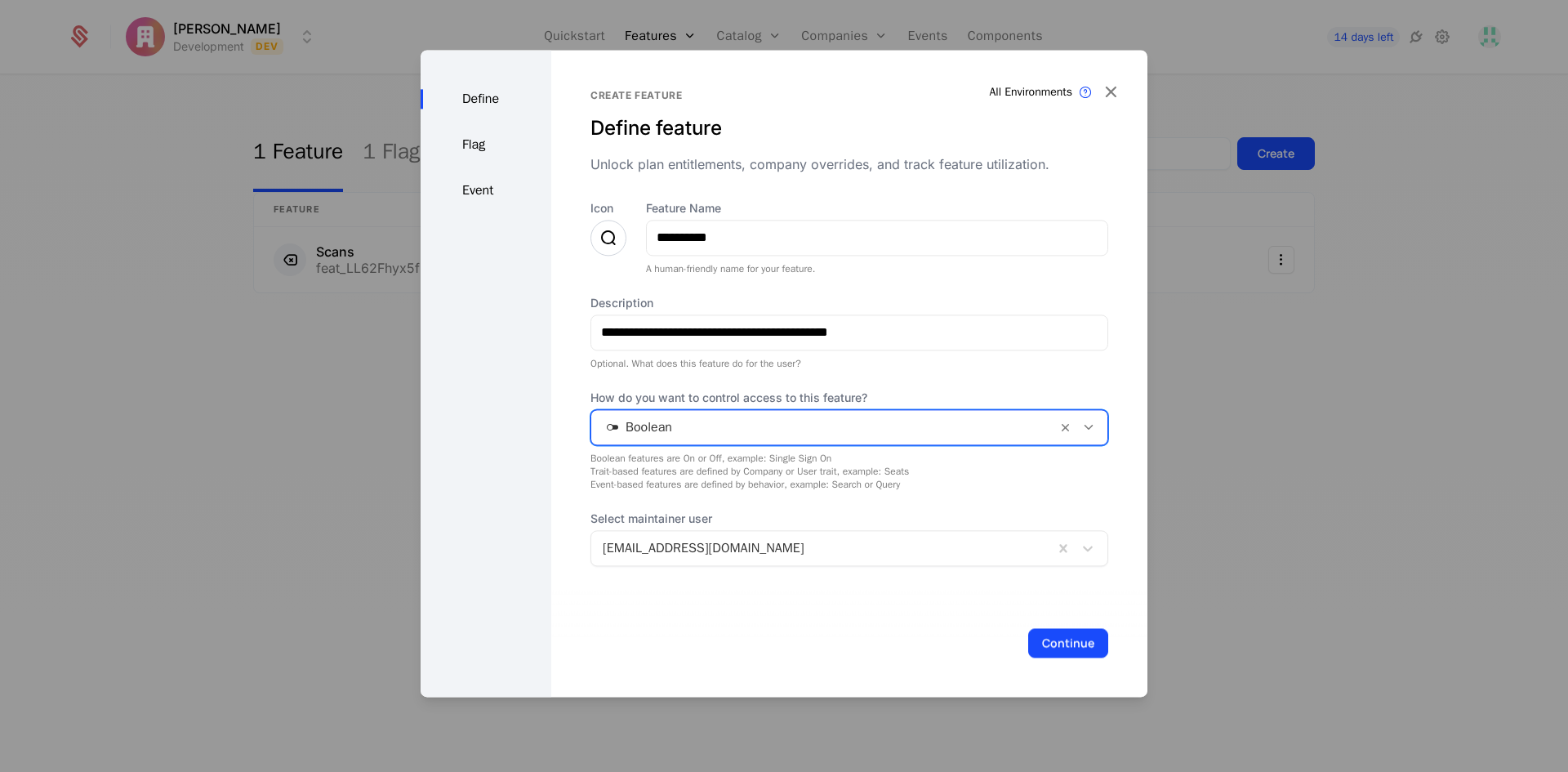 click at bounding box center [824, 427] 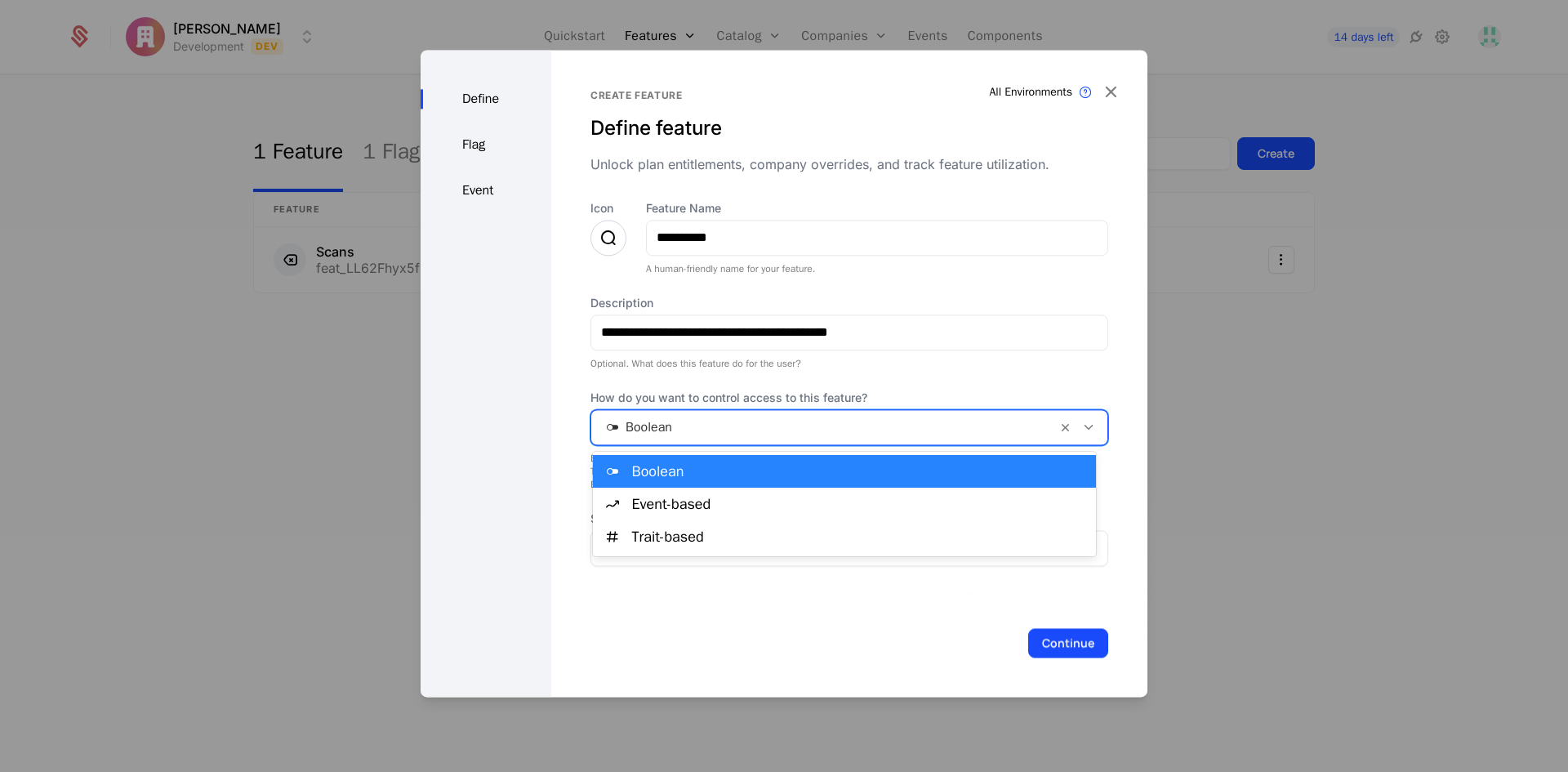 click at bounding box center [824, 427] 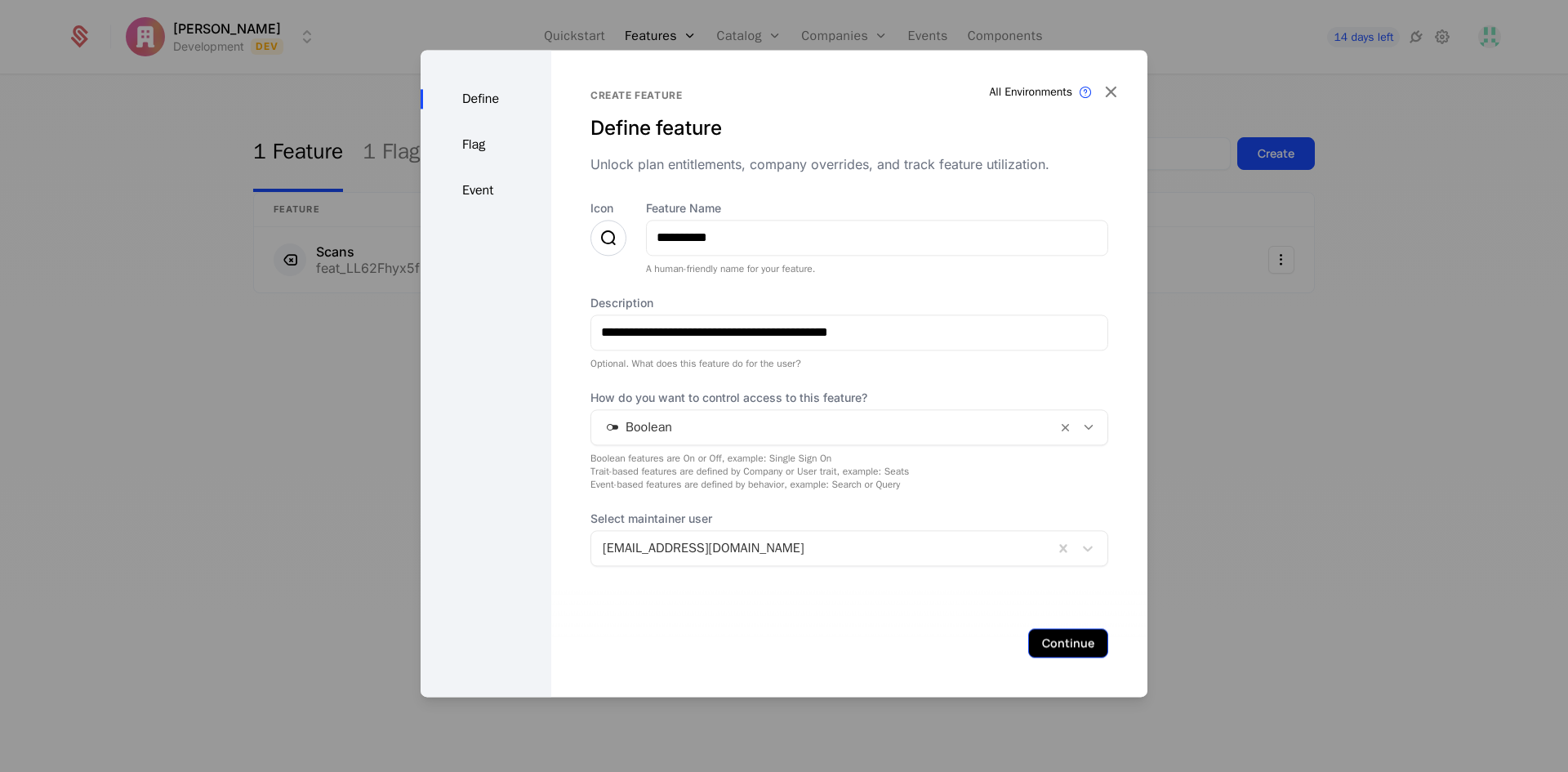click on "Continue" at bounding box center (1068, 643) 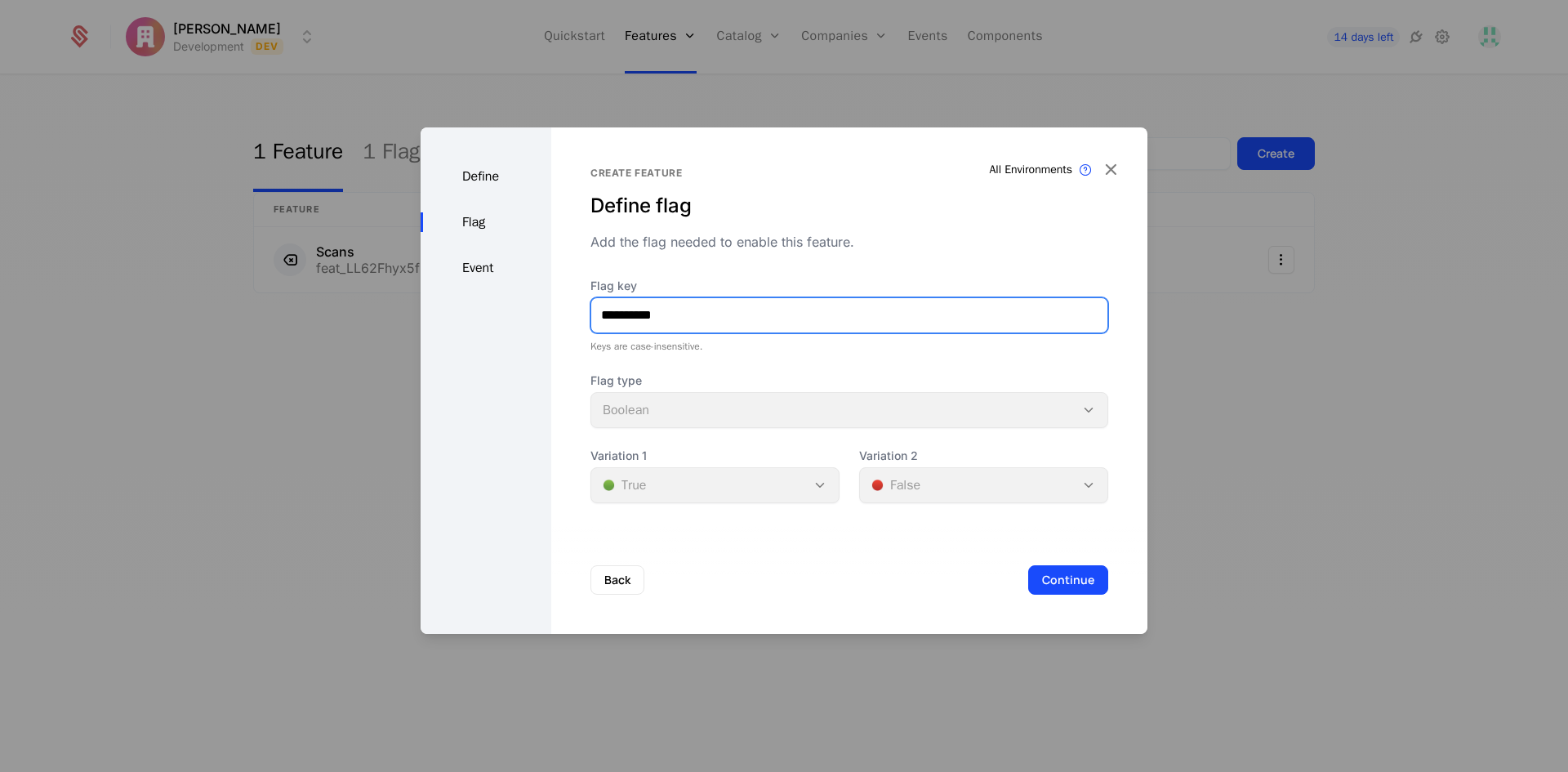 drag, startPoint x: 617, startPoint y: 316, endPoint x: 412, endPoint y: 319, distance: 205.02195 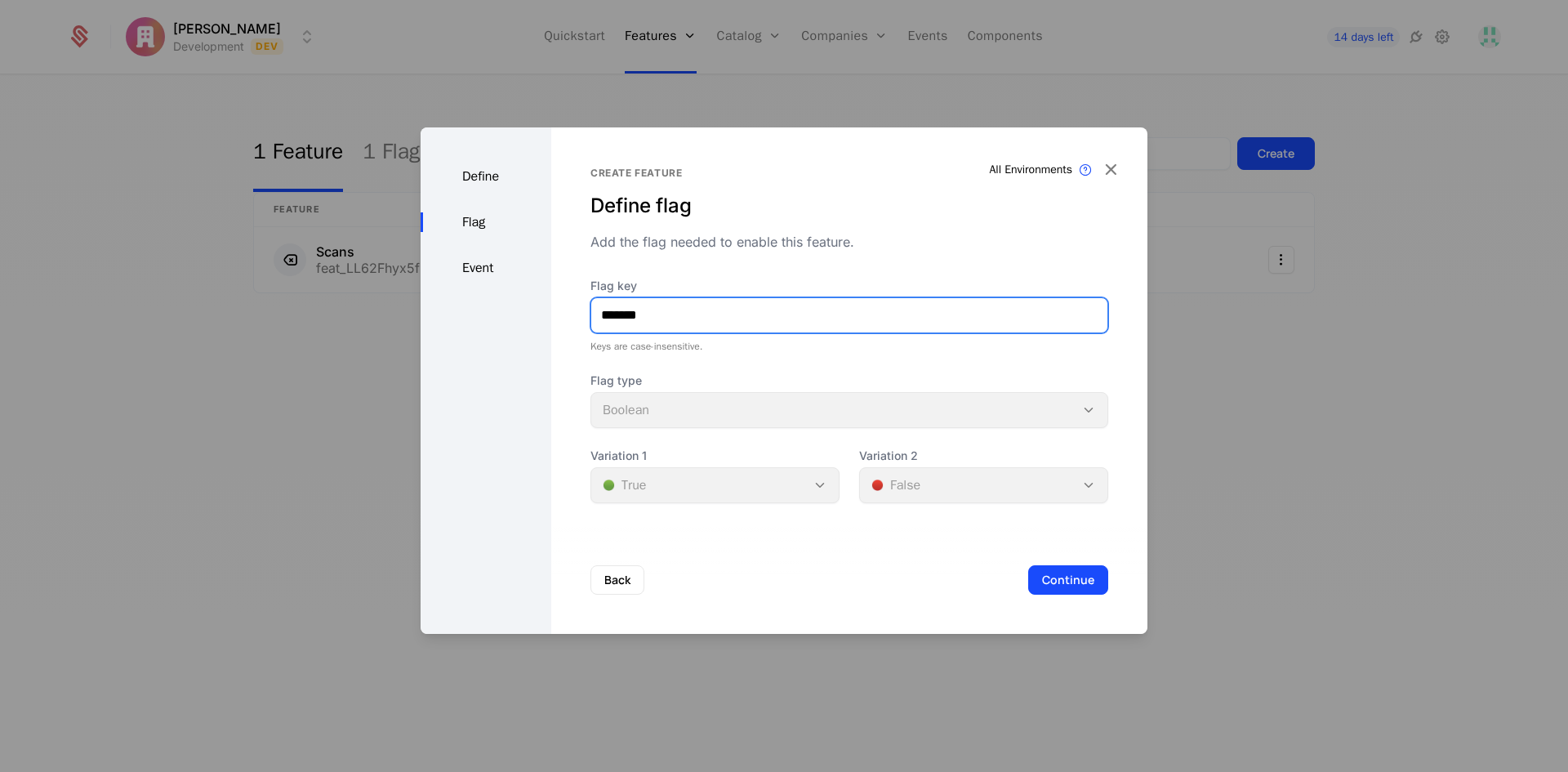 type on "*******" 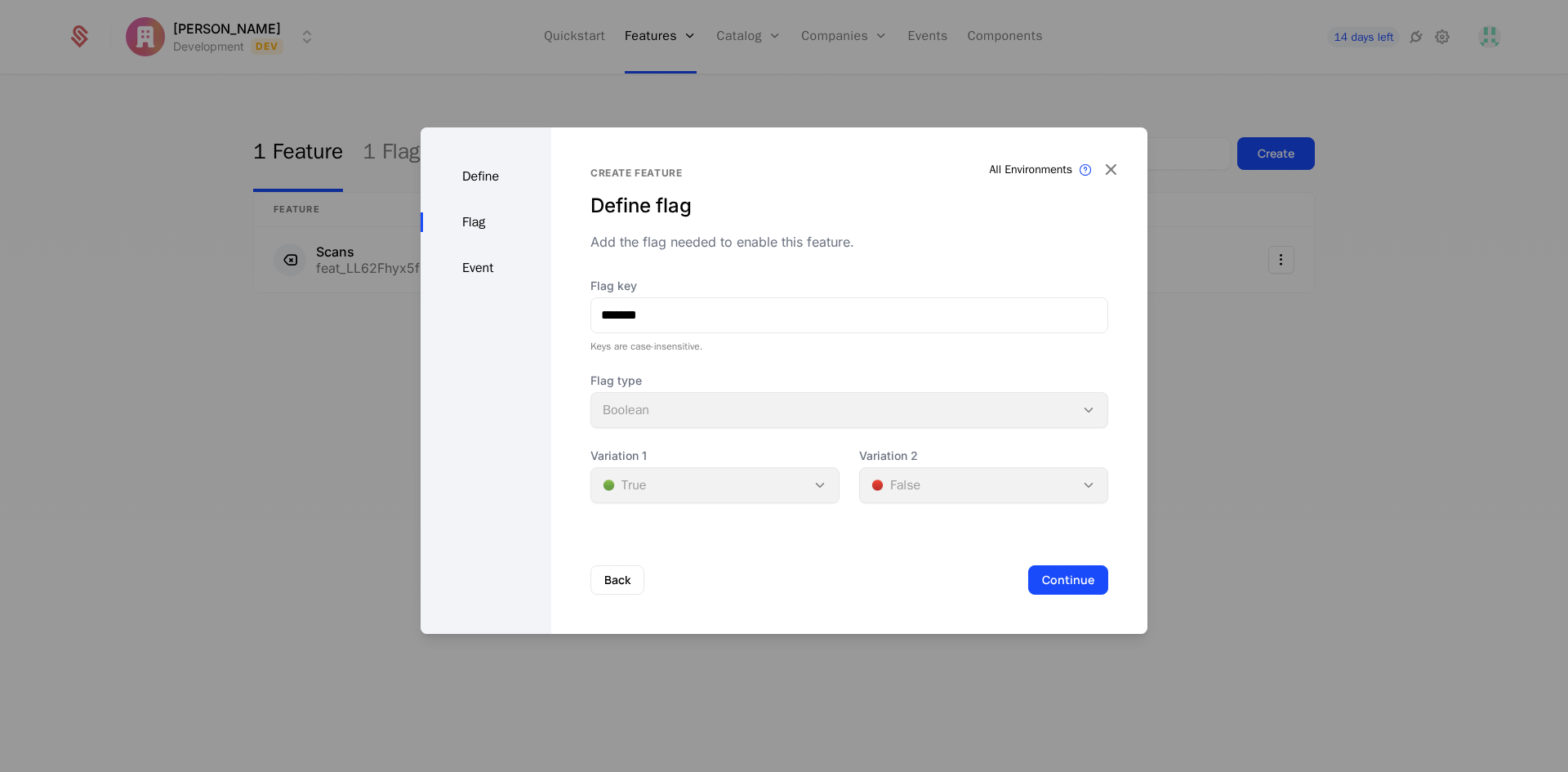 click on "Flag key ******* Keys are case-insensitive. Flag type Boolean Variation 1 🟢   True Variation 2 🔴   False" at bounding box center (849, 390) 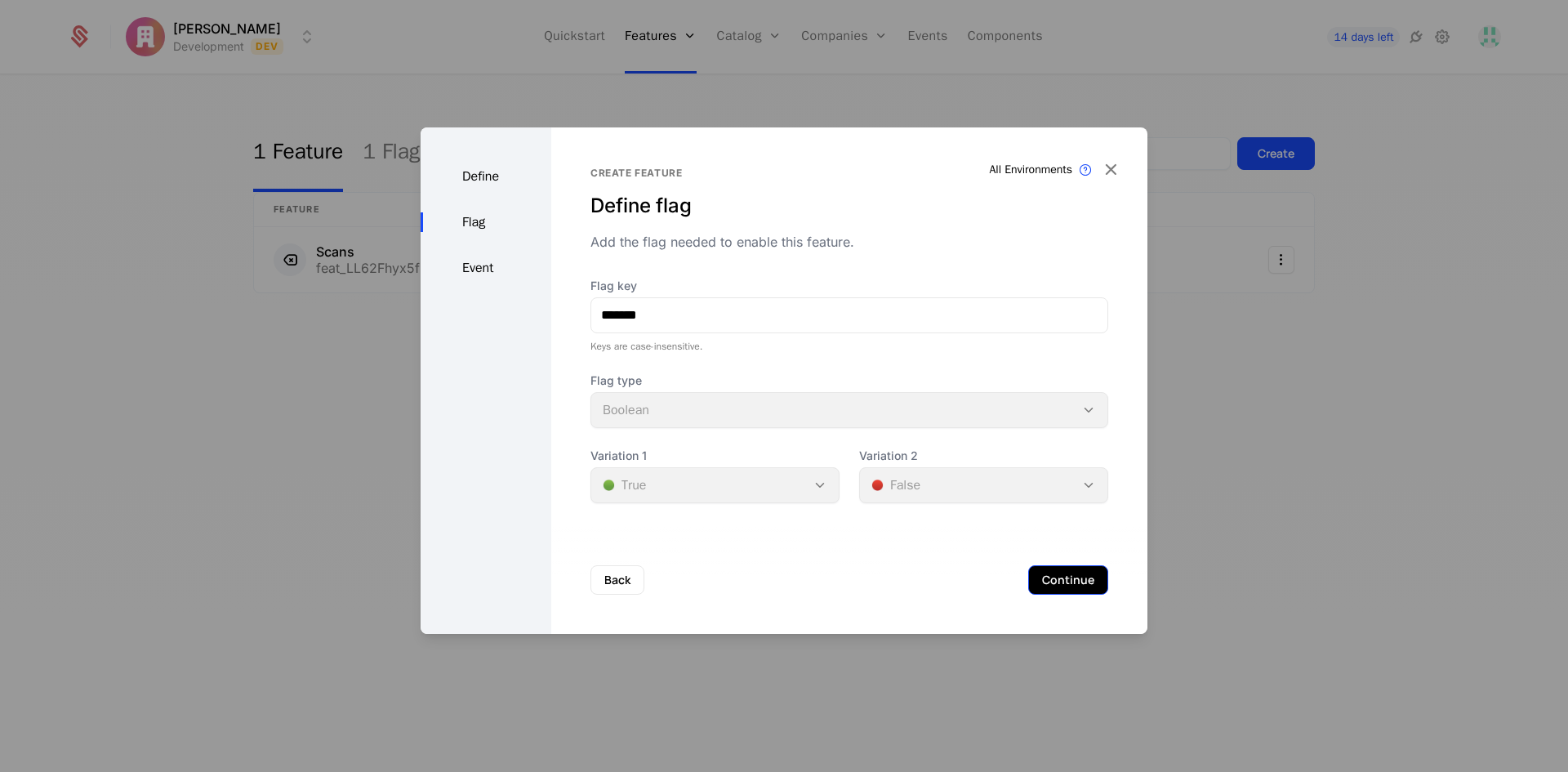 click on "Continue" at bounding box center [1068, 580] 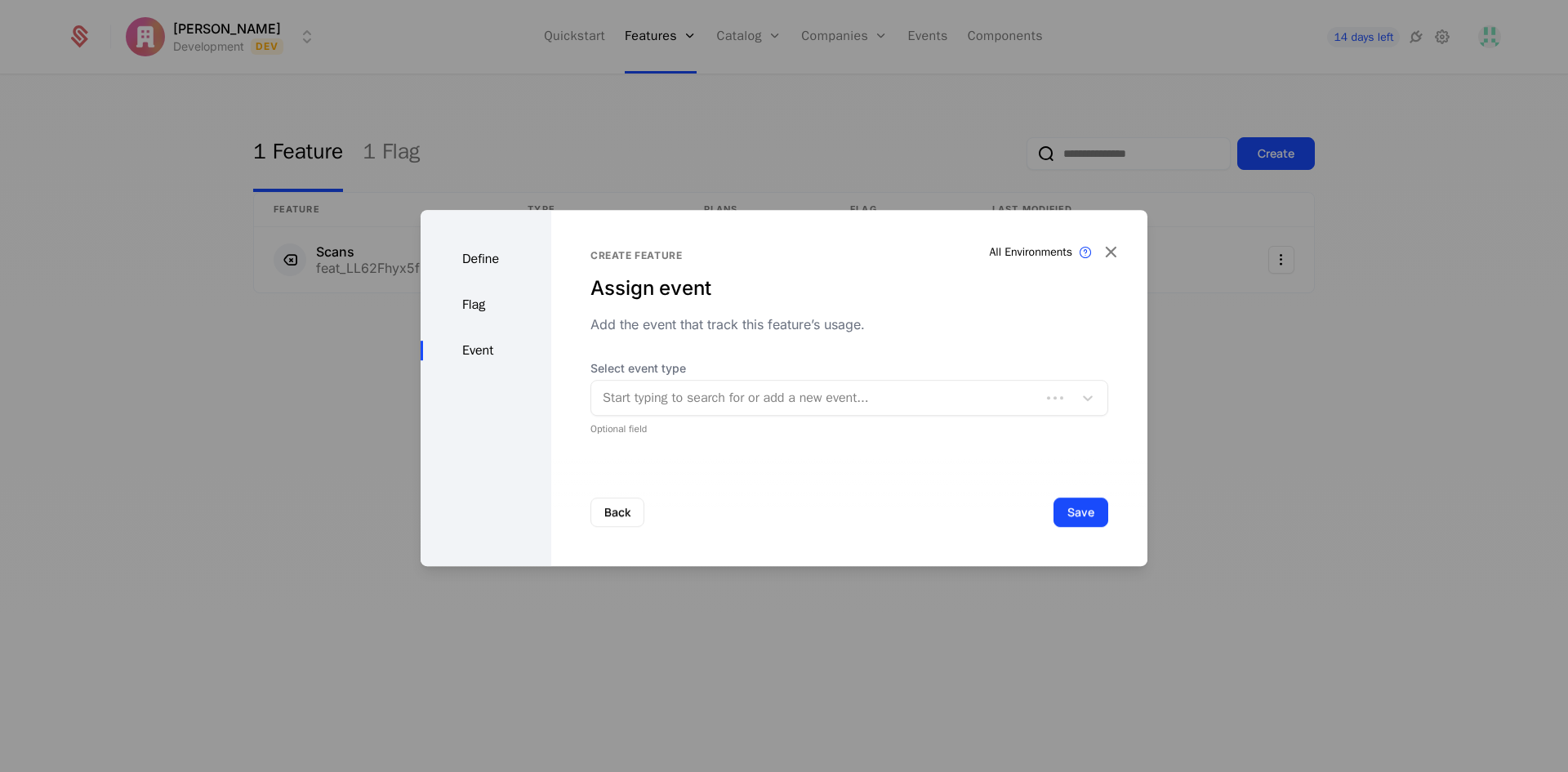 click at bounding box center [816, 398] 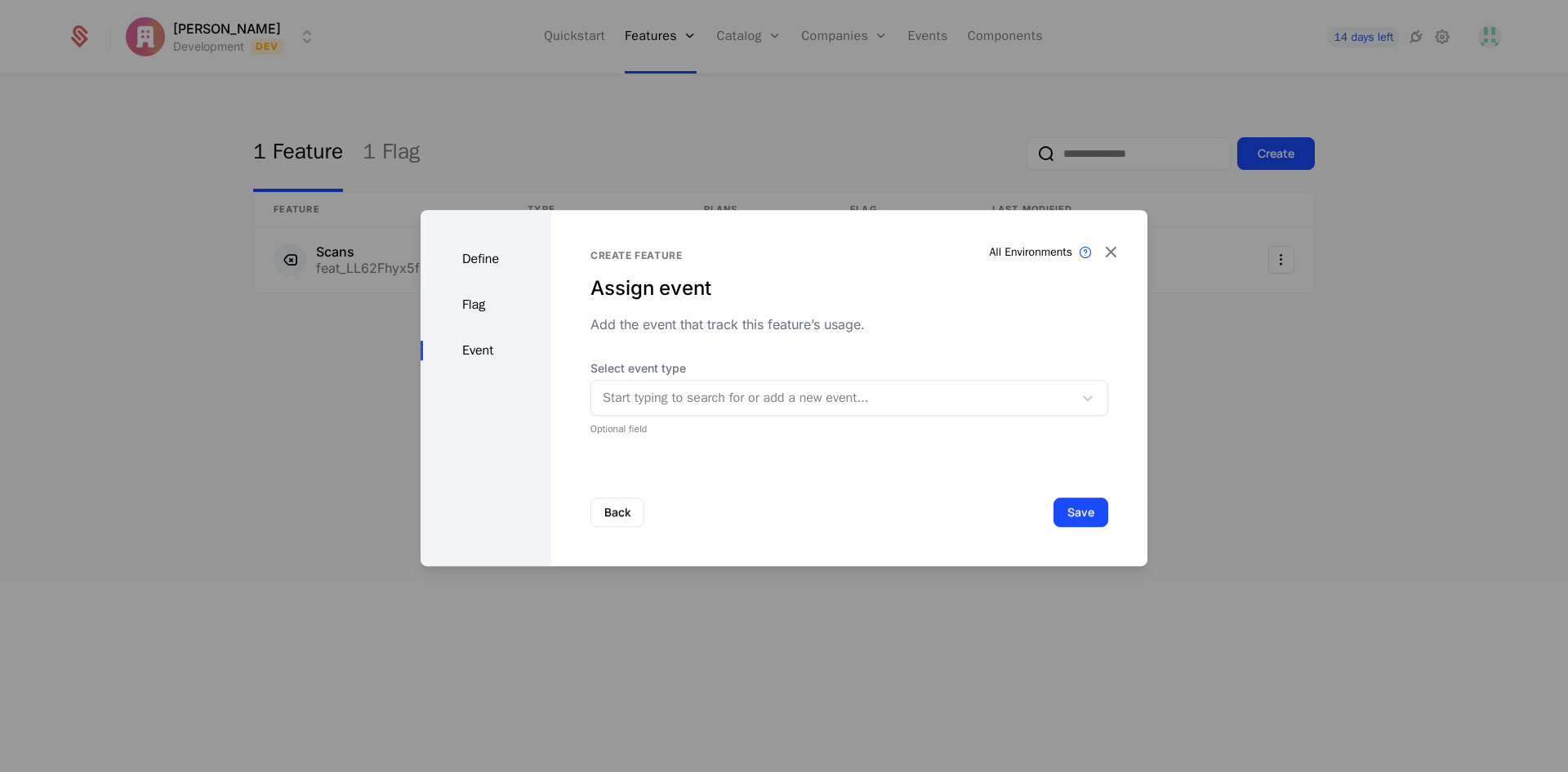 click on "Add the event that track this feature’s usage." at bounding box center (849, 324) 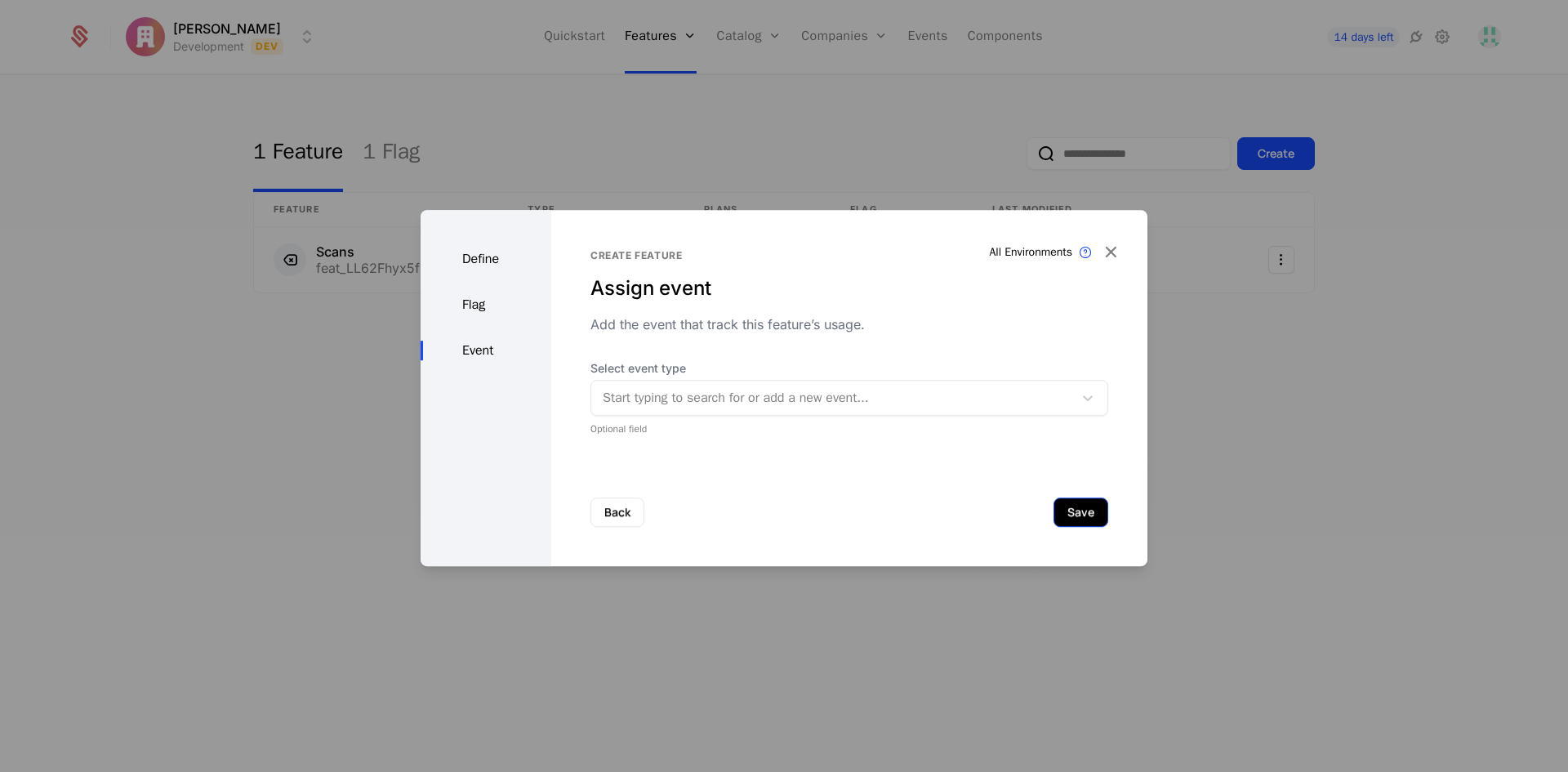 click on "Save" at bounding box center [1080, 512] 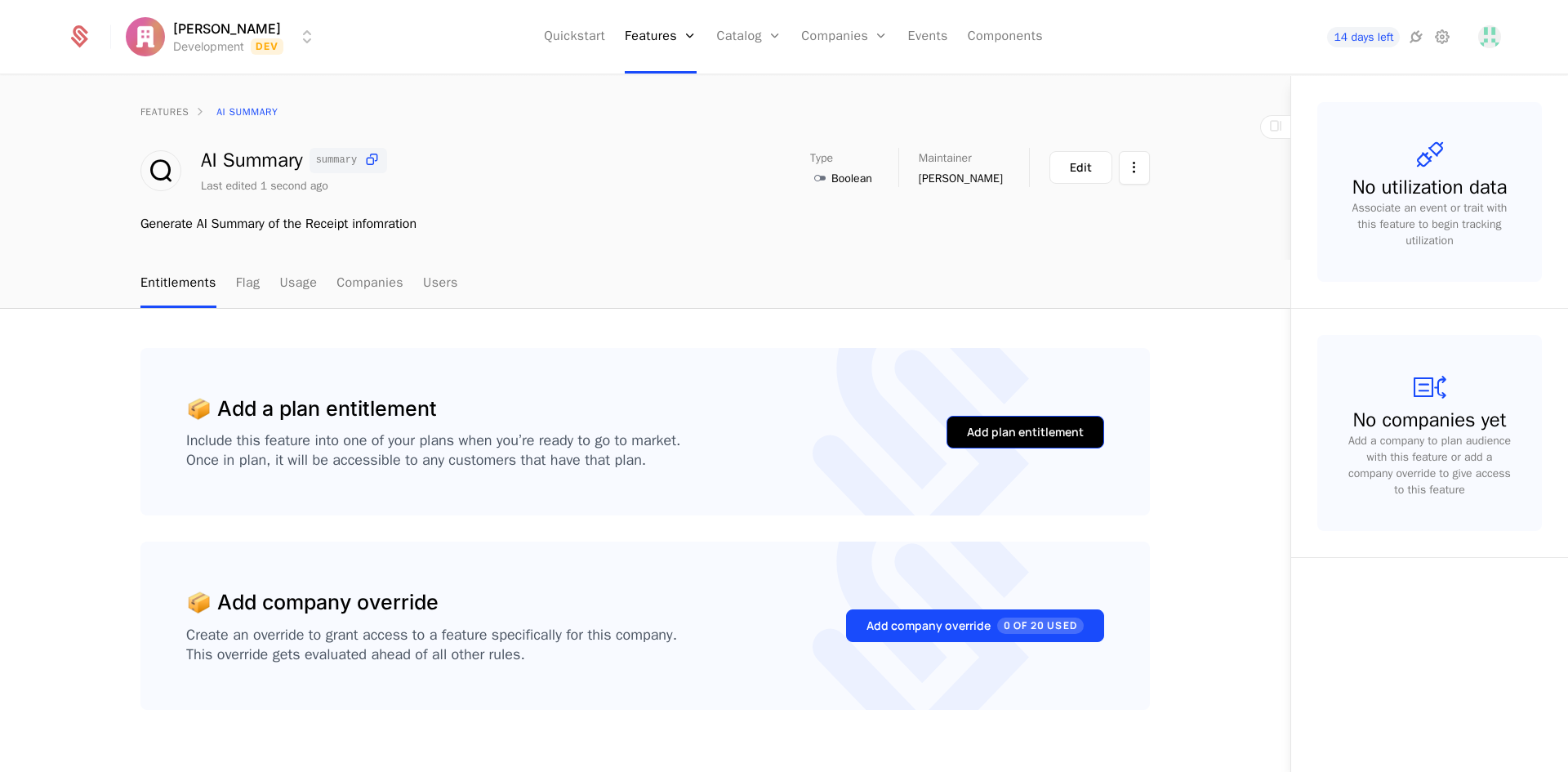 click on "Add plan entitlement" at bounding box center [1025, 432] 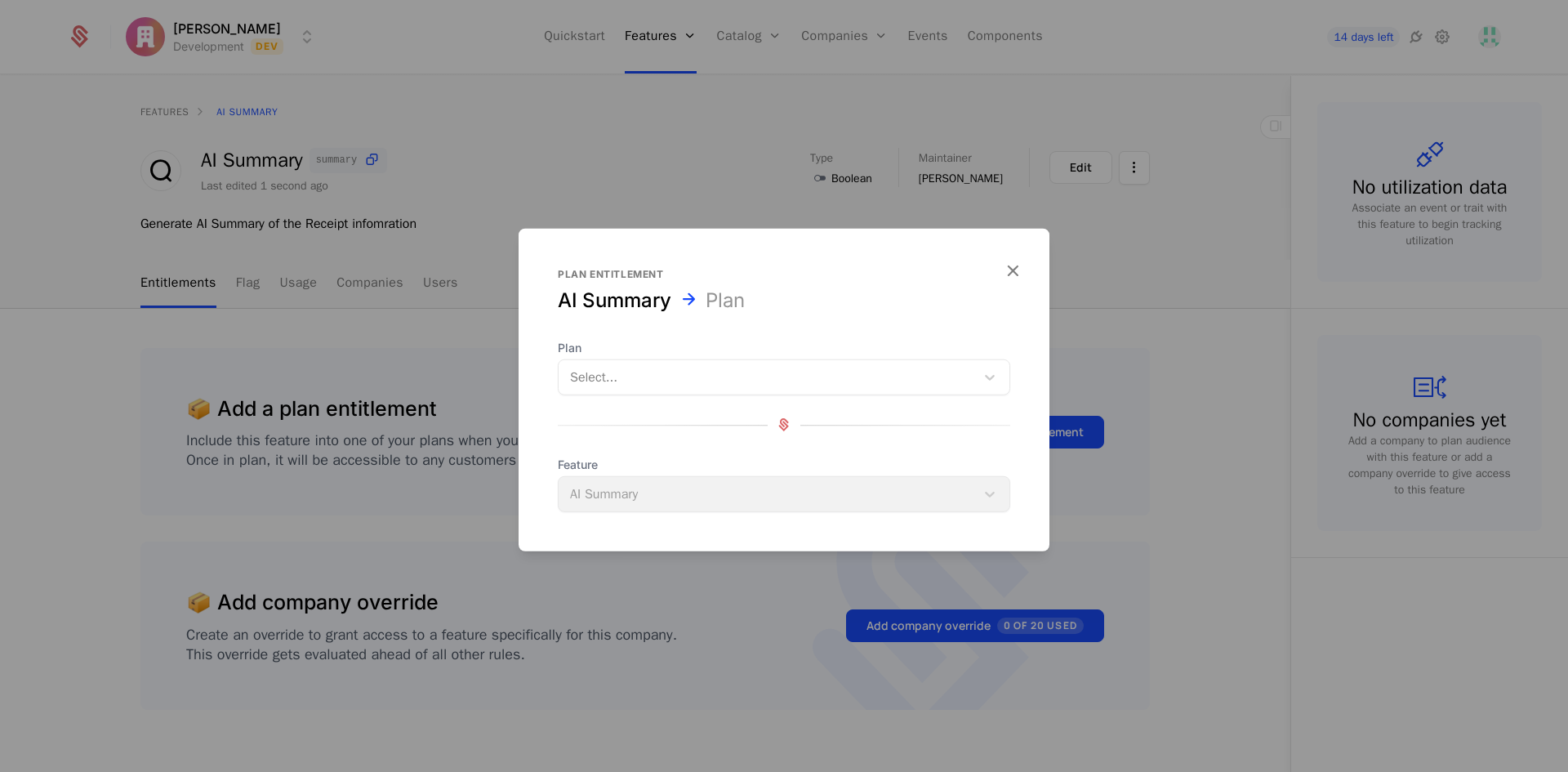 click at bounding box center [767, 377] 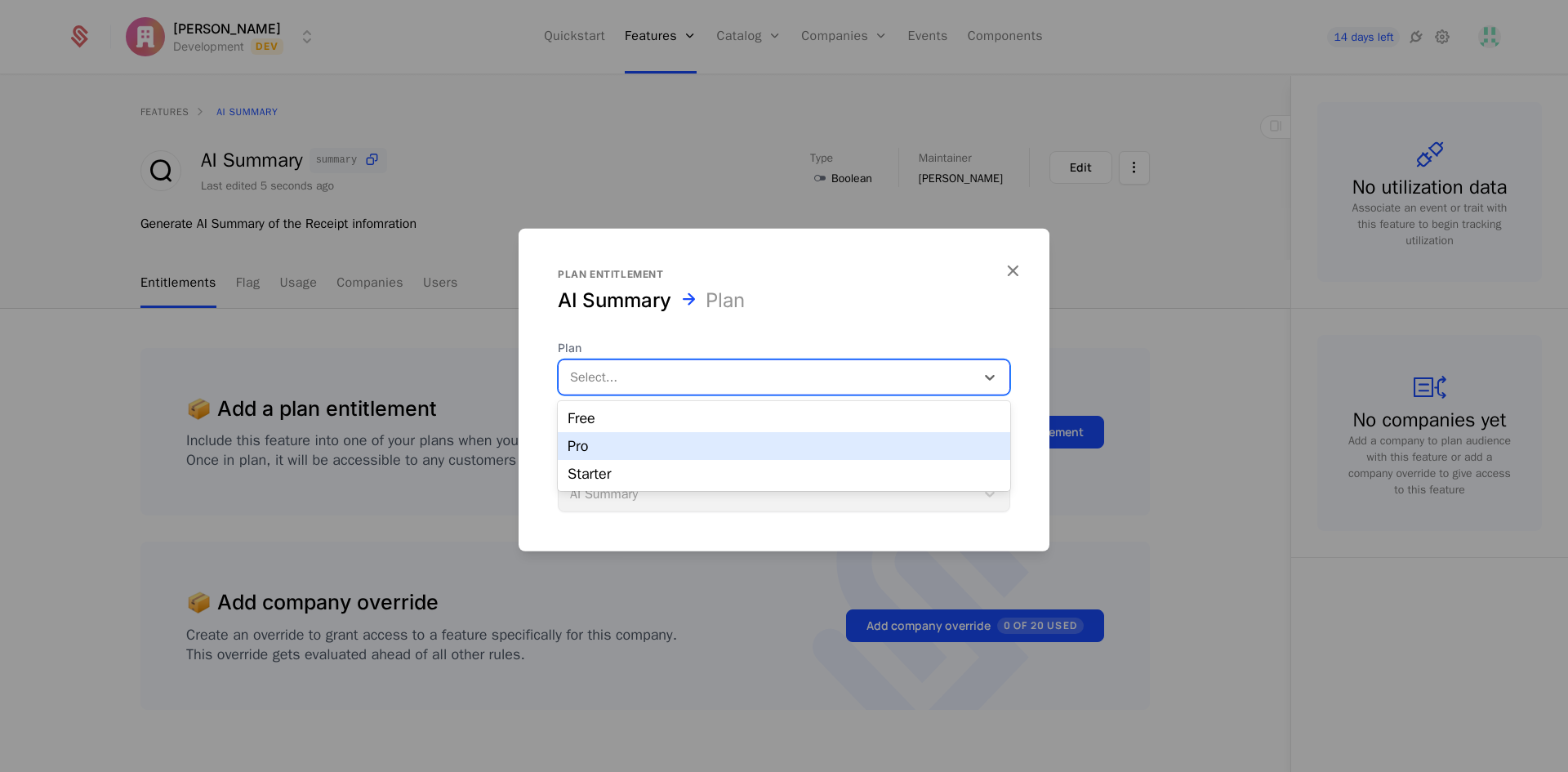 click on "Pro" at bounding box center [784, 446] 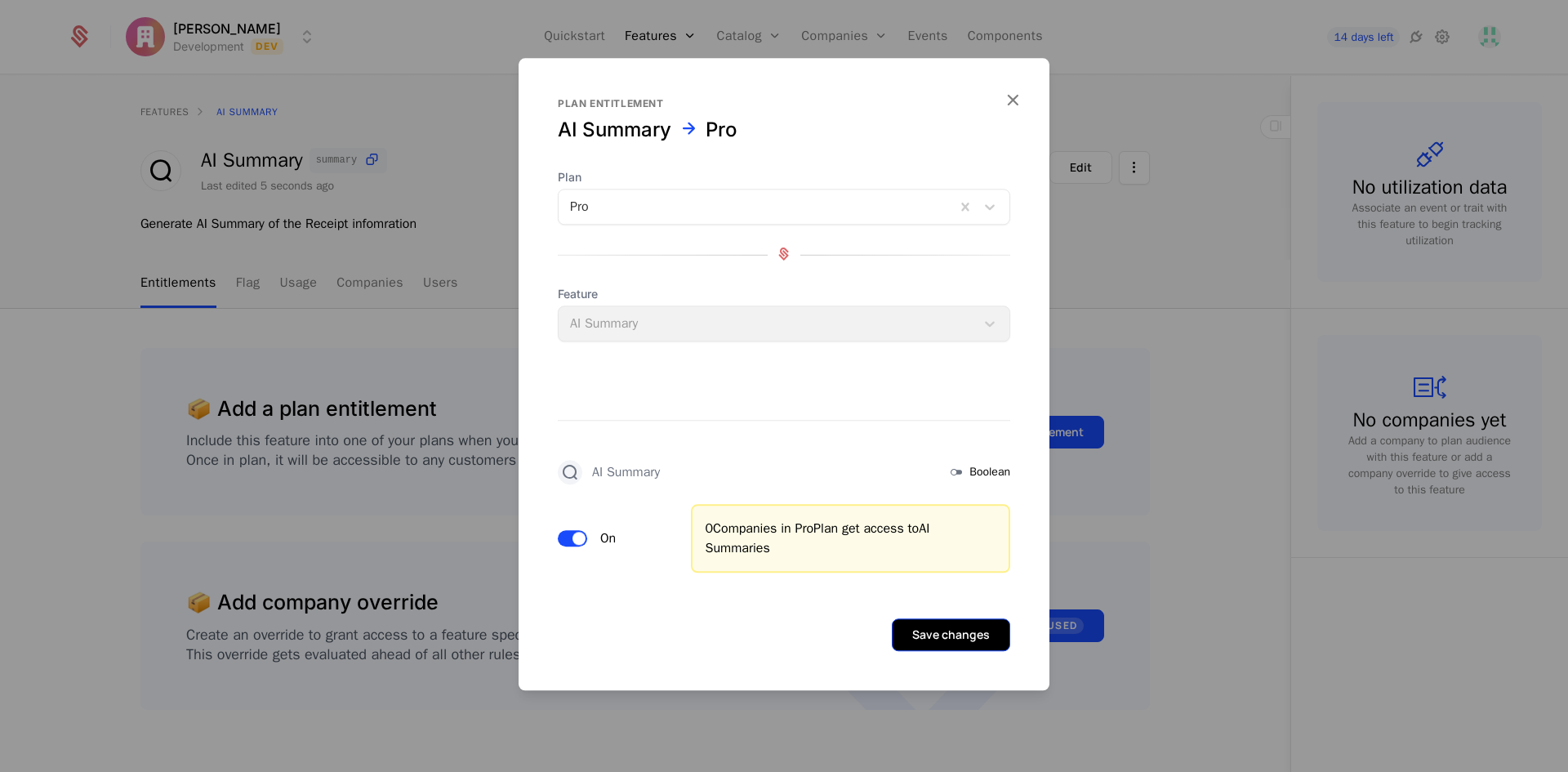 click on "Save changes" at bounding box center [951, 635] 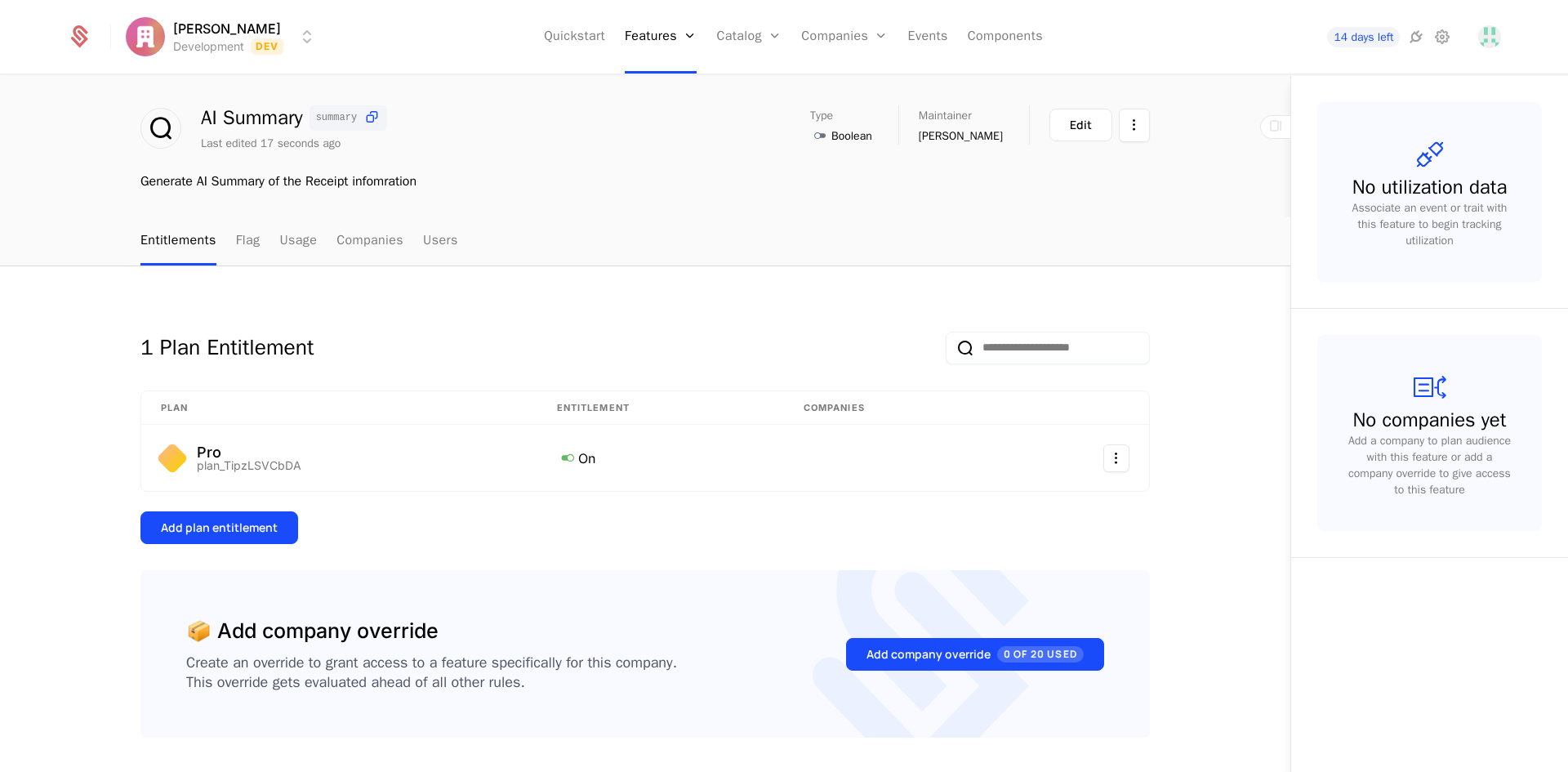 scroll, scrollTop: 0, scrollLeft: 0, axis: both 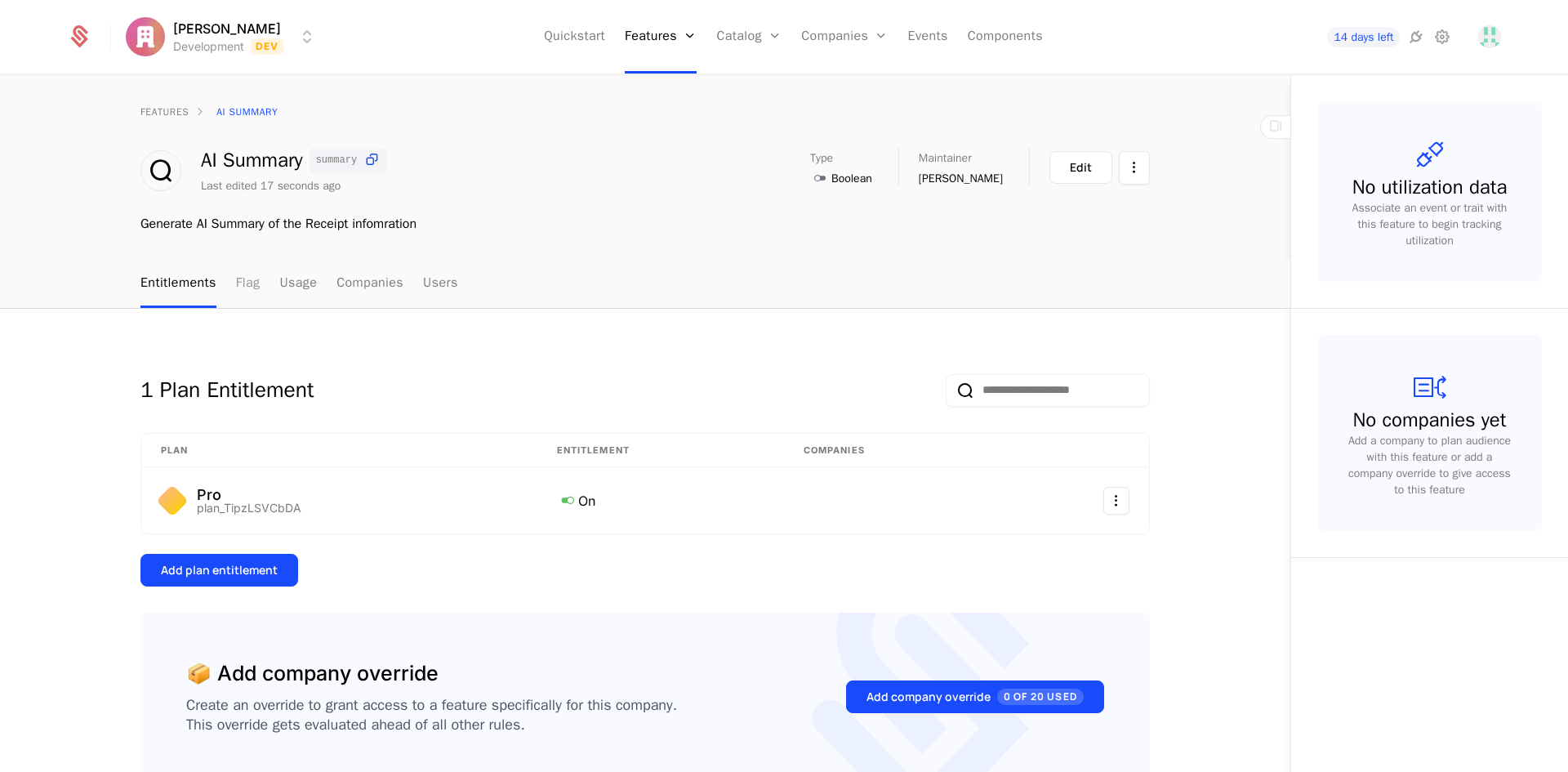 click on "Flag" at bounding box center [248, 283] 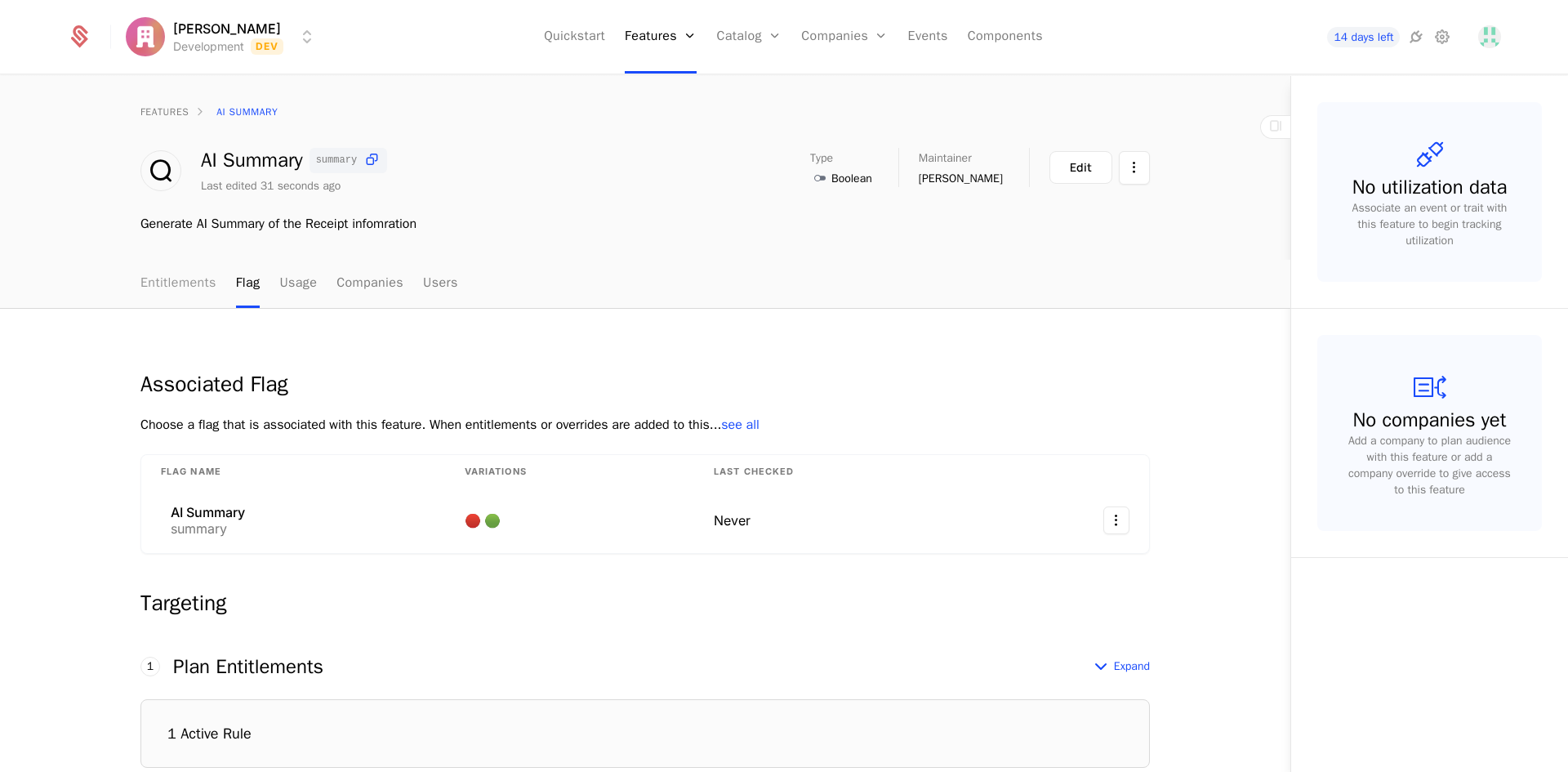 click on "Entitlements" at bounding box center (178, 283) 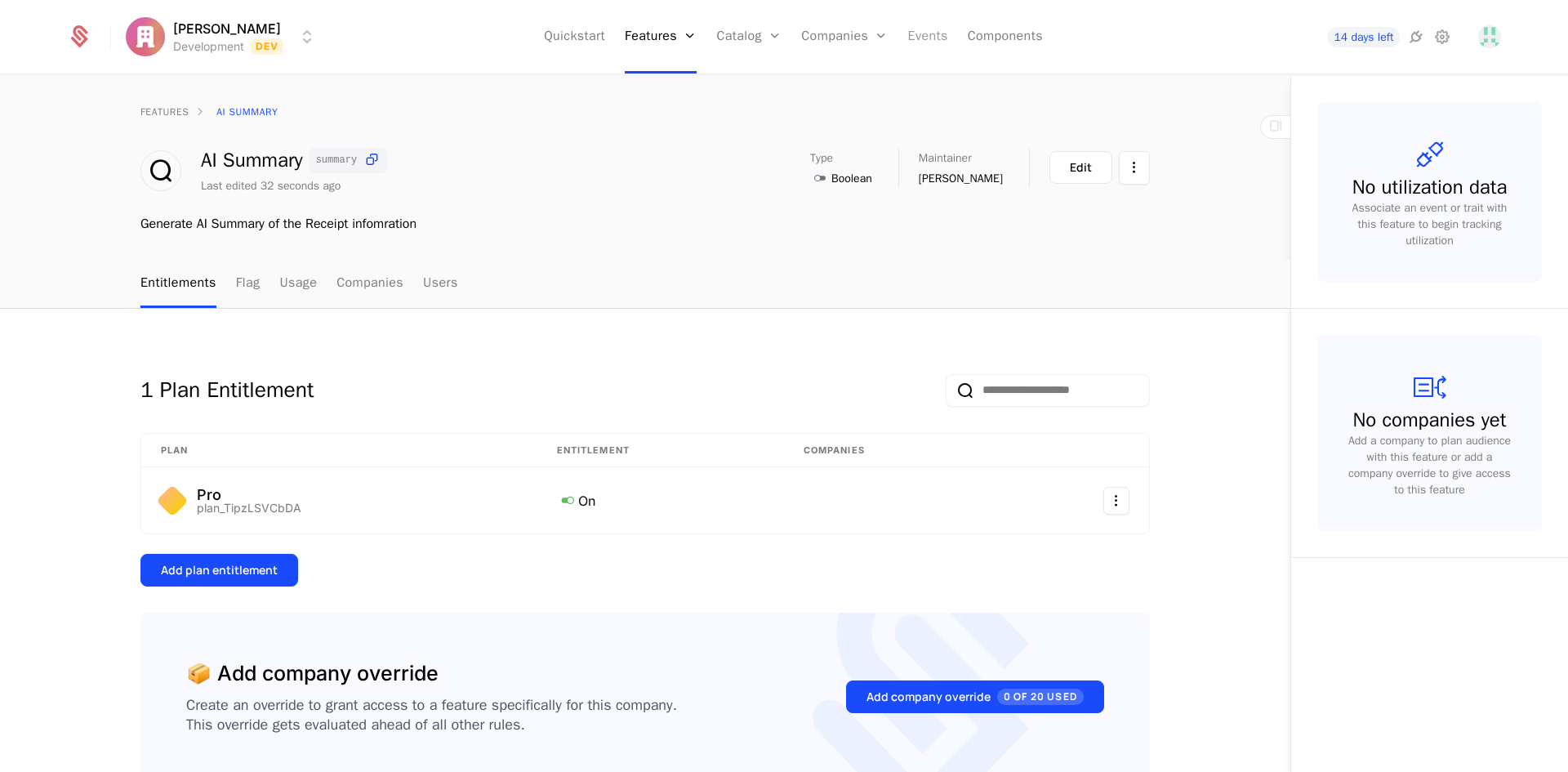 click on "Events" at bounding box center (928, 37) 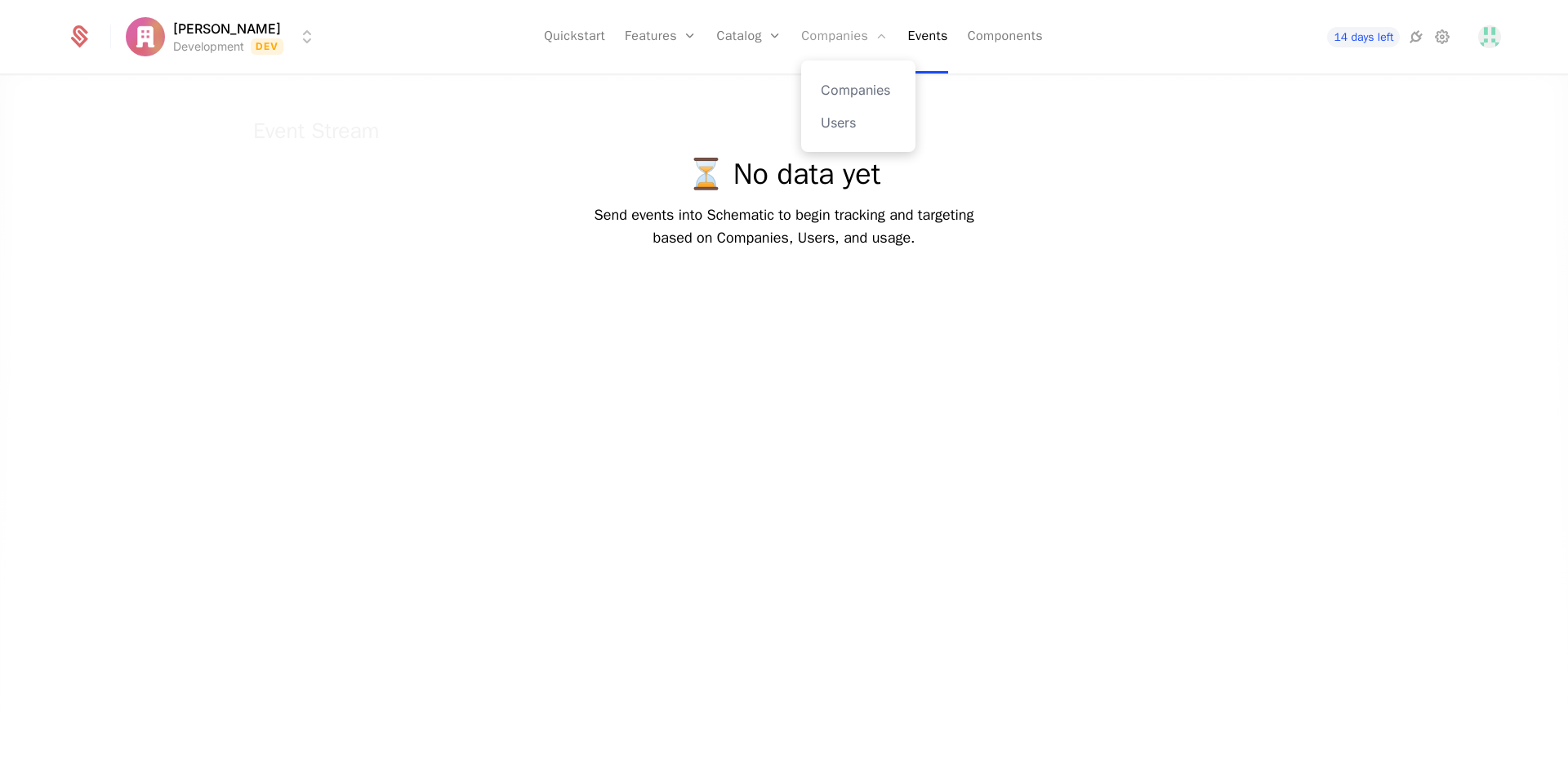 click on "Companies" at bounding box center [844, 37] 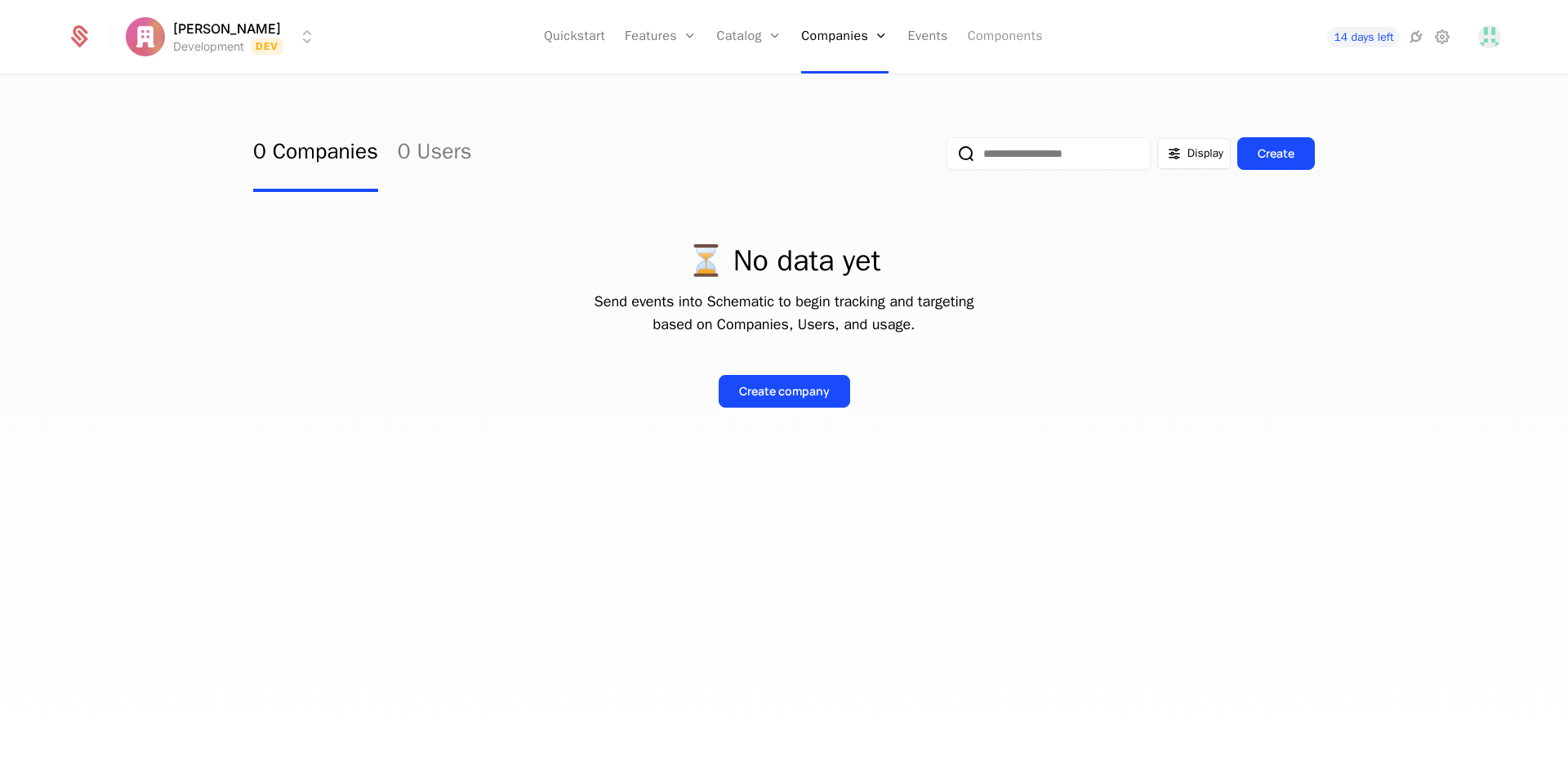 click on "Components" at bounding box center [1005, 37] 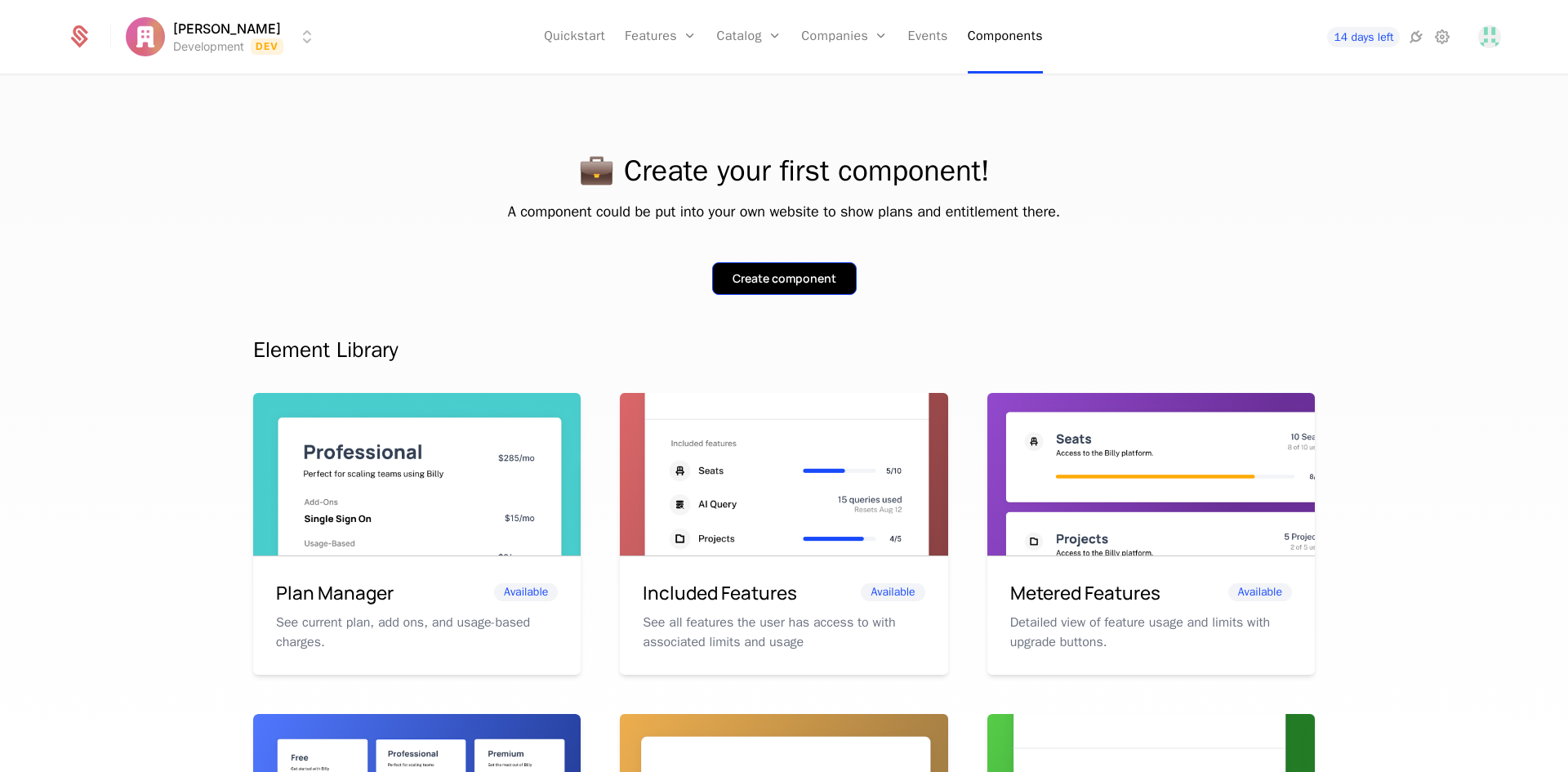 click on "Create component" at bounding box center (784, 279) 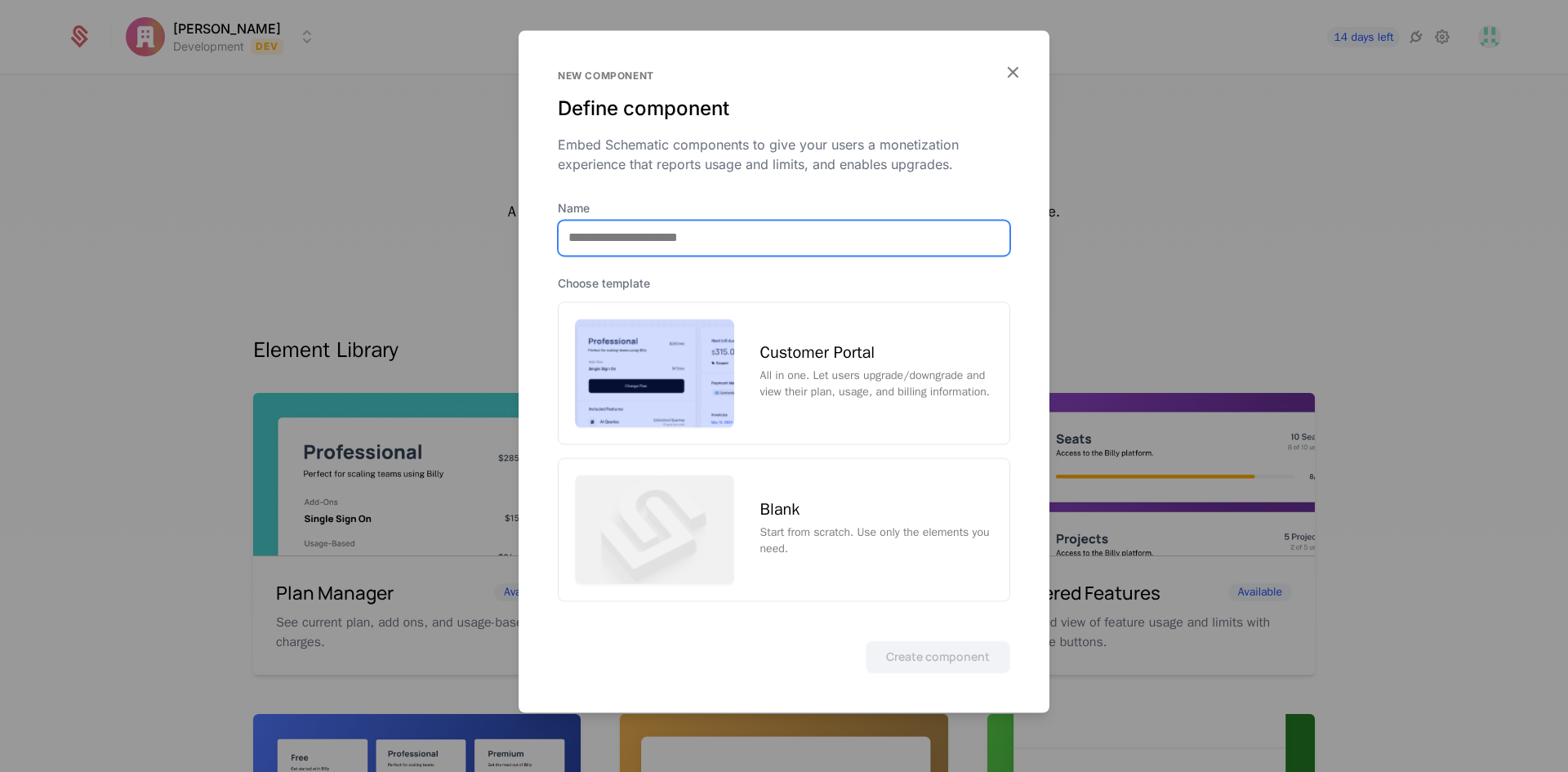 click on "Name" at bounding box center (784, 238) 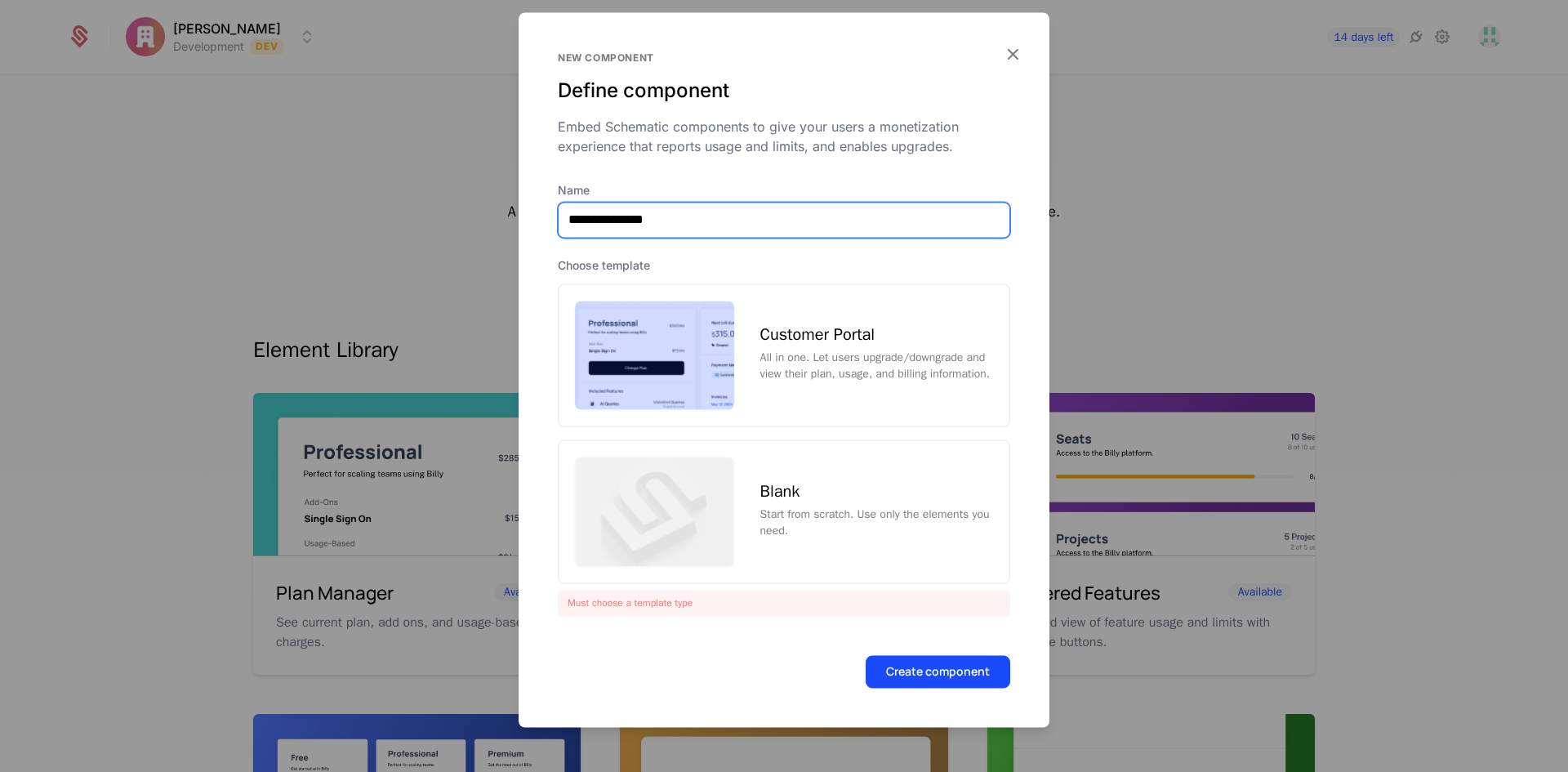 type on "**********" 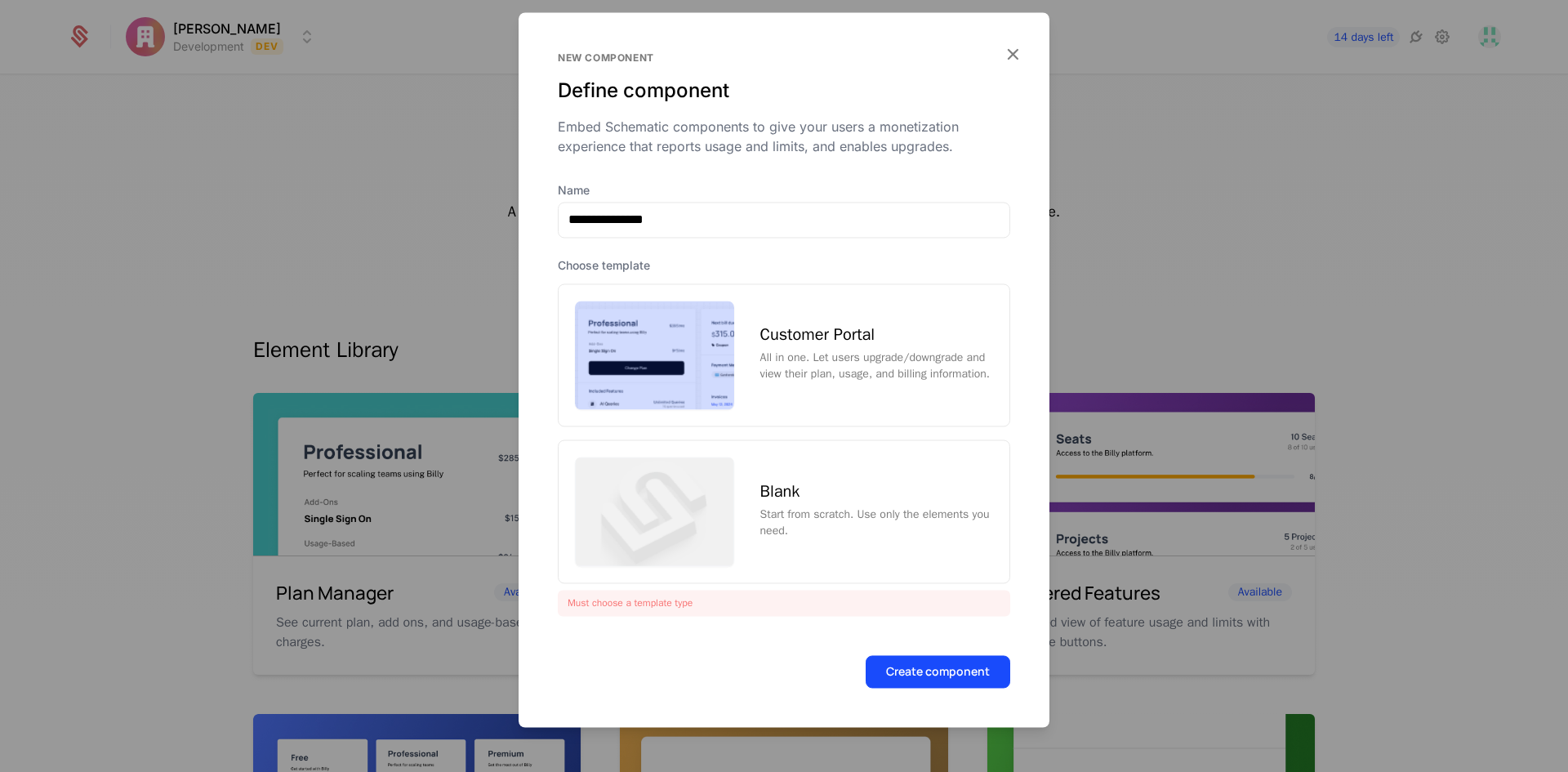 click on "All in one. Let users upgrade/downgrade and view their plan, usage, and billing information." at bounding box center (876, 367) 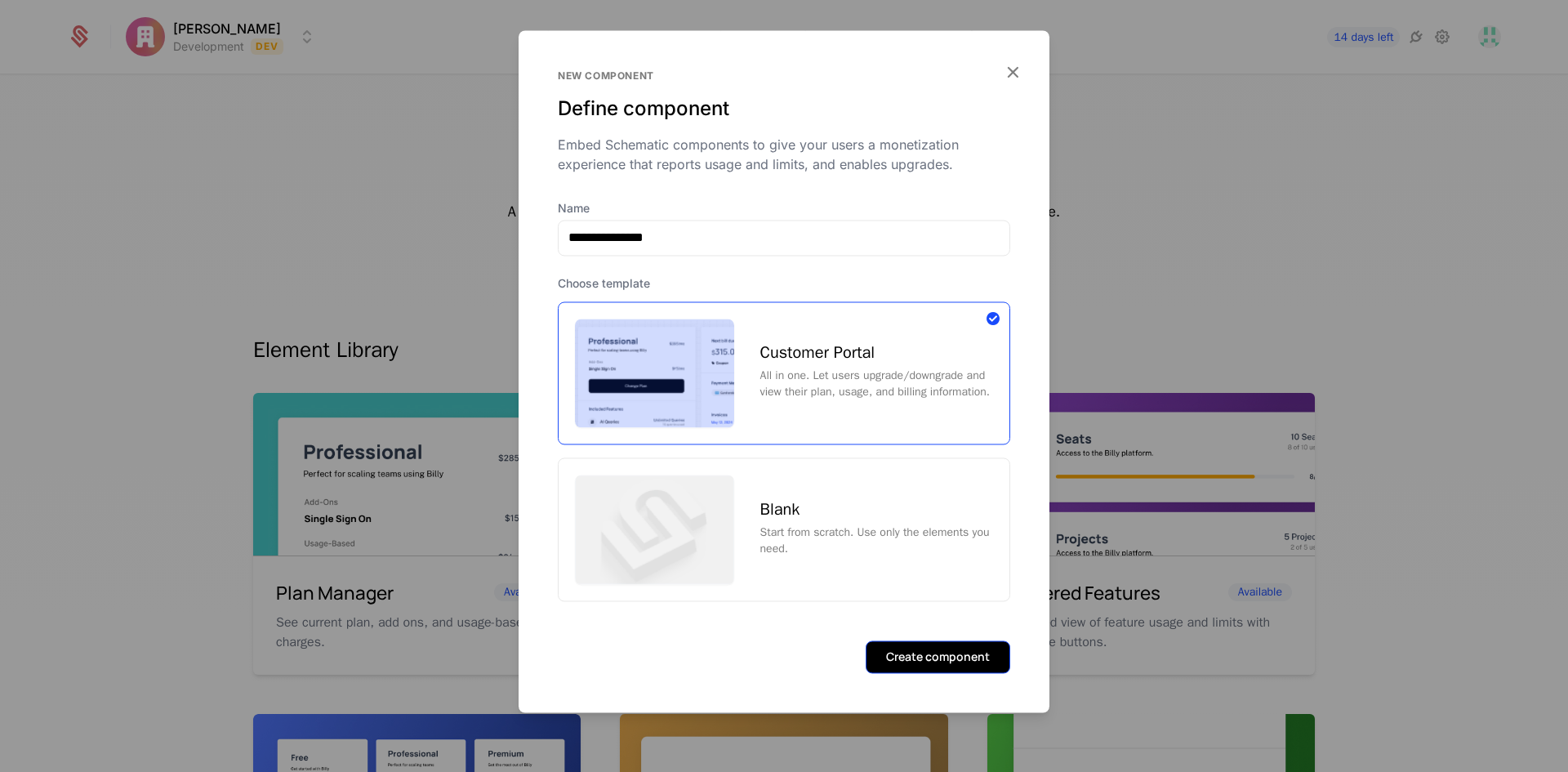 click on "Create component" at bounding box center (938, 657) 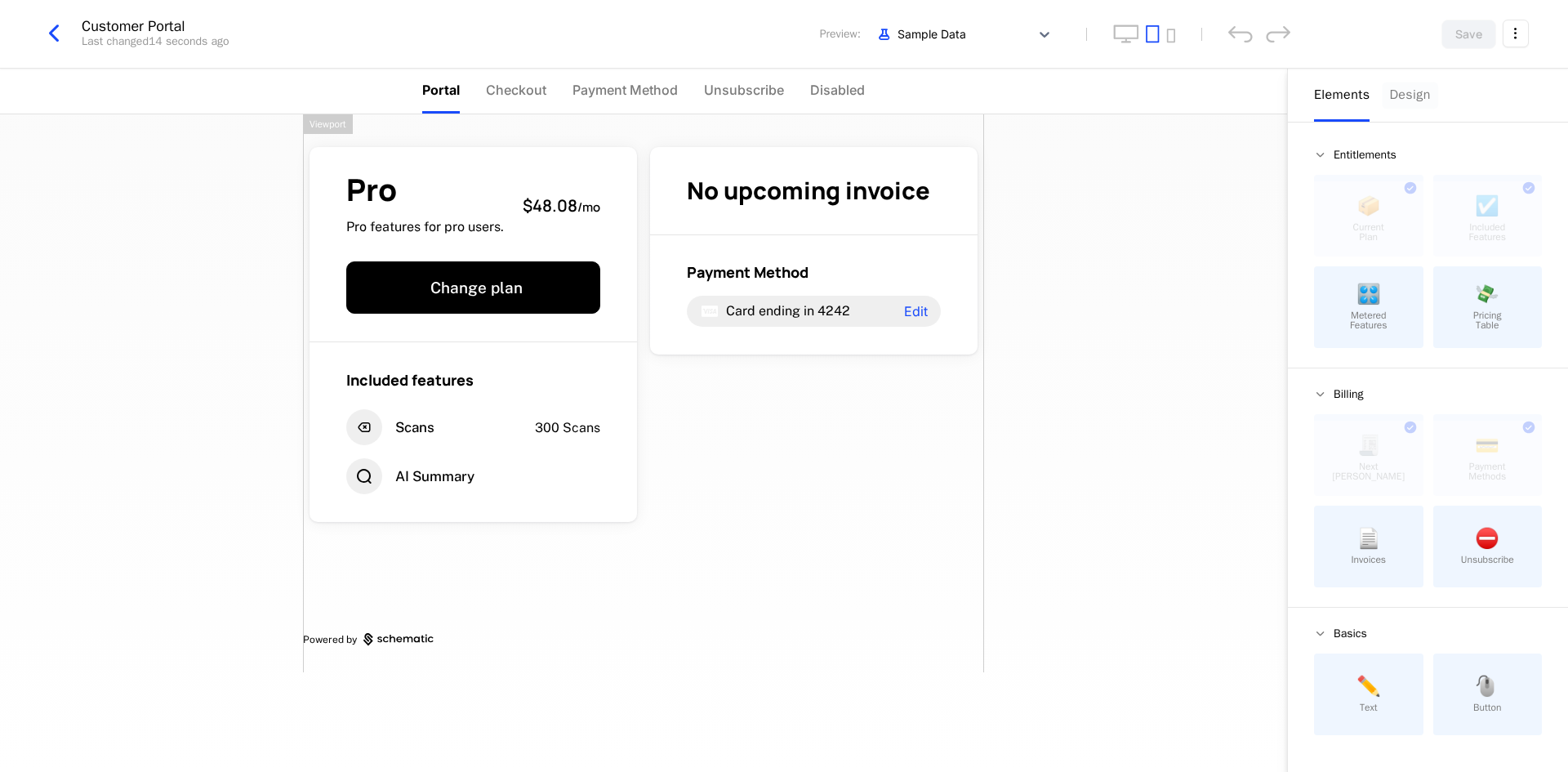 click on "Design" at bounding box center (1410, 95) 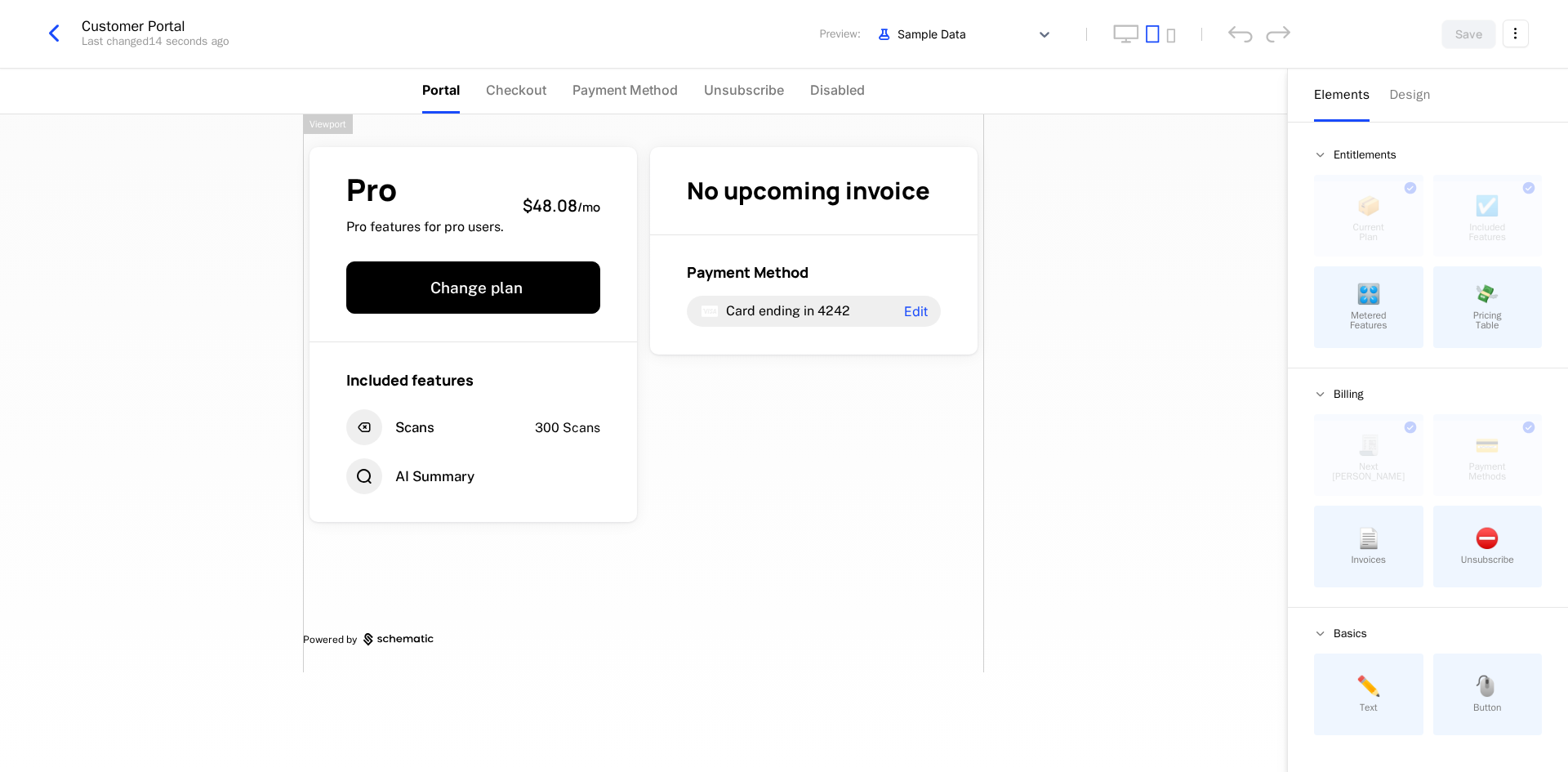 click on "Elements" at bounding box center [1342, 95] 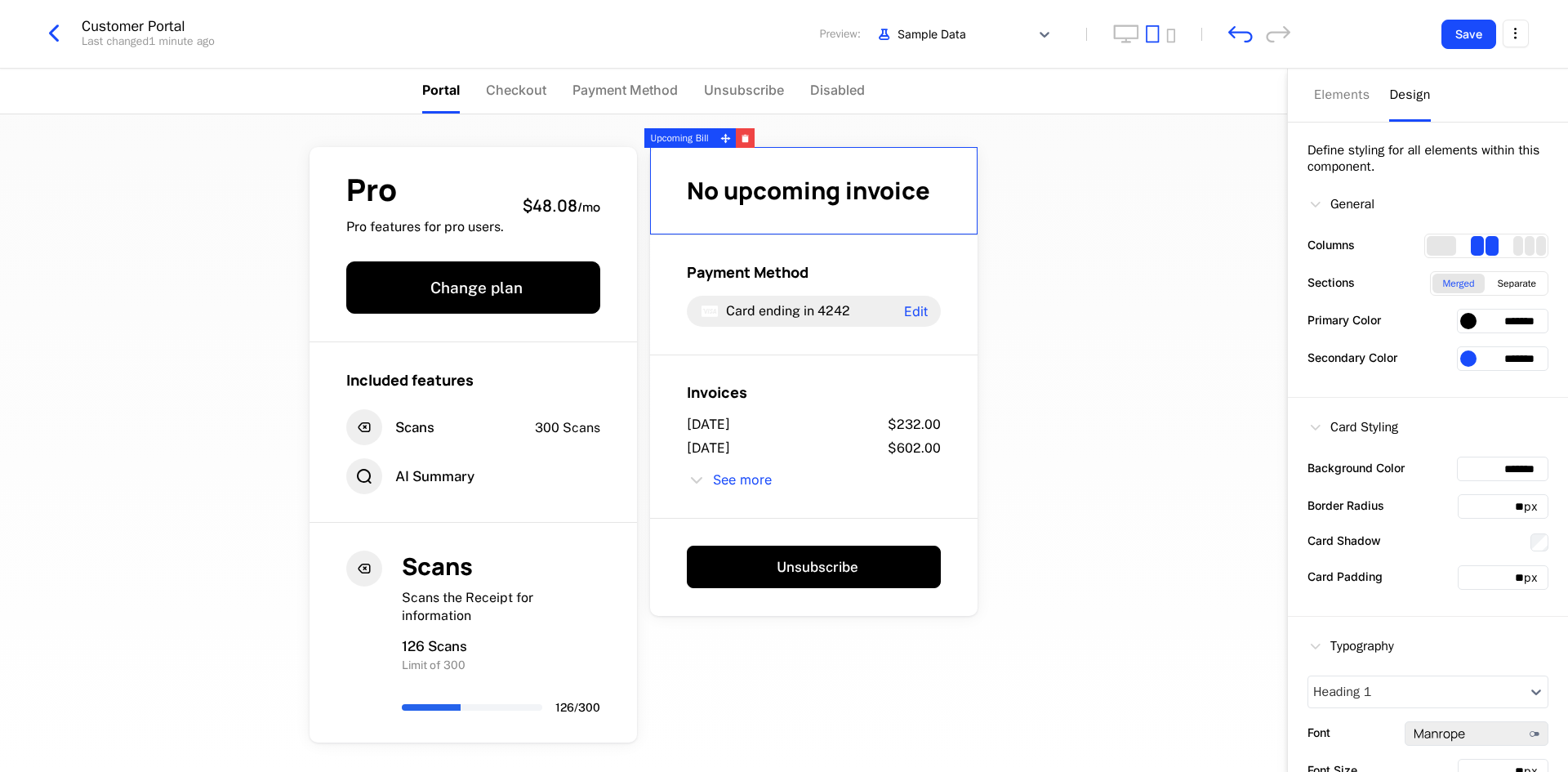 click on "Design" at bounding box center [1410, 95] 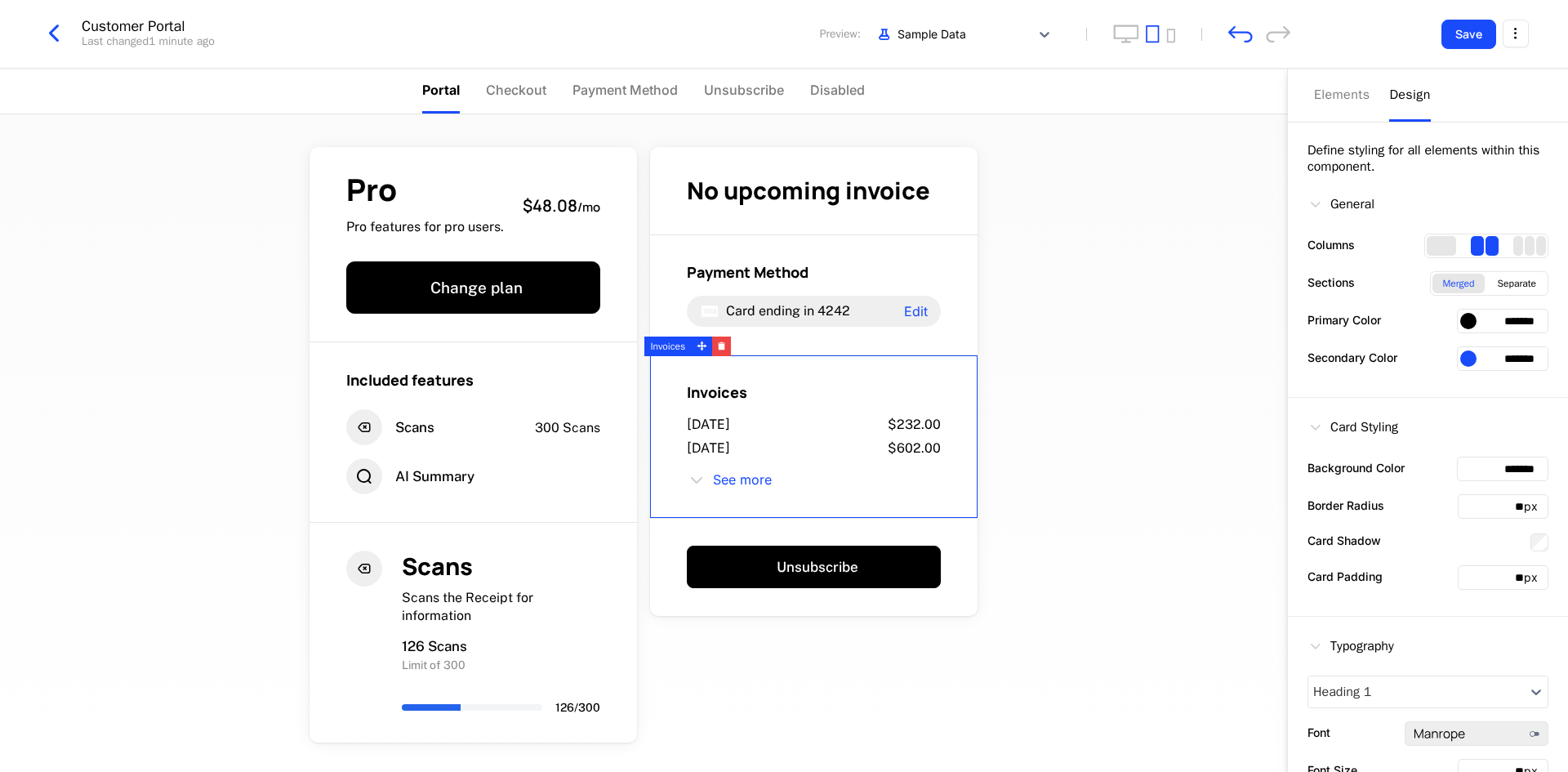 click at bounding box center (1468, 321) 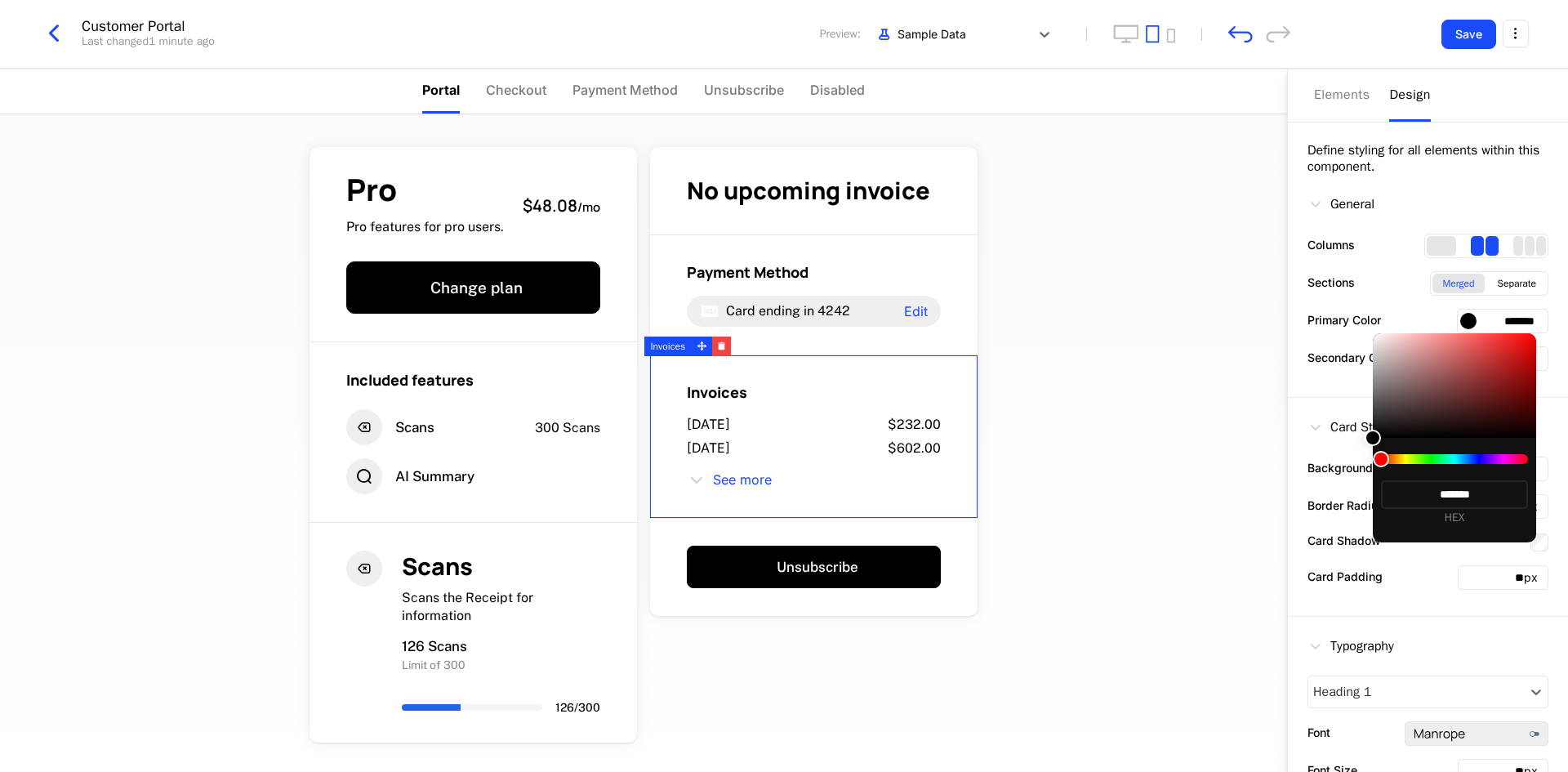 click at bounding box center [1454, 386] 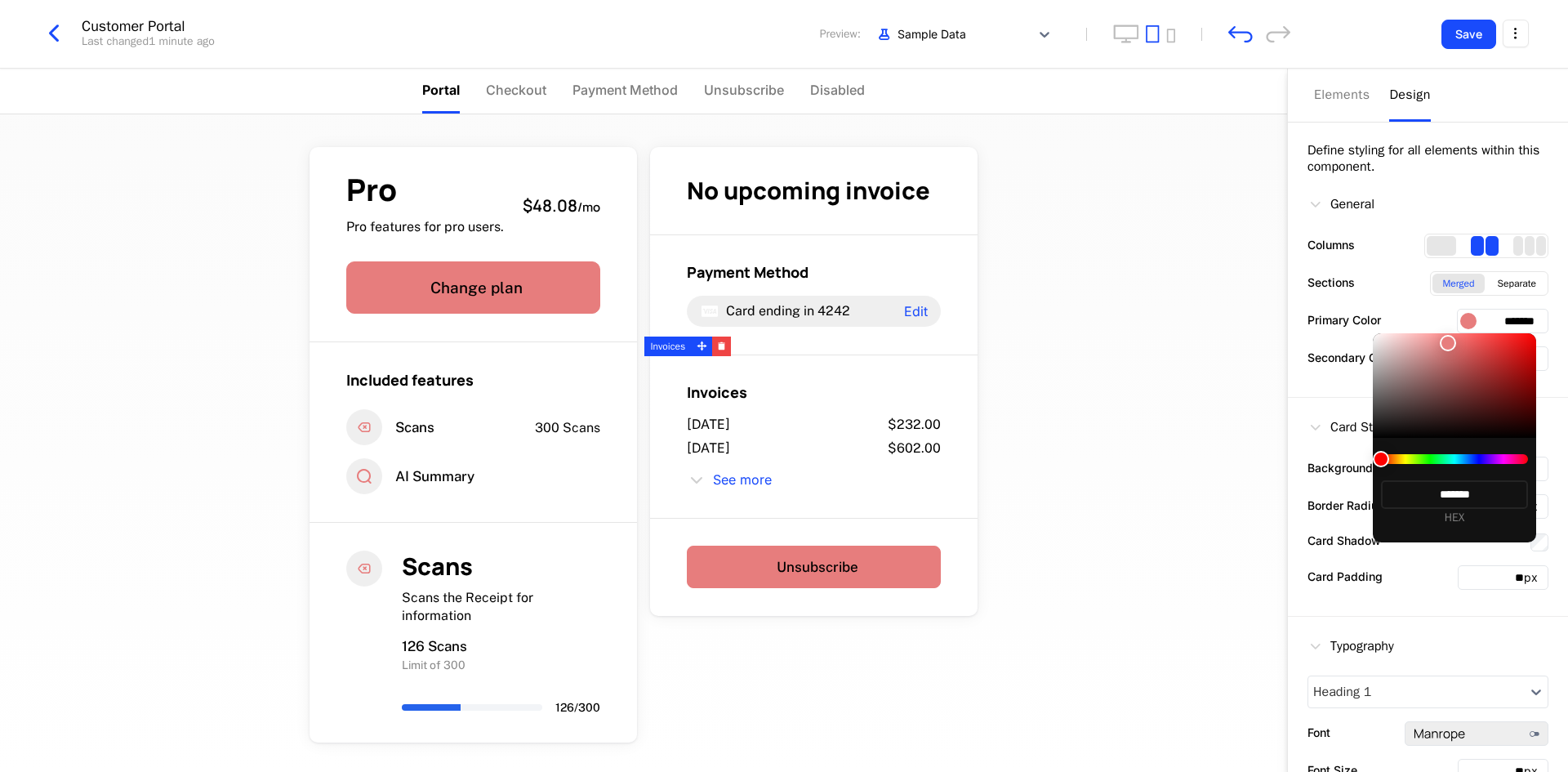 type on "*******" 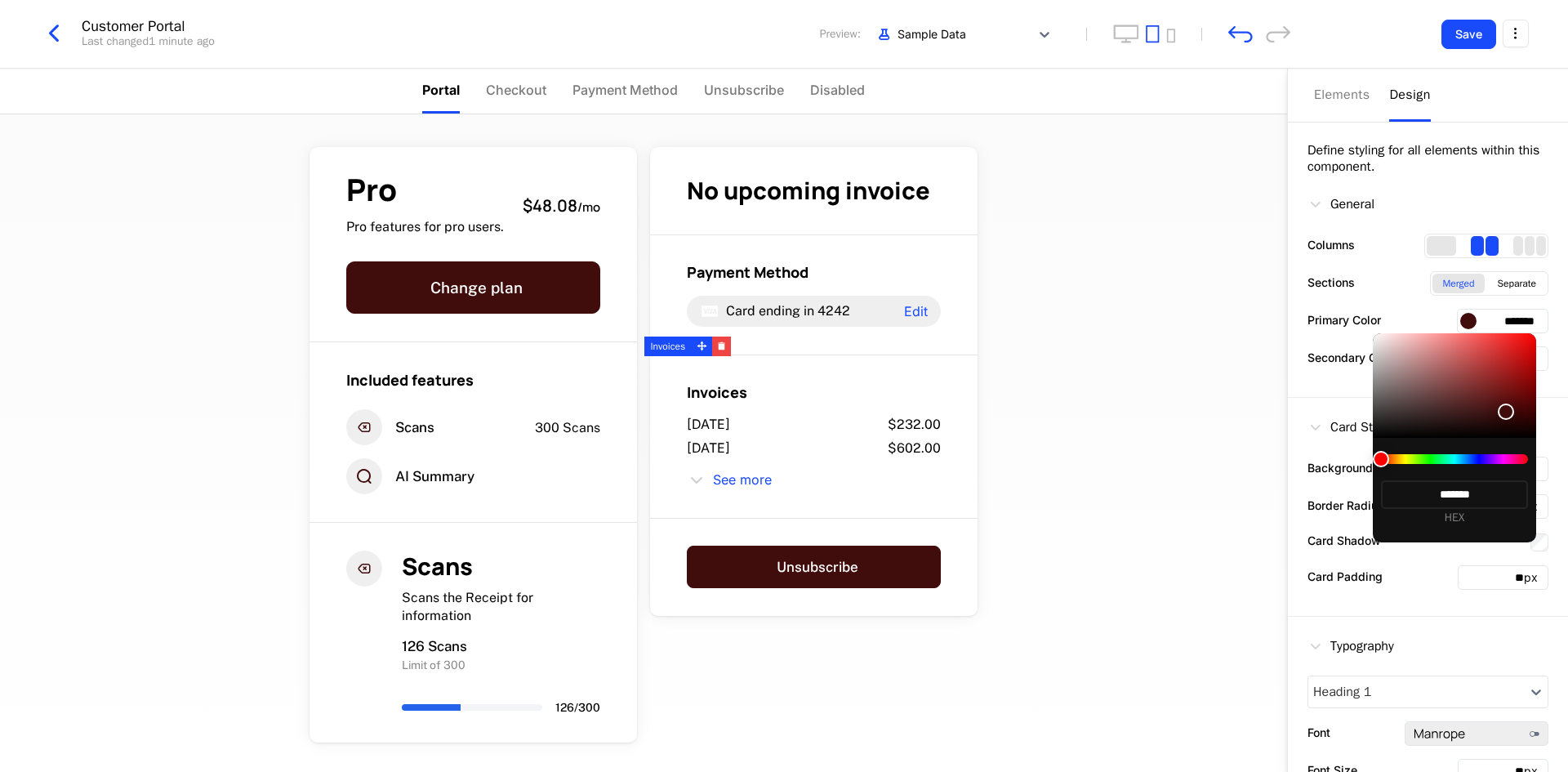 type on "*******" 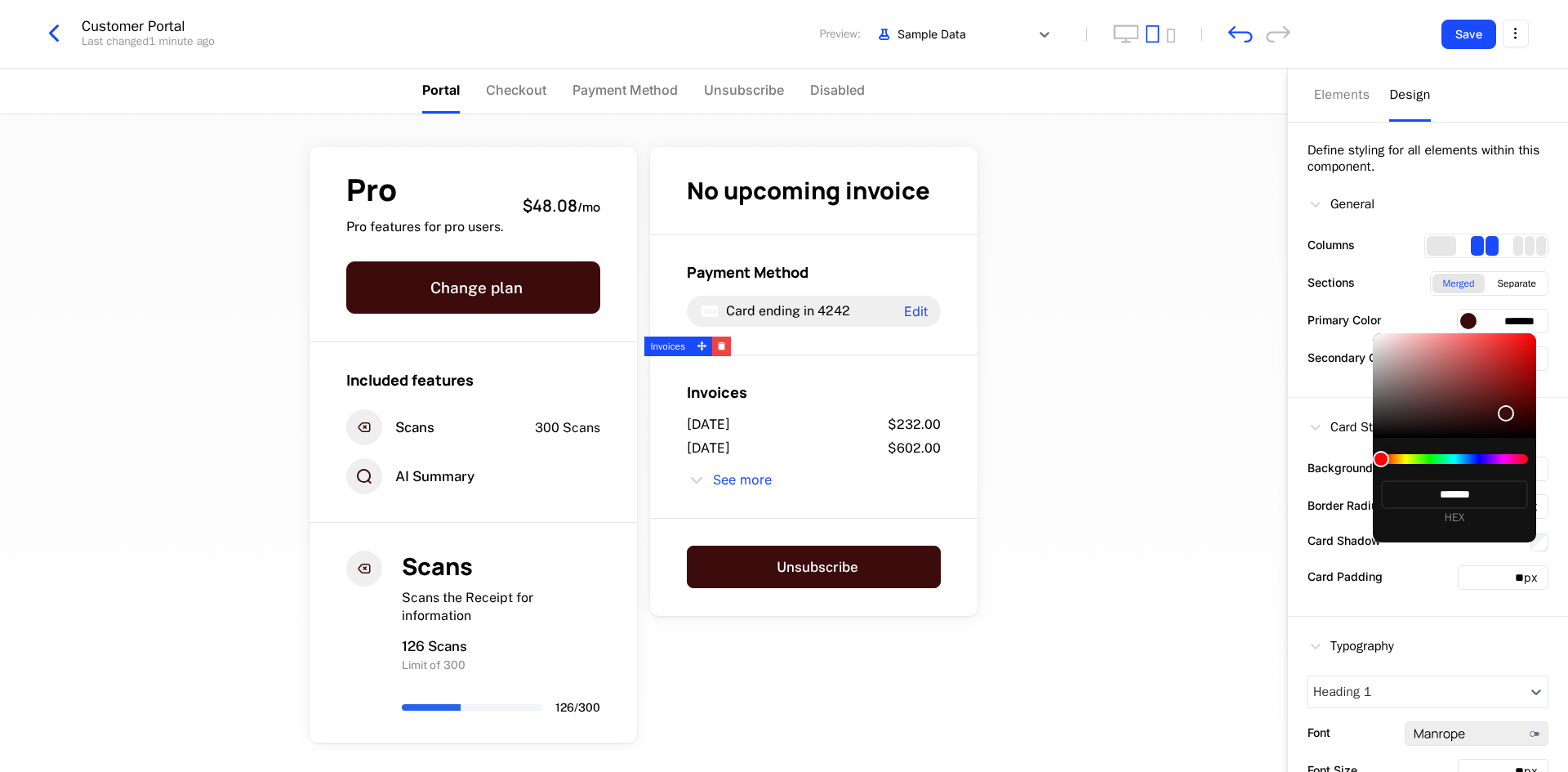 type on "*******" 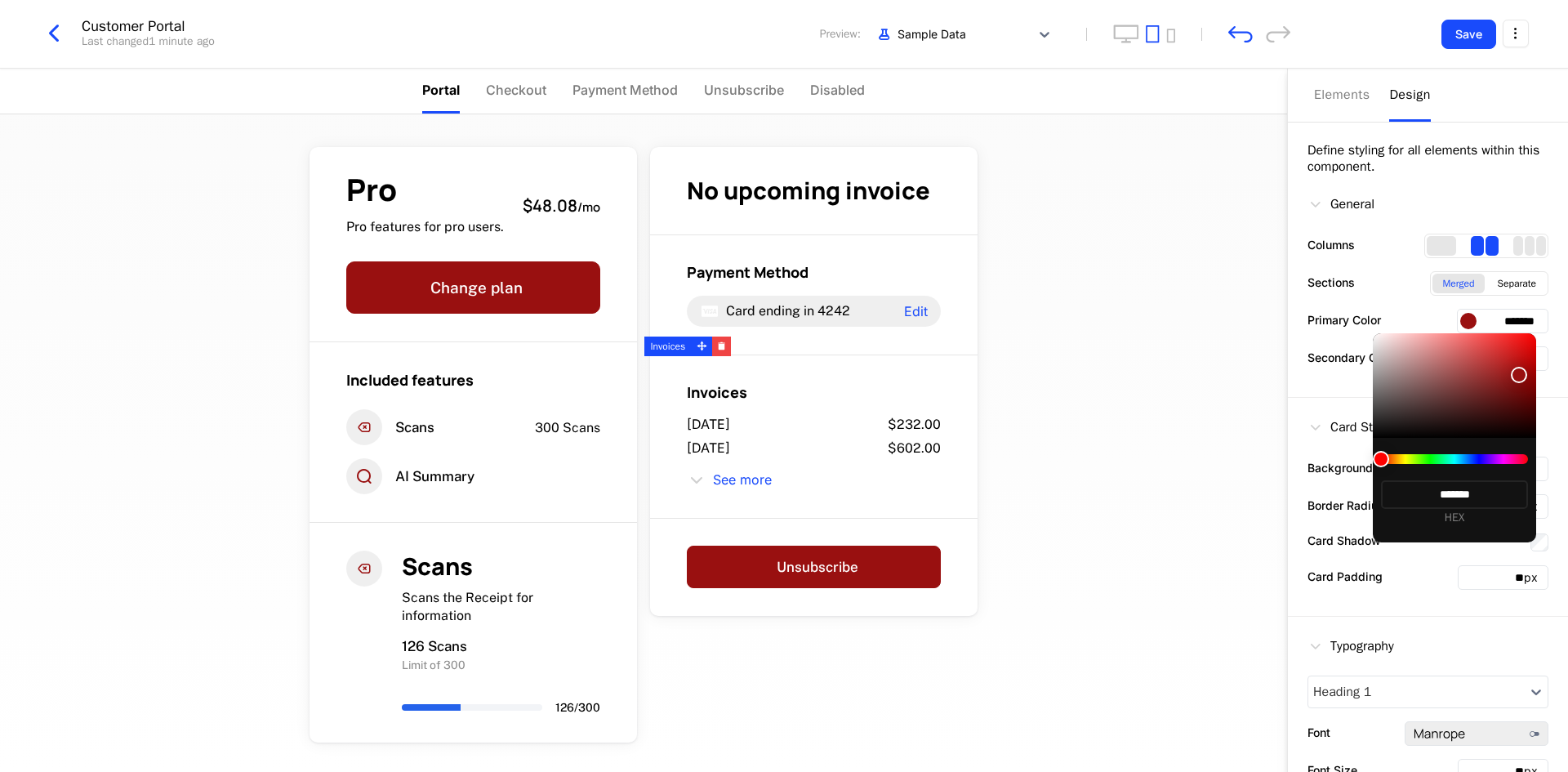type on "*******" 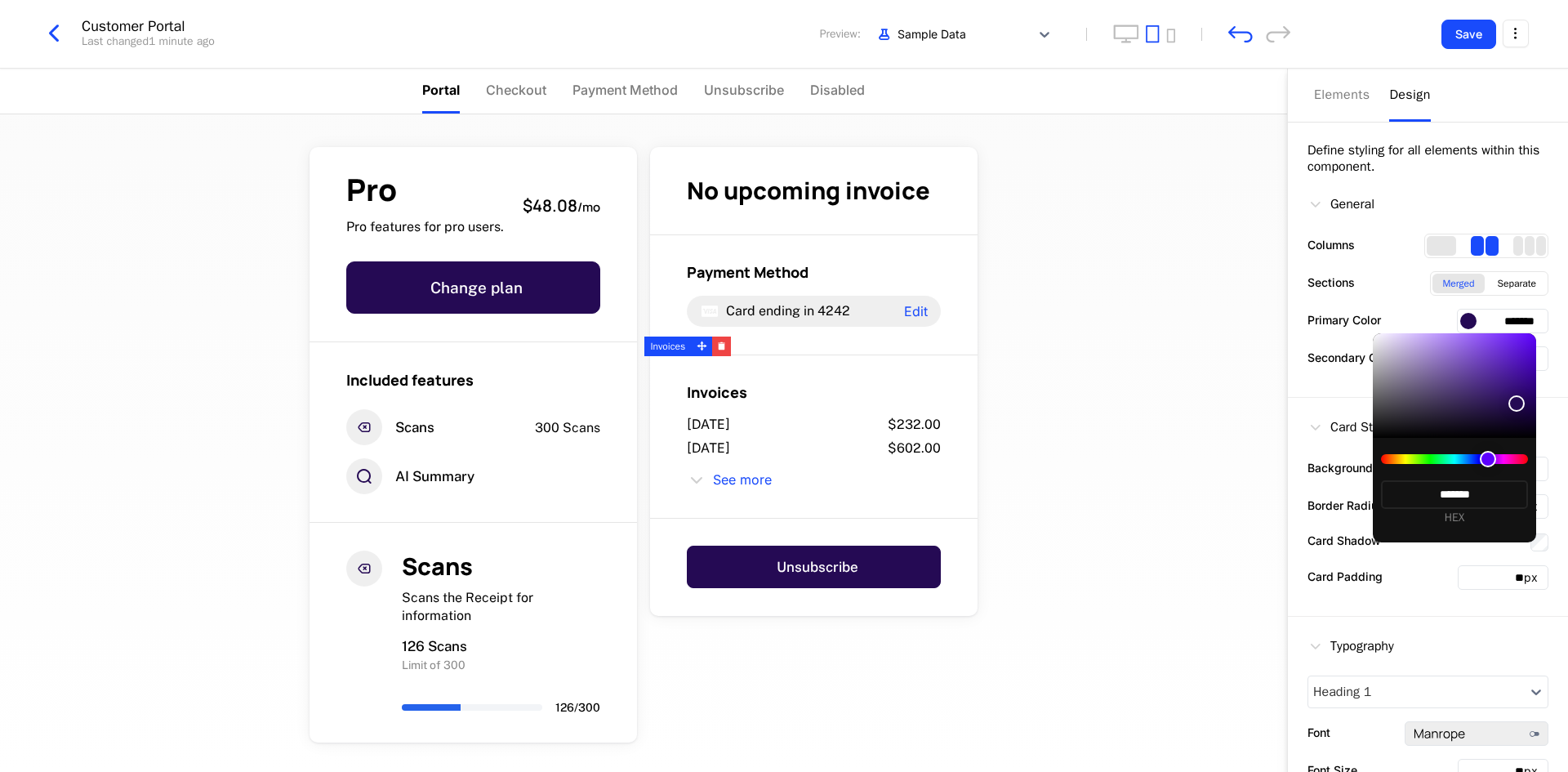 type on "*******" 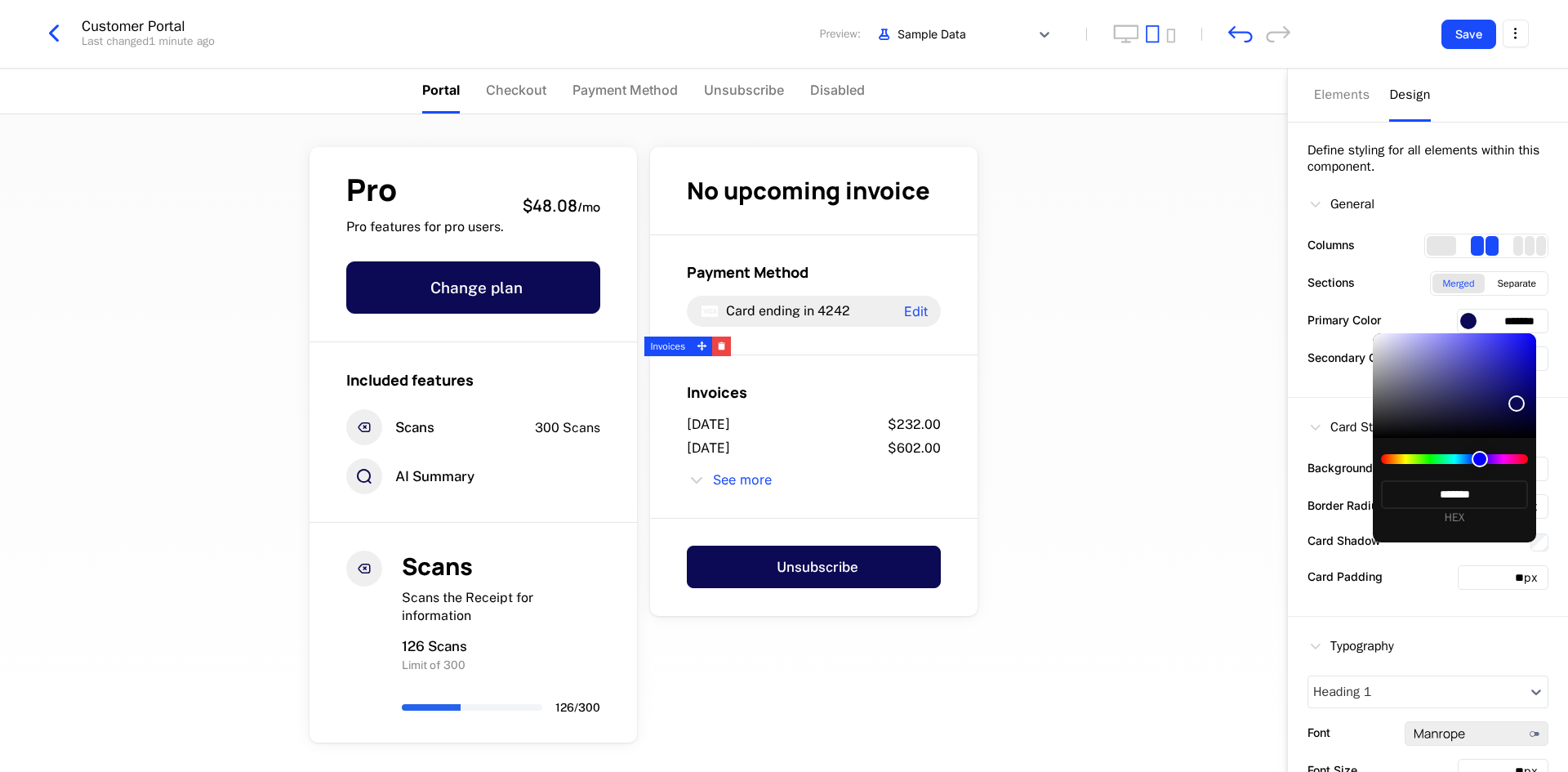 click at bounding box center [1454, 386] 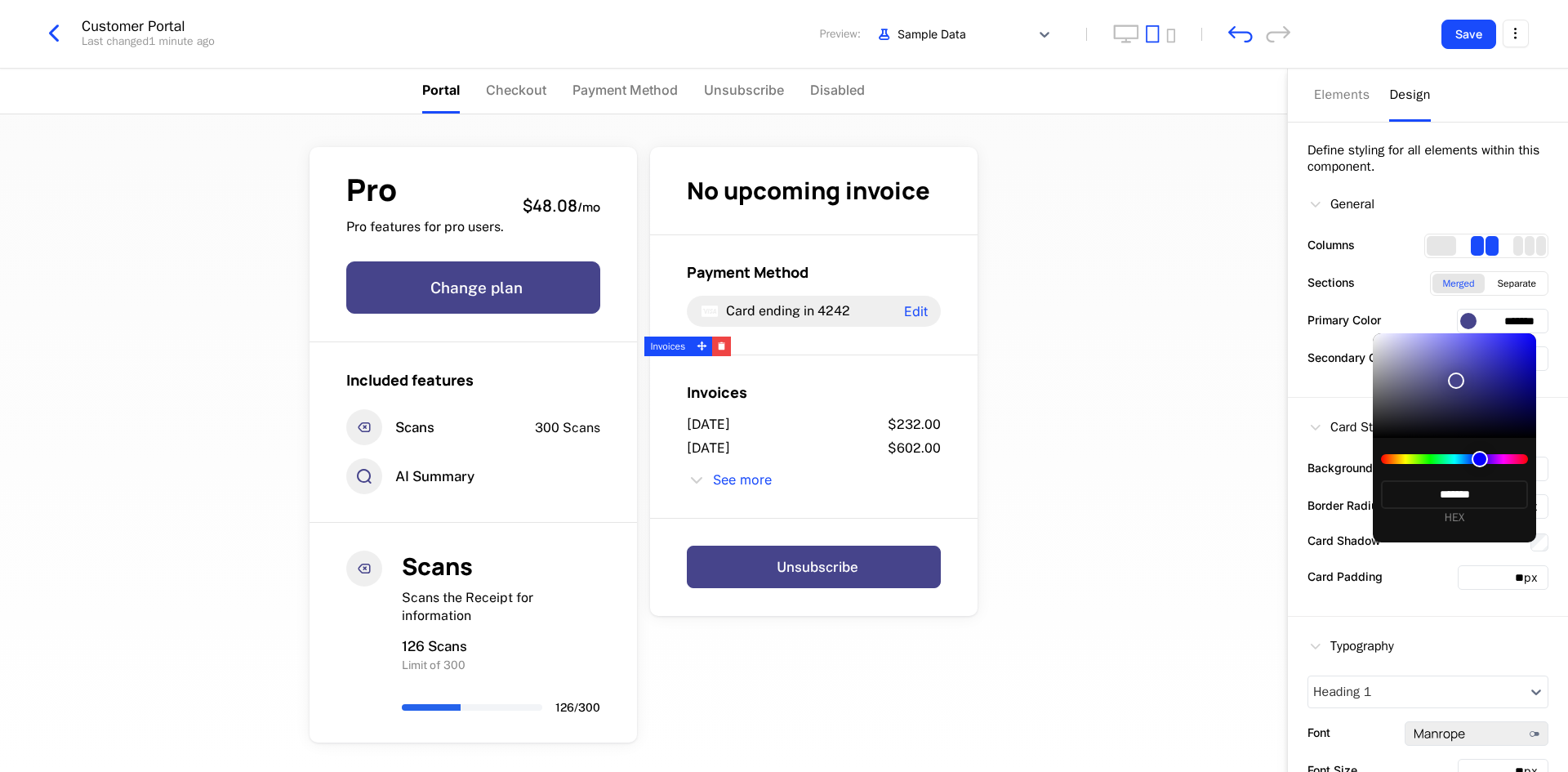 click at bounding box center (1454, 459) 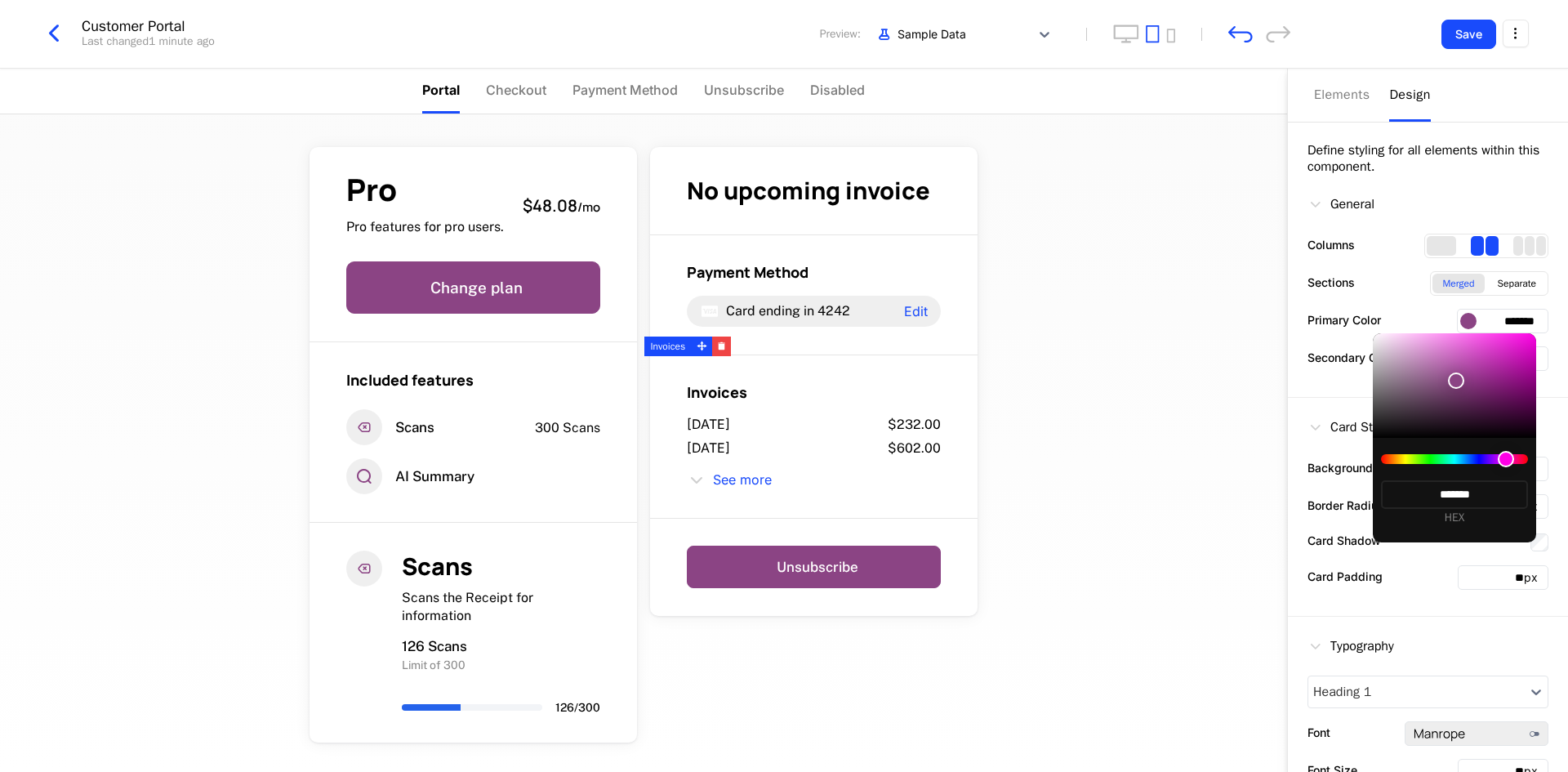 type on "*******" 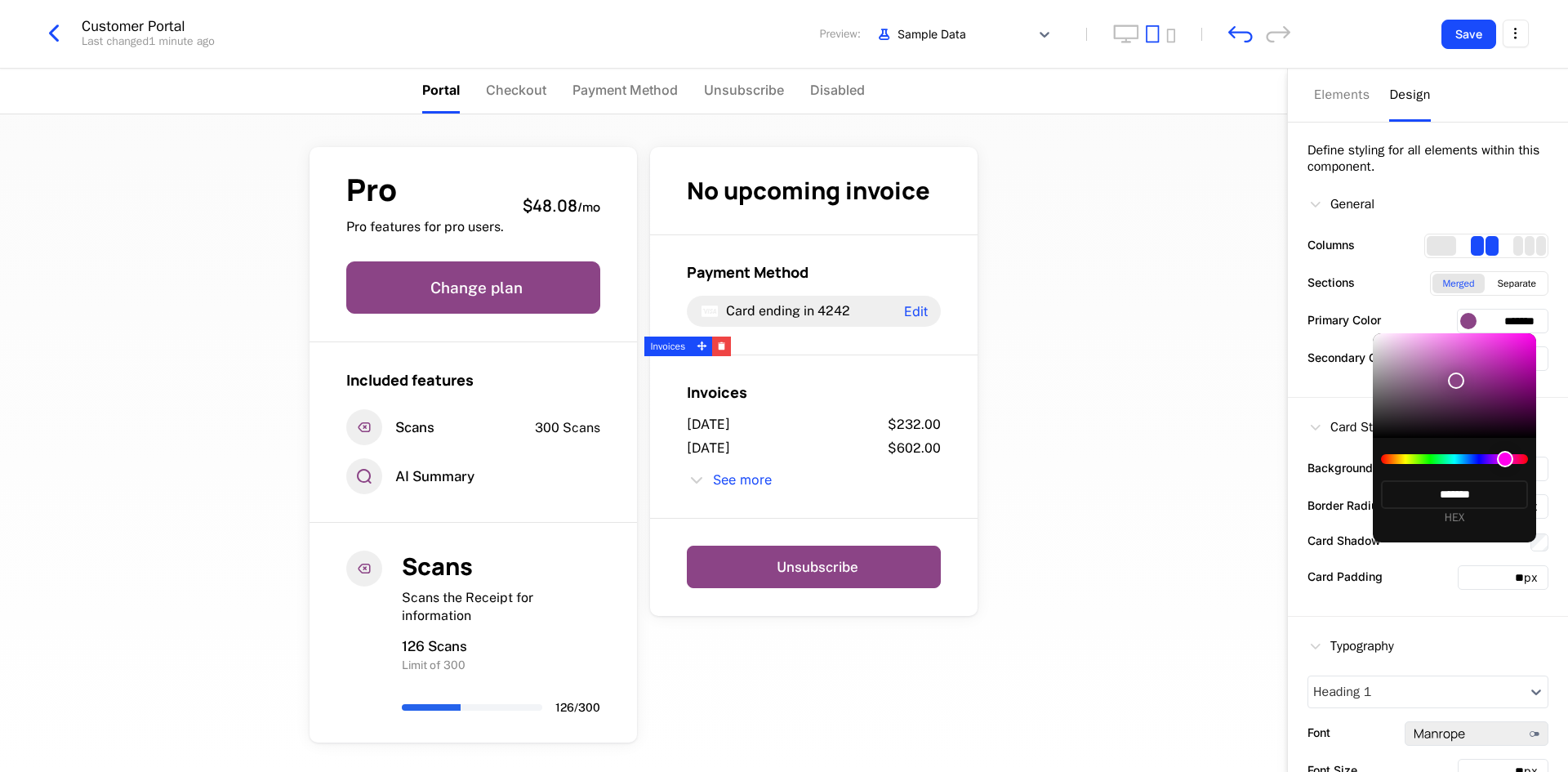 type on "*******" 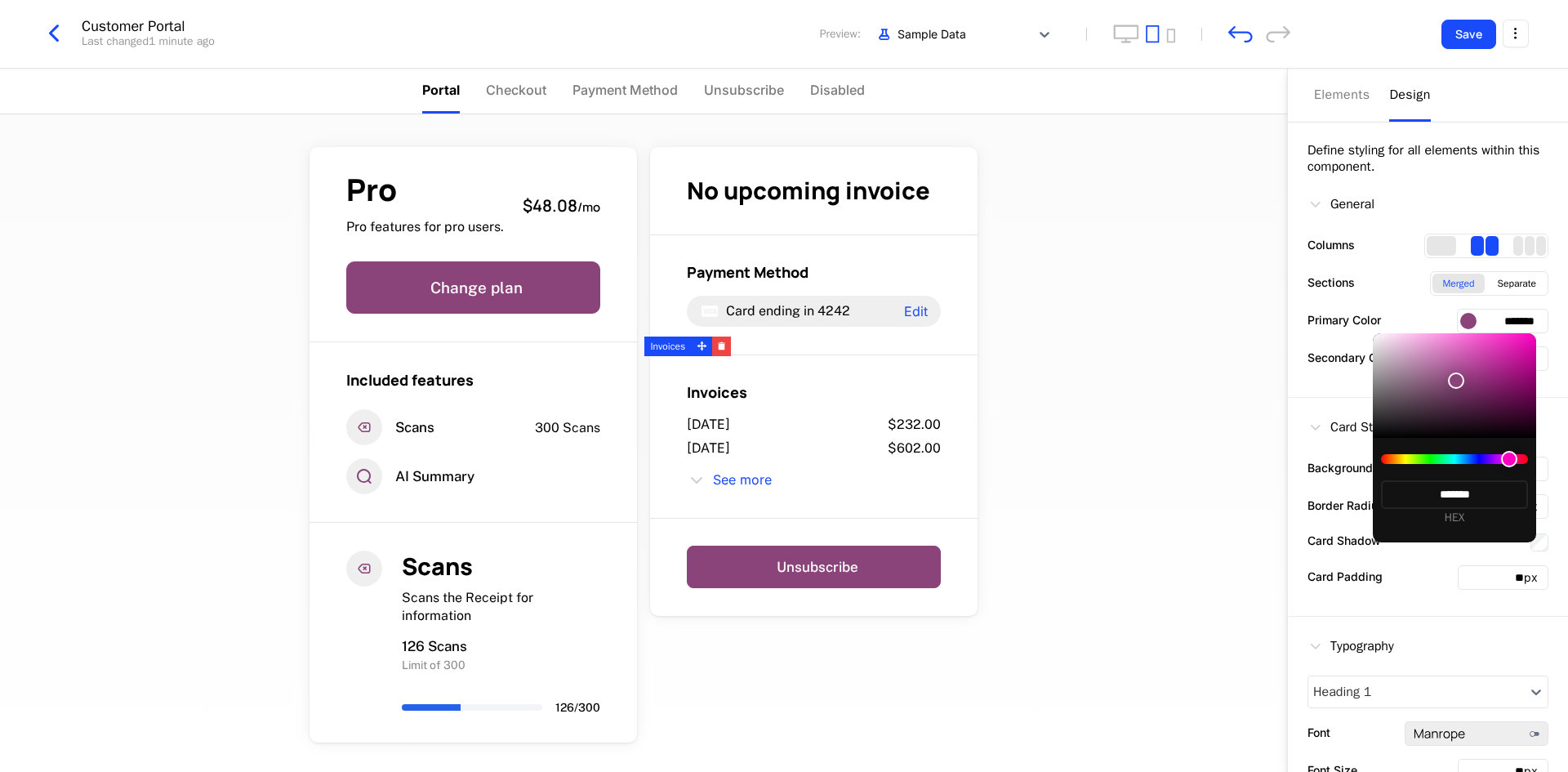 click at bounding box center [1454, 386] 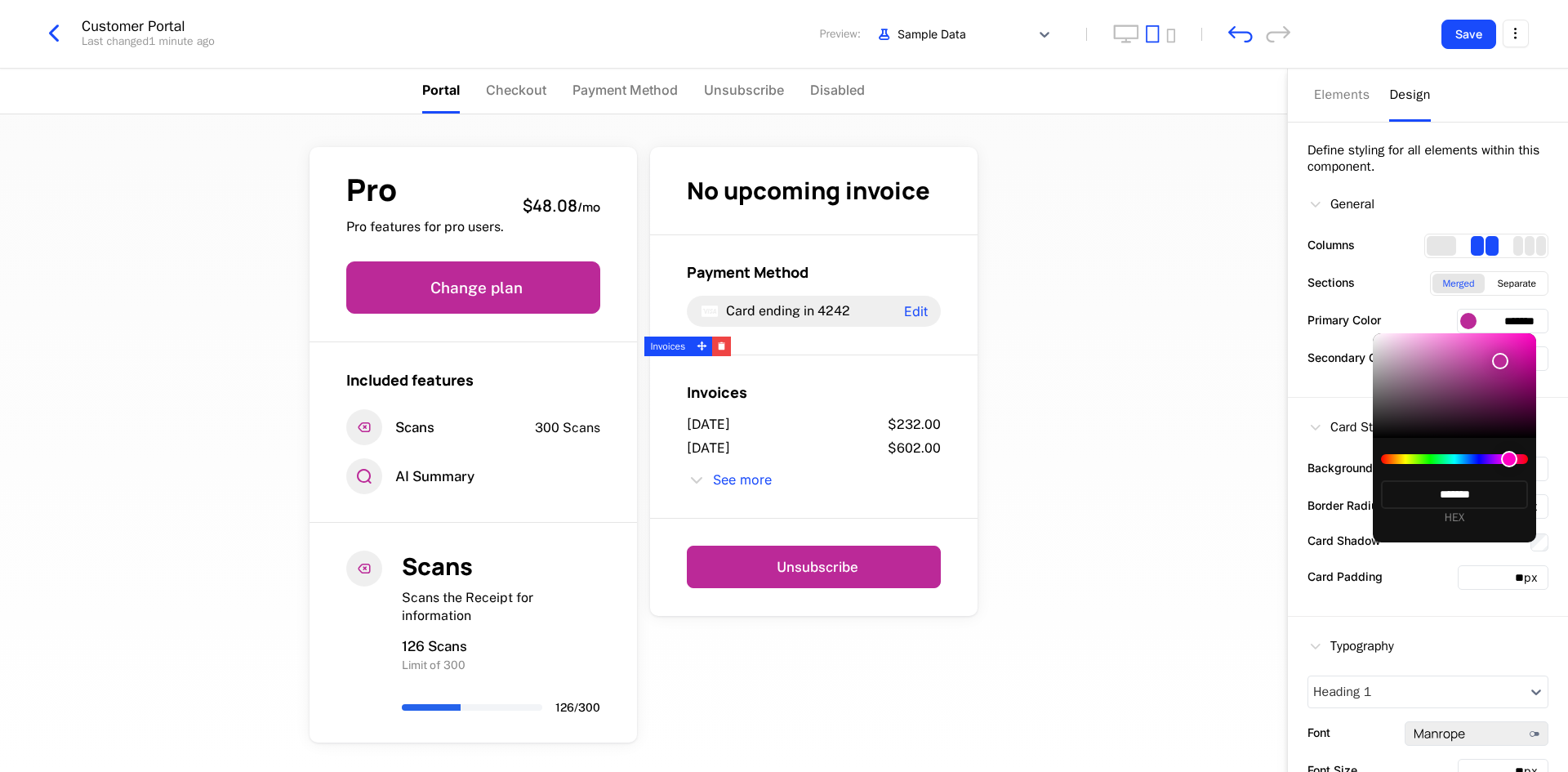 type on "*******" 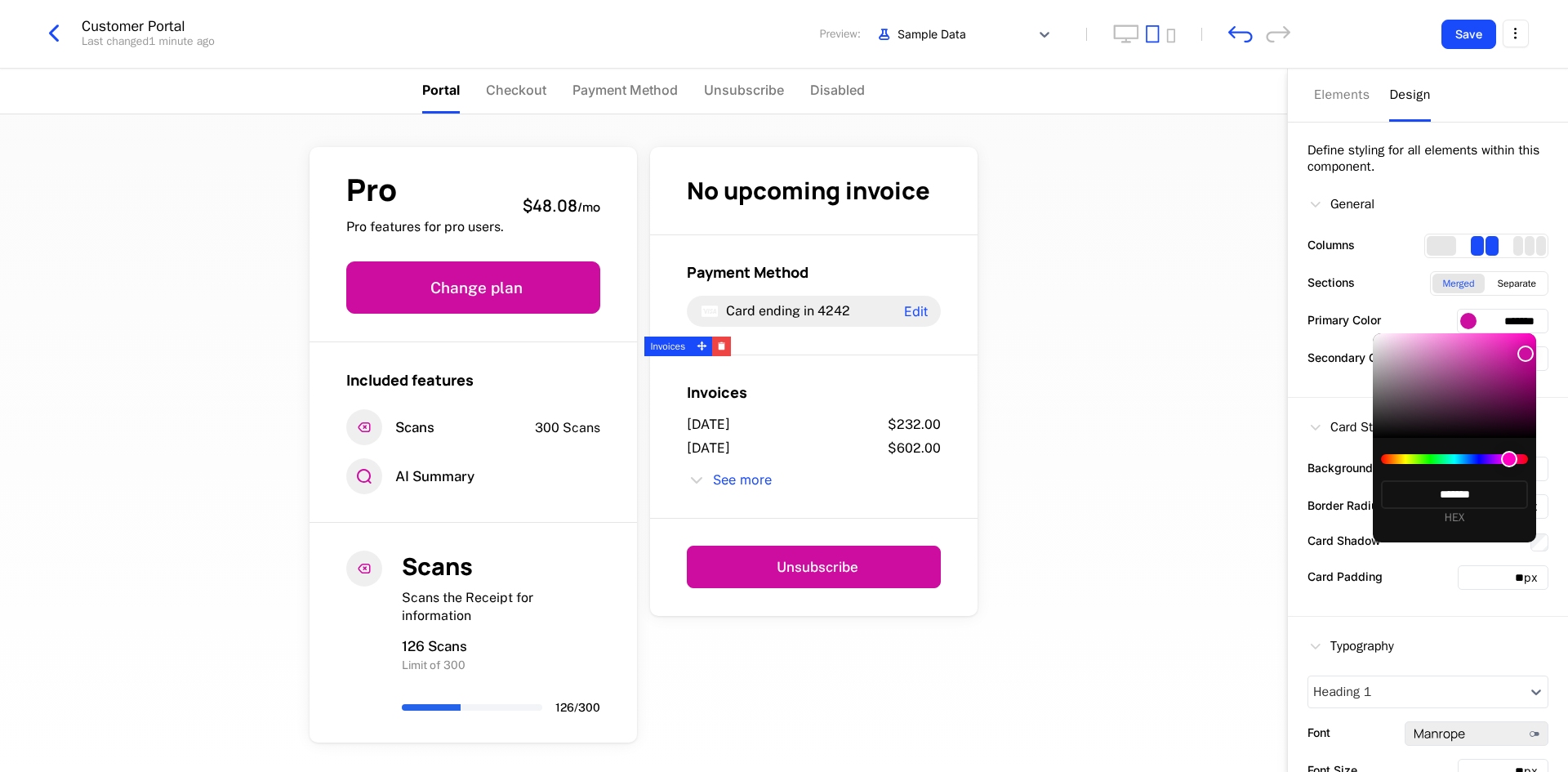 type on "*******" 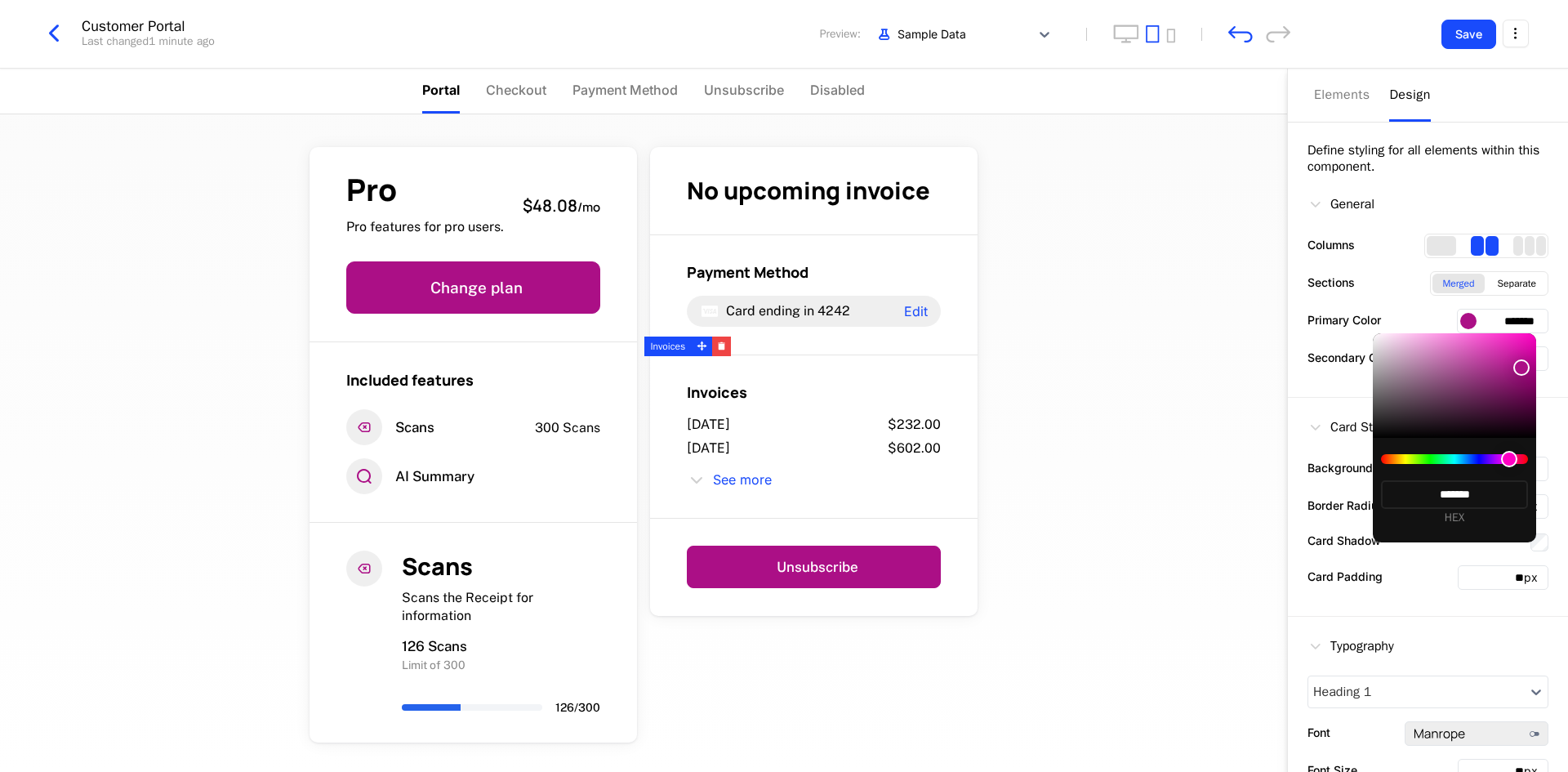 type on "*******" 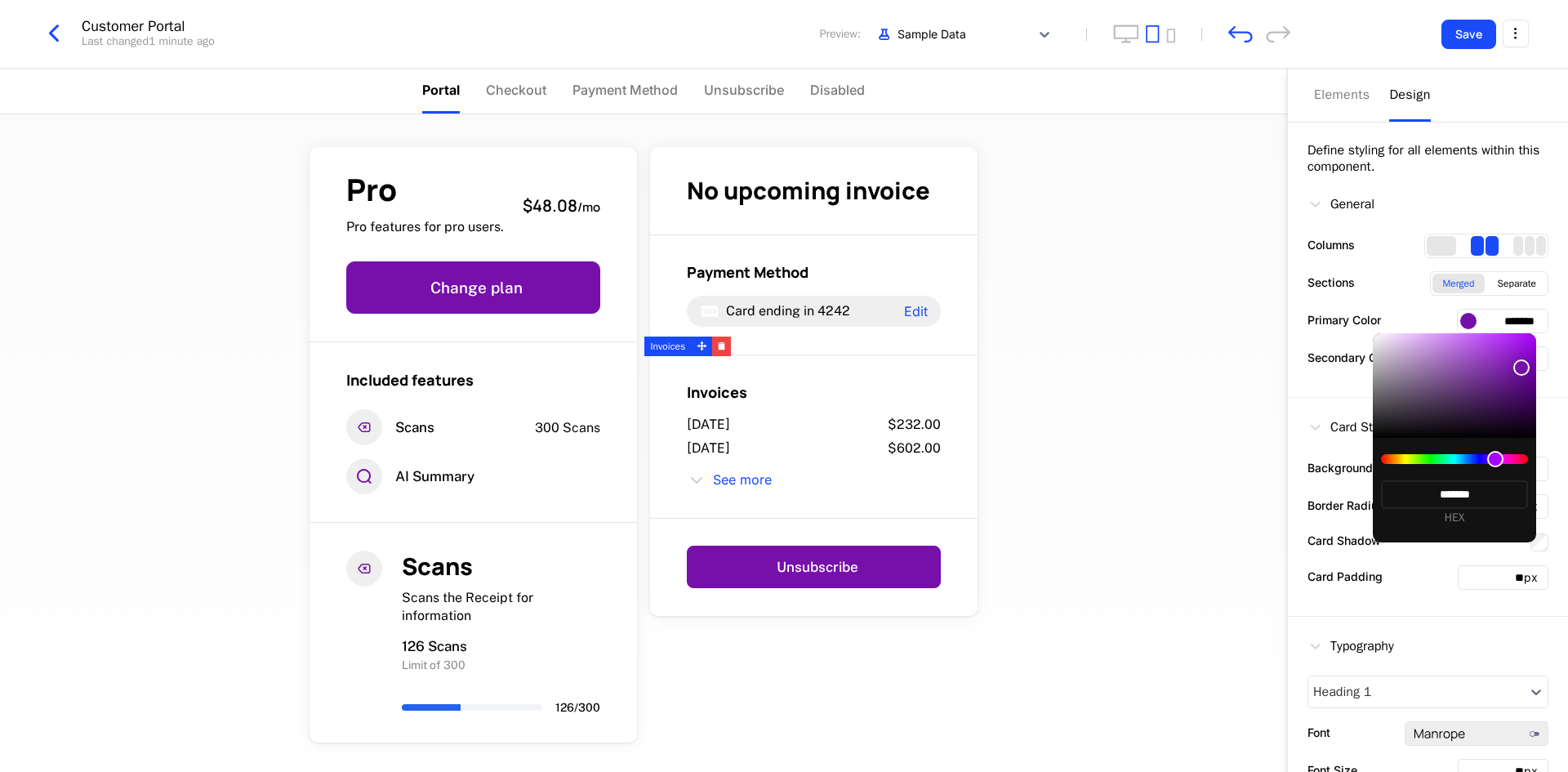 type on "*******" 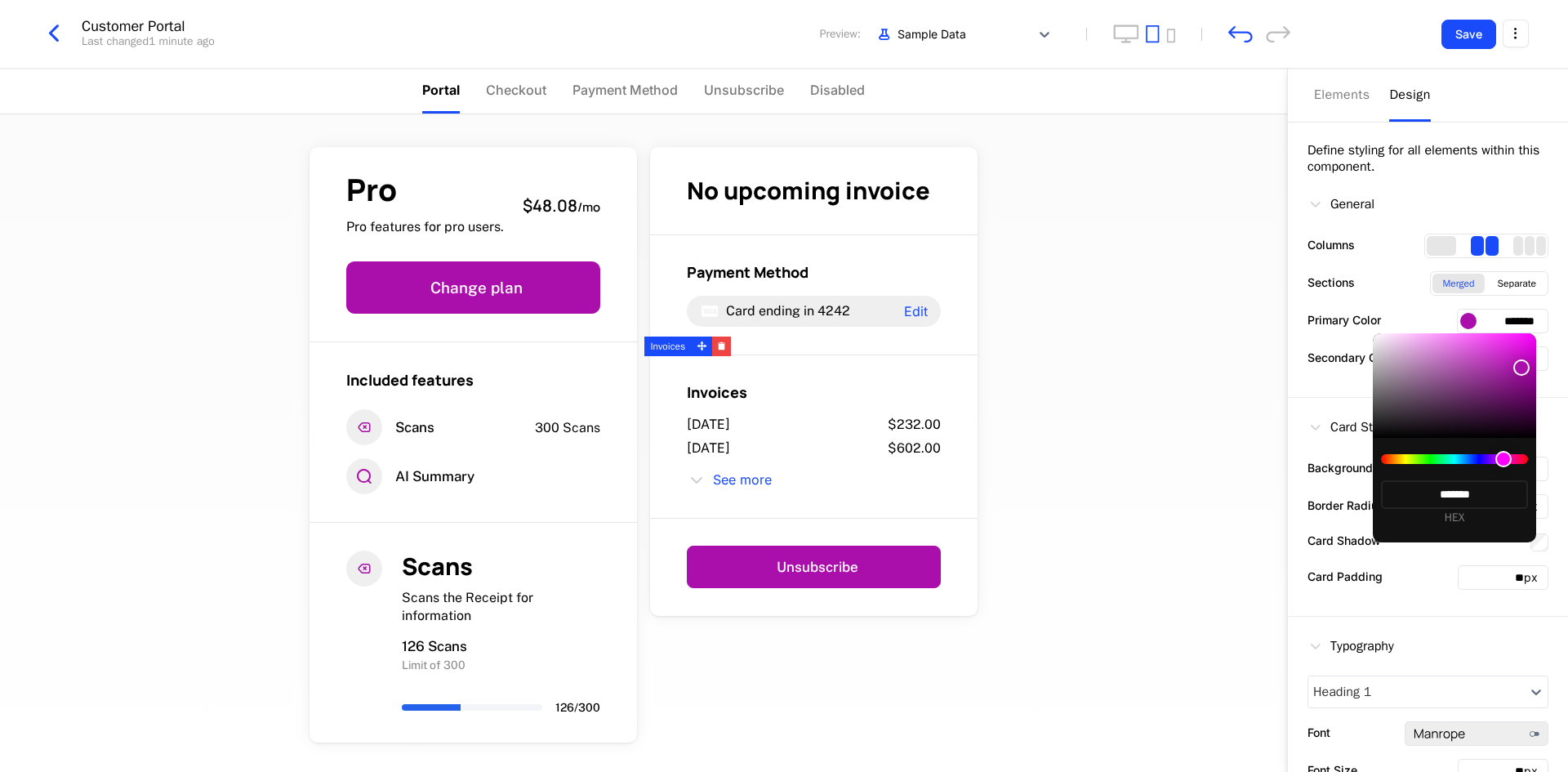 click at bounding box center [1454, 459] 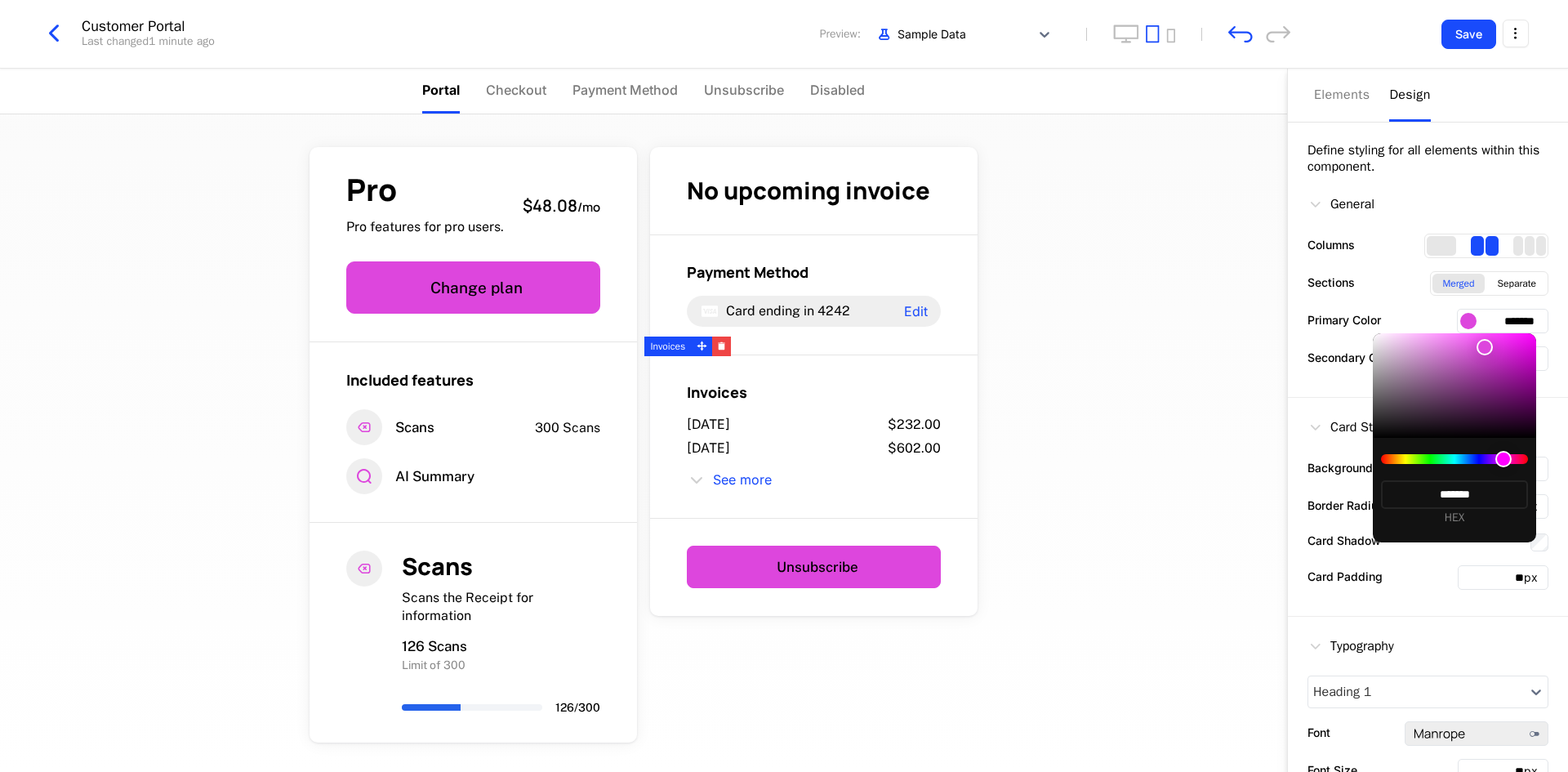click at bounding box center (1454, 386) 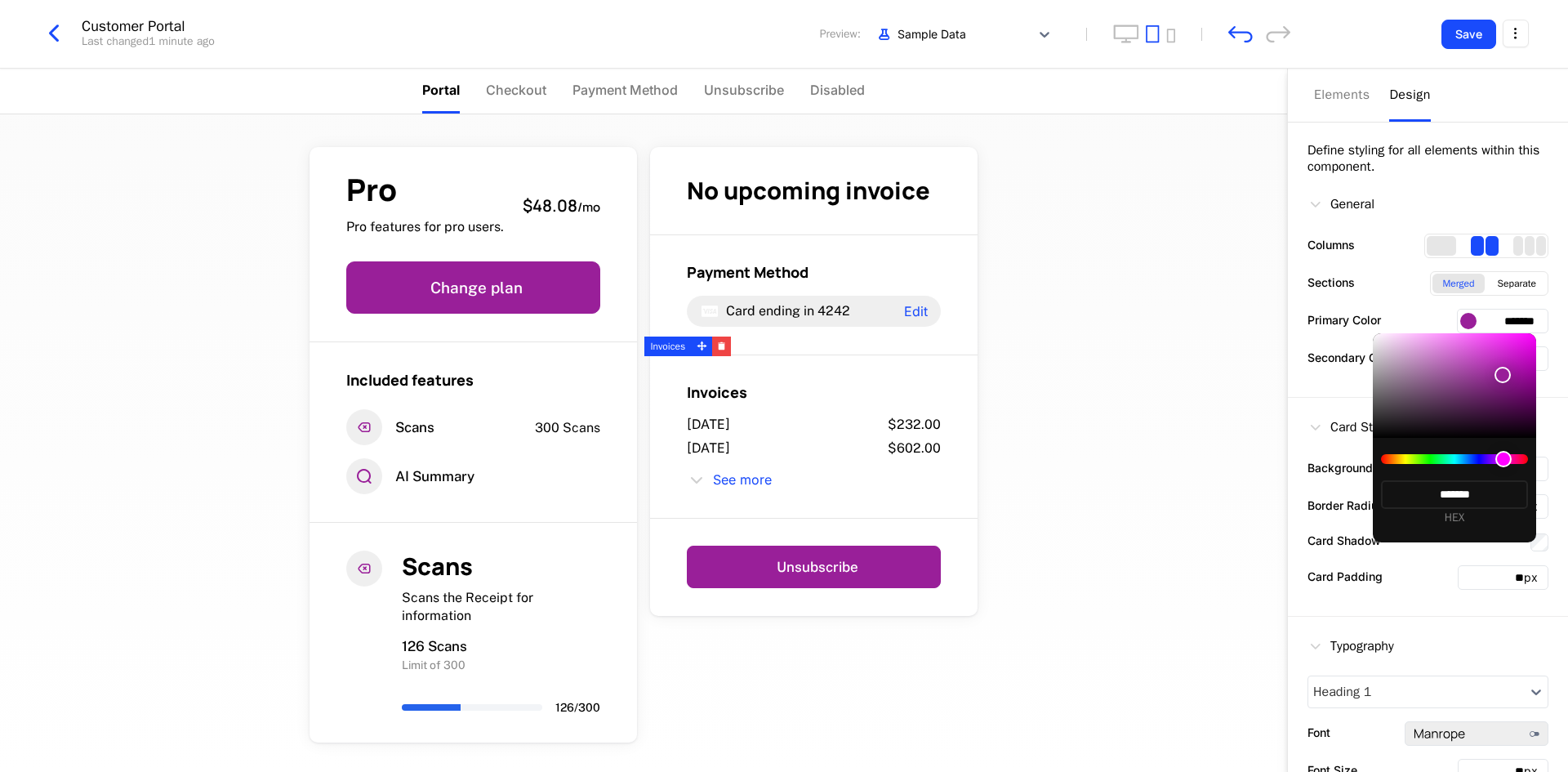type on "*******" 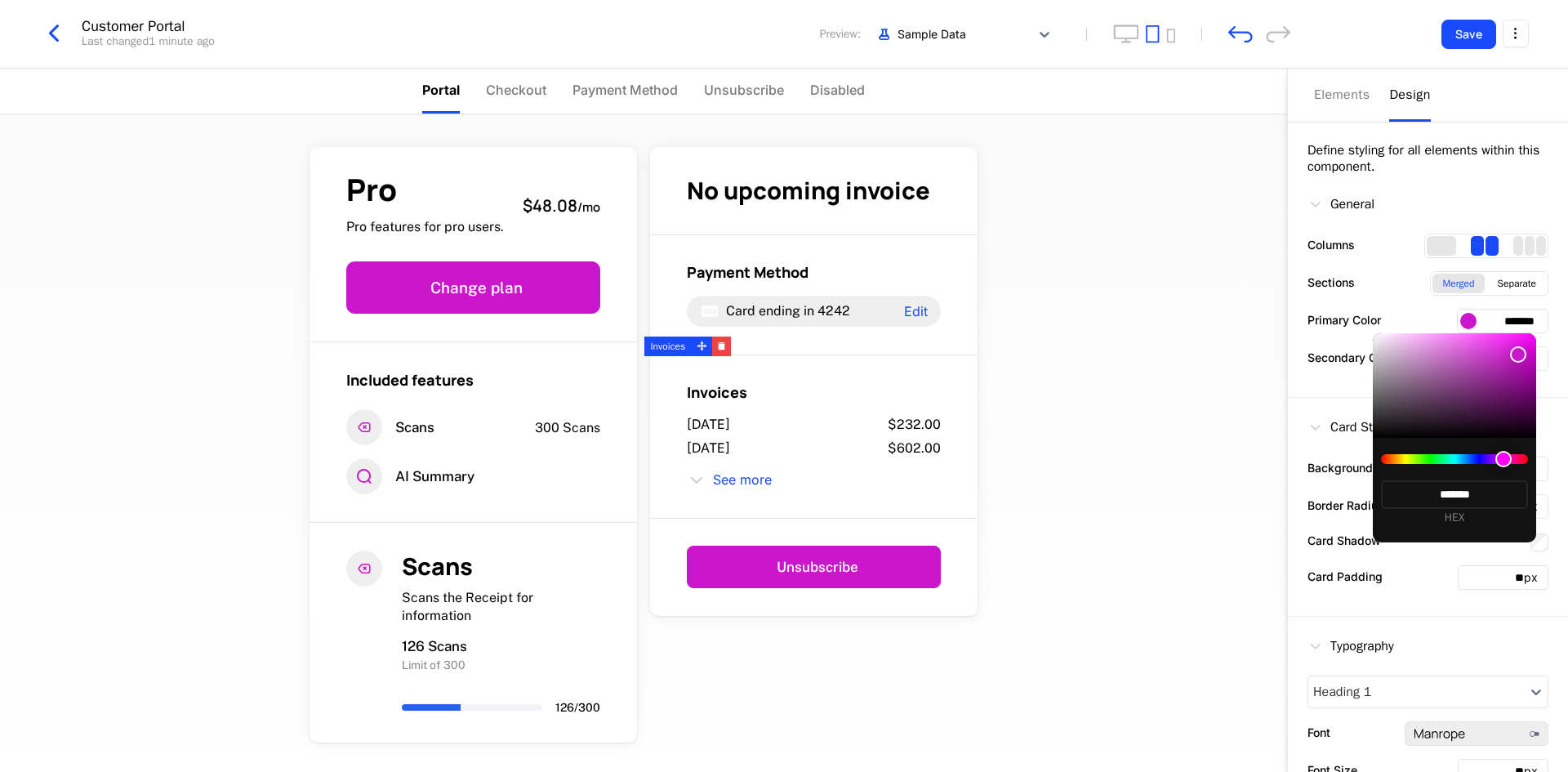type on "*******" 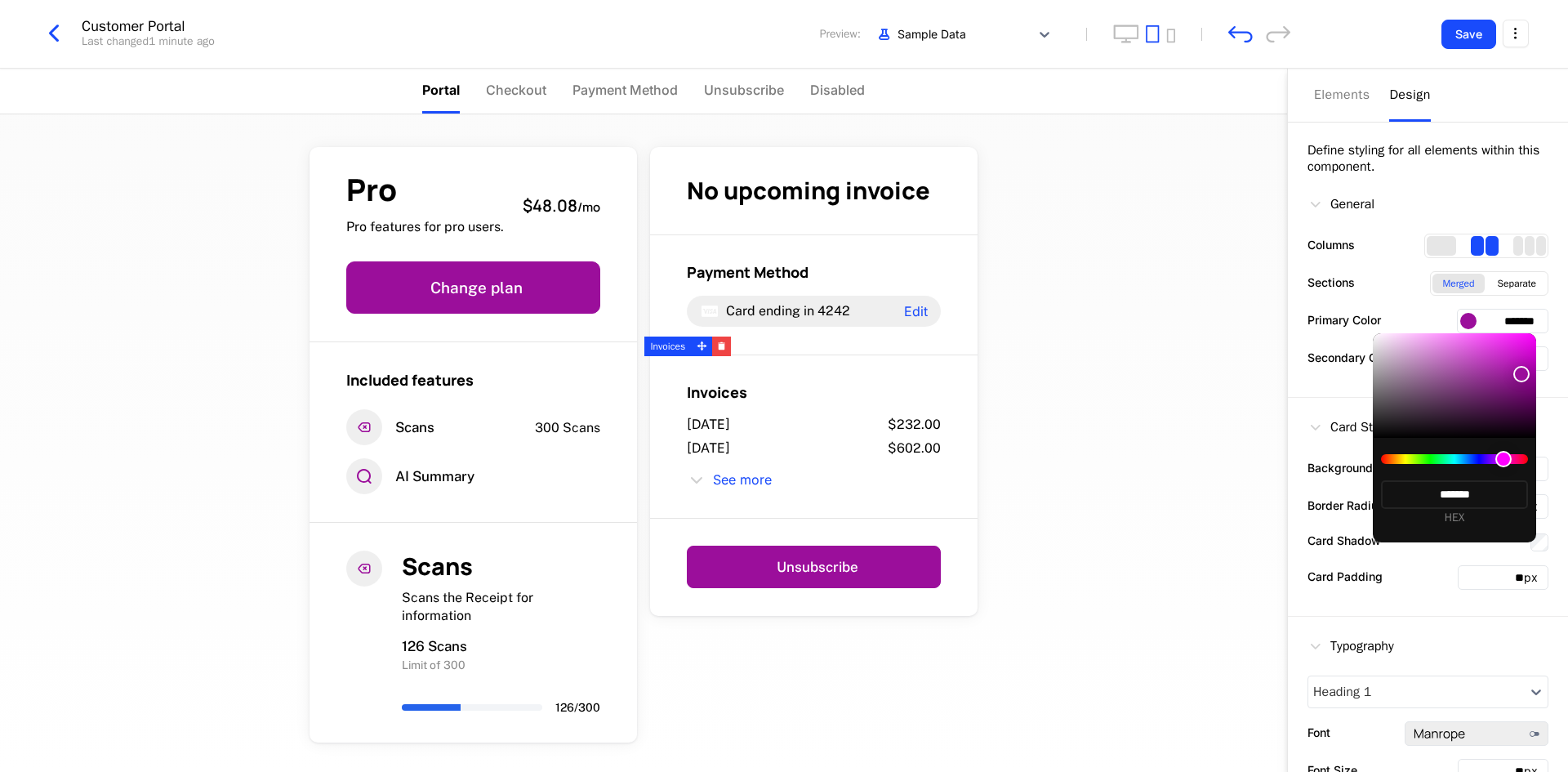 click at bounding box center [1454, 386] 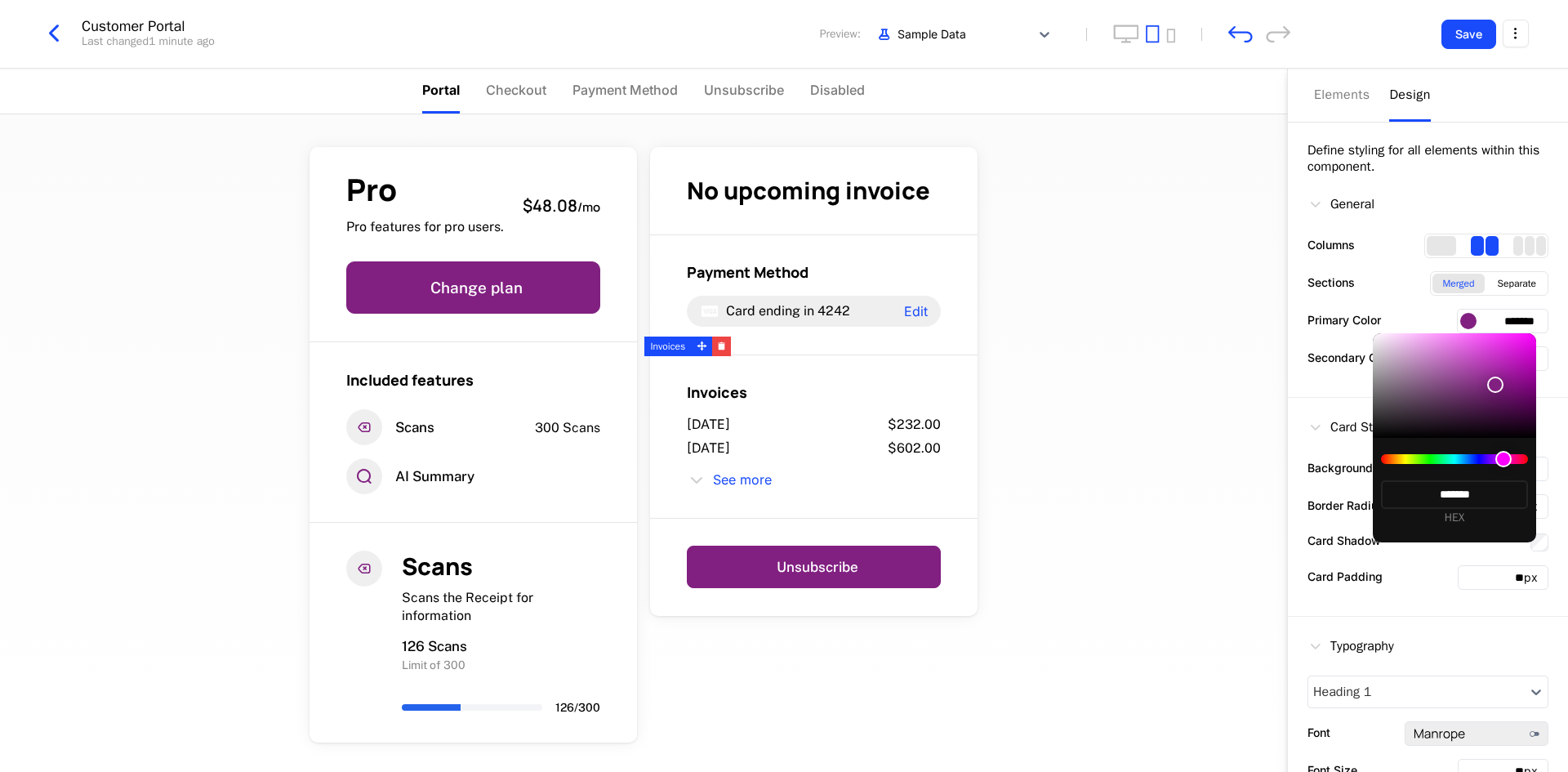 click at bounding box center [1454, 386] 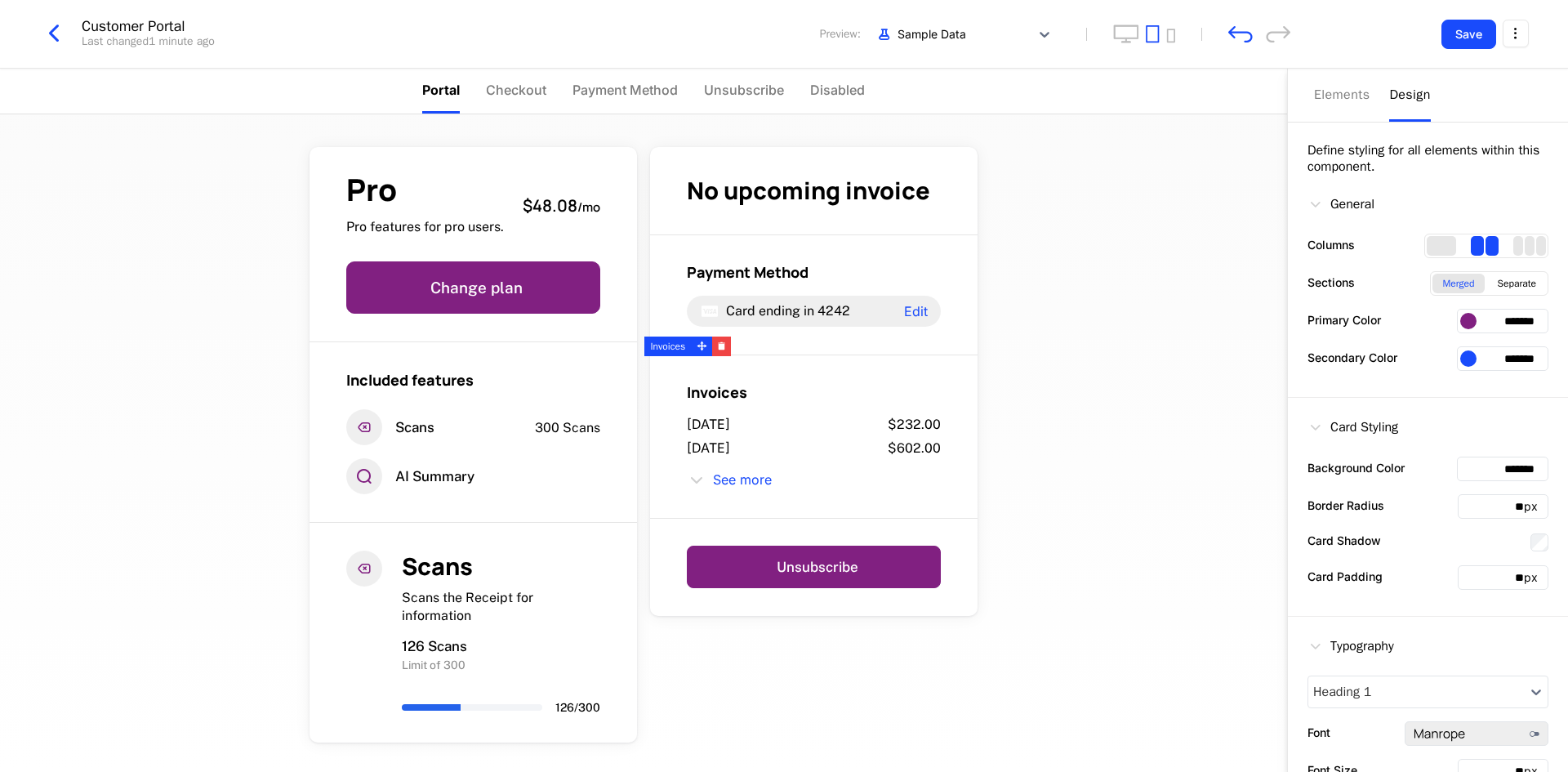 click at bounding box center (1468, 359) 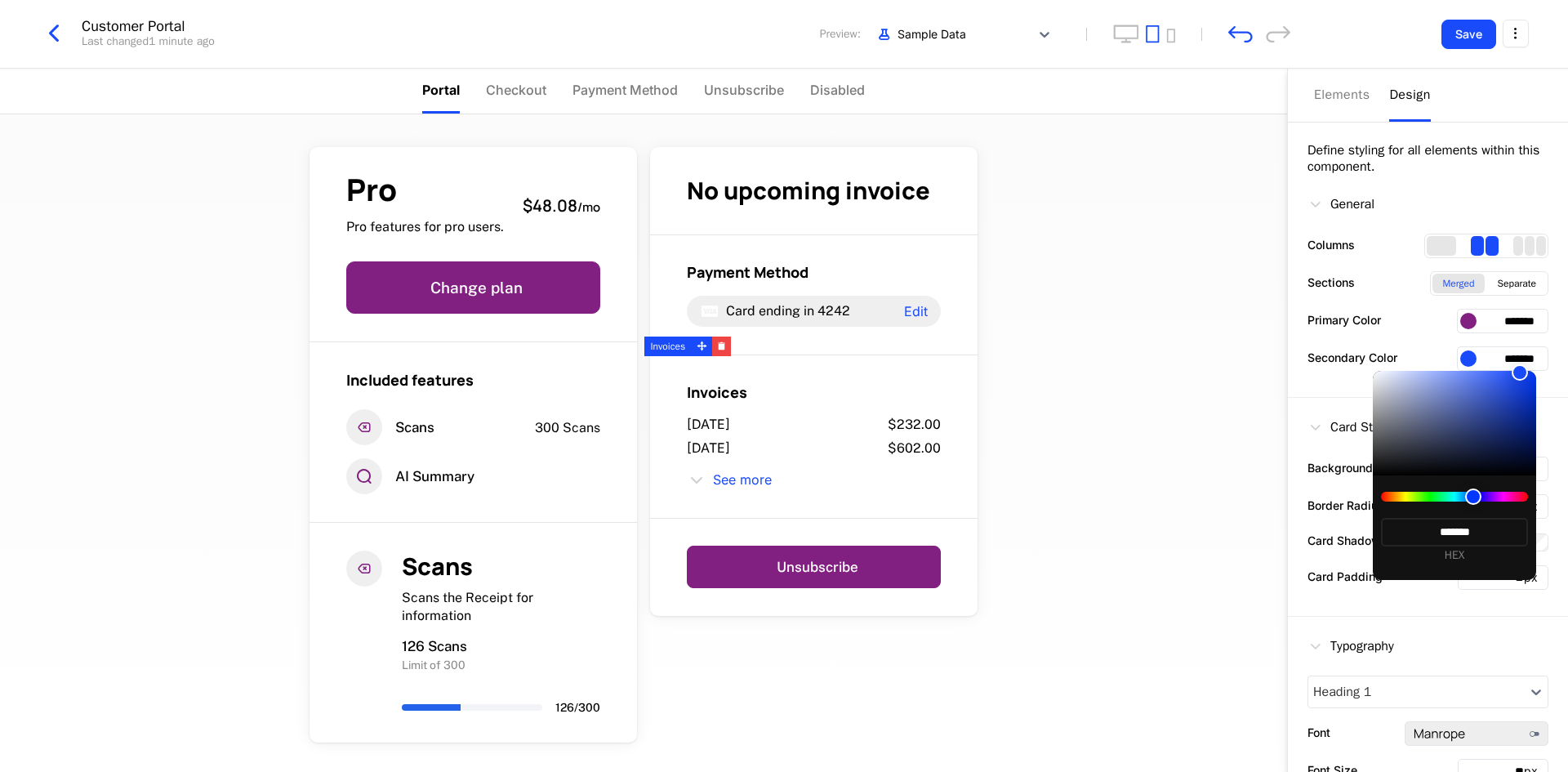 type on "*******" 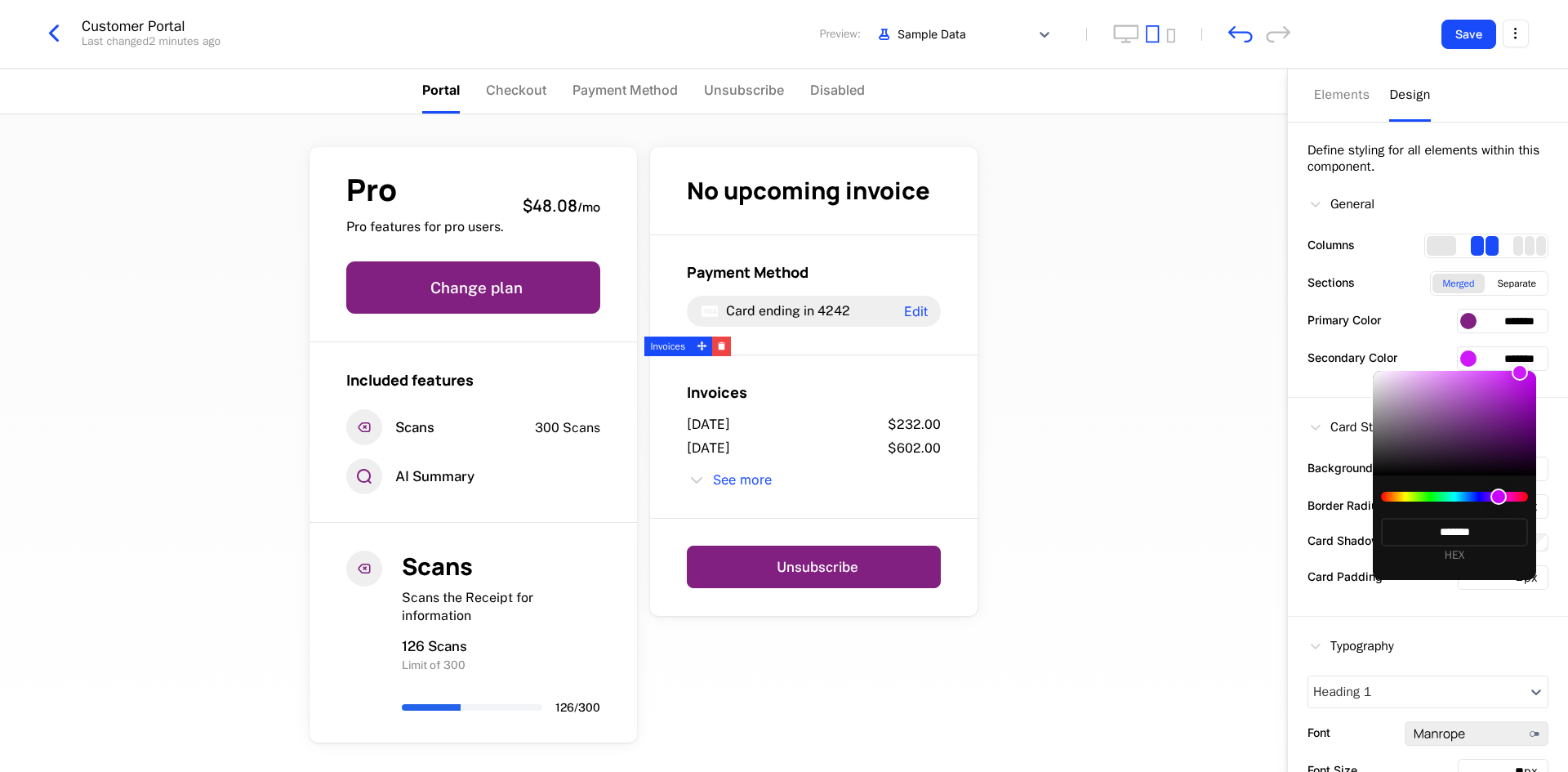 click at bounding box center [1454, 497] 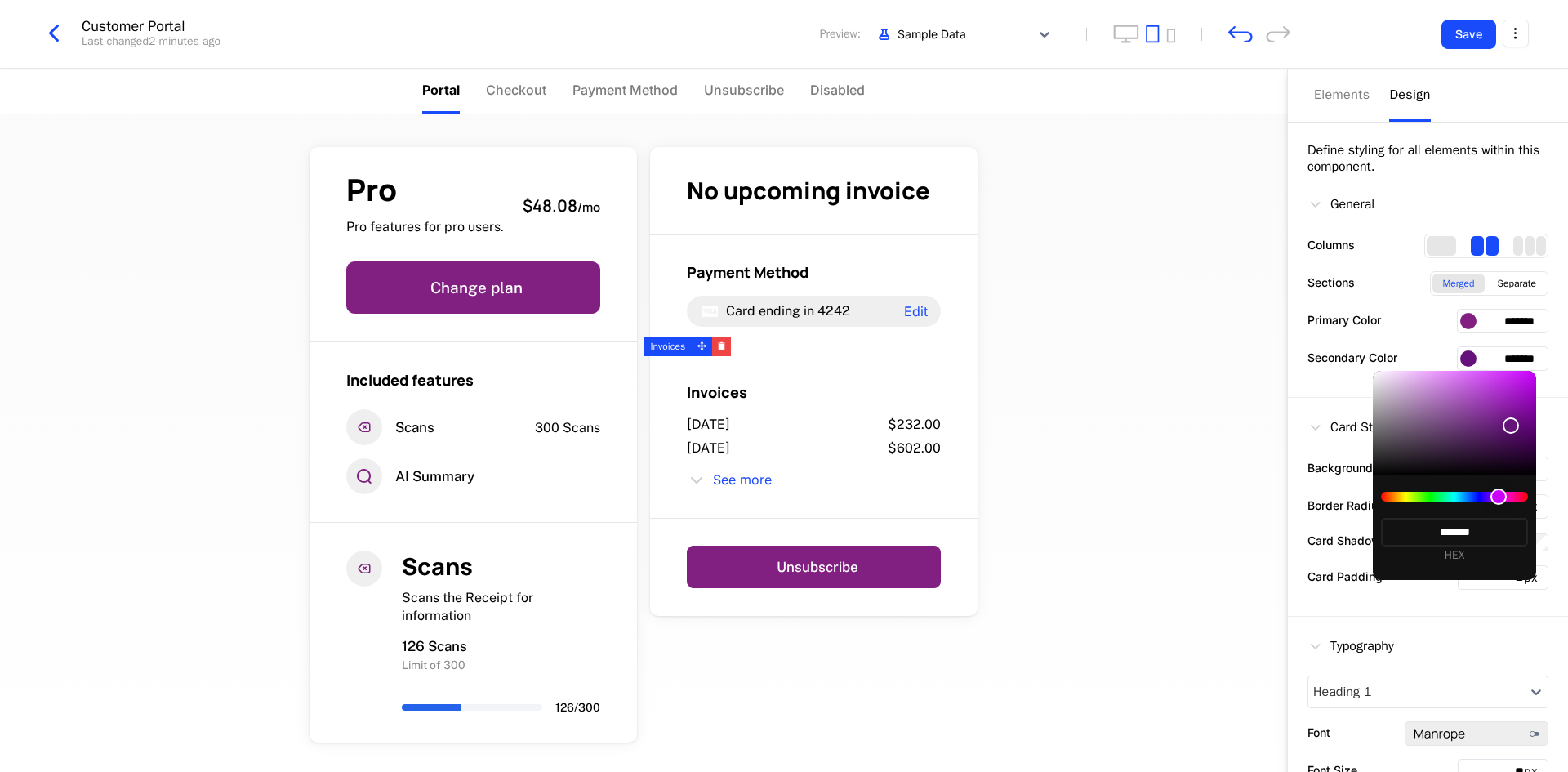type on "*******" 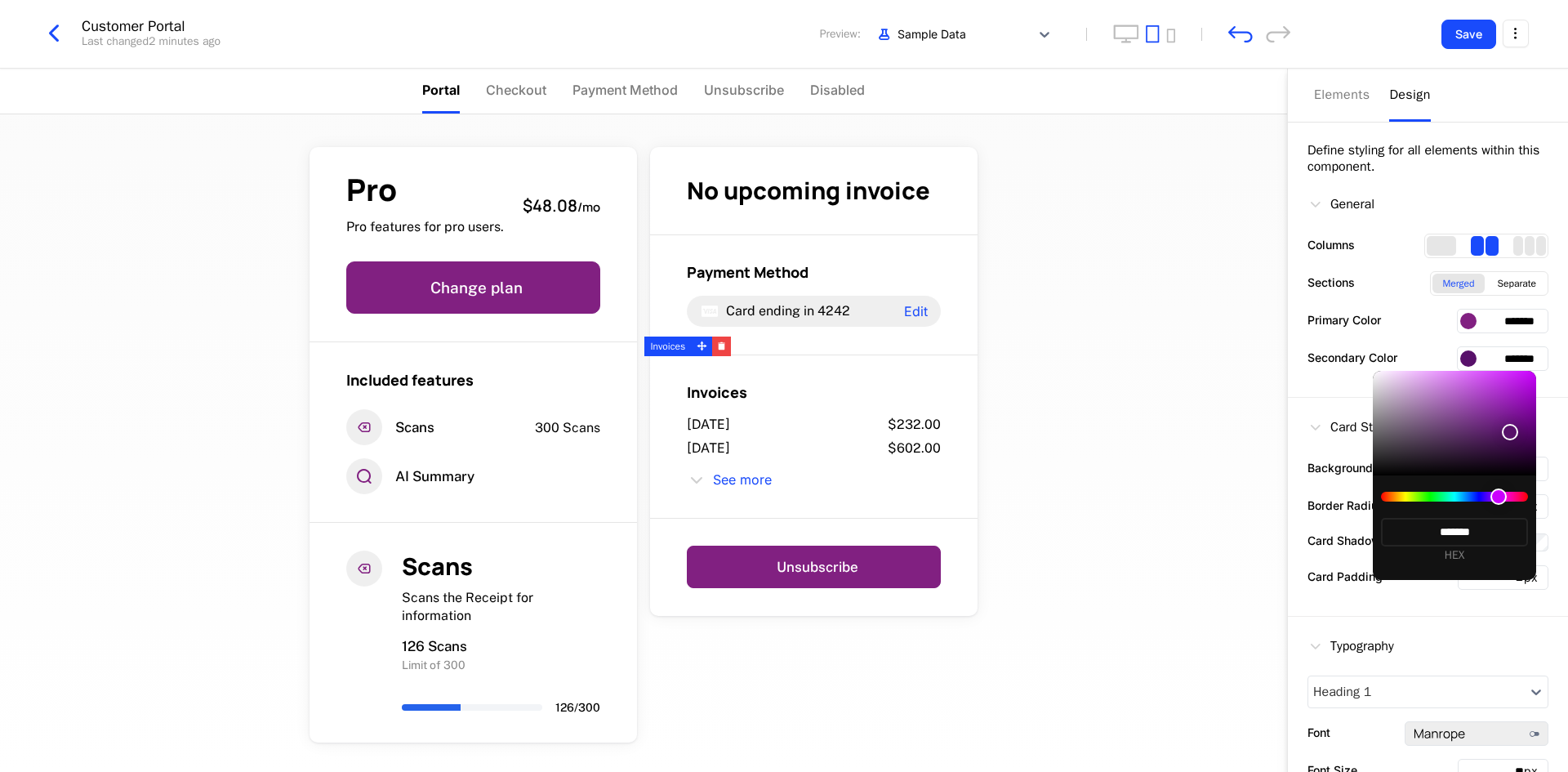 drag, startPoint x: 1509, startPoint y: 405, endPoint x: 1510, endPoint y: 432, distance: 27.01851 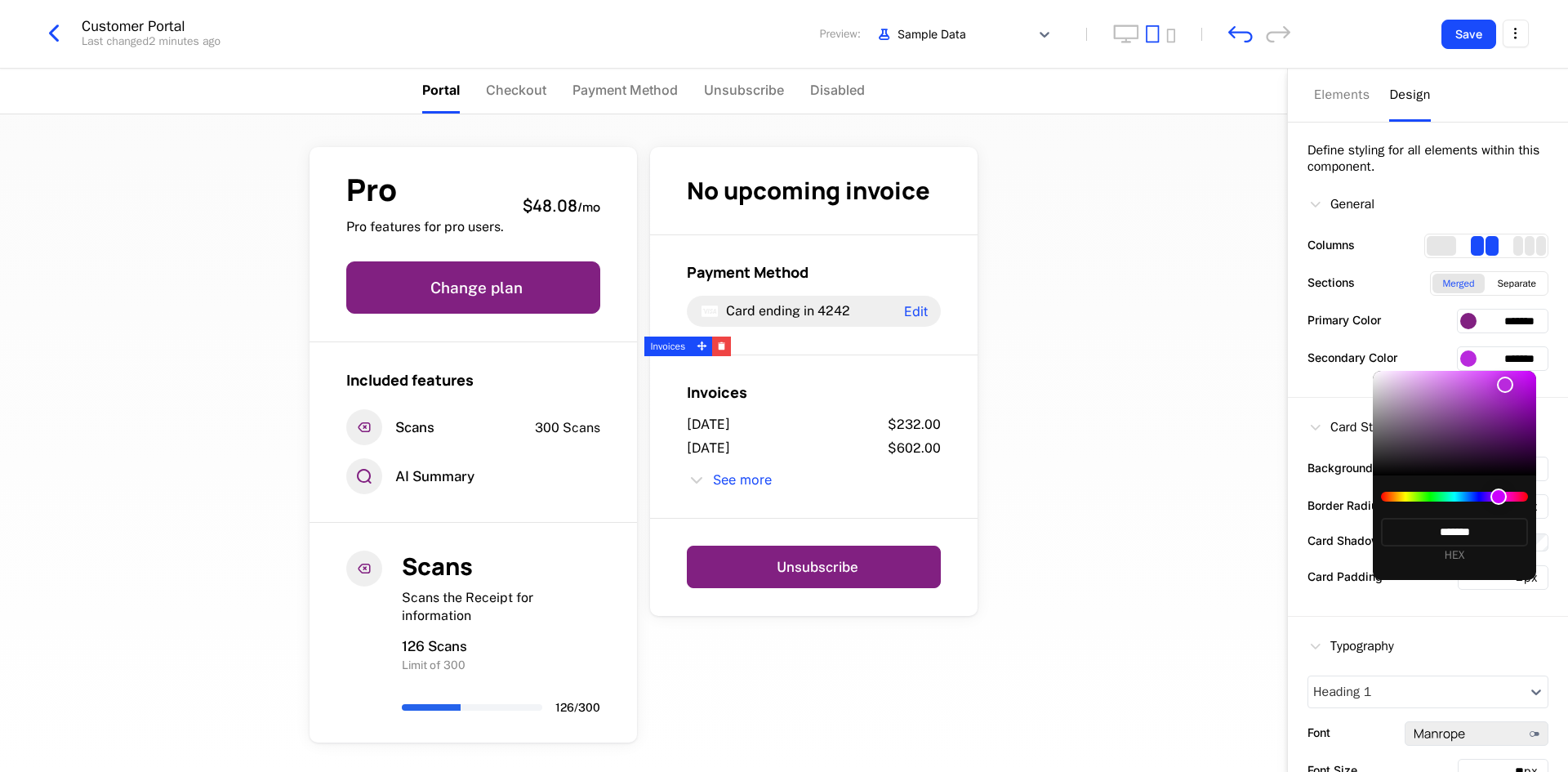 click at bounding box center [1454, 423] 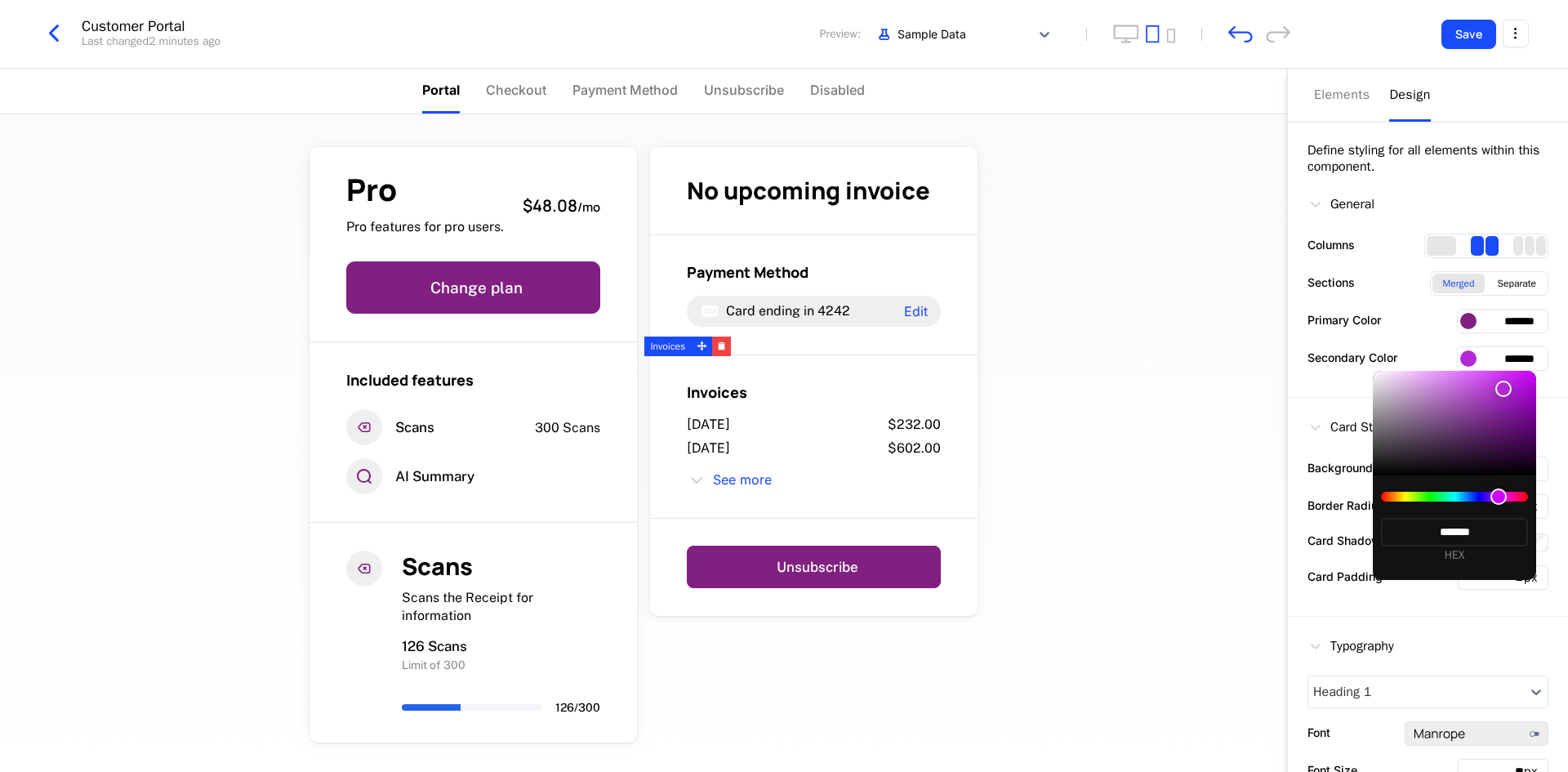 type on "*******" 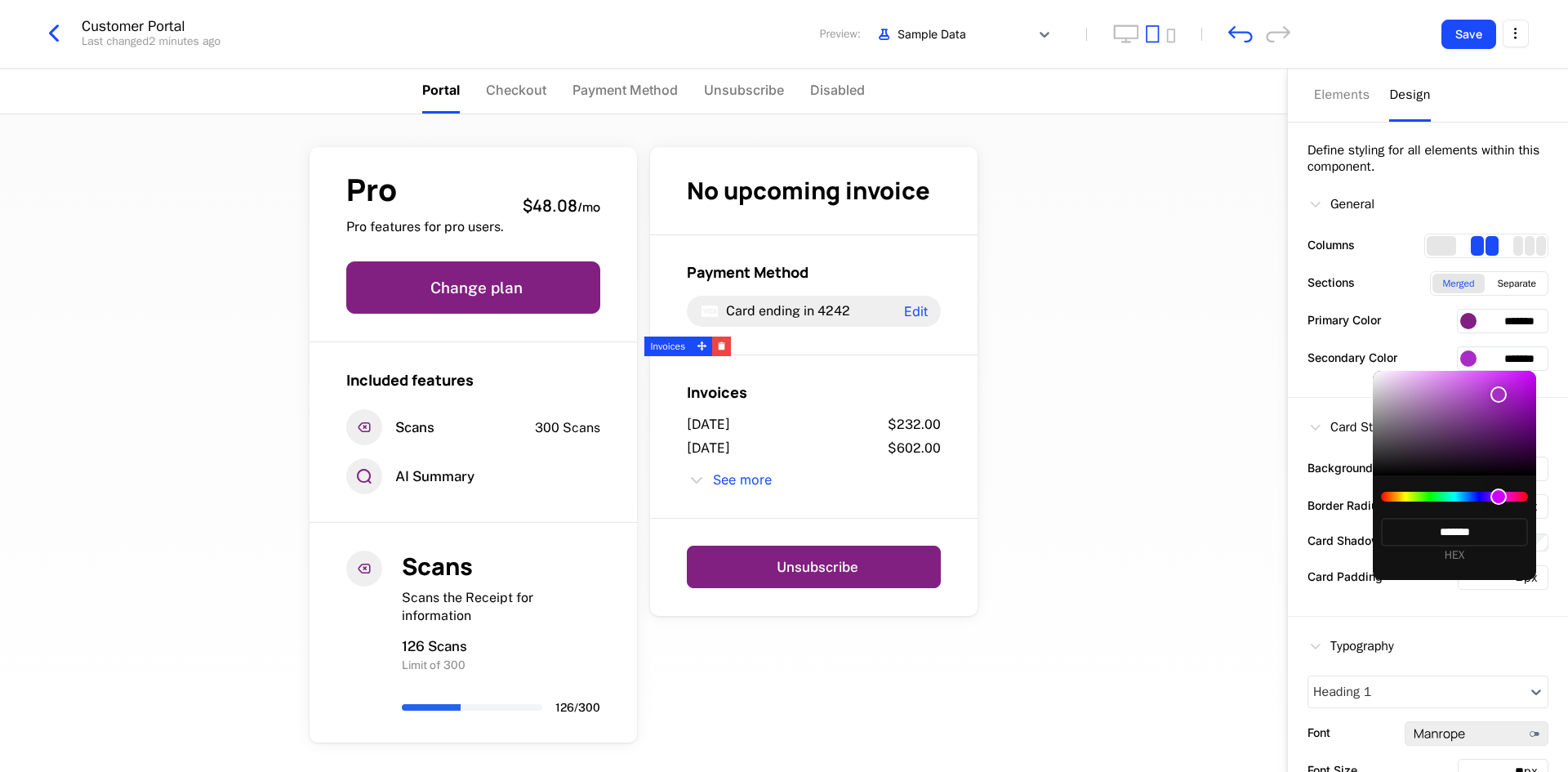 type on "*******" 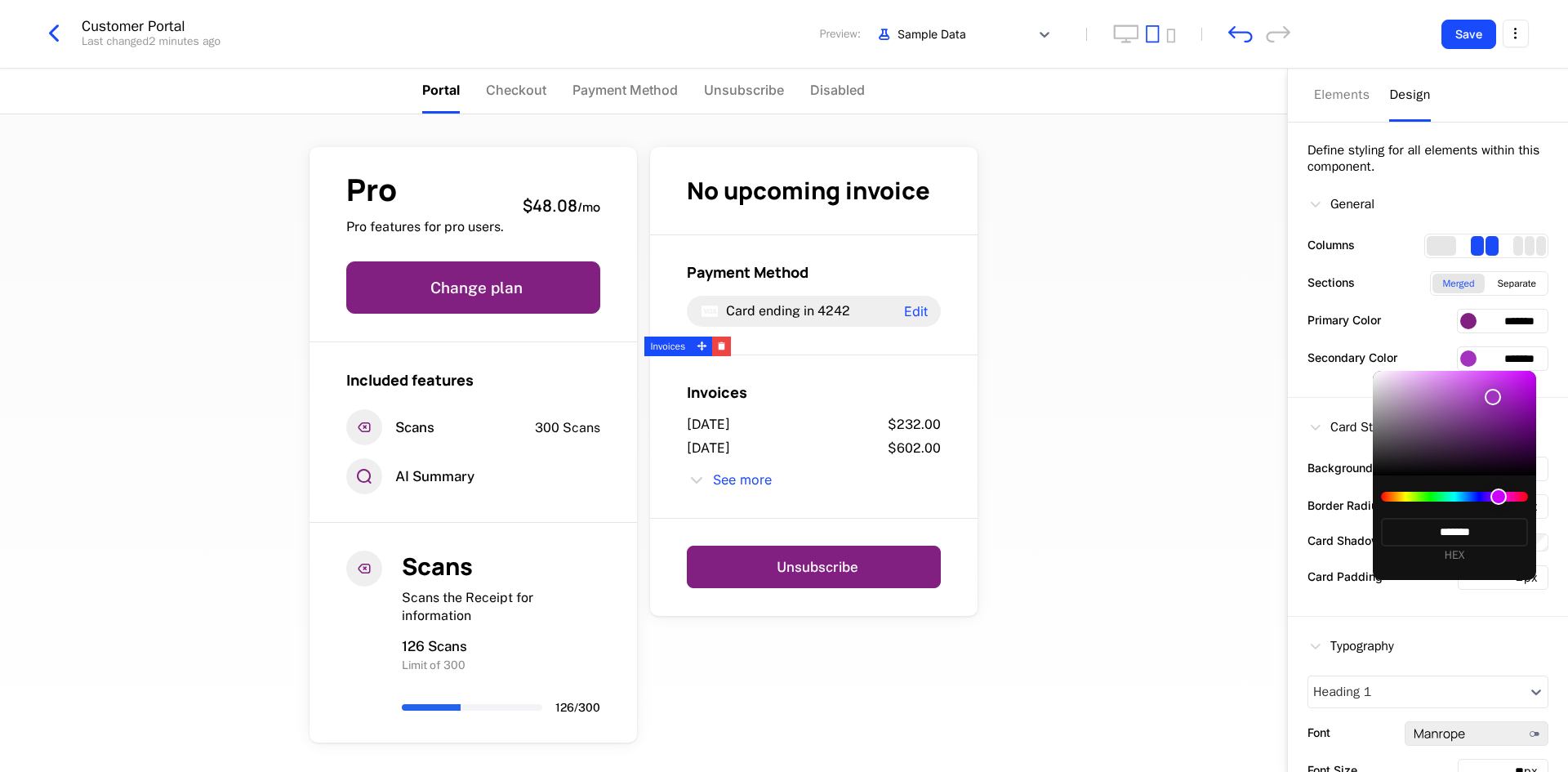 type on "*******" 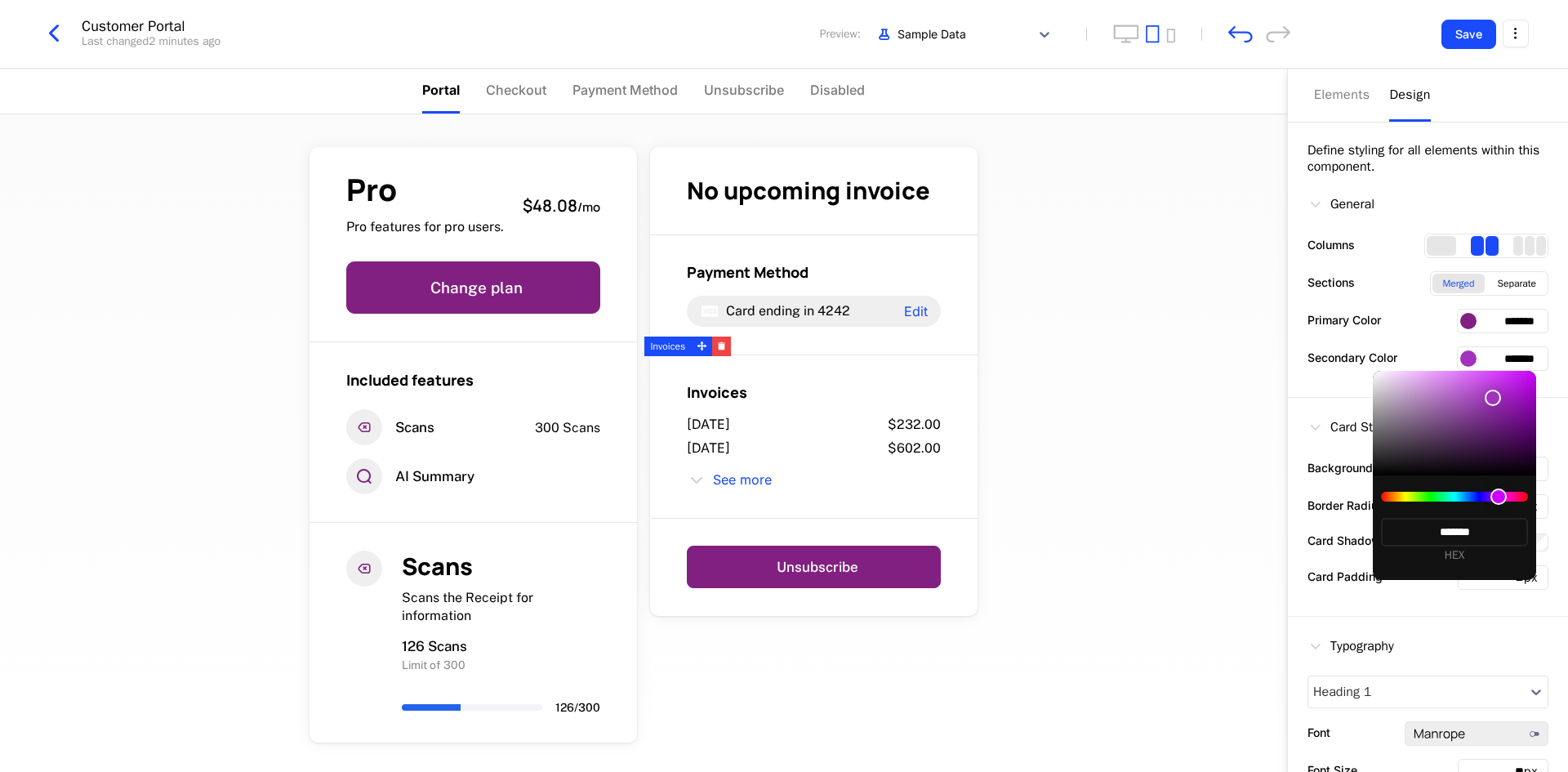 type on "*******" 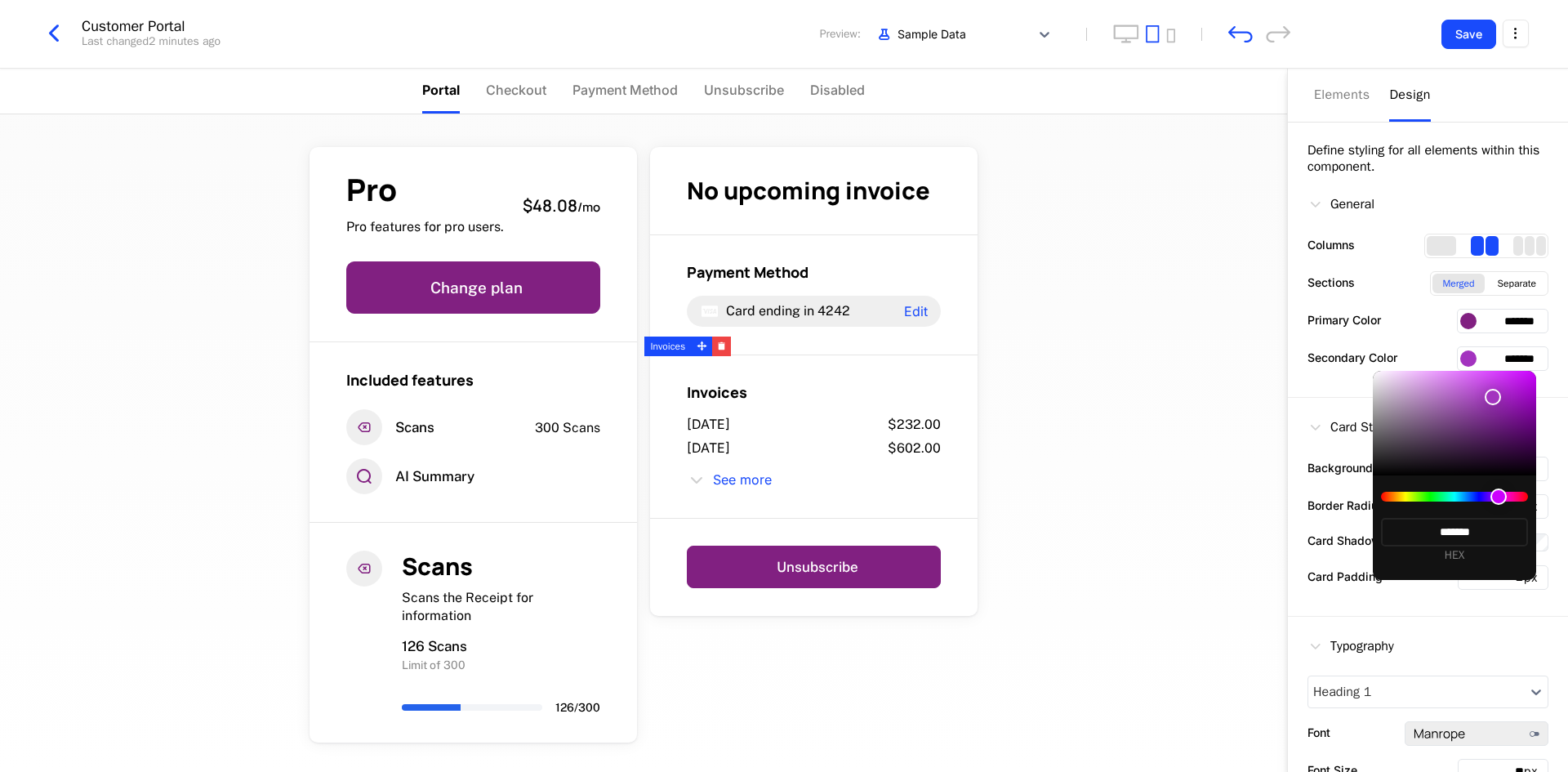 type on "*******" 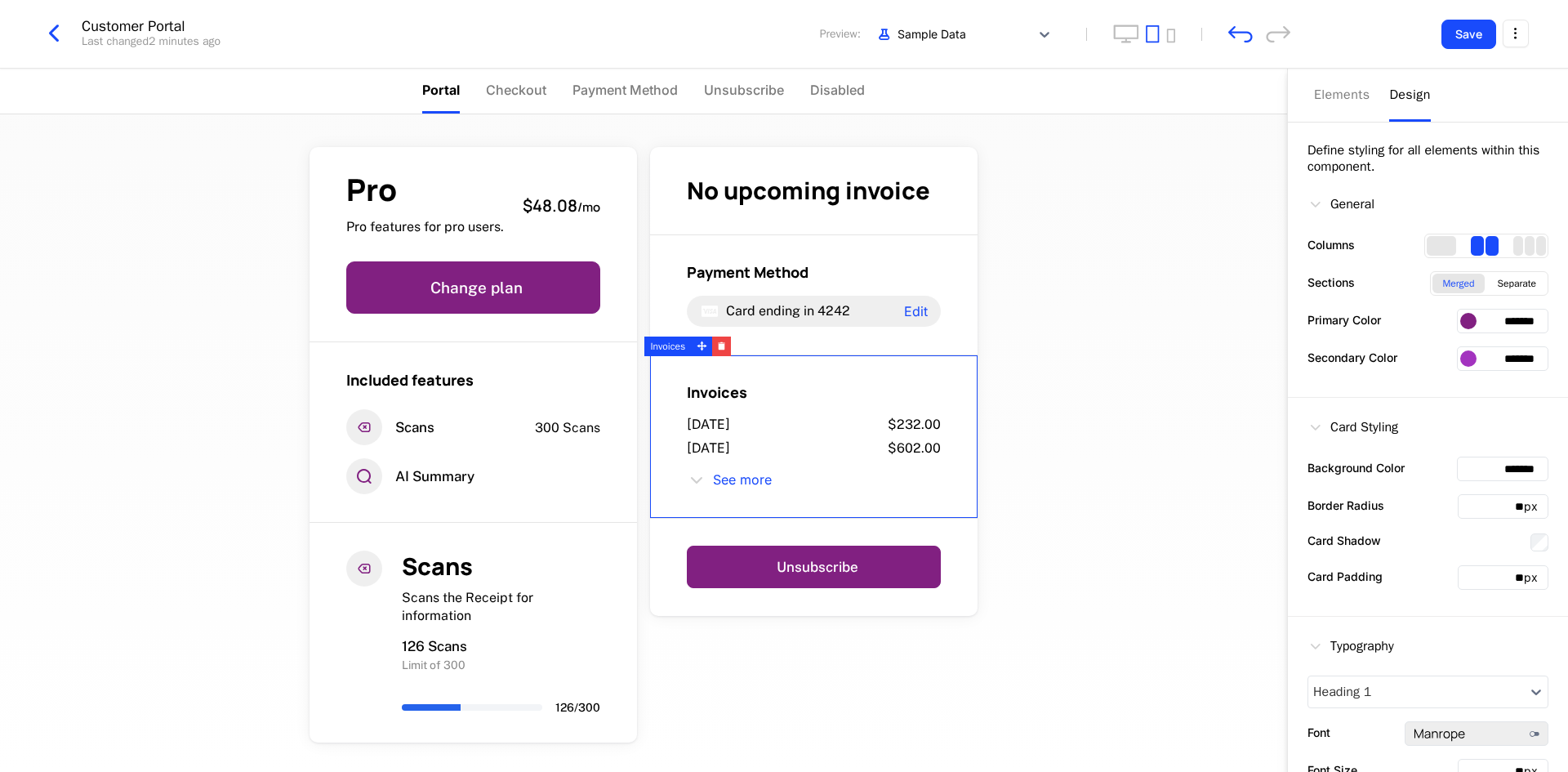 click on "*******" at bounding box center [1503, 469] 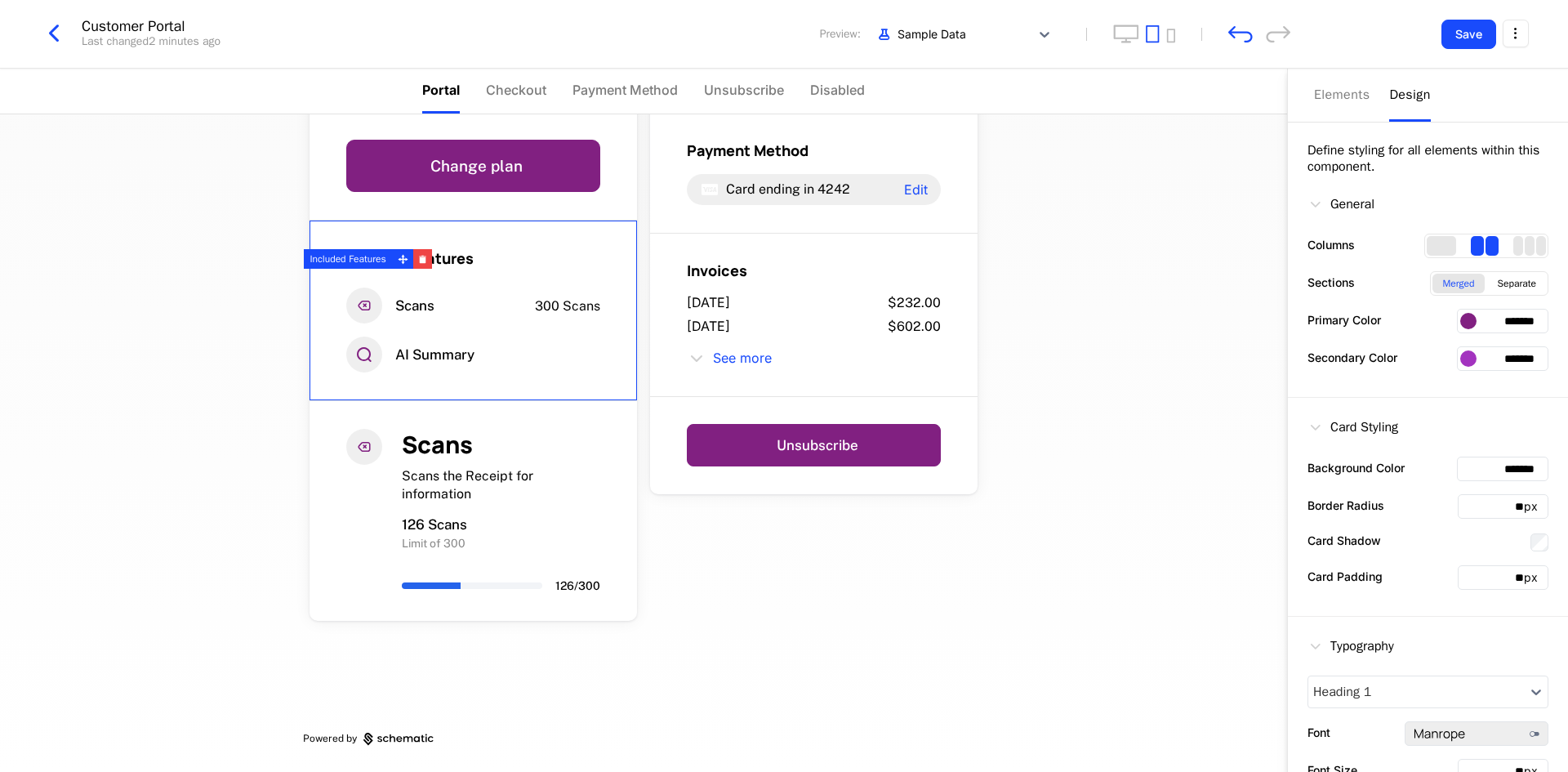 scroll, scrollTop: 0, scrollLeft: 0, axis: both 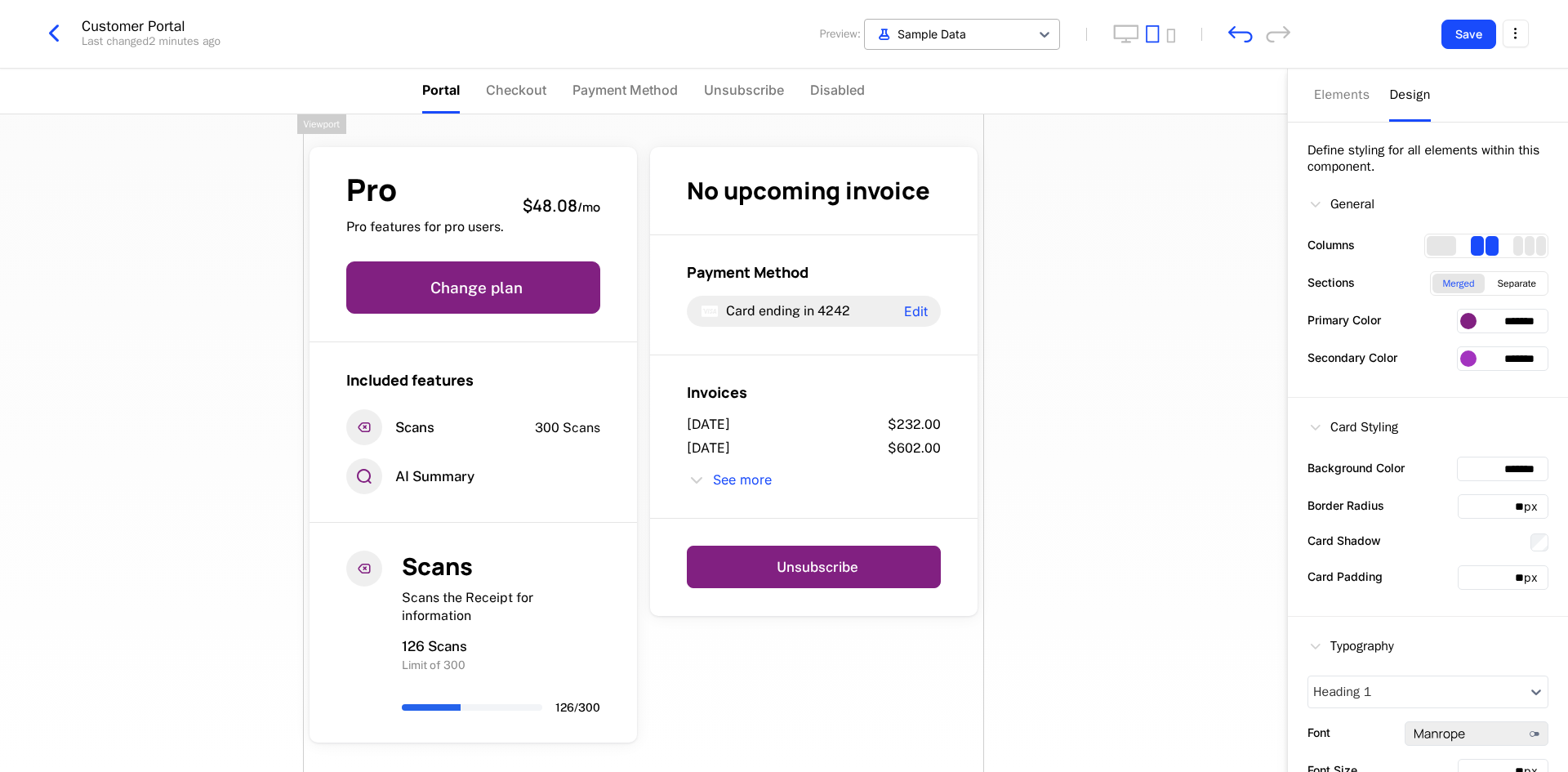 click at bounding box center [947, 33] 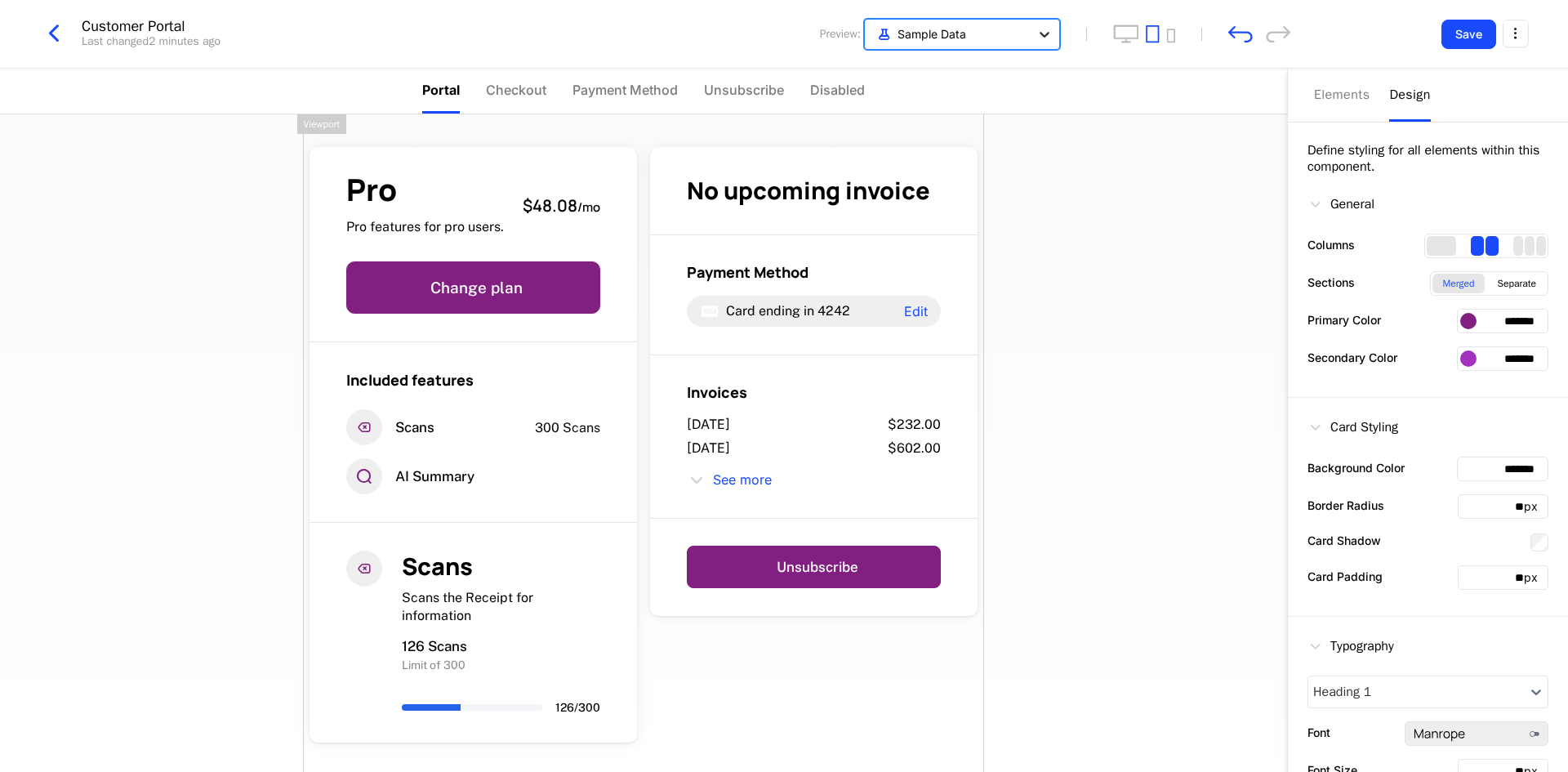 click 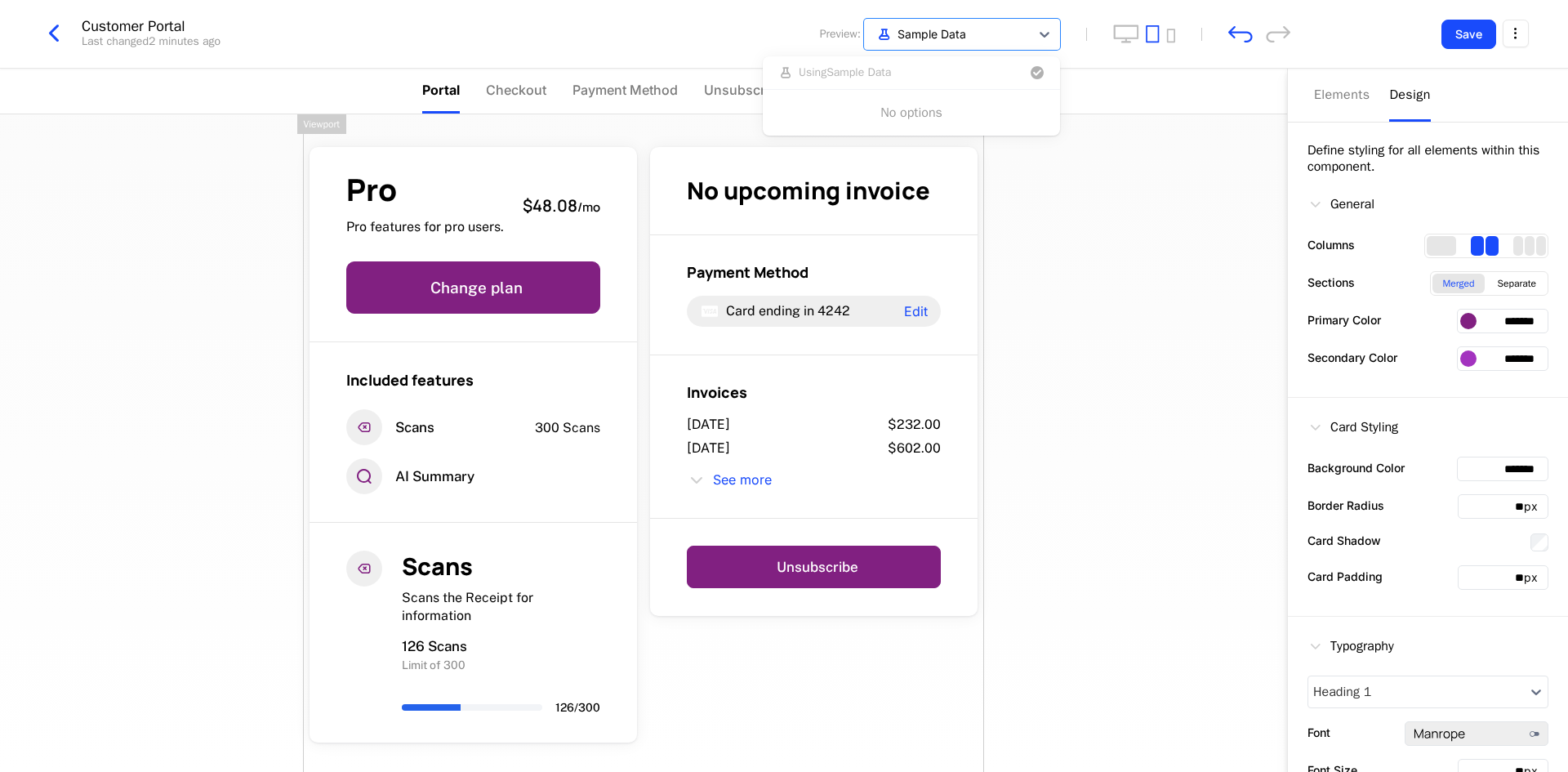 click on "No options" at bounding box center [911, 113] 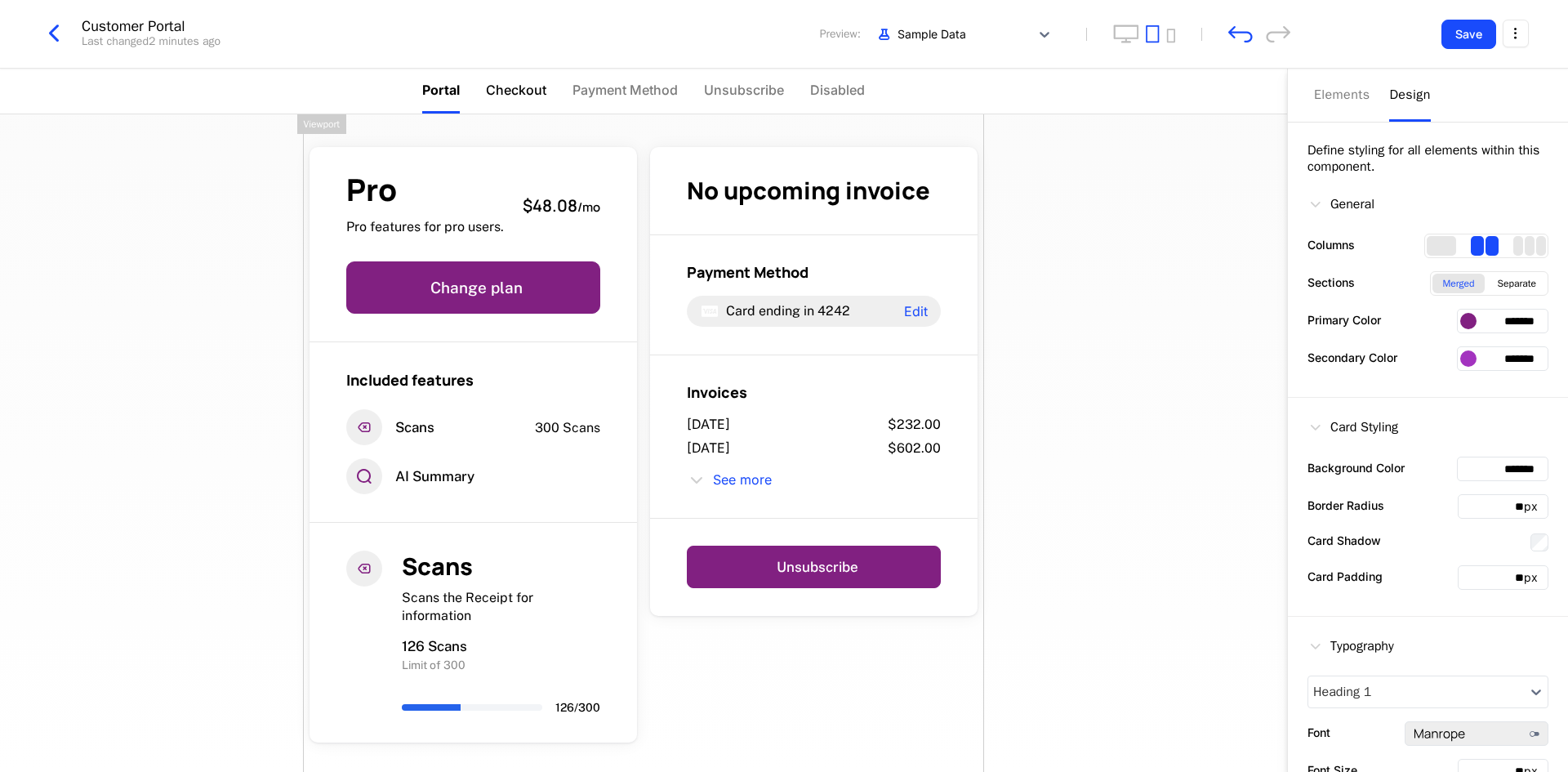 click on "Checkout" at bounding box center [516, 90] 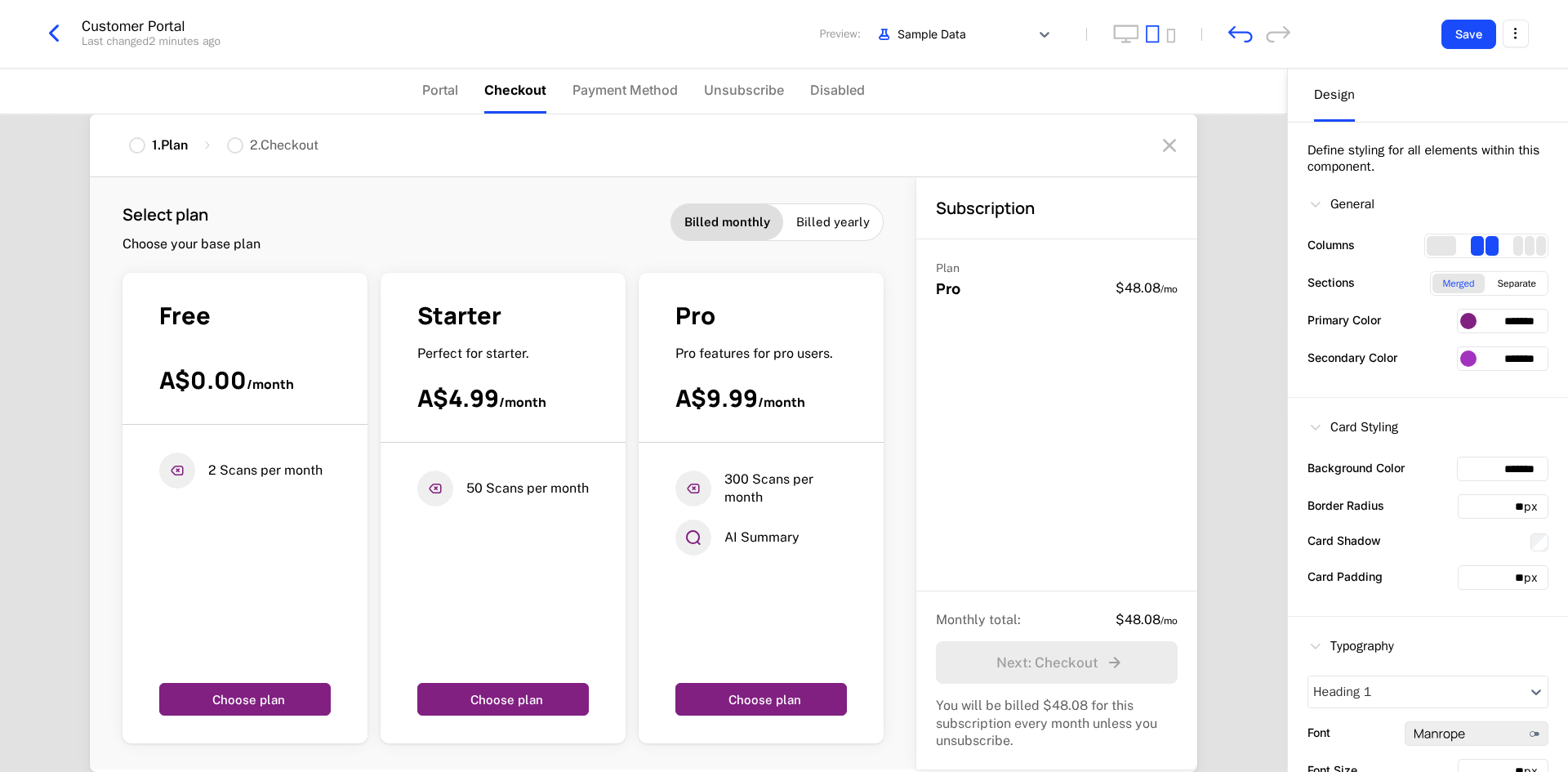 click on "Checkout" at bounding box center [515, 90] 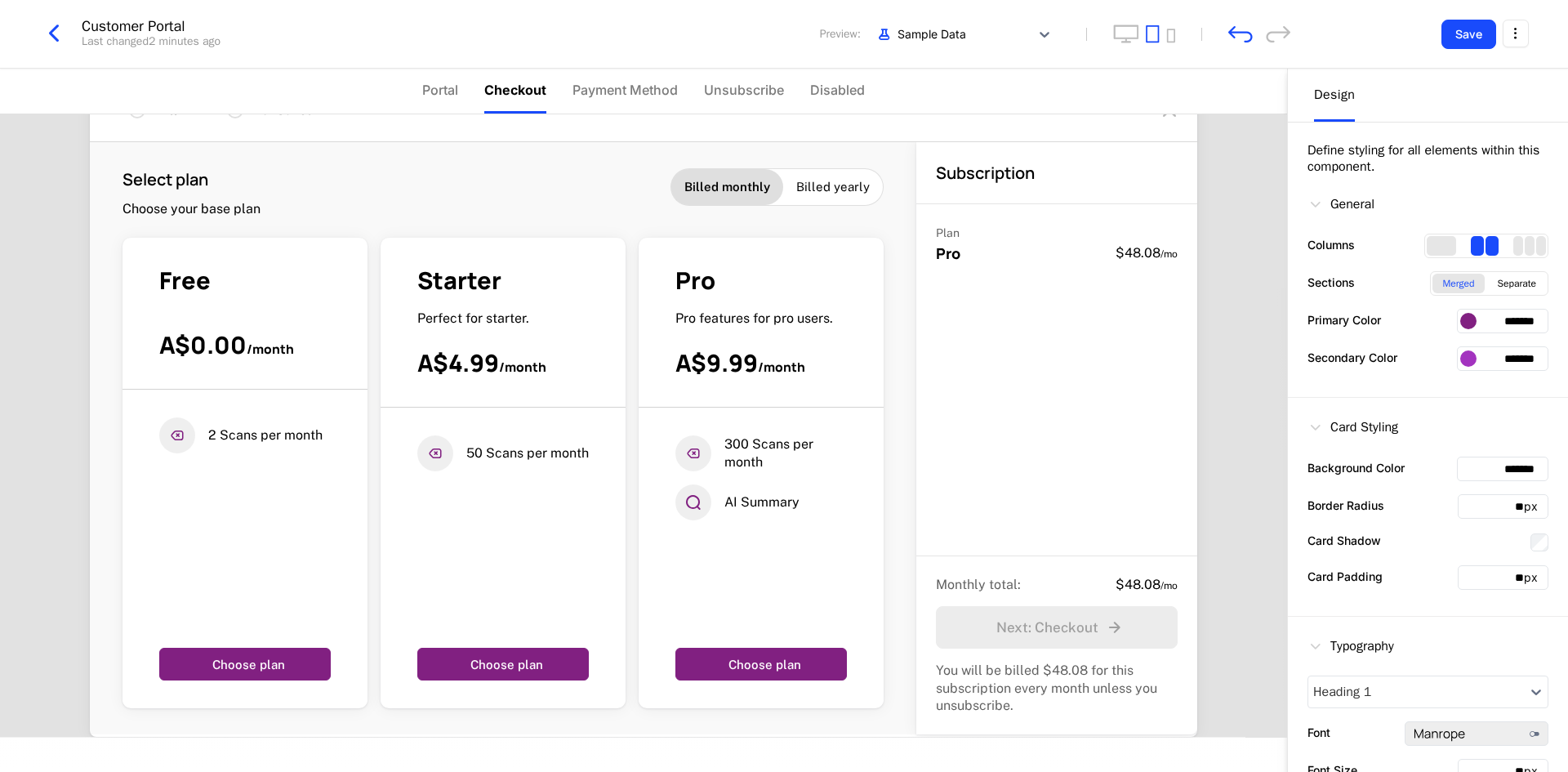 scroll, scrollTop: 0, scrollLeft: 0, axis: both 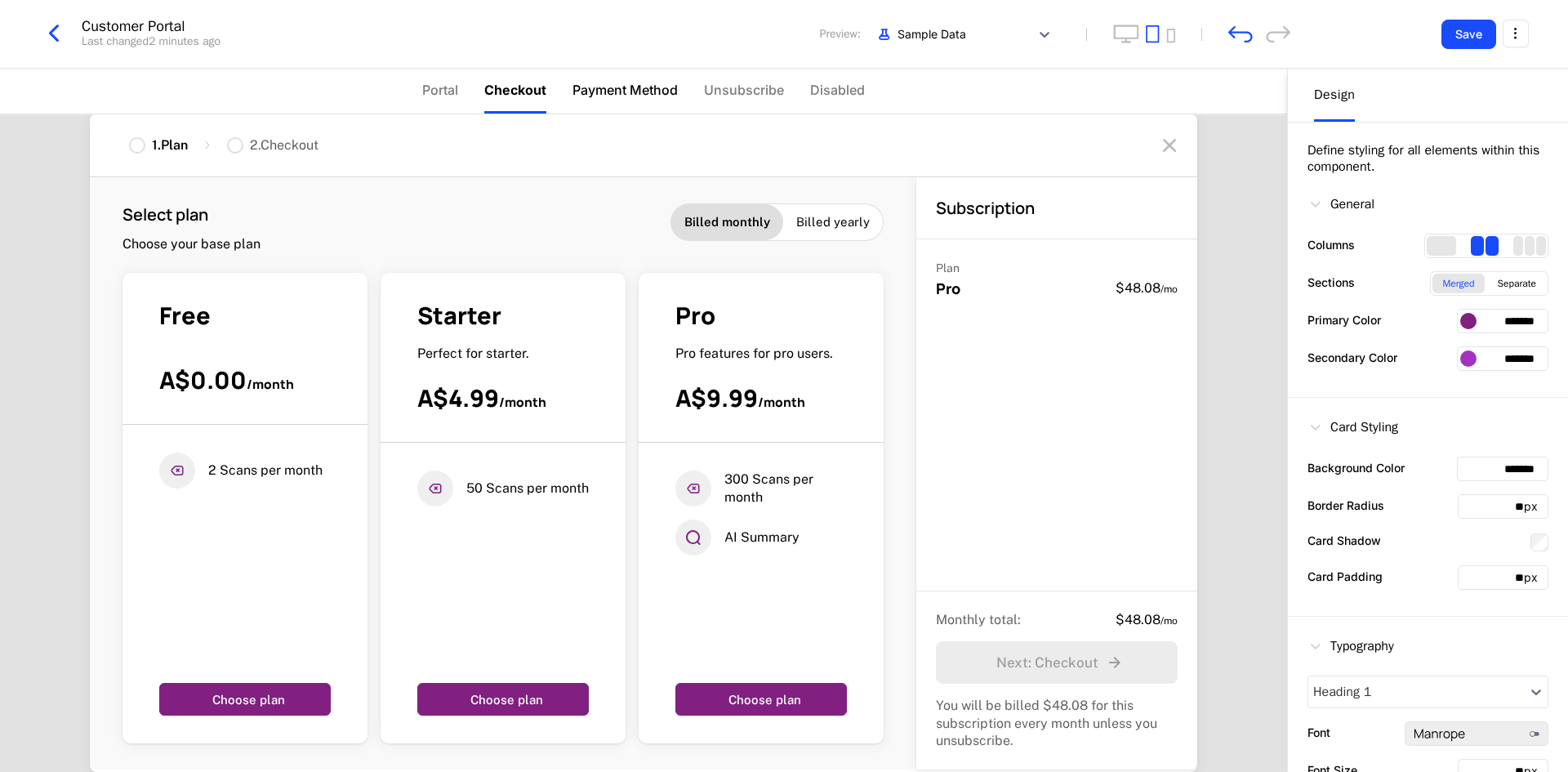 click on "Payment Method" at bounding box center (625, 90) 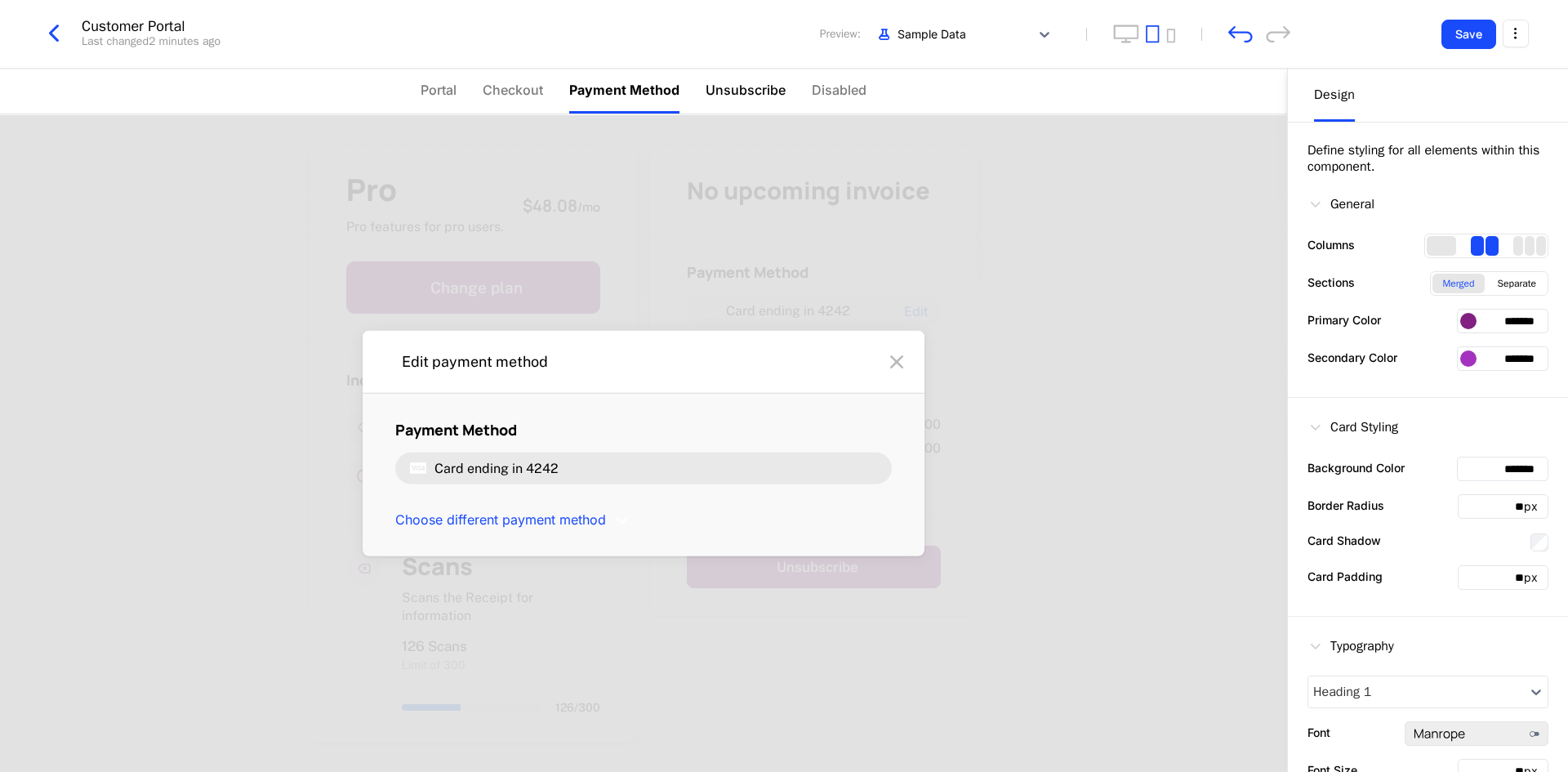click on "Unsubscribe" at bounding box center [746, 90] 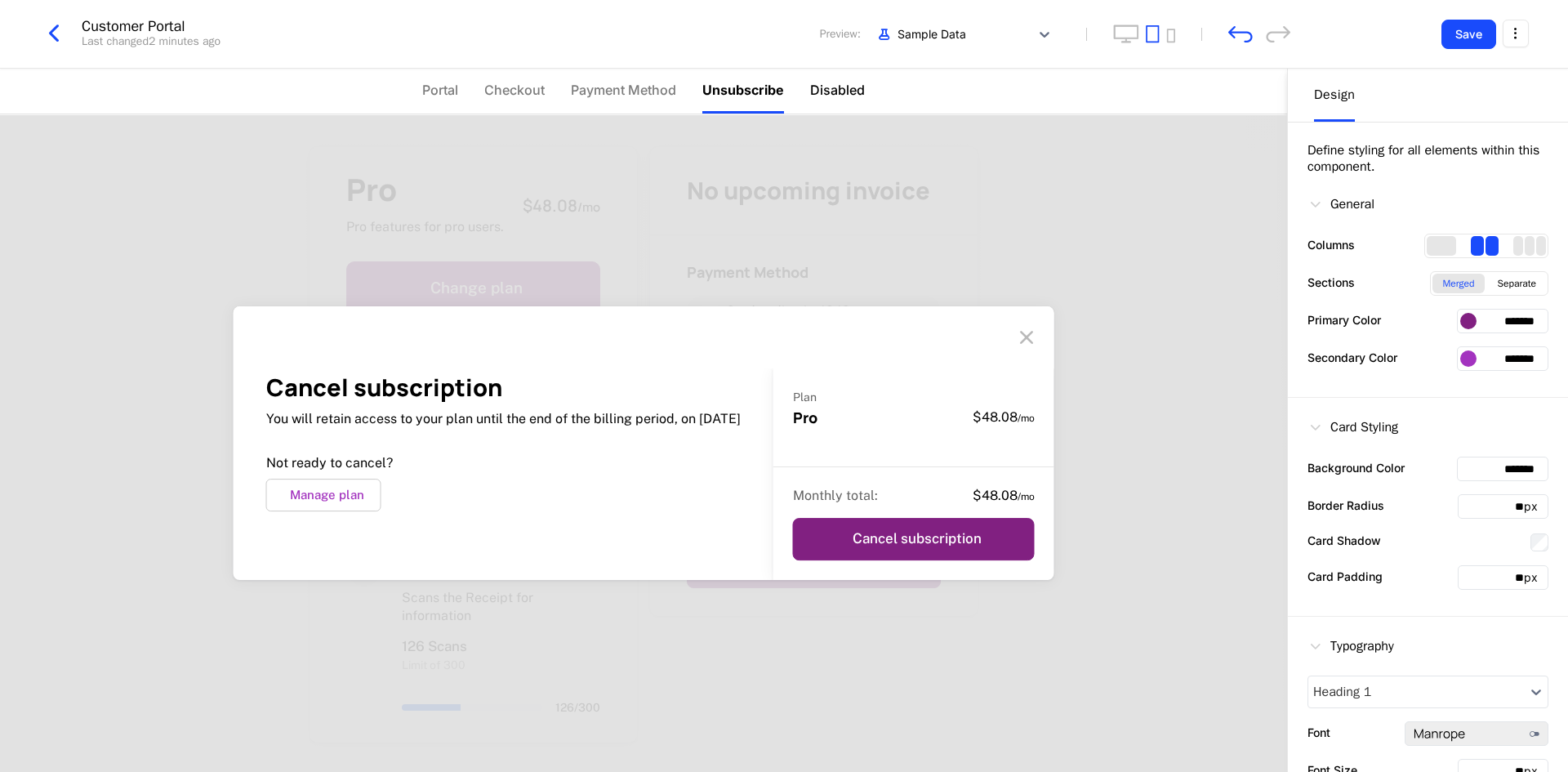 click on "Disabled" at bounding box center [837, 90] 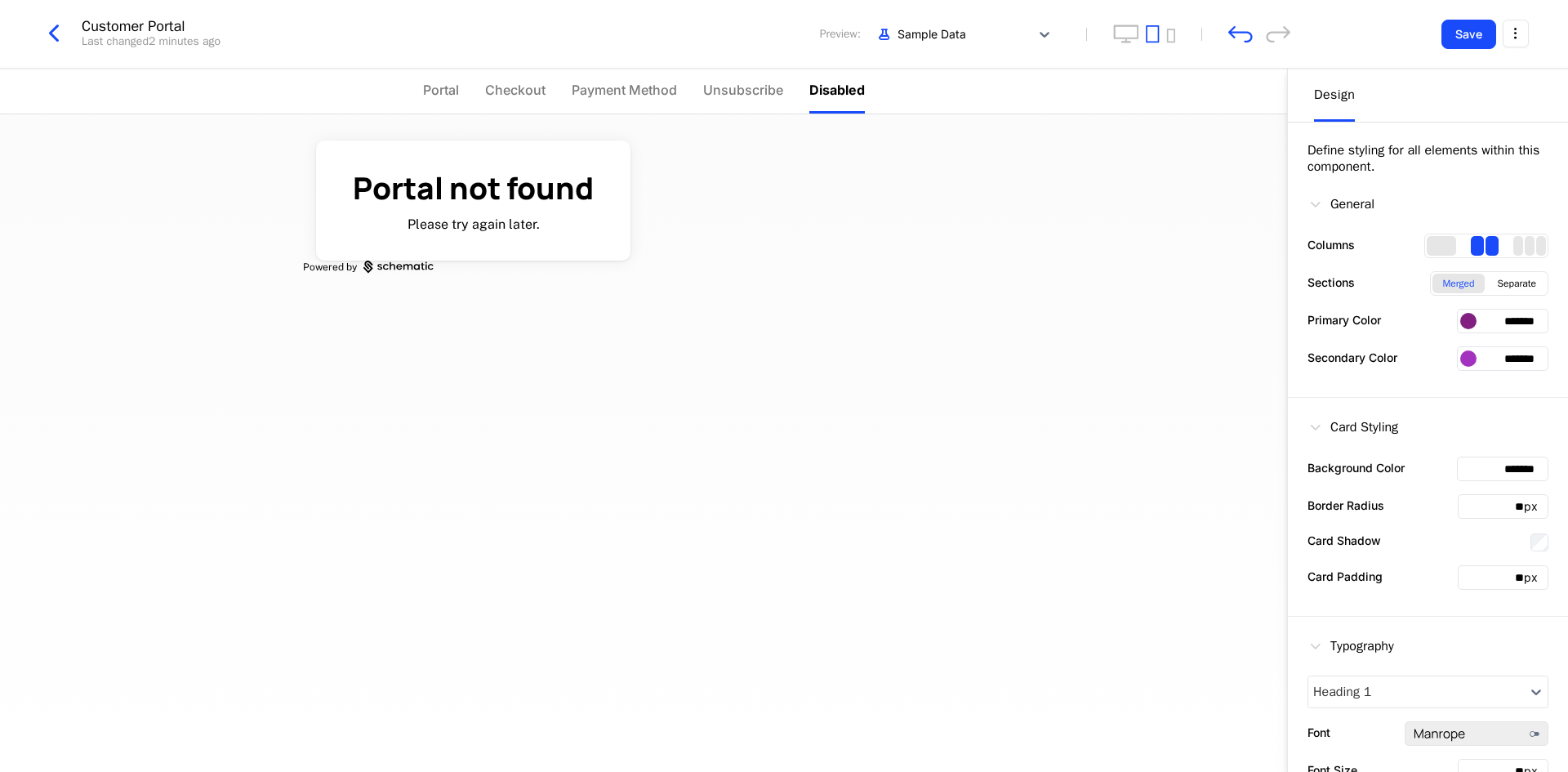 click on "Portal Checkout Payment Method Unsubscribe Disabled" at bounding box center (644, 91) 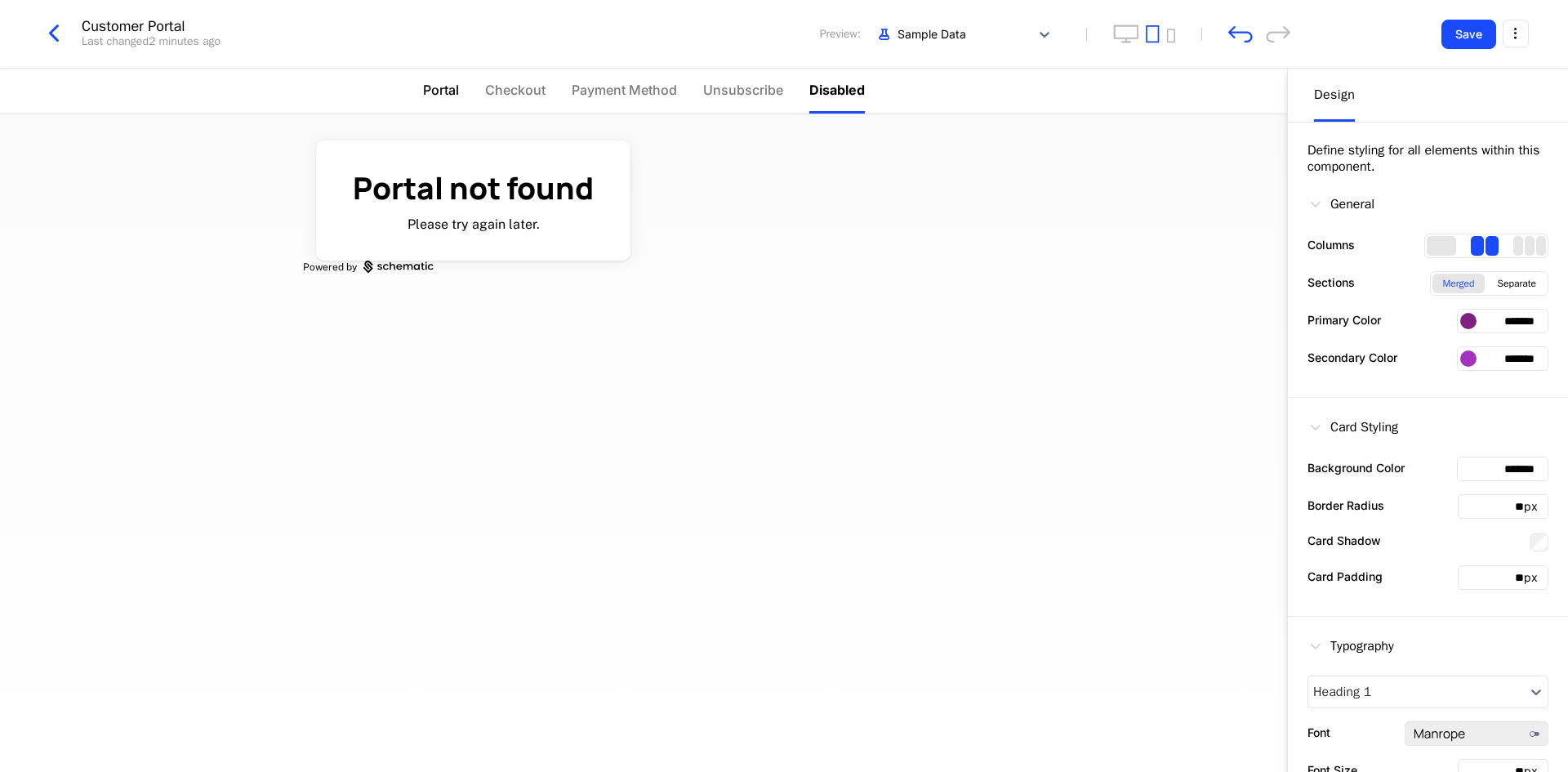 click on "Portal" at bounding box center (441, 90) 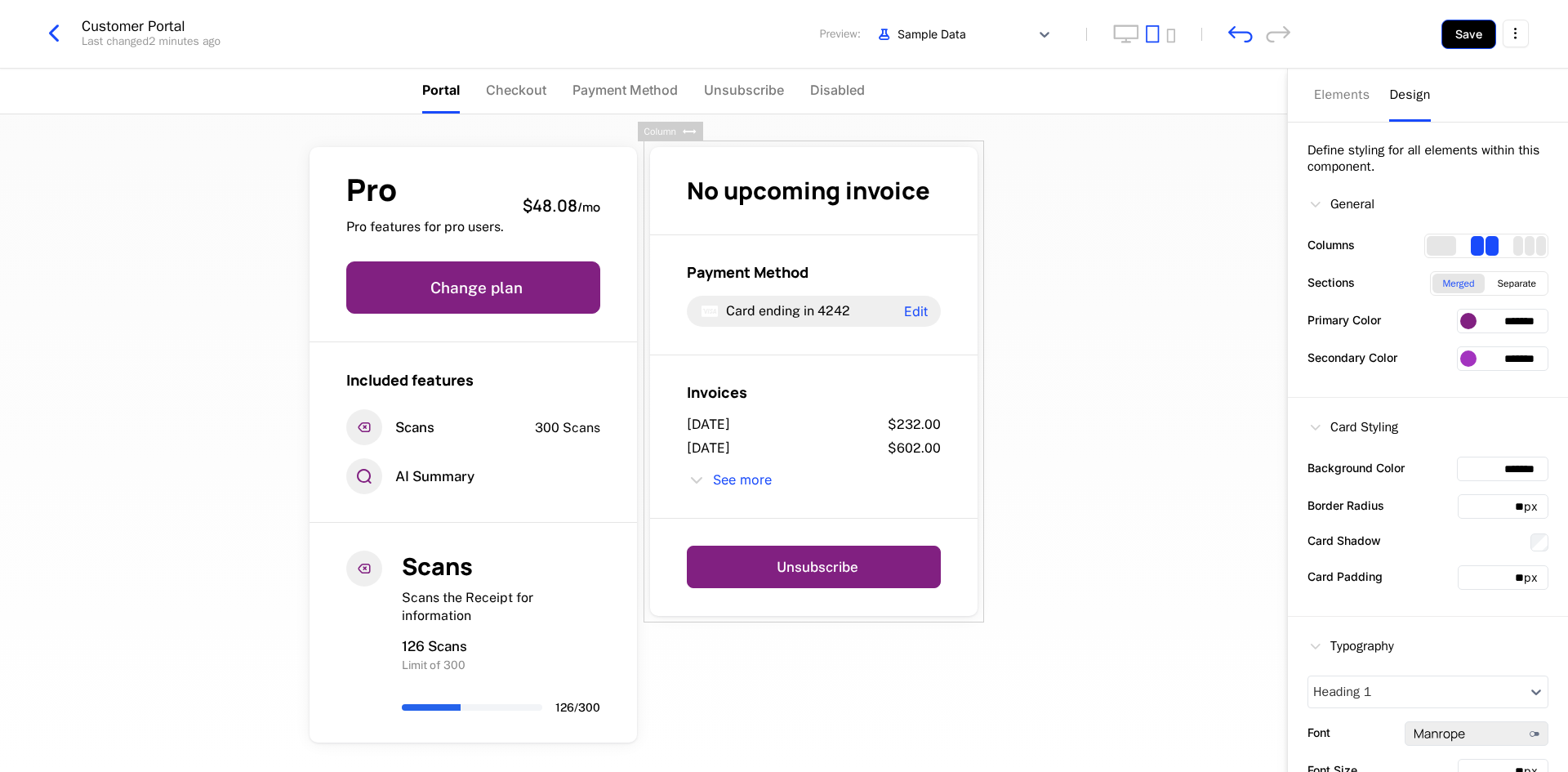 click on "Save" at bounding box center [1468, 34] 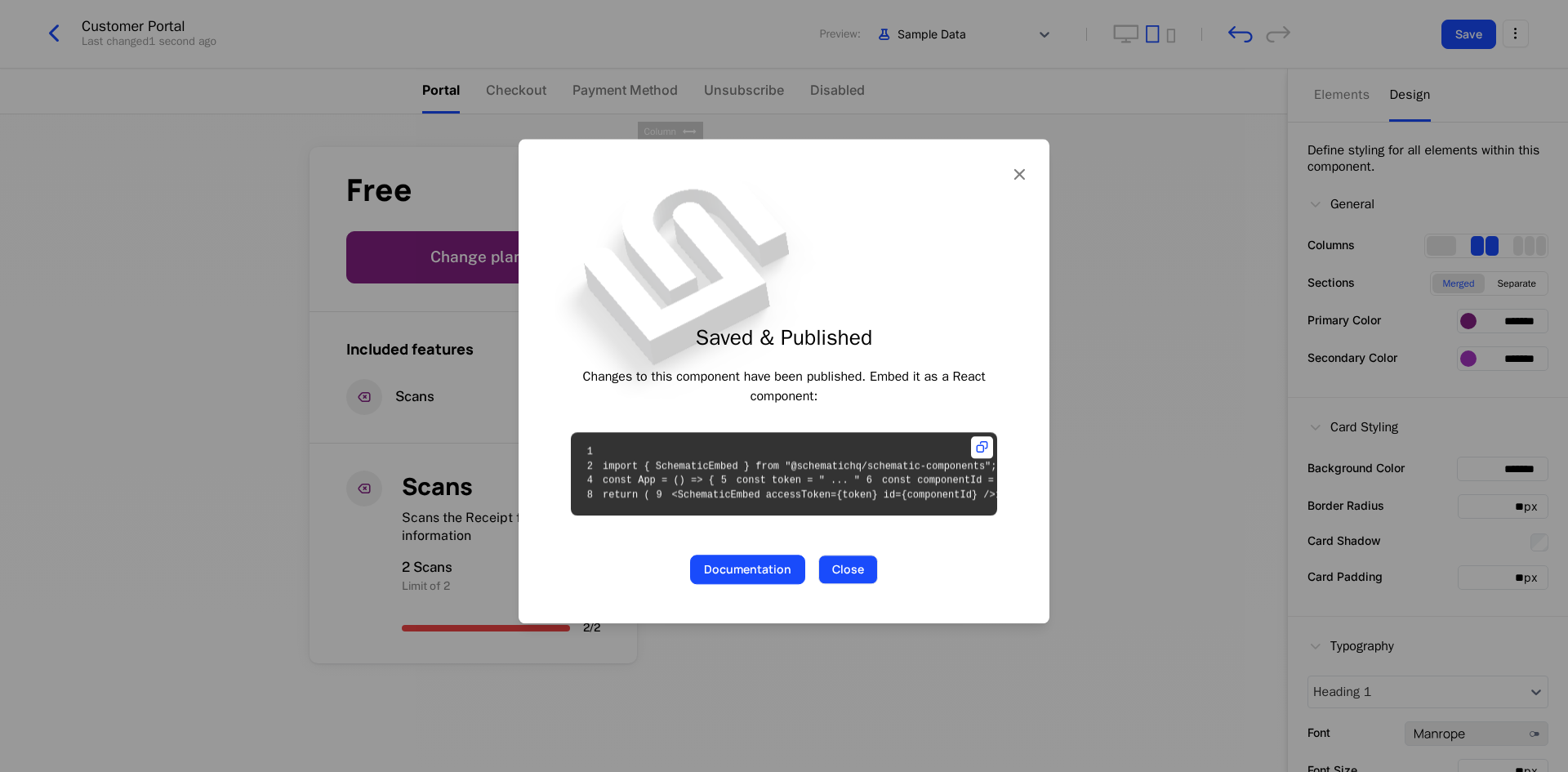 click on "Close" at bounding box center (848, 570) 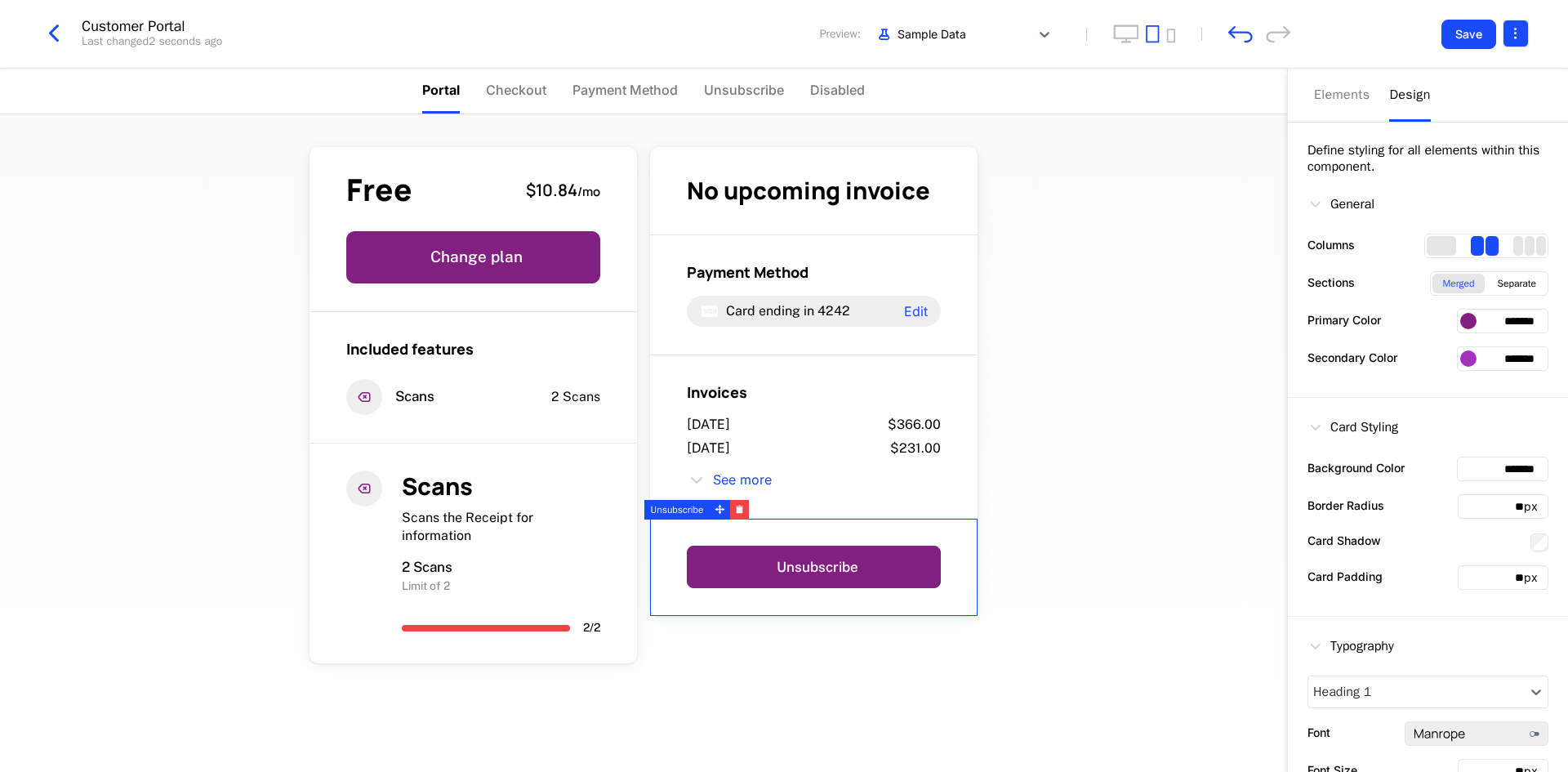 click on "Jeevan Shrestha Development Dev Quickstart Features Features Flags Catalog Plans Add Ons Configuration Companies Companies Users Events Components 14 days left Customer Portal Last changed  2 seconds ago Preview: Sample Data Save Portal Checkout Payment Method Unsubscribe Disabled Free $10.84 / mo Change plan Included features Scans 2   Scans Scans Scans the Receipt for information 2   Scans Limit of 2 2 / 2 No upcoming invoice Payment Method Card ending in   4242 Edit Invoices July 9, 2025 $366.00 July 6, 2025 $231.00 See more Unsubscribe Powered by   Elements Design Define styling for all elements within this component. General Columns Sections Merged Separate Primary Color ******* Secondary Color ******* Card Styling Background Color ******* Border Radius ** px Card Shadow Card Padding ** px Typography Heading 1 Font ******* Font Size ** px Font Color ******* Font Weight 800 Badge Visibility Hidden Visible Alignment Left Center Right Unsubscribe
Best Viewed on Desktop mobile device ." at bounding box center [784, 386] 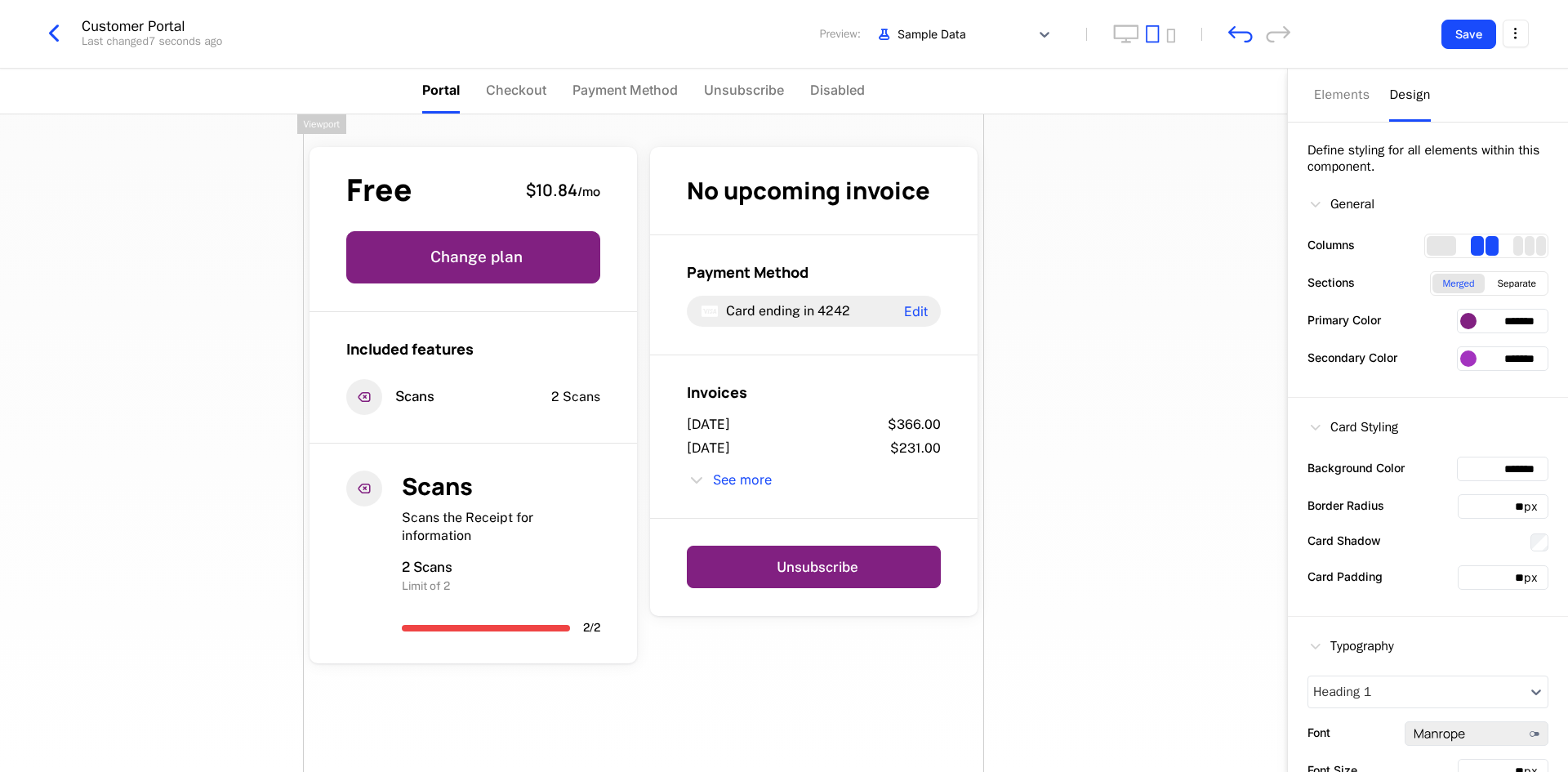 click on "Jeevan Shrestha Development Dev Quickstart Features Features Flags Catalog Plans Add Ons Configuration Companies Companies Users Events Components 14 days left Customer Portal Last changed  7 seconds ago Preview: Sample Data Save Portal Checkout Payment Method Unsubscribe Disabled Free $10.84 / mo Change plan Included features Scans 2   Scans Scans Scans the Receipt for information 2   Scans Limit of 2 2 / 2 No upcoming invoice Payment Method Card ending in   4242 Edit Invoices July 9, 2025 $366.00 July 6, 2025 $231.00 See more Unsubscribe Powered by   Elements Design Define styling for all elements within this component. General Columns Sections Merged Separate Primary Color ******* Secondary Color ******* Card Styling Background Color ******* Border Radius ** px Card Shadow Card Padding ** px Typography Heading 1 Font ******* Font Size ** px Font Color ******* Font Weight 800 Badge Visibility Hidden Visible Alignment Left Center Right Viewport
Best Viewed on Desktop mobile device .   Got it" at bounding box center [784, 386] 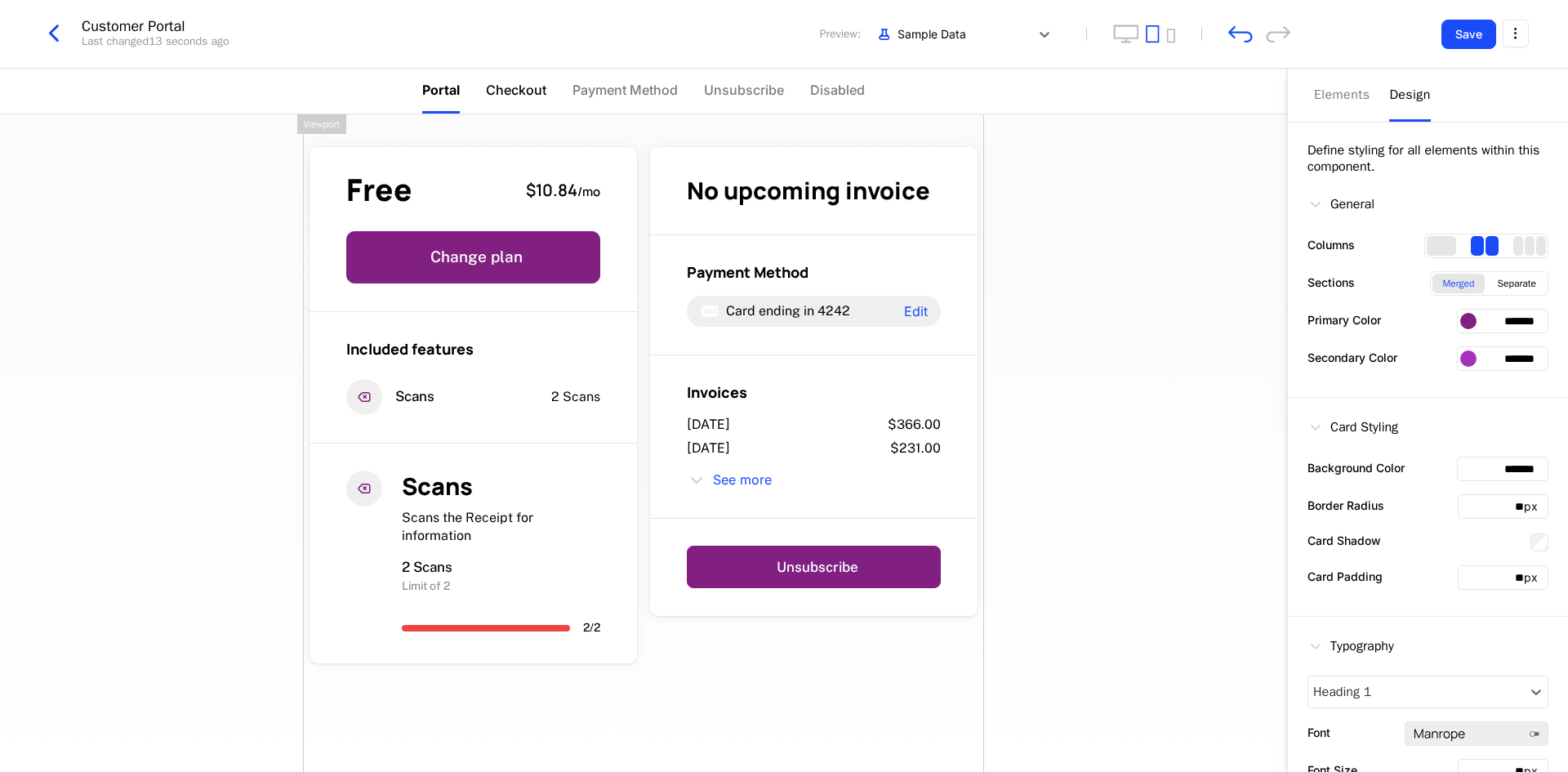 click on "Checkout" at bounding box center (516, 90) 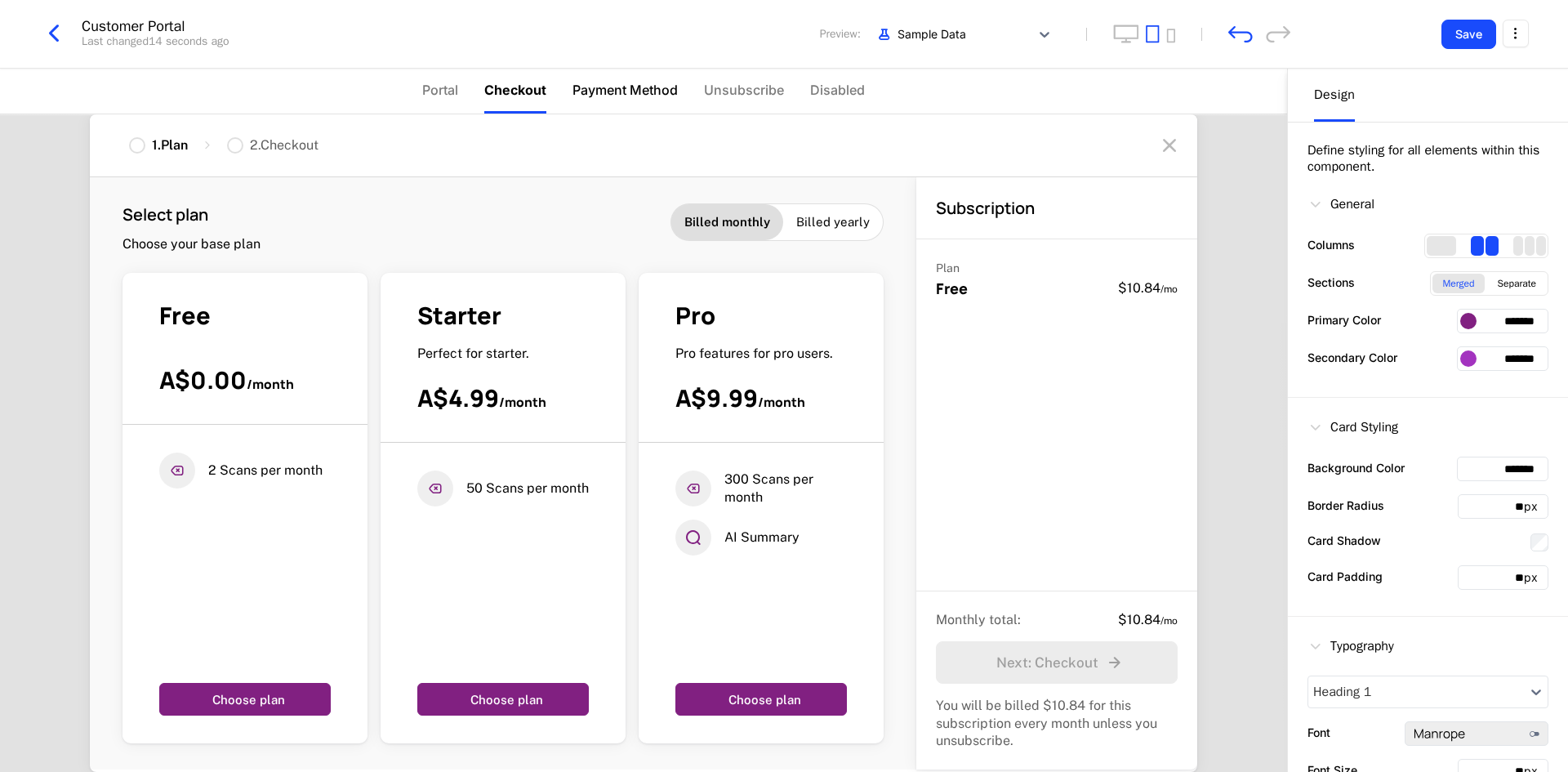 click on "Payment Method" at bounding box center [625, 90] 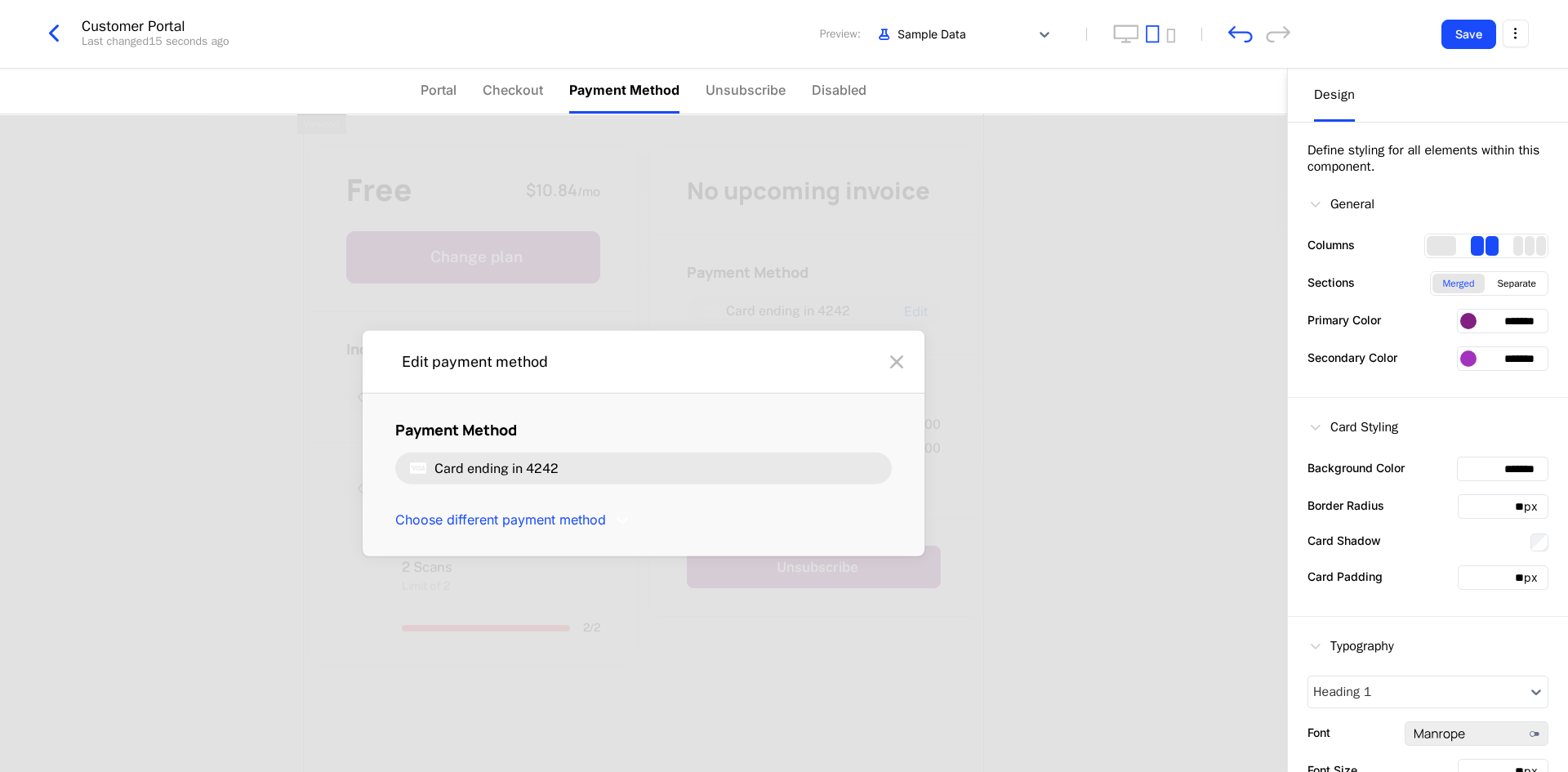 click on "Portal Checkout Payment Method Unsubscribe Disabled" at bounding box center [644, 91] 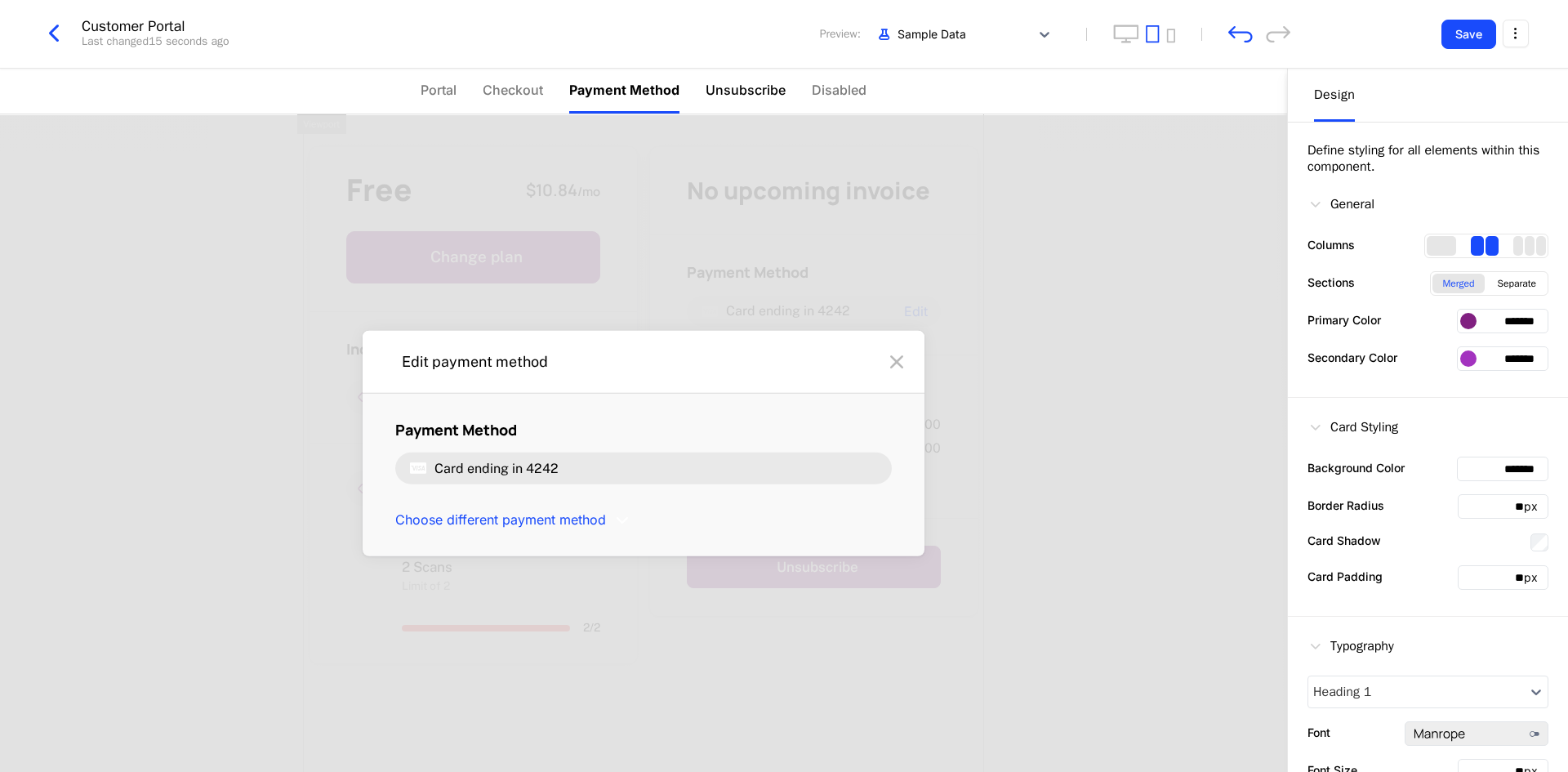 click on "Unsubscribe" at bounding box center [746, 90] 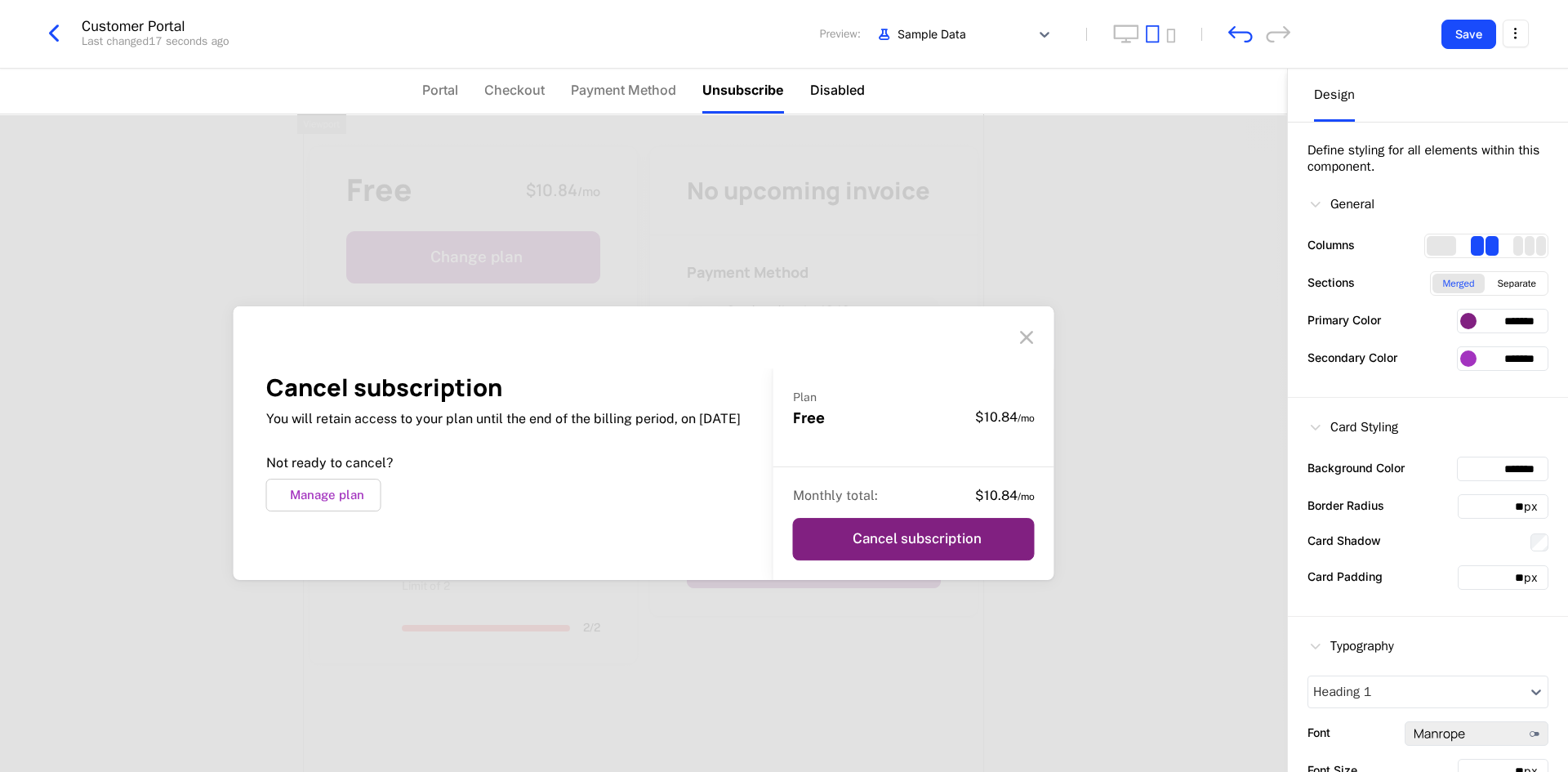 click on "Disabled" at bounding box center [837, 90] 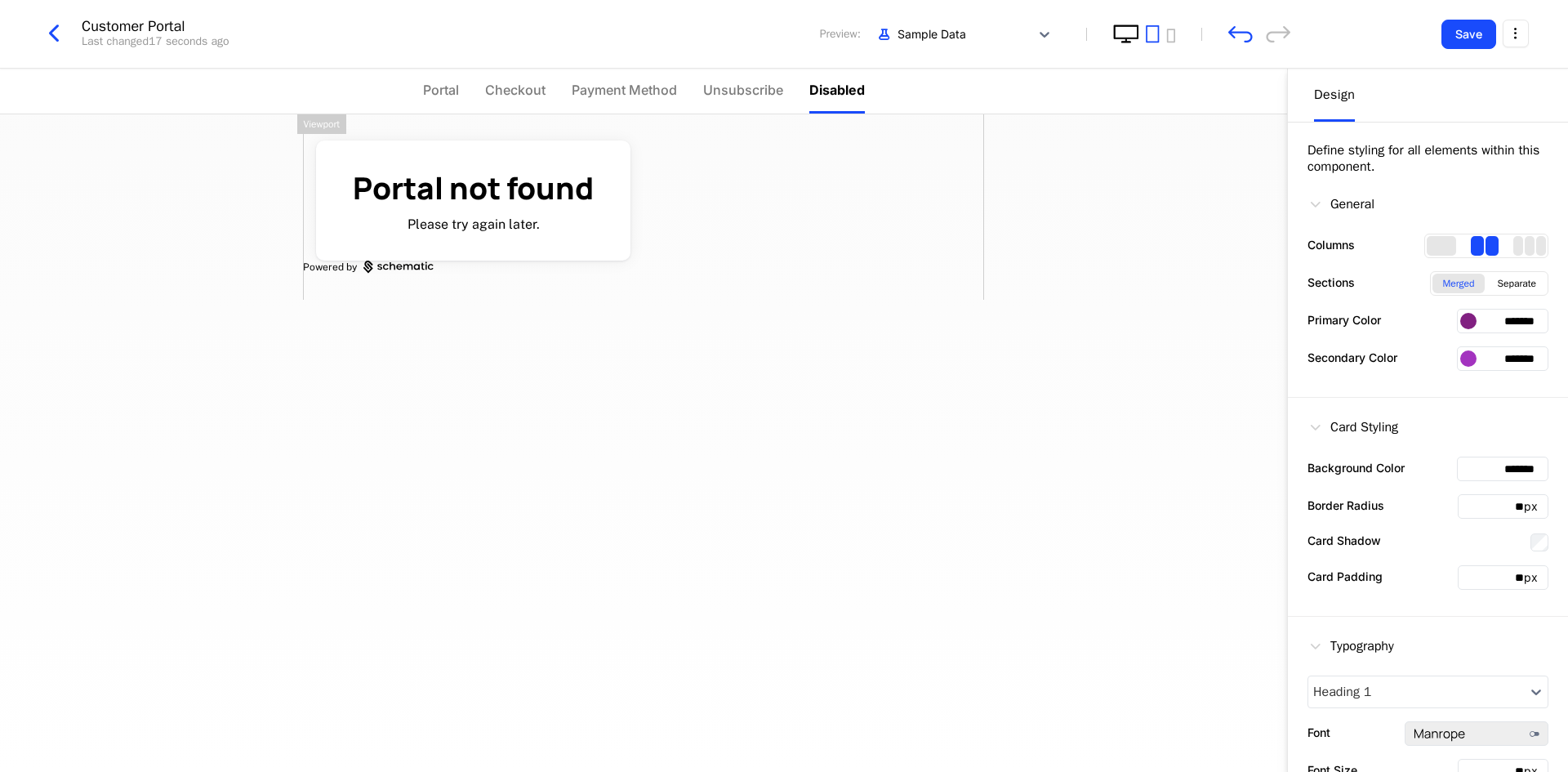 click 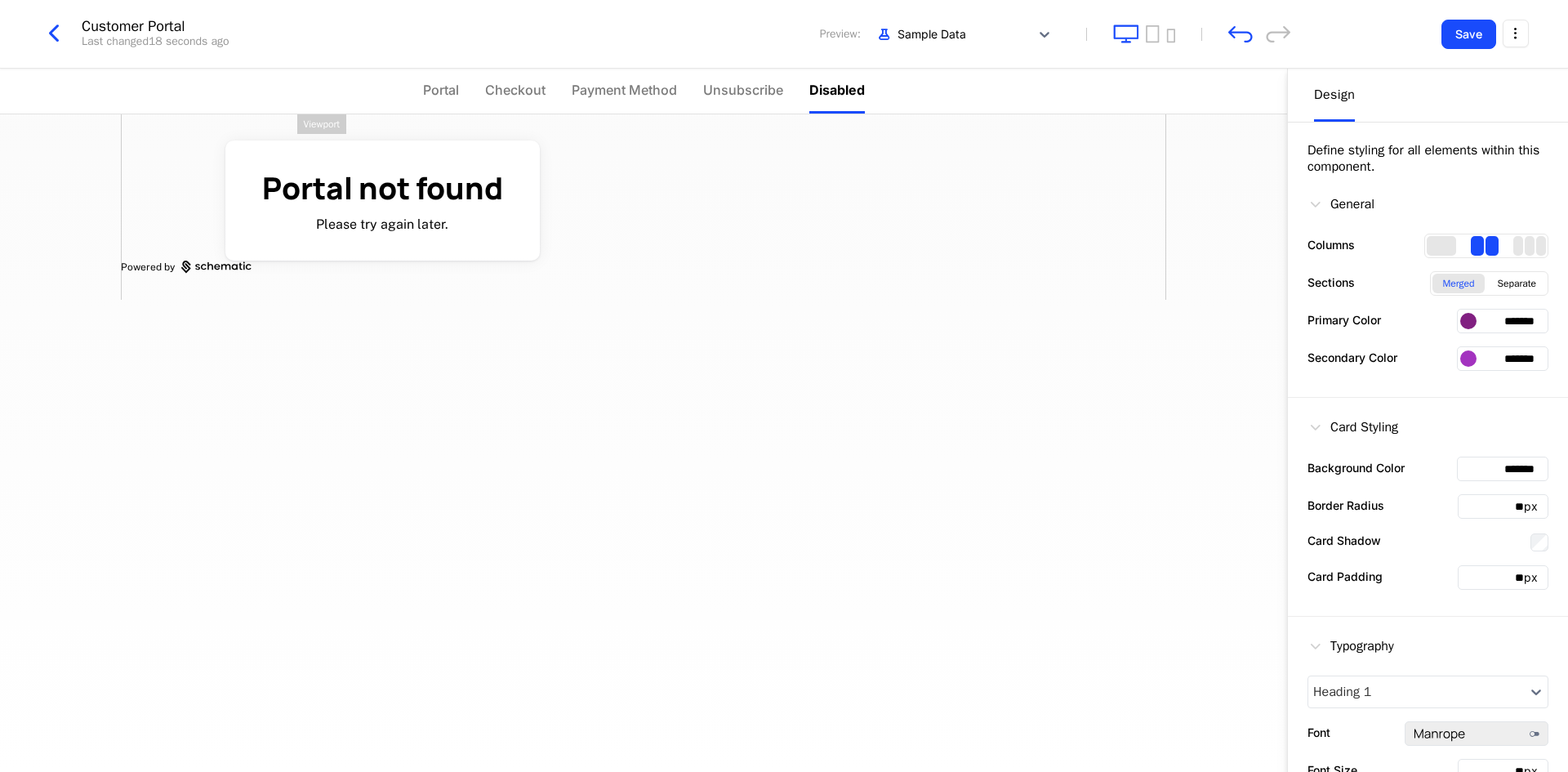 click on "Portal not found Please try again later. Powered by" at bounding box center [644, 443] 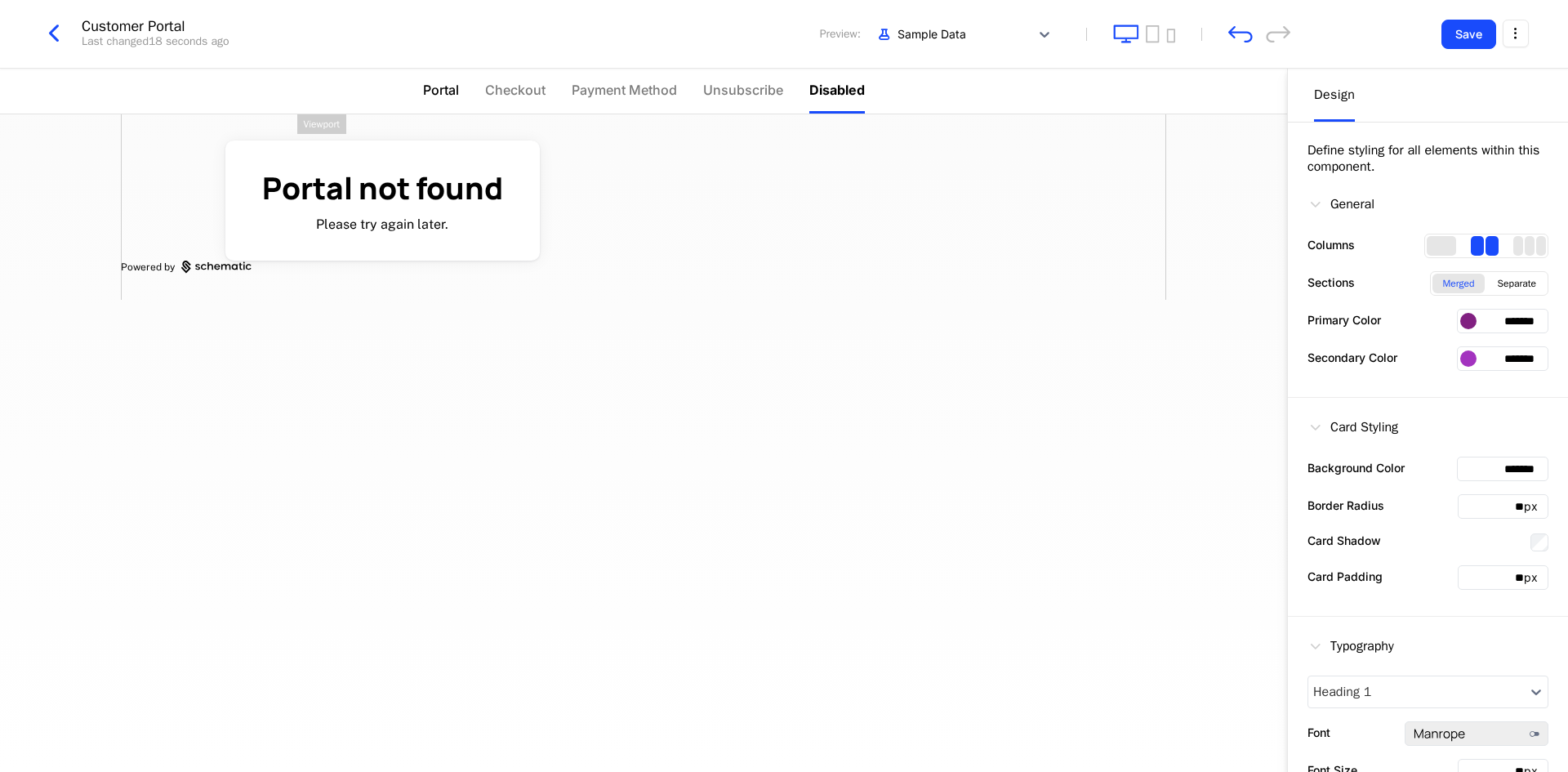 click on "Portal" at bounding box center [441, 90] 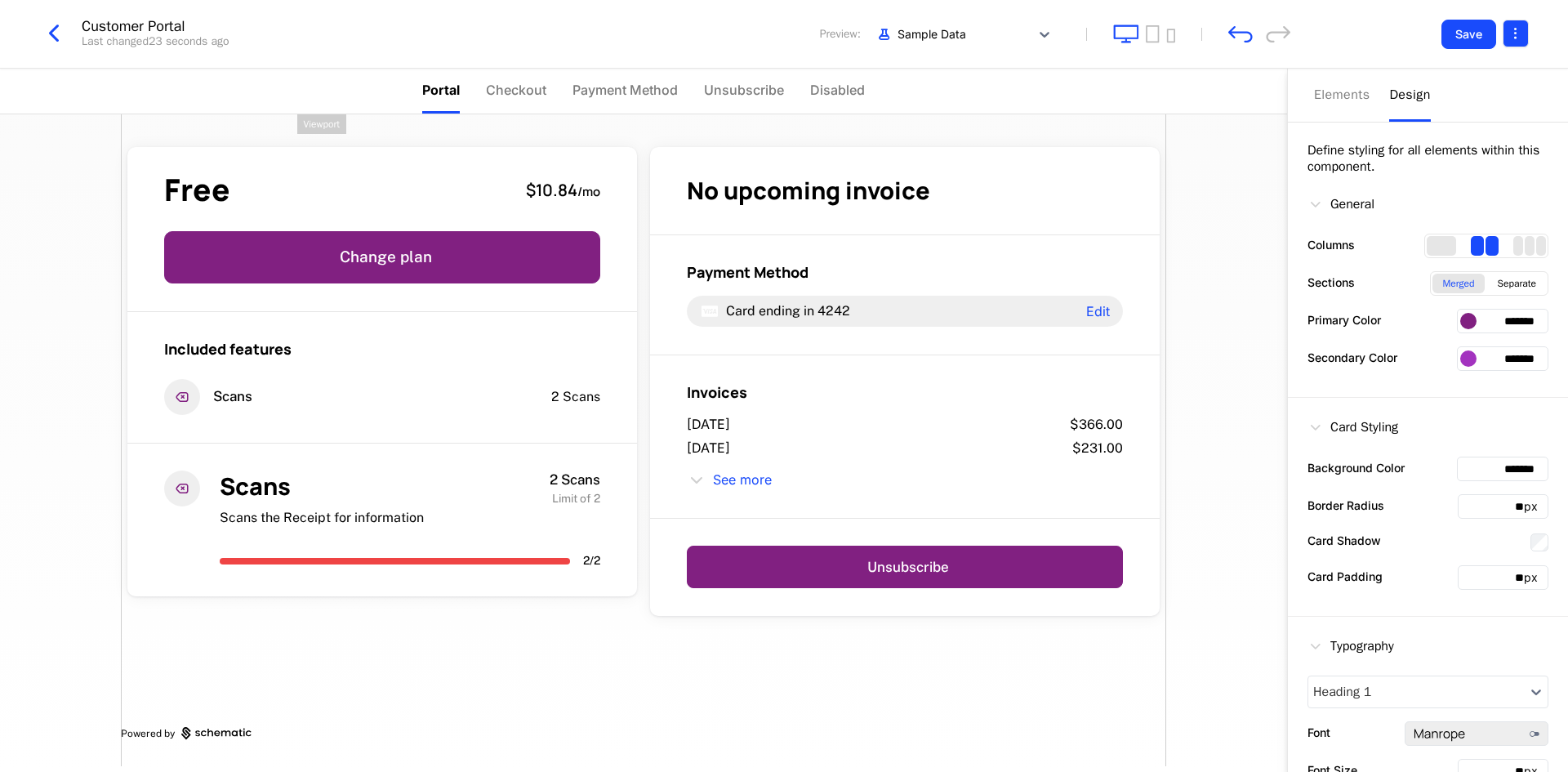 click on "Jeevan Shrestha Development Dev Quickstart Features Features Flags Catalog Plans Add Ons Configuration Companies Companies Users Events Components 14 days left Customer Portal Last changed  23 seconds ago Preview: Sample Data Save Portal Checkout Payment Method Unsubscribe Disabled Free $10.84 / mo Change plan Included features Scans 2   Scans Scans Scans the Receipt for information 2   Scans Limit of 2 2 / 2 No upcoming invoice Payment Method Card ending in   4242 Edit Invoices July 9, 2025 $366.00 July 6, 2025 $231.00 See more Unsubscribe Powered by   Elements Design Define styling for all elements within this component. General Columns Sections Merged Separate Primary Color ******* Secondary Color ******* Card Styling Background Color ******* Border Radius ** px Card Shadow Card Padding ** px Typography Heading 1 Font ******* Font Size ** px Font Color ******* Font Weight 800 Badge Visibility Hidden Visible Alignment Left Center Right Viewport
Best Viewed on Desktop mobile device ." at bounding box center (784, 386) 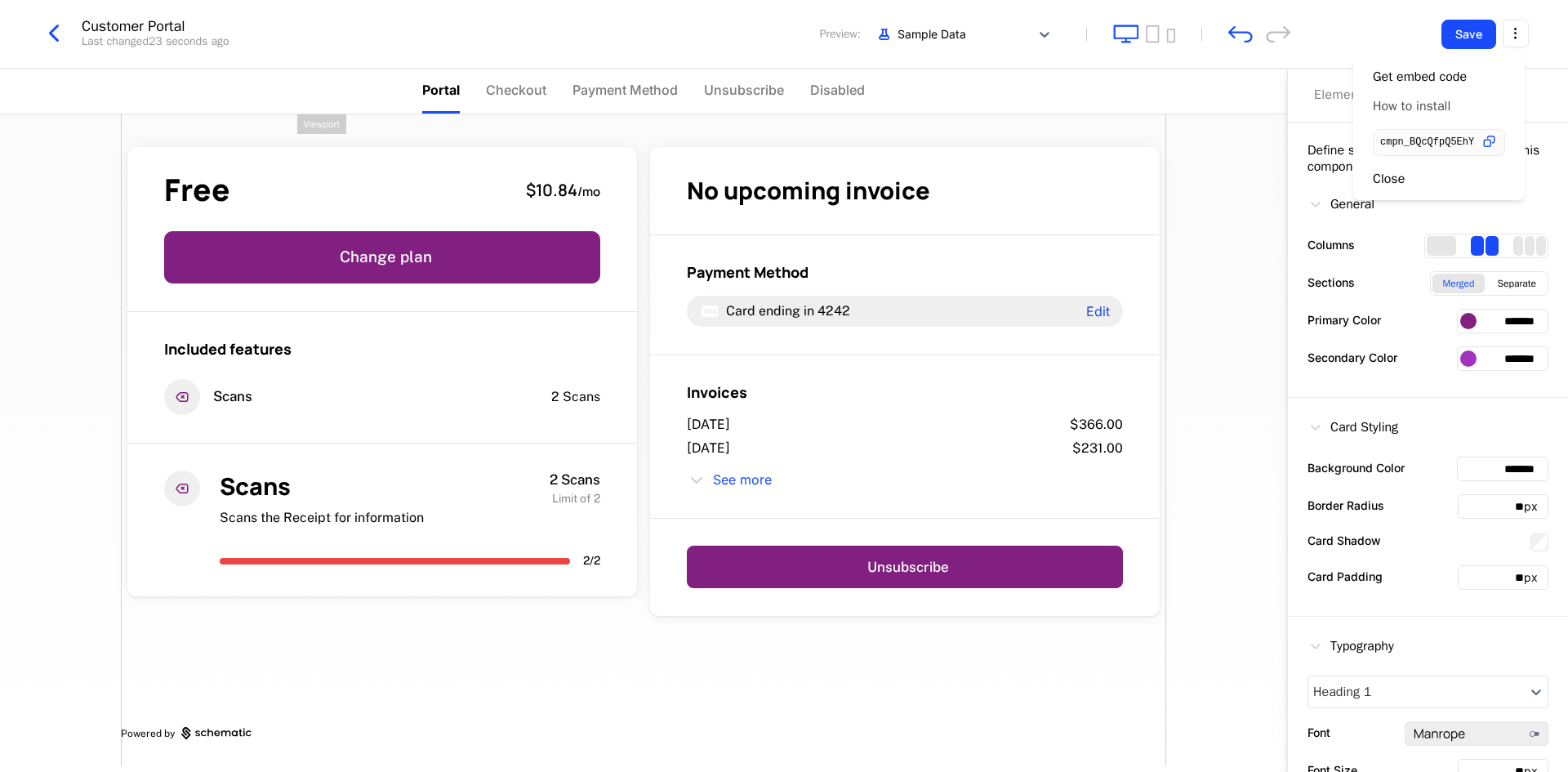 click on "How to install" at bounding box center (1411, 106) 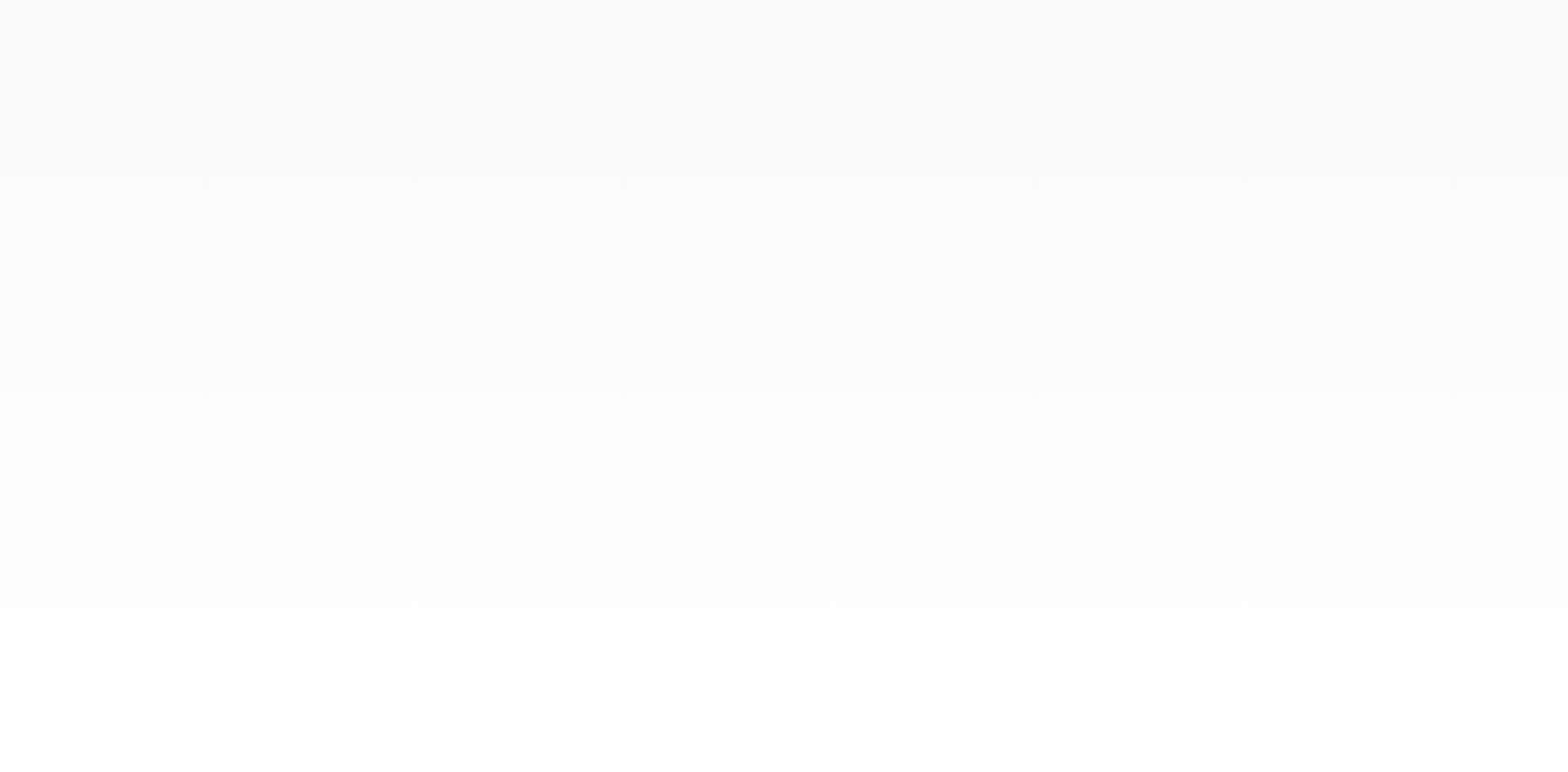 scroll, scrollTop: 0, scrollLeft: 0, axis: both 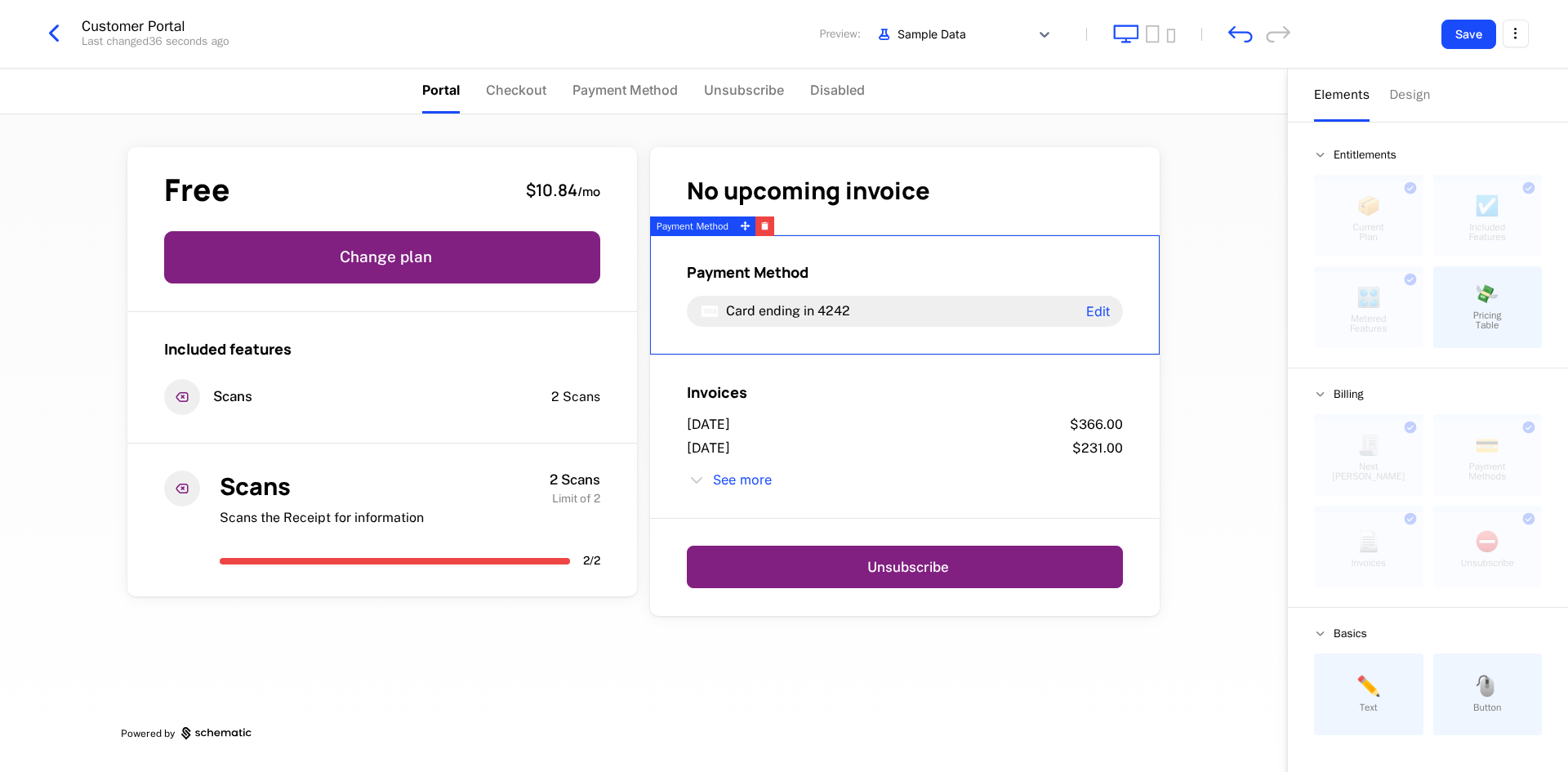 click on "Elements" at bounding box center [1342, 95] 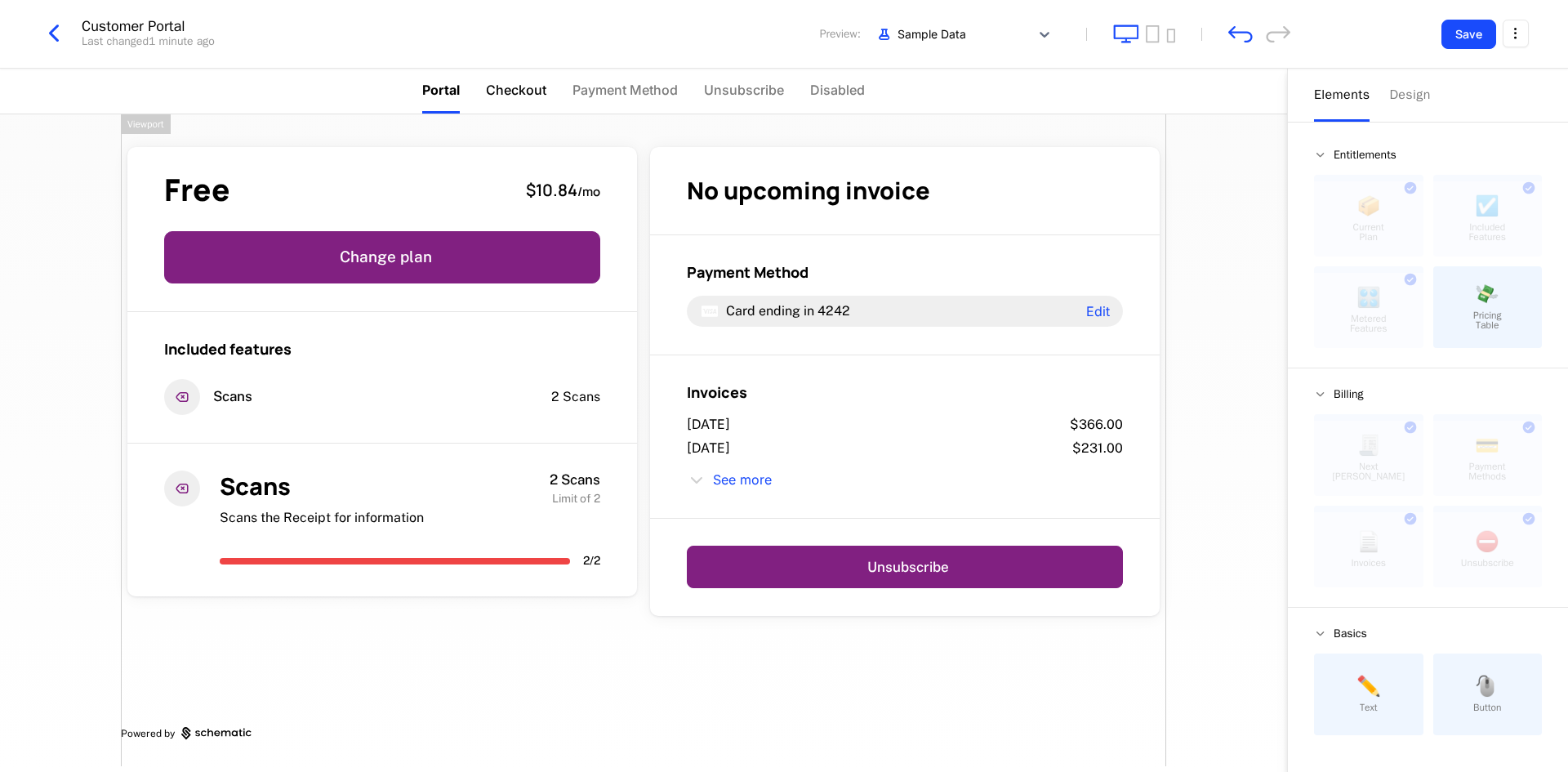 click on "Checkout" at bounding box center (516, 90) 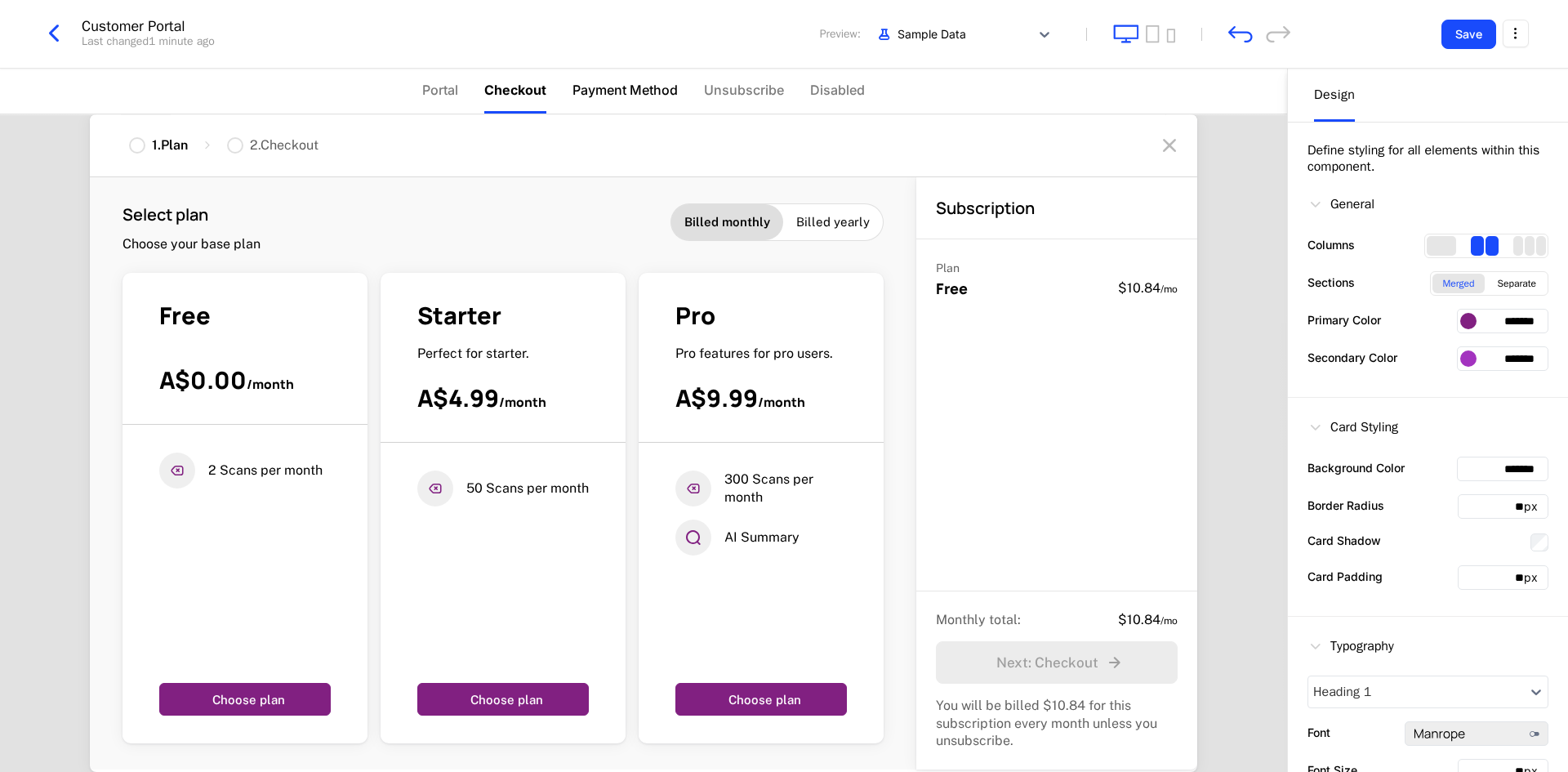 click on "Payment Method" at bounding box center [625, 90] 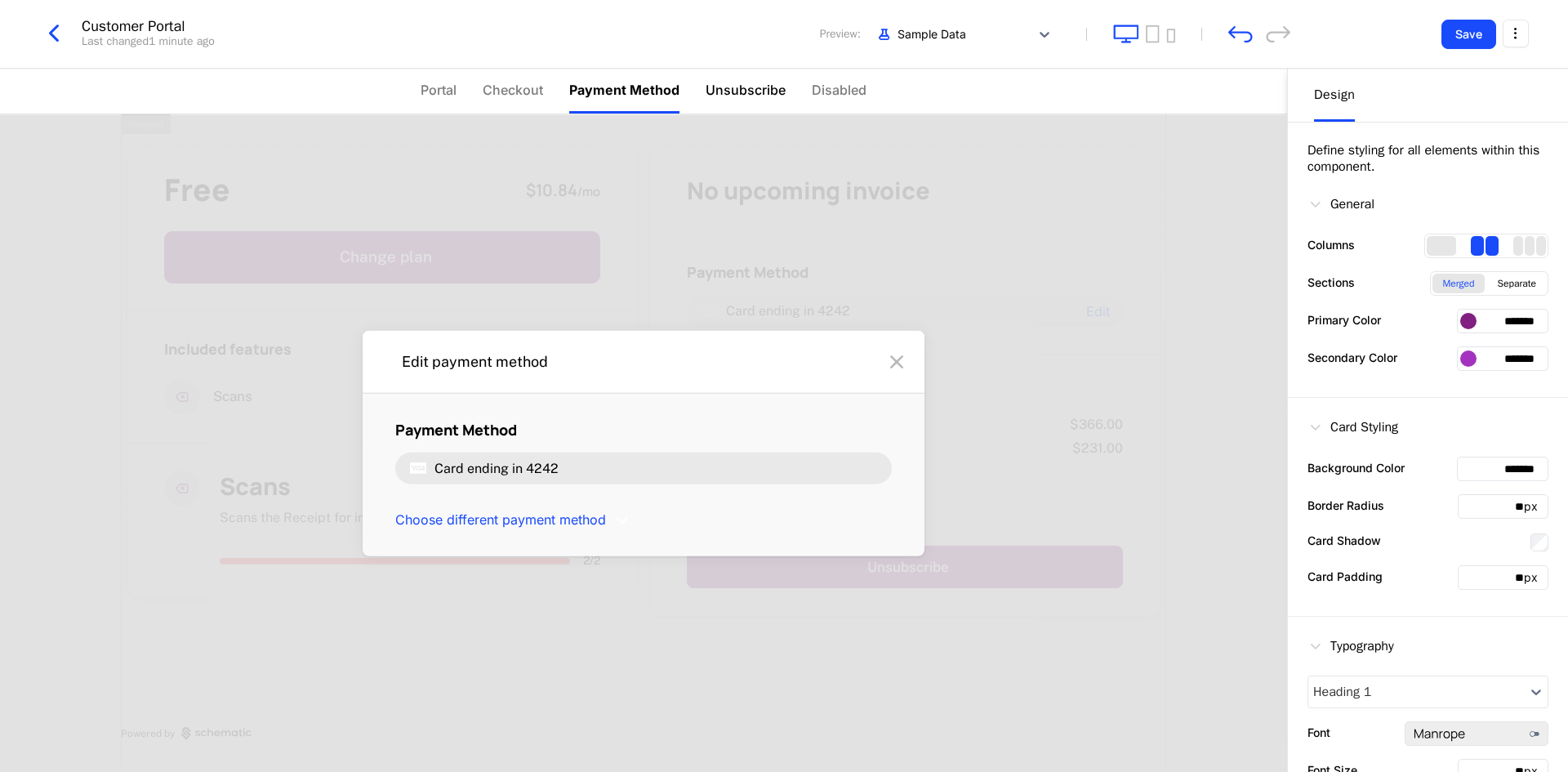 click on "Unsubscribe" at bounding box center (746, 90) 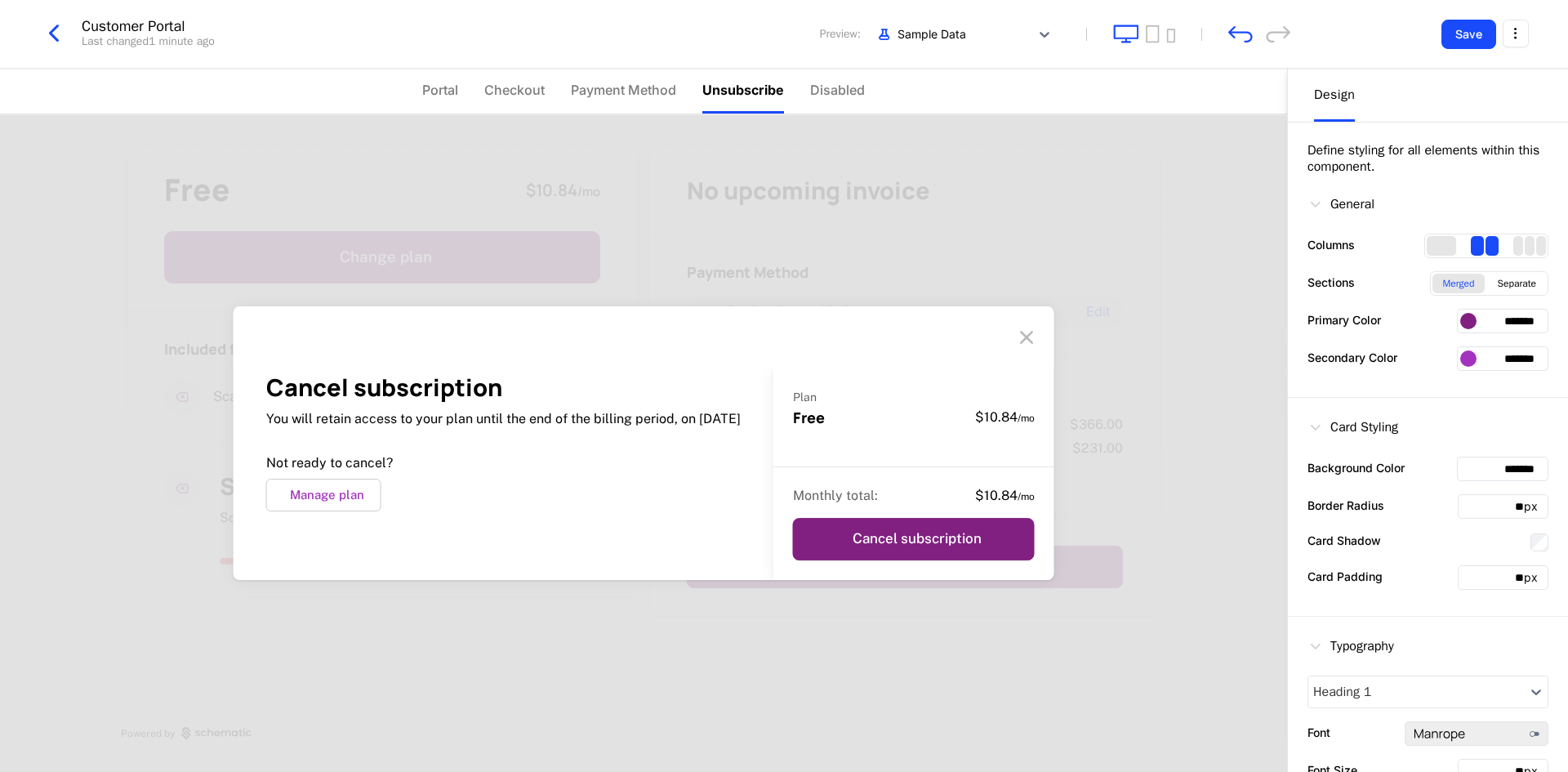 click on "Portal Checkout Payment Method Unsubscribe Disabled" at bounding box center (644, 91) 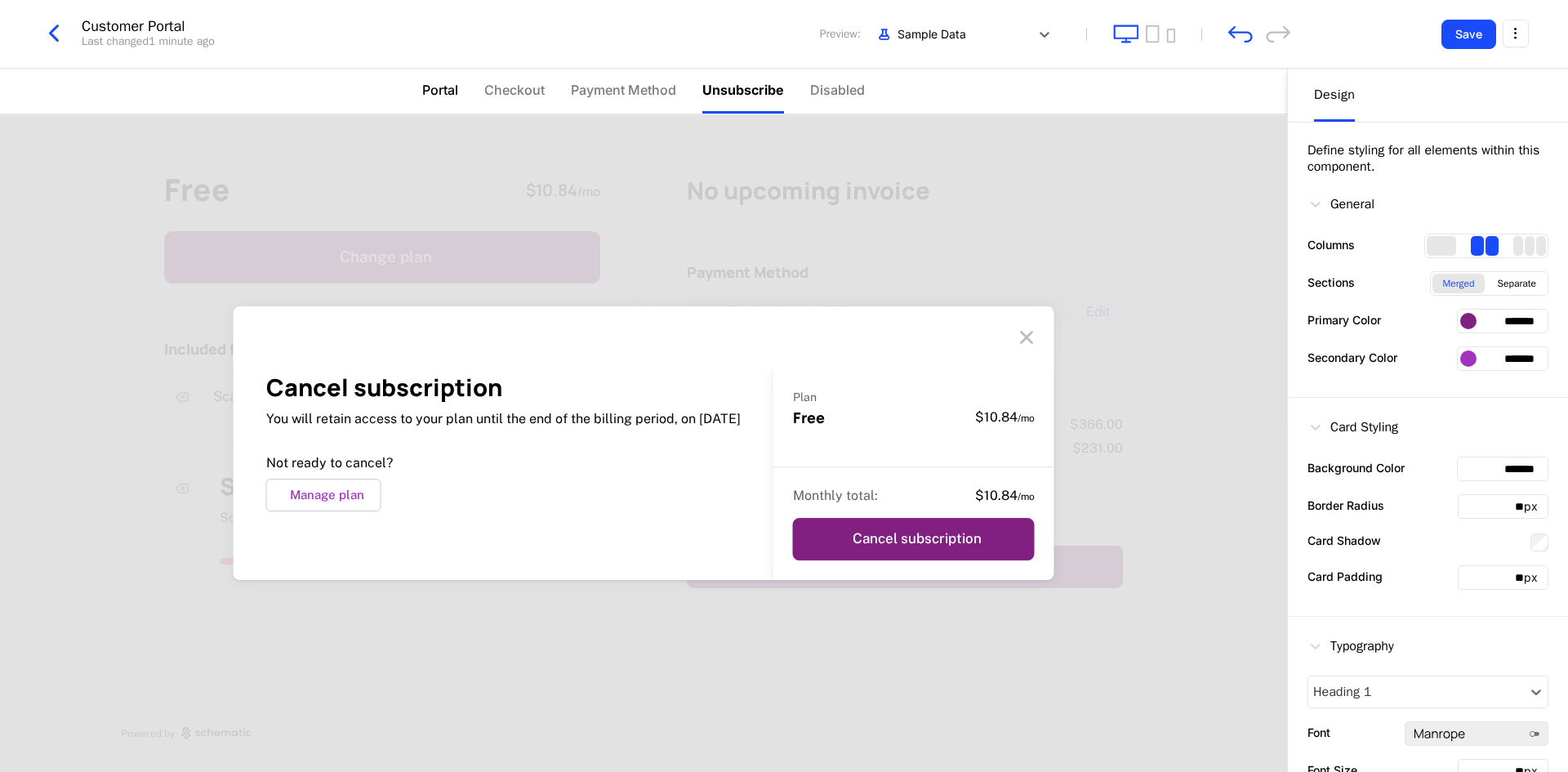 click on "Portal" at bounding box center (440, 90) 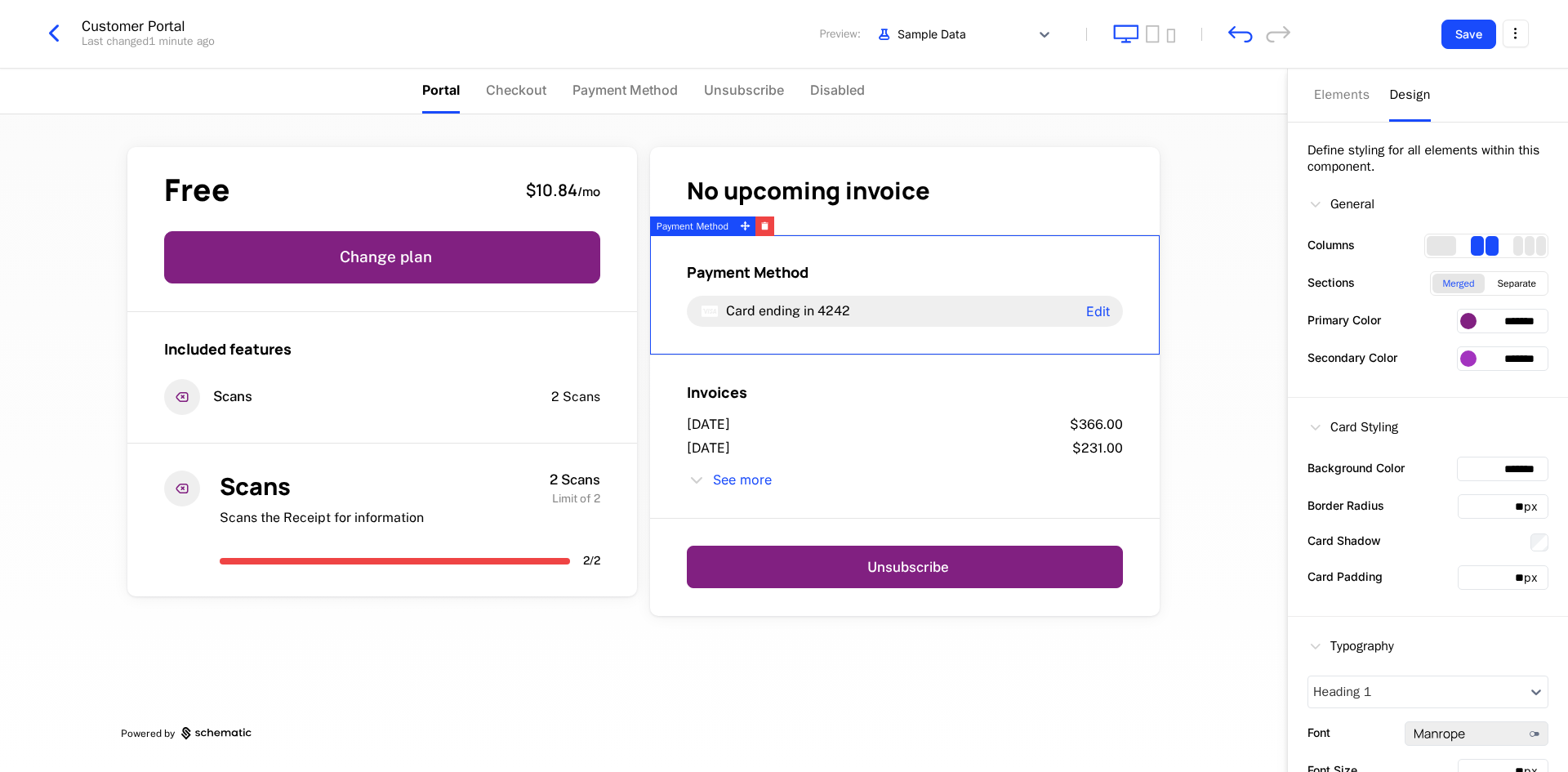 click at bounding box center (1468, 321) 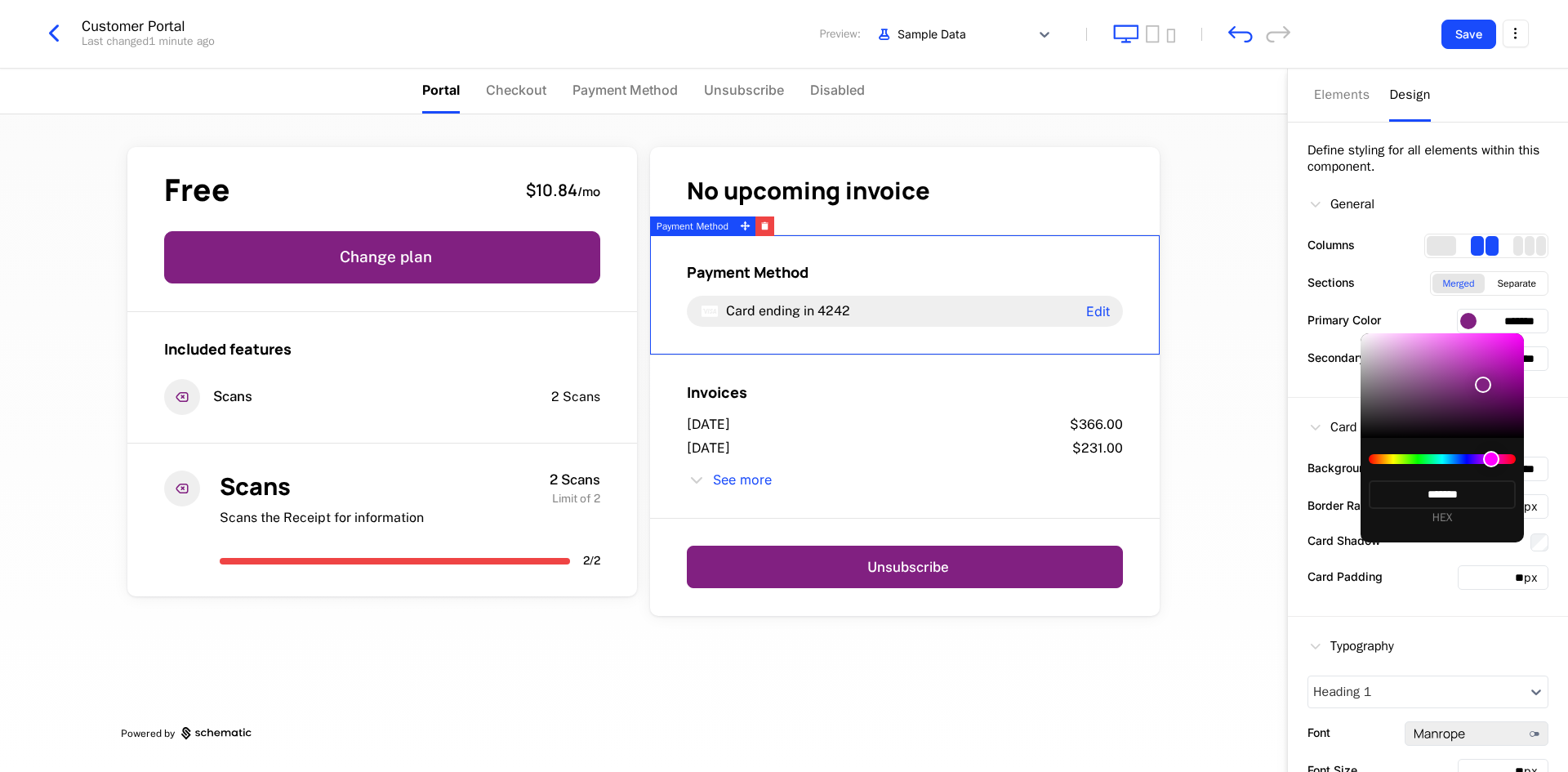 click at bounding box center (1442, 459) 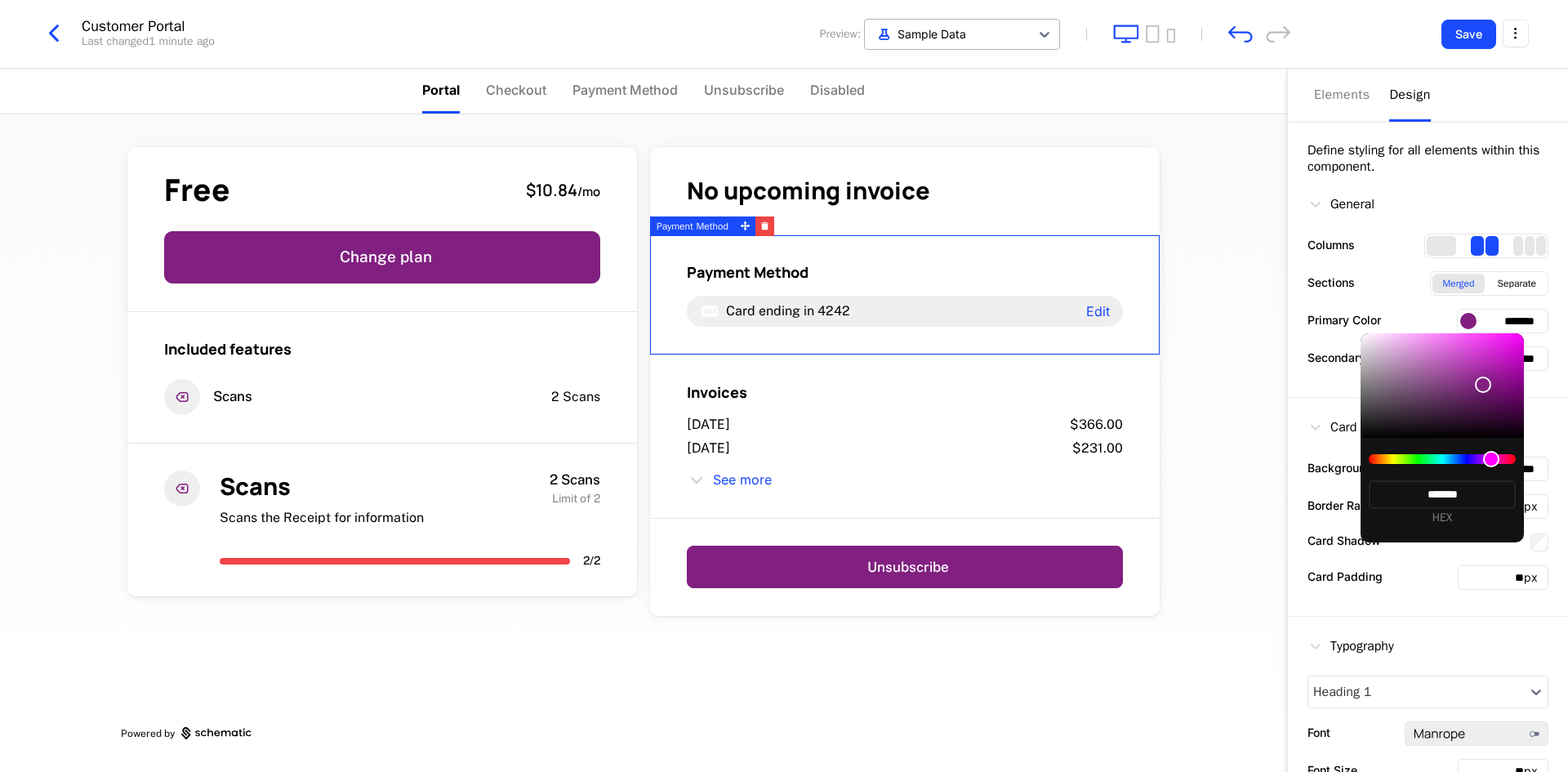 click at bounding box center [1442, 459] 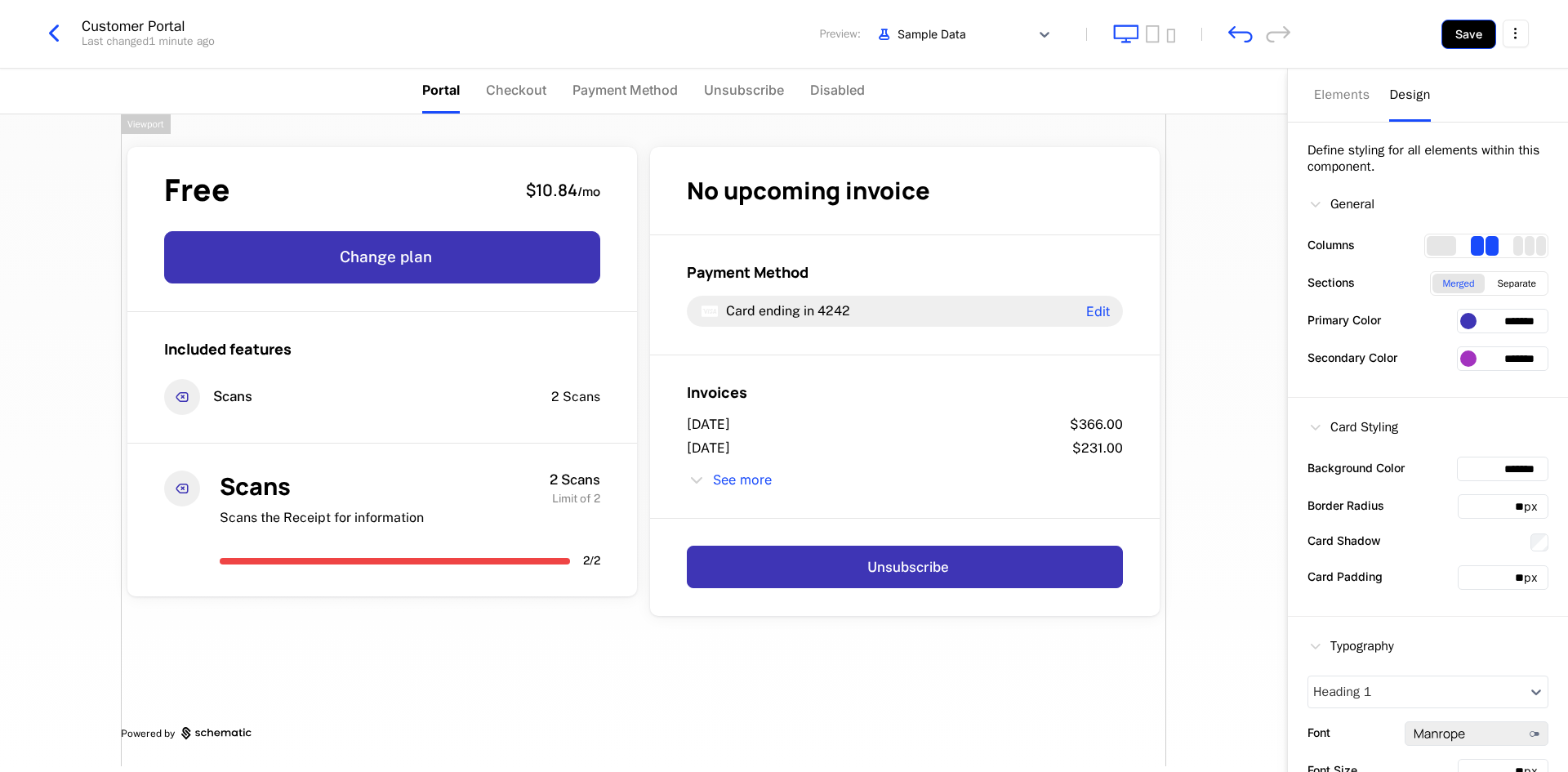 click on "Save" at bounding box center (1468, 34) 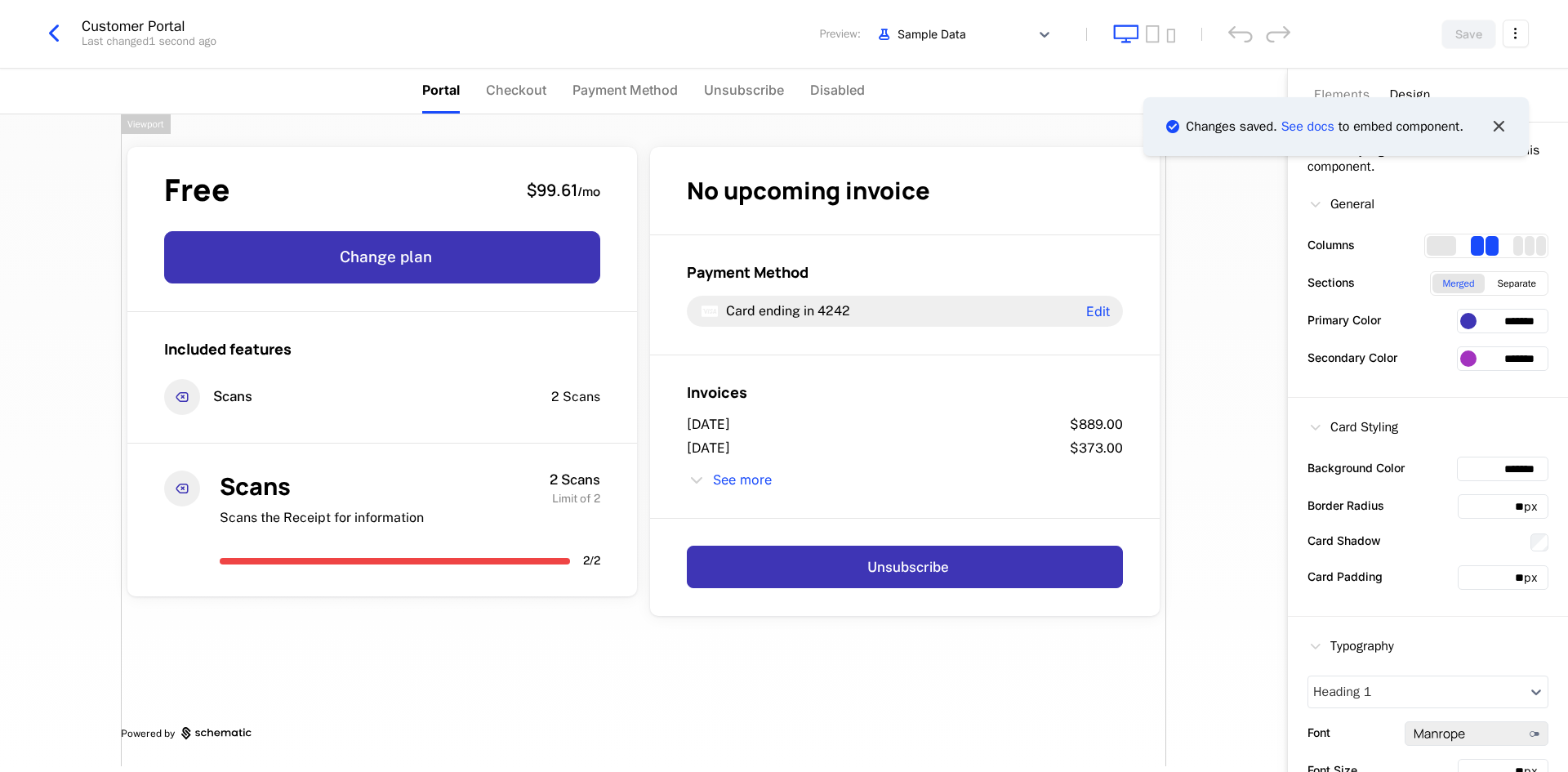 click at bounding box center (1499, 126) 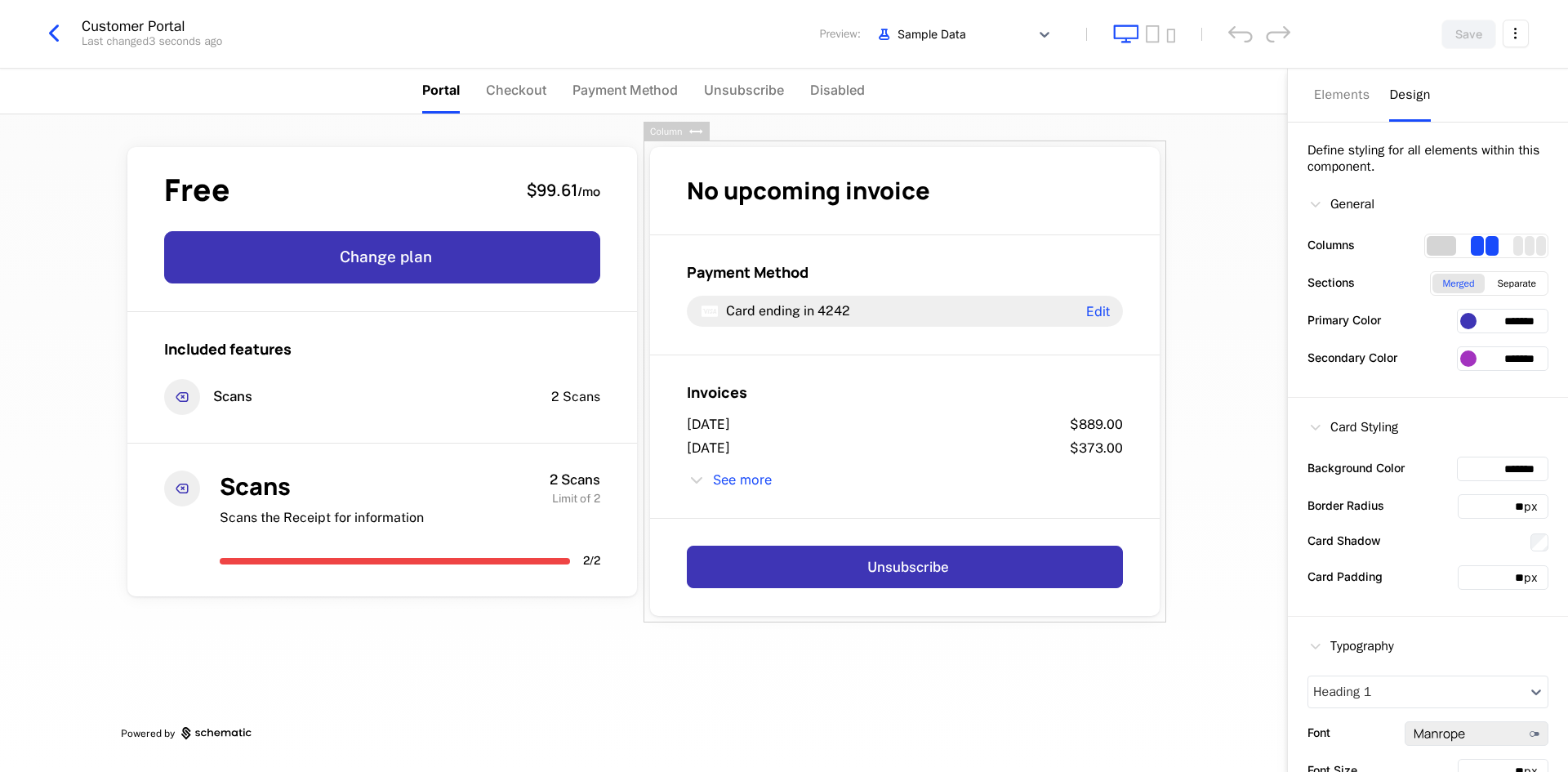 click at bounding box center (1441, 246) 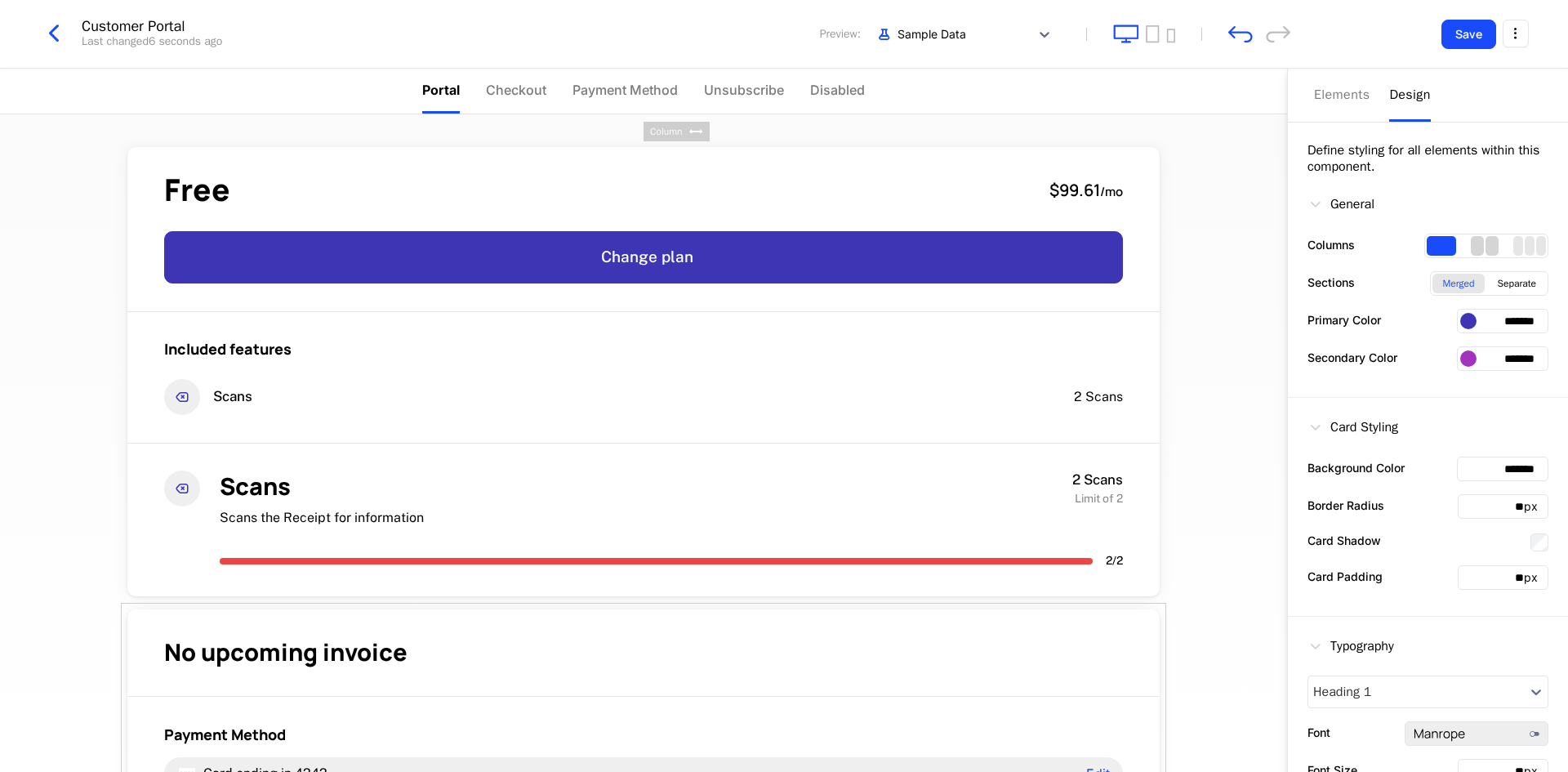 click at bounding box center [1477, 246] 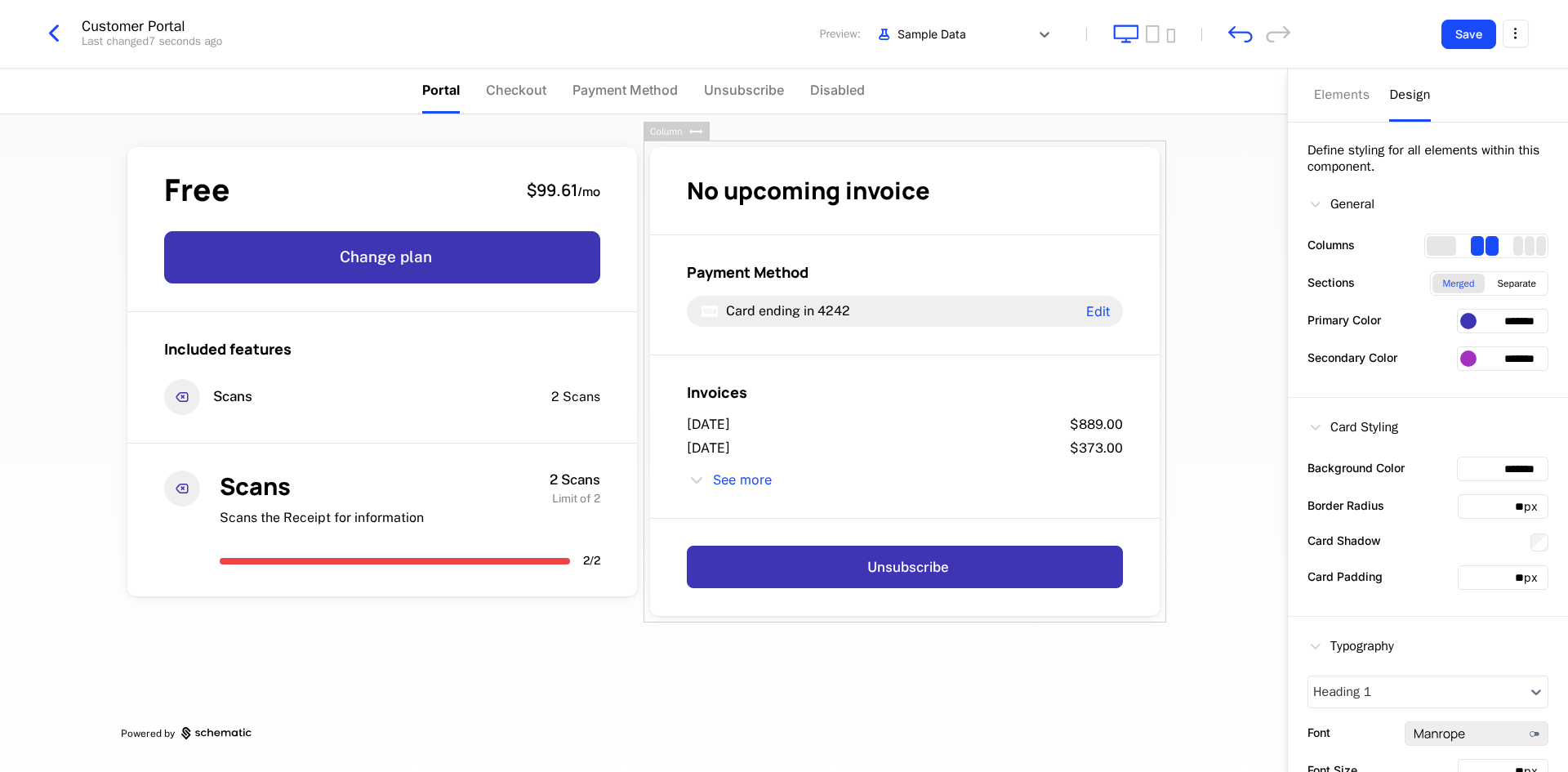 click at bounding box center (1486, 246) 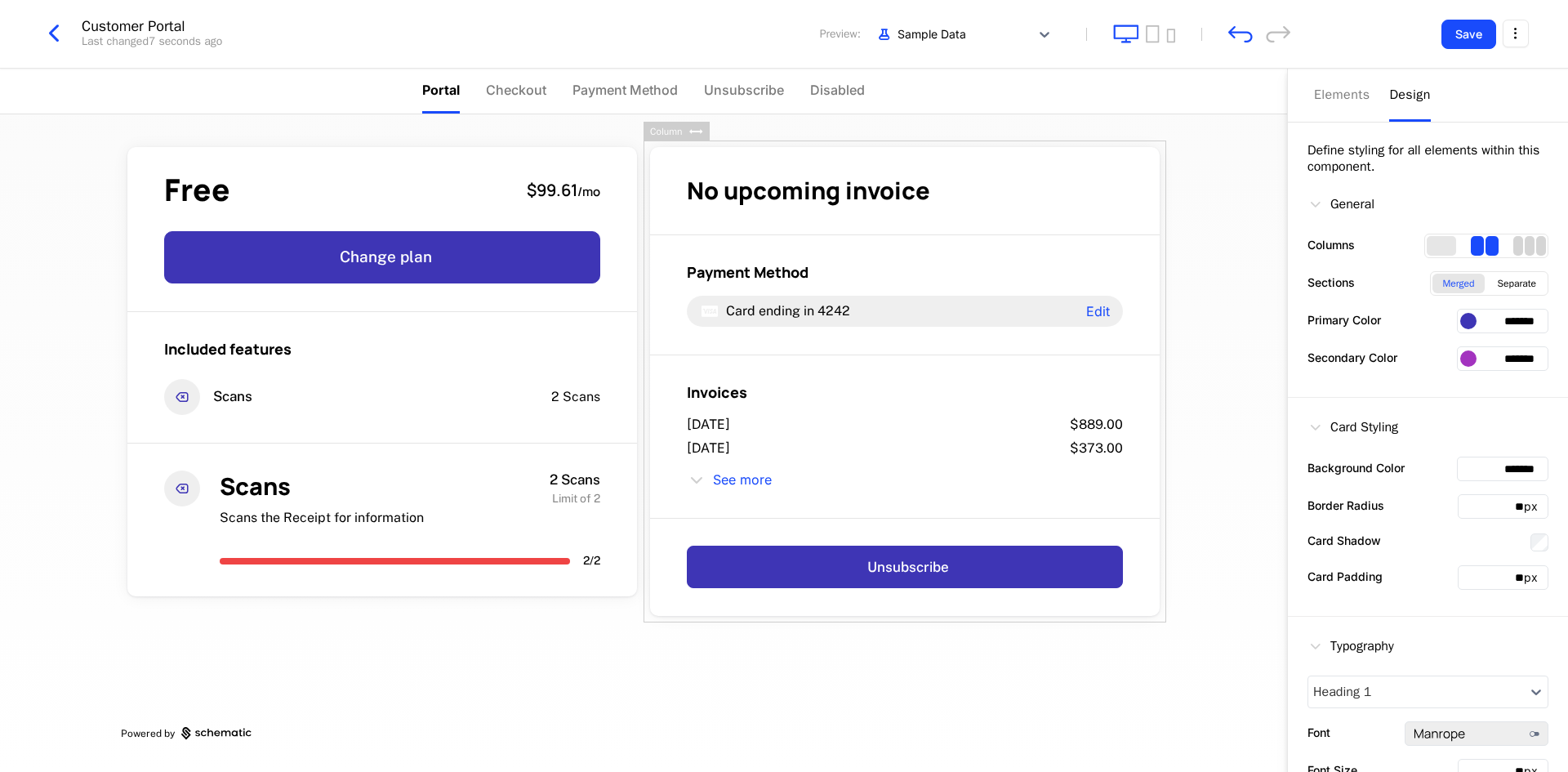 click at bounding box center (1530, 246) 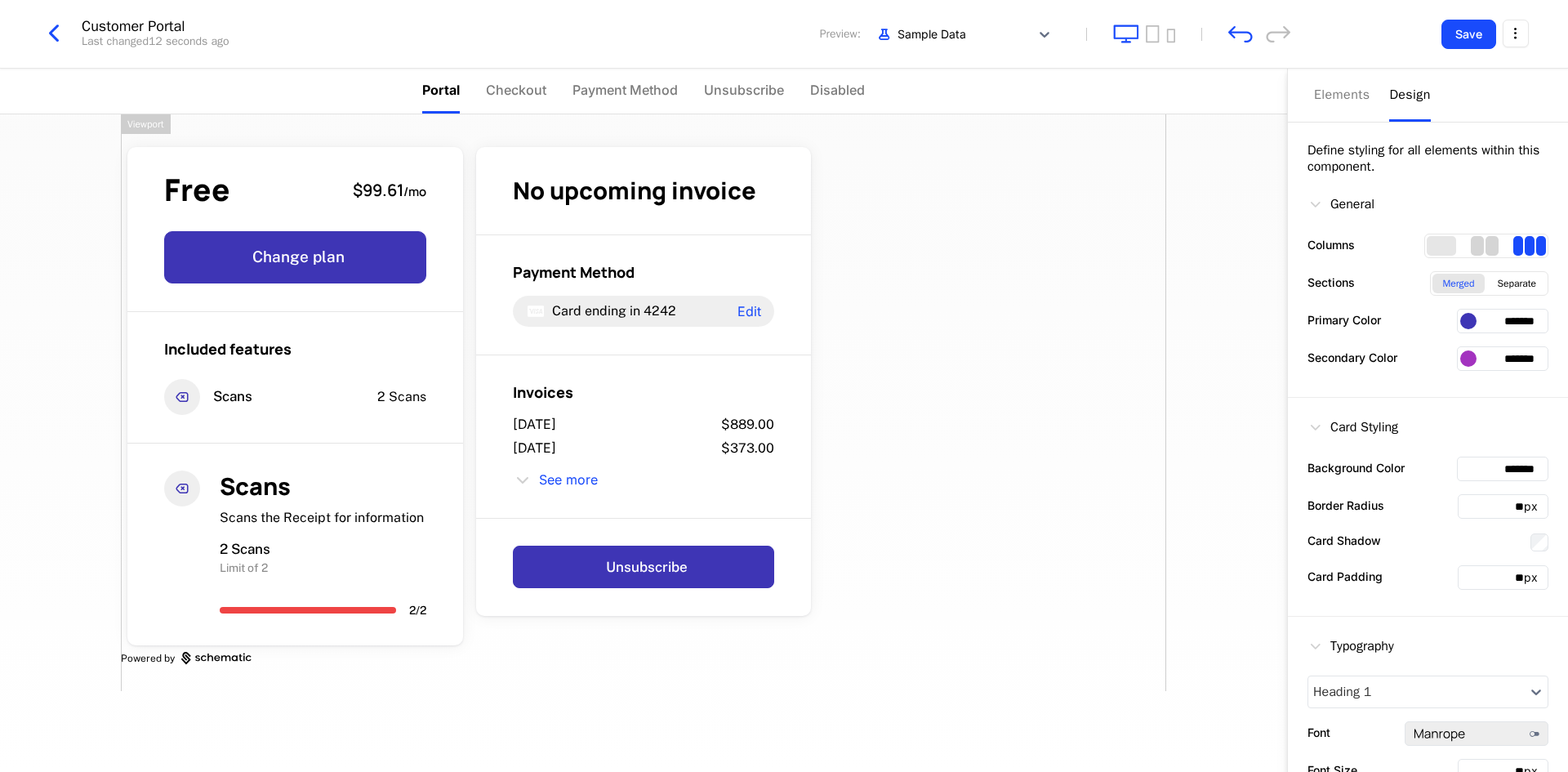 click at bounding box center (1492, 246) 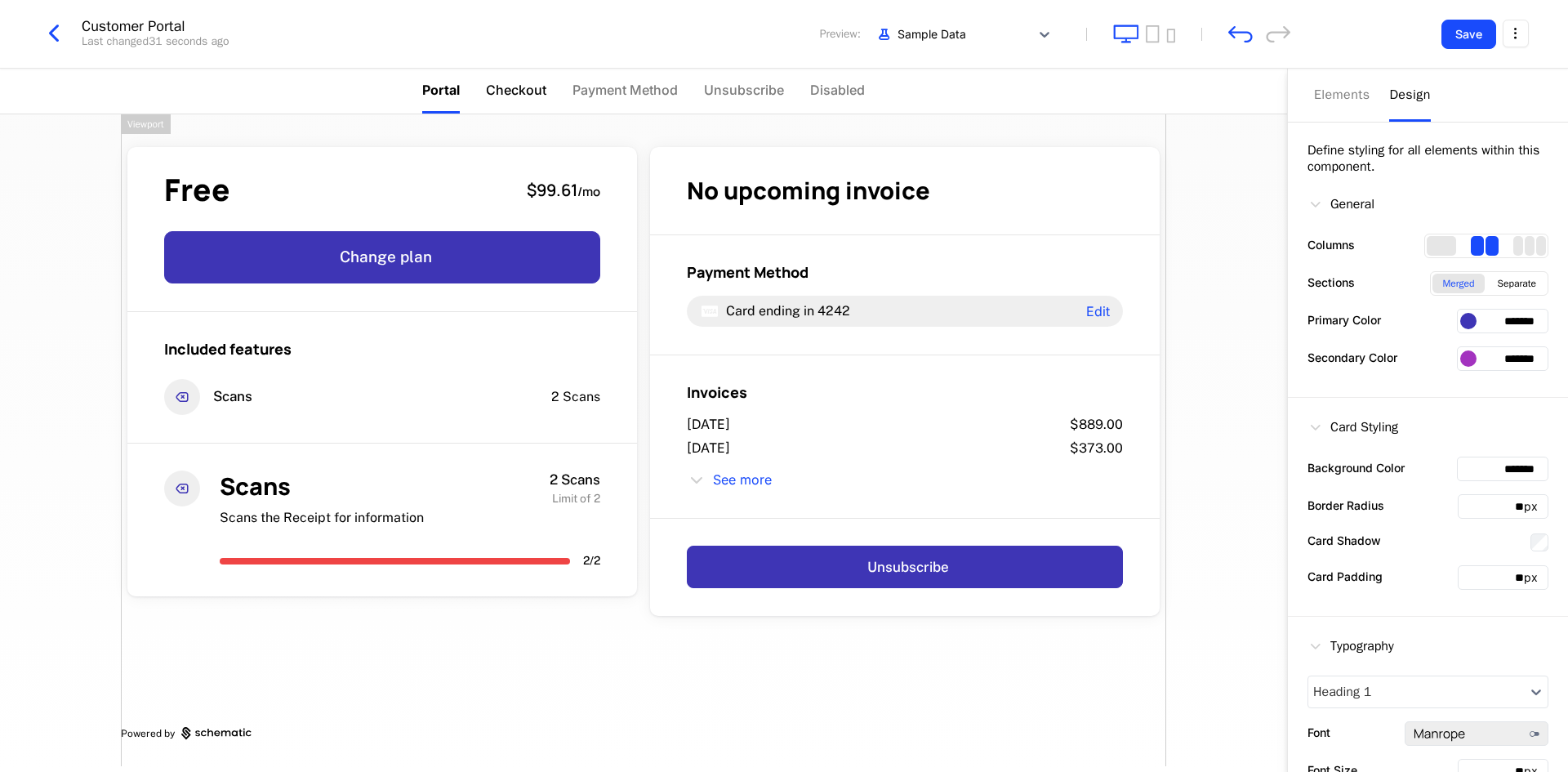 click on "Checkout" at bounding box center [516, 90] 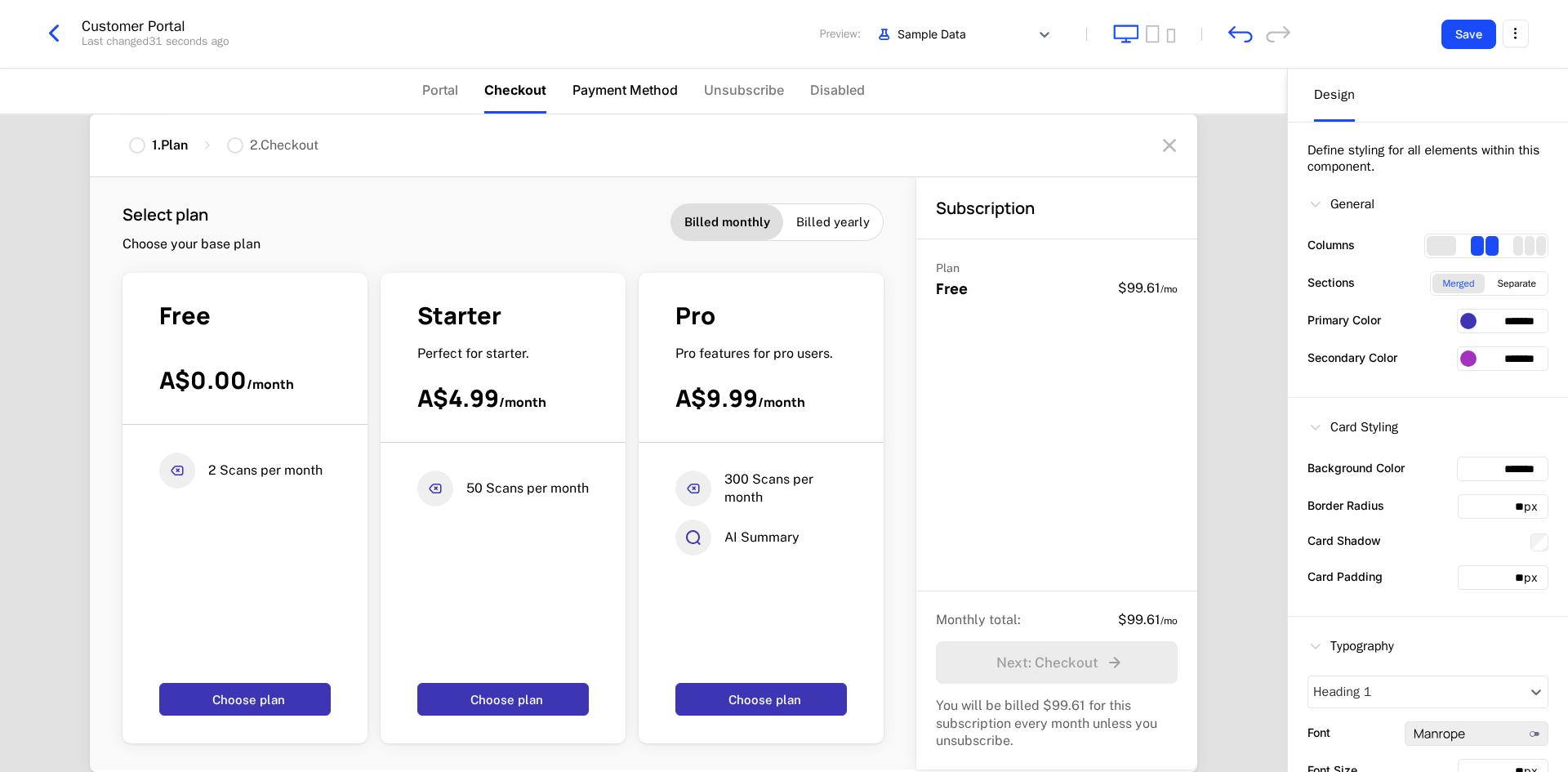 click on "Payment Method" at bounding box center [625, 90] 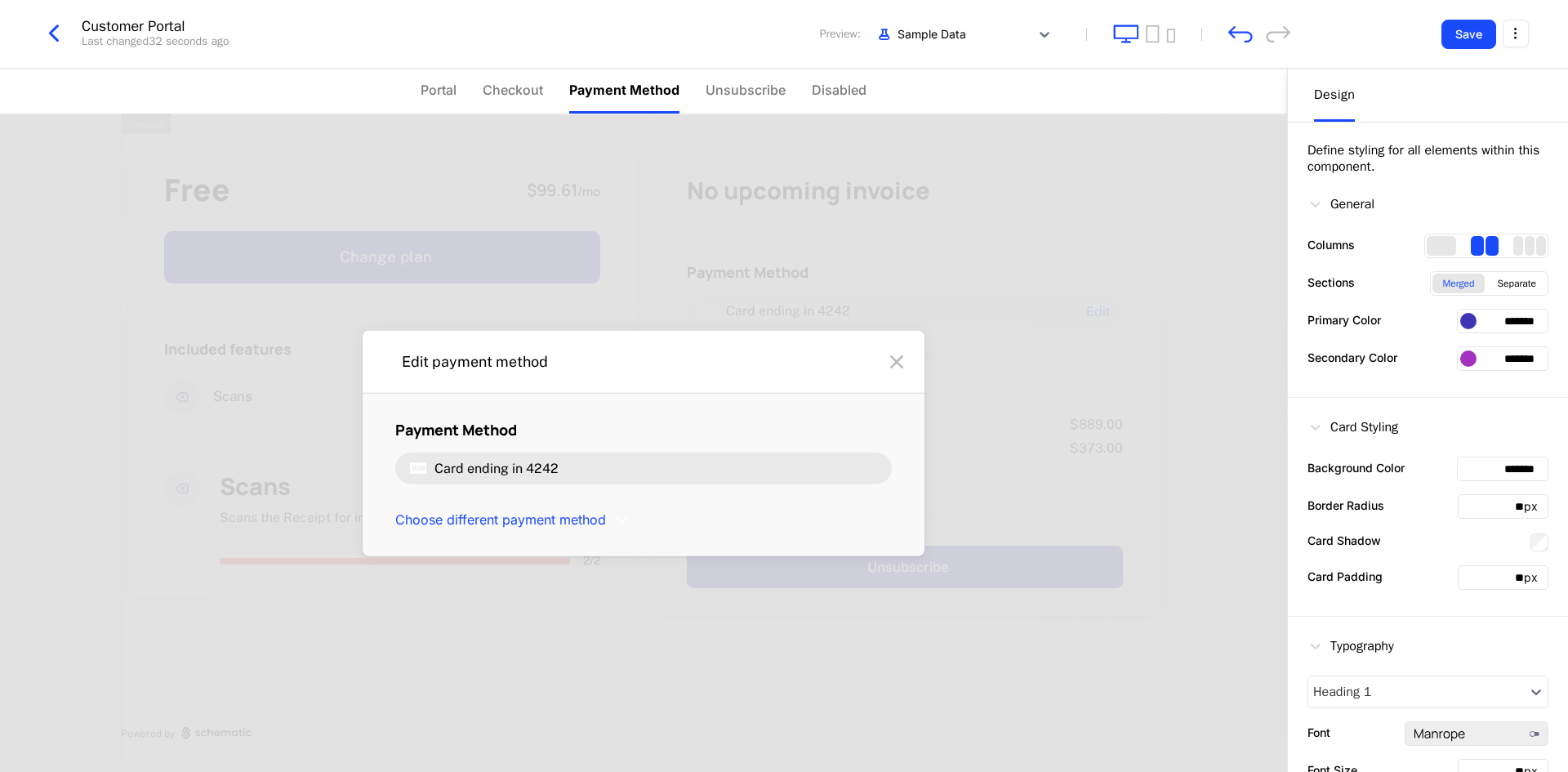 click on "Portal Checkout Payment Method Unsubscribe Disabled" at bounding box center (644, 91) 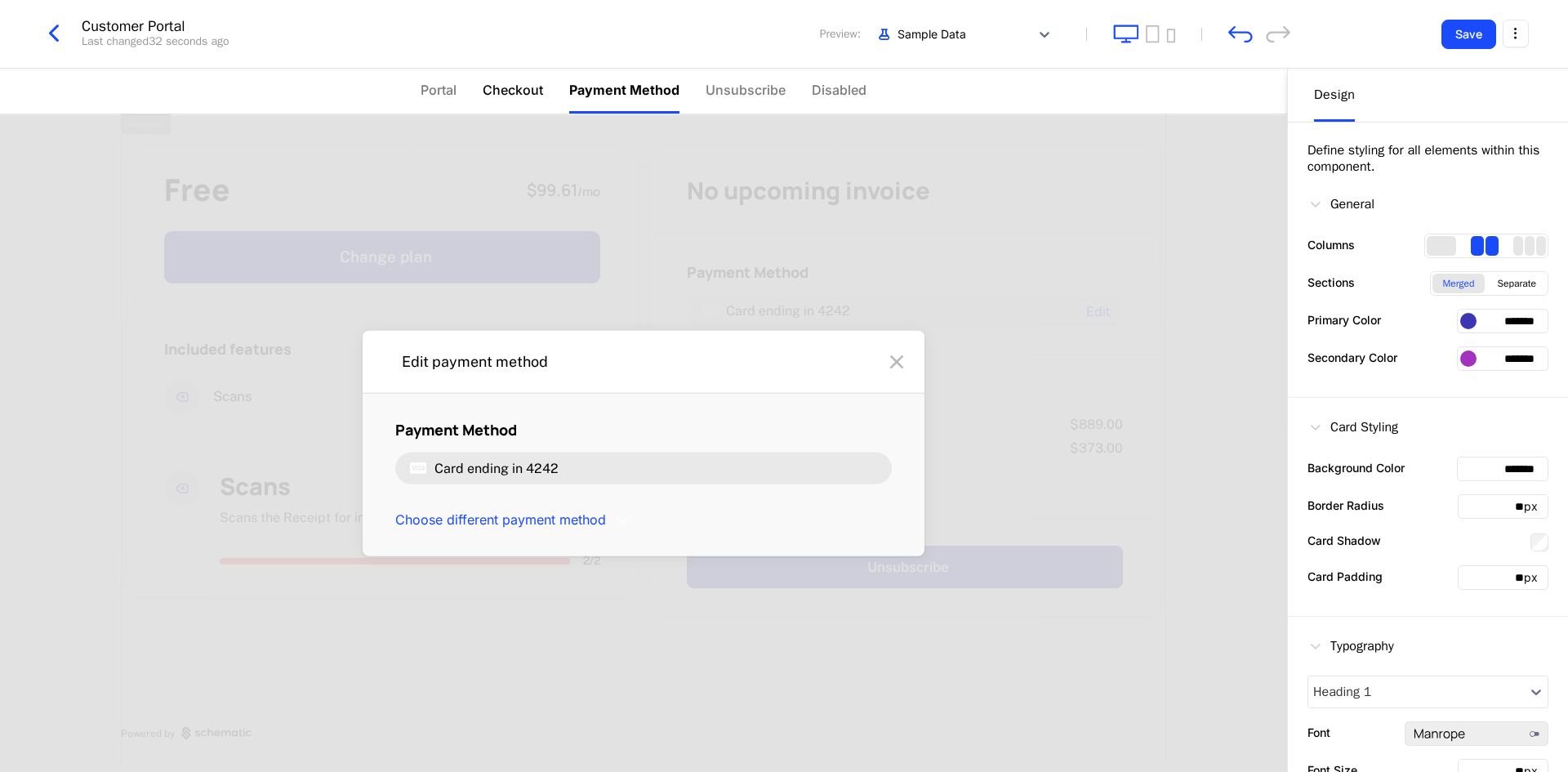 click on "Checkout" at bounding box center (513, 90) 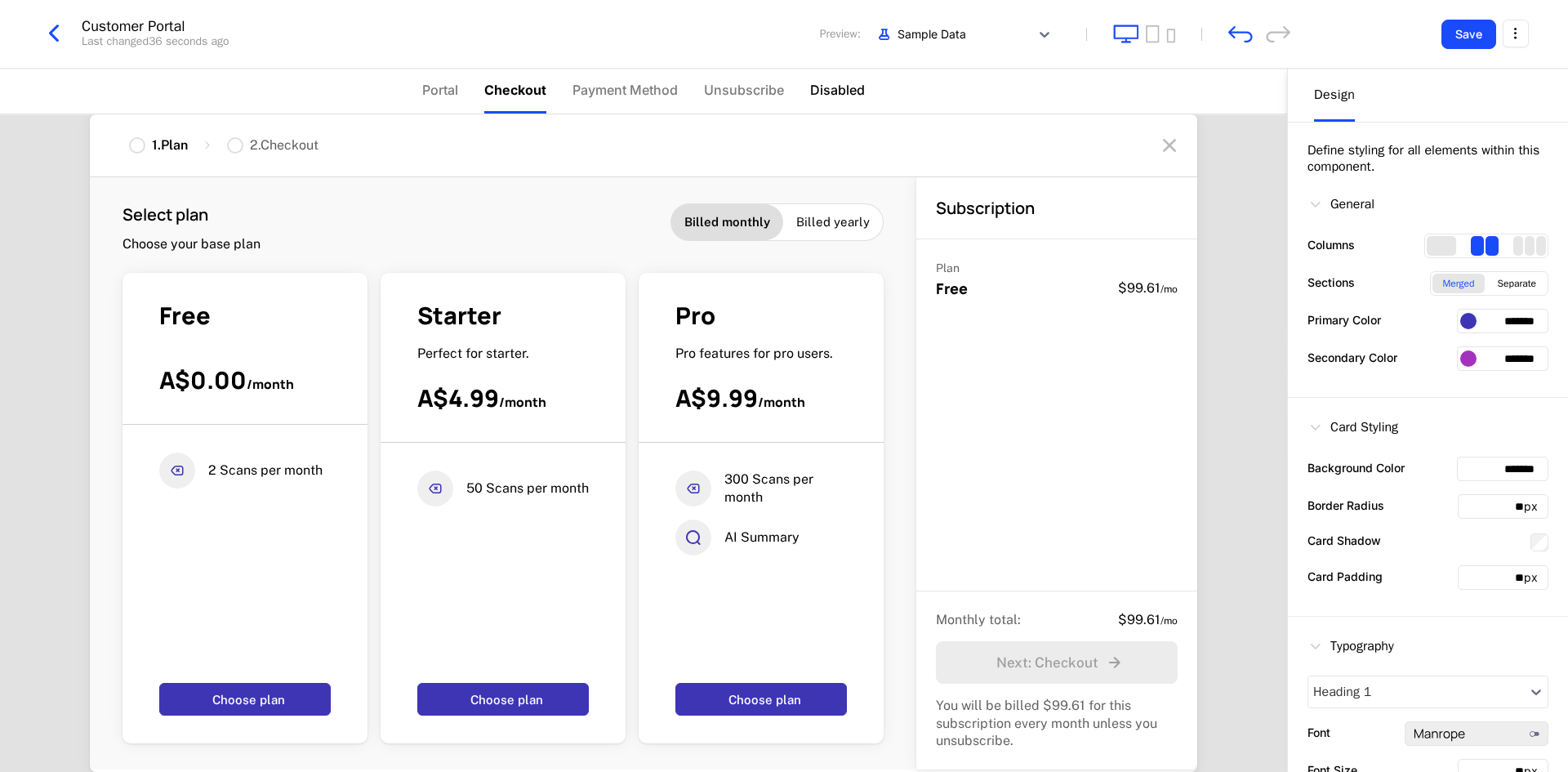 click on "Disabled" at bounding box center [837, 91] 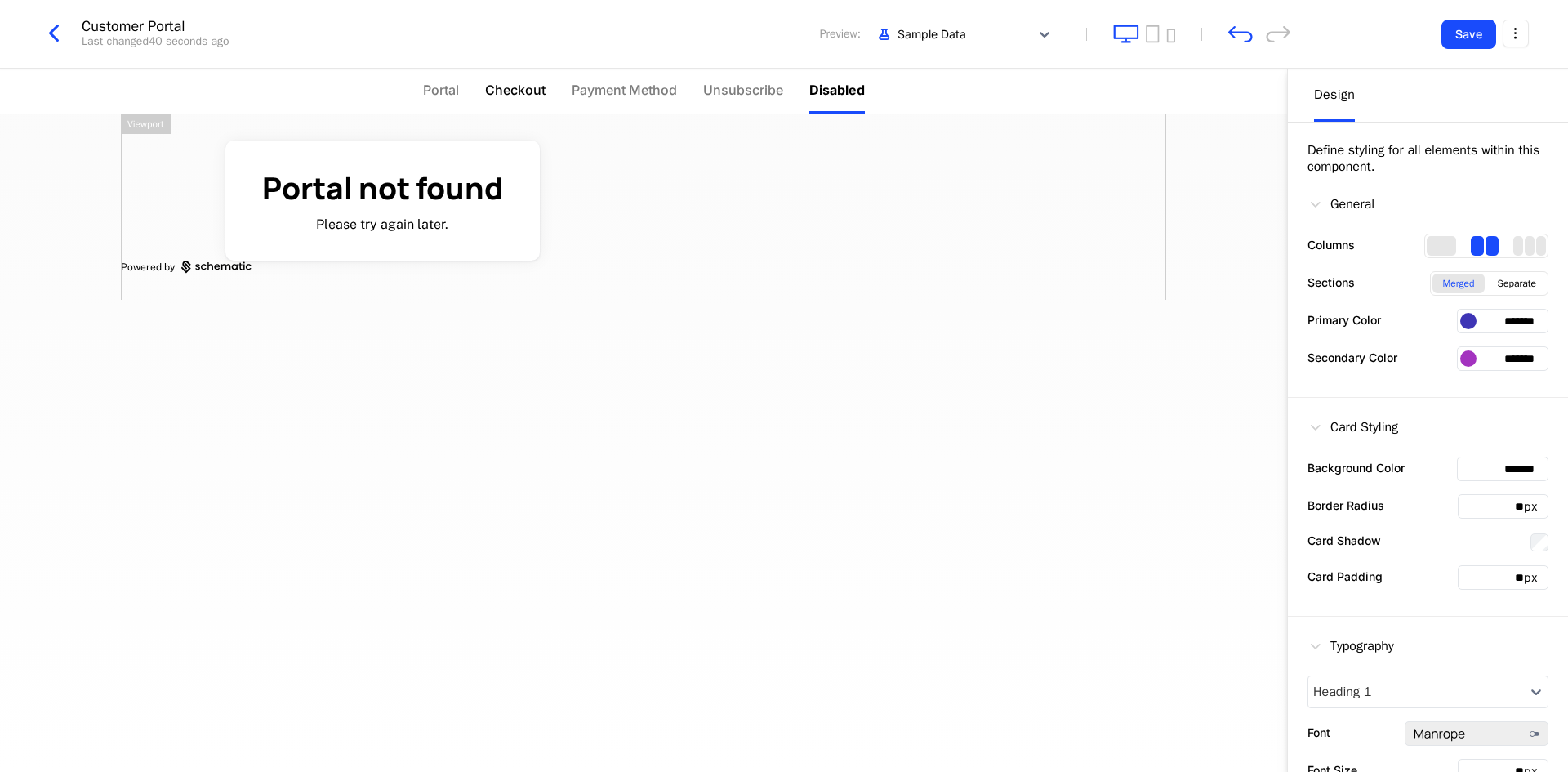 click on "Checkout" at bounding box center (515, 90) 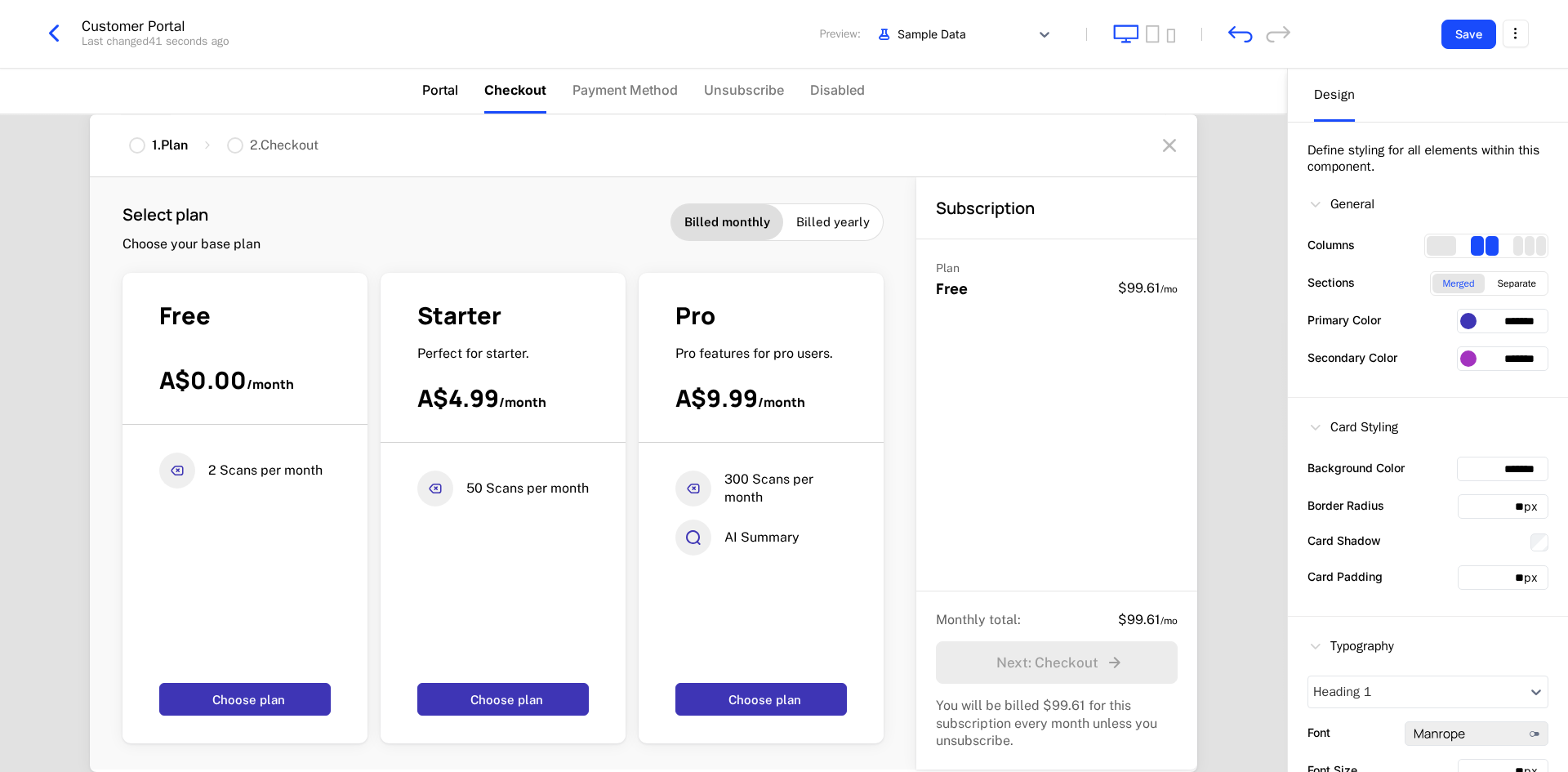 click on "Portal" at bounding box center [440, 90] 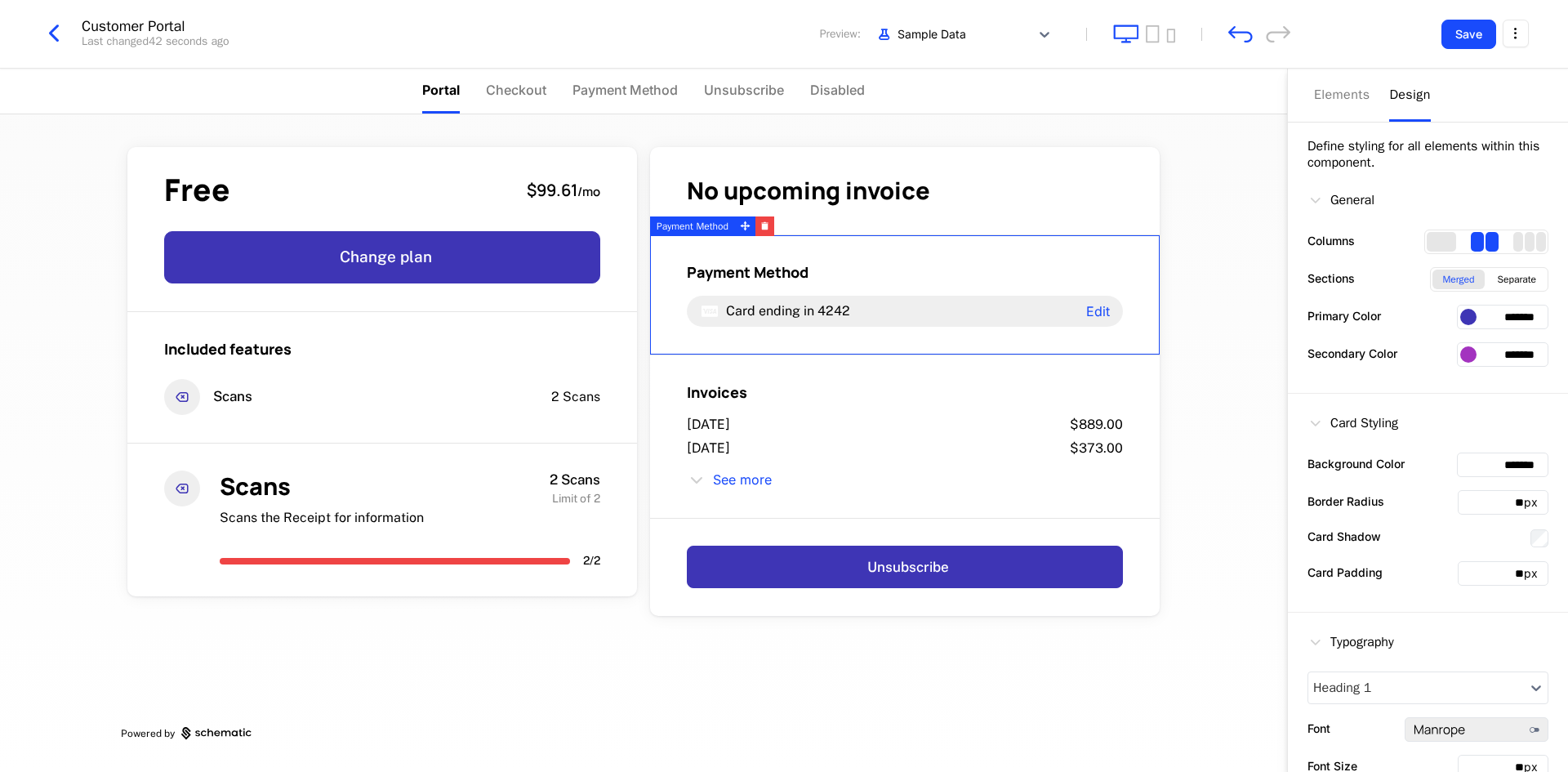 scroll, scrollTop: 0, scrollLeft: 0, axis: both 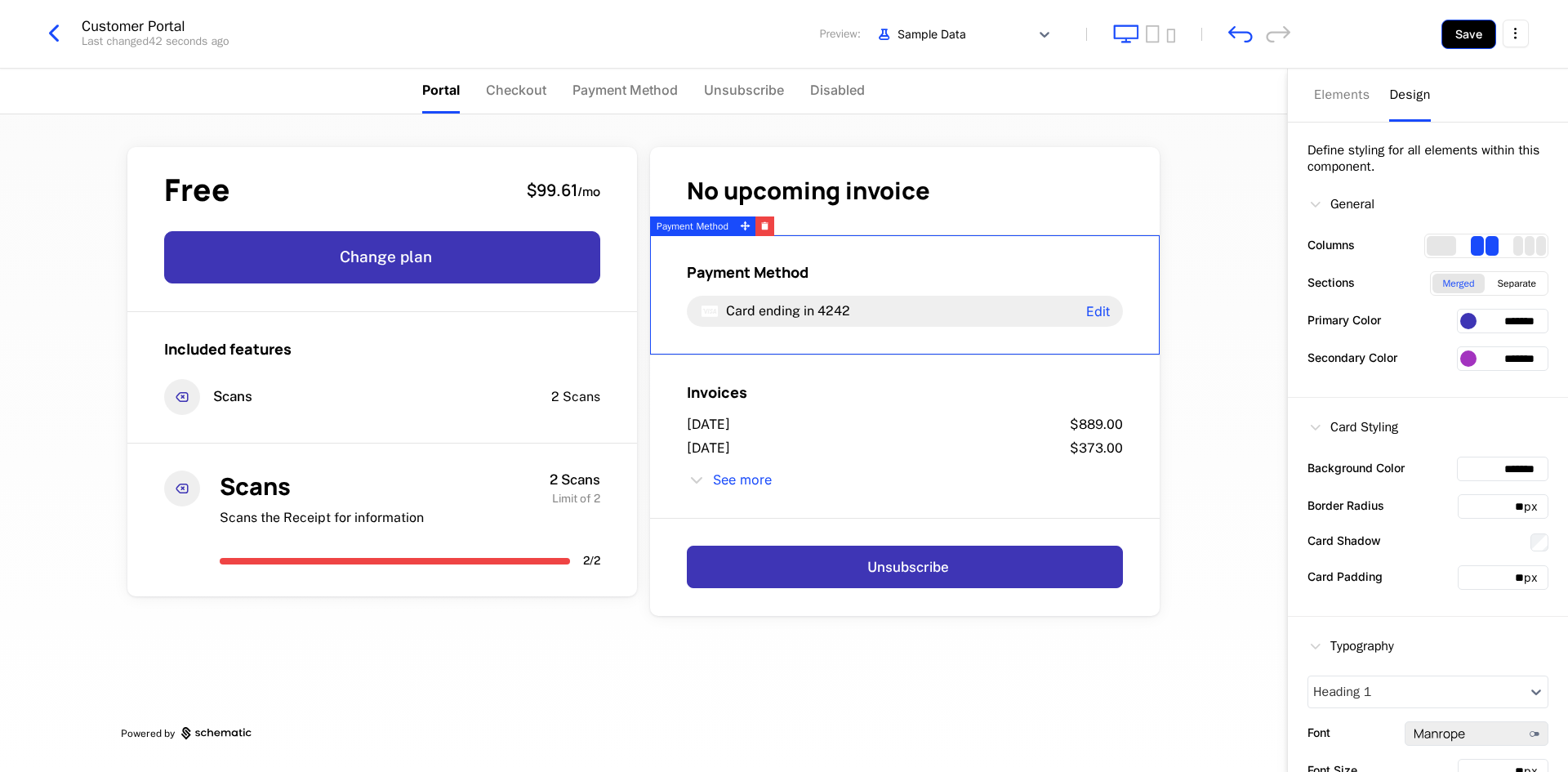 click on "Save" at bounding box center [1468, 34] 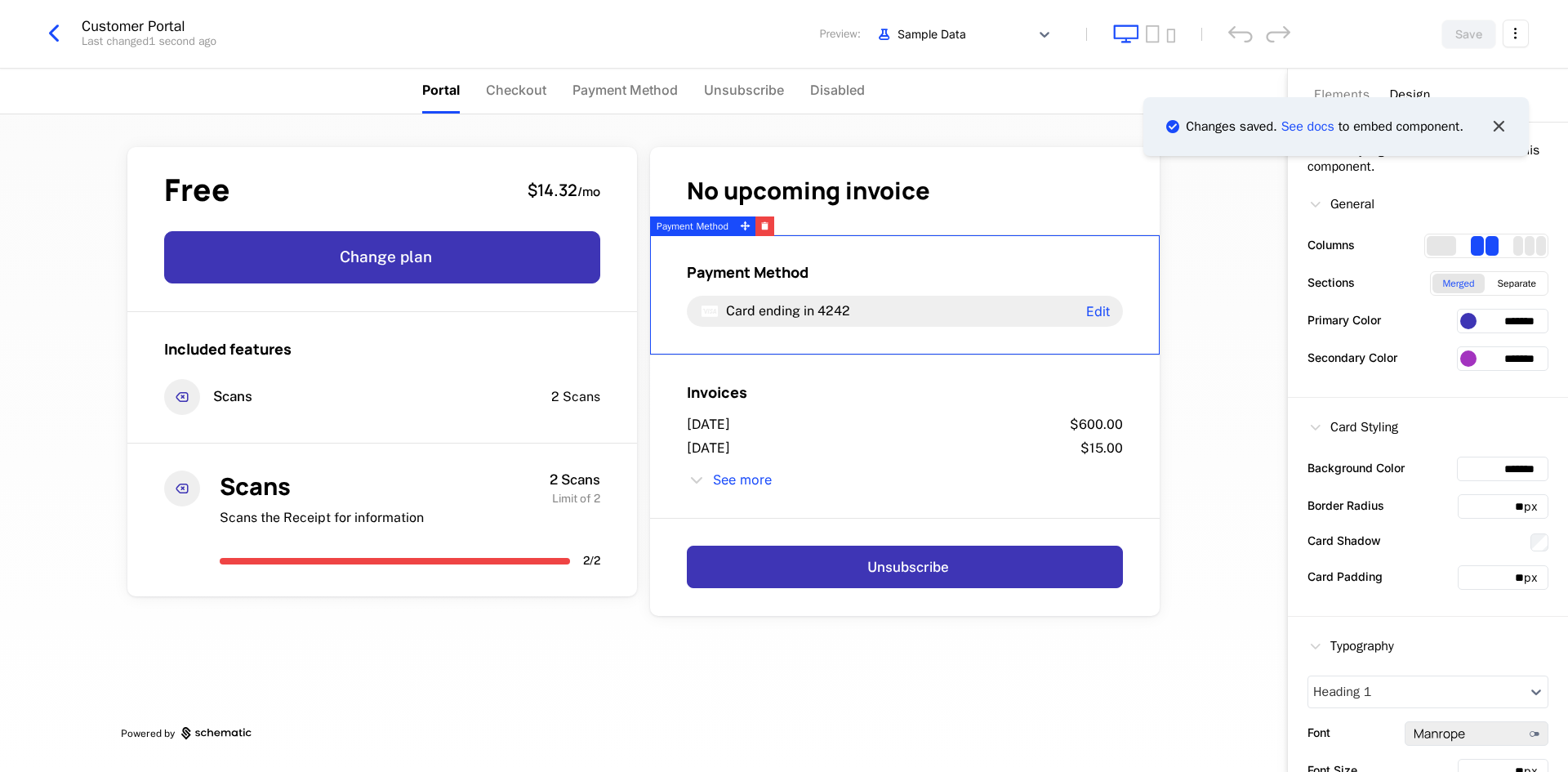 click at bounding box center (1499, 126) 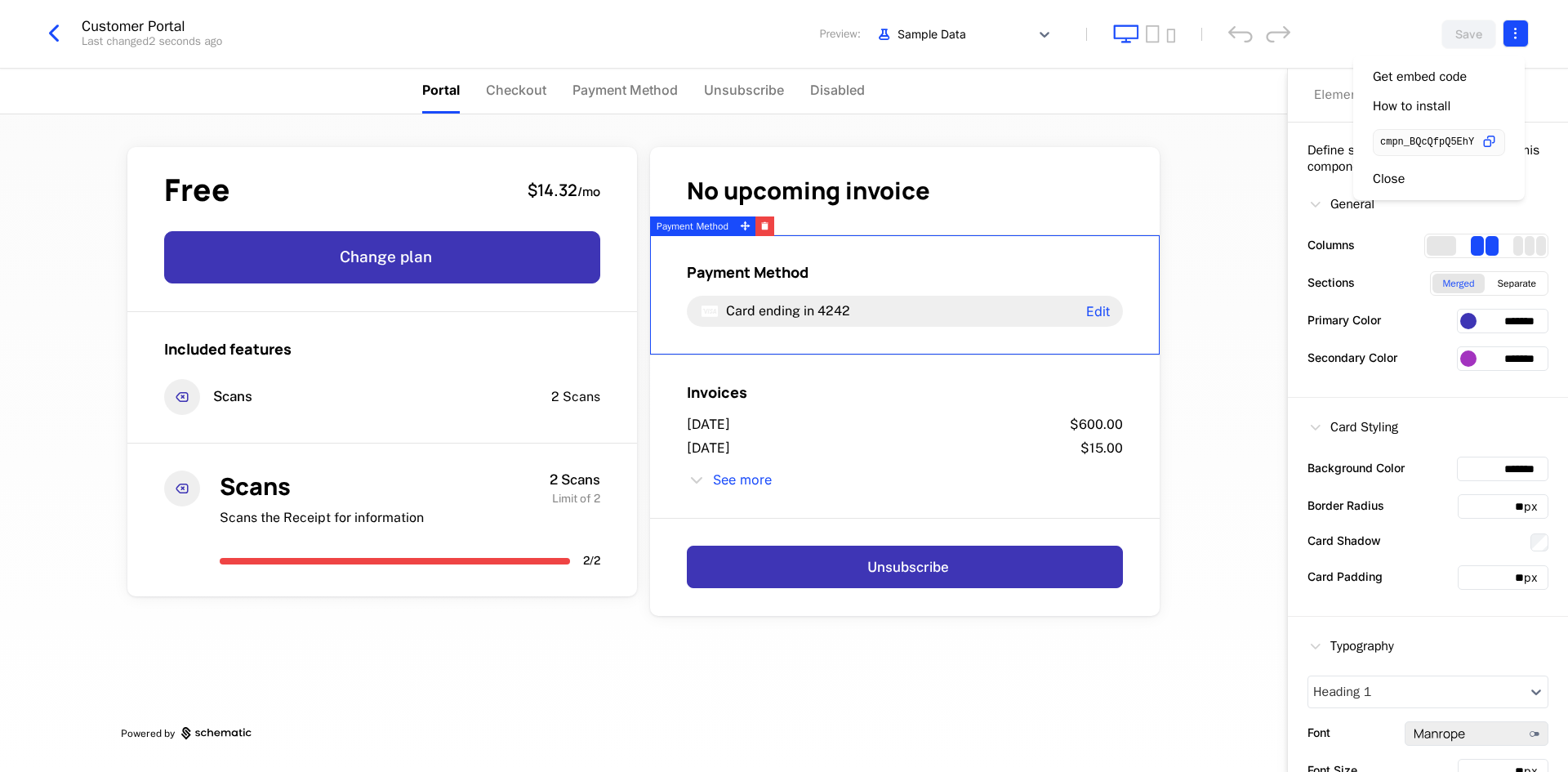 click on "[PERSON_NAME] Development Dev Quickstart Features Features Flags Catalog Plans Add Ons Configuration Companies Companies Users Events Components 14 days left Customer Portal Last changed  2 seconds ago Preview: Sample Data Save Portal Checkout Payment Method Unsubscribe Disabled Free $14.32 / mo Change plan Included features Scans 2   Scans Scans Scans the Receipt for information 2   Scans Limit of 2 2 / 2 No upcoming invoice Payment Method Card ending in   4242 Edit Invoices [DATE] $600.00 [DATE] $15.00 See more Unsubscribe Powered by   Elements Design Define styling for all elements within this component. General Columns Sections Merged Separate Primary Color ******* Secondary Color ******* Card Styling Background Color ******* Border Radius ** px Card Shadow Card Padding ** px Typography Heading 1 Font ******* Font Size ** px Font Color ******* Font Weight 800 Badge Visibility Hidden Visible Alignment Left Center Right Payment Method
Best Viewed on Desktop mobile device ." at bounding box center (784, 386) 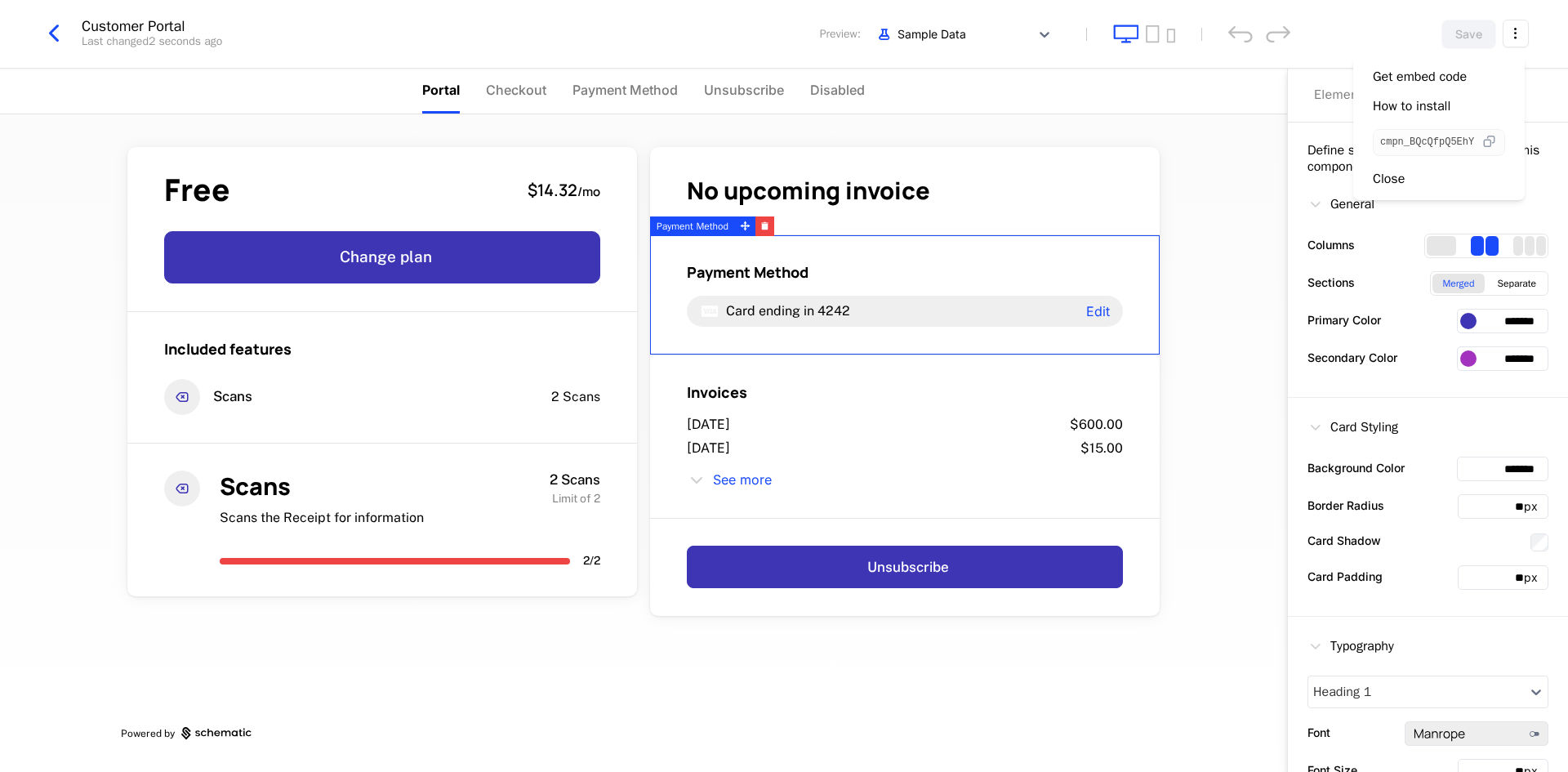 click at bounding box center (1489, 142) 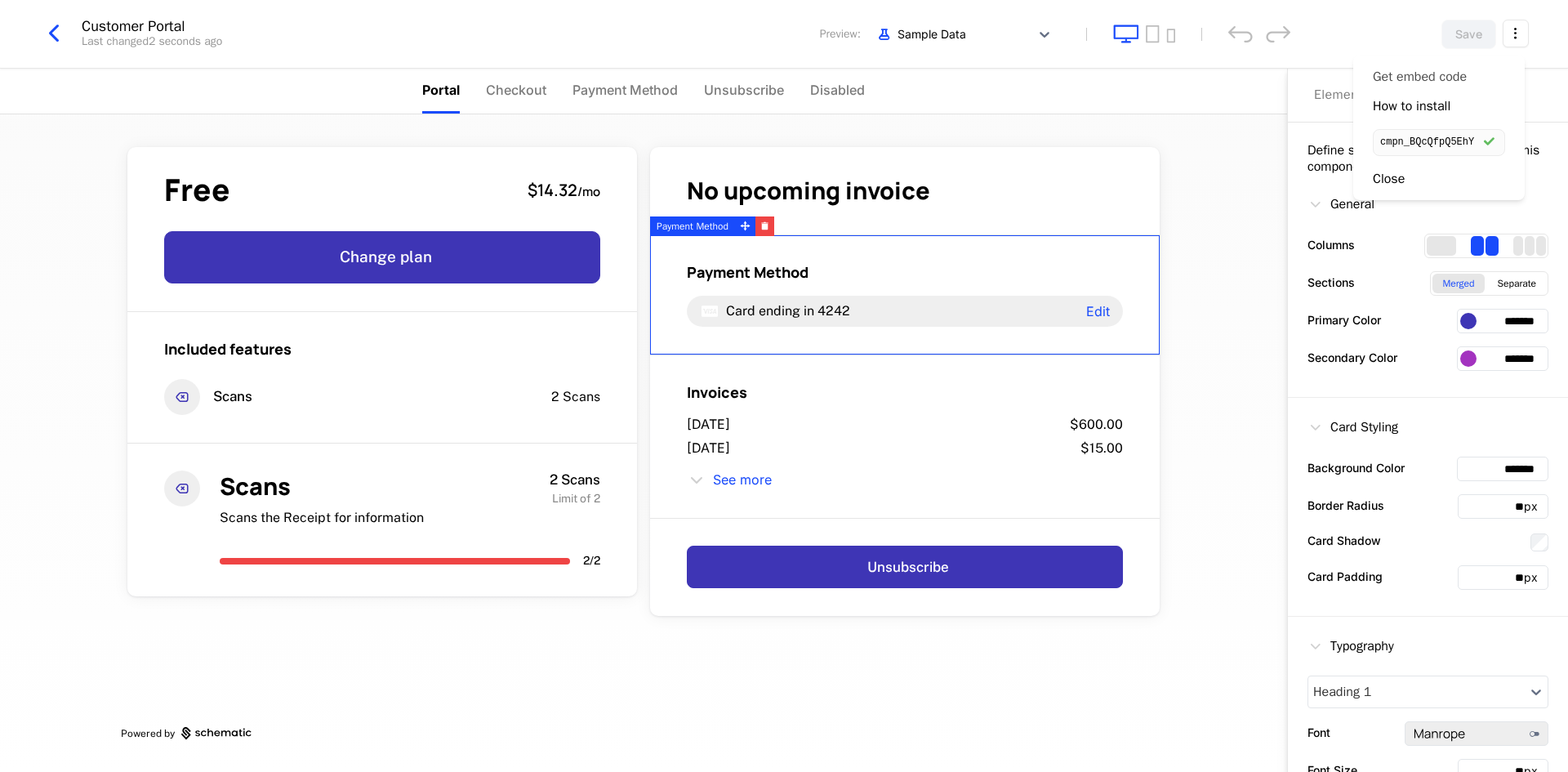 click on "Get embed code" at bounding box center (1419, 77) 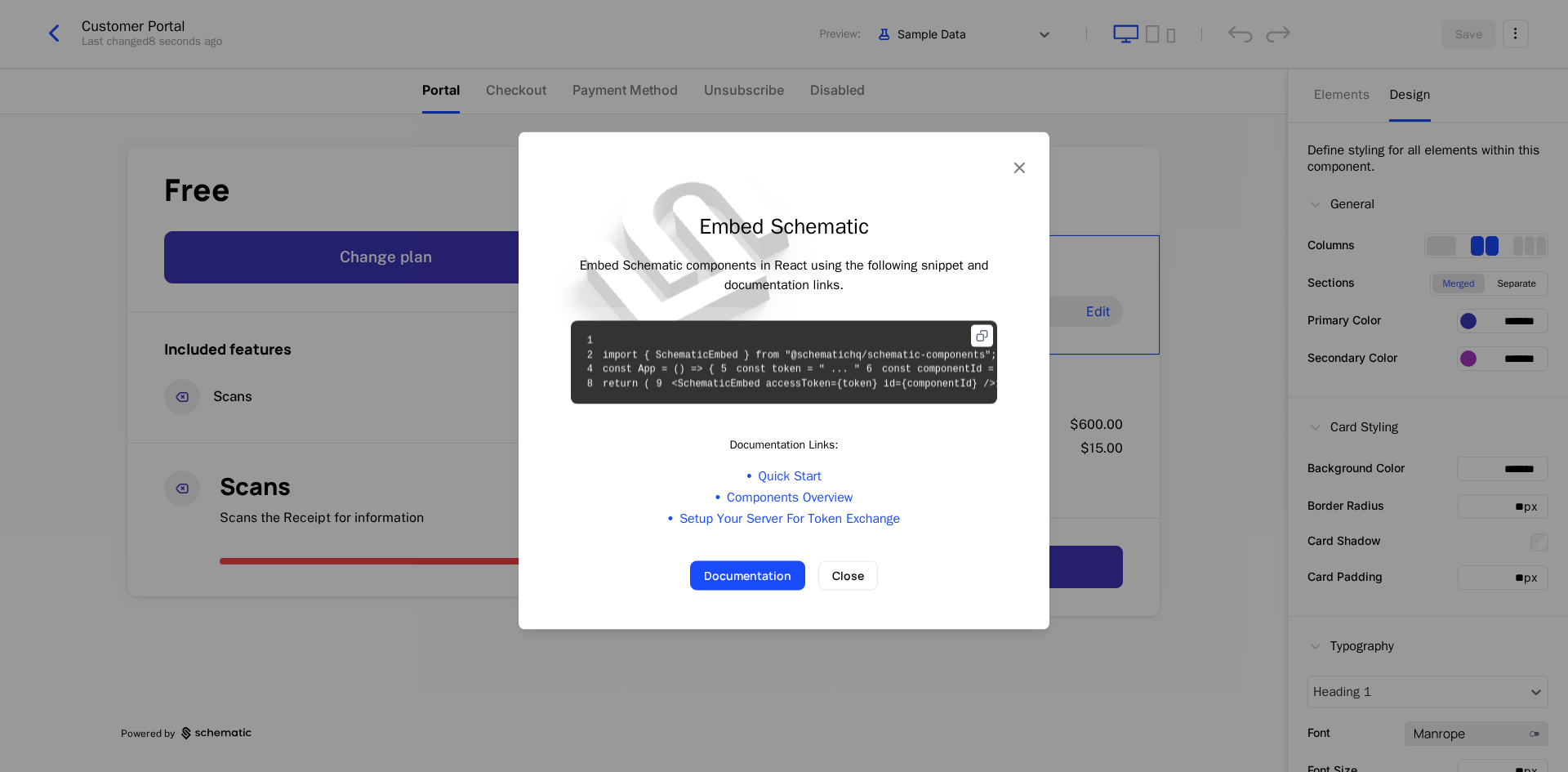 click at bounding box center [982, 336] 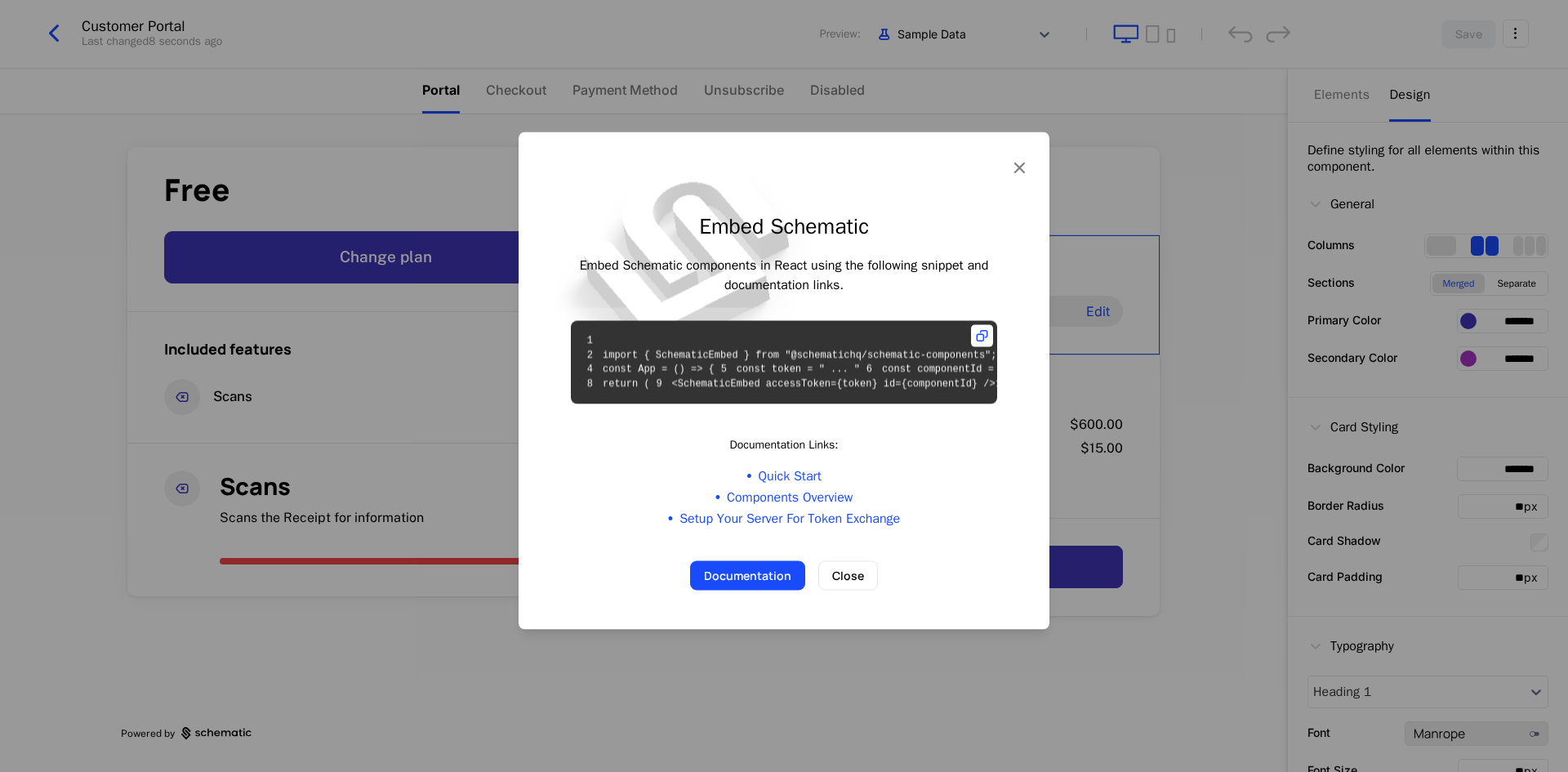 drag, startPoint x: 1011, startPoint y: 107, endPoint x: 993, endPoint y: 105, distance: 18.11077 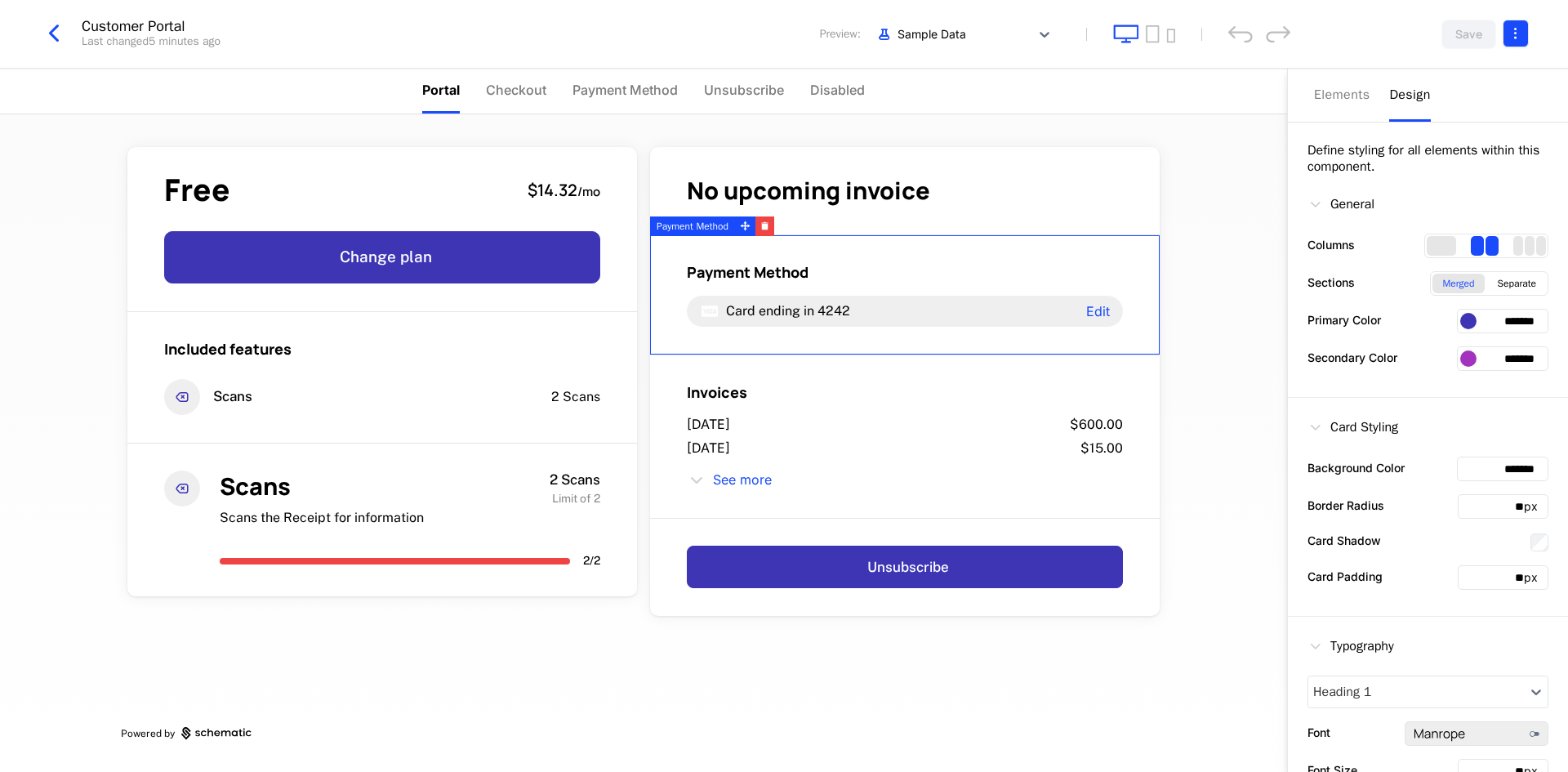 click on "[PERSON_NAME] Development Dev Quickstart Features Features Flags Catalog Plans Add Ons Configuration Companies Companies Users Events Components 14 days left Customer Portal Last changed  5 minutes ago Preview: Sample Data Save Portal Checkout Payment Method Unsubscribe Disabled Free $14.32 / mo Change plan Included features Scans 2   Scans Scans Scans the Receipt for information 2   Scans Limit of 2 2 / 2 No upcoming invoice Payment Method Card ending in   4242 Edit Invoices [DATE] $600.00 [DATE] $15.00 See more Unsubscribe Powered by   Elements Design Define styling for all elements within this component. General Columns Sections Merged Separate Primary Color ******* Secondary Color ******* Card Styling Background Color ******* Border Radius ** px Card Shadow Card Padding ** px Typography Heading 1 Font ******* Font Size ** px Font Color ******* Font Weight 800 Badge Visibility Hidden Visible Alignment Left Center Right Payment Method
Best Viewed on Desktop mobile device ." at bounding box center [784, 386] 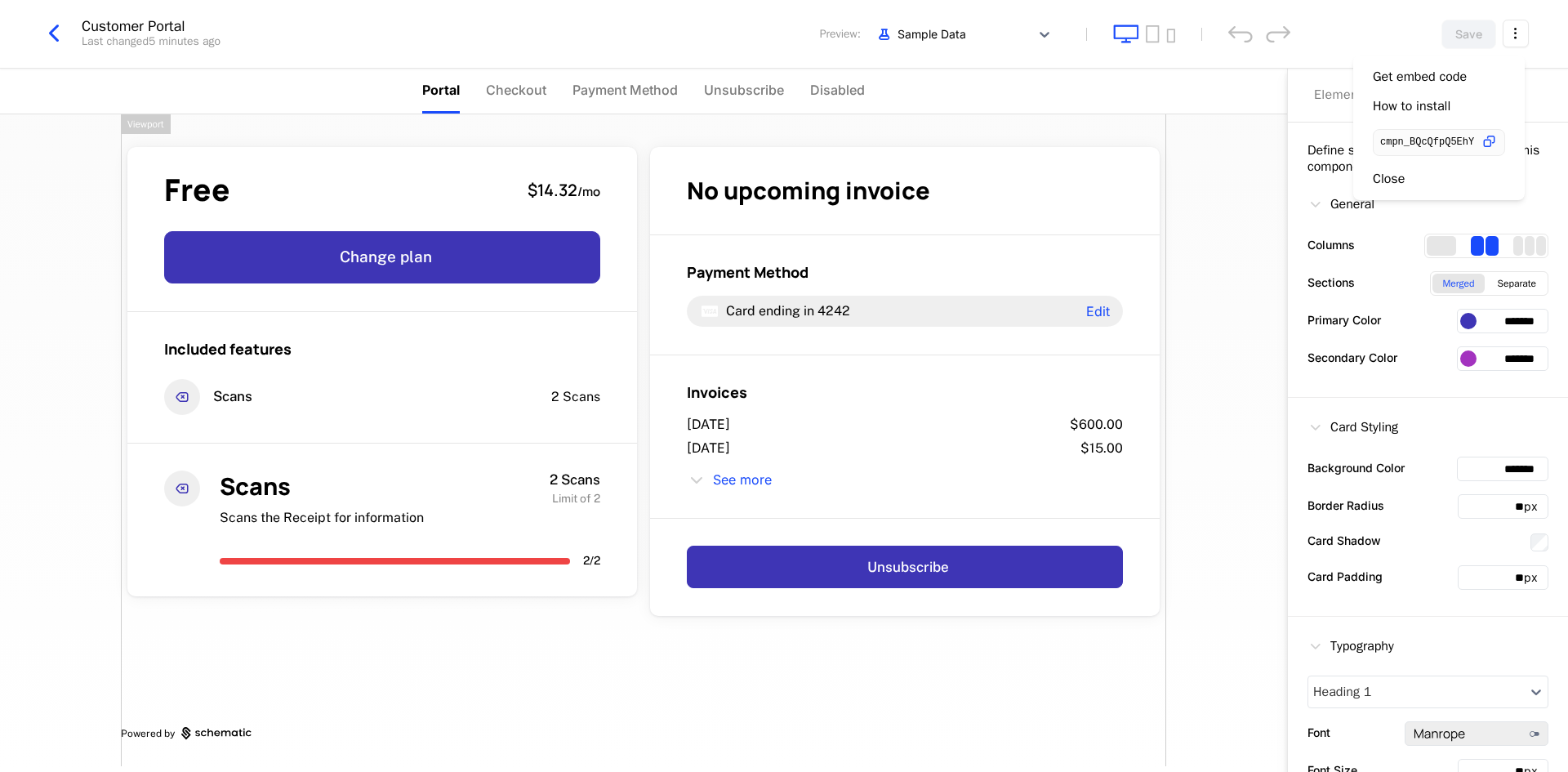 click on "[PERSON_NAME] Development Dev Quickstart Features Features Flags Catalog Plans Add Ons Configuration Companies Companies Users Events Components 14 days left Customer Portal Last changed  5 minutes ago Preview: Sample Data Save Portal Checkout Payment Method Unsubscribe Disabled Free $14.32 / mo Change plan Included features Scans 2   Scans Scans Scans the Receipt for information 2   Scans Limit of 2 2 / 2 No upcoming invoice Payment Method Card ending in   4242 Edit Invoices [DATE] $600.00 [DATE] $15.00 See more Unsubscribe Powered by   Elements Design Define styling for all elements within this component. General Columns Sections Merged Separate Primary Color ******* Secondary Color ******* Card Styling Background Color ******* Border Radius ** px Card Shadow Card Padding ** px Typography Heading 1 Font ******* Font Size ** px Font Color ******* Font Weight 800 Badge Visibility Hidden Visible Alignment Left Center Right Viewport
Best Viewed on Desktop mobile device .   Got it" at bounding box center [784, 386] 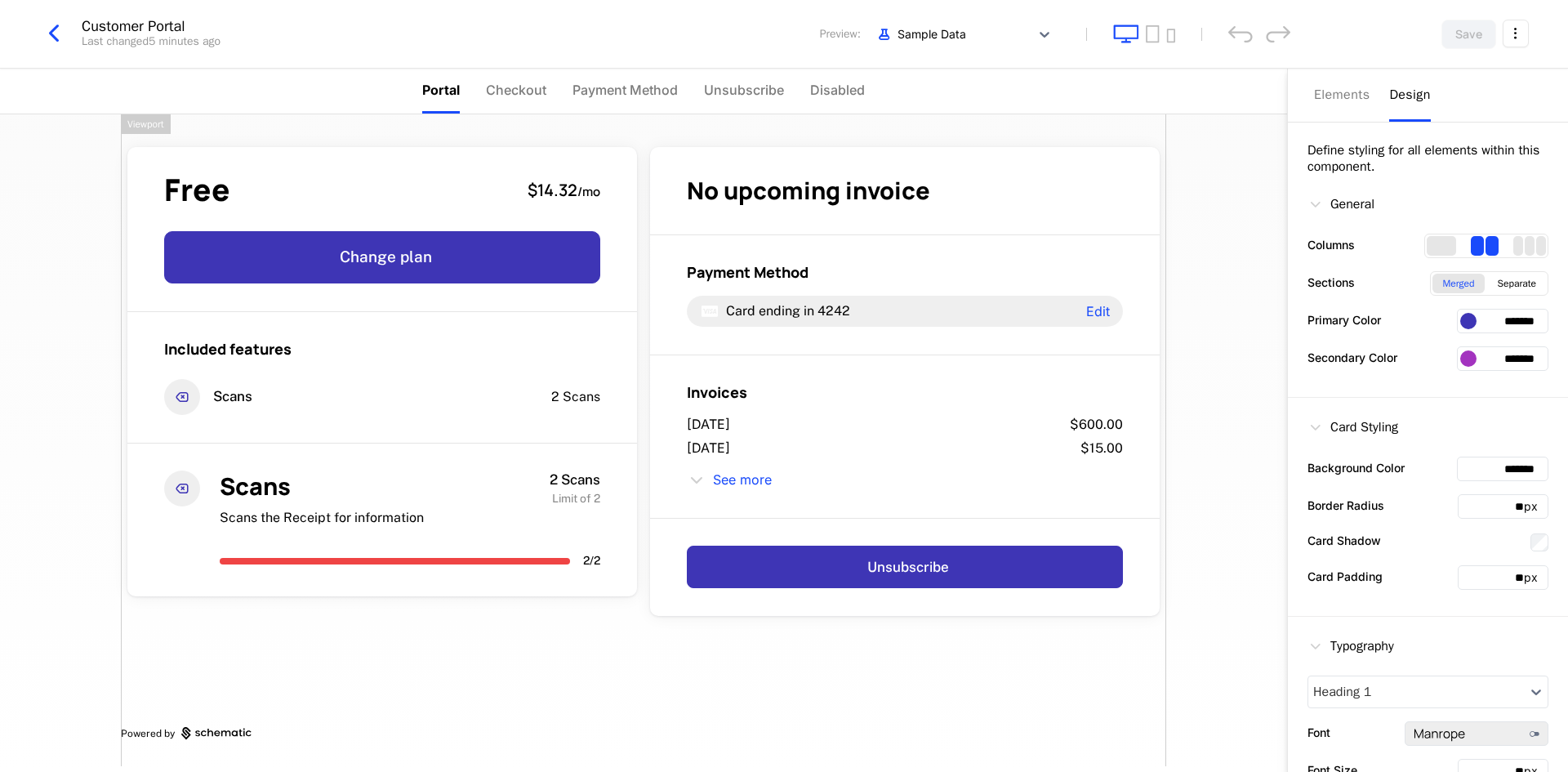 click at bounding box center (54, 33) 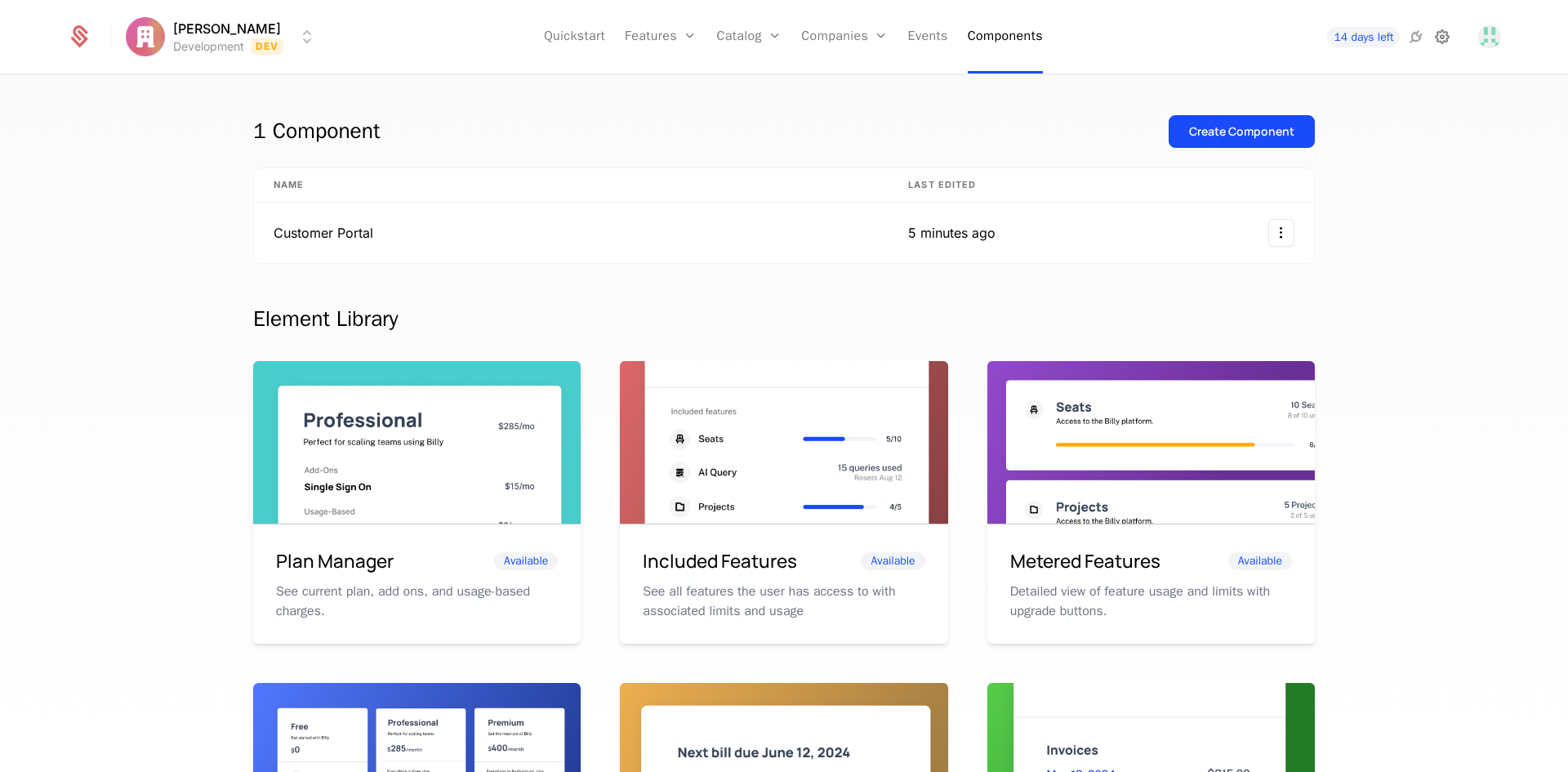 click at bounding box center [1442, 37] 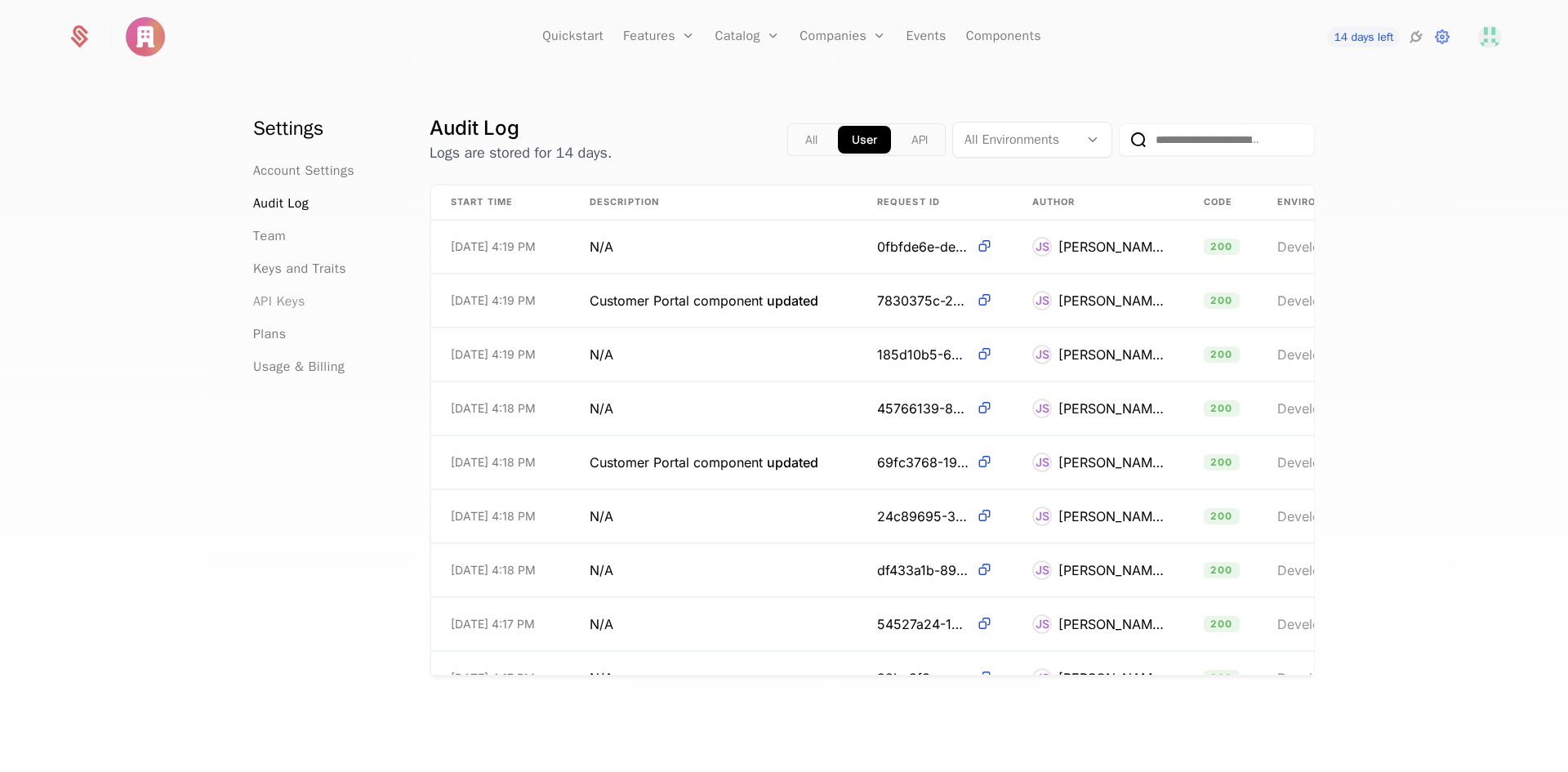 click on "API Keys" at bounding box center [279, 301] 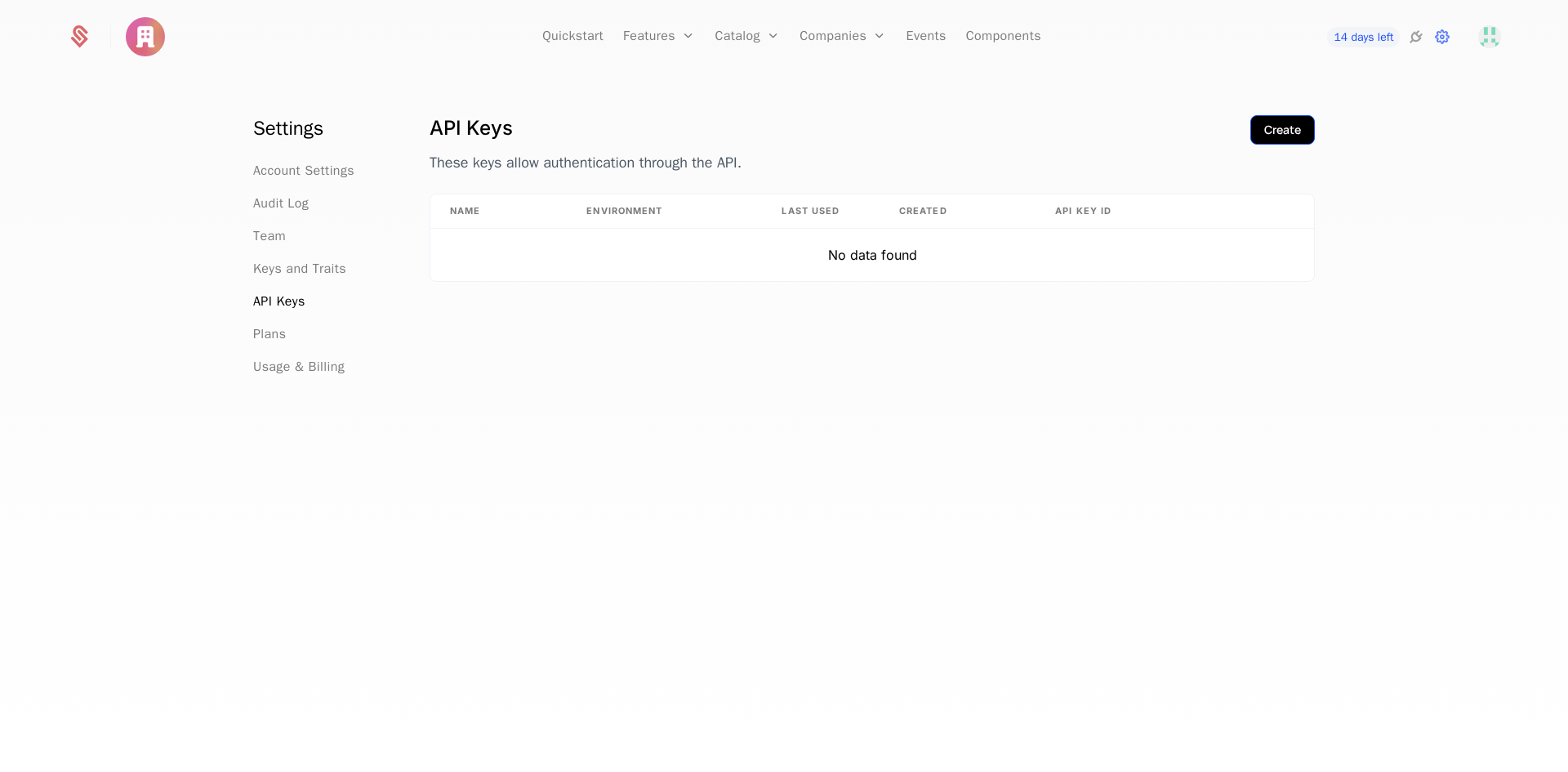 drag, startPoint x: 1312, startPoint y: 120, endPoint x: 1275, endPoint y: 127, distance: 37.656341 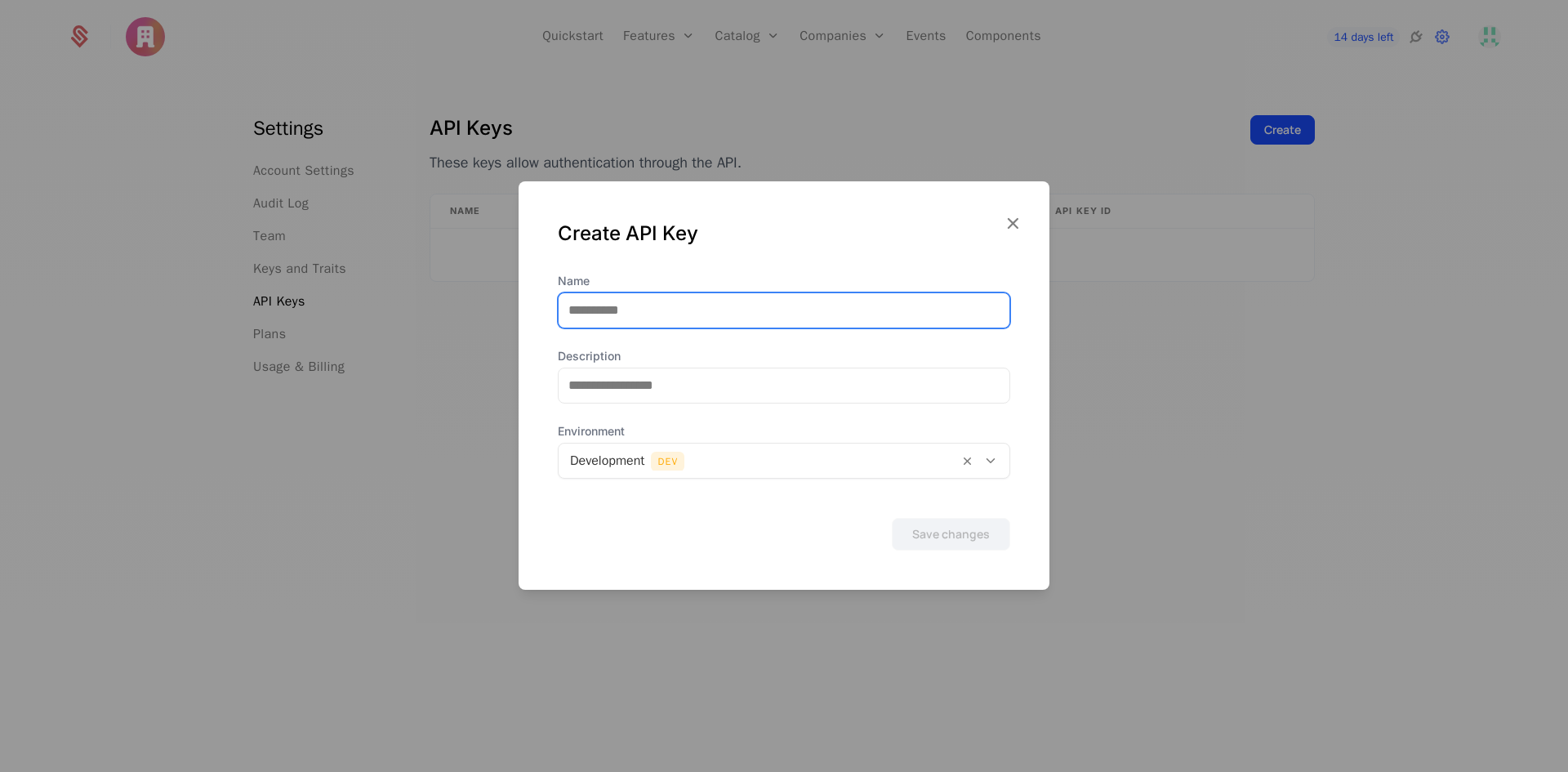 click on "Name" at bounding box center [784, 310] 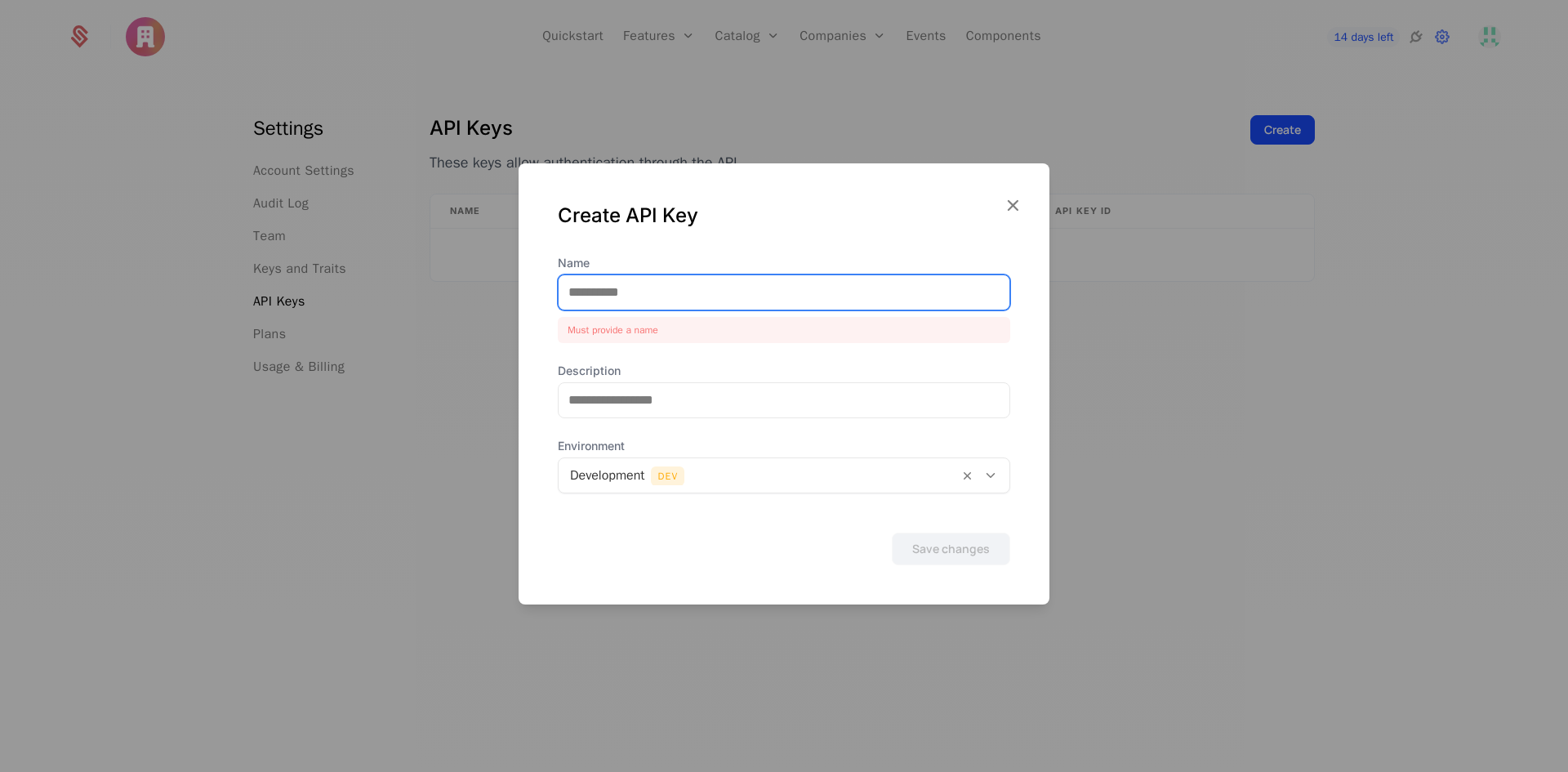 click on "Name" at bounding box center [784, 292] 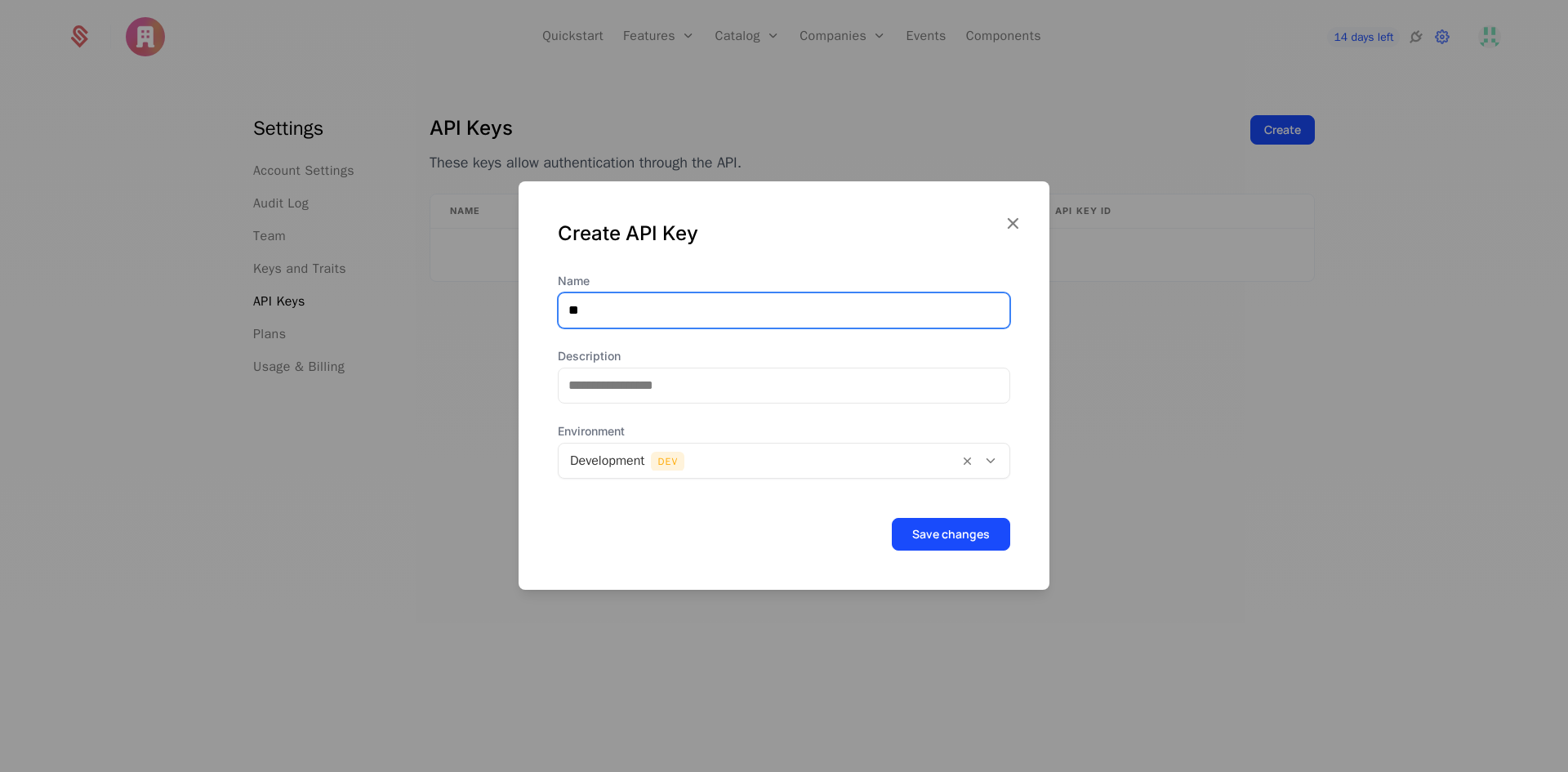 type on "*" 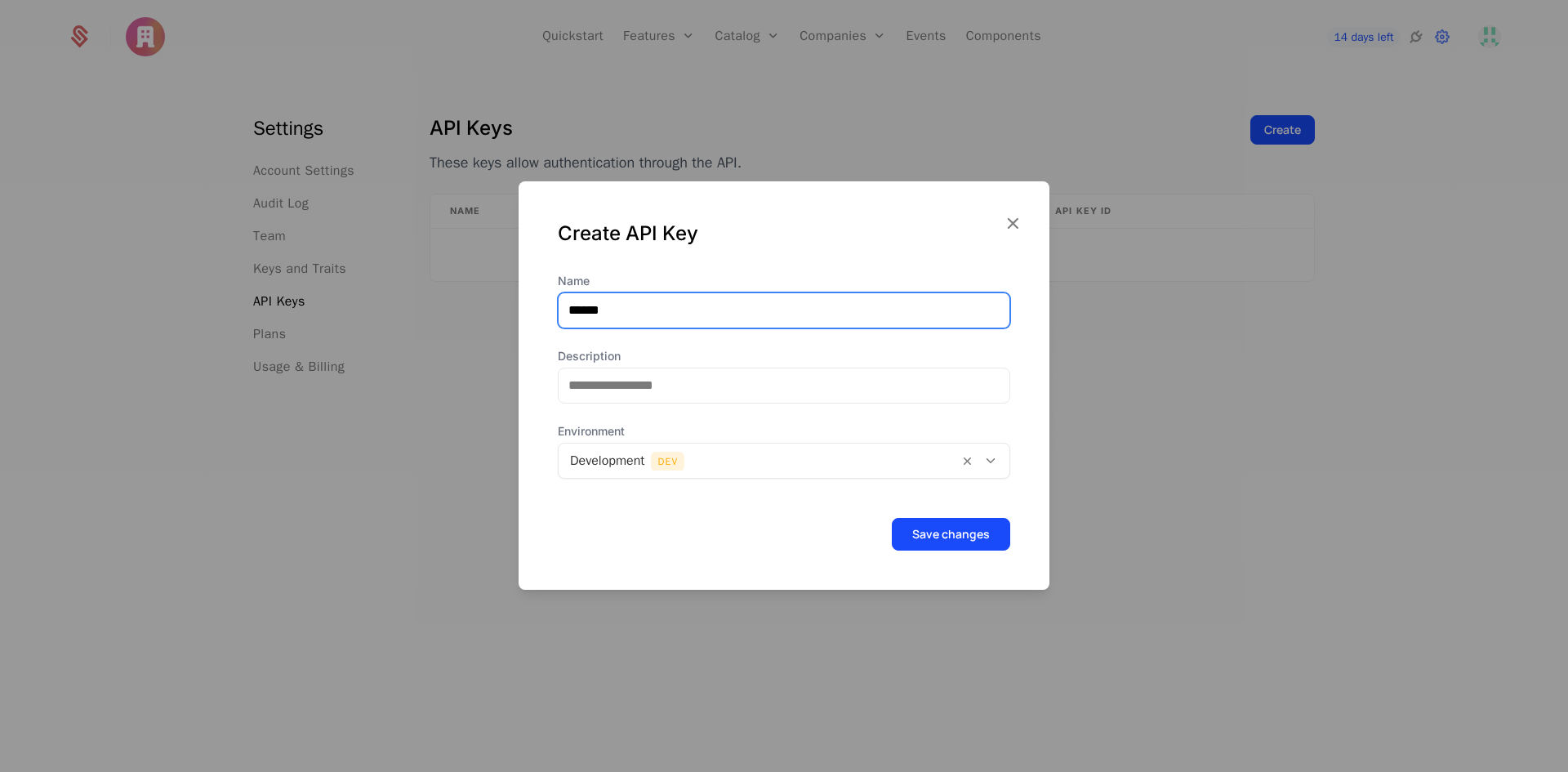 type on "**********" 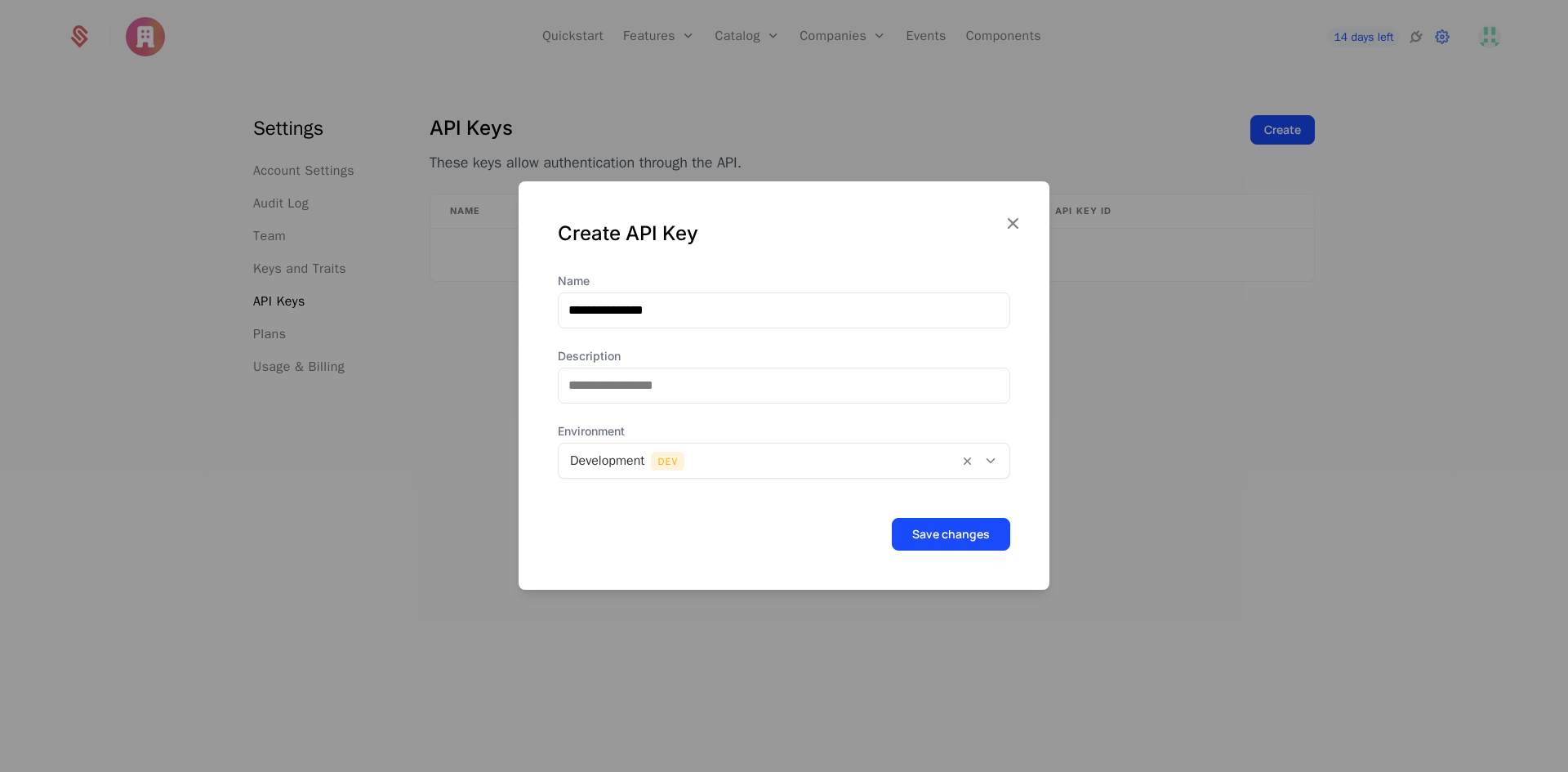 click at bounding box center [759, 461] 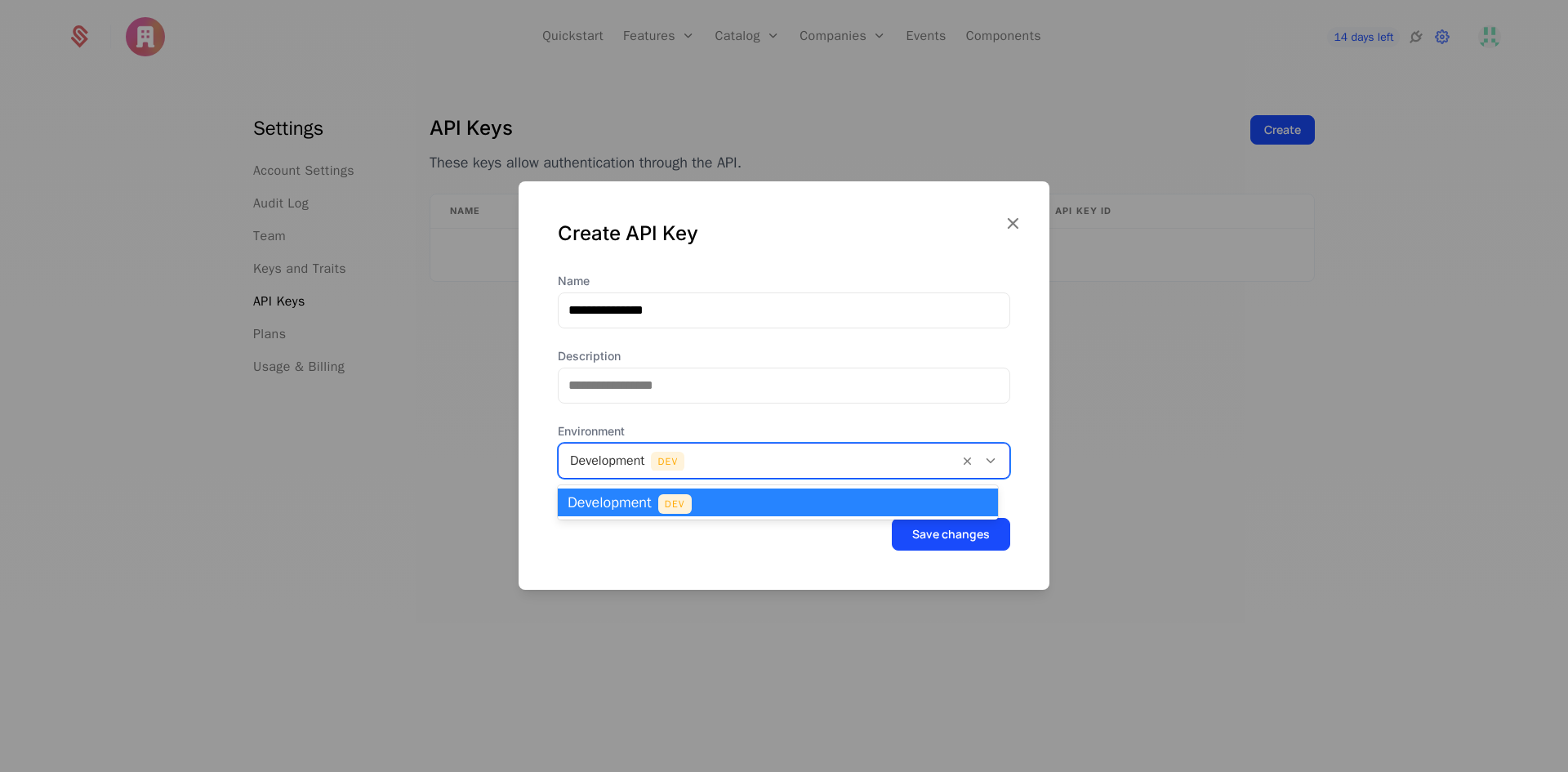 click at bounding box center (759, 461) 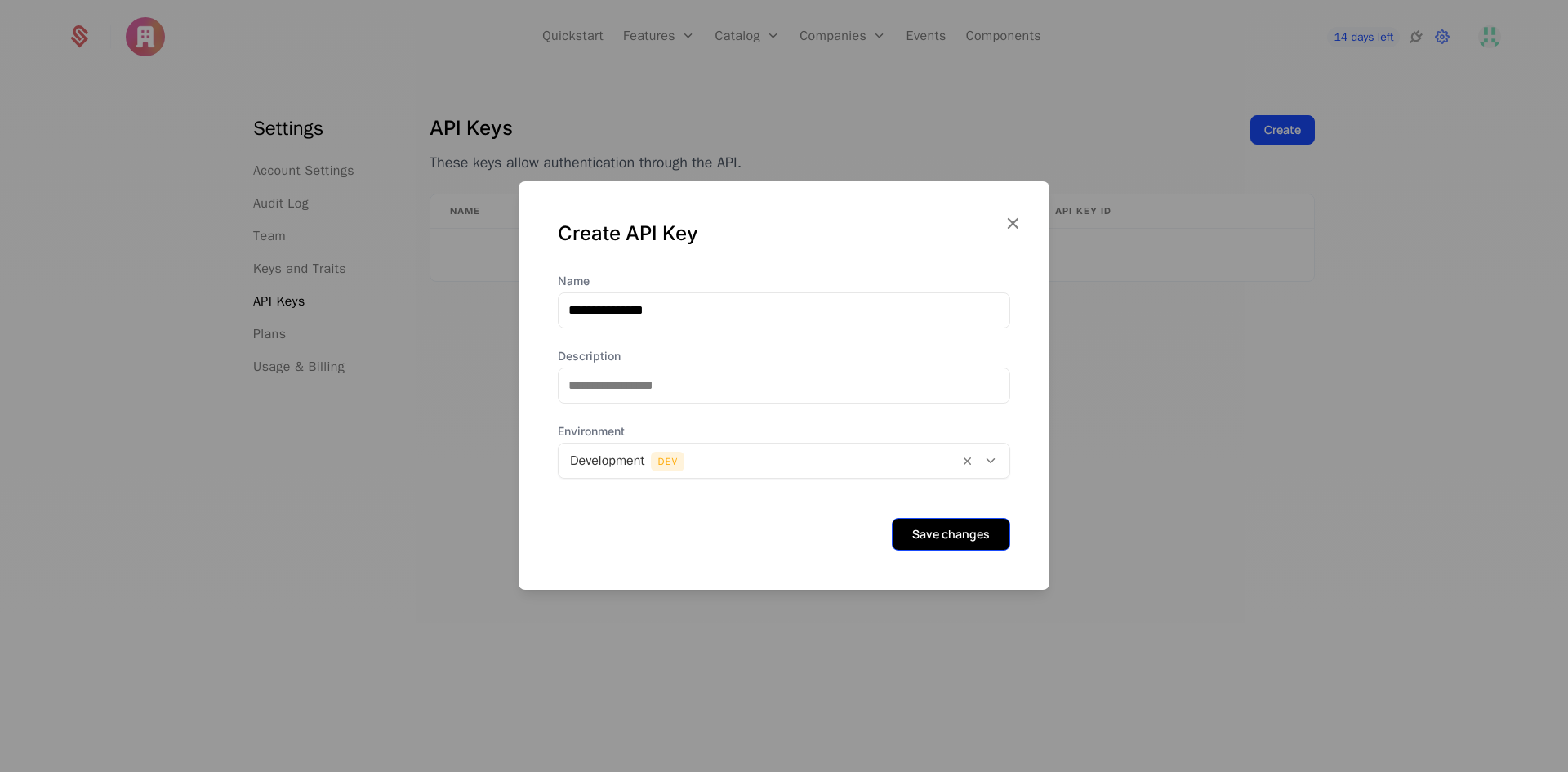 click on "Save changes" at bounding box center [951, 534] 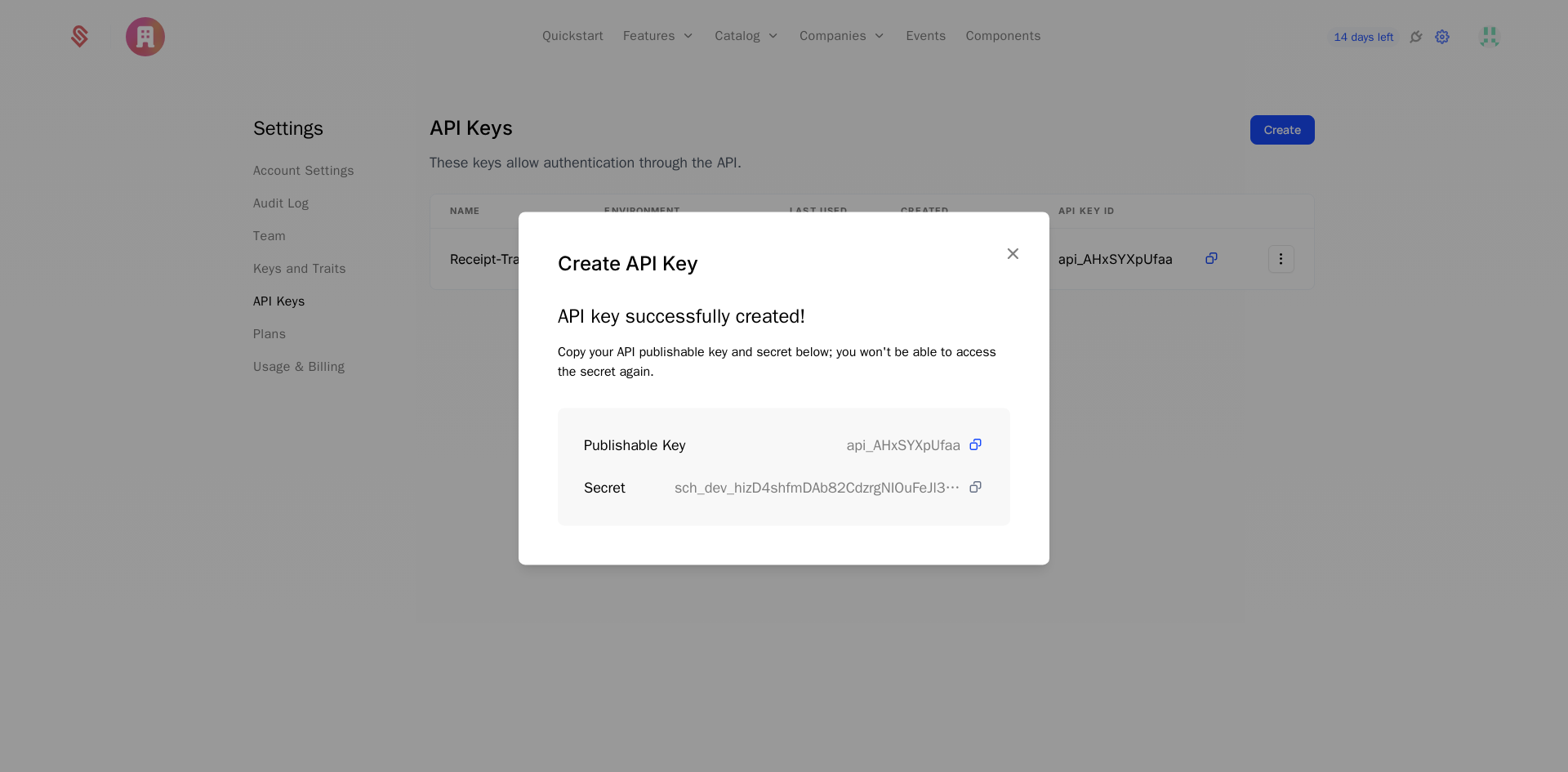 click at bounding box center [975, 487] 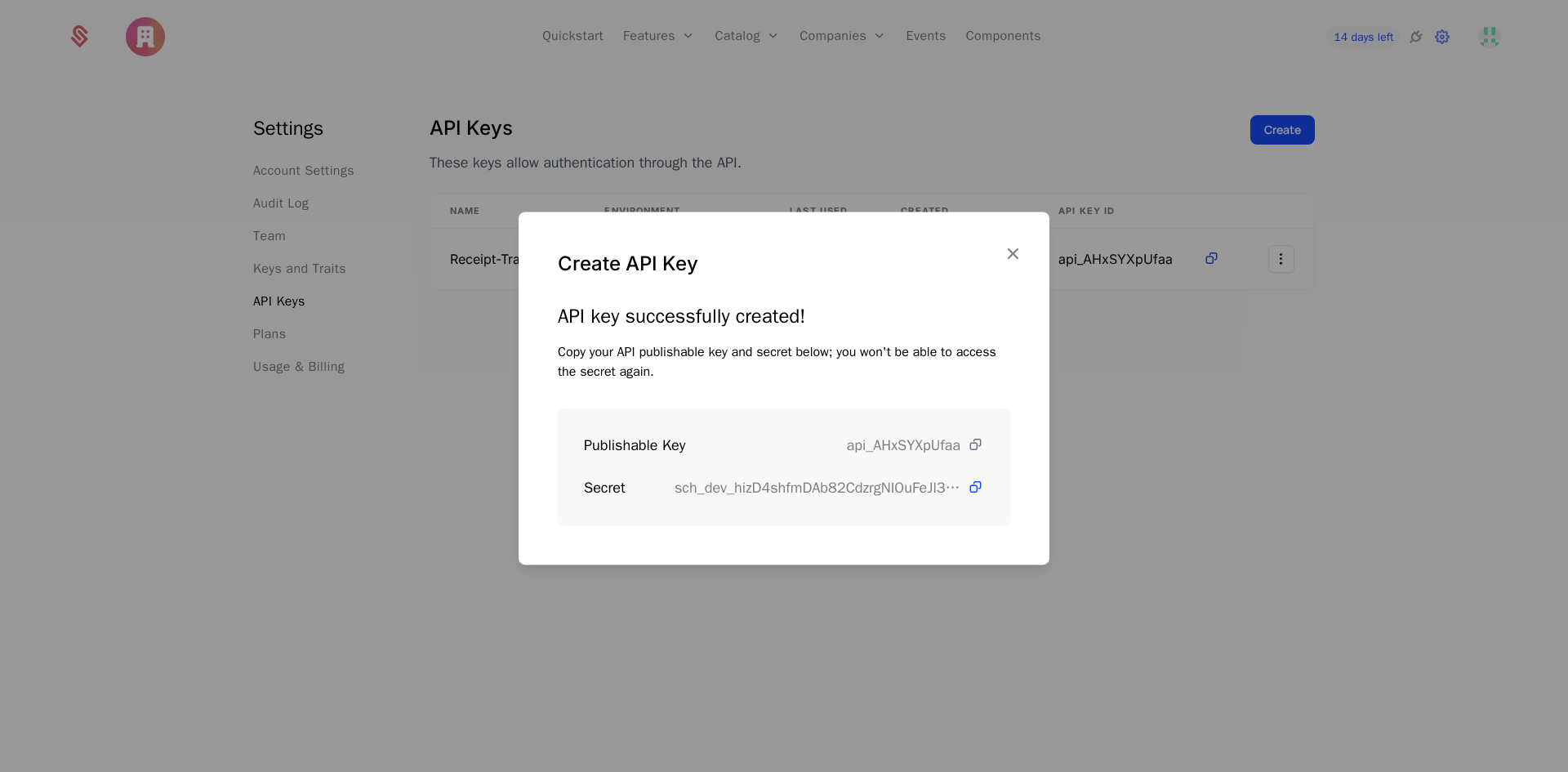 click at bounding box center (975, 444) 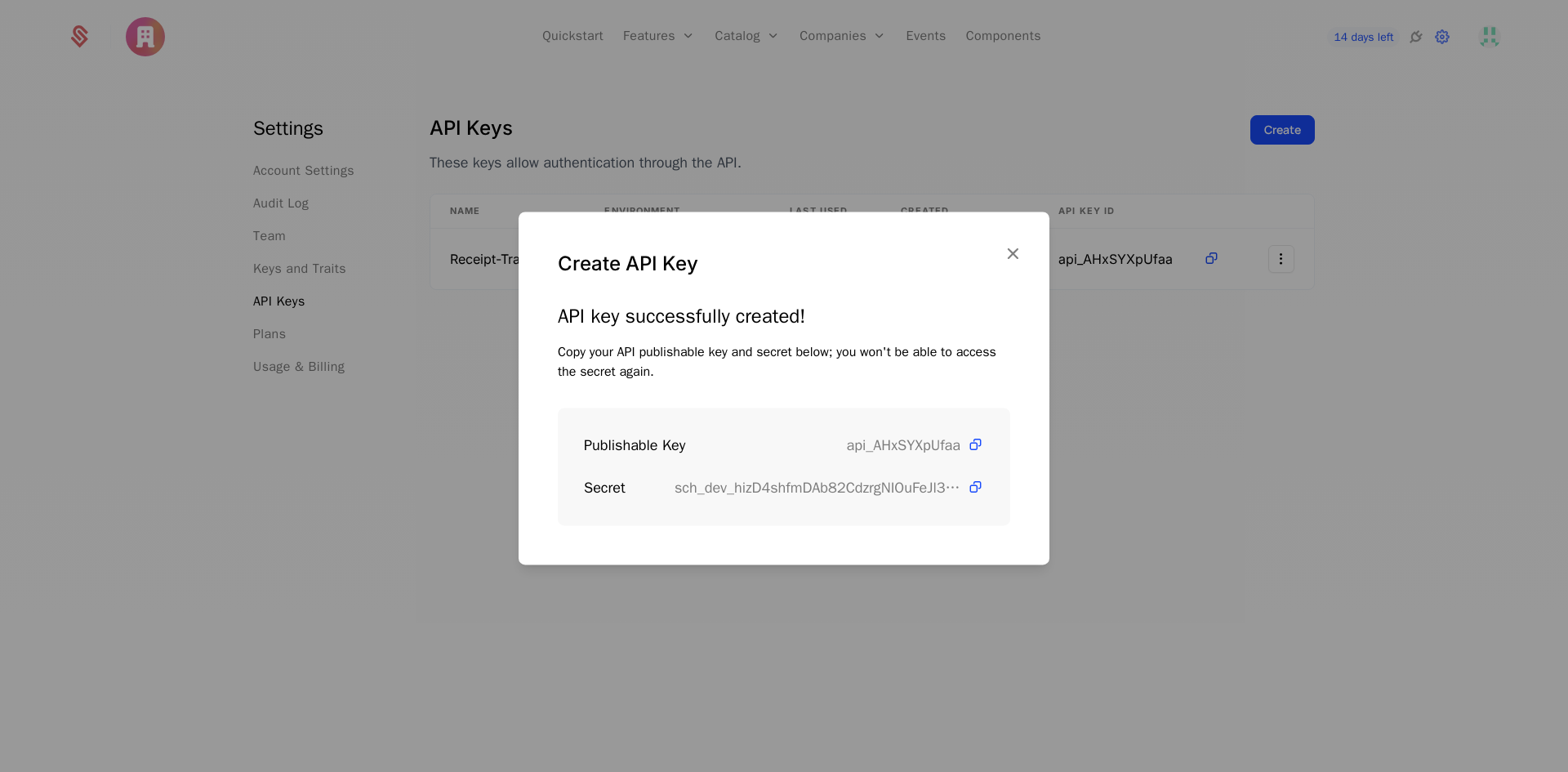 drag, startPoint x: 1335, startPoint y: 248, endPoint x: 1348, endPoint y: 131, distance: 117.72001 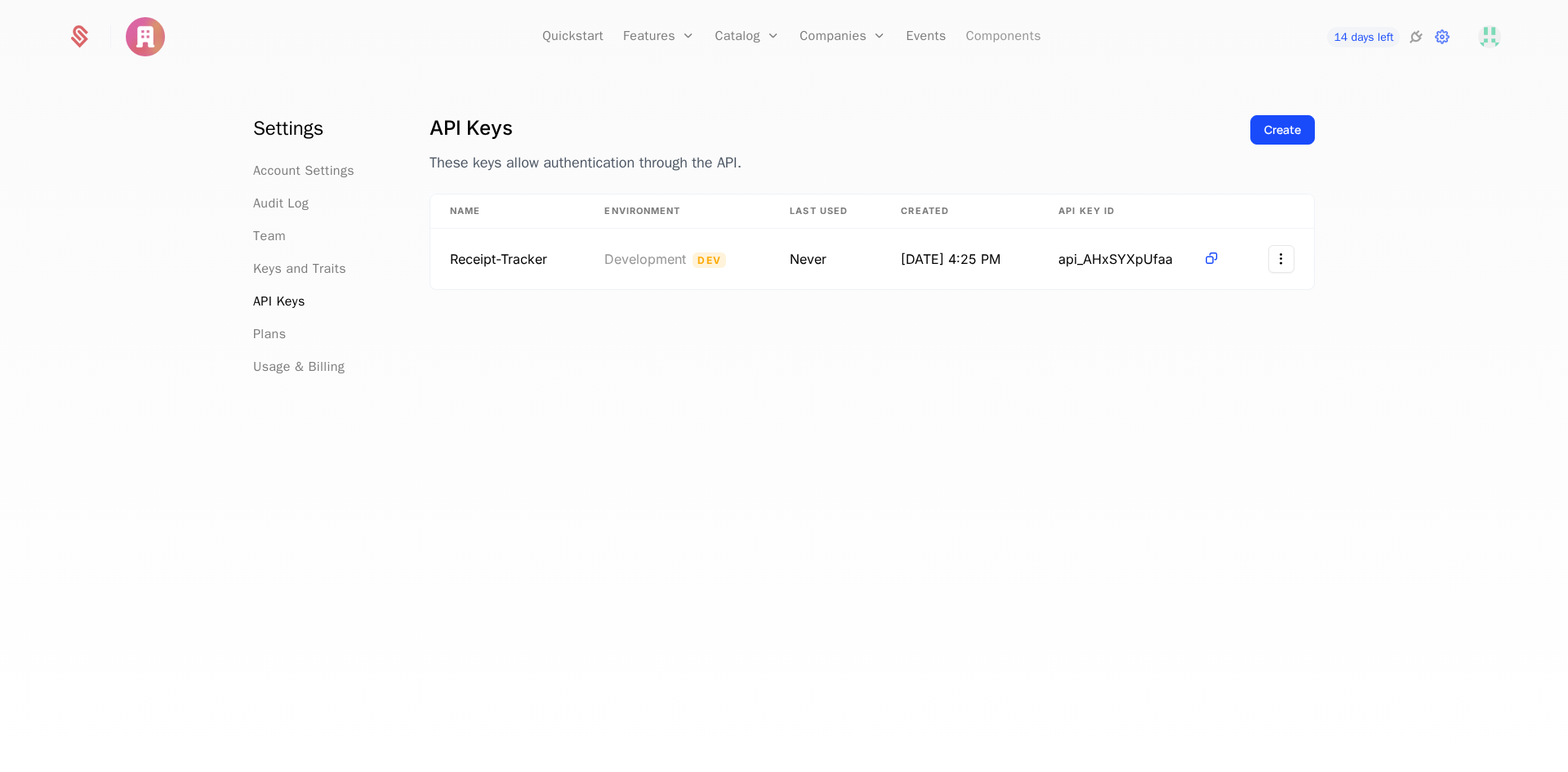 click on "Components" at bounding box center (1004, 37) 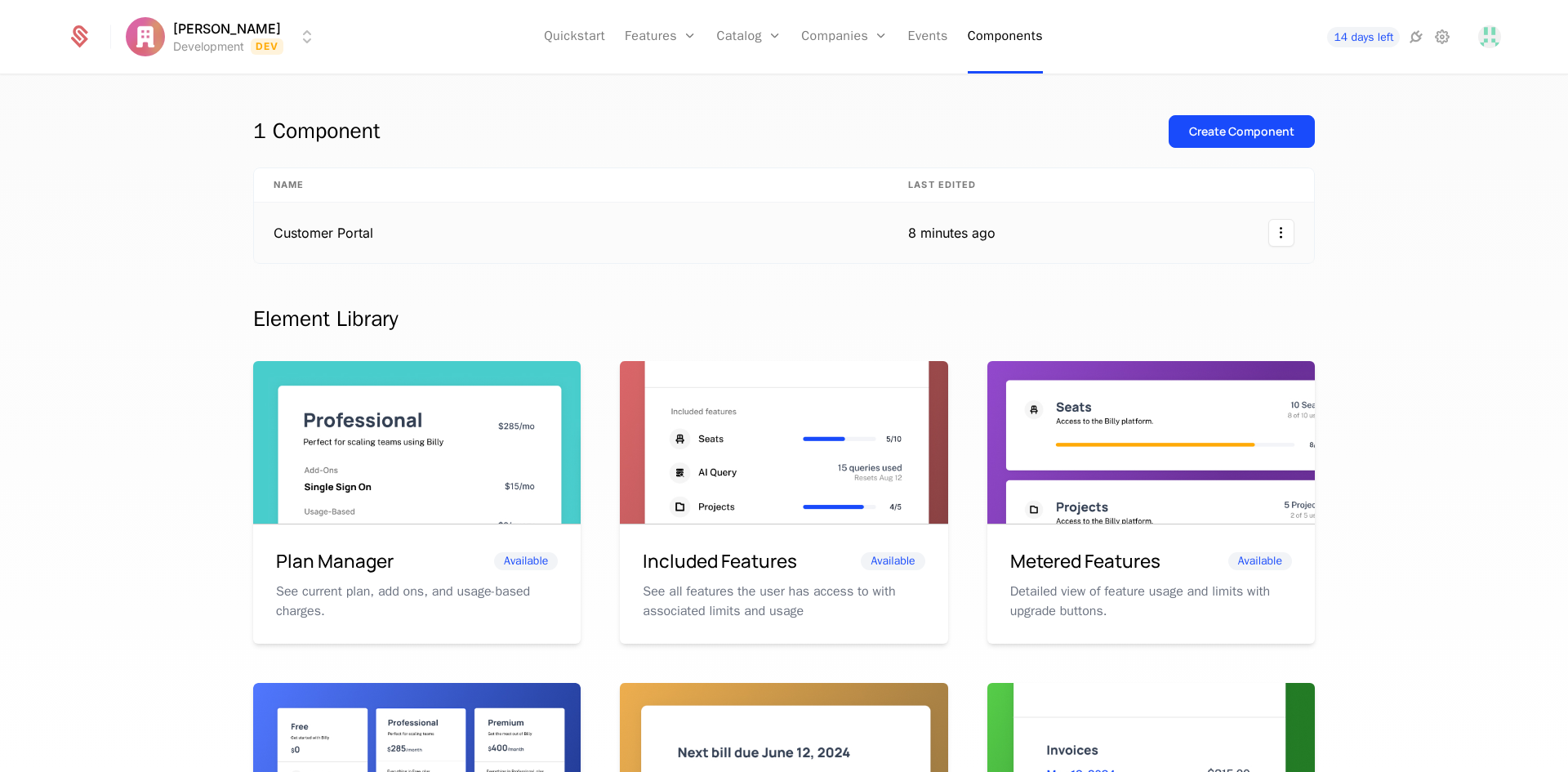 click on "Customer Portal" at bounding box center [571, 233] 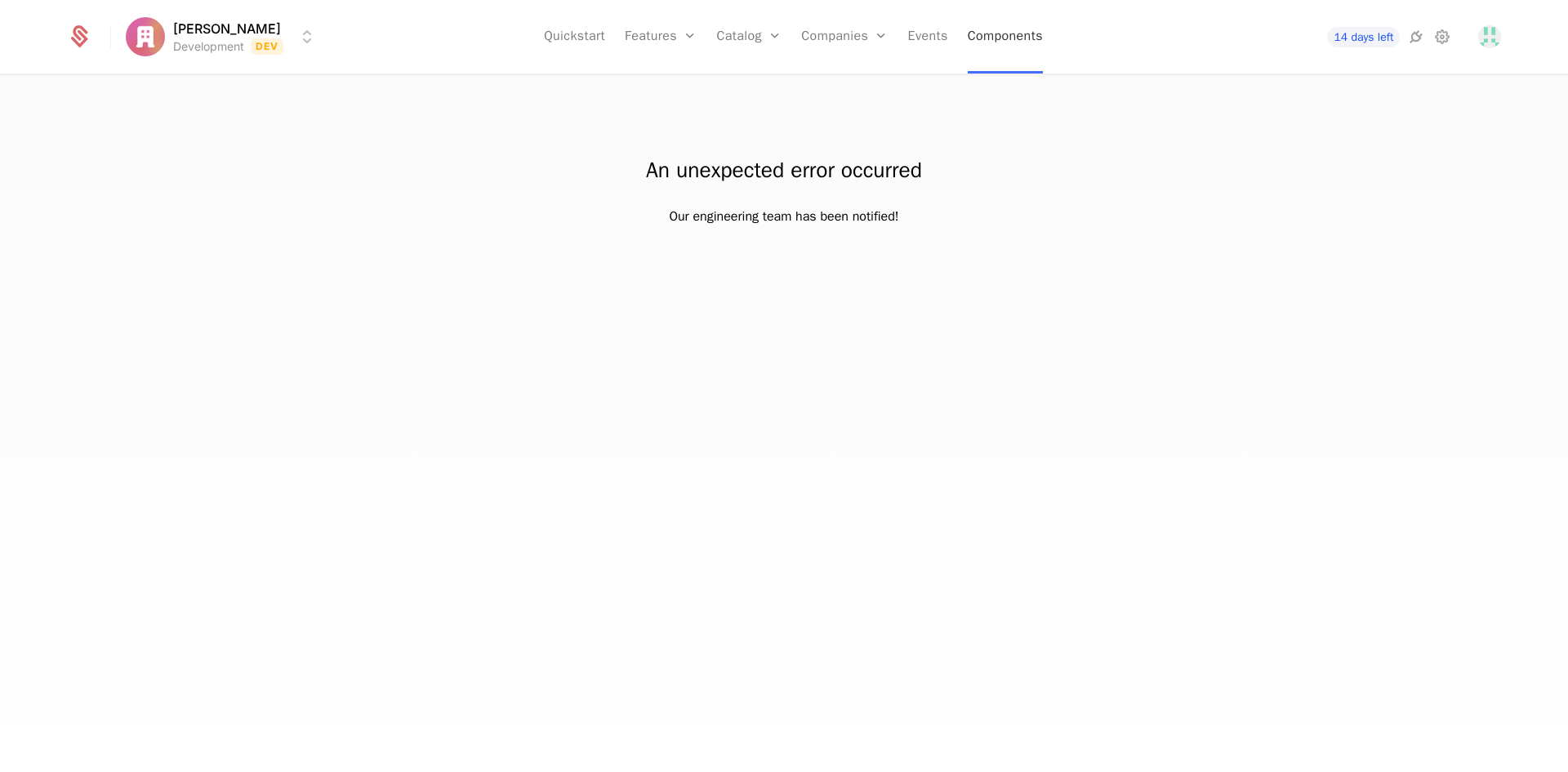 click on "Components" at bounding box center (1005, 37) 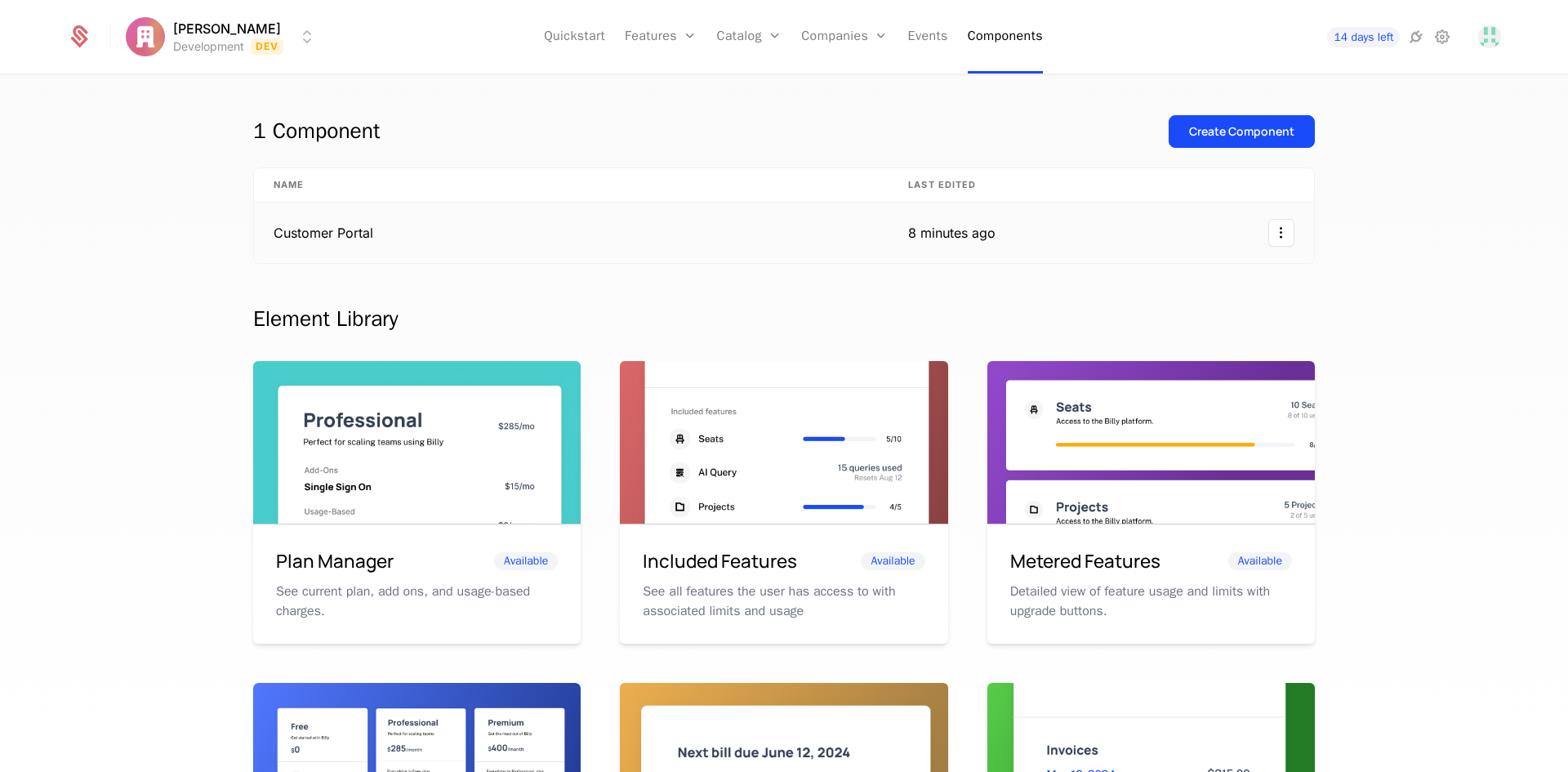 click at bounding box center [1165, 233] 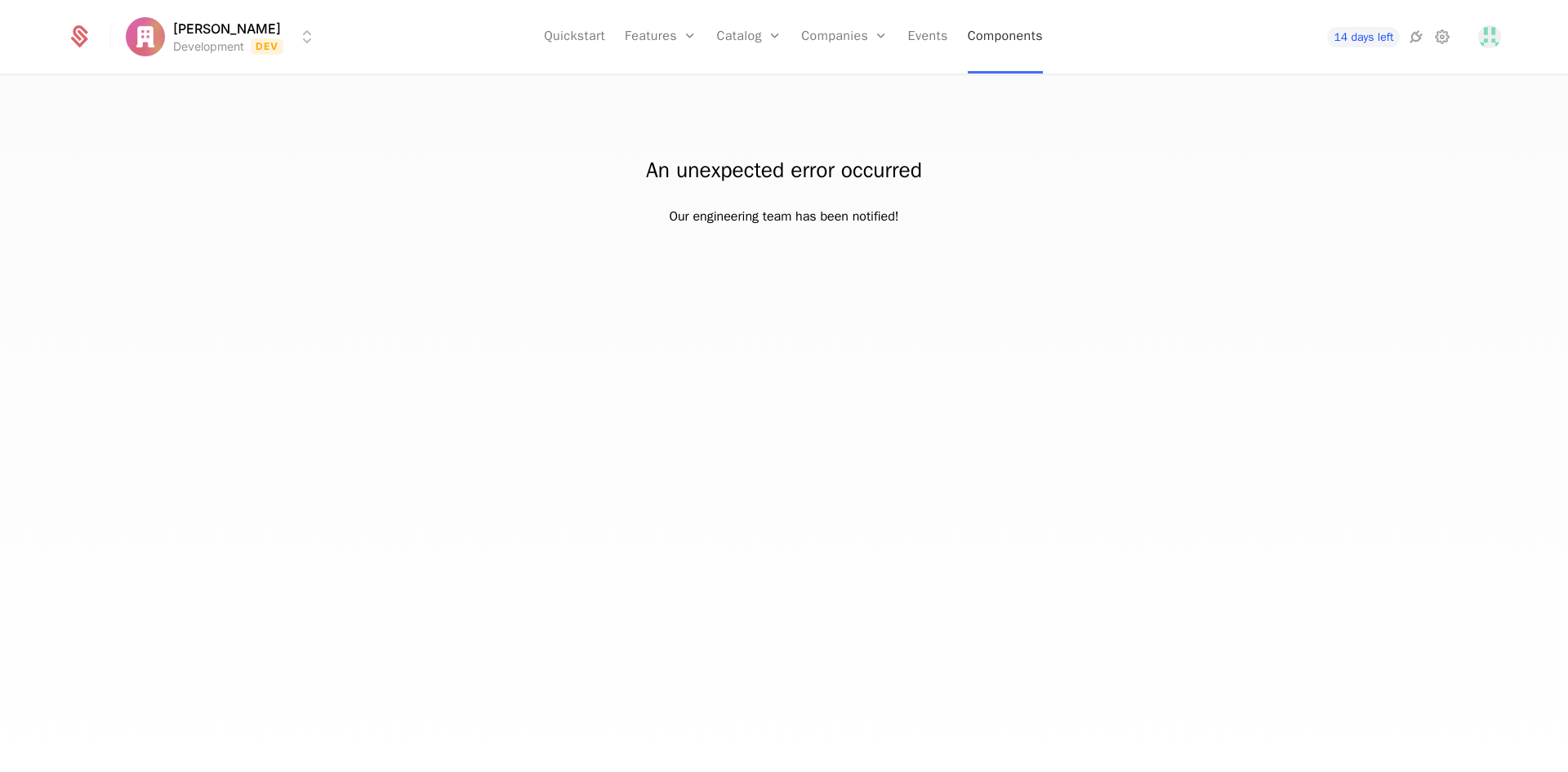 click on "Components" at bounding box center (1005, 37) 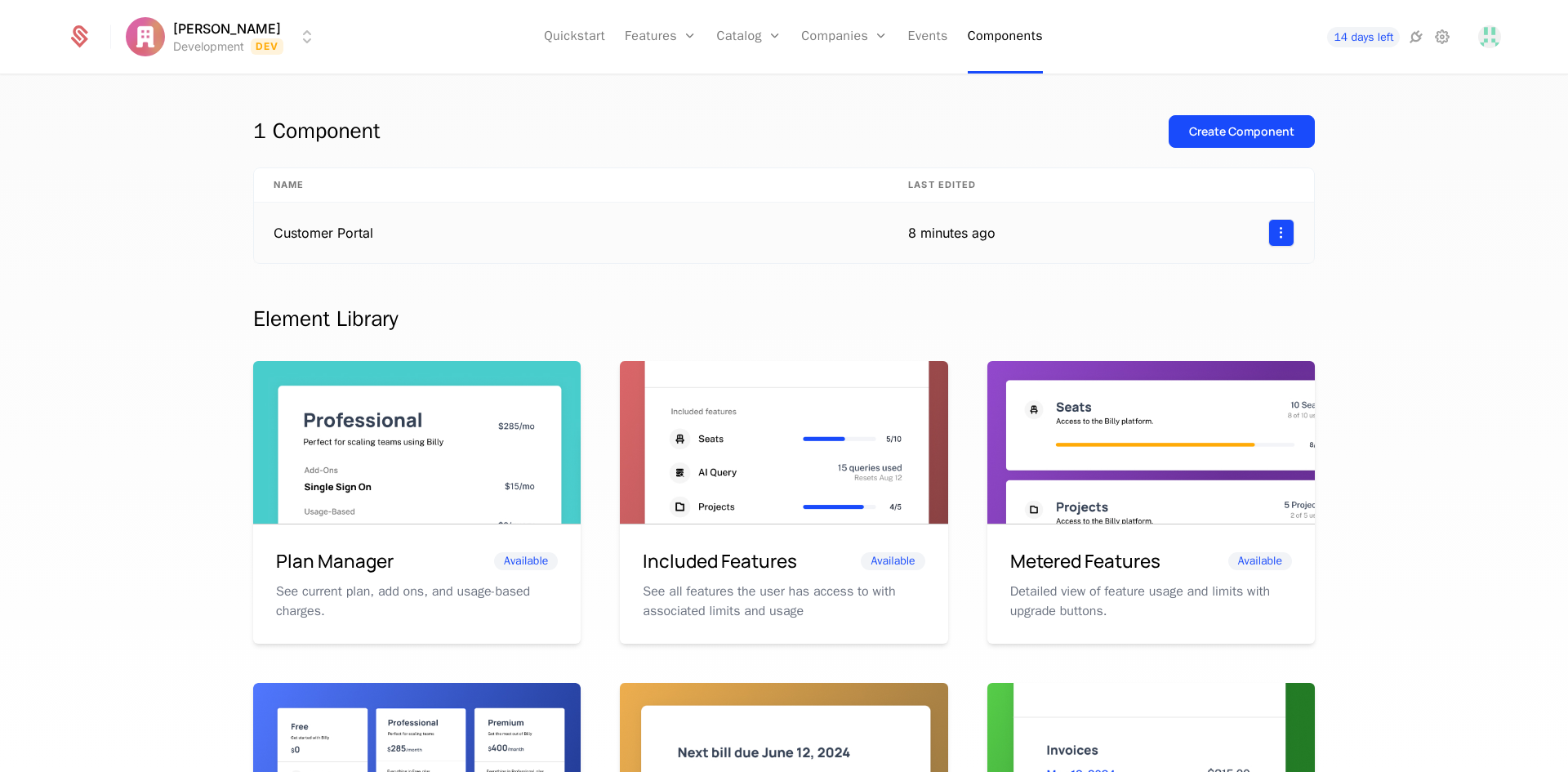 click on "Jeevan Shrestha Development Dev Quickstart Features Features Flags Catalog Plans Add Ons Configuration Companies Companies Users Events Components 14 days left 1 Component Create Component Name Last edited Customer Portal 8 minutes ago Element Library Plan Manager Available See current plan, add ons, and usage-based charges. Included Features Available See all features the user has access to with associated limits and usage Metered Features Available Detailed view of feature usage and limits with upgrade buttons. Plans Table Available Provide an intuitive upgrade path by surfacing current and live plans. Upcoming Bill Available See estimated upcoming bill based on current entitlements and usage. Invoices Available See a list of recent invoices sent to the user. Click to view detail. Payment Method Available See and easily edit current payment method on file. Usage Graphs Coming soon Show usage over time to surface usage trends. Public Pricing Page Coming soon
Best Viewed on Desktop .   Got it" at bounding box center [784, 386] 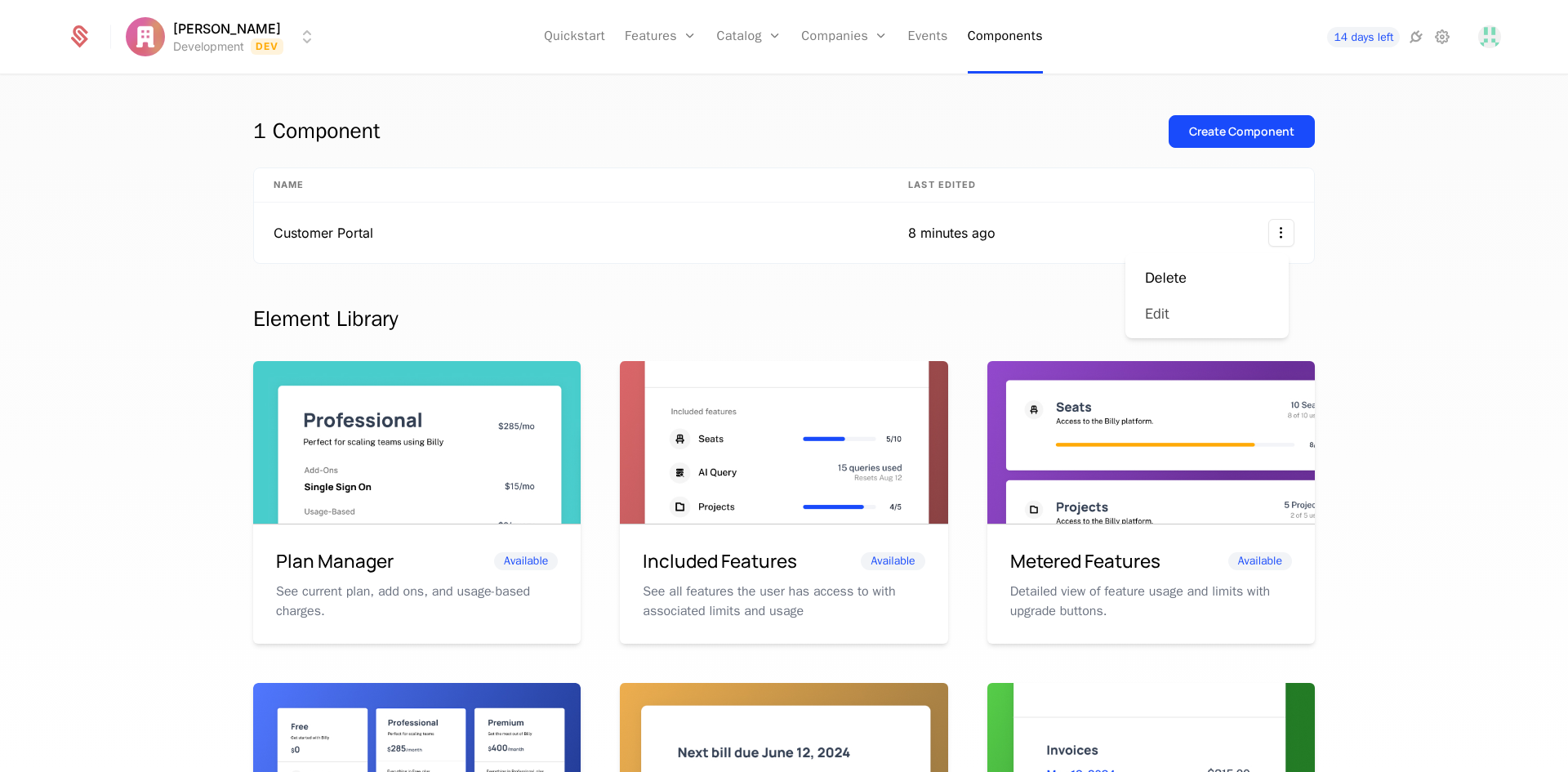 click on "Edit" at bounding box center [1157, 314] 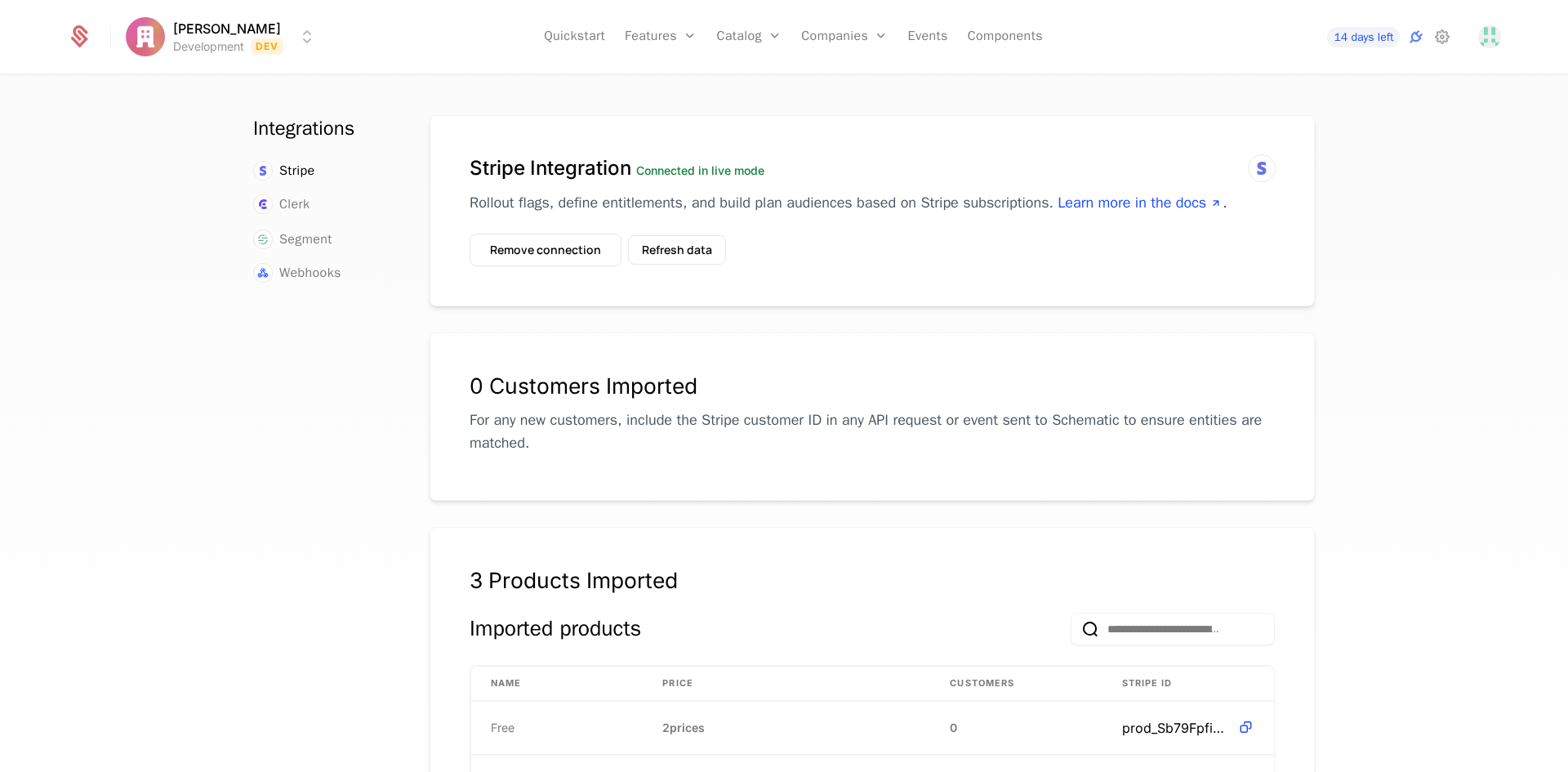 scroll, scrollTop: 0, scrollLeft: 0, axis: both 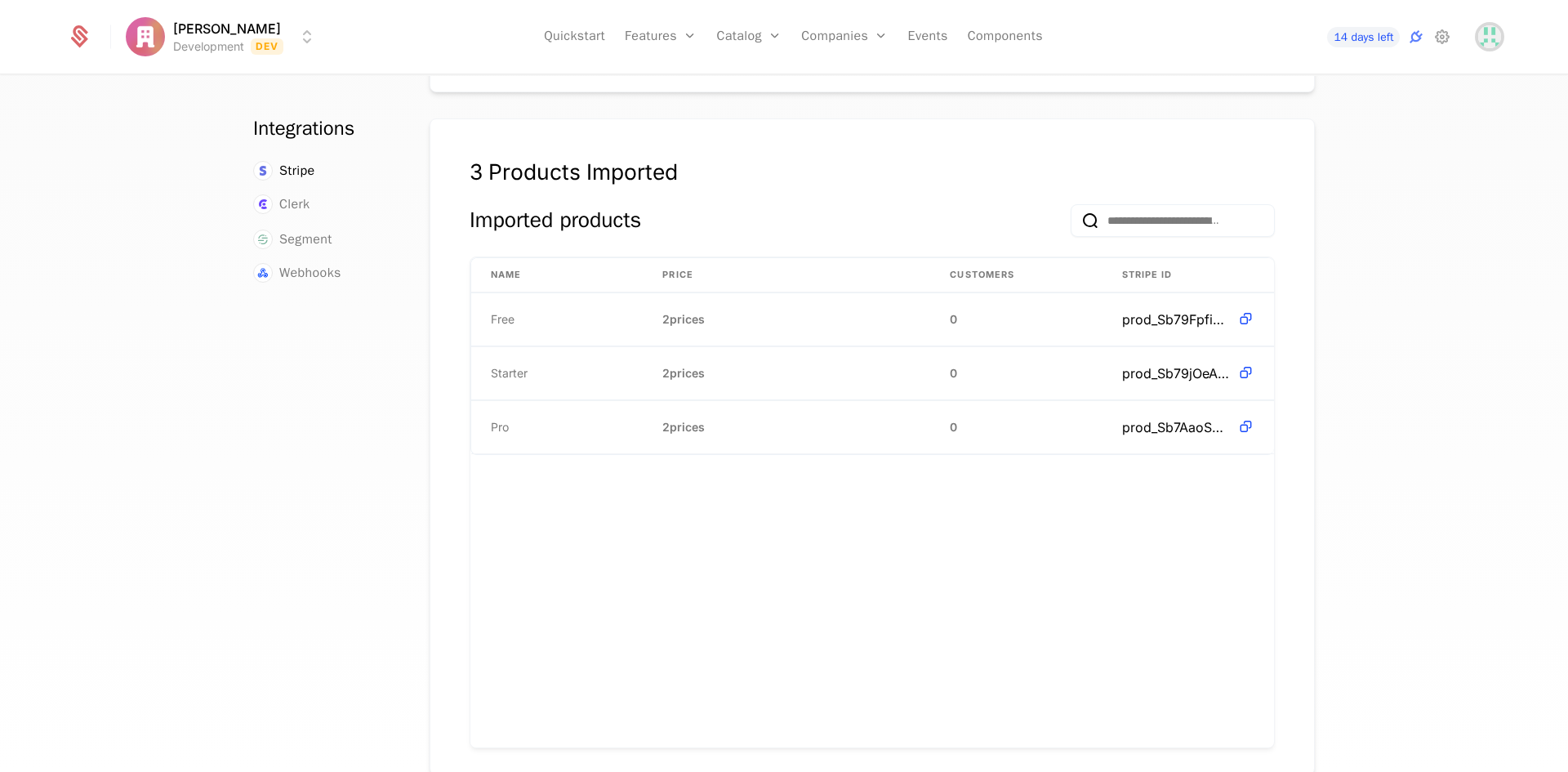 click at bounding box center [1490, 37] 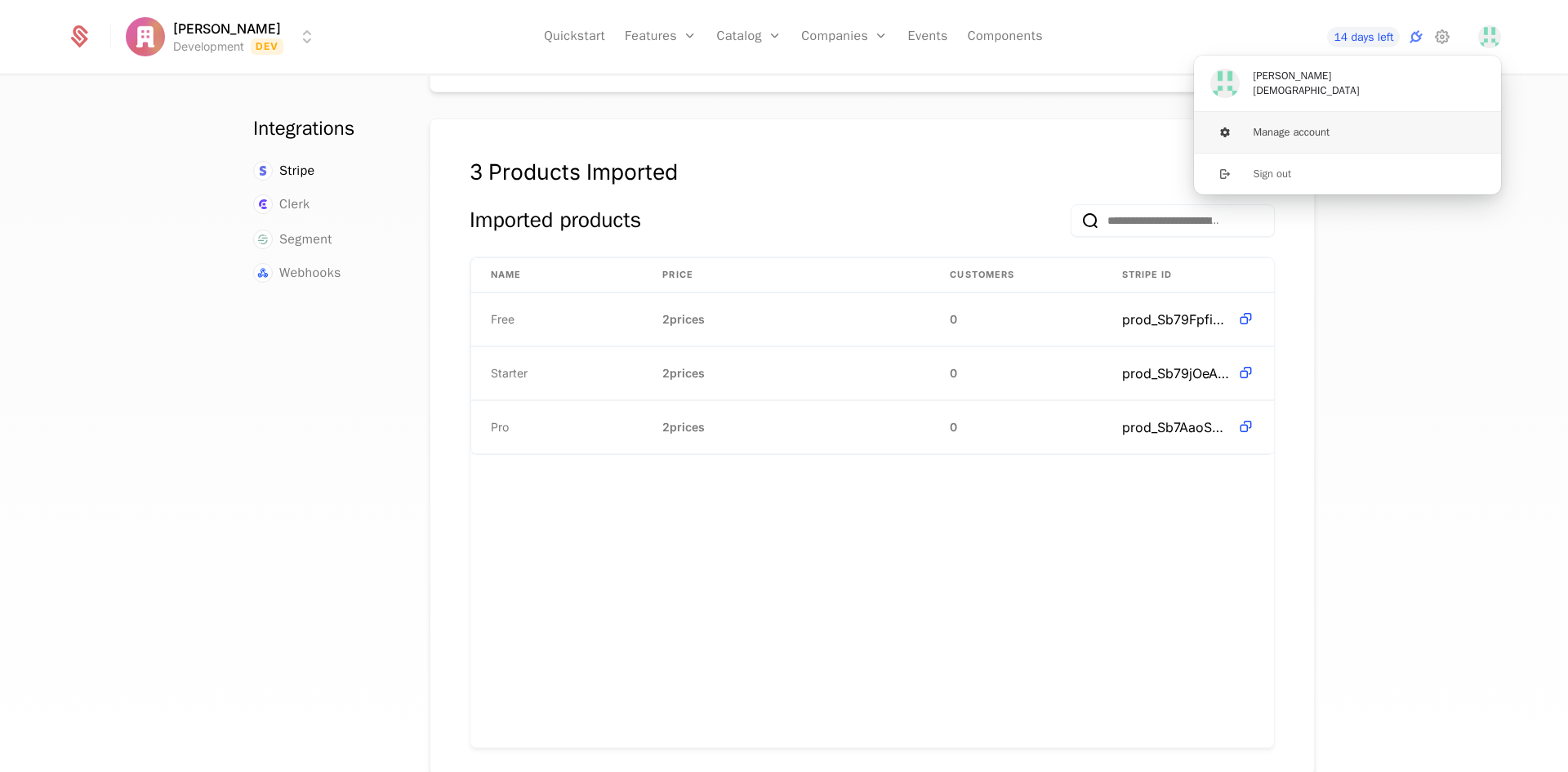 click on "Manage account" at bounding box center [1348, 132] 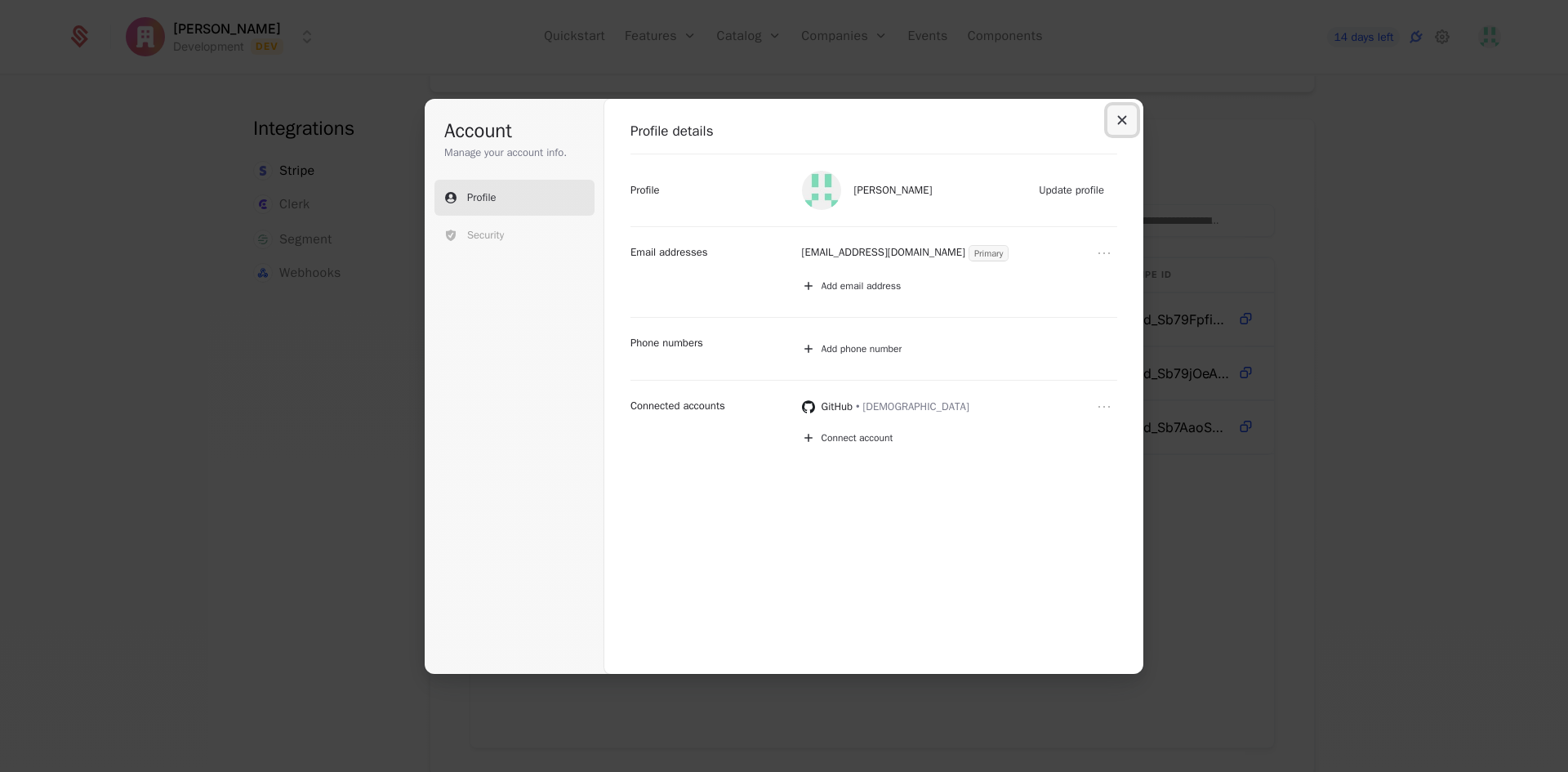 click 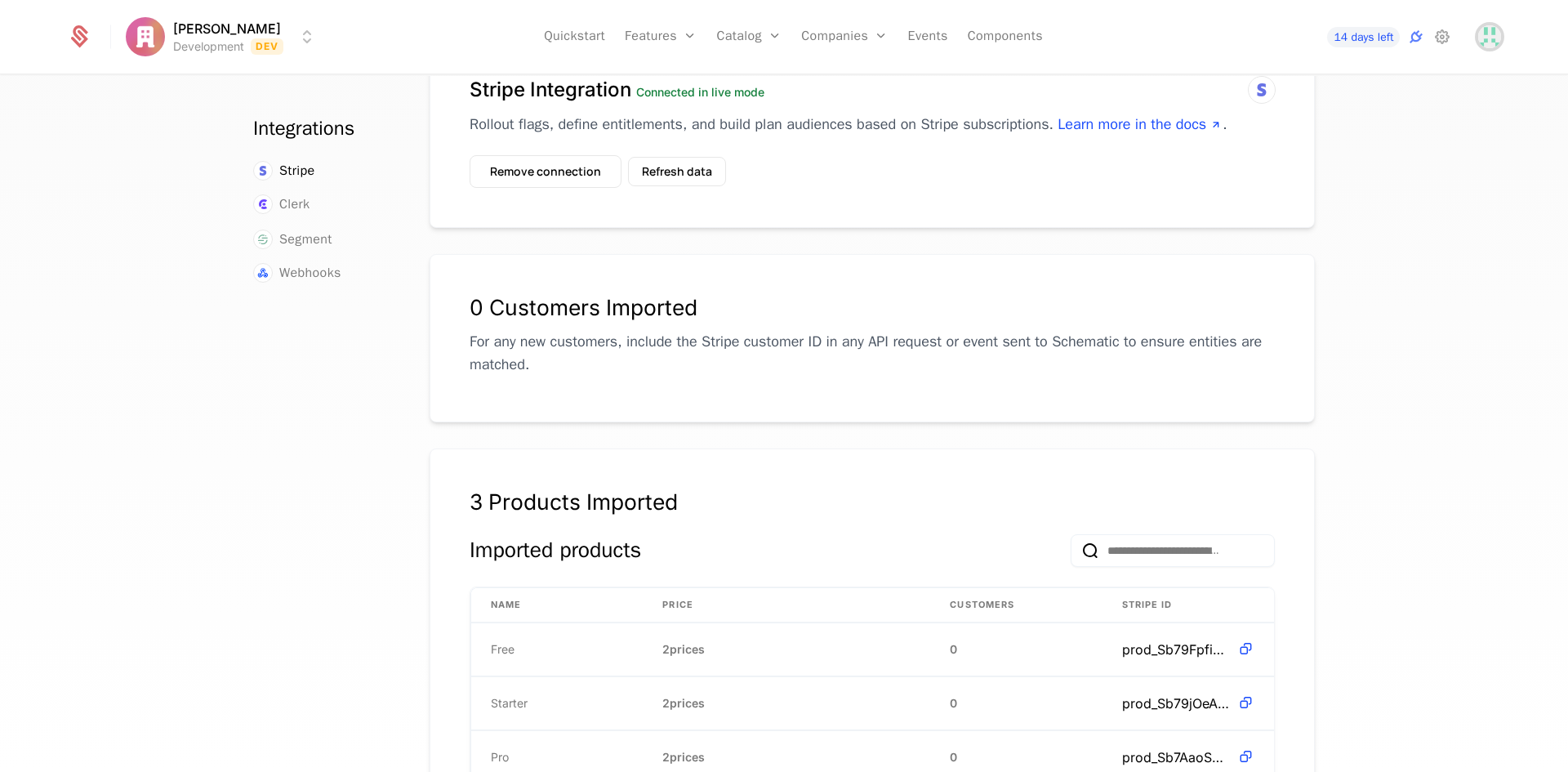 scroll, scrollTop: 0, scrollLeft: 0, axis: both 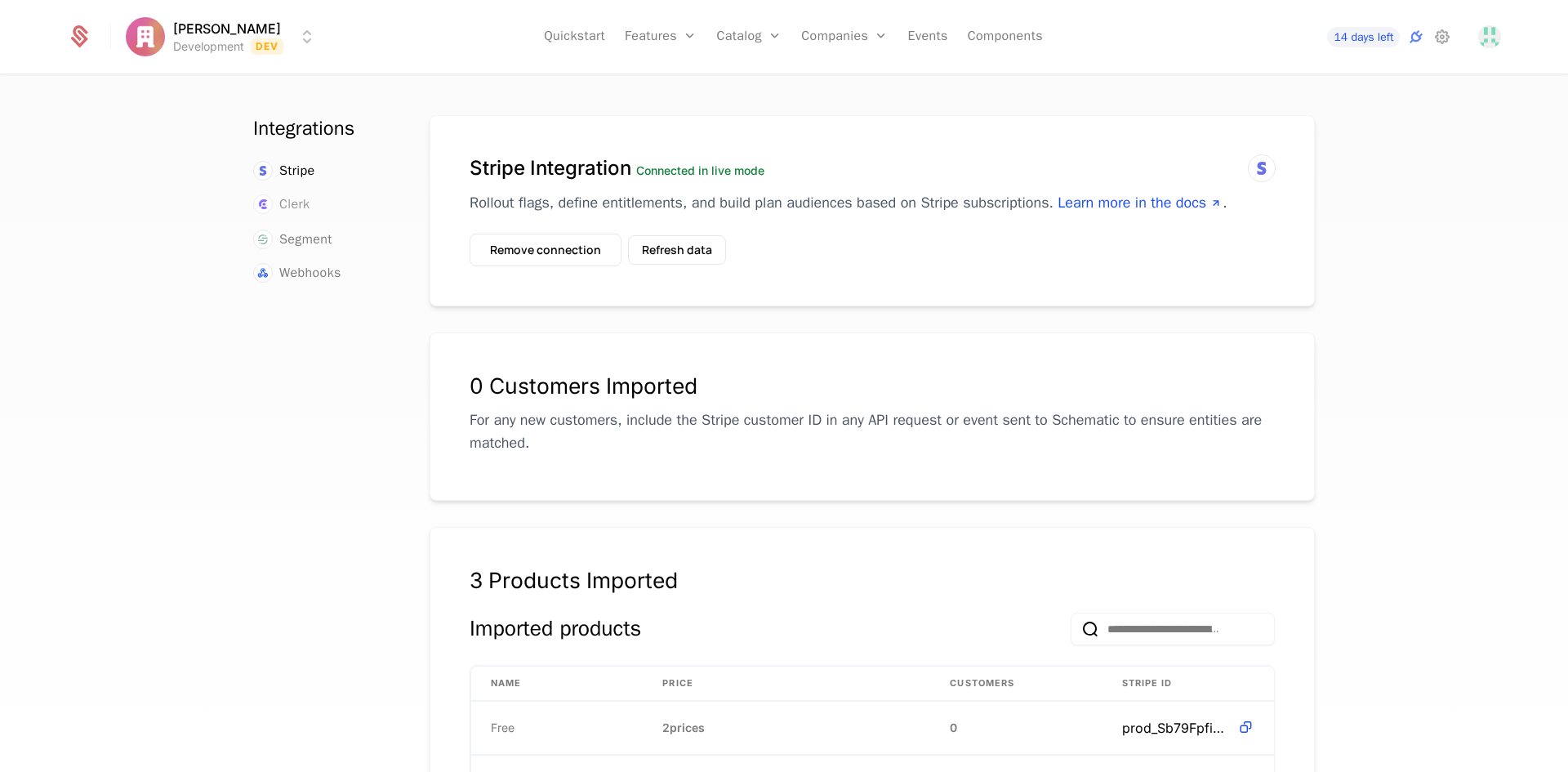 click on "Clerk" at bounding box center [294, 204] 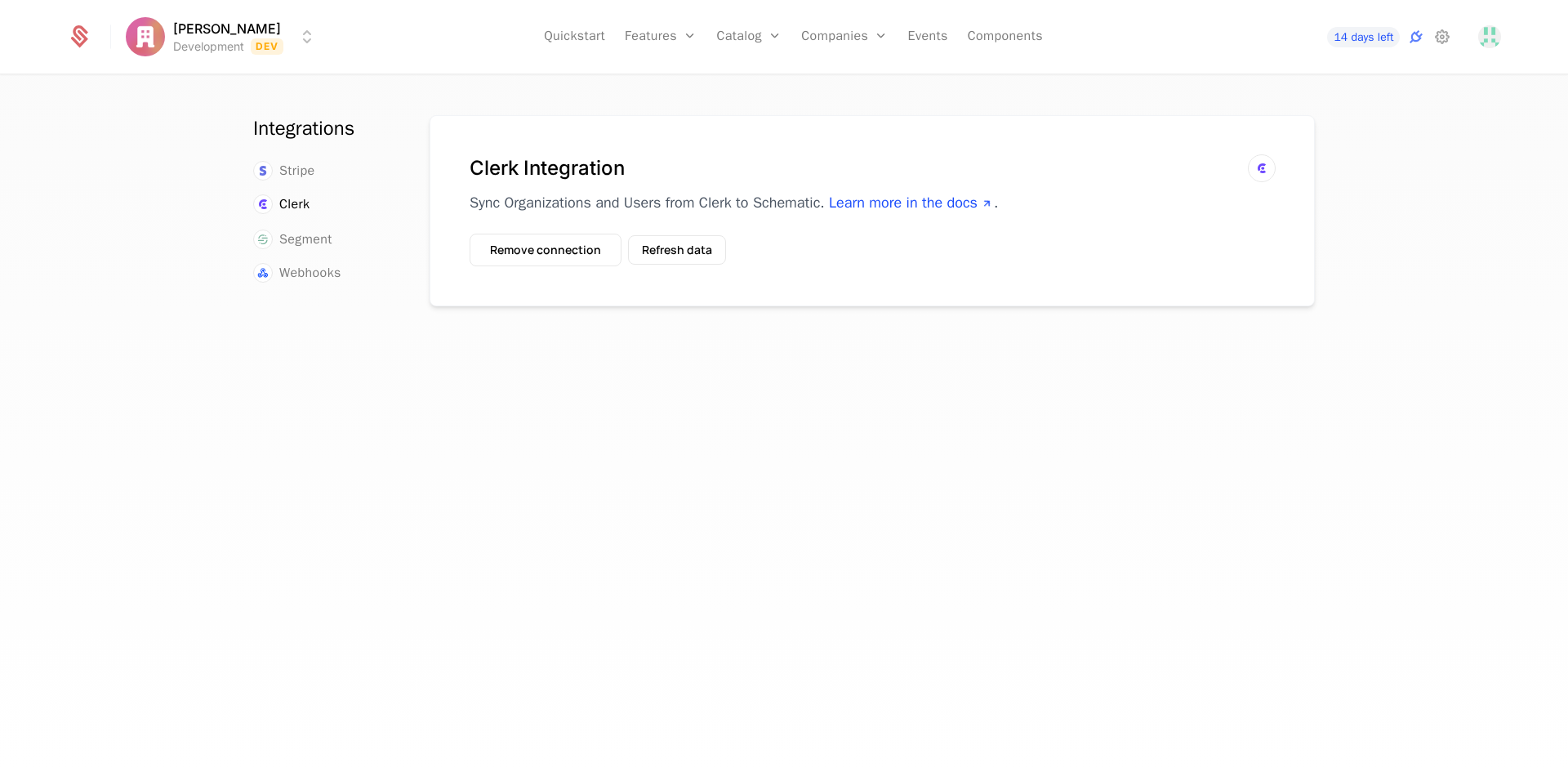 click on "Integrations Stripe Clerk Segment Webhooks" at bounding box center (322, 199) 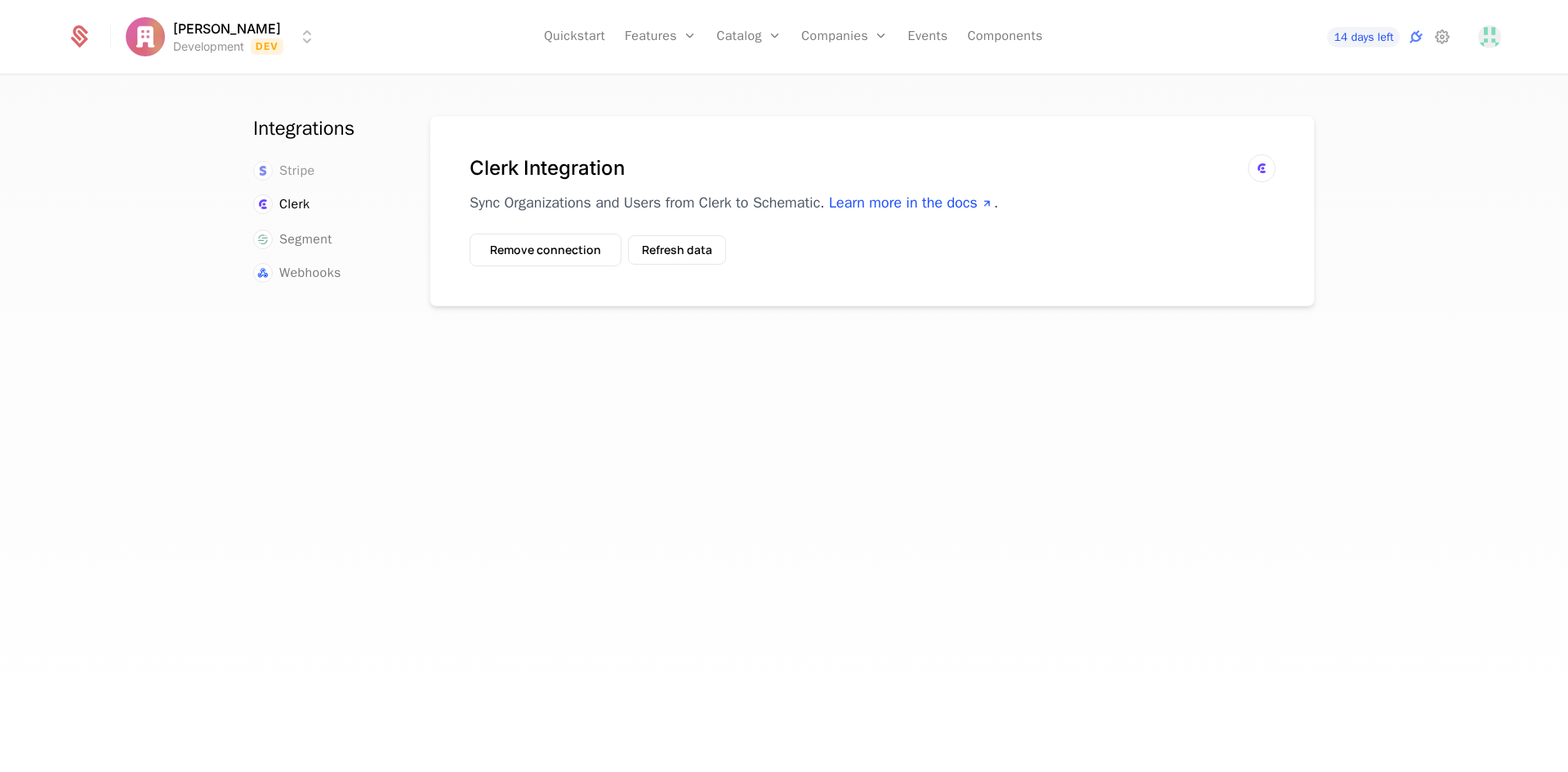 click on "Stripe" at bounding box center (297, 171) 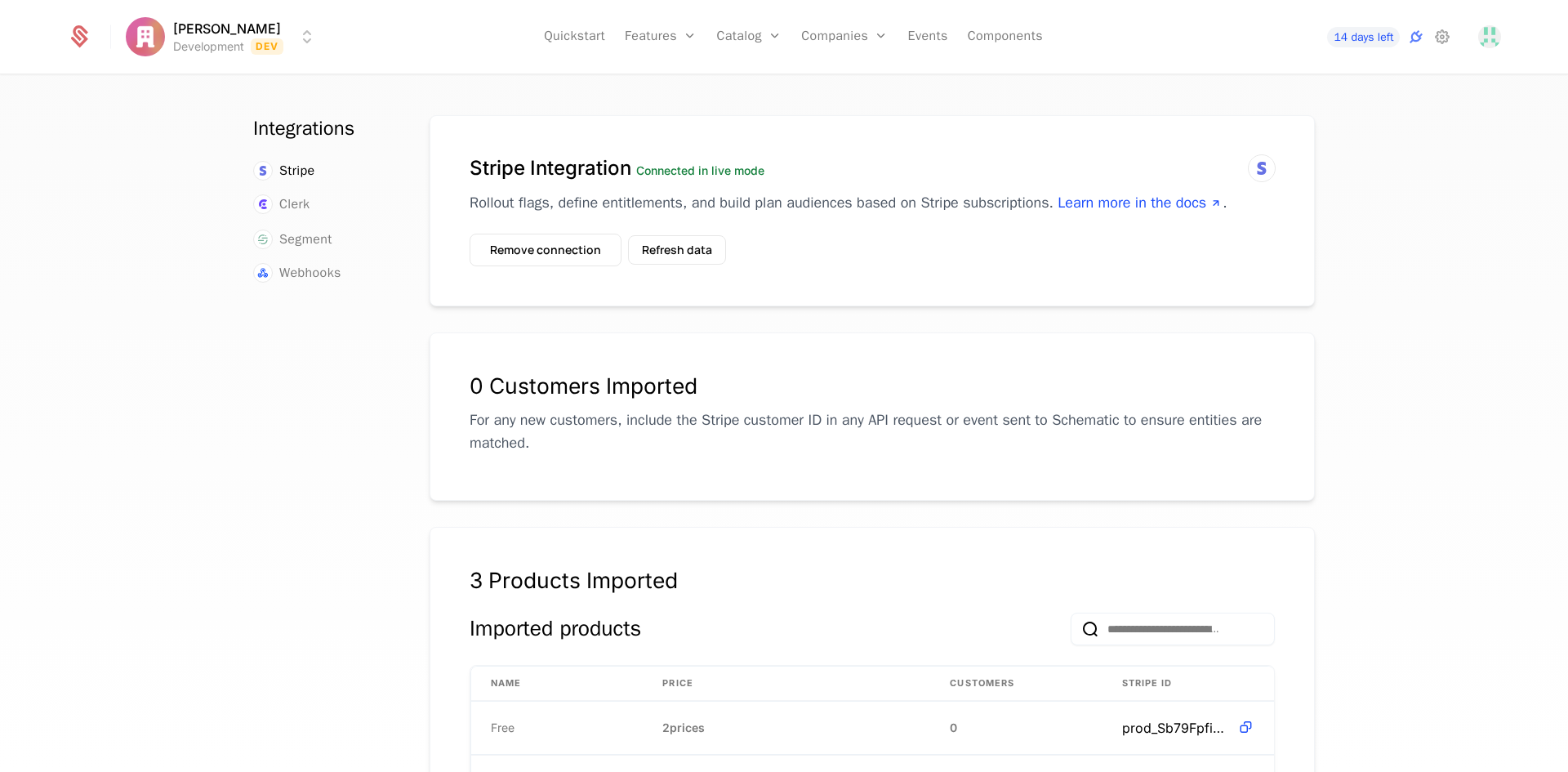 click on "Quickstart Features Features Flags Catalog Plans Add Ons Configuration Companies Companies Users Events Components" at bounding box center (794, 37) 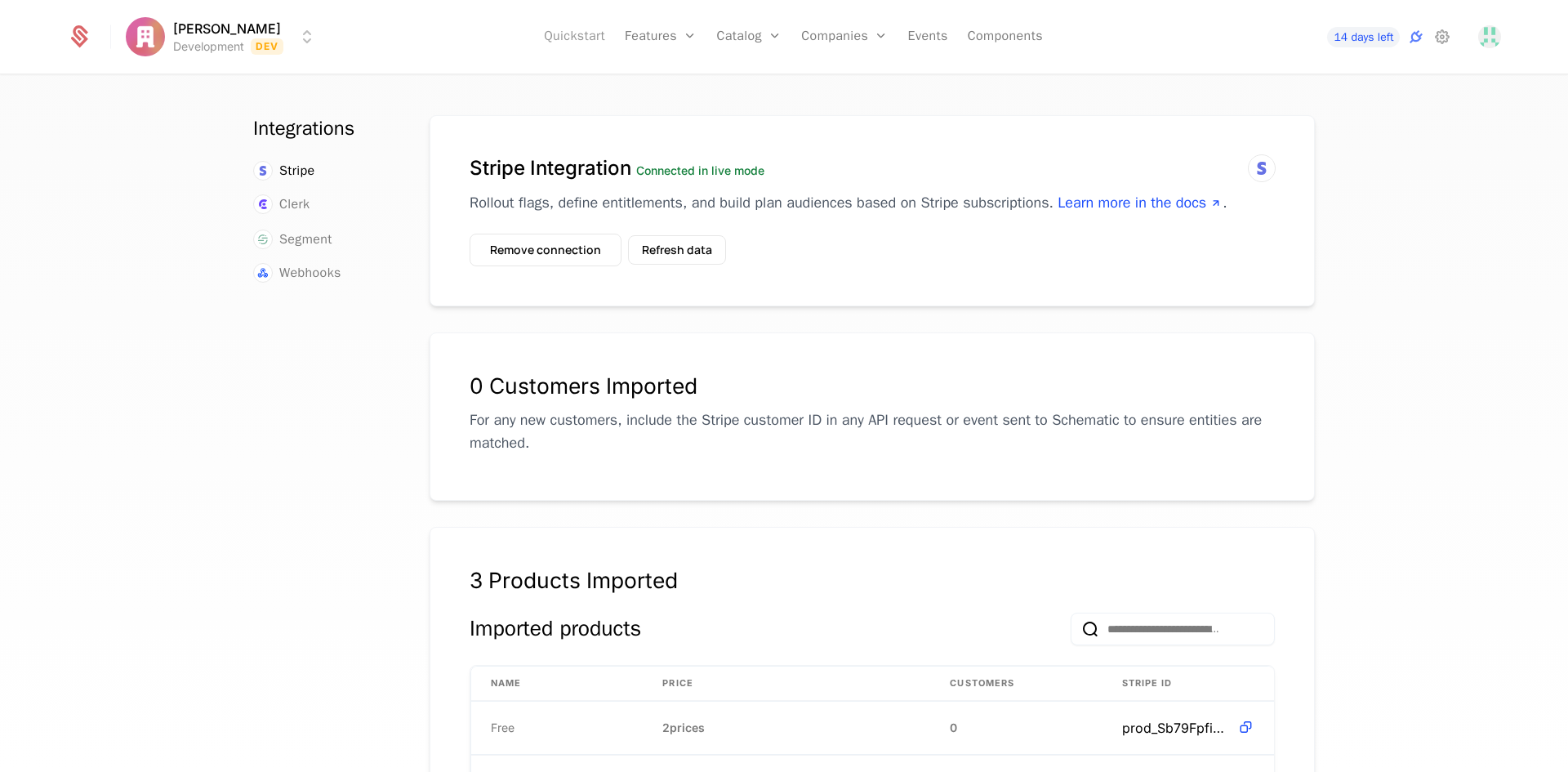 click on "Quickstart" at bounding box center [574, 37] 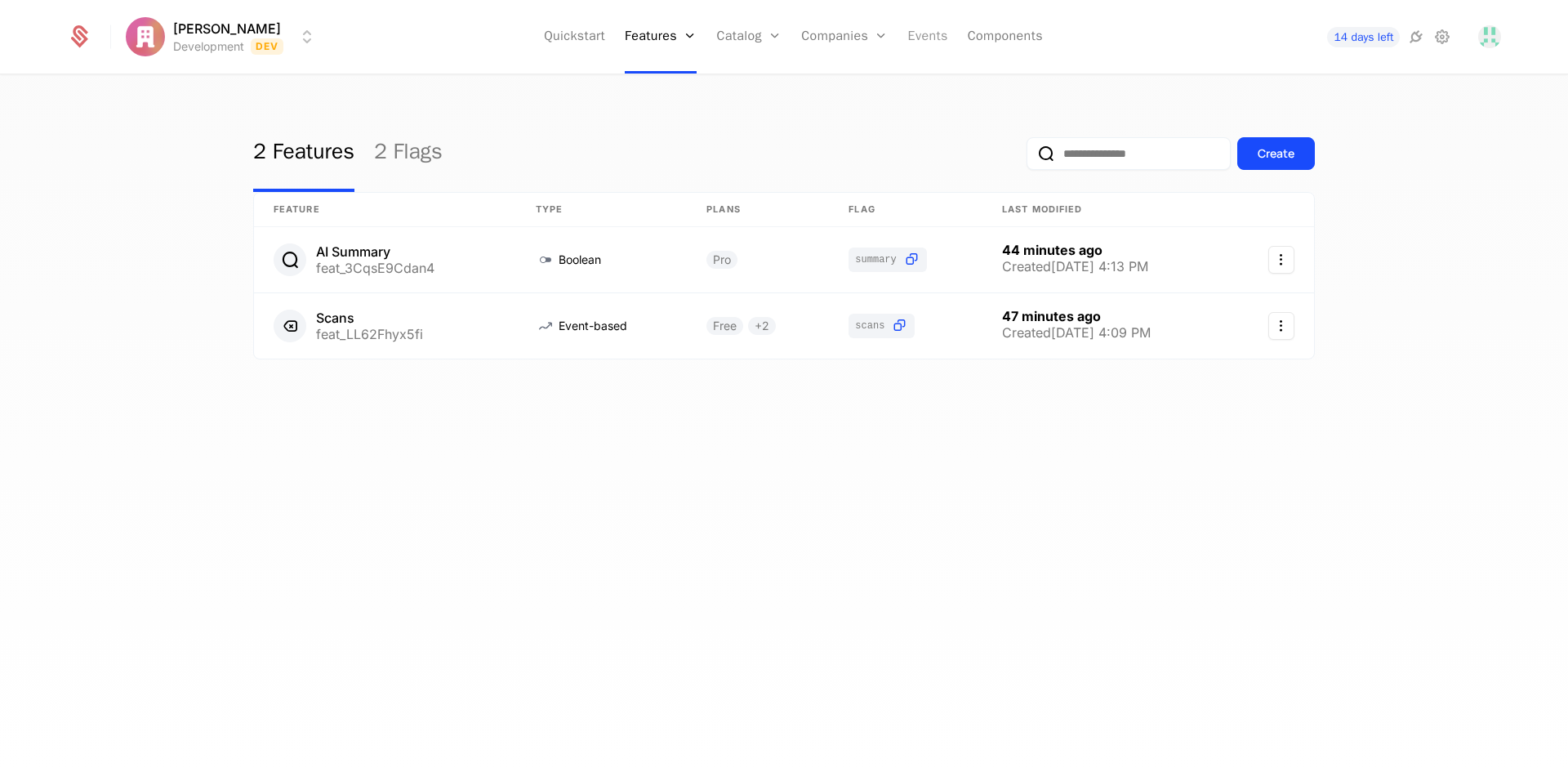 click on "Events" at bounding box center [928, 37] 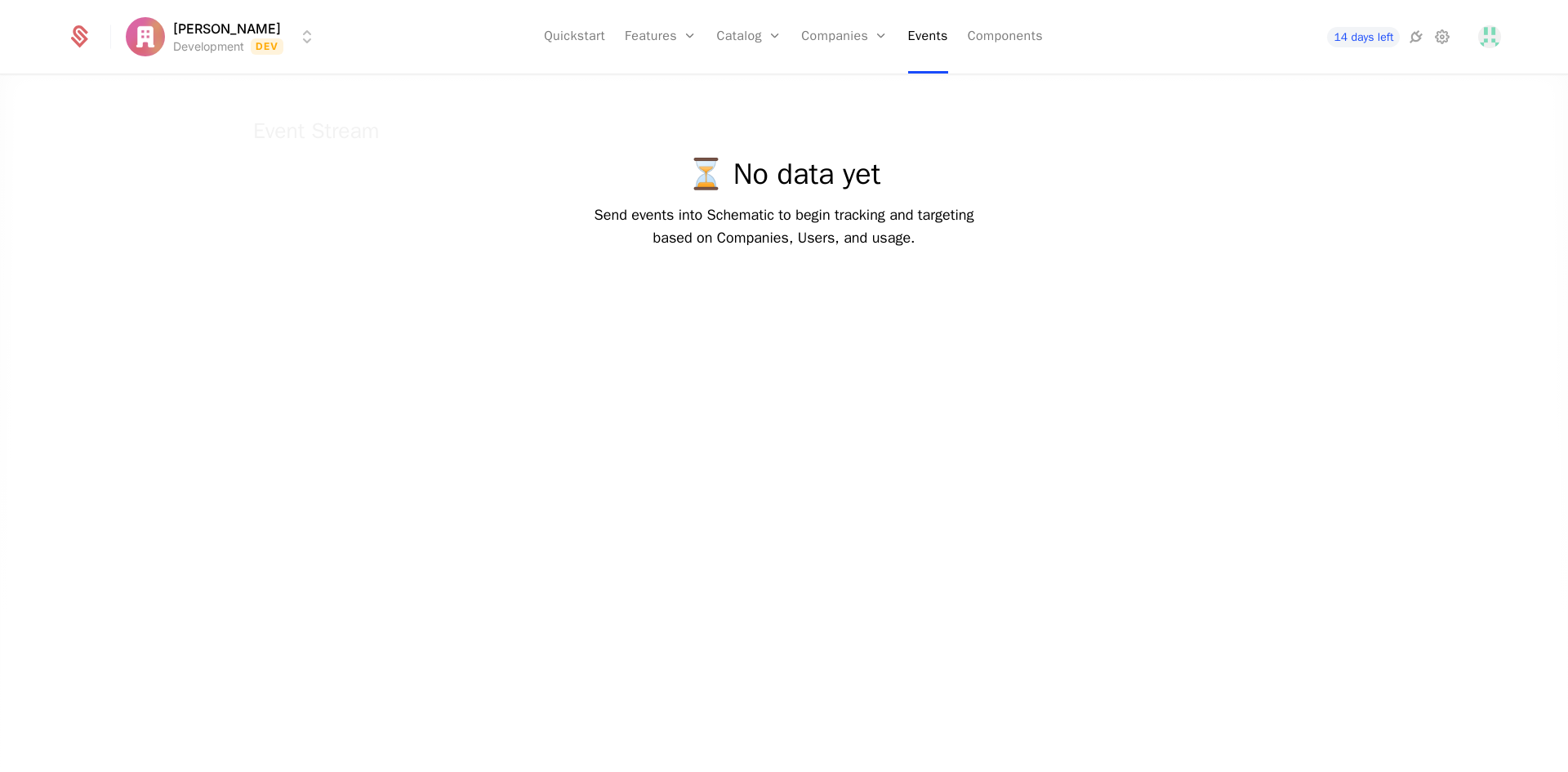 scroll, scrollTop: 0, scrollLeft: 0, axis: both 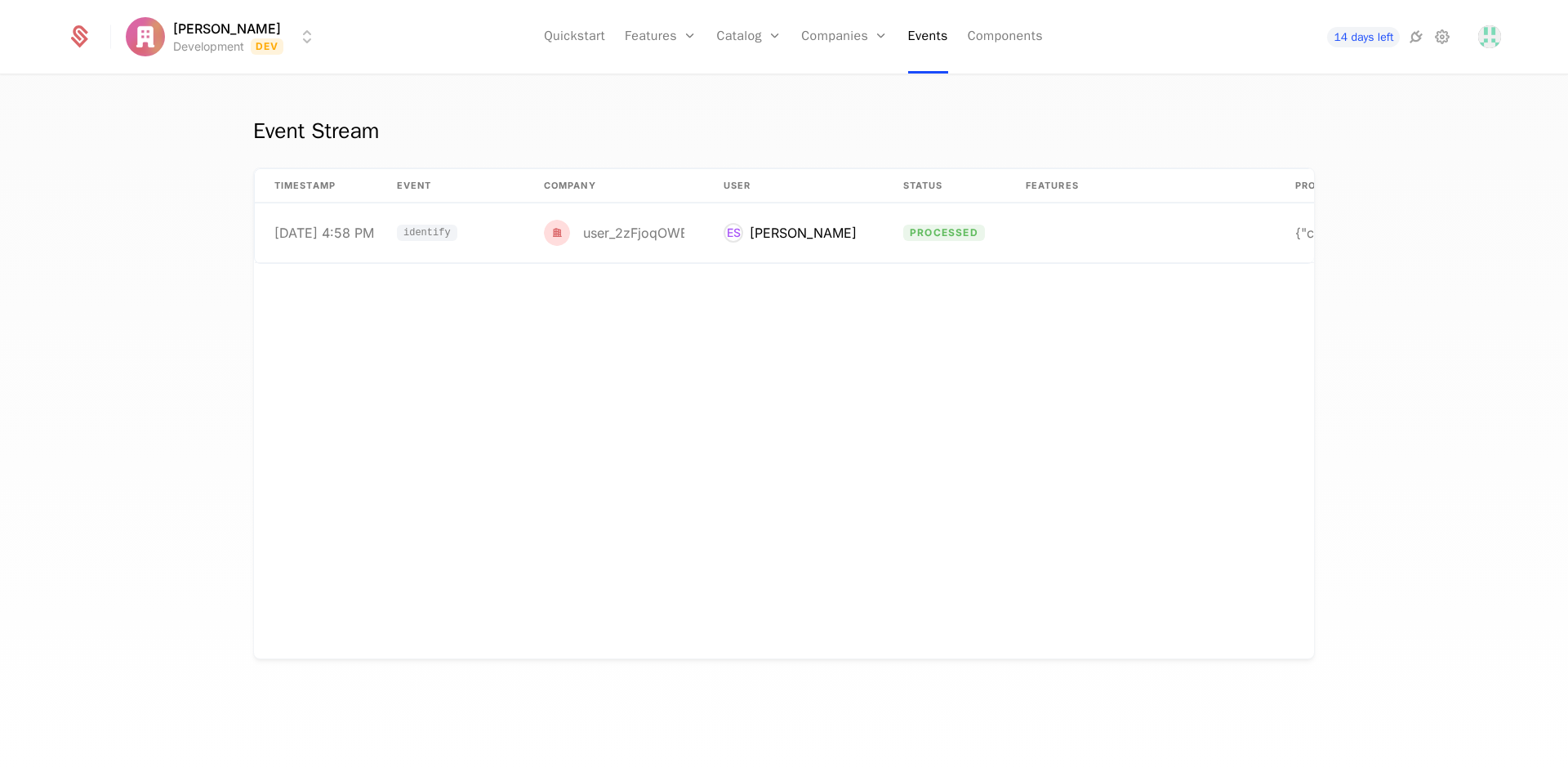 click on "timestamp Event Company User Status Features Properties [DATE] 4:58 PM identify user_2zFjoqOWEaDMMQryuWJzAt56nT8 ES [PERSON_NAME] processed {"company":{"keys":{"id":"user_2zFjoqOWEaDMMQryuWJ" at bounding box center (784, 413) 